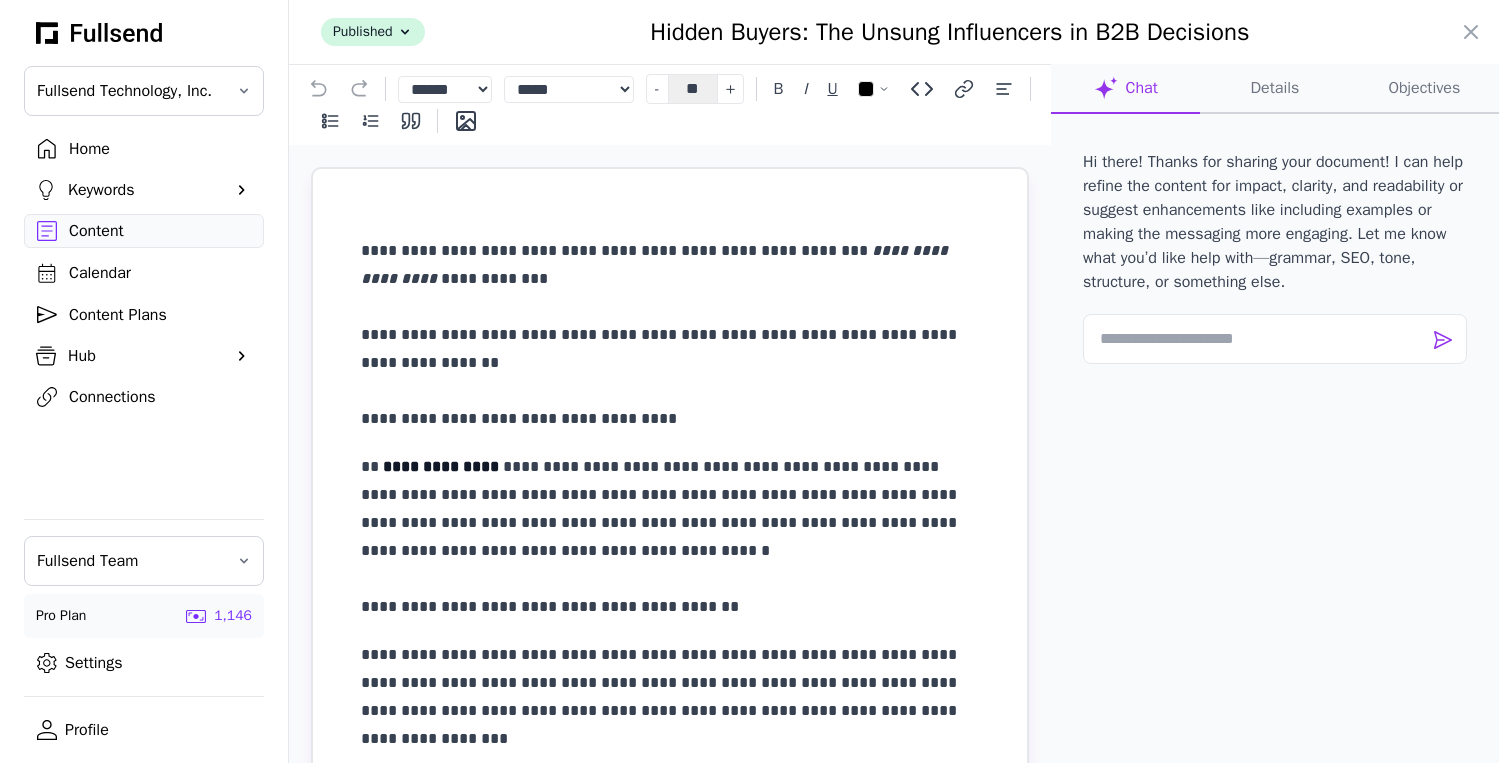 select on "**" 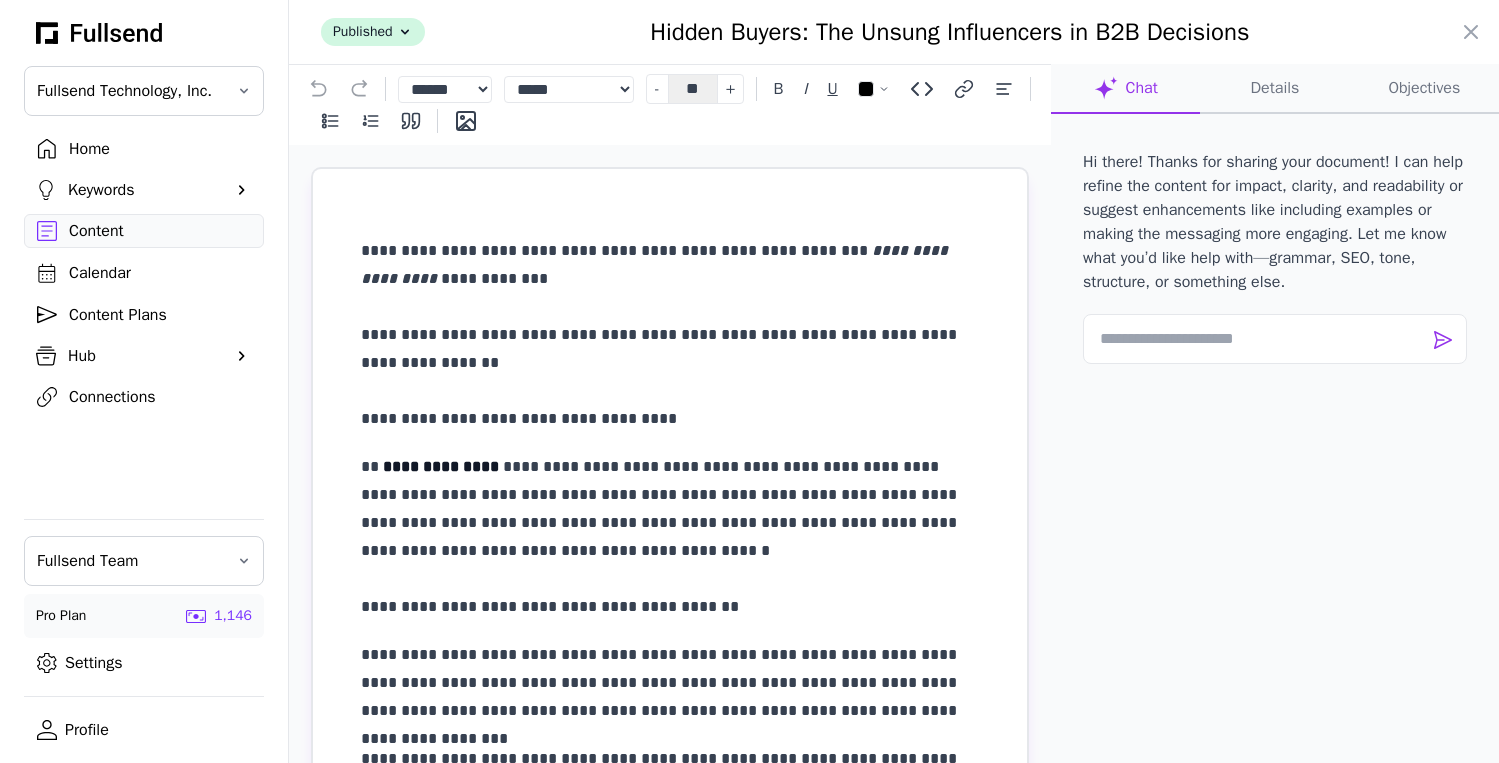 scroll, scrollTop: 317, scrollLeft: 0, axis: vertical 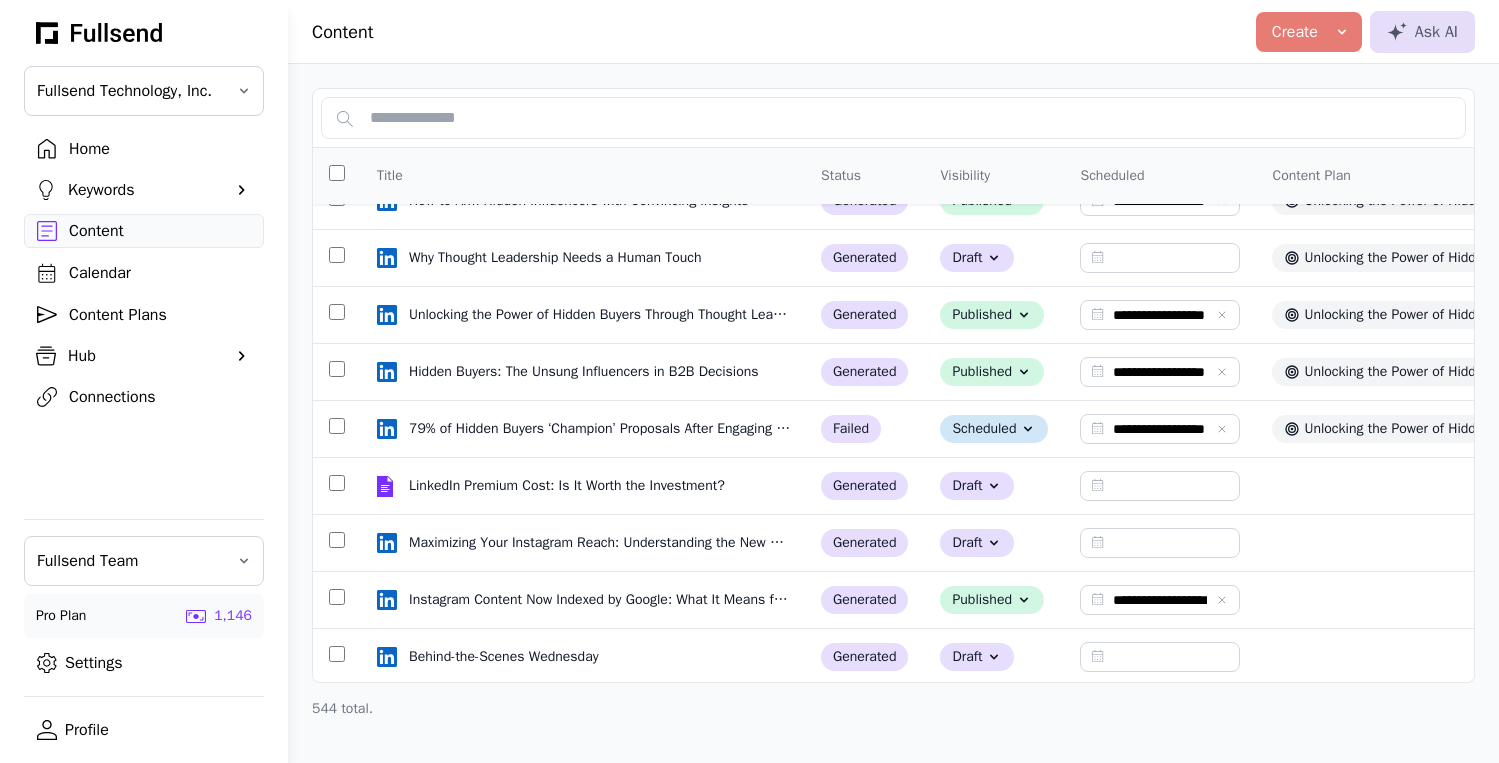 click on "Home" at bounding box center (160, 149) 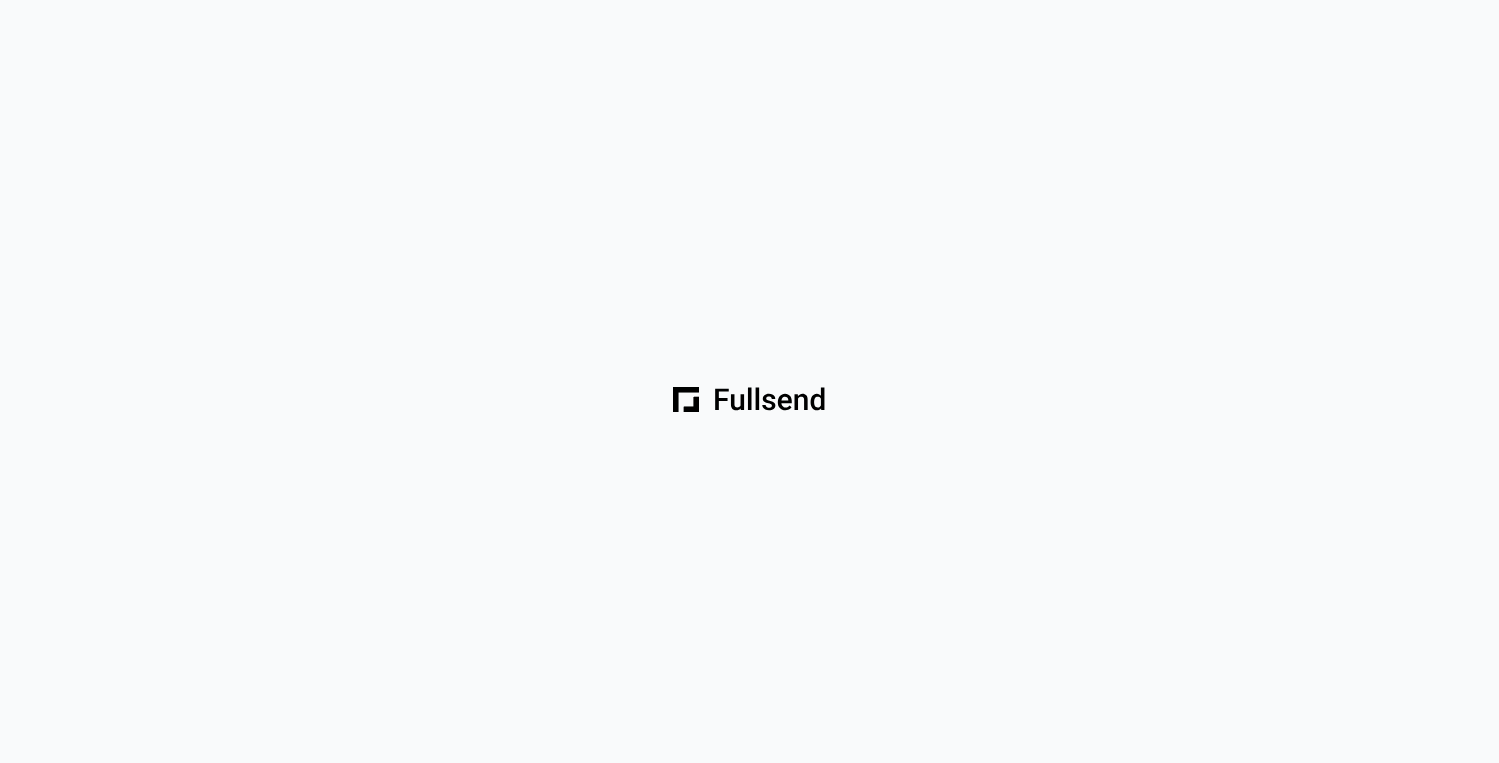 scroll, scrollTop: 0, scrollLeft: 0, axis: both 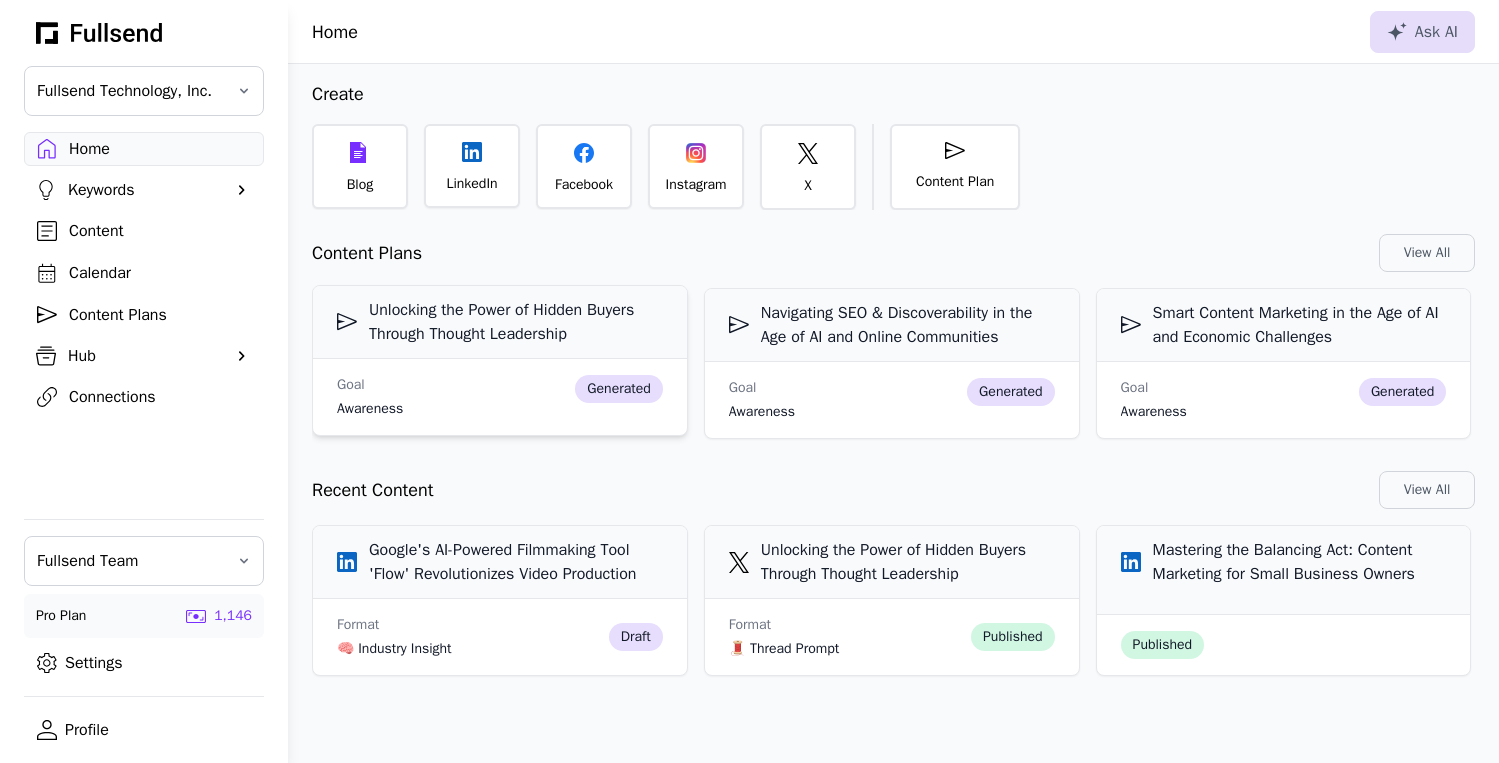 click on "Unlocking the Power of Hidden Buyers Through Thought Leadership" at bounding box center (500, 322) 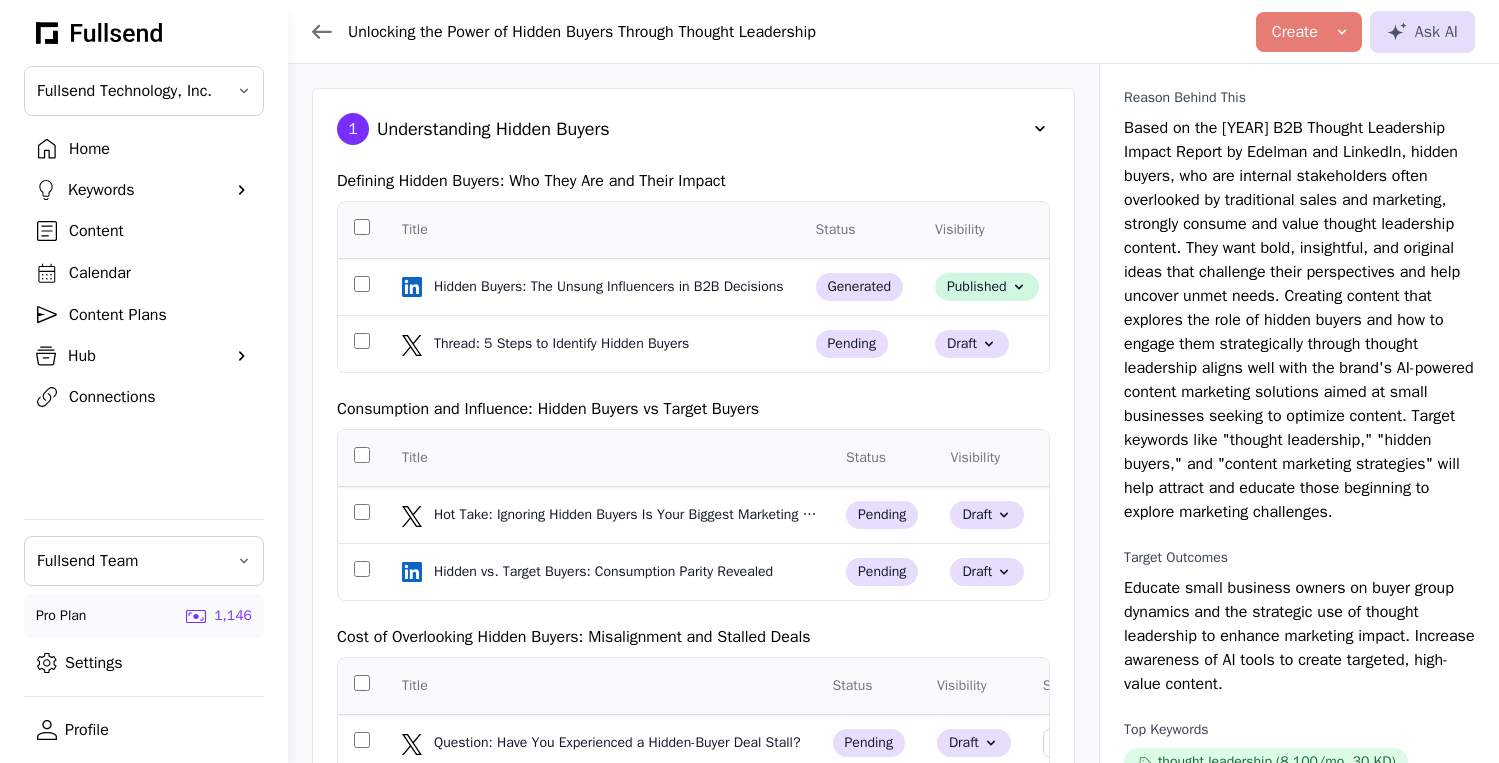 click on "Home" at bounding box center [160, 149] 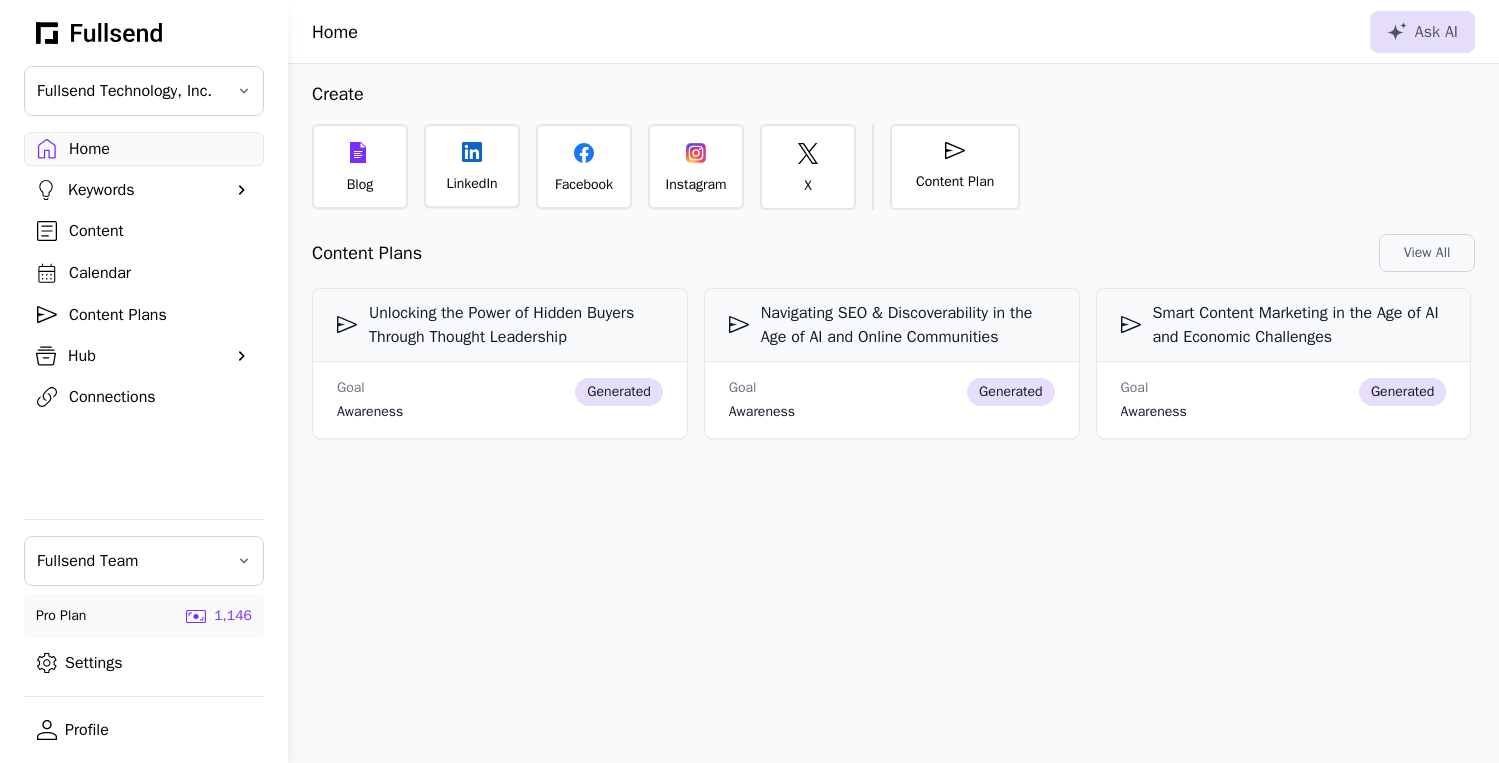 click on "Content Plans" at bounding box center [160, 315] 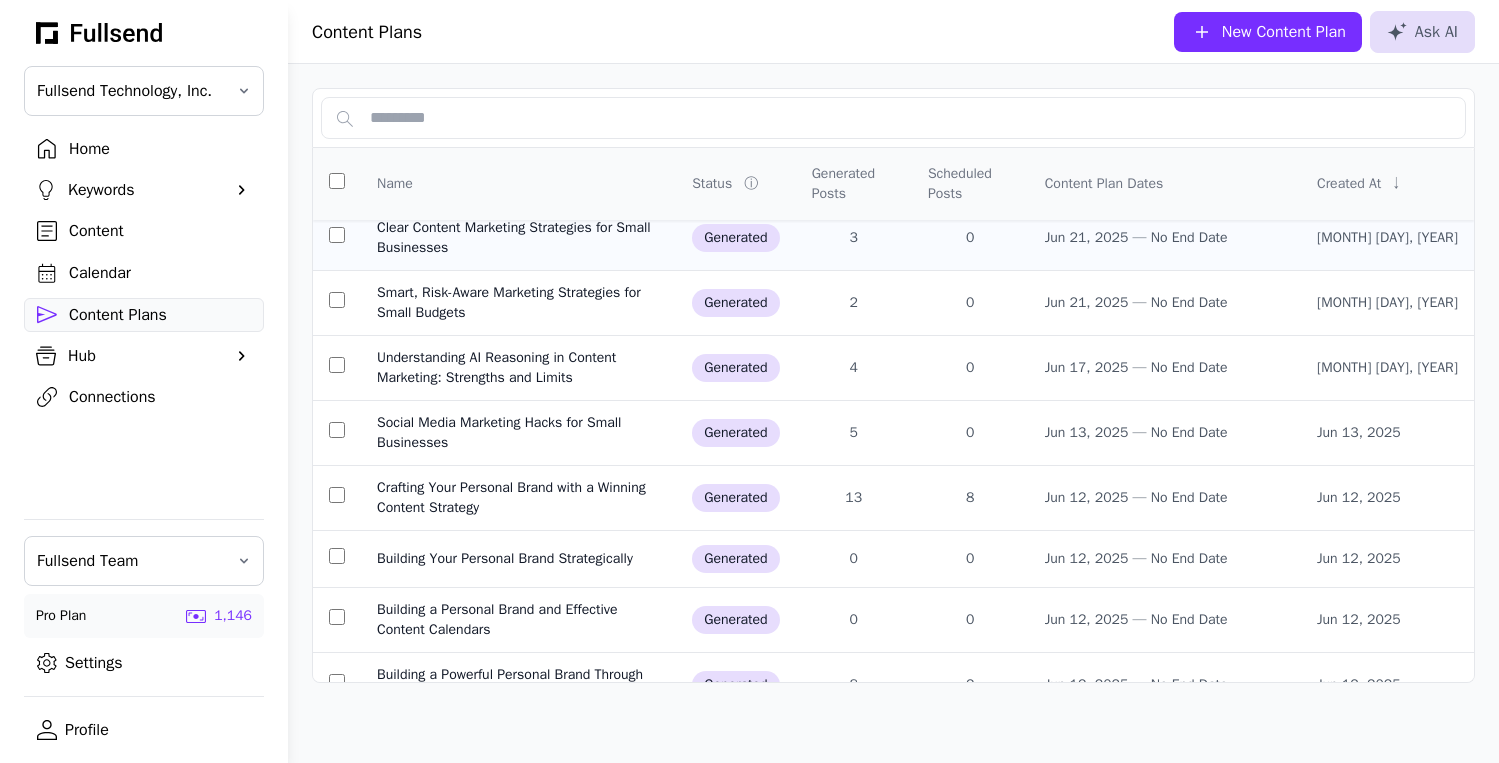 scroll, scrollTop: 0, scrollLeft: 0, axis: both 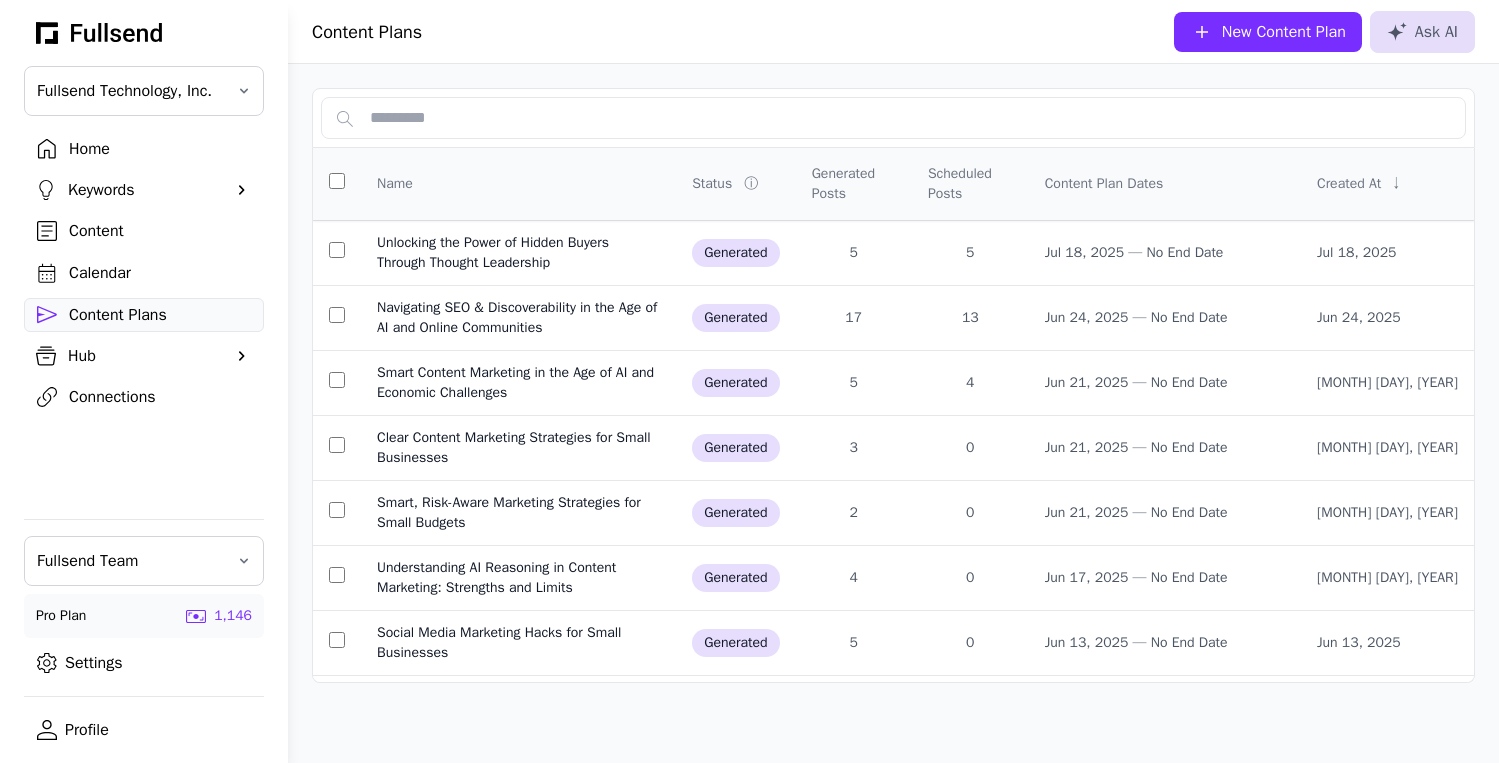 click on "Home" at bounding box center [160, 149] 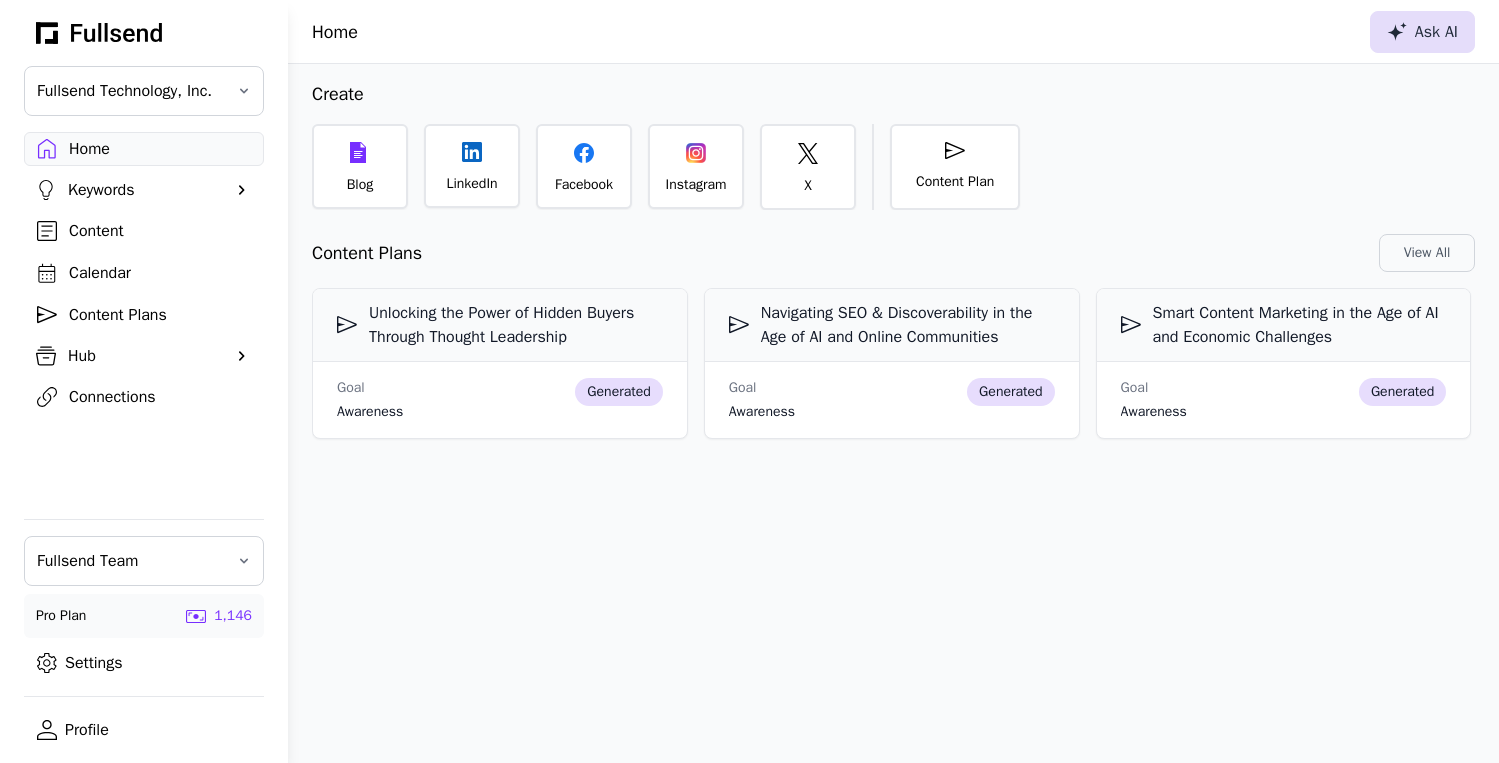 click on "Ask AI" at bounding box center (1422, 32) 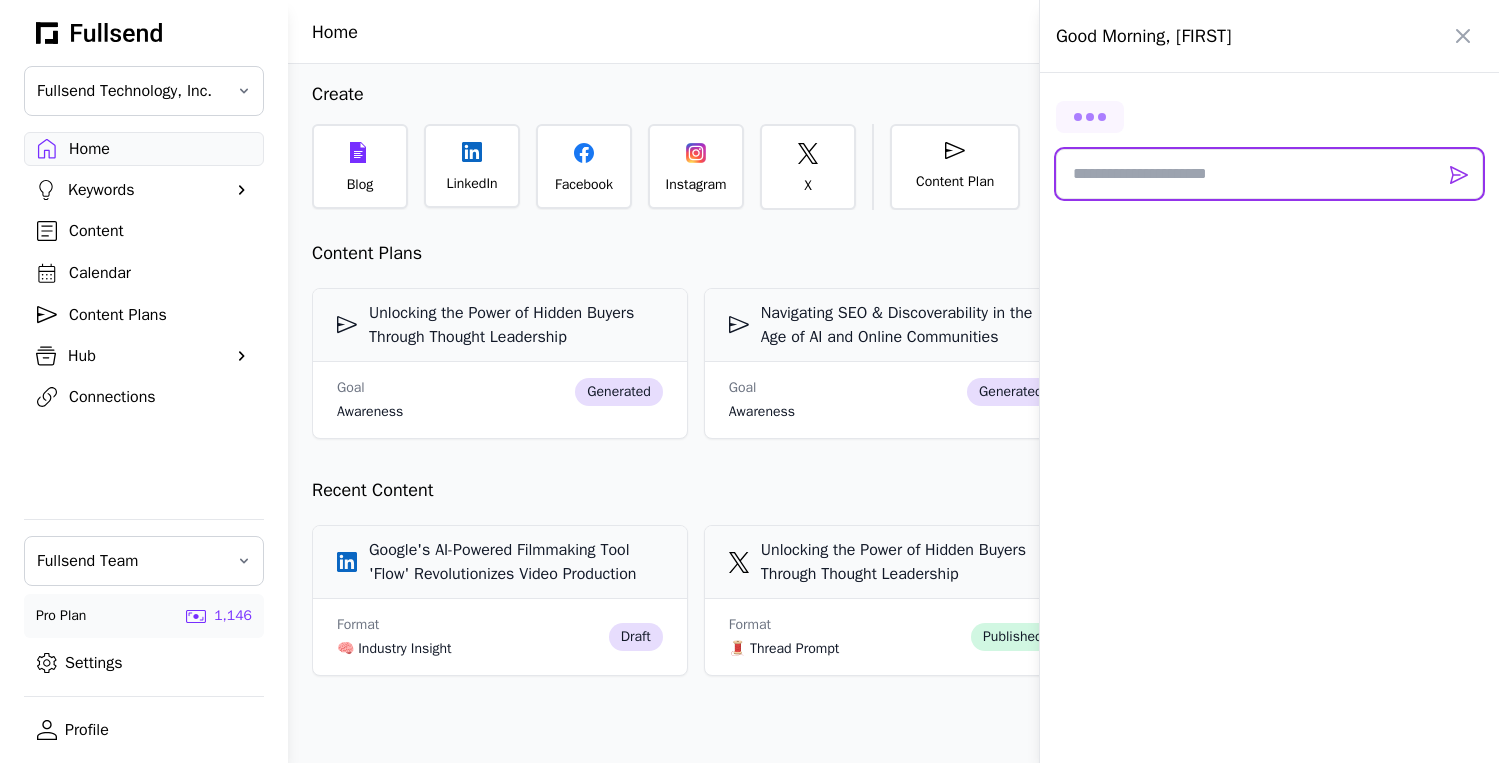 click at bounding box center (1269, 174) 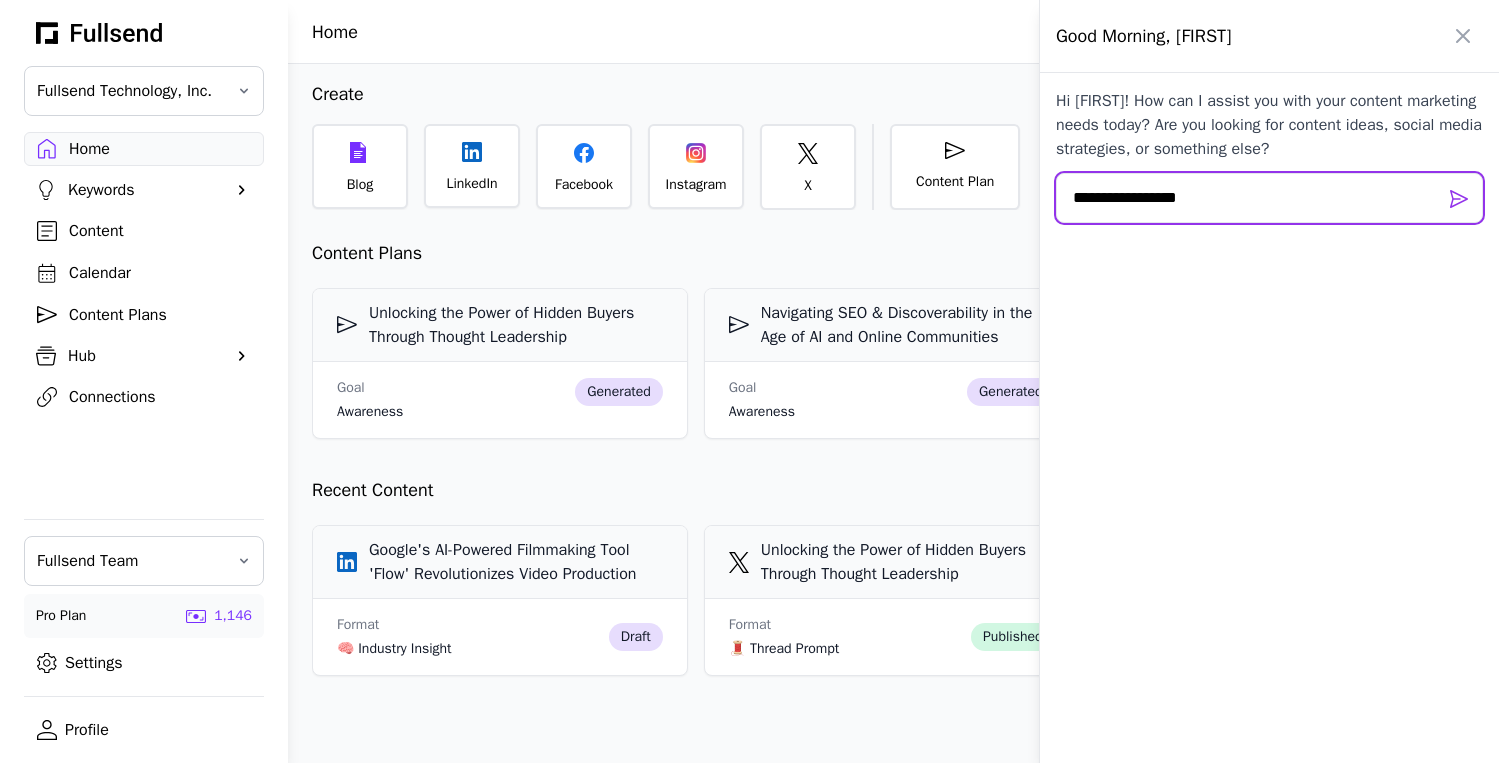 type on "**********" 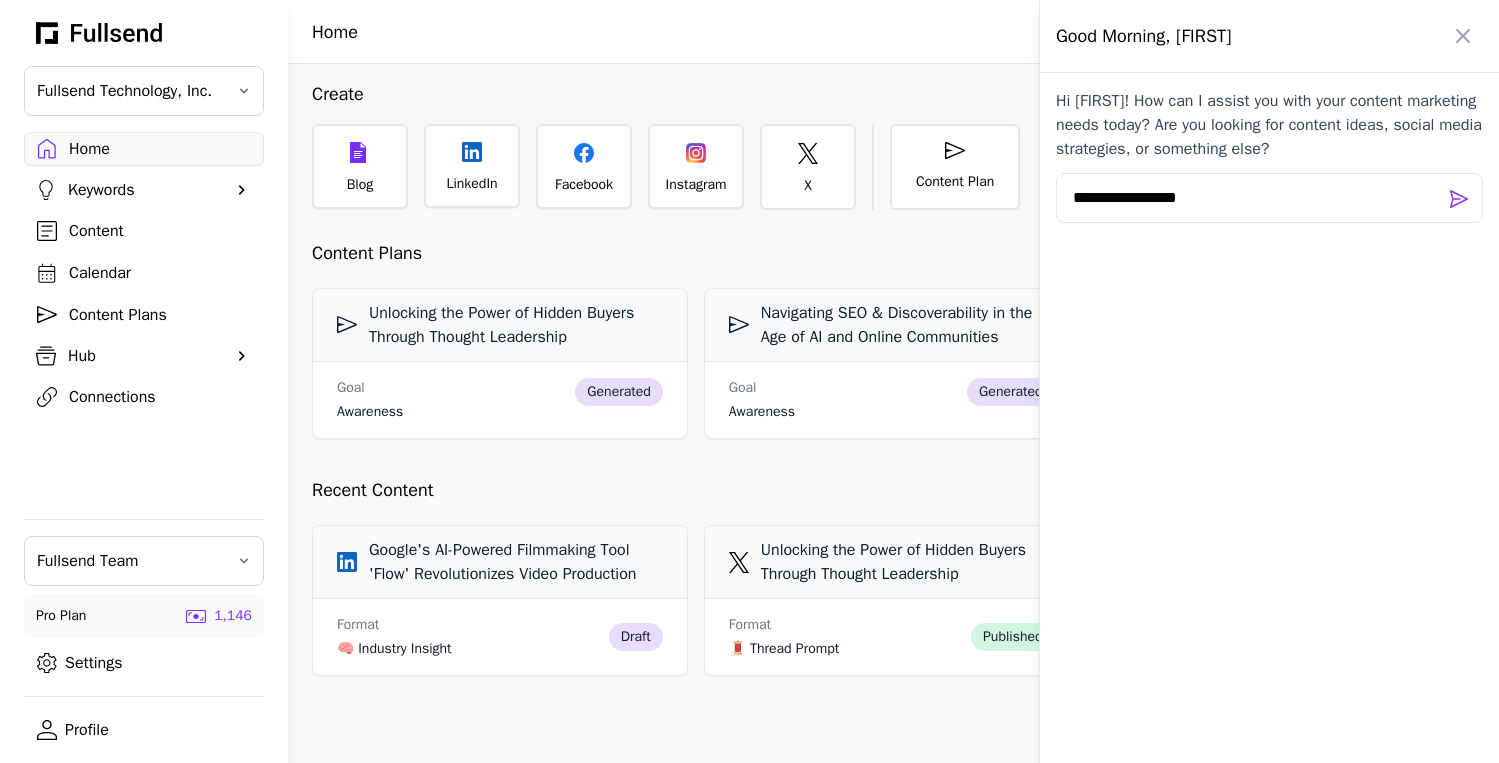 click at bounding box center (749, 381) 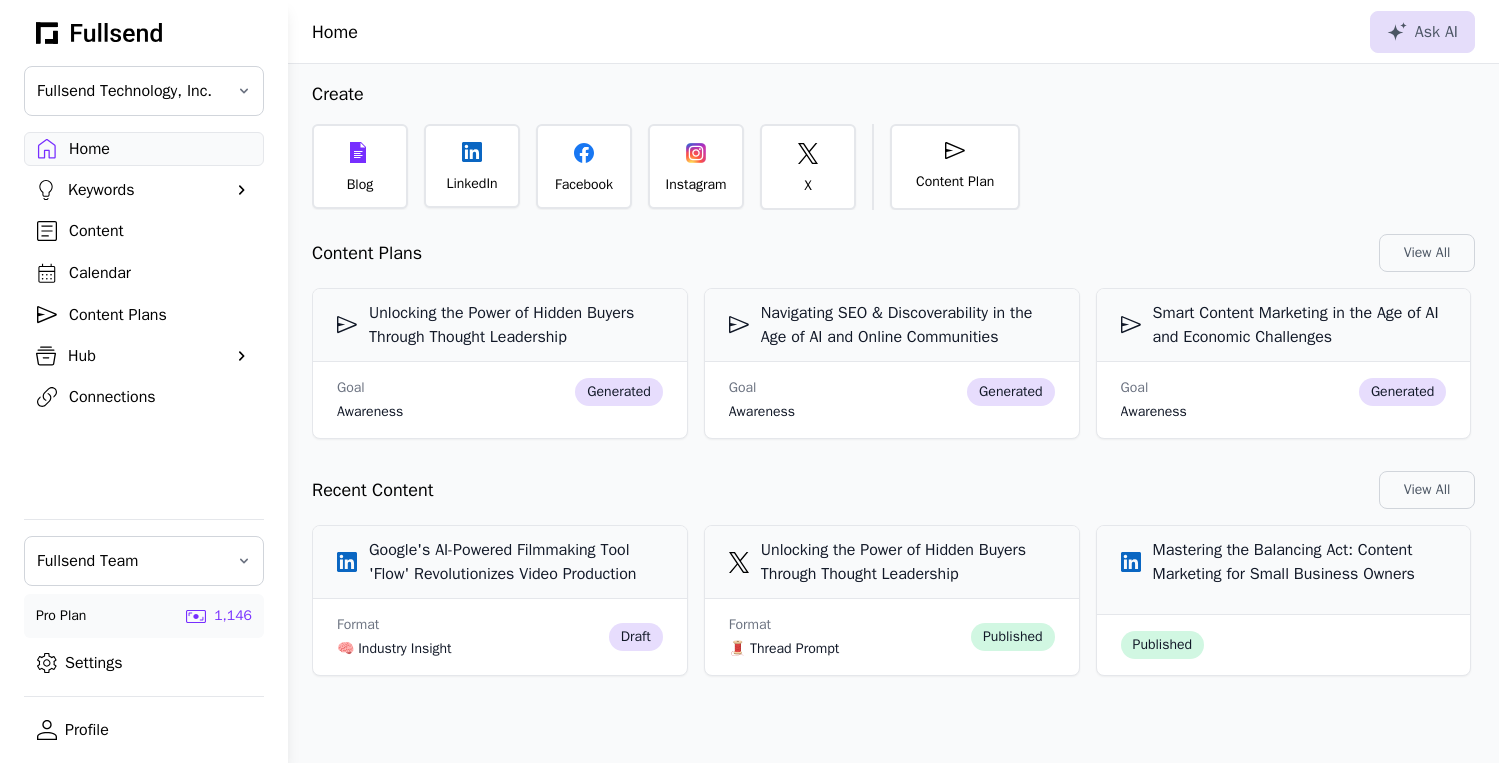 click on "Keywords" at bounding box center [144, 190] 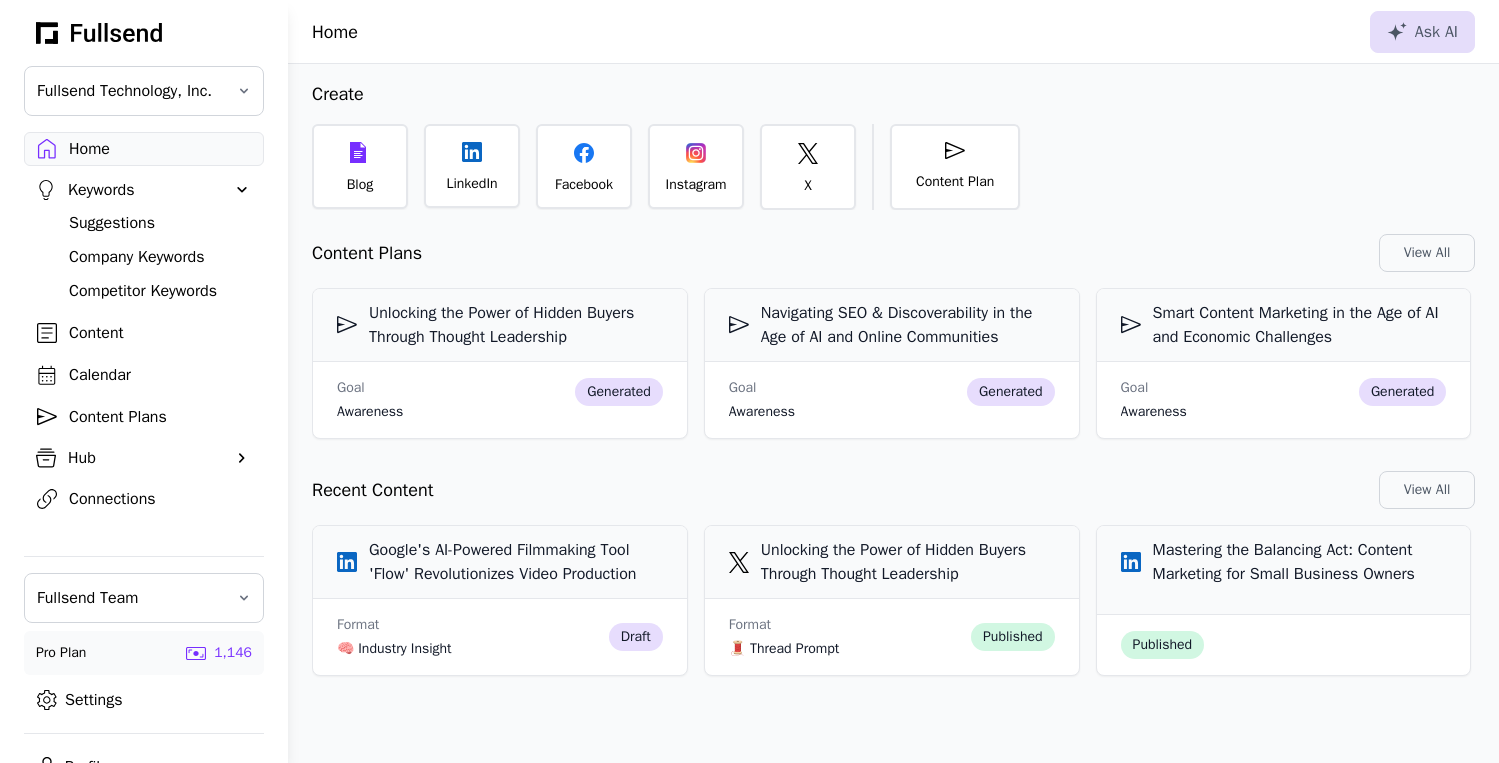 click on "Suggestions" at bounding box center (160, 223) 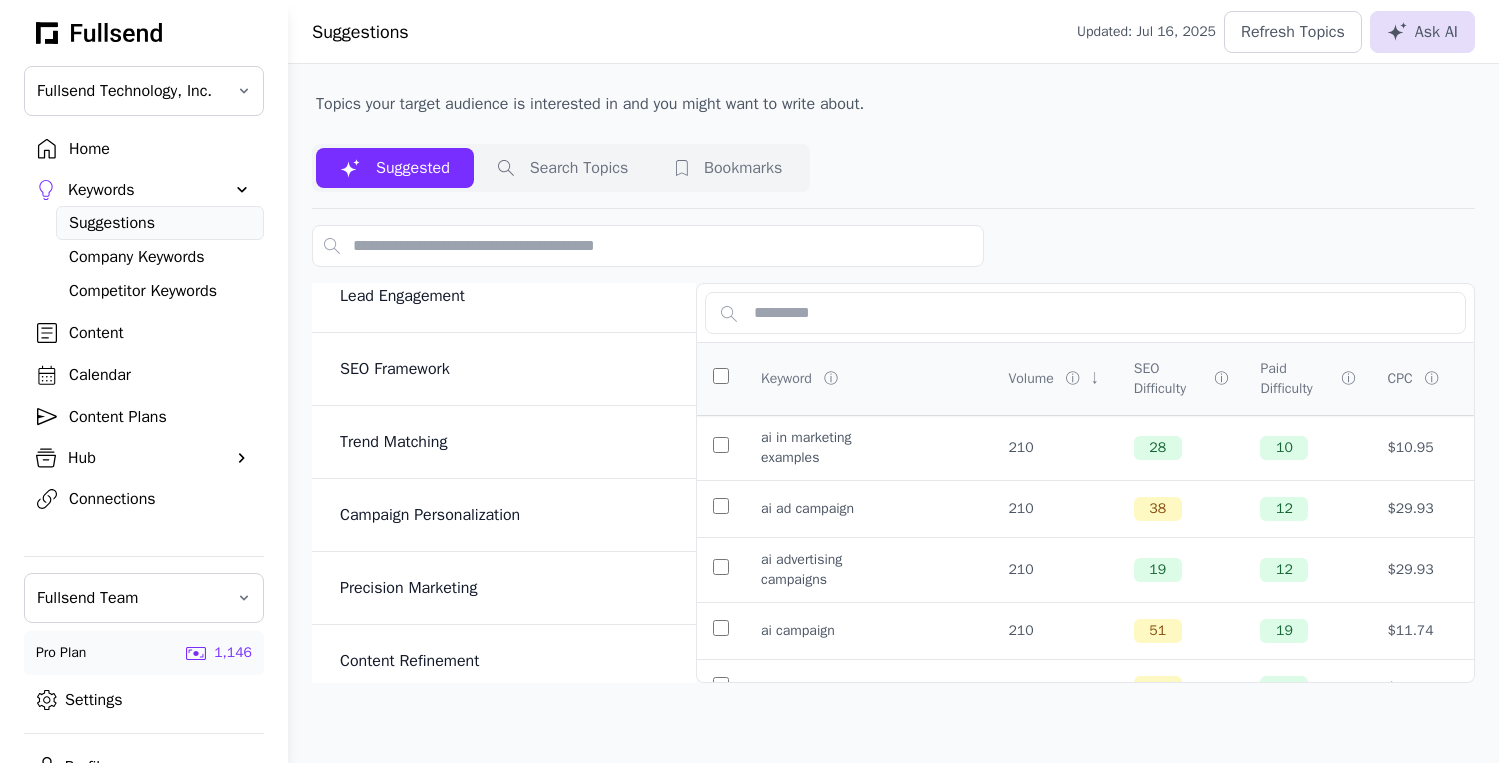 scroll, scrollTop: 0, scrollLeft: 0, axis: both 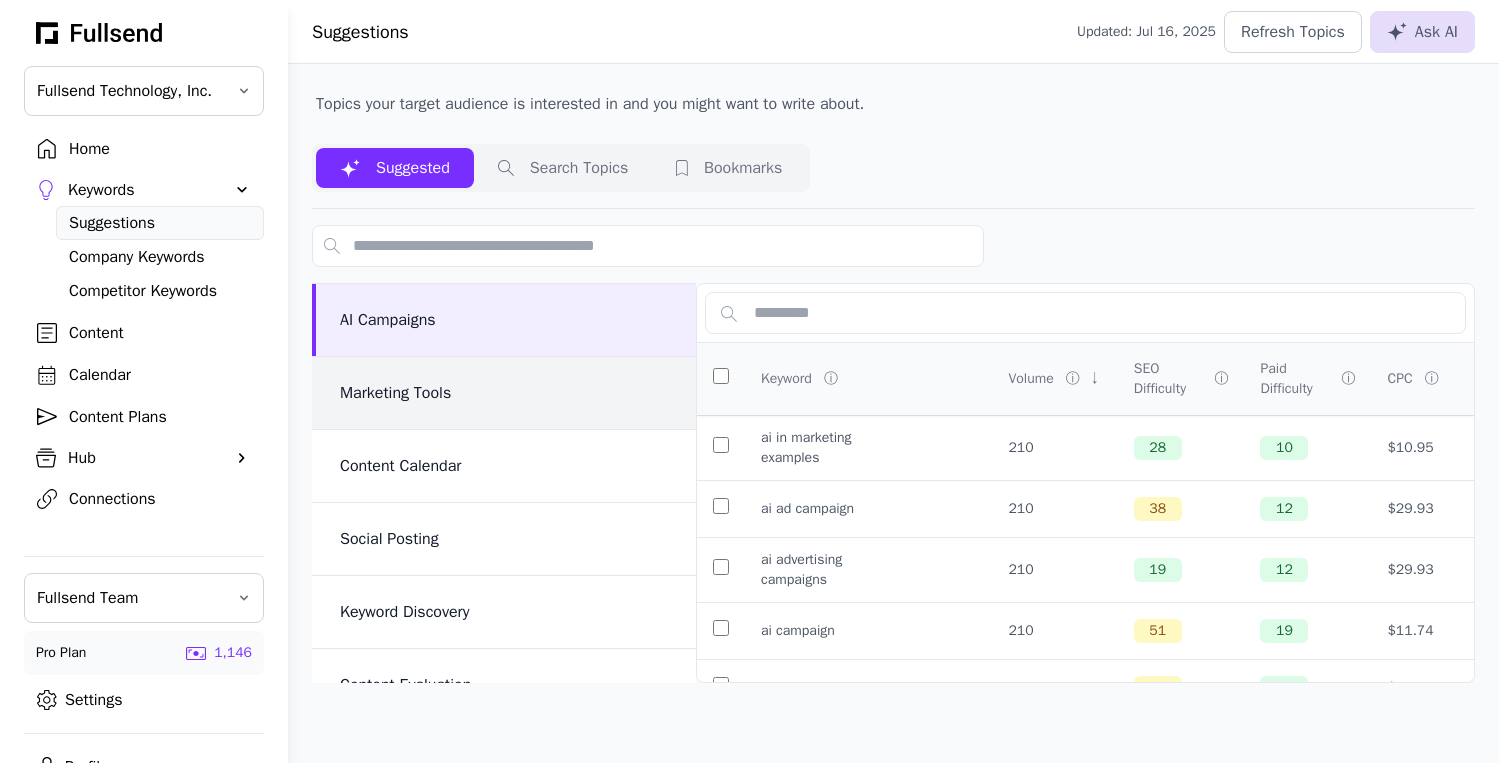 click on "Marketing Tools" at bounding box center (506, 393) 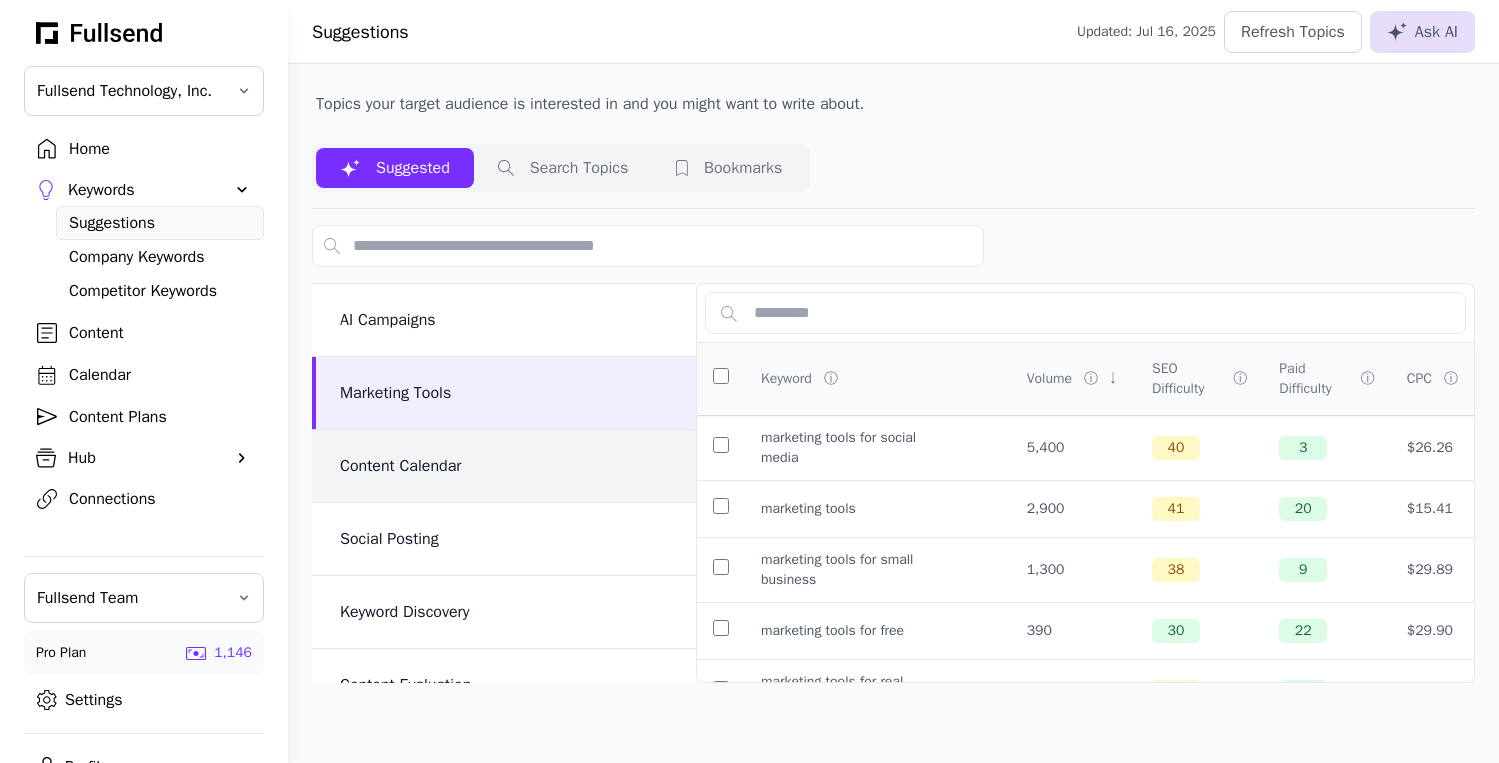 click on "Content Calendar" at bounding box center [506, 466] 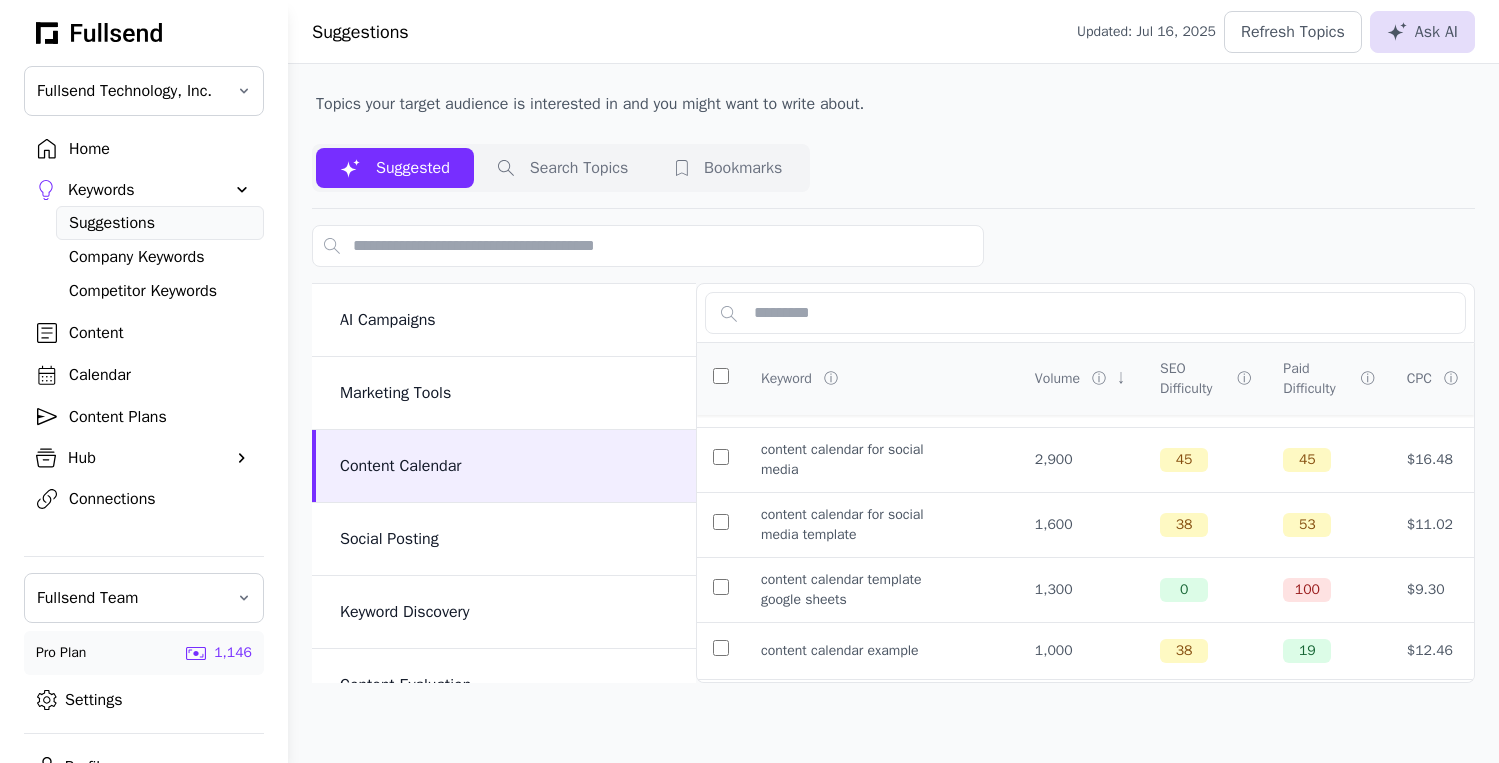scroll, scrollTop: 398, scrollLeft: 0, axis: vertical 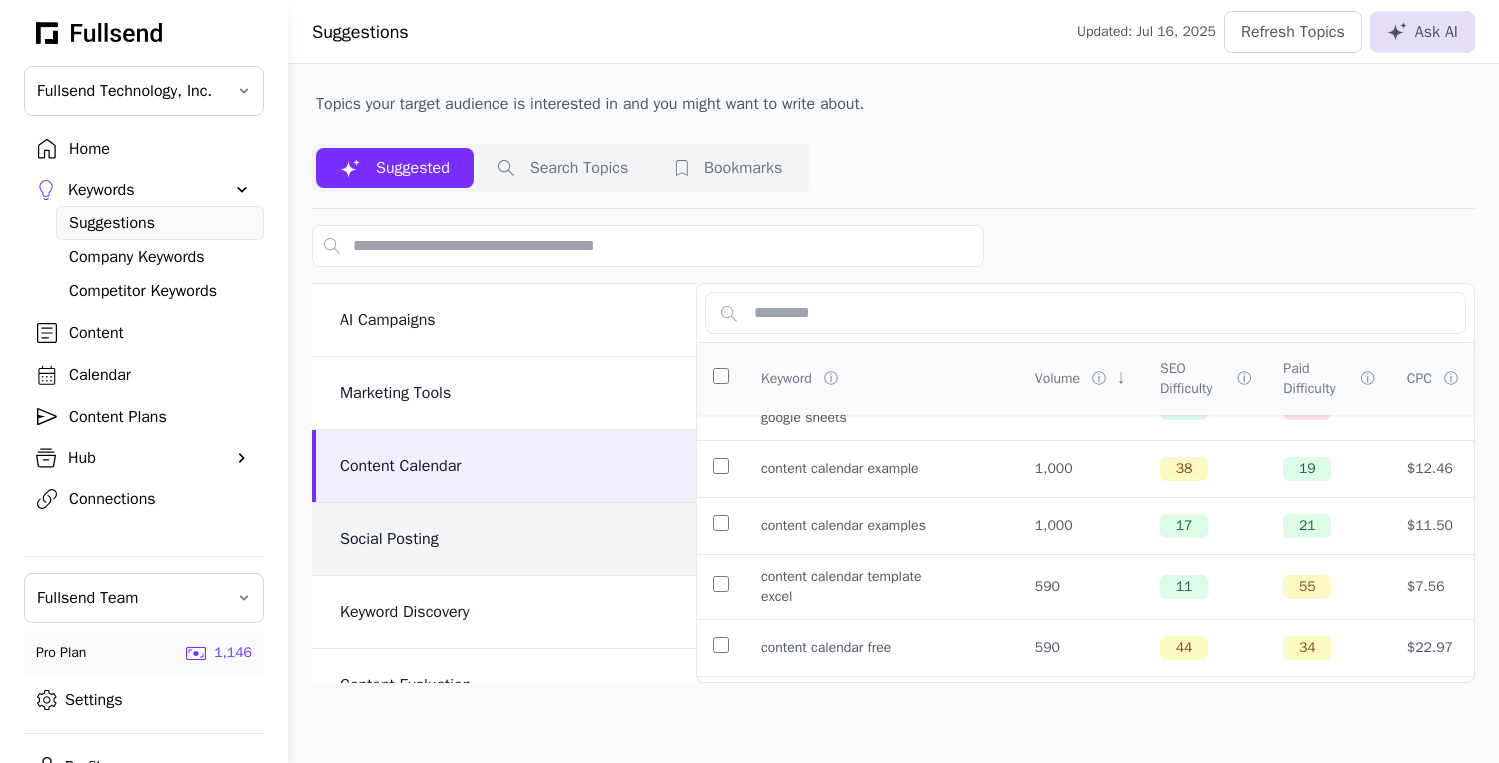 click on "Social Posting" at bounding box center [506, 539] 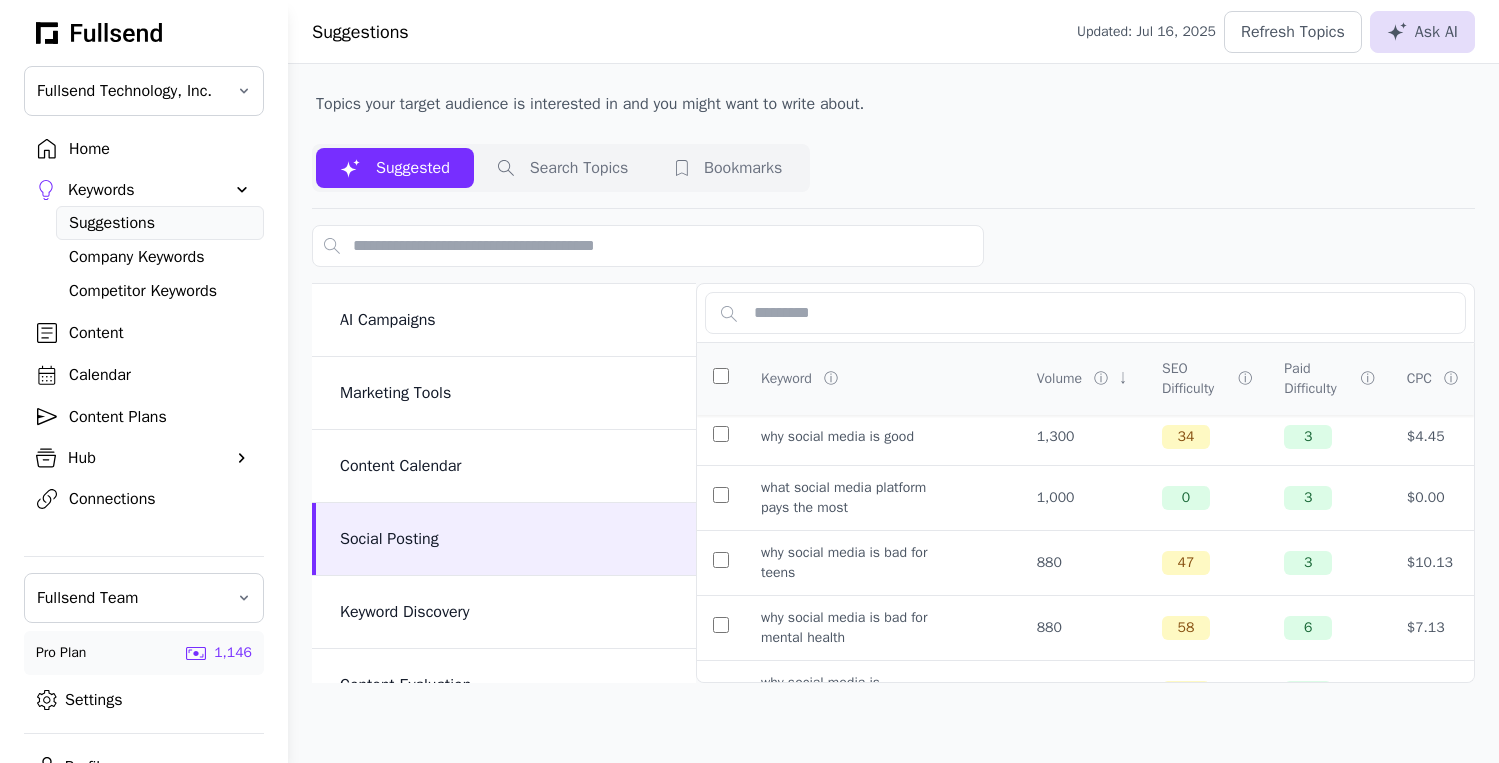 scroll, scrollTop: 0, scrollLeft: 0, axis: both 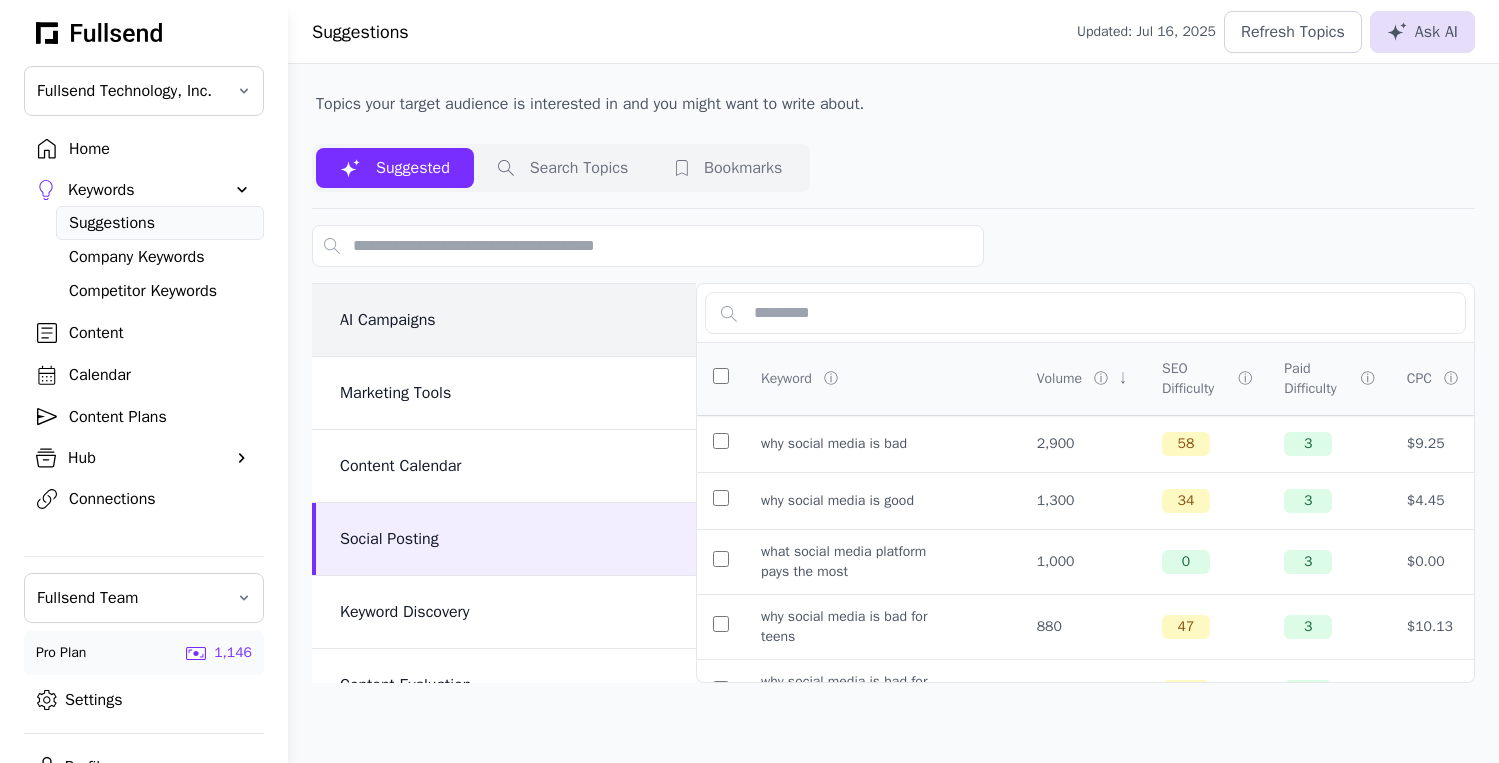 click on "AI Campaigns" at bounding box center (504, 320) 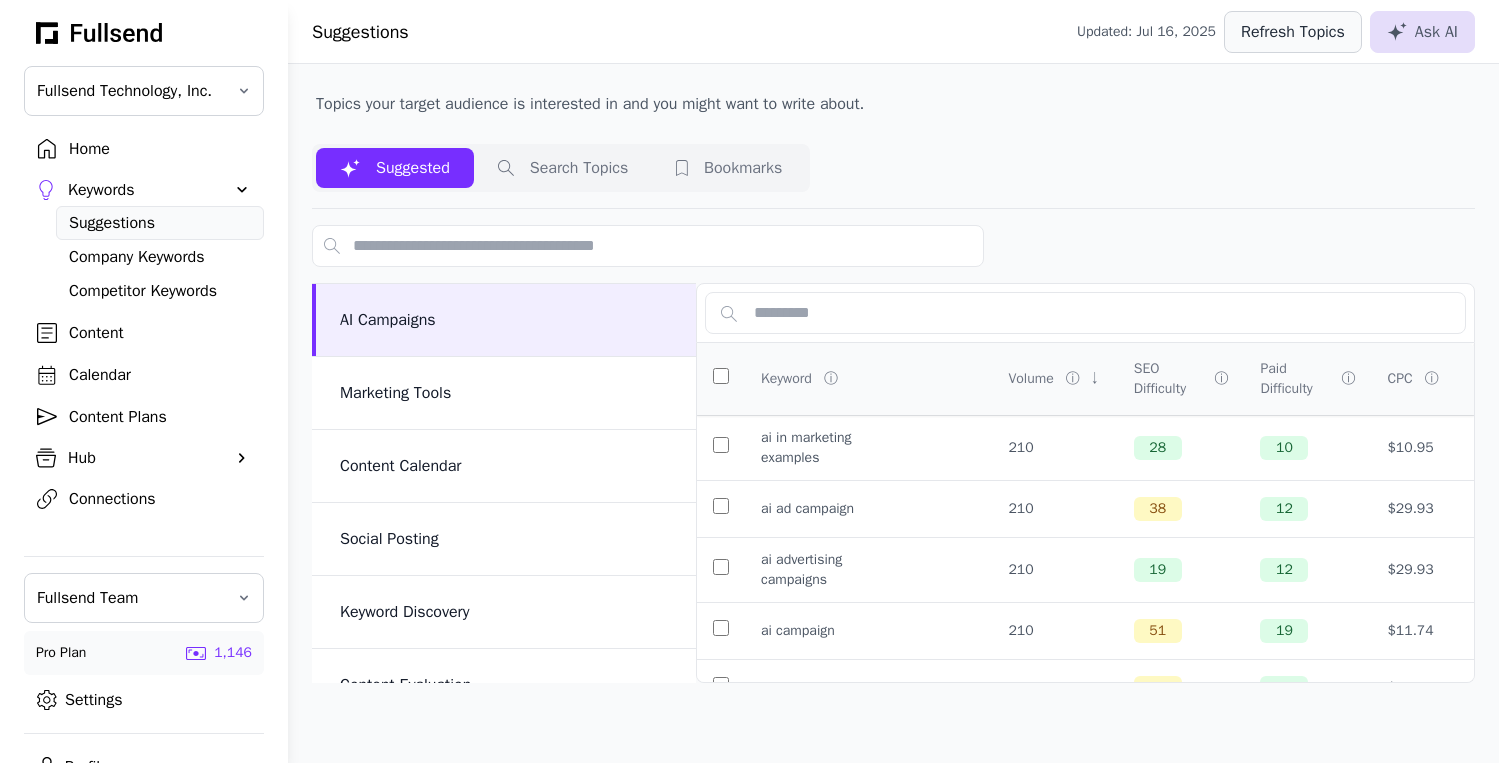 click on "Refresh Topics" at bounding box center (1293, 32) 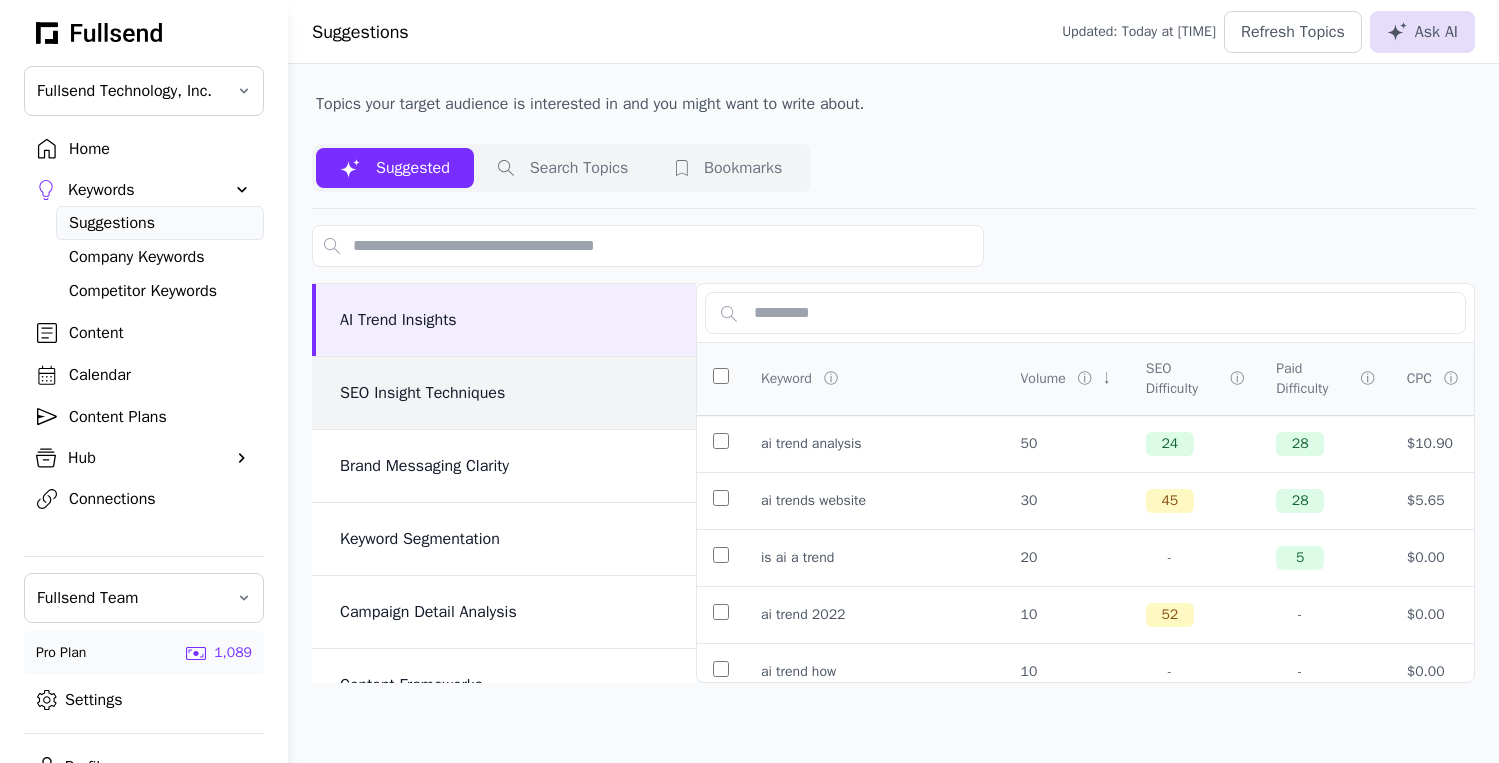 click on "SEO Insight Techniques" at bounding box center [504, 393] 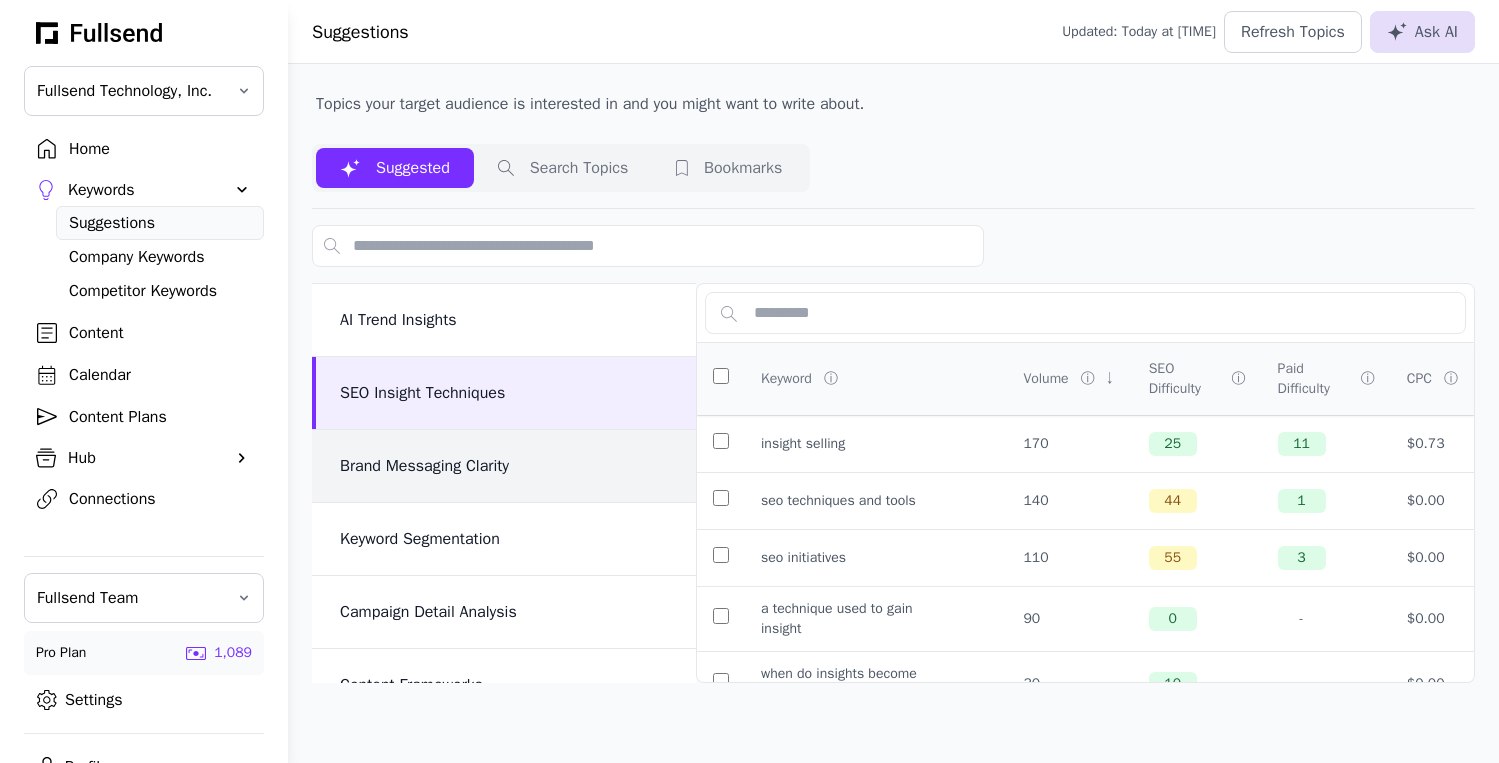 click on "Brand Messaging Clarity" at bounding box center [504, 466] 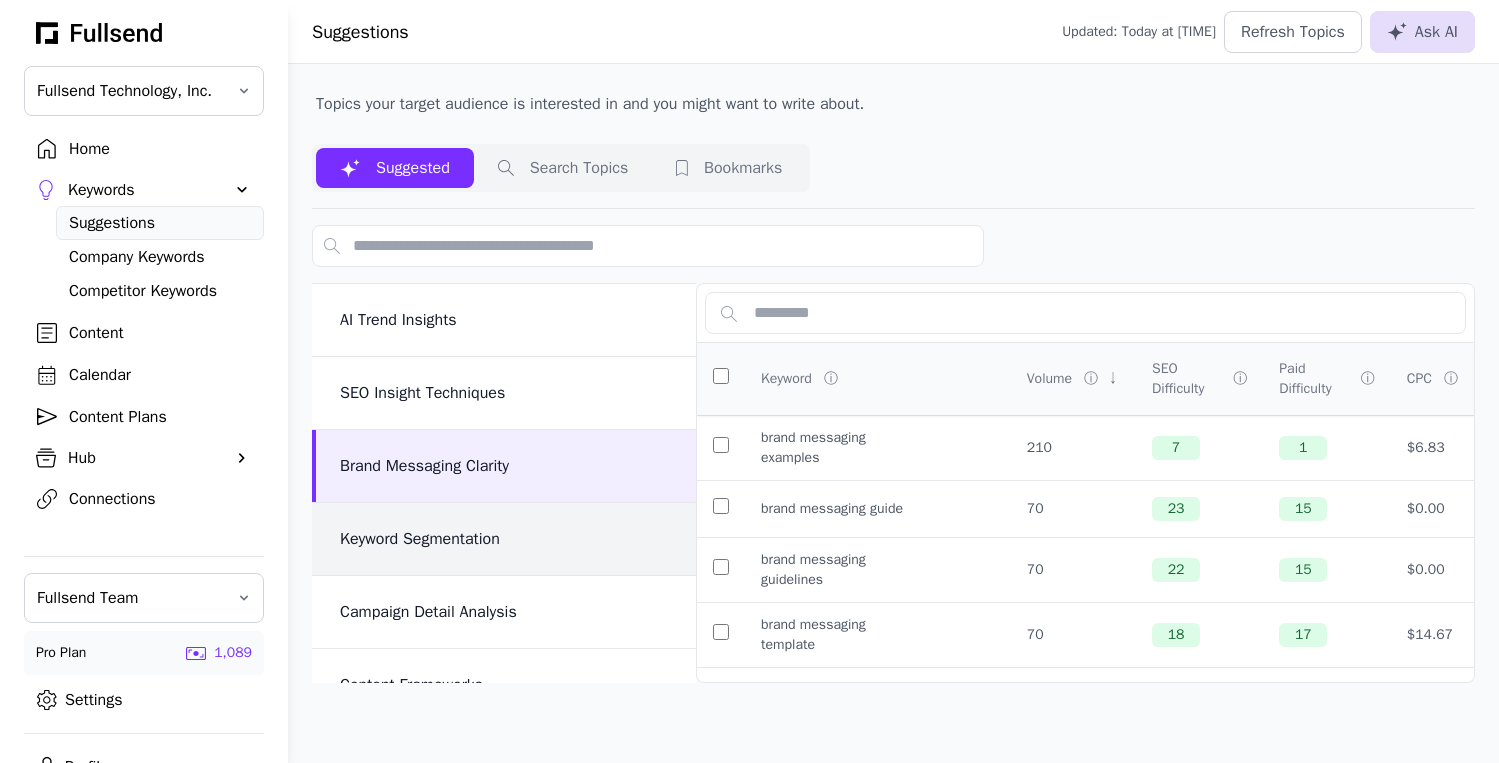 click on "Keyword Segmentation" at bounding box center (506, 539) 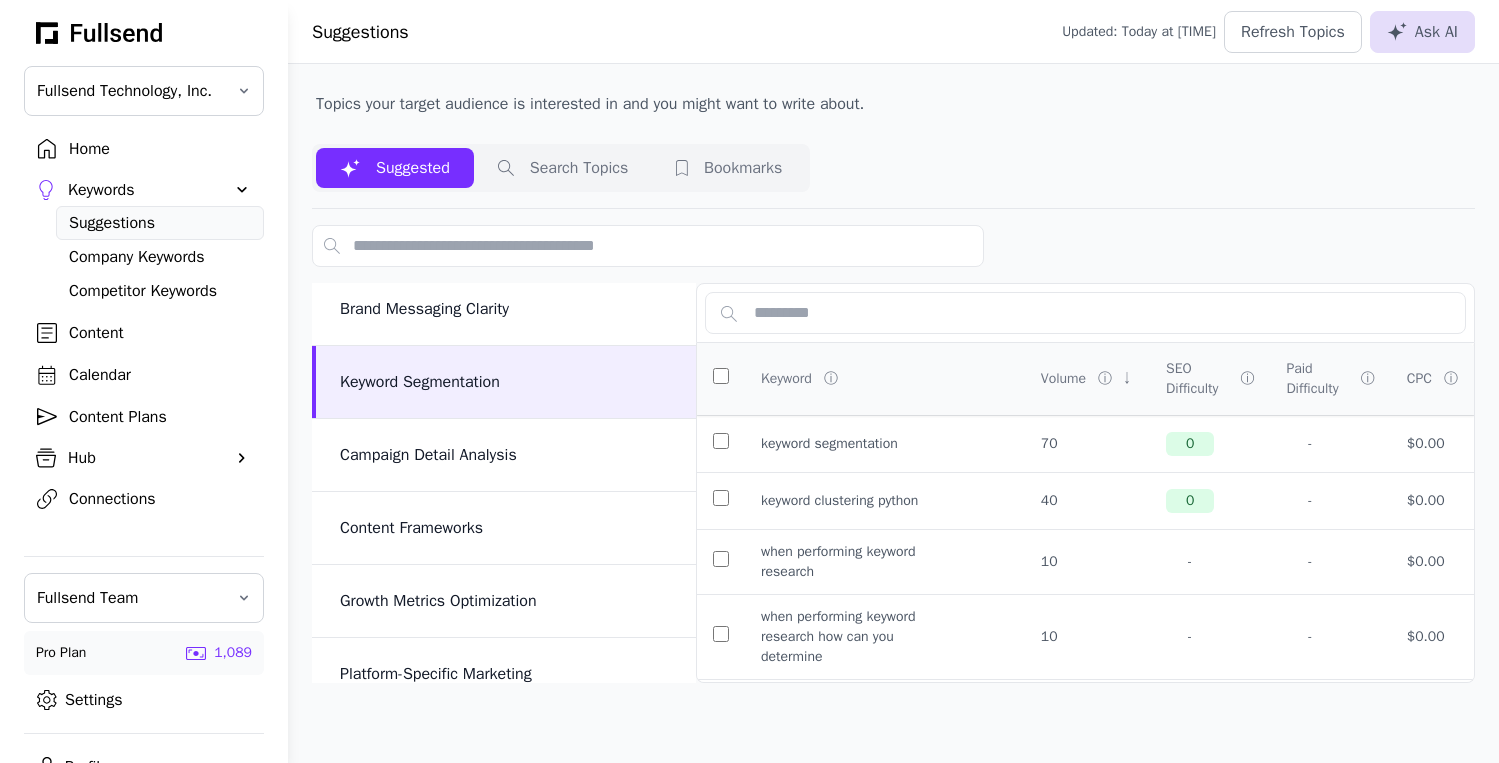 scroll, scrollTop: 202, scrollLeft: 0, axis: vertical 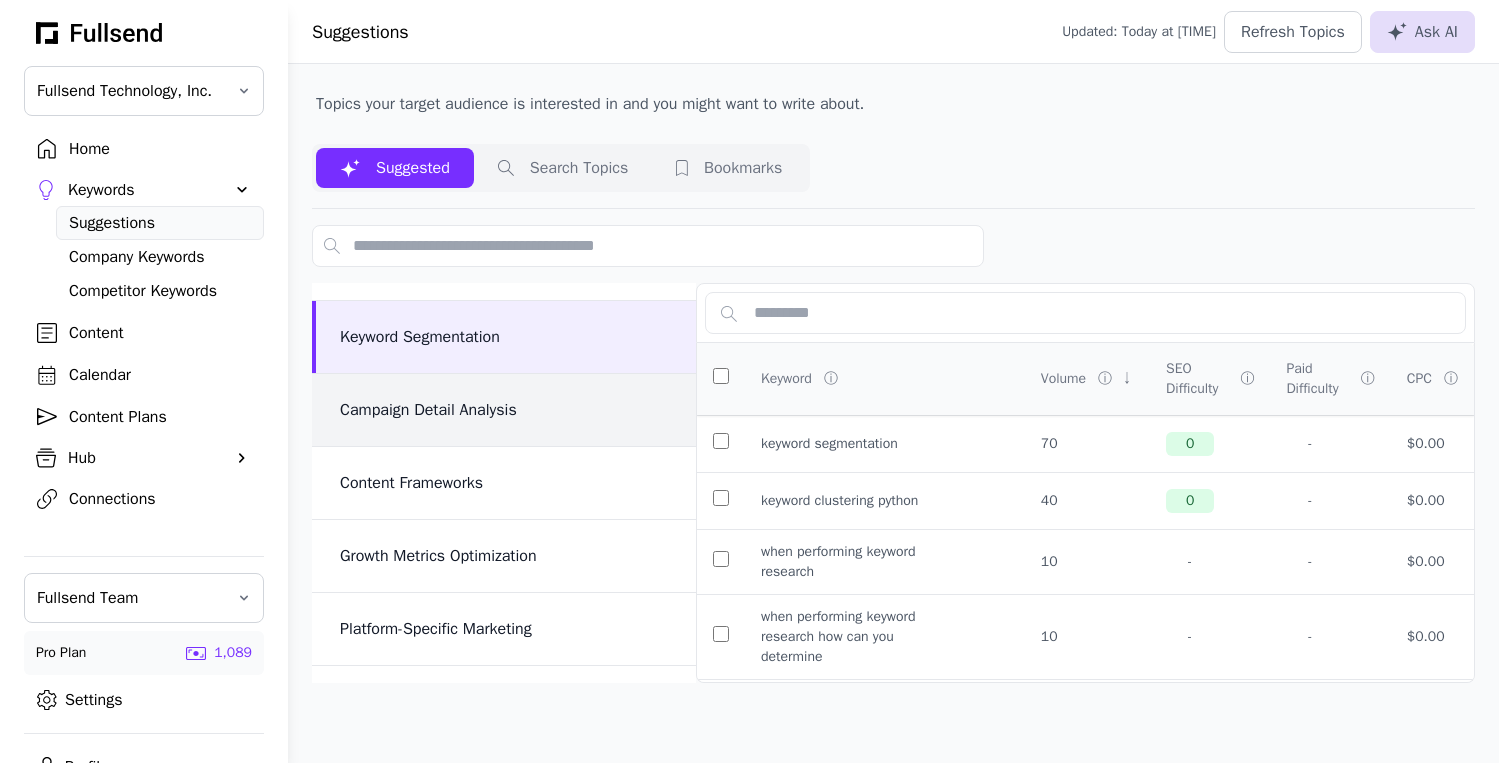click on "Campaign Detail Analysis" at bounding box center (504, 410) 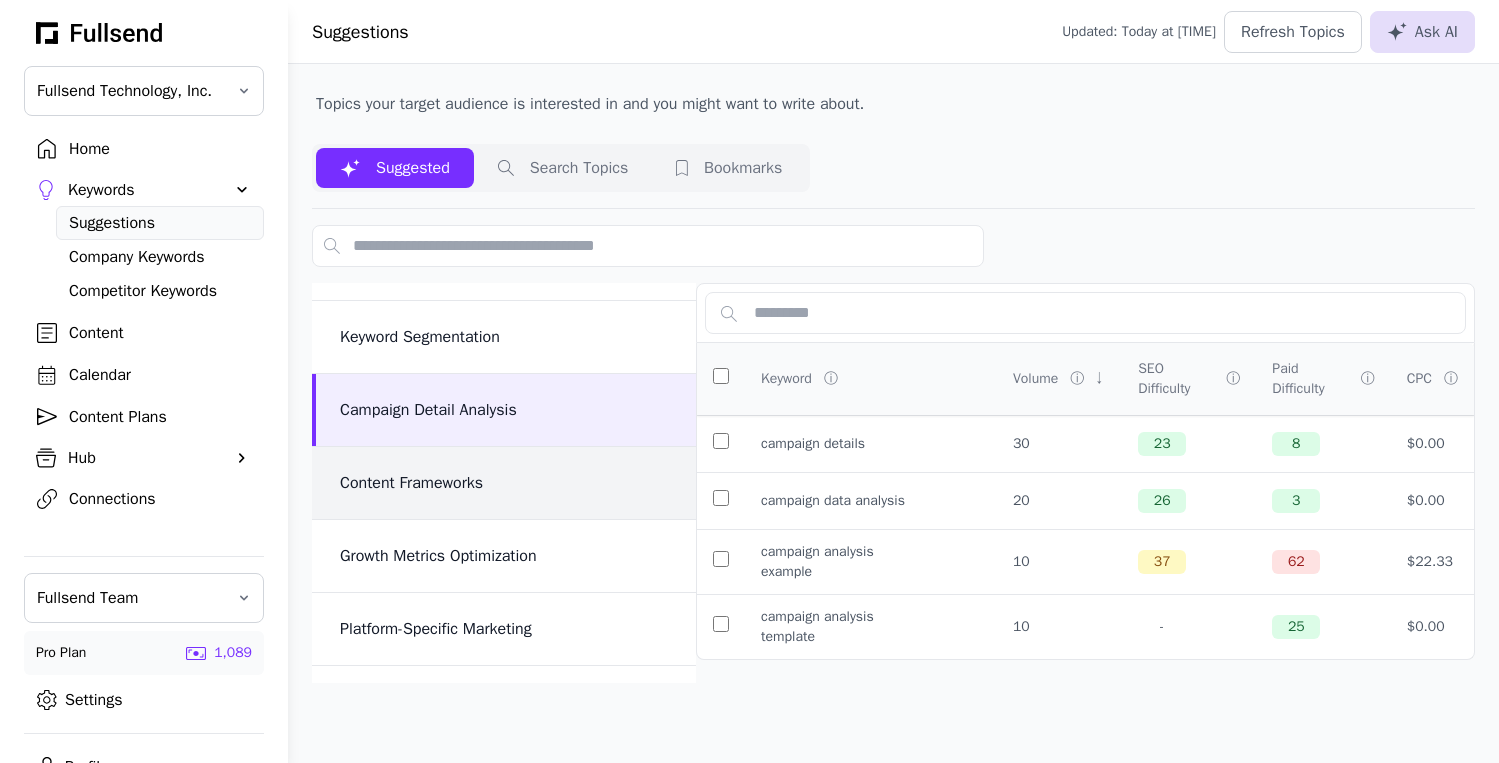 click on "Content Frameworks" at bounding box center [504, 483] 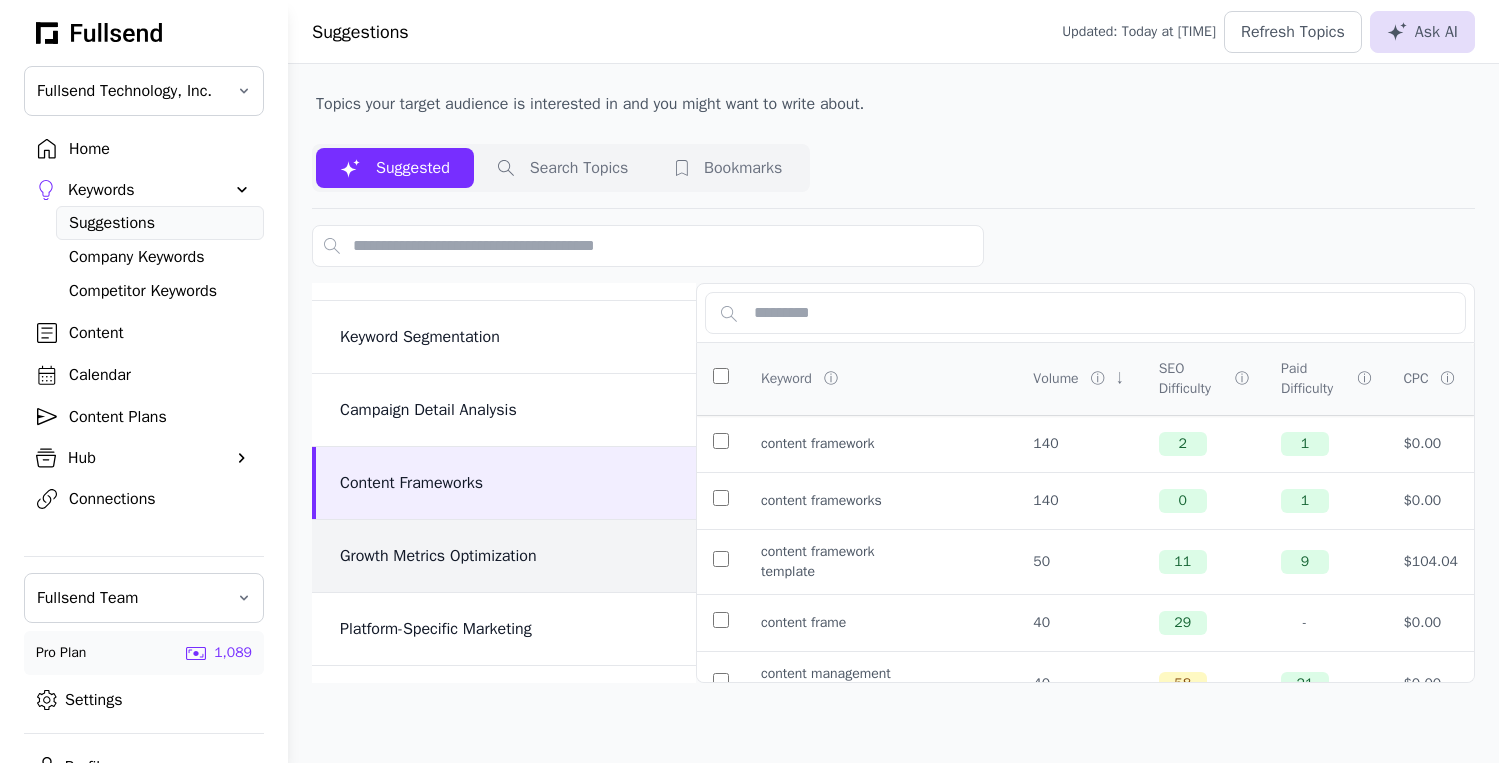 click on "Growth Metrics Optimization" at bounding box center (504, 556) 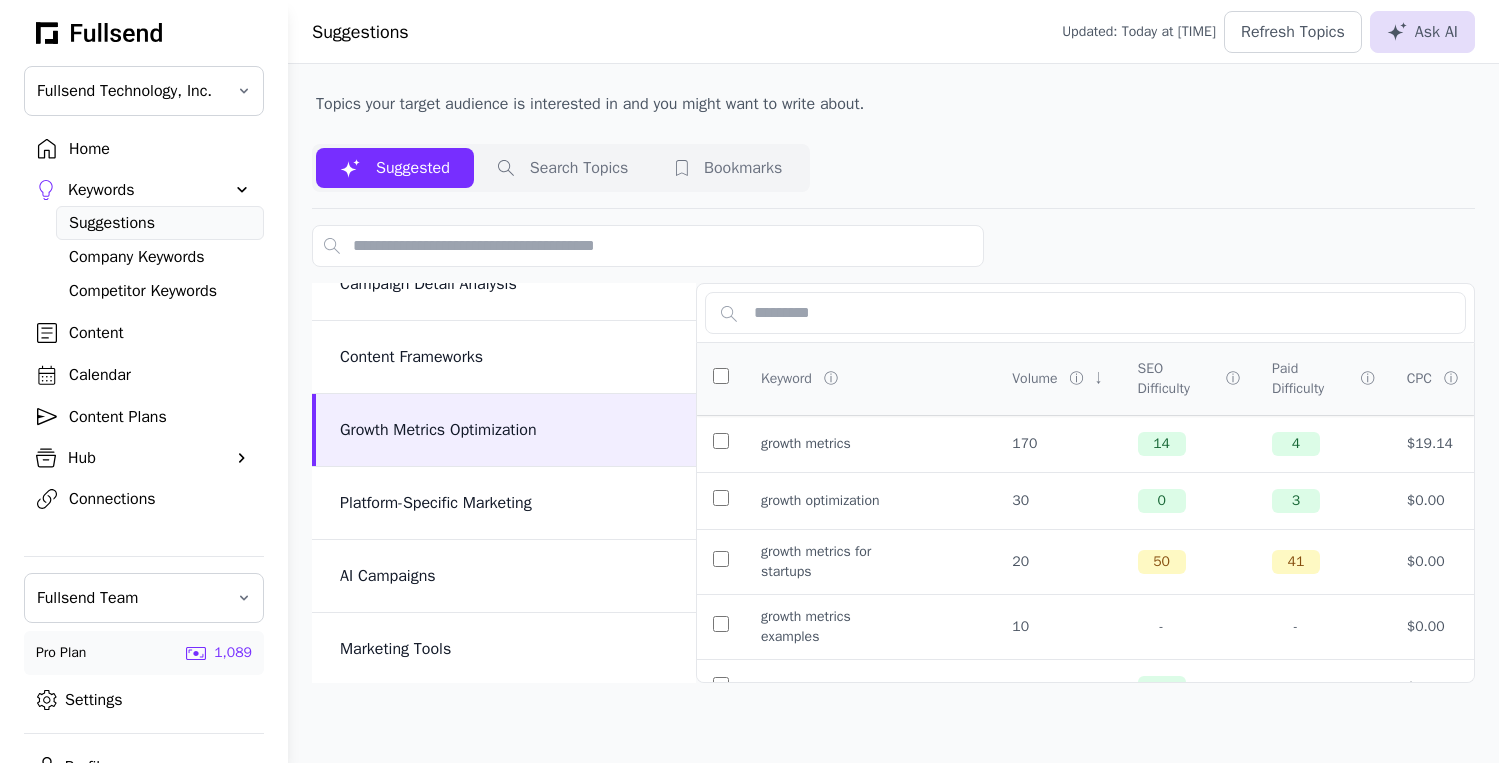 scroll, scrollTop: 419, scrollLeft: 0, axis: vertical 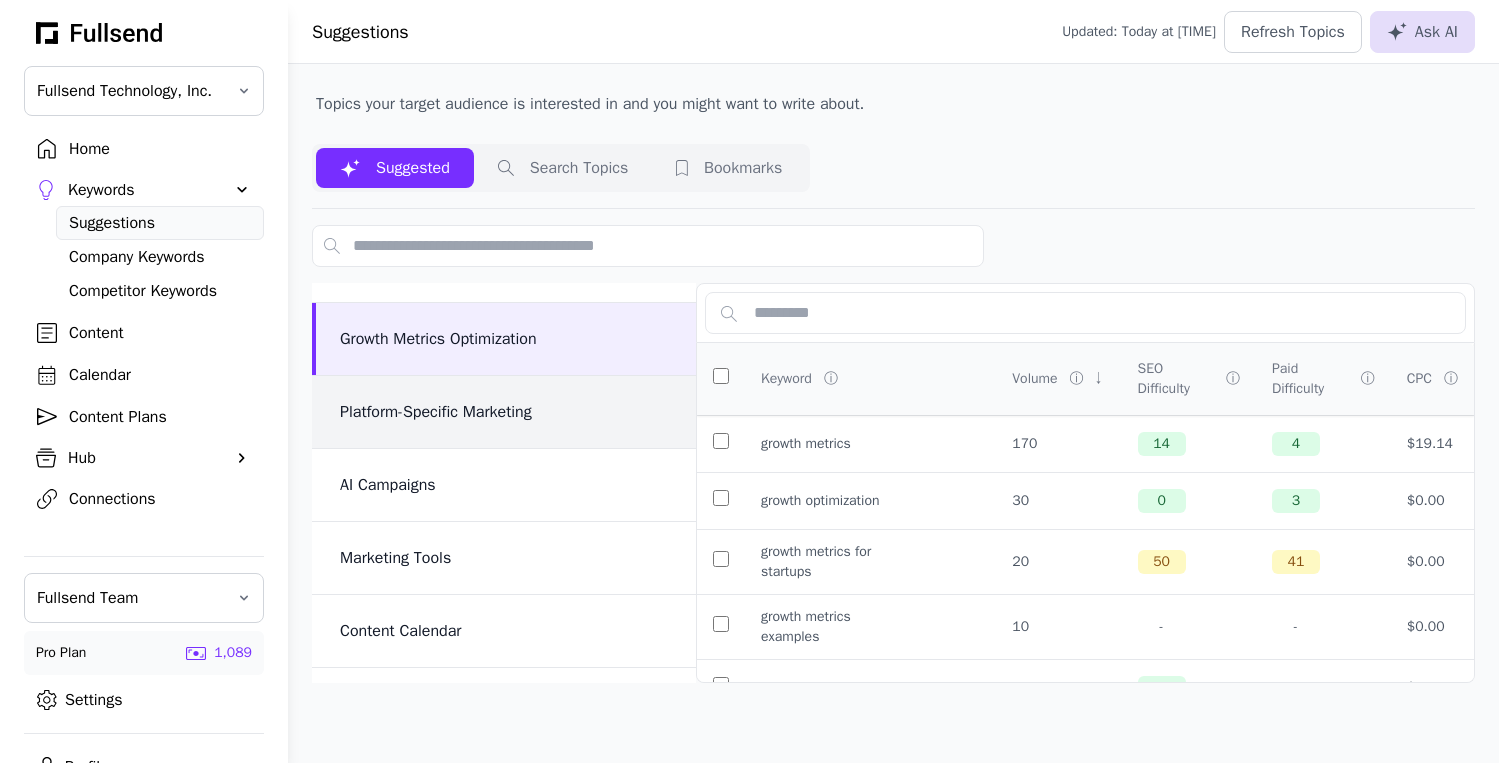 click on "Platform-Specific Marketing" at bounding box center (506, 412) 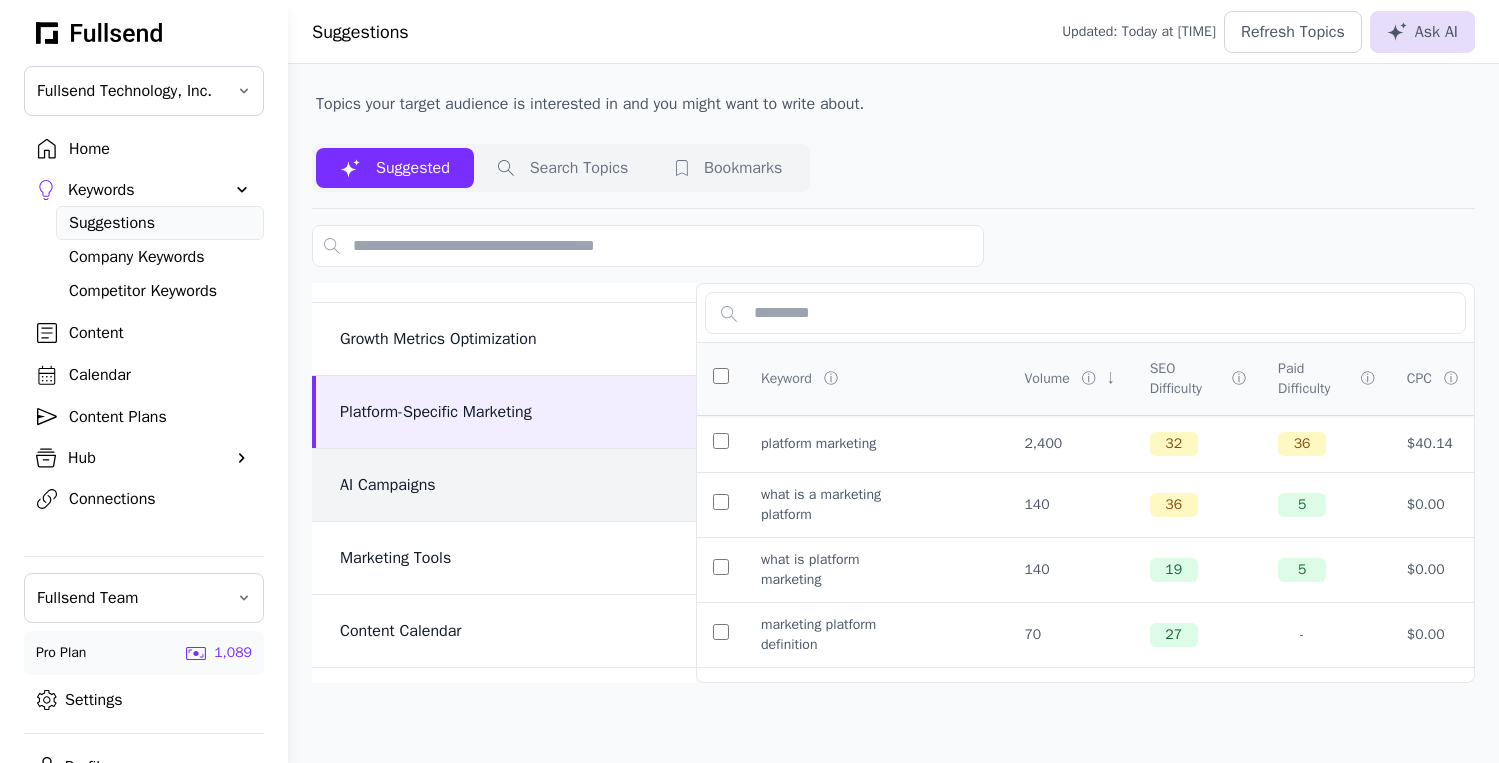 click on "AI Campaigns" at bounding box center (504, 485) 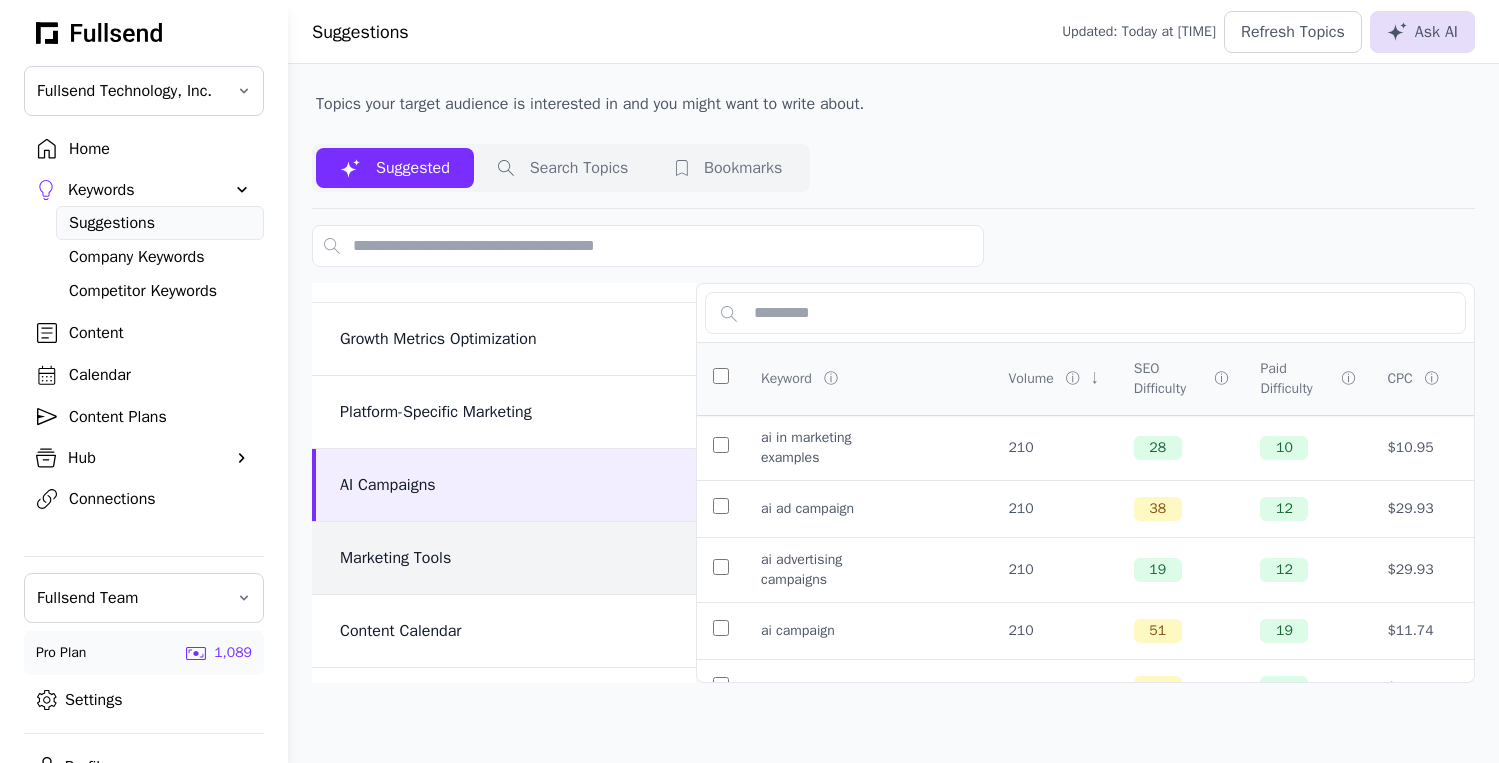 click on "Marketing Tools" at bounding box center (506, 558) 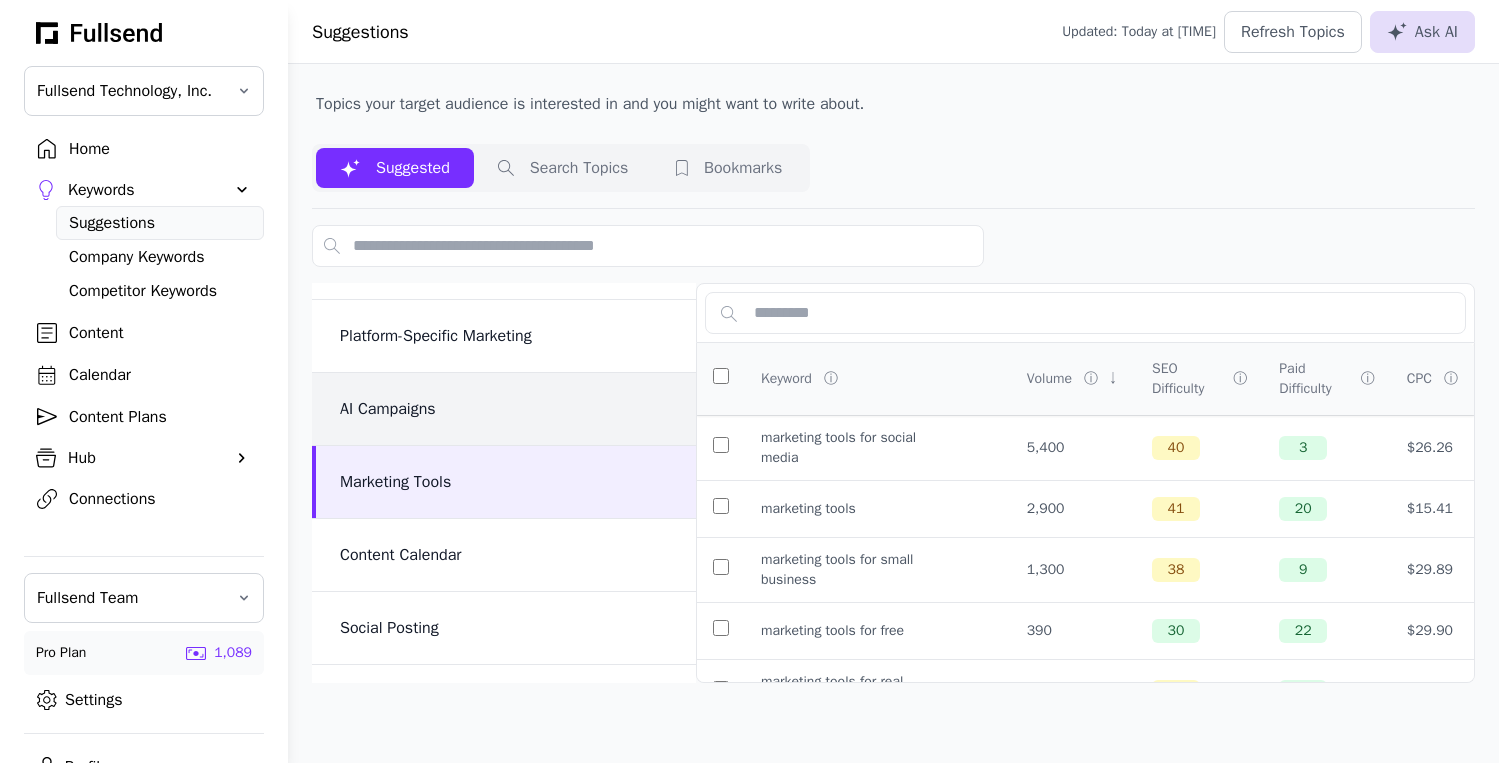 scroll, scrollTop: 525, scrollLeft: 0, axis: vertical 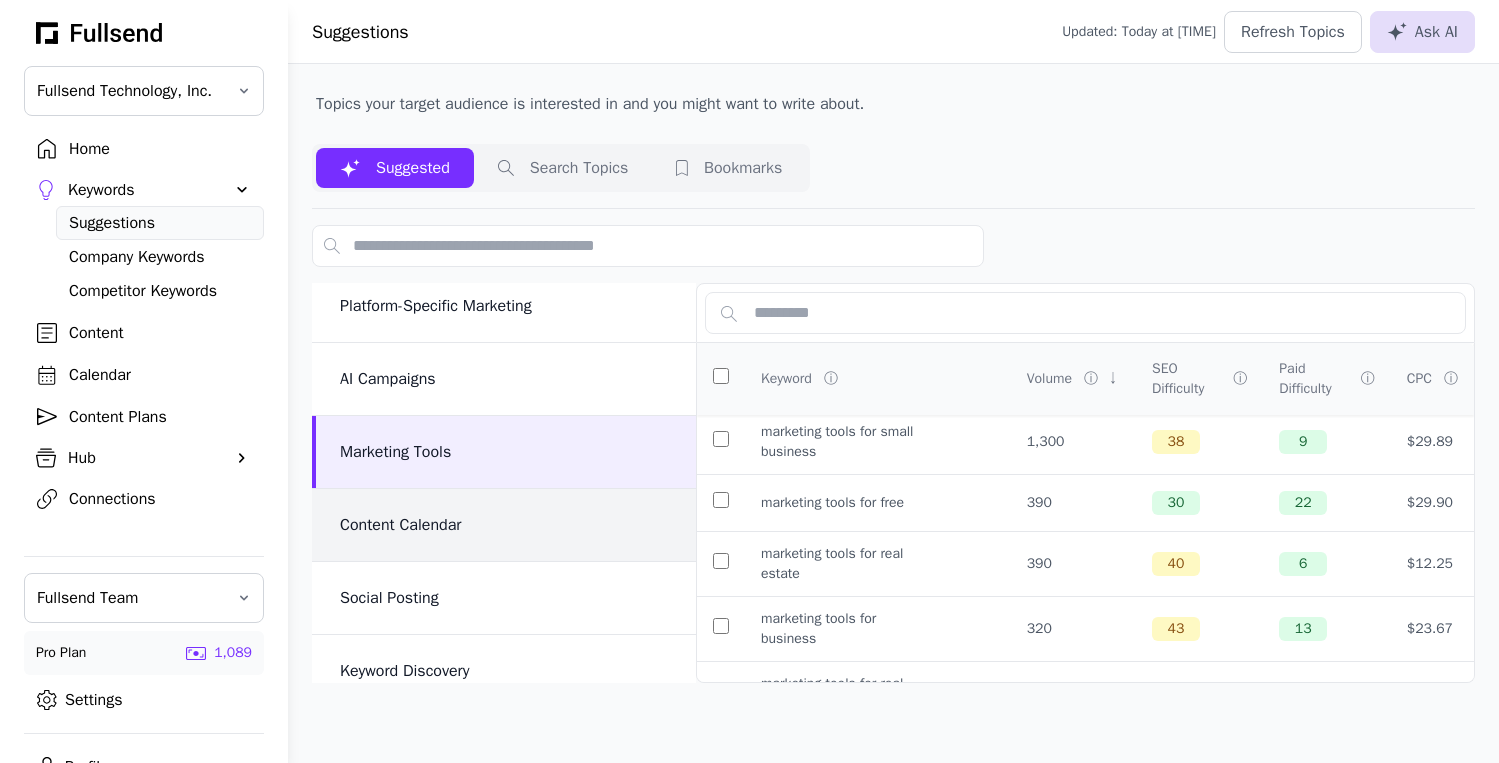 click on "Content Calendar" at bounding box center [506, 525] 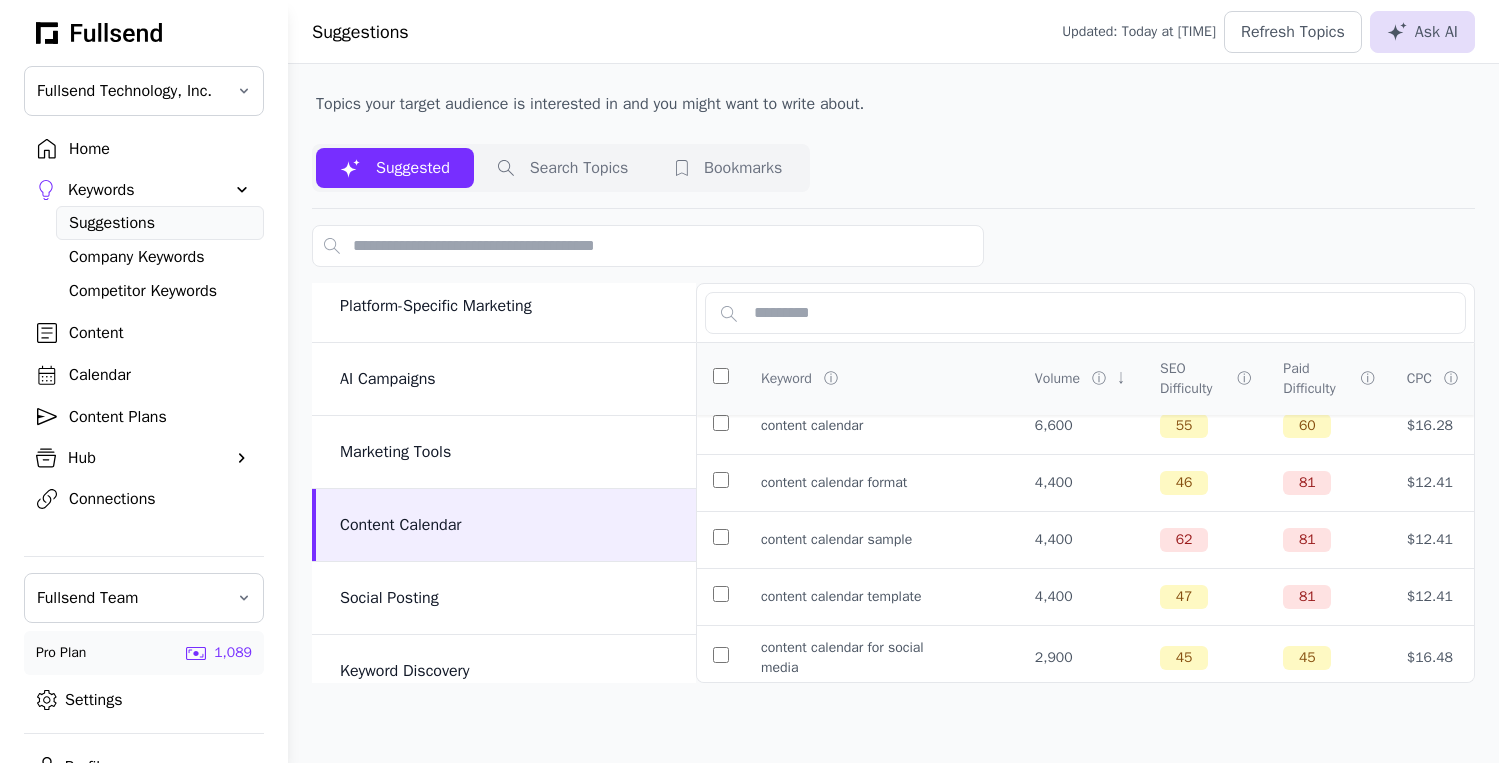 scroll, scrollTop: 0, scrollLeft: 0, axis: both 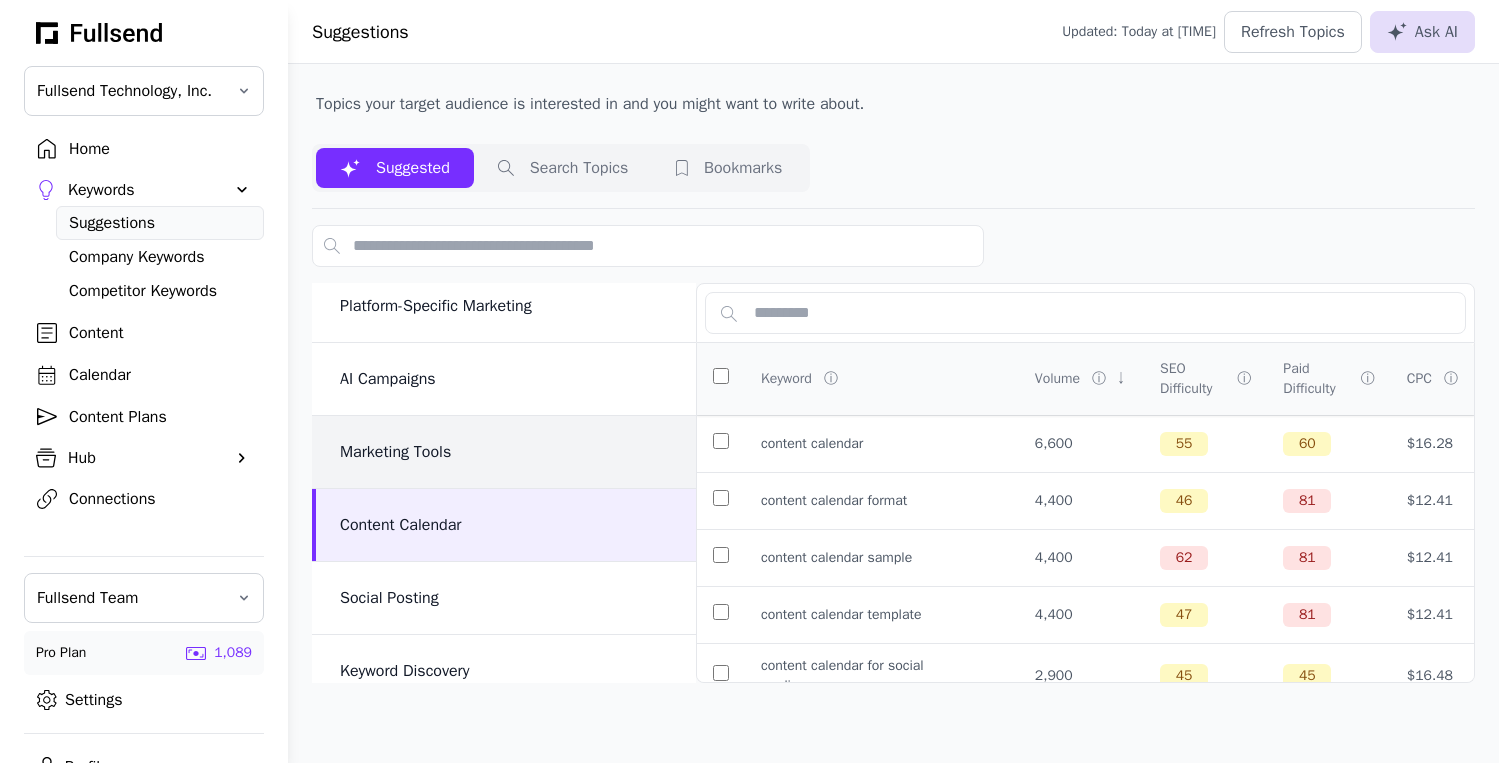 click on "Marketing Tools" at bounding box center [504, 452] 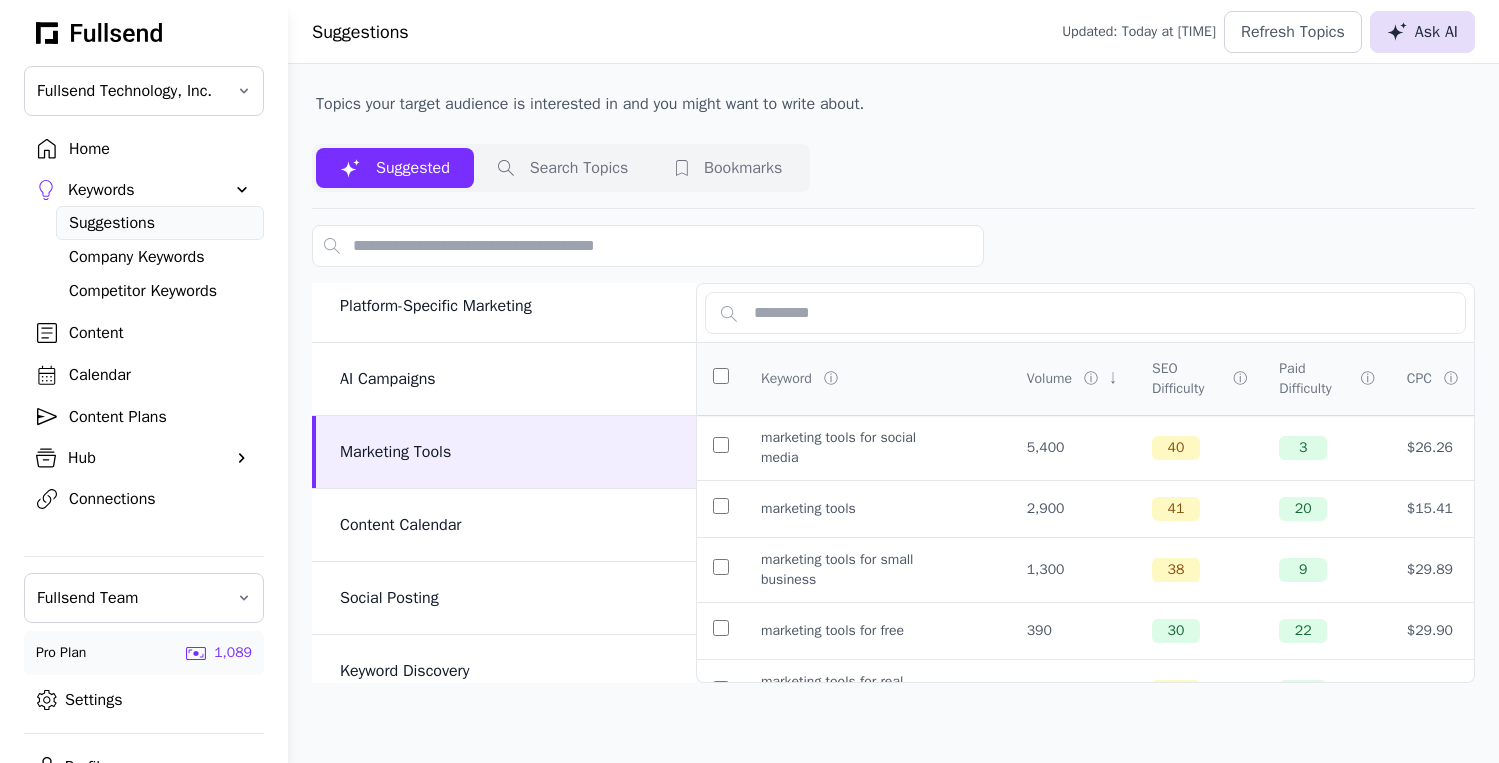 click on "Ask AI" 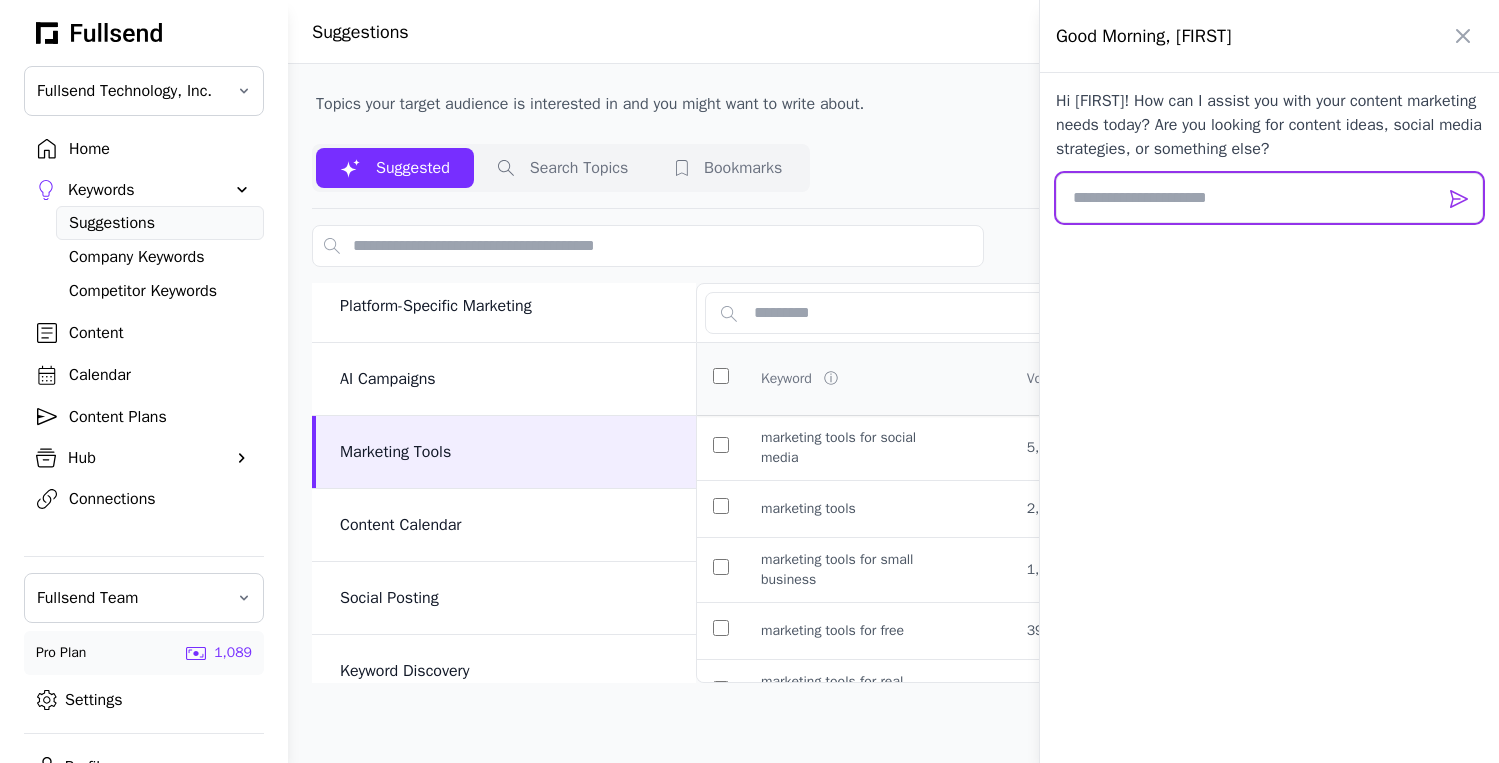 click at bounding box center (1269, 198) 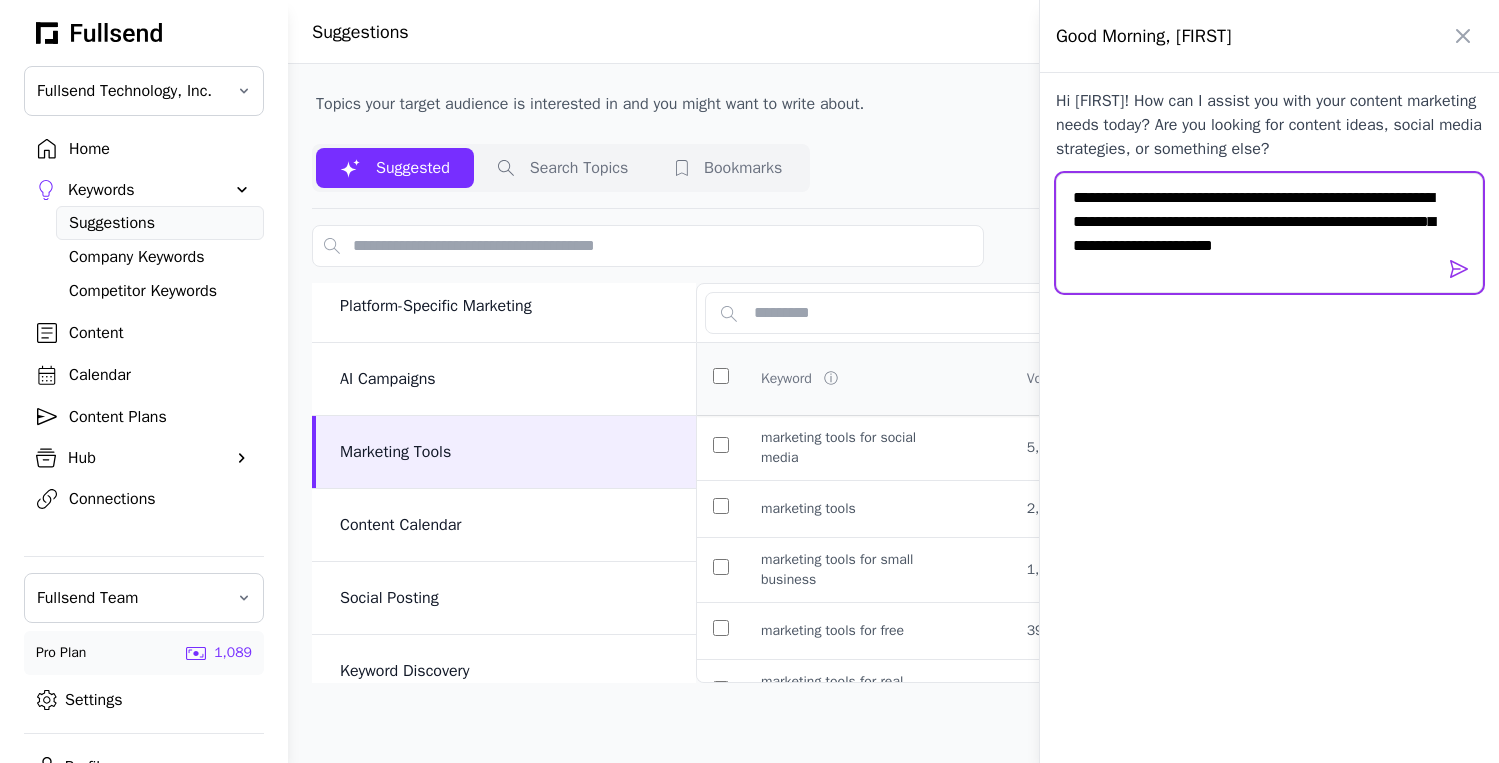 scroll, scrollTop: 0, scrollLeft: 0, axis: both 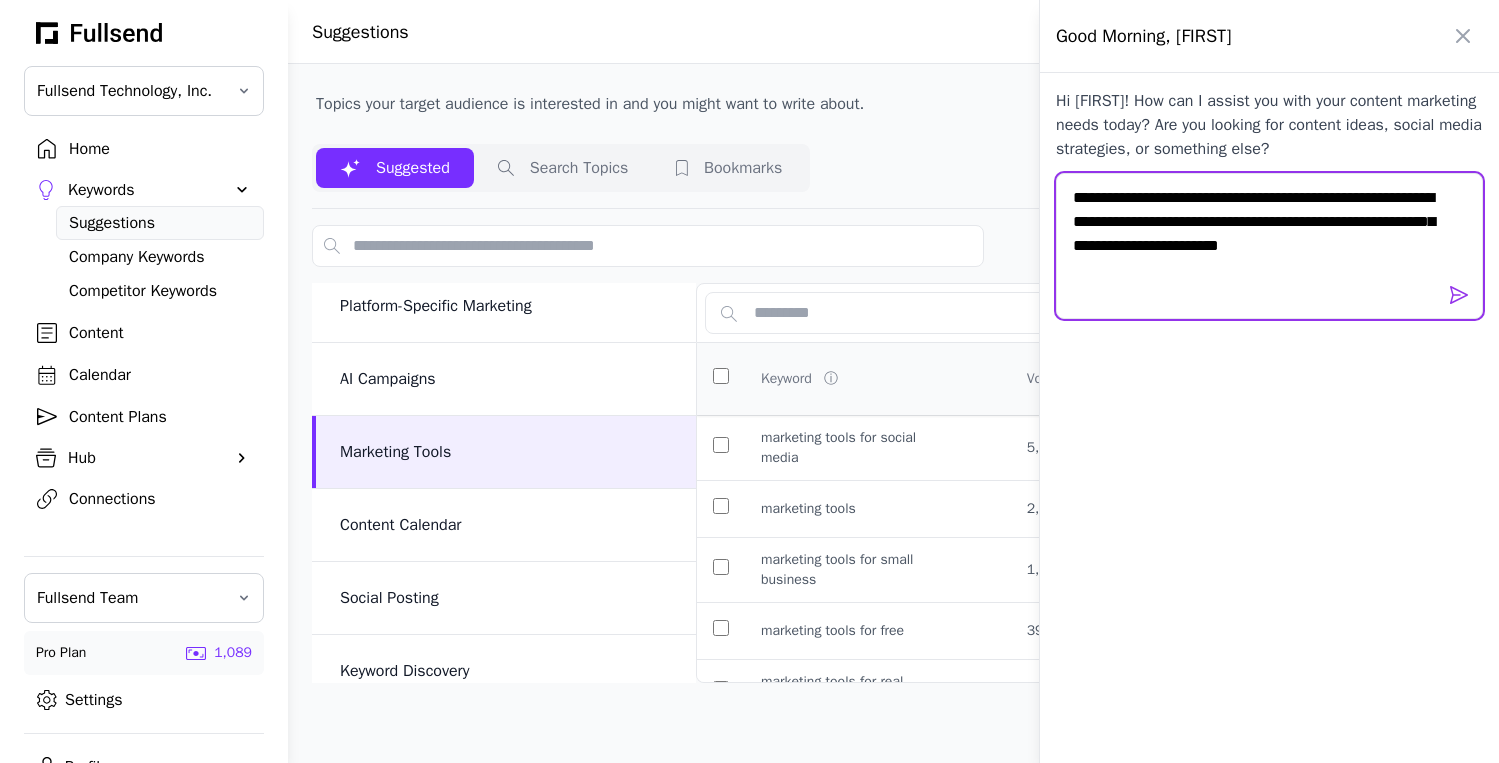type on "**********" 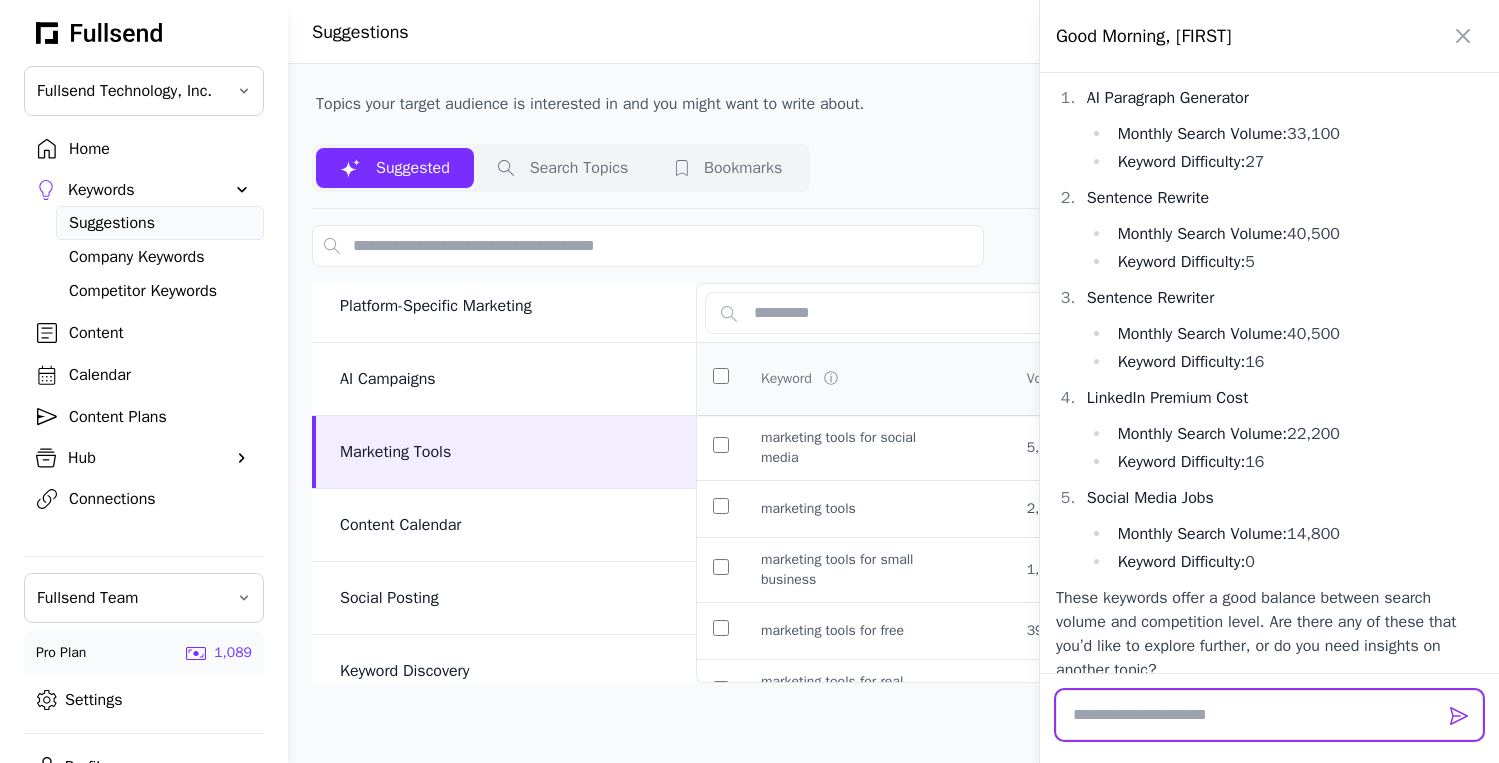 scroll, scrollTop: 275, scrollLeft: 0, axis: vertical 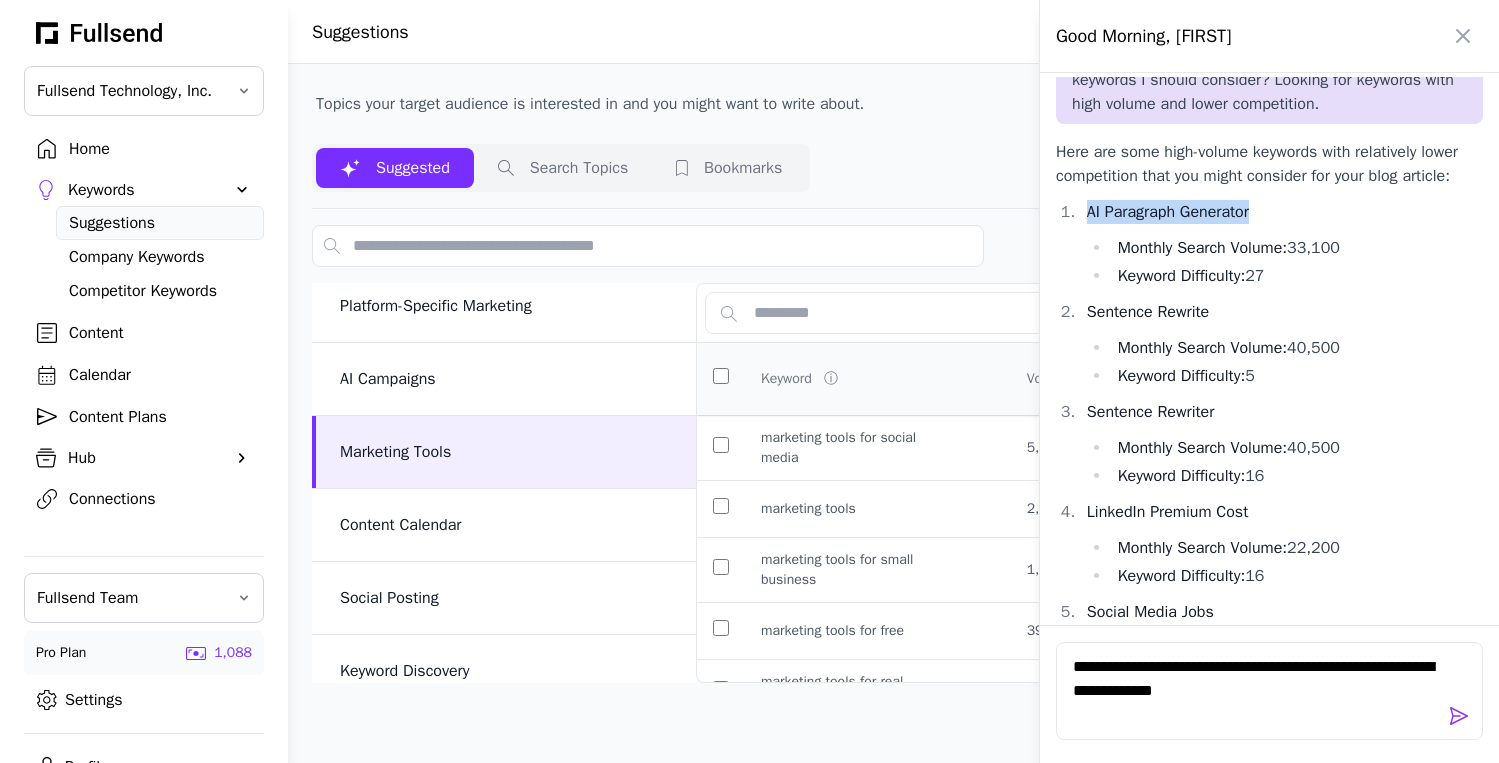 copy on "AI Paragraph Generator" 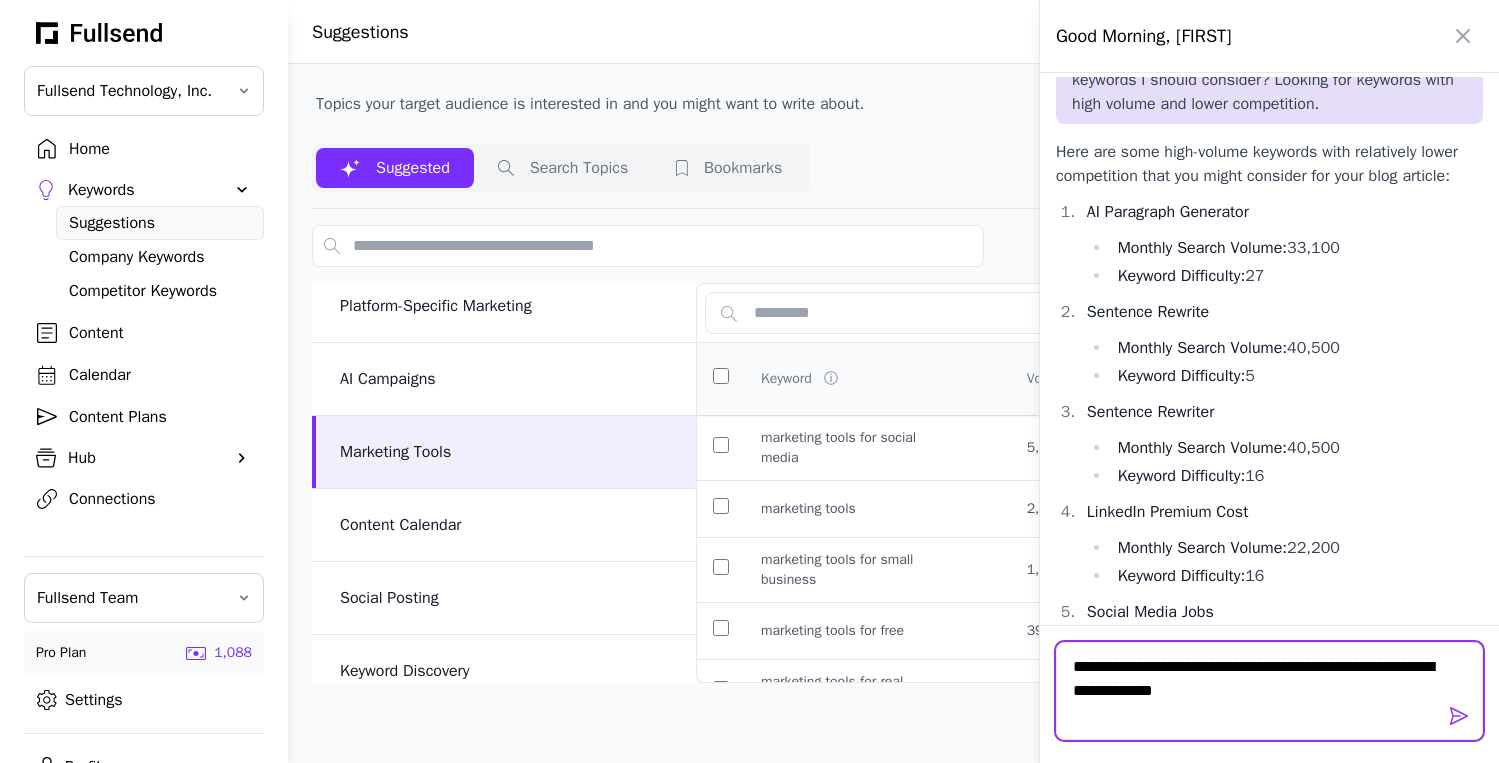 click on "**********" at bounding box center [1269, 691] 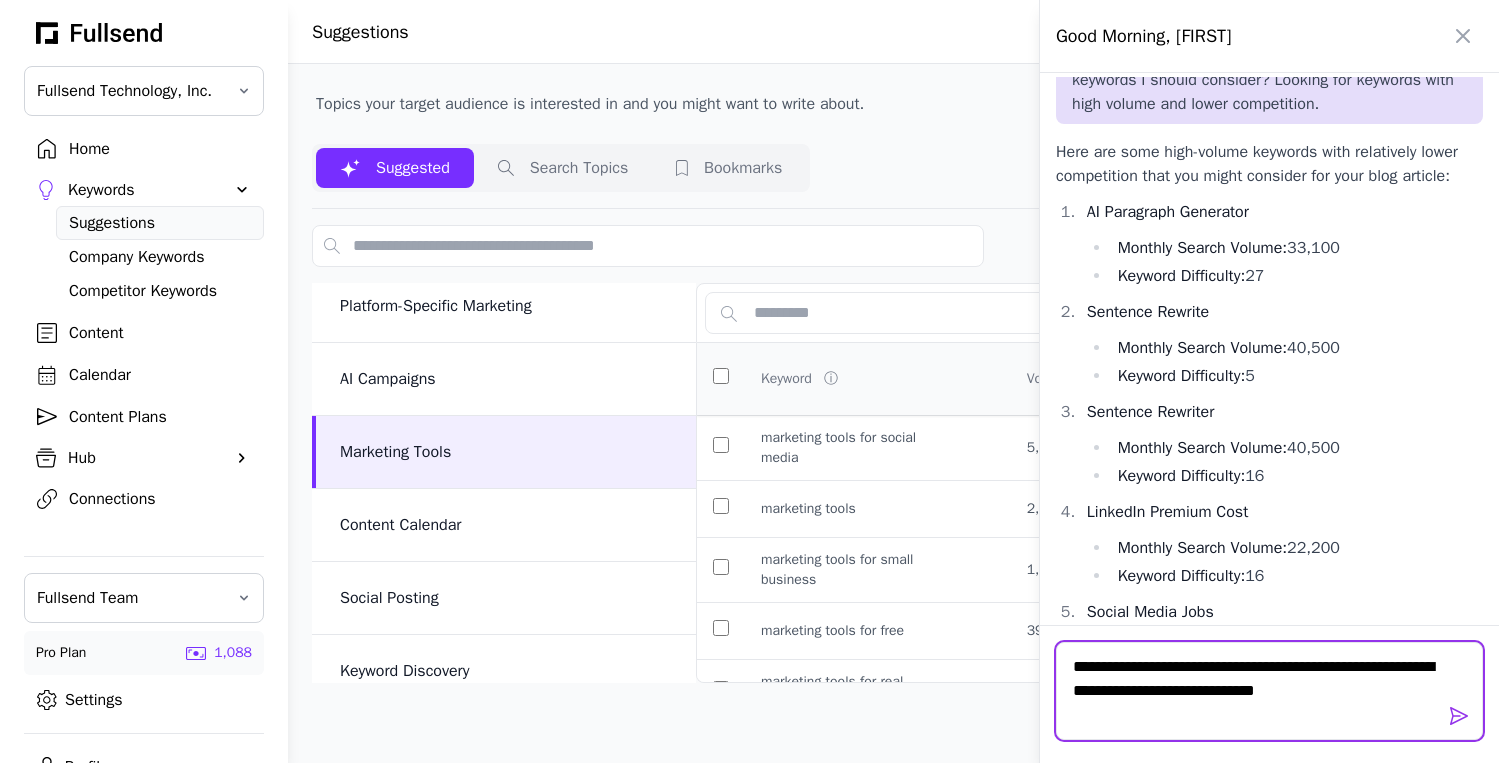 paste on "**********" 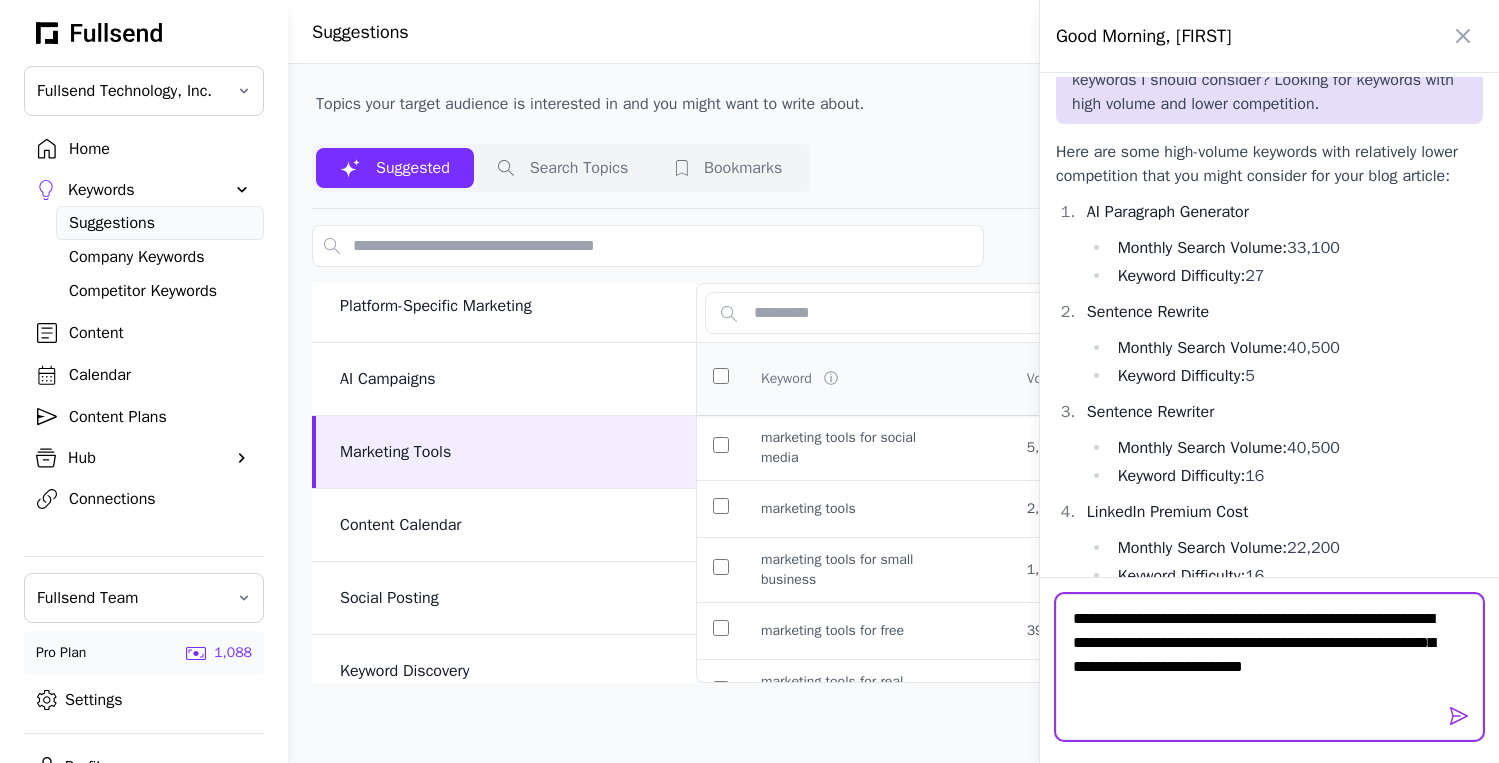 scroll, scrollTop: 0, scrollLeft: 0, axis: both 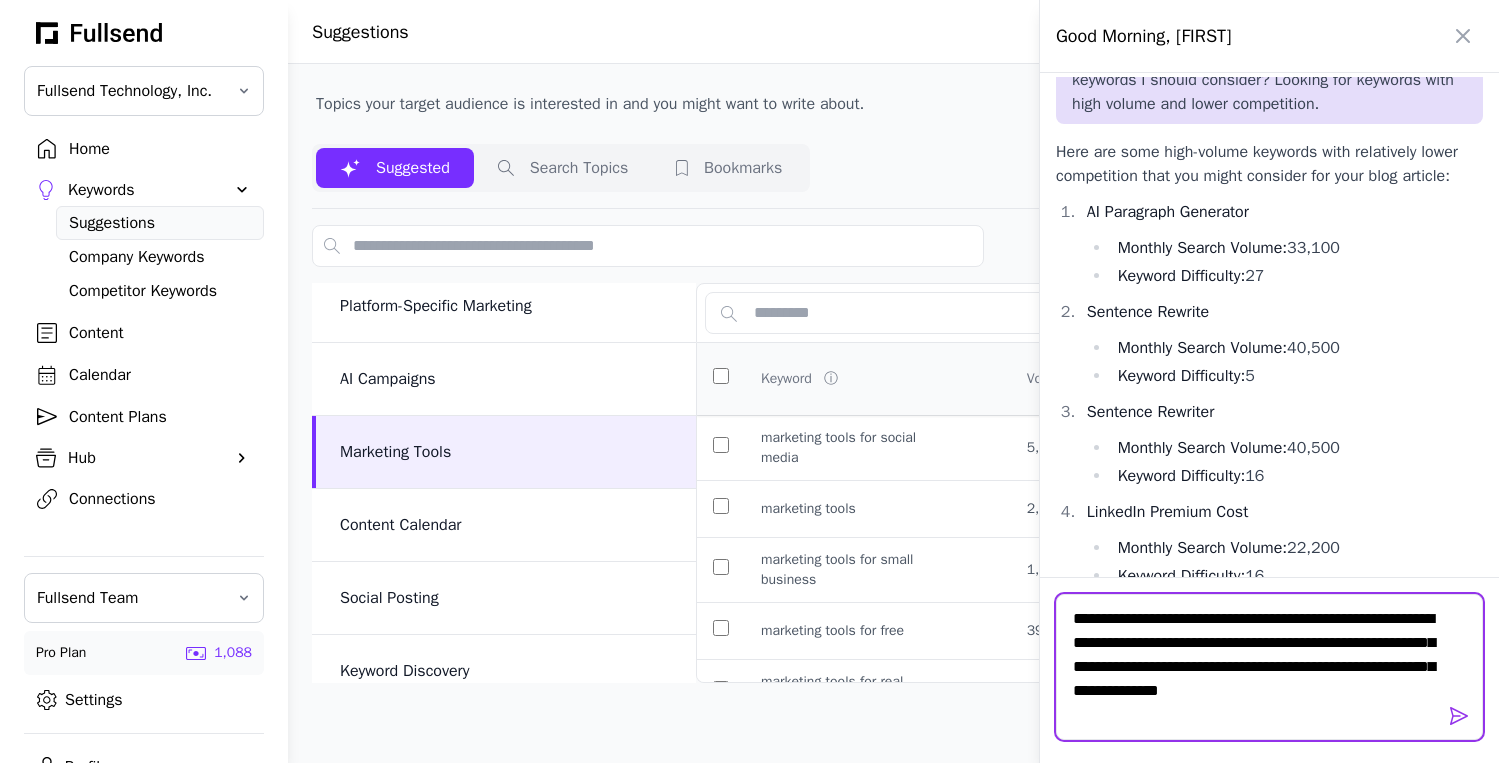 type on "**********" 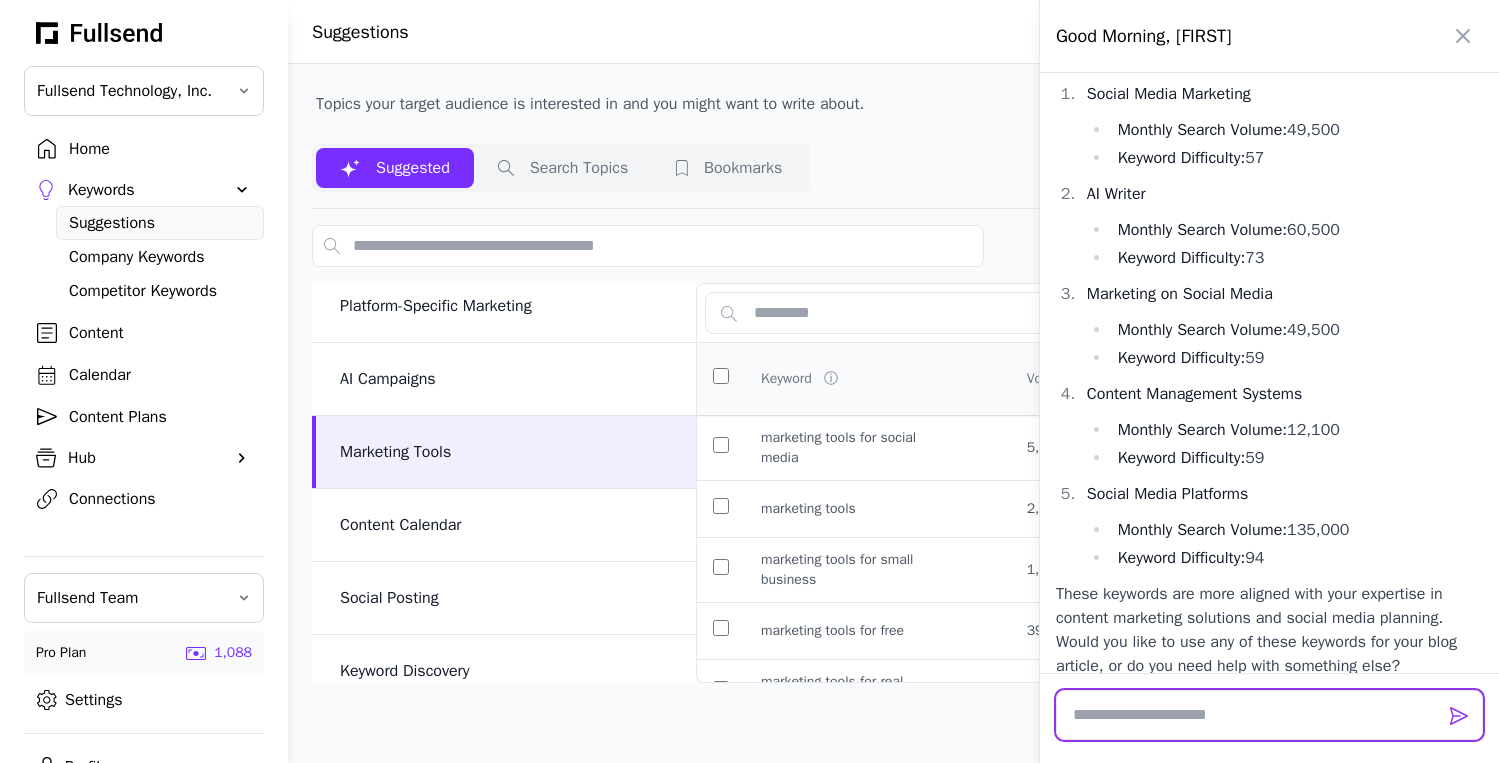 scroll, scrollTop: 1123, scrollLeft: 0, axis: vertical 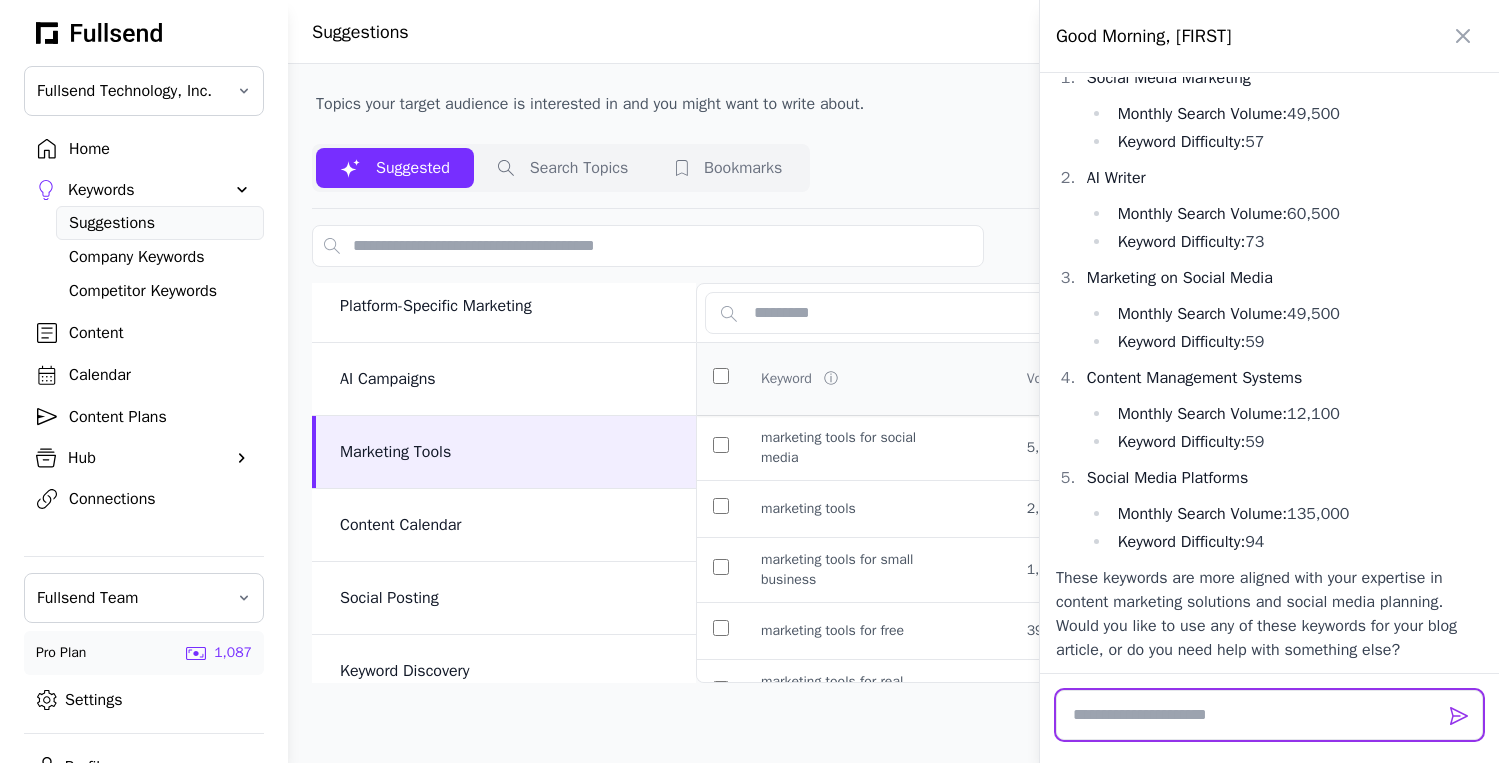click at bounding box center [1269, 715] 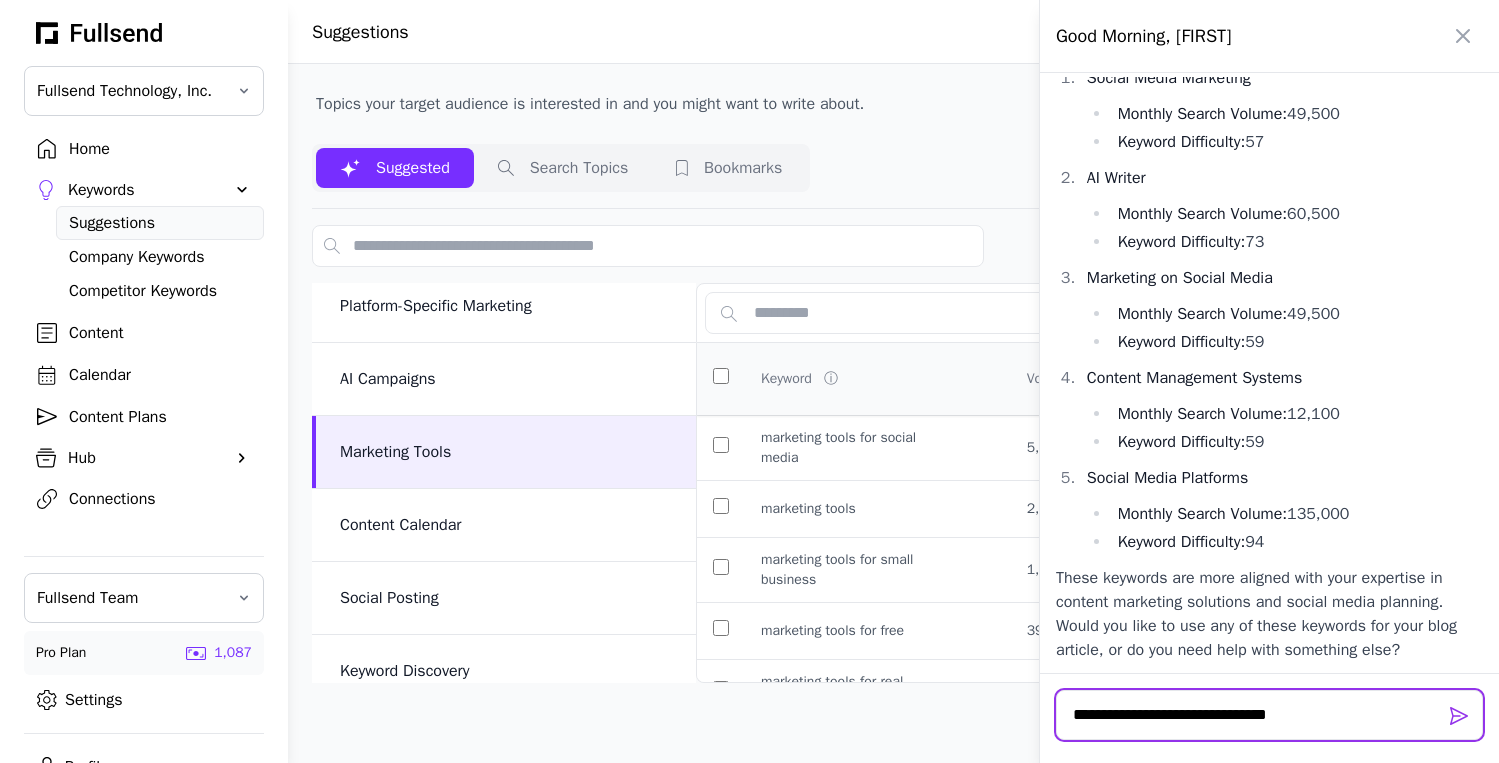 type on "**********" 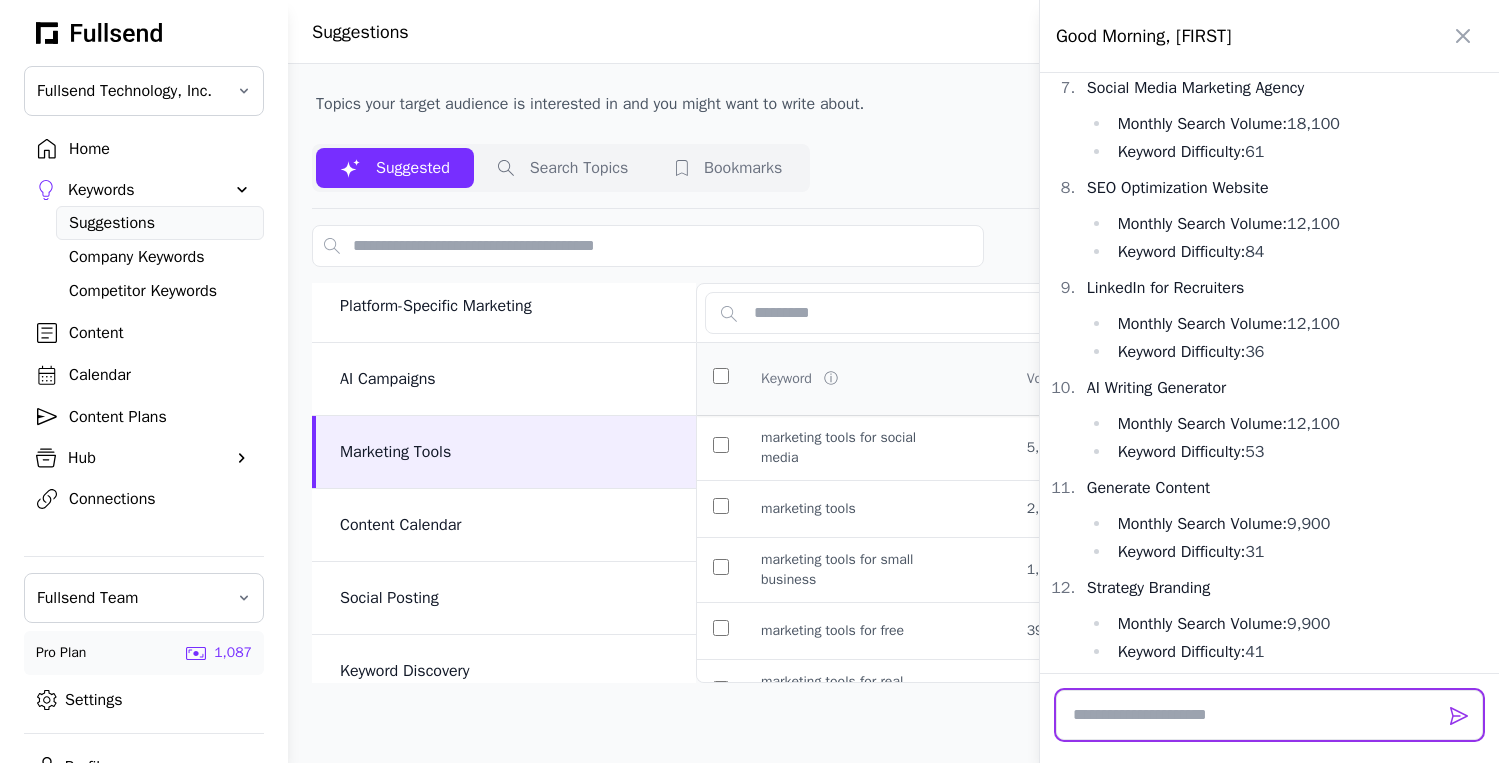scroll, scrollTop: 2446, scrollLeft: 0, axis: vertical 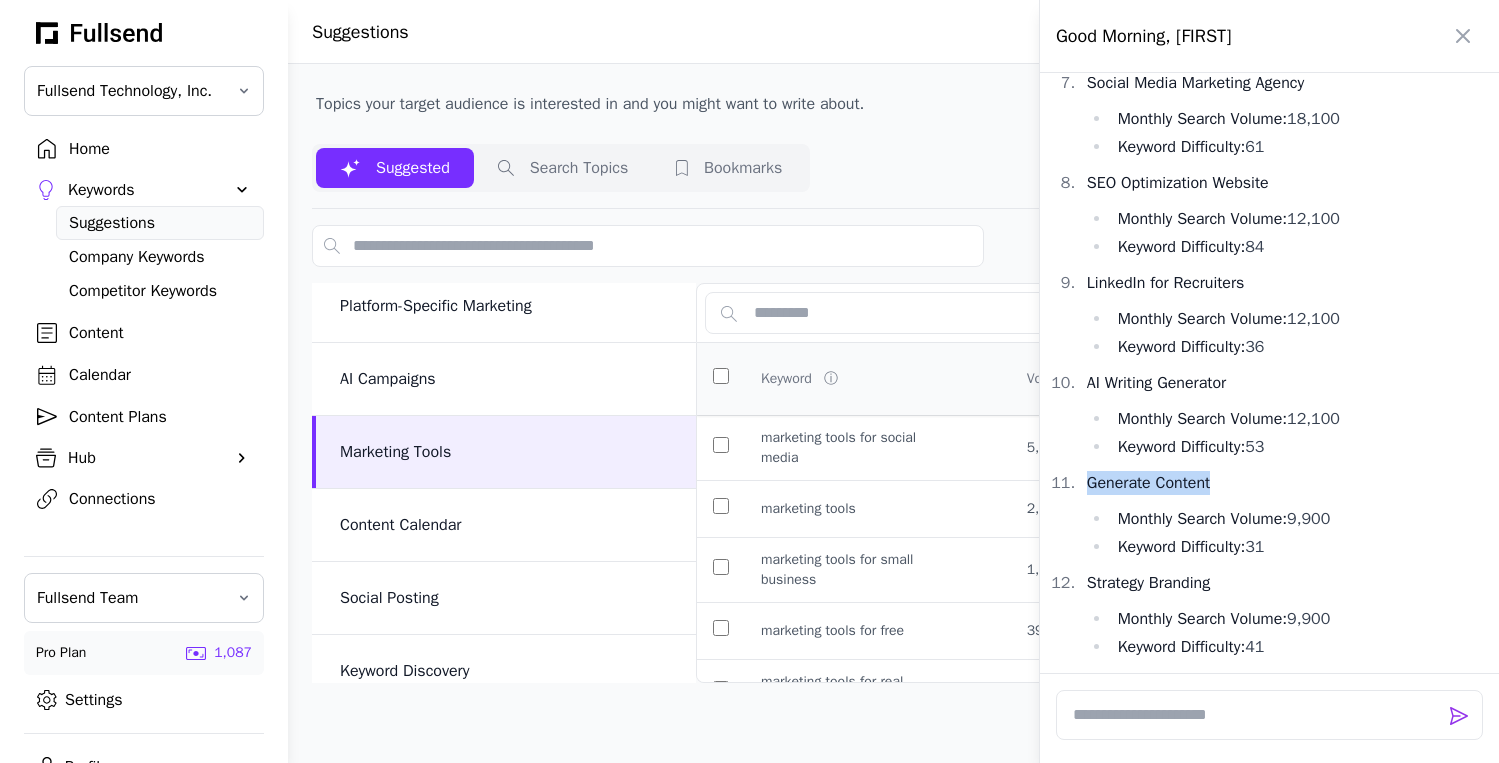 drag, startPoint x: 1227, startPoint y: 478, endPoint x: 1090, endPoint y: 481, distance: 137.03284 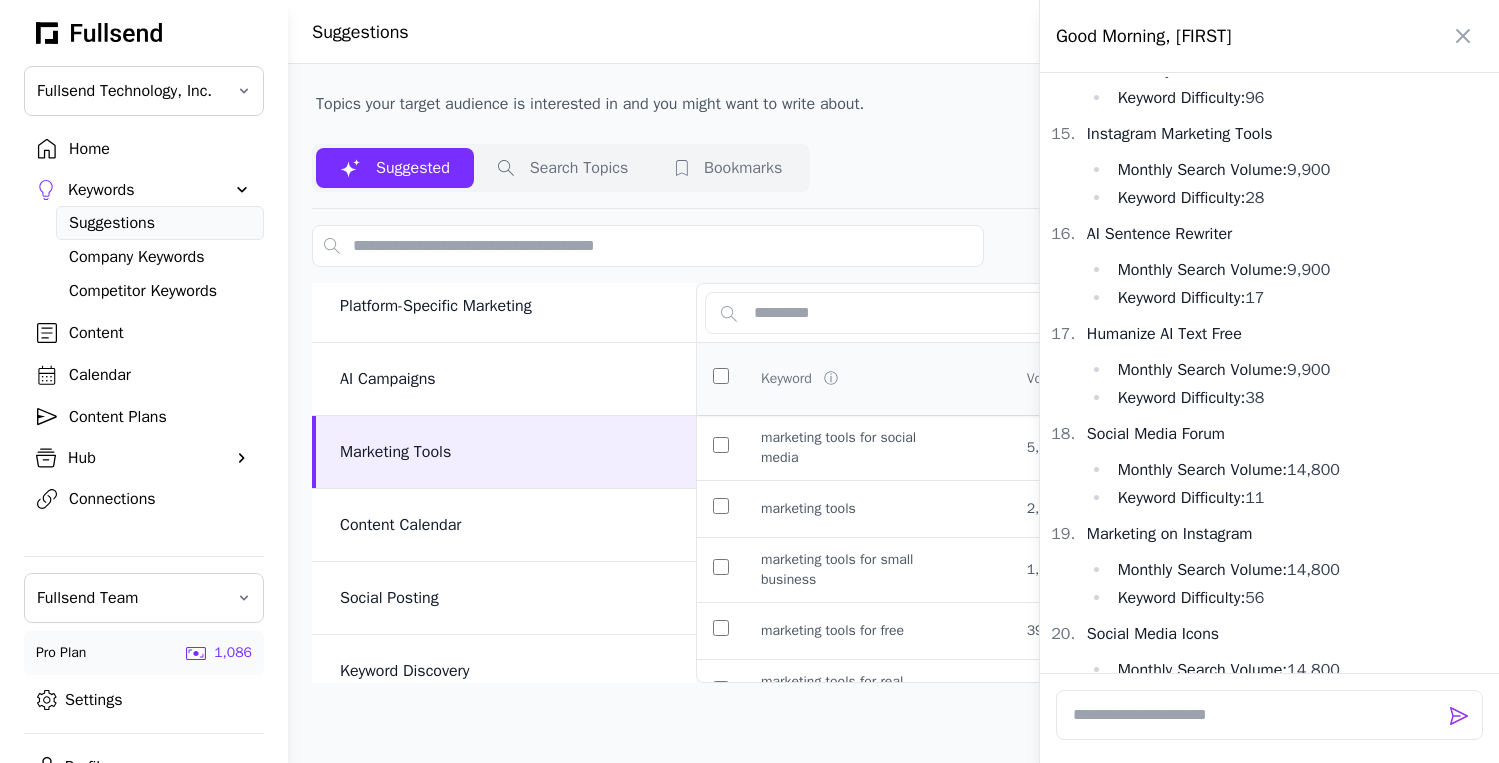 scroll, scrollTop: 3174, scrollLeft: 0, axis: vertical 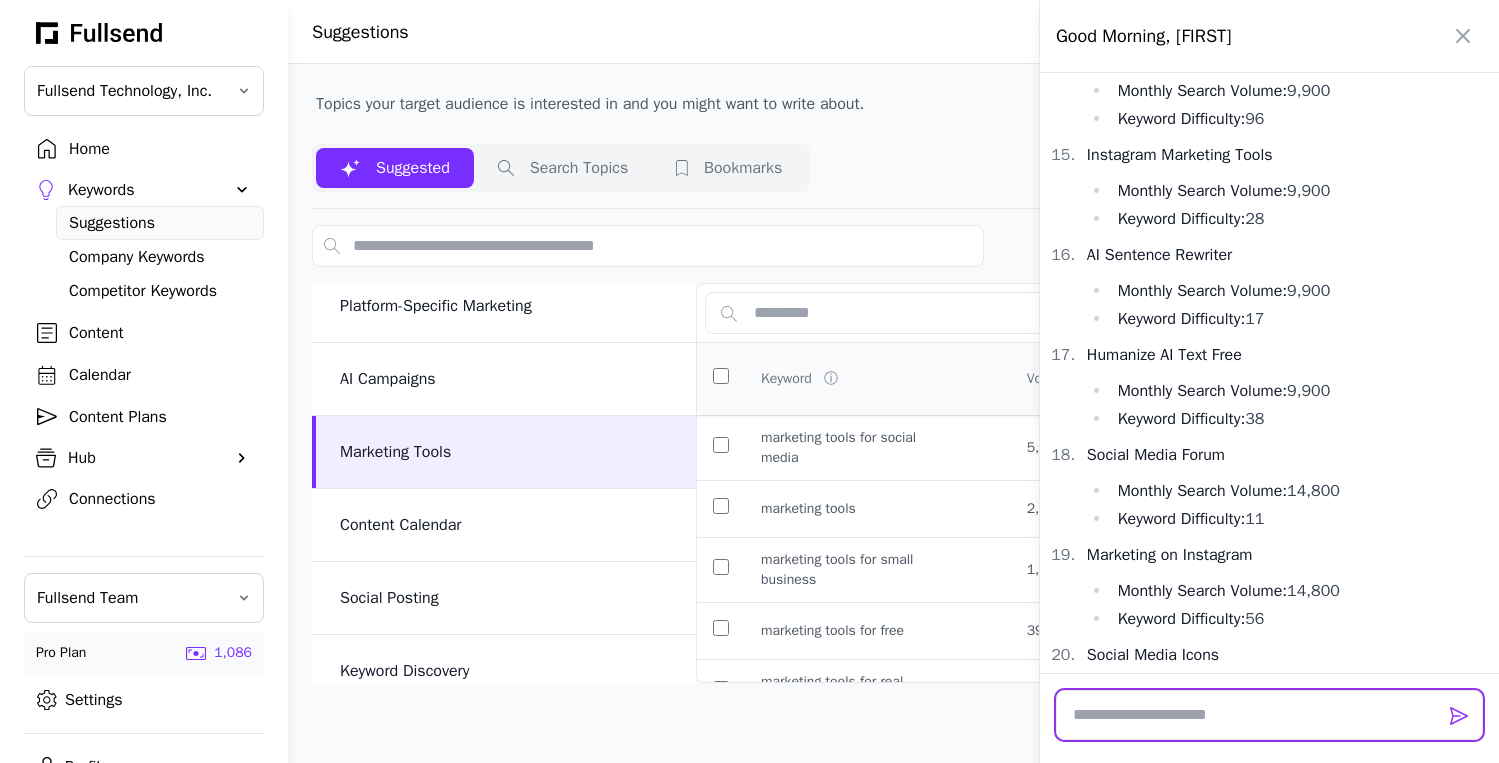 click at bounding box center [1269, 715] 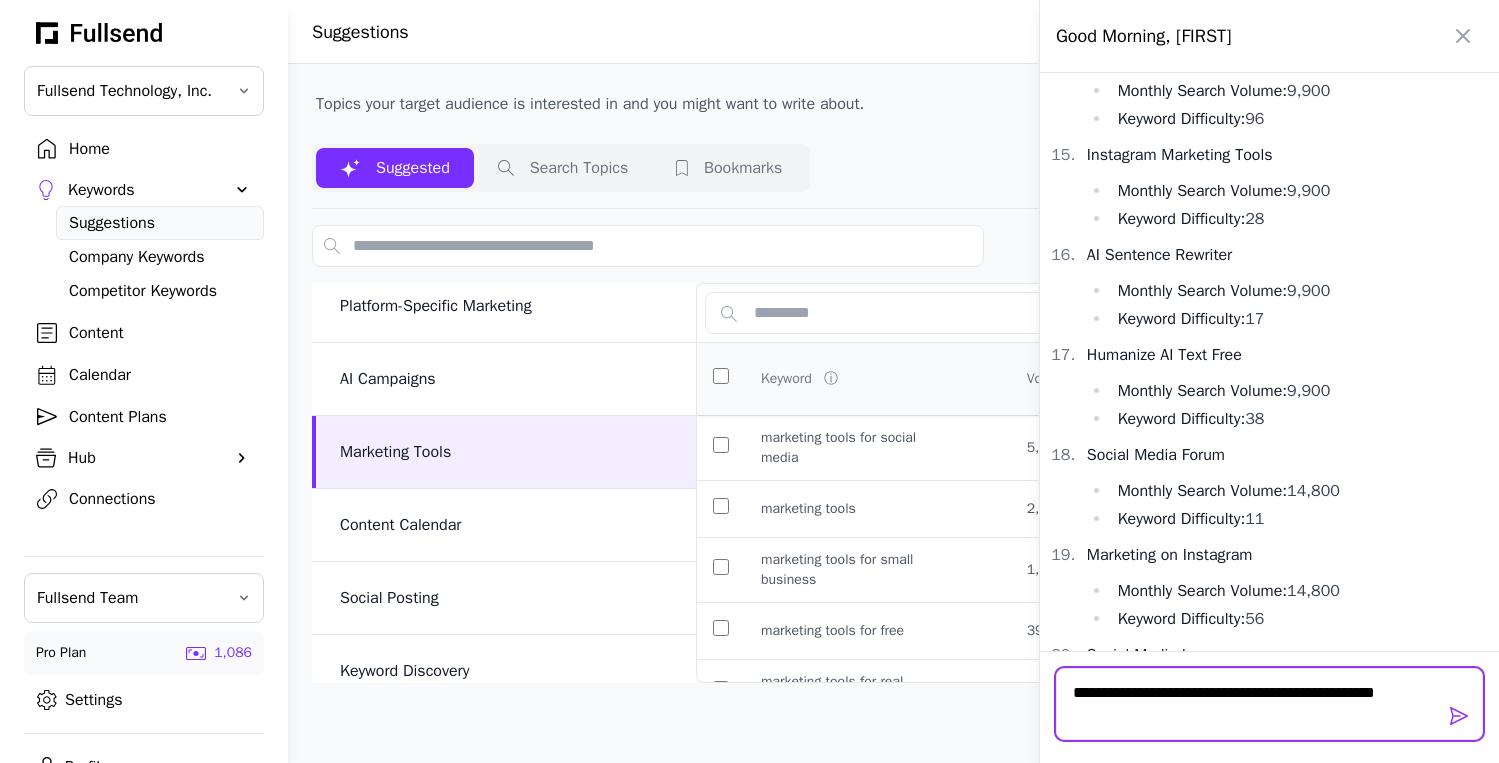 scroll, scrollTop: 0, scrollLeft: 0, axis: both 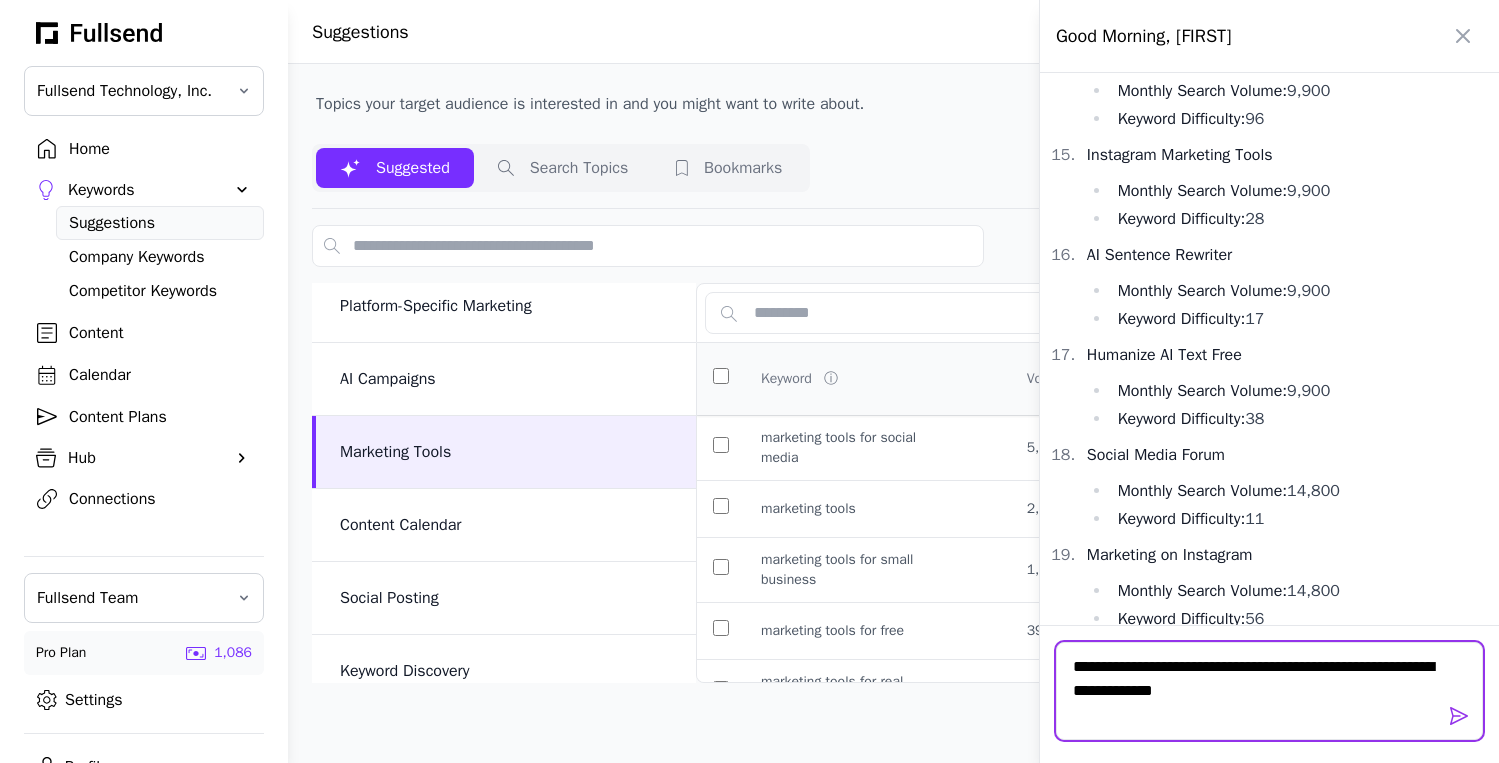 type on "**********" 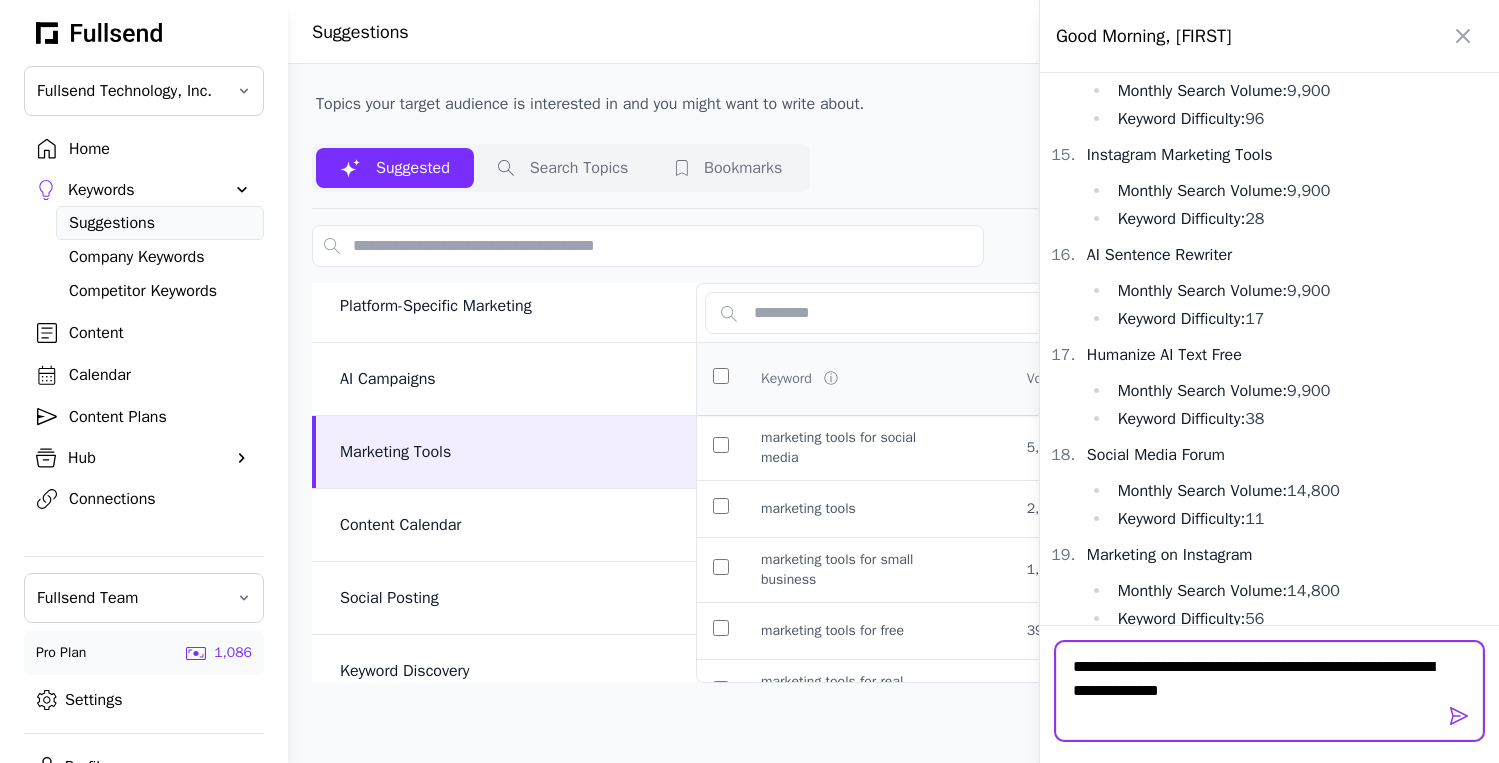 type 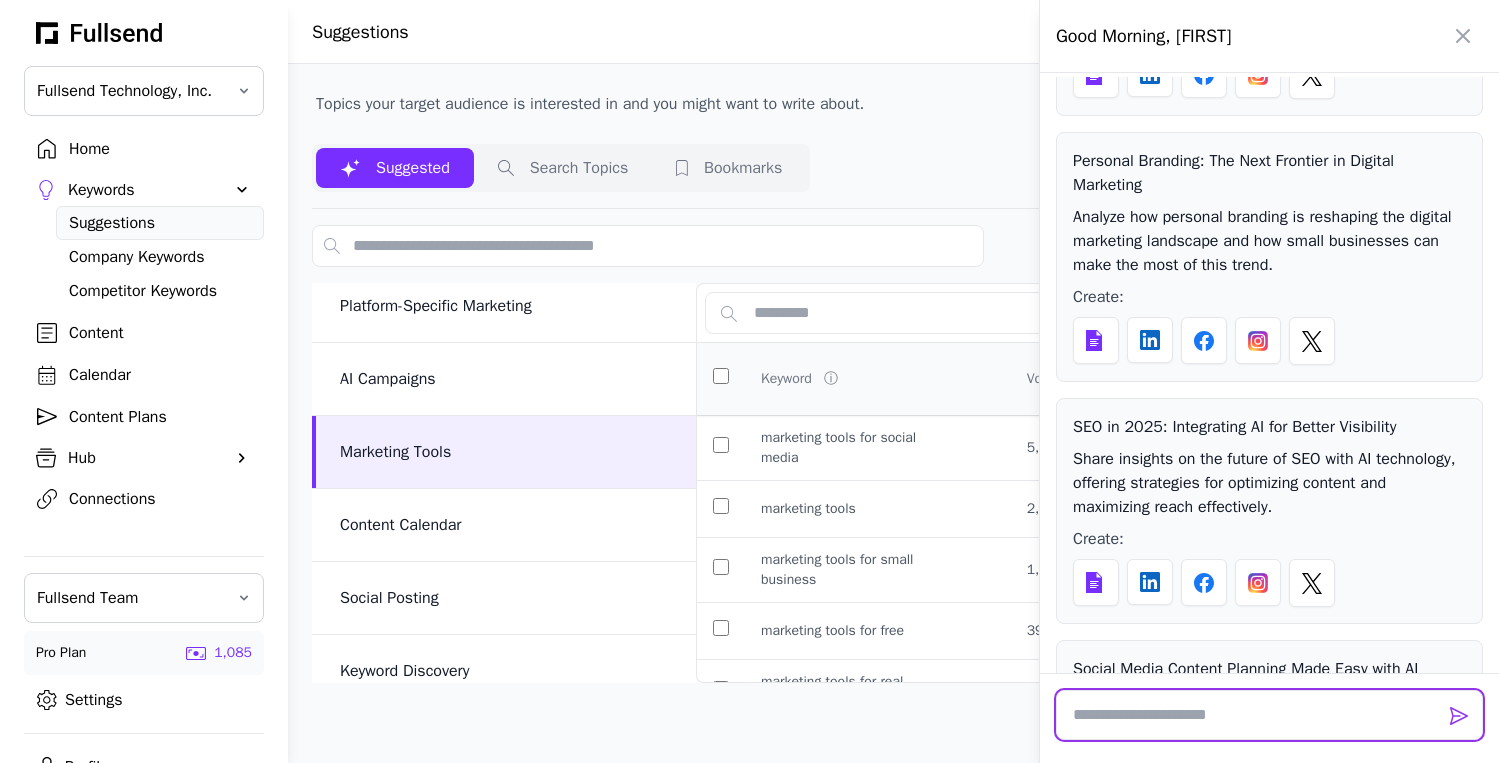 scroll, scrollTop: 4747, scrollLeft: 0, axis: vertical 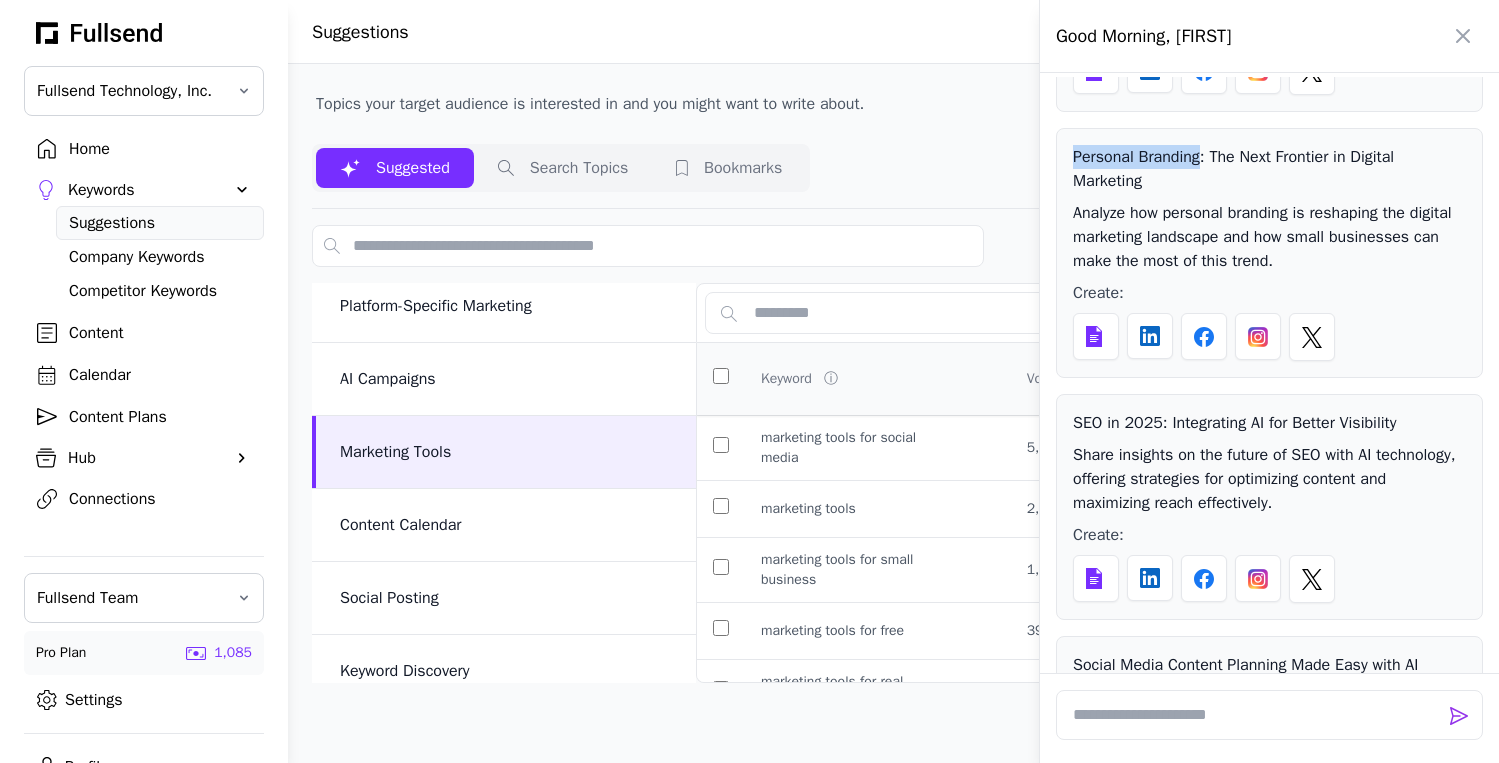 drag, startPoint x: 1212, startPoint y: 253, endPoint x: 1070, endPoint y: 251, distance: 142.01408 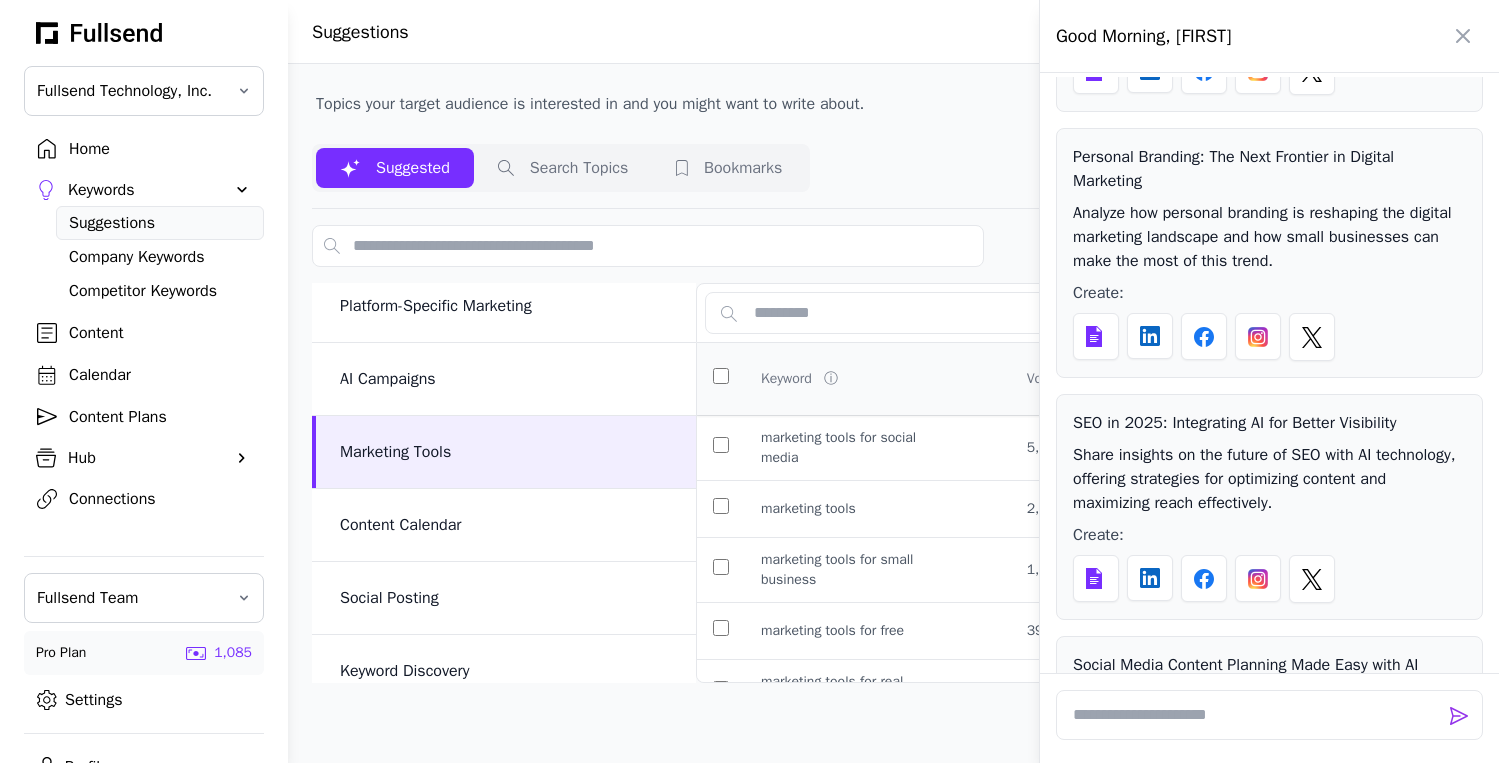 click at bounding box center (749, 381) 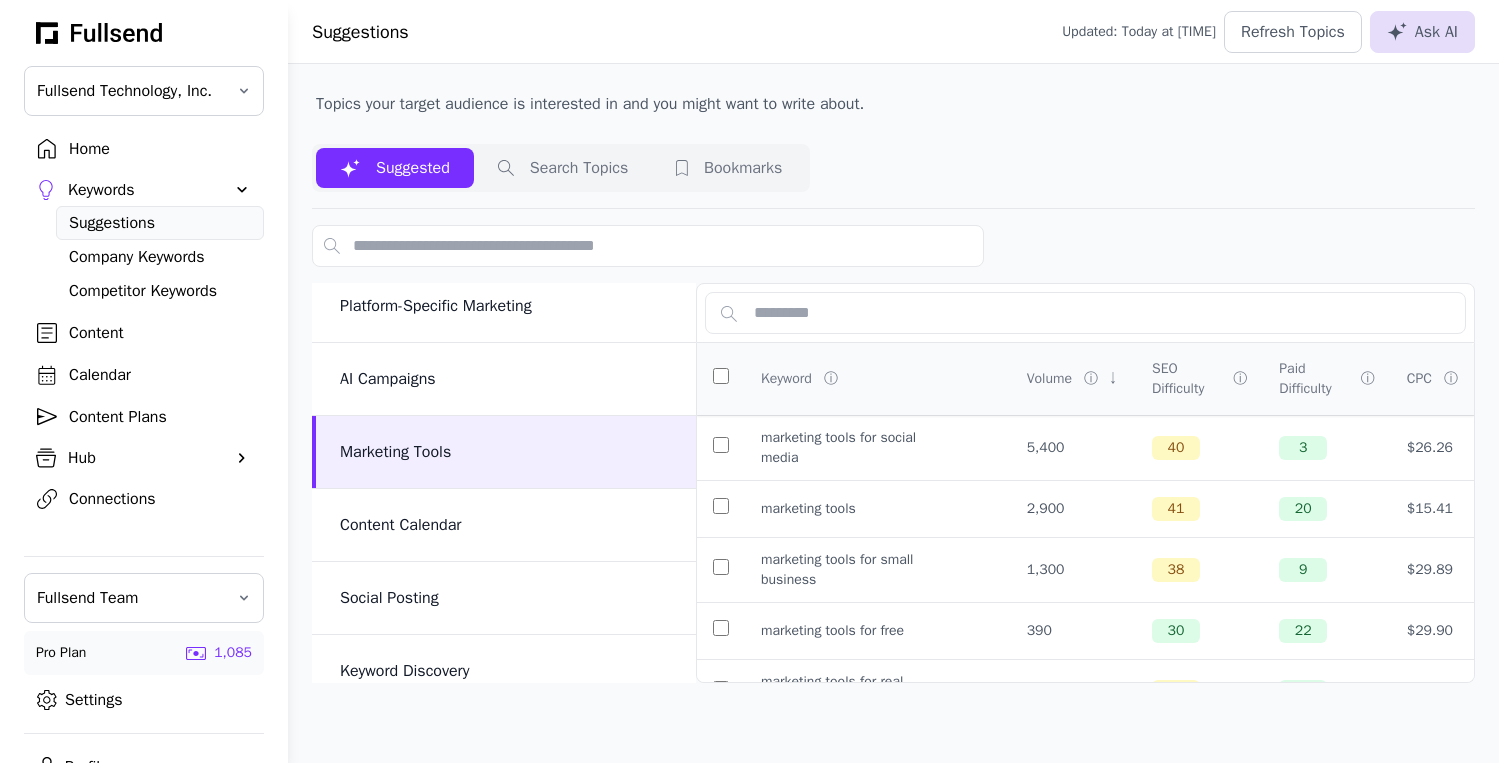 click on "Search Topics" 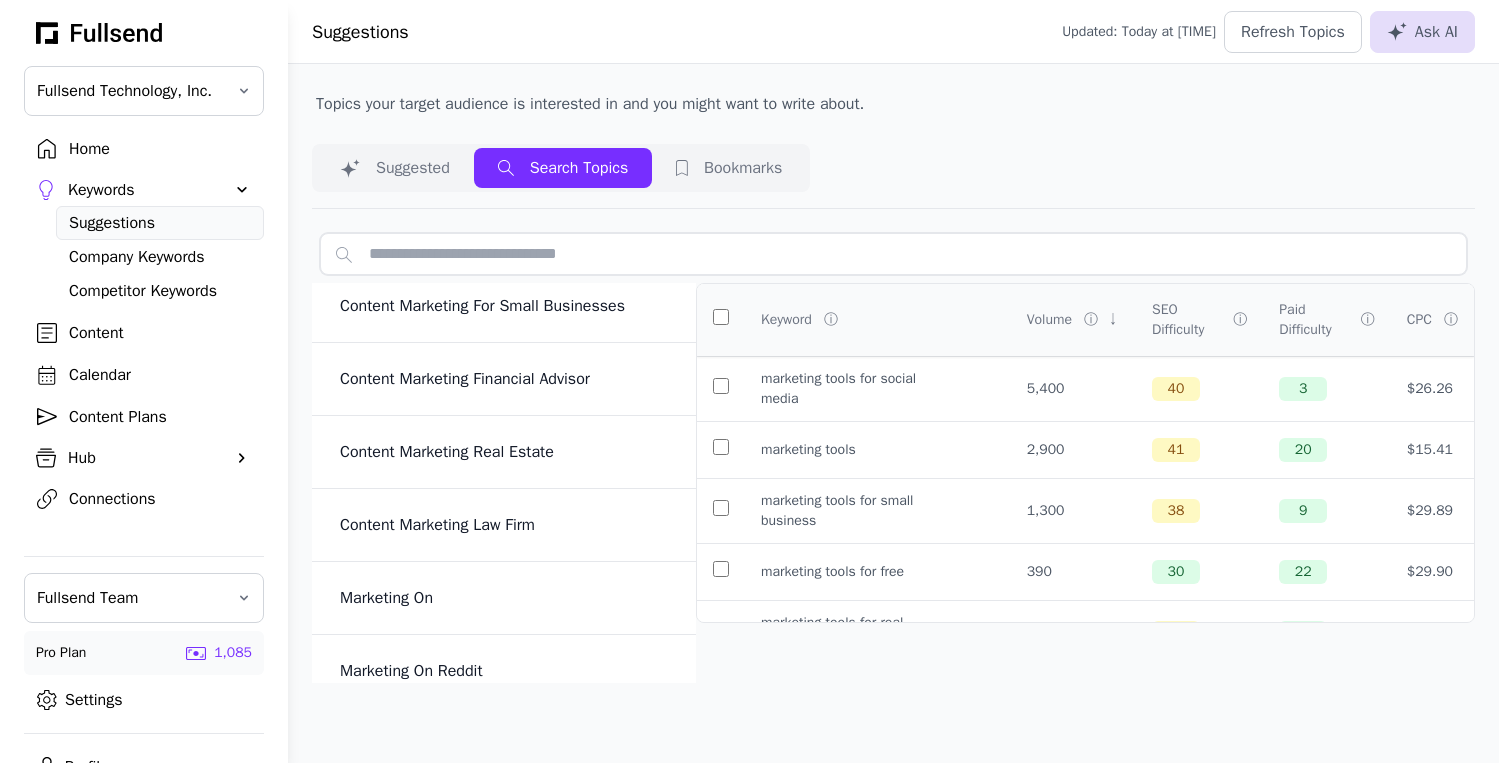 click at bounding box center [893, 254] 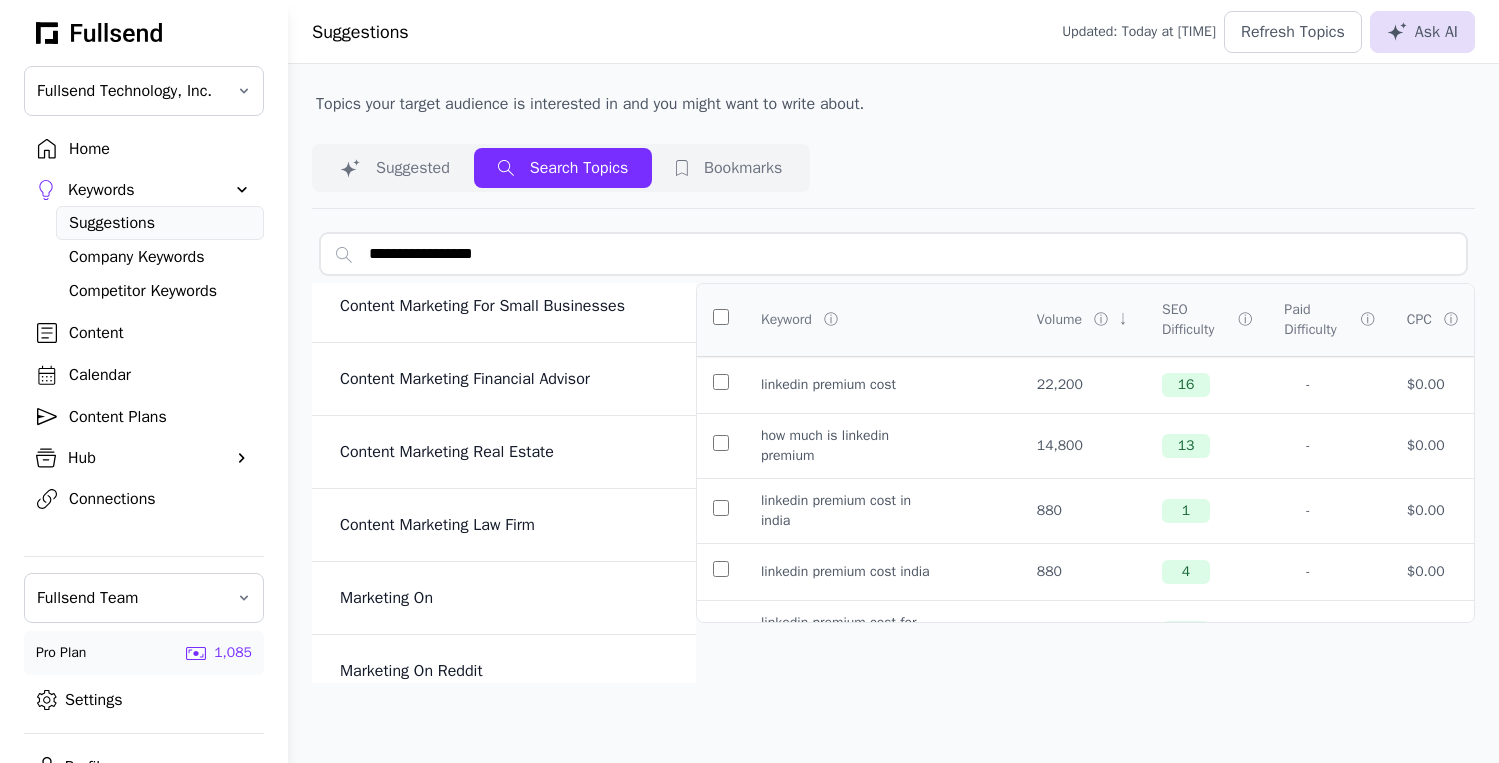 type on "**********" 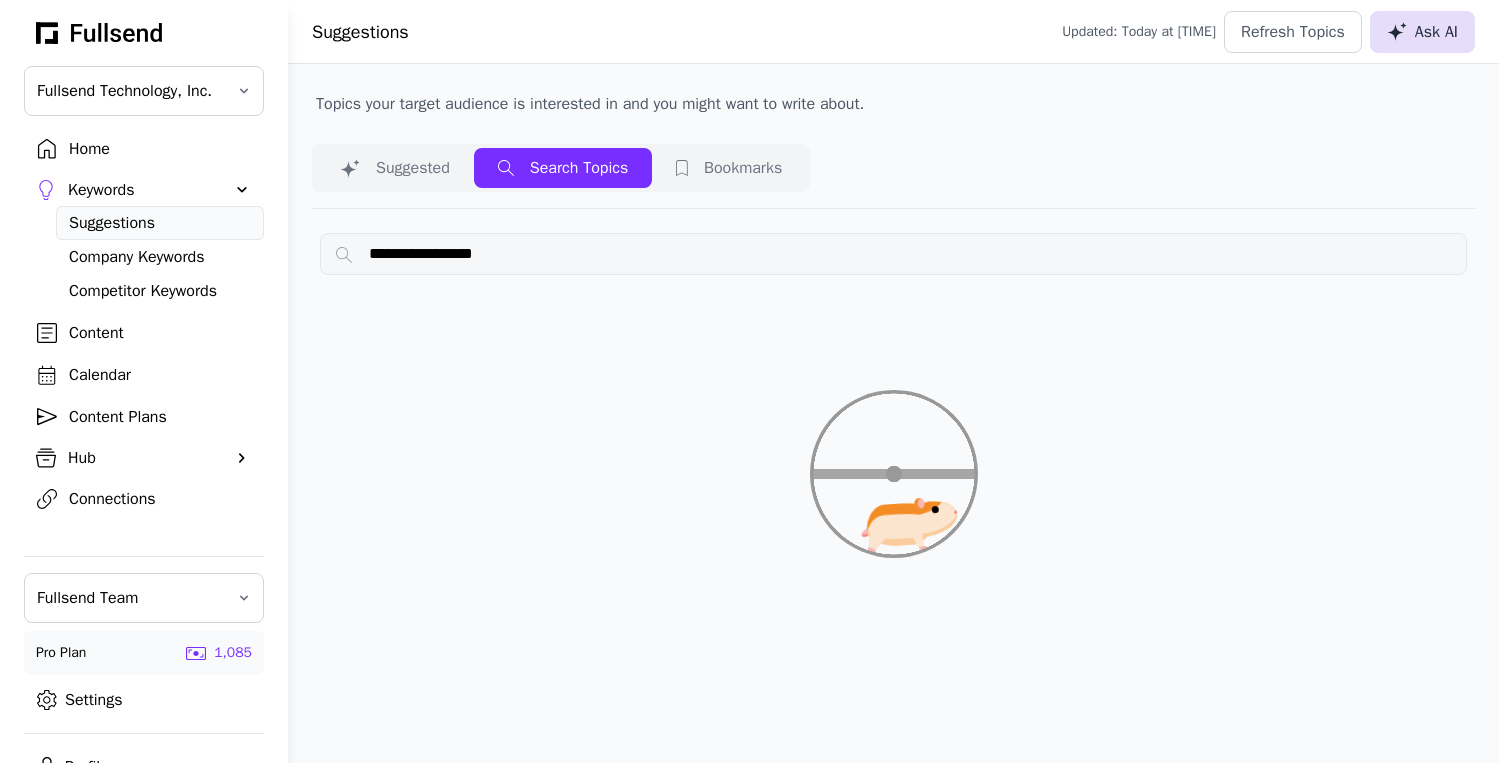 click 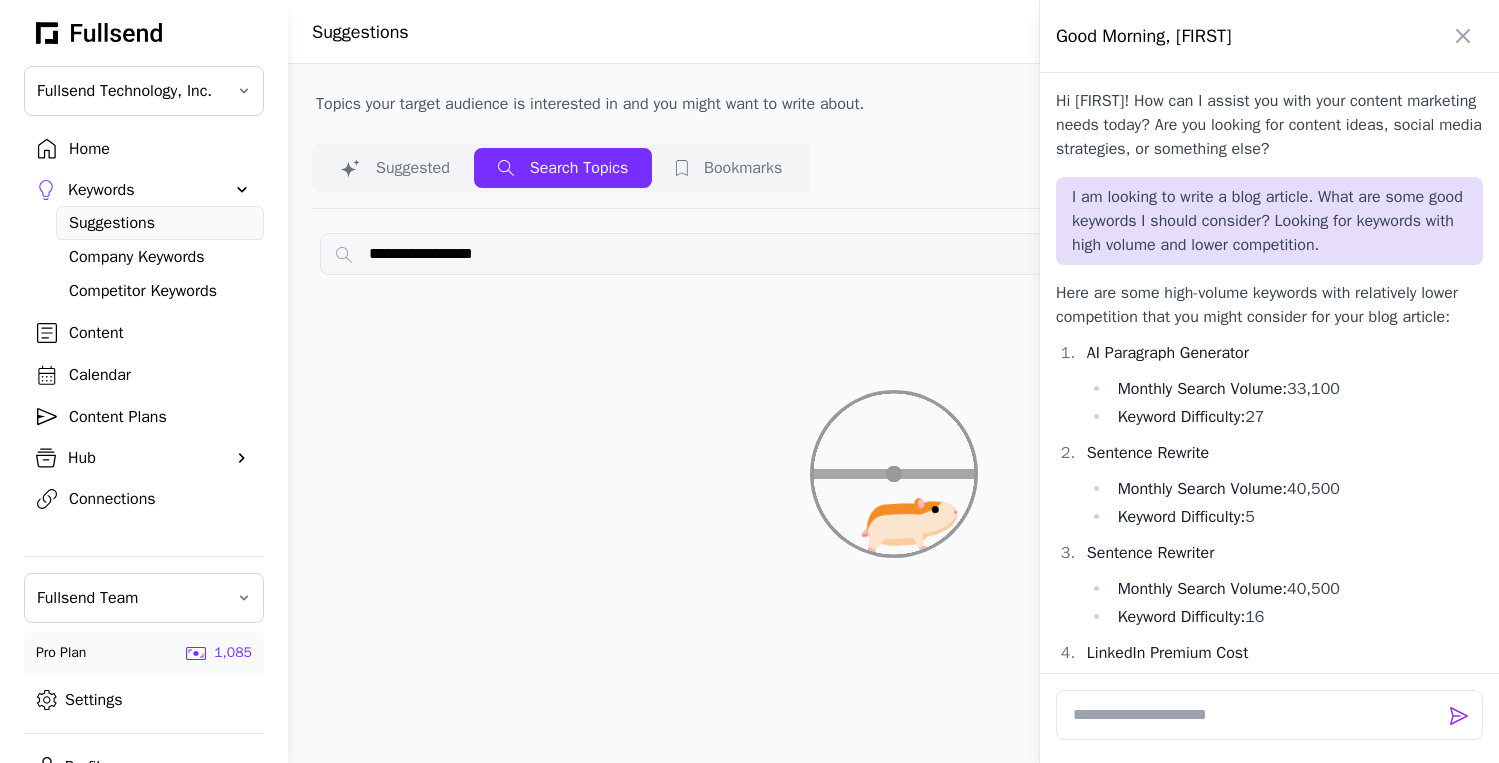 scroll, scrollTop: 5639, scrollLeft: 0, axis: vertical 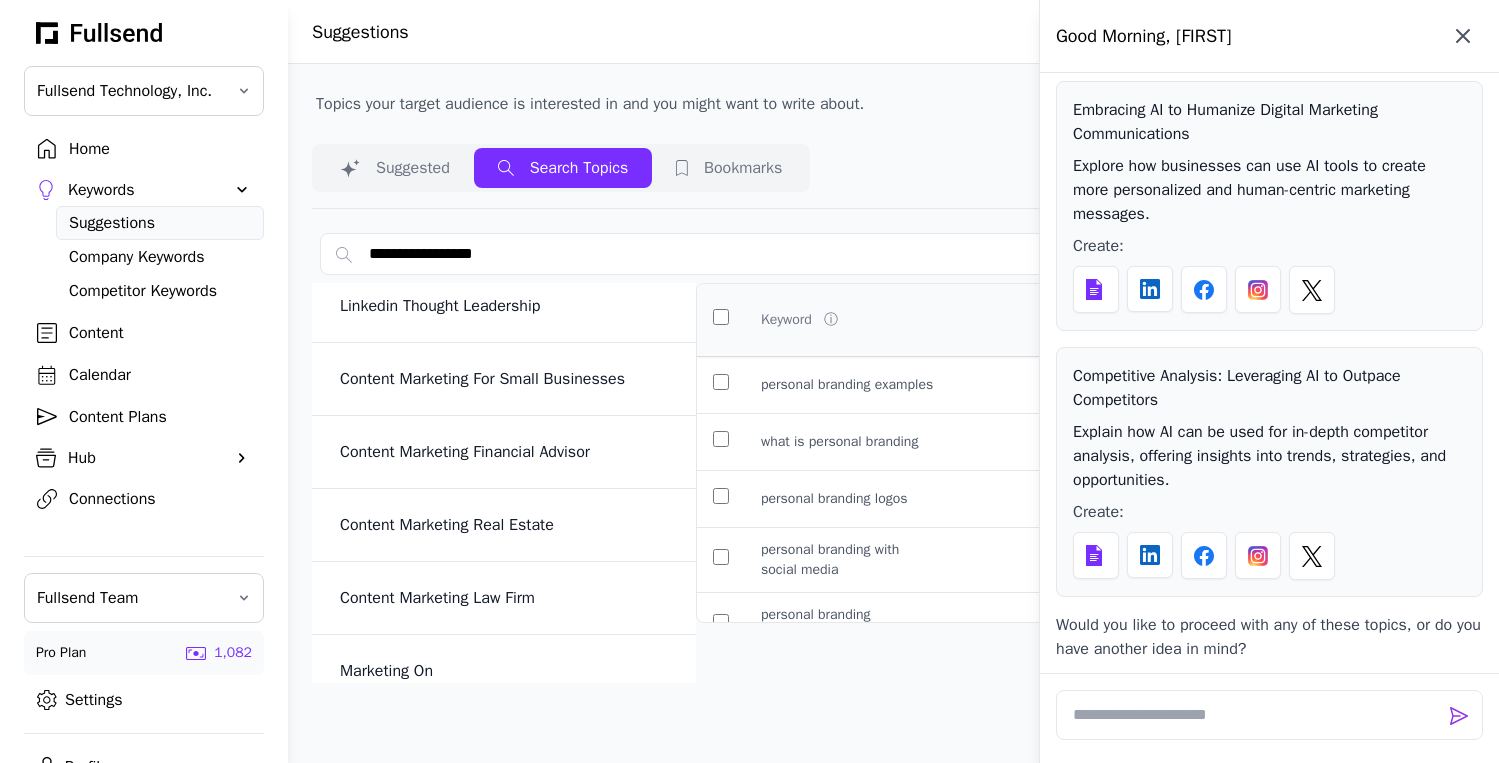 click 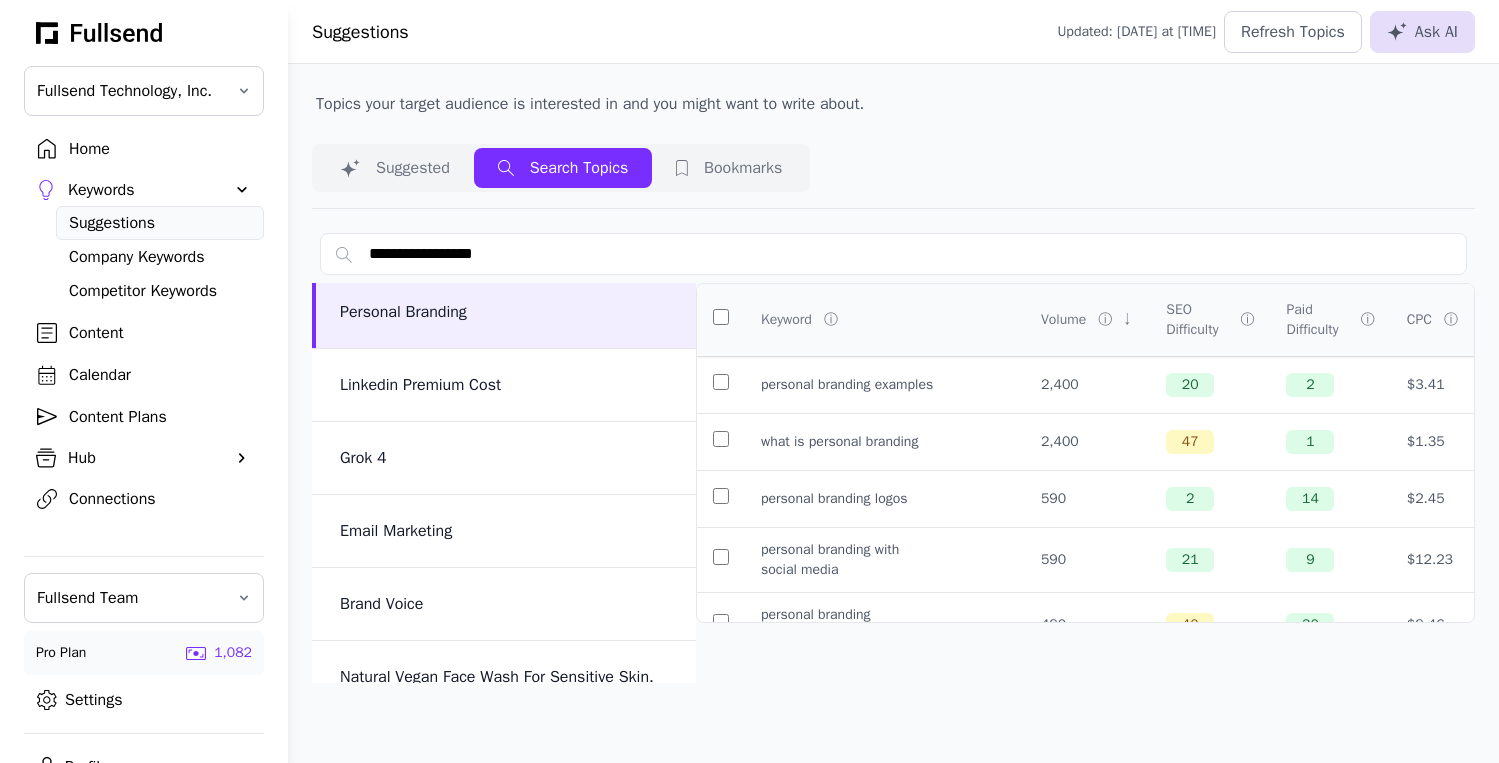 scroll, scrollTop: 0, scrollLeft: 0, axis: both 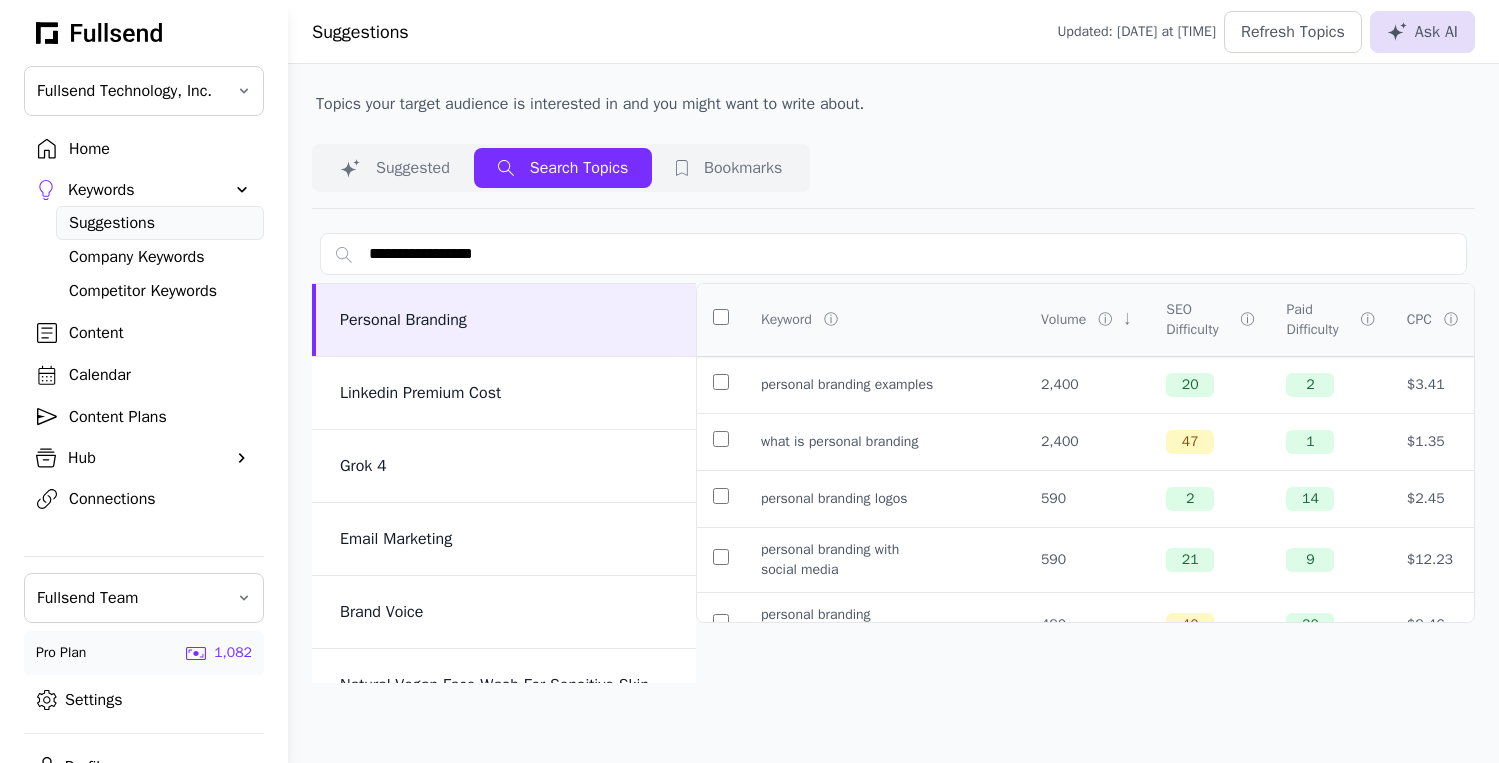 click at bounding box center [721, 385] 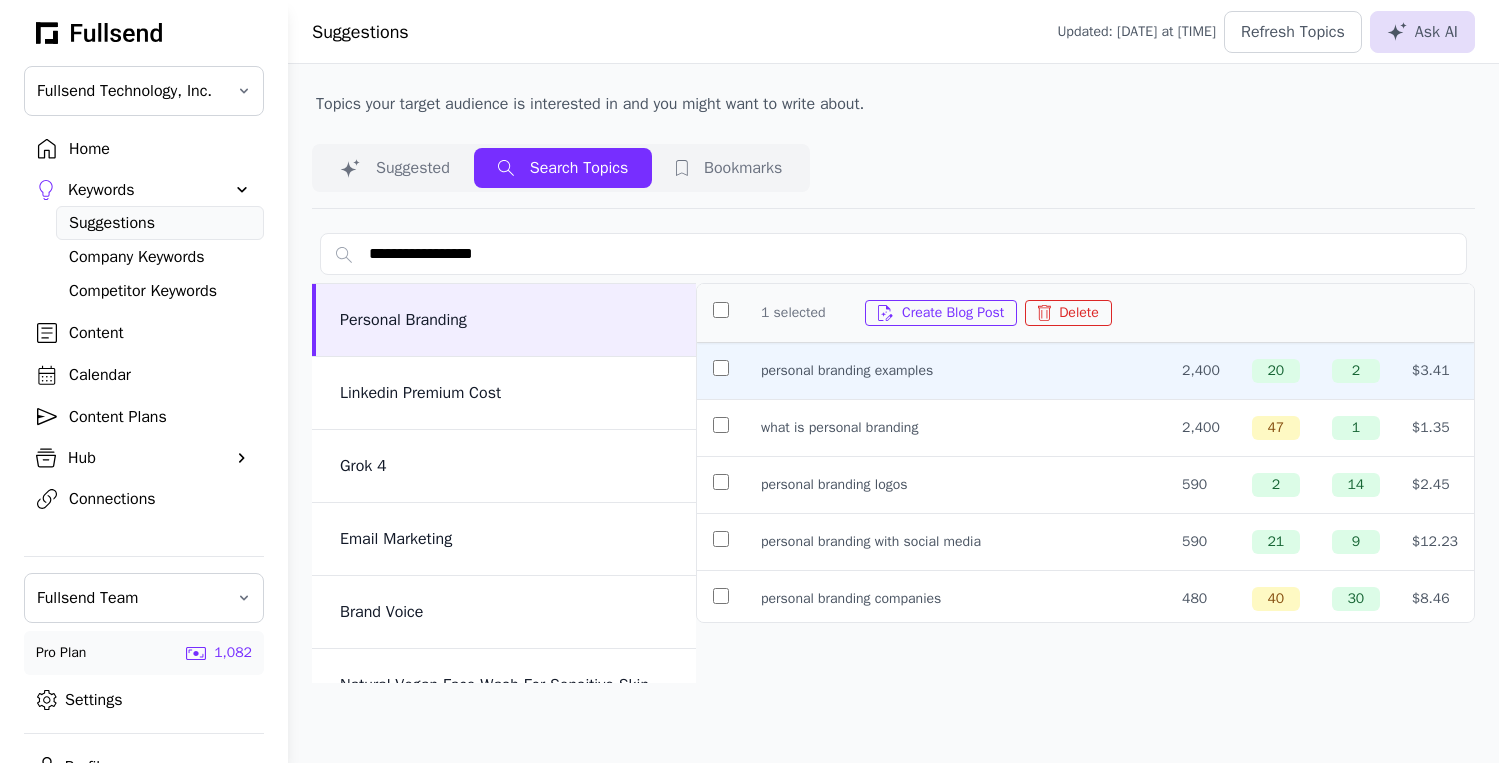click on "Create Blog Post" at bounding box center [941, 313] 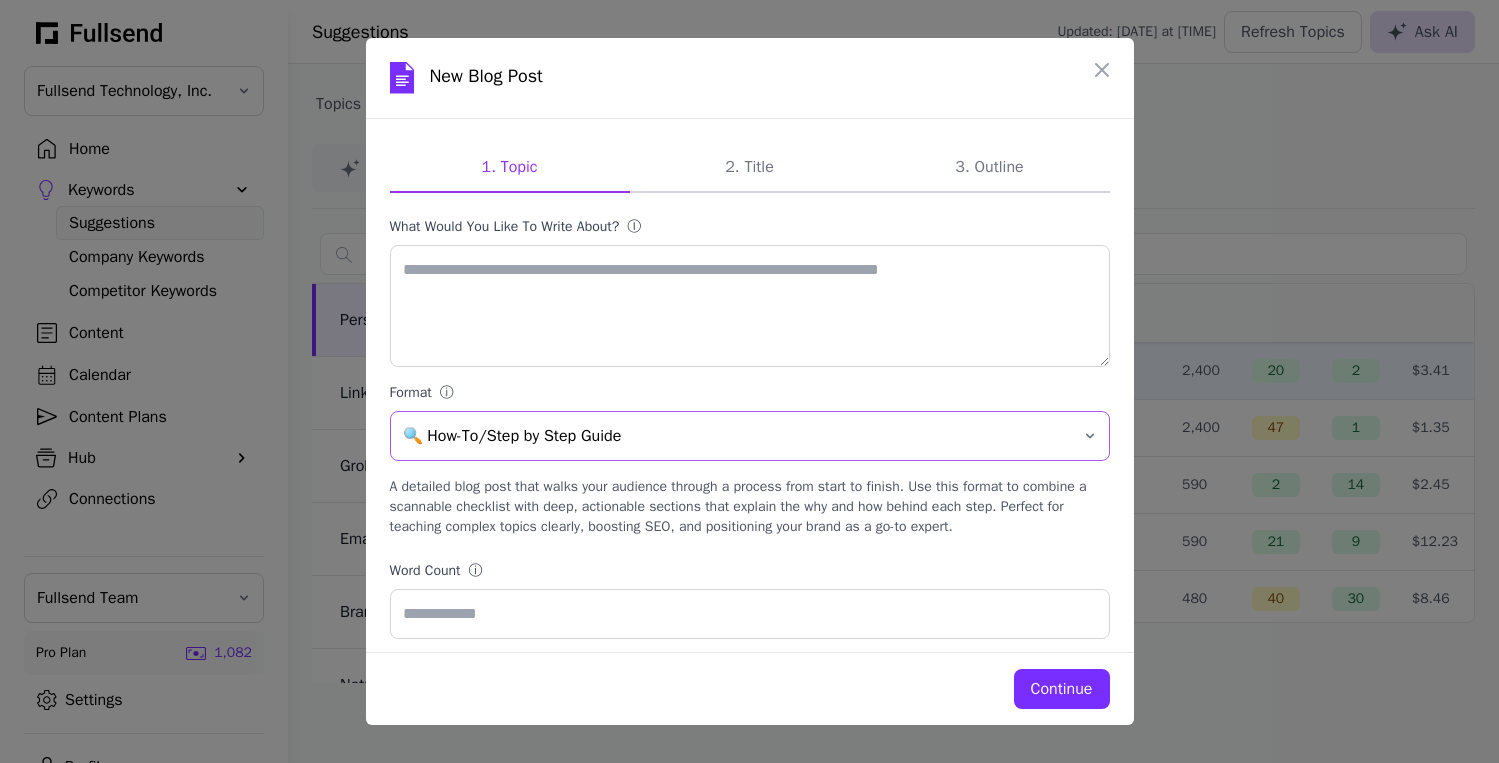 click on "🔍 How-To/Step by Step Guide" at bounding box center [736, 436] 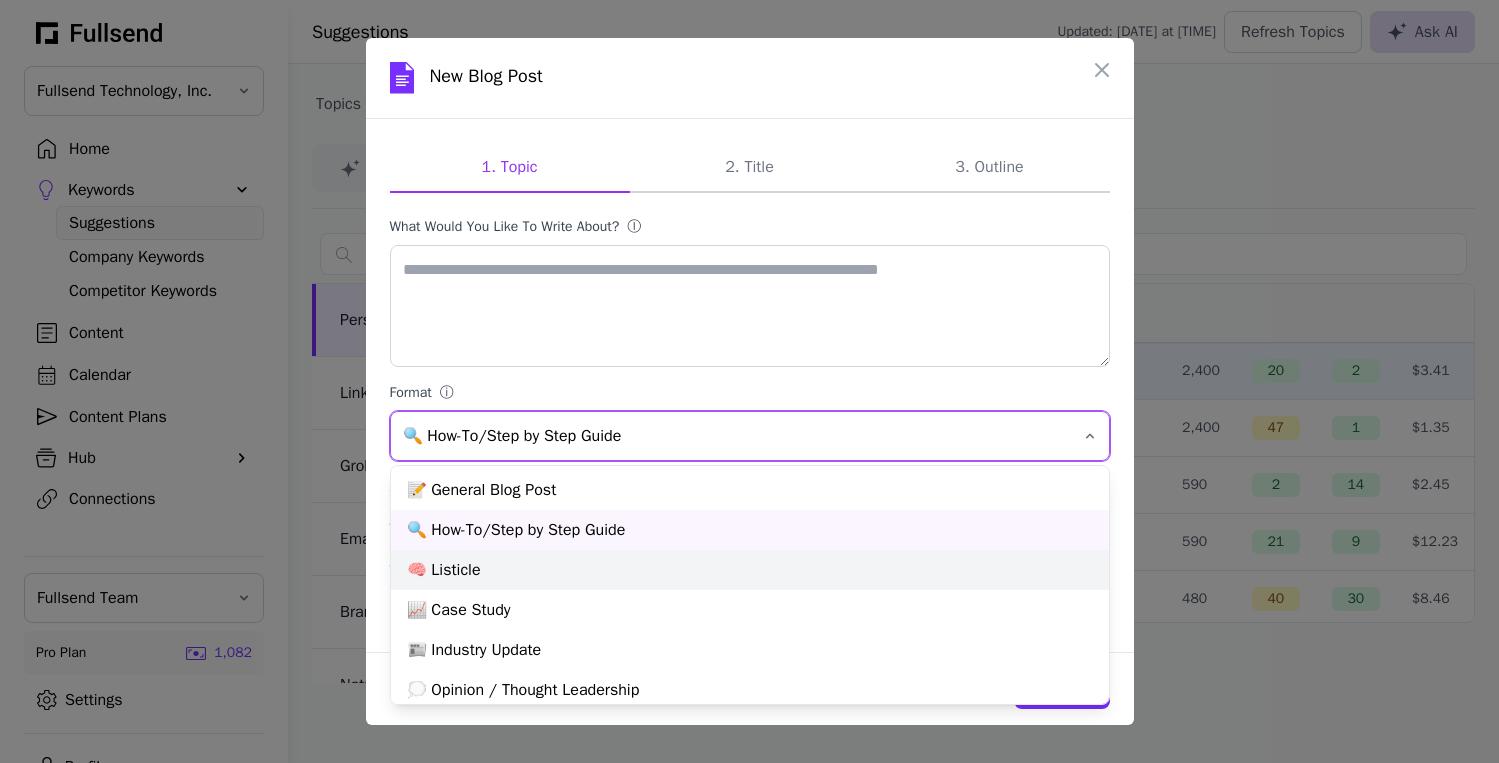 scroll, scrollTop: 13, scrollLeft: 0, axis: vertical 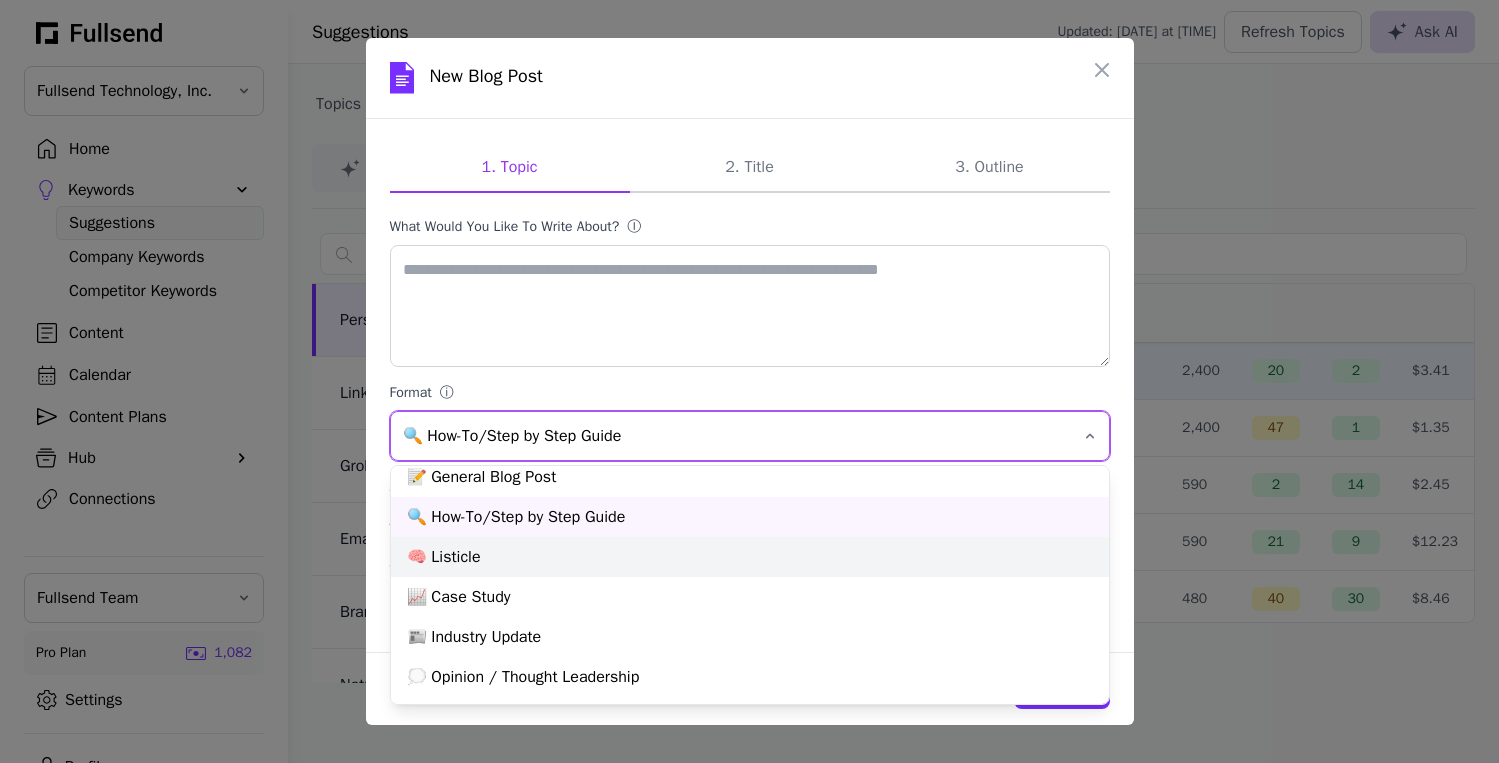 click on "🧠 Listicle" at bounding box center (750, 557) 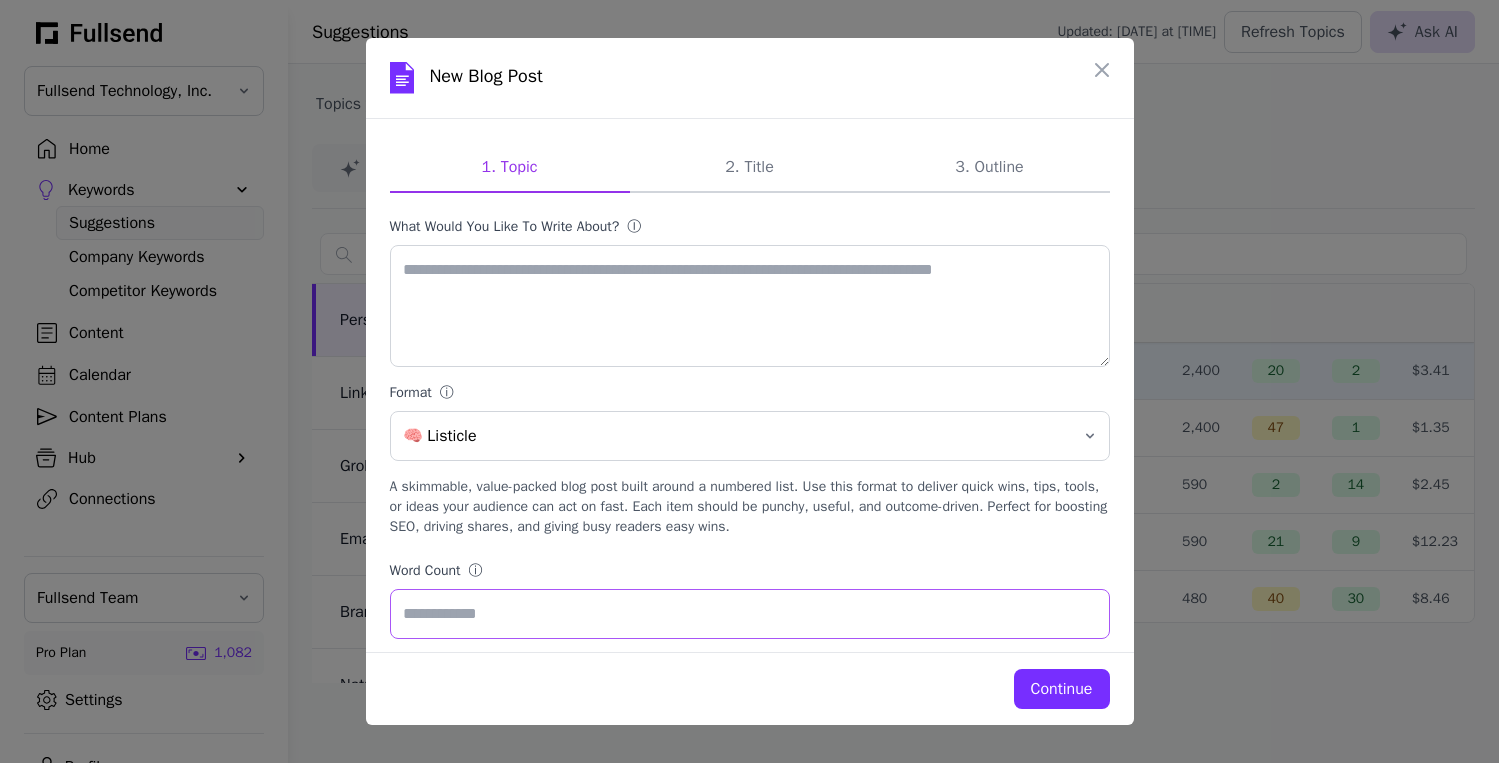 click on "****" at bounding box center [750, 614] 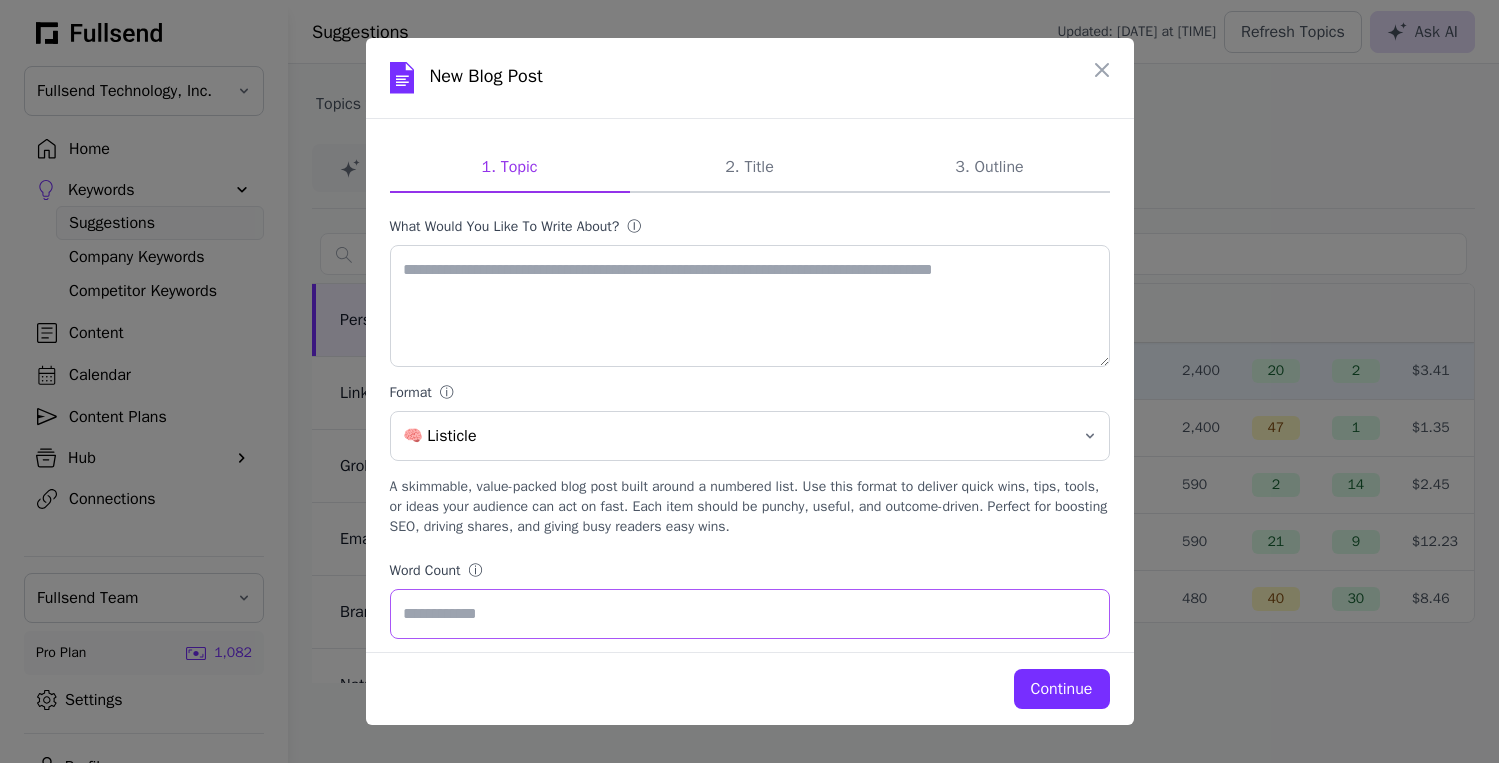 type on "****" 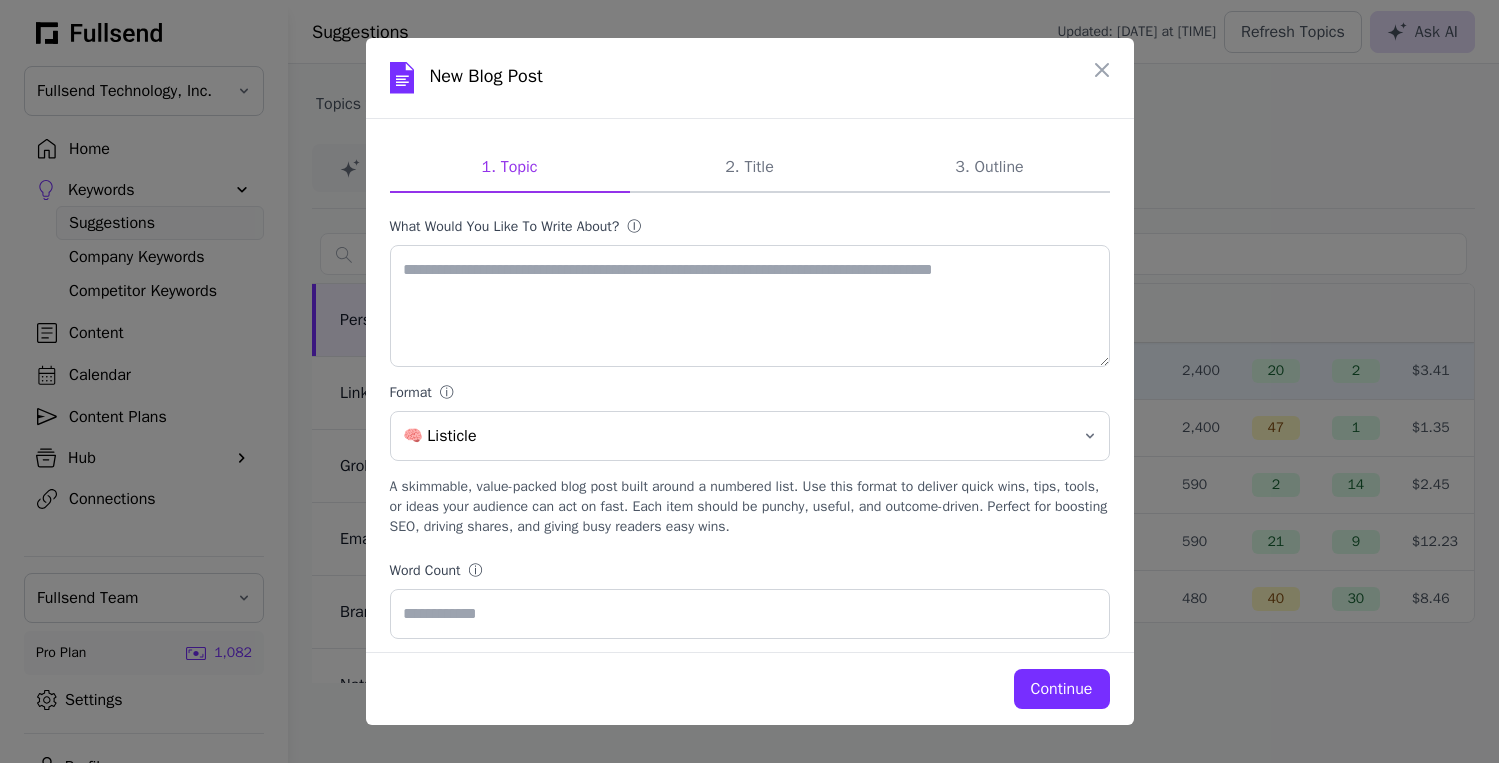 click on "Continue" at bounding box center [1062, 689] 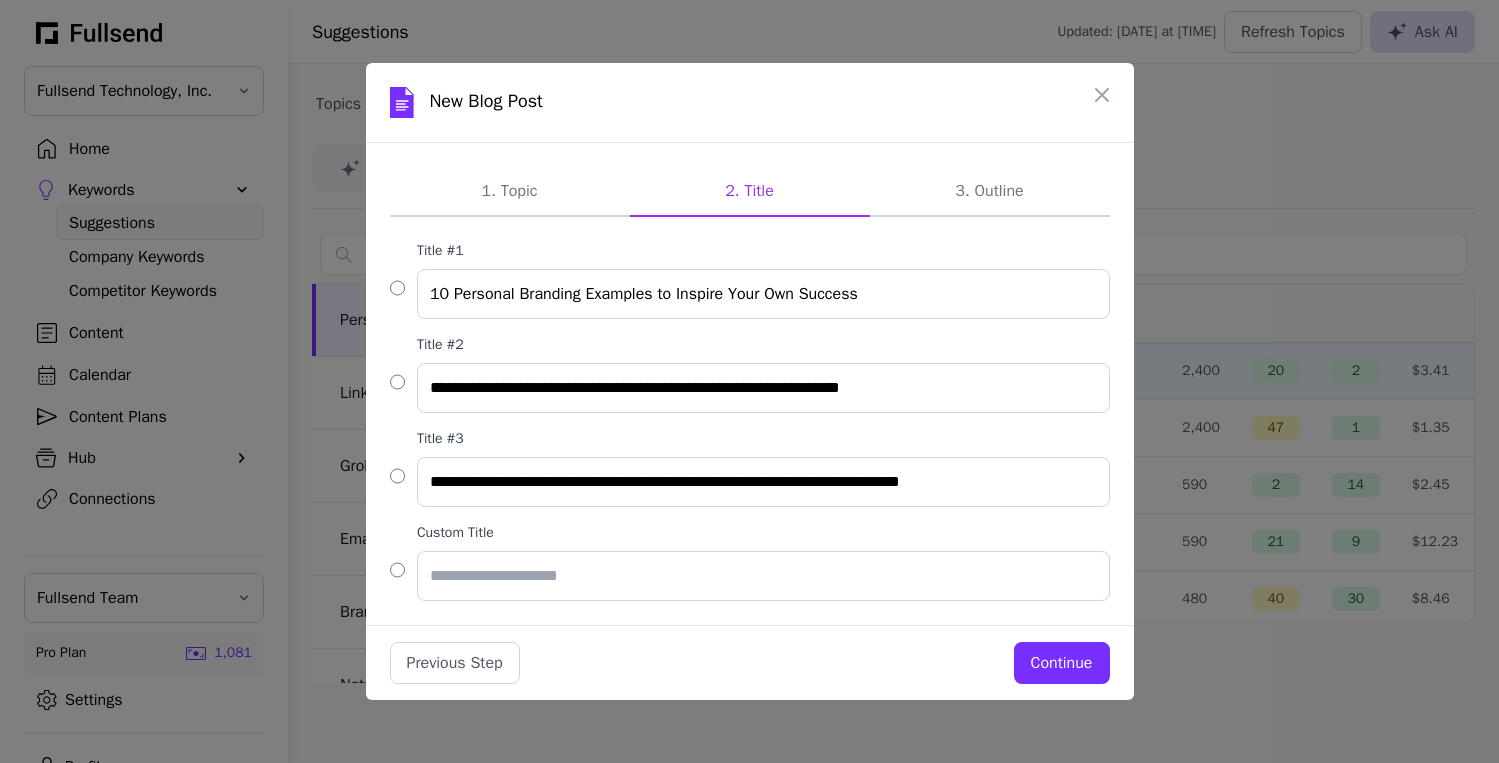 click on "Continue" at bounding box center [1062, 663] 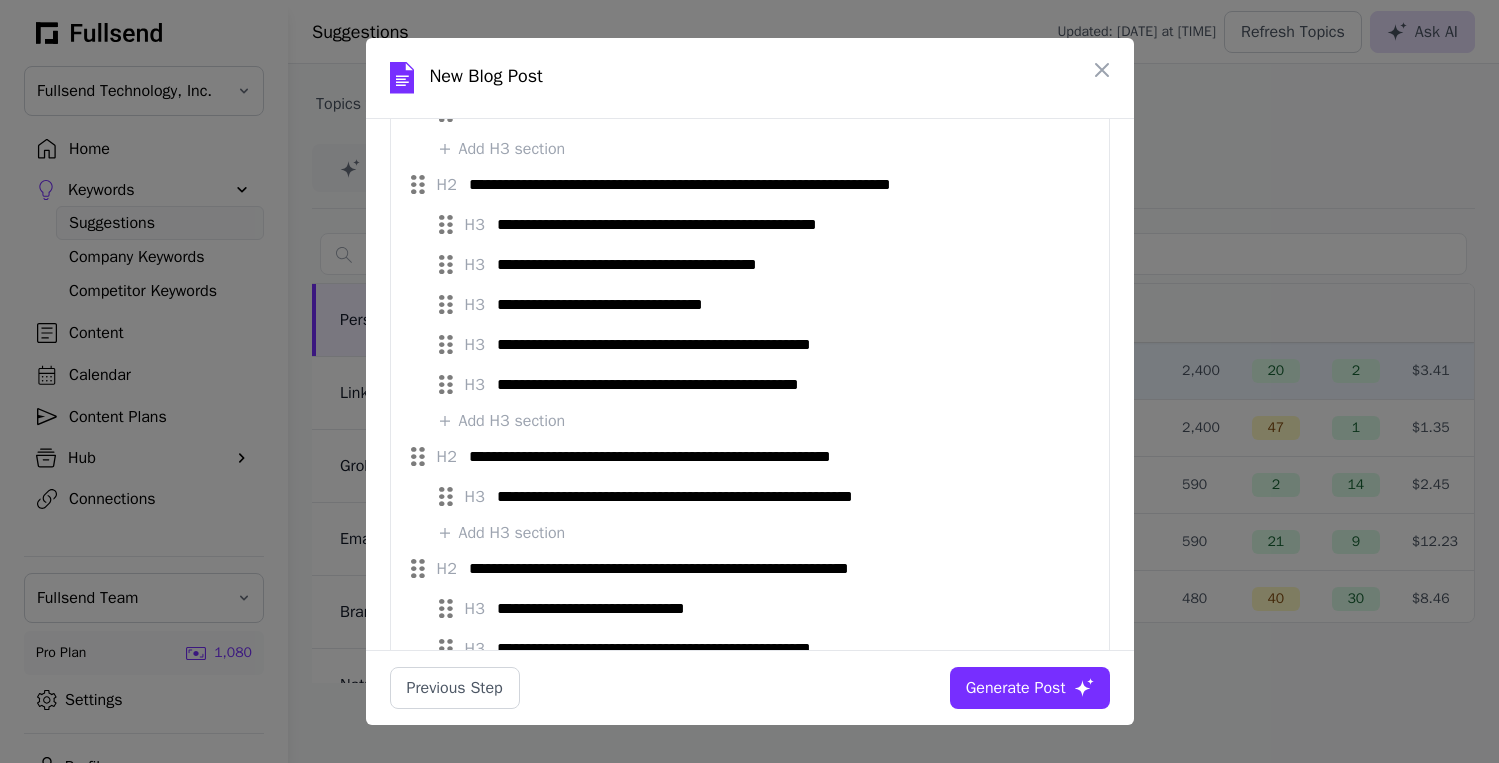 scroll, scrollTop: 1218, scrollLeft: 0, axis: vertical 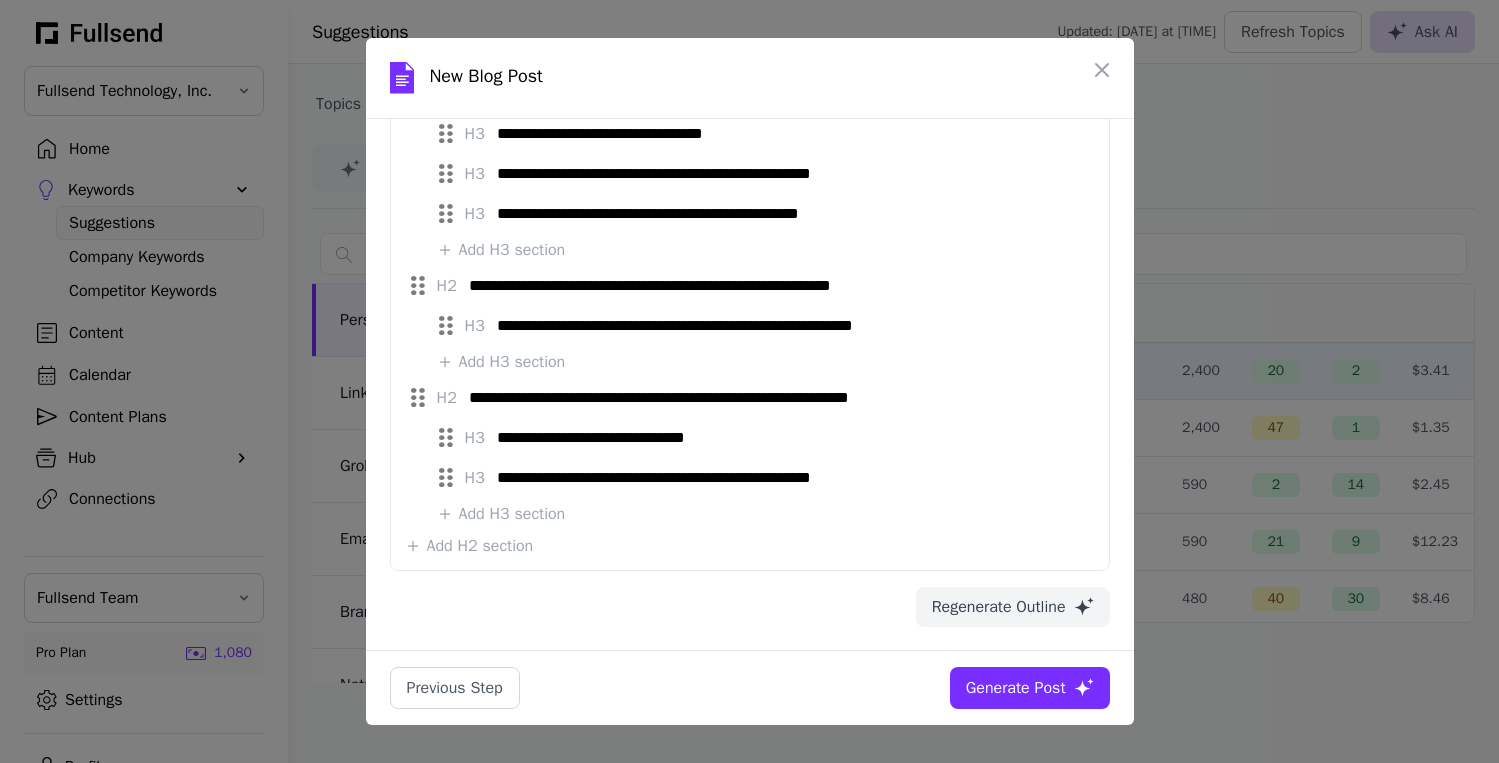 click on "Generate Post" at bounding box center [1016, 688] 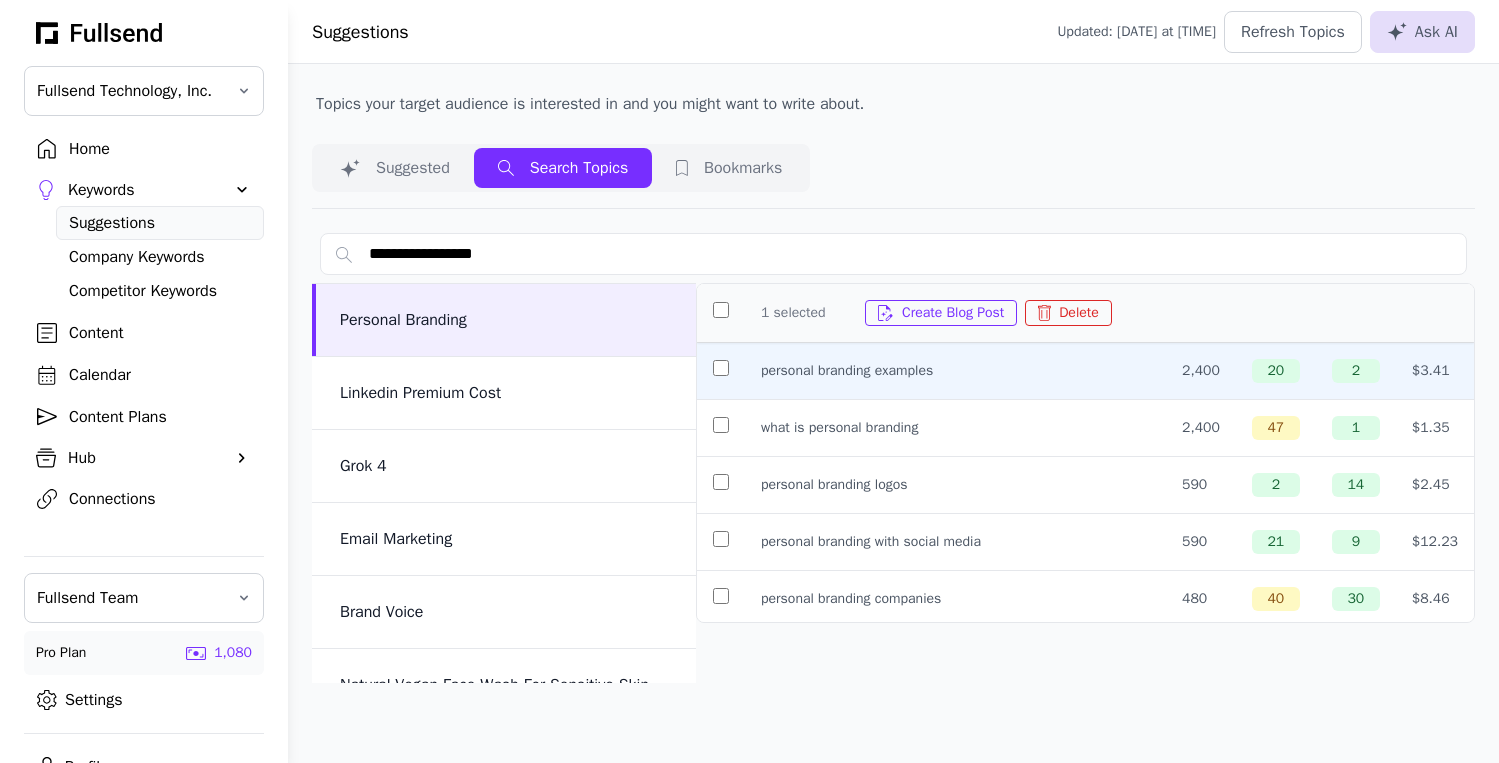 click at bounding box center [721, 371] 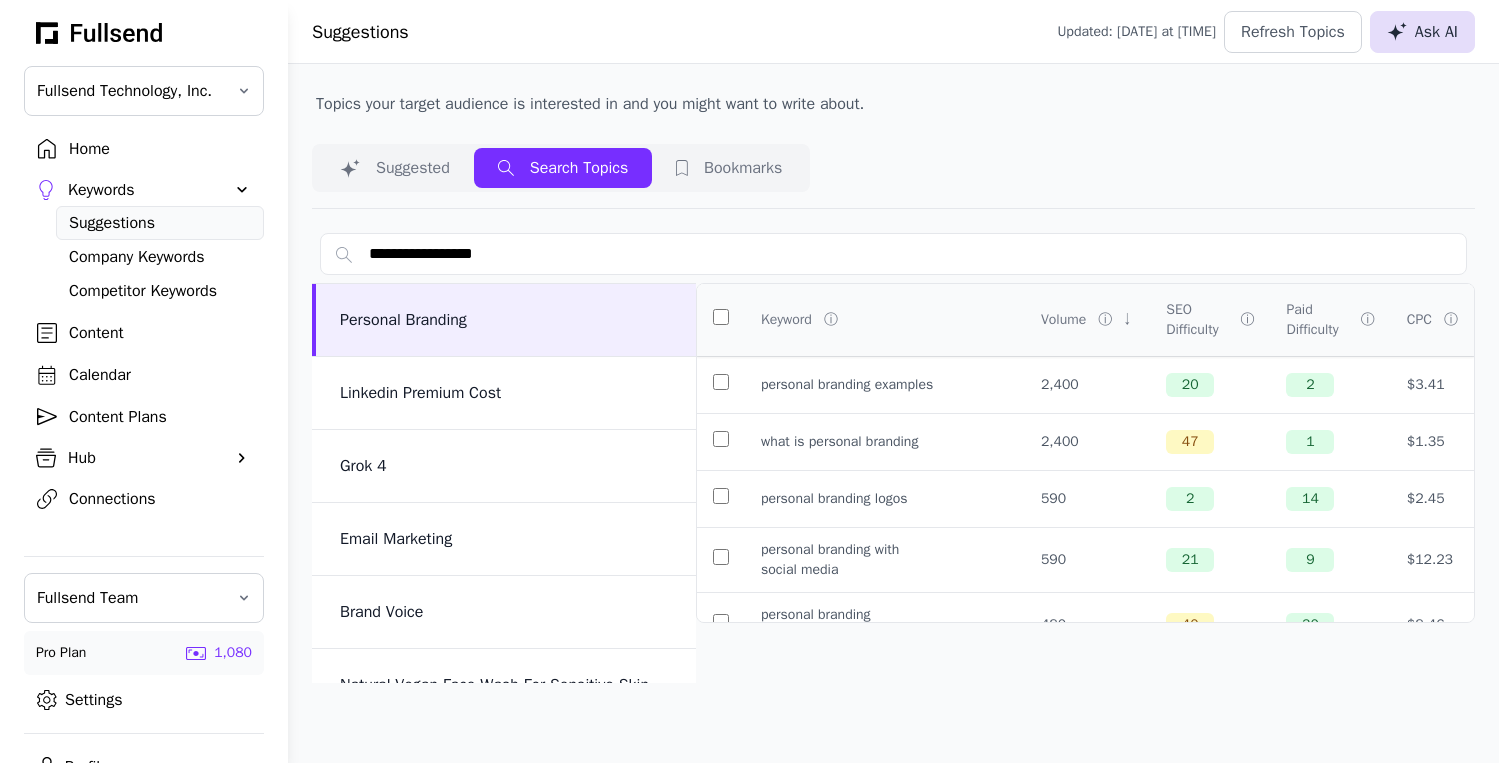 click on "Ask AI" at bounding box center (1422, 32) 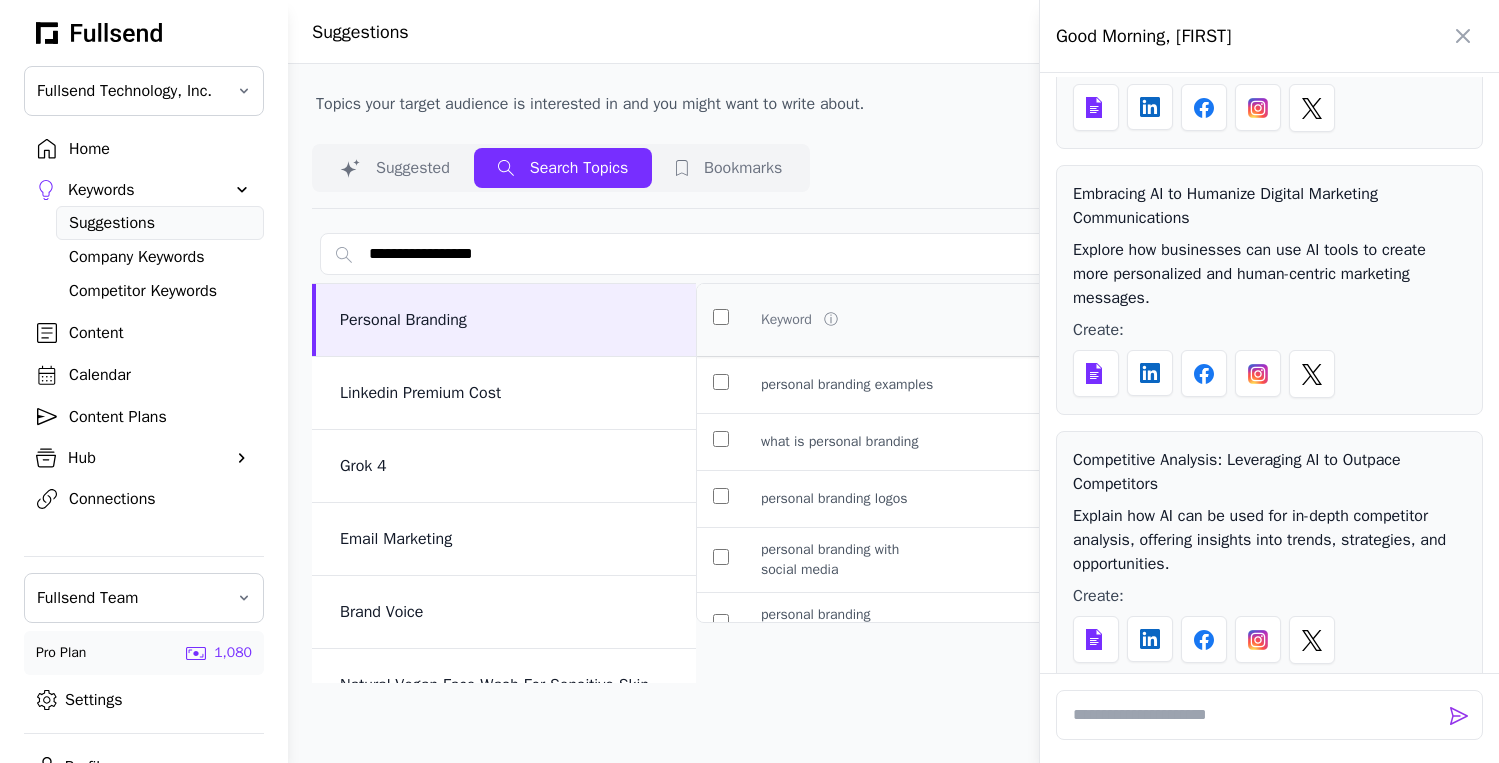 scroll, scrollTop: 5450, scrollLeft: 0, axis: vertical 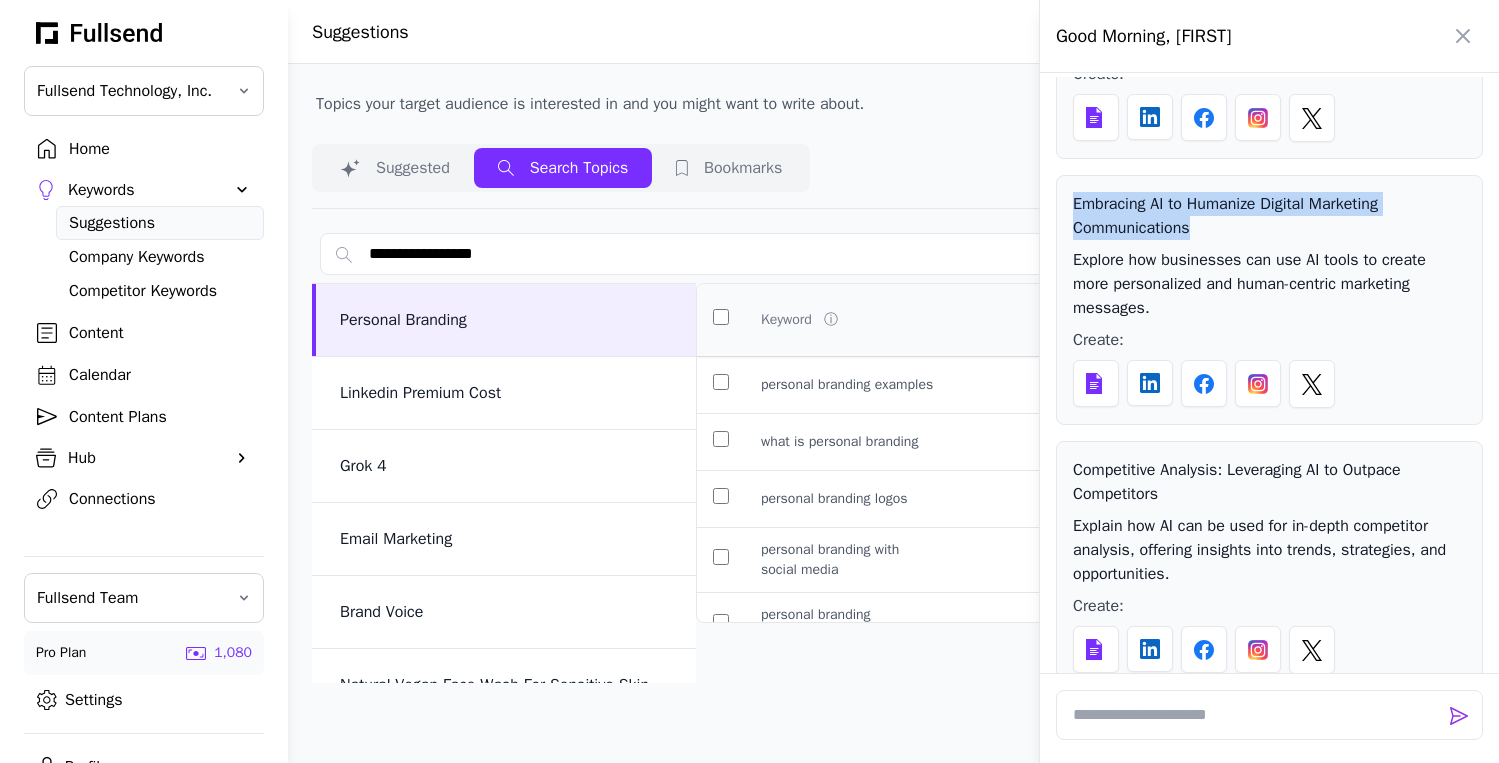 drag, startPoint x: 1199, startPoint y: 327, endPoint x: 1074, endPoint y: 302, distance: 127.47549 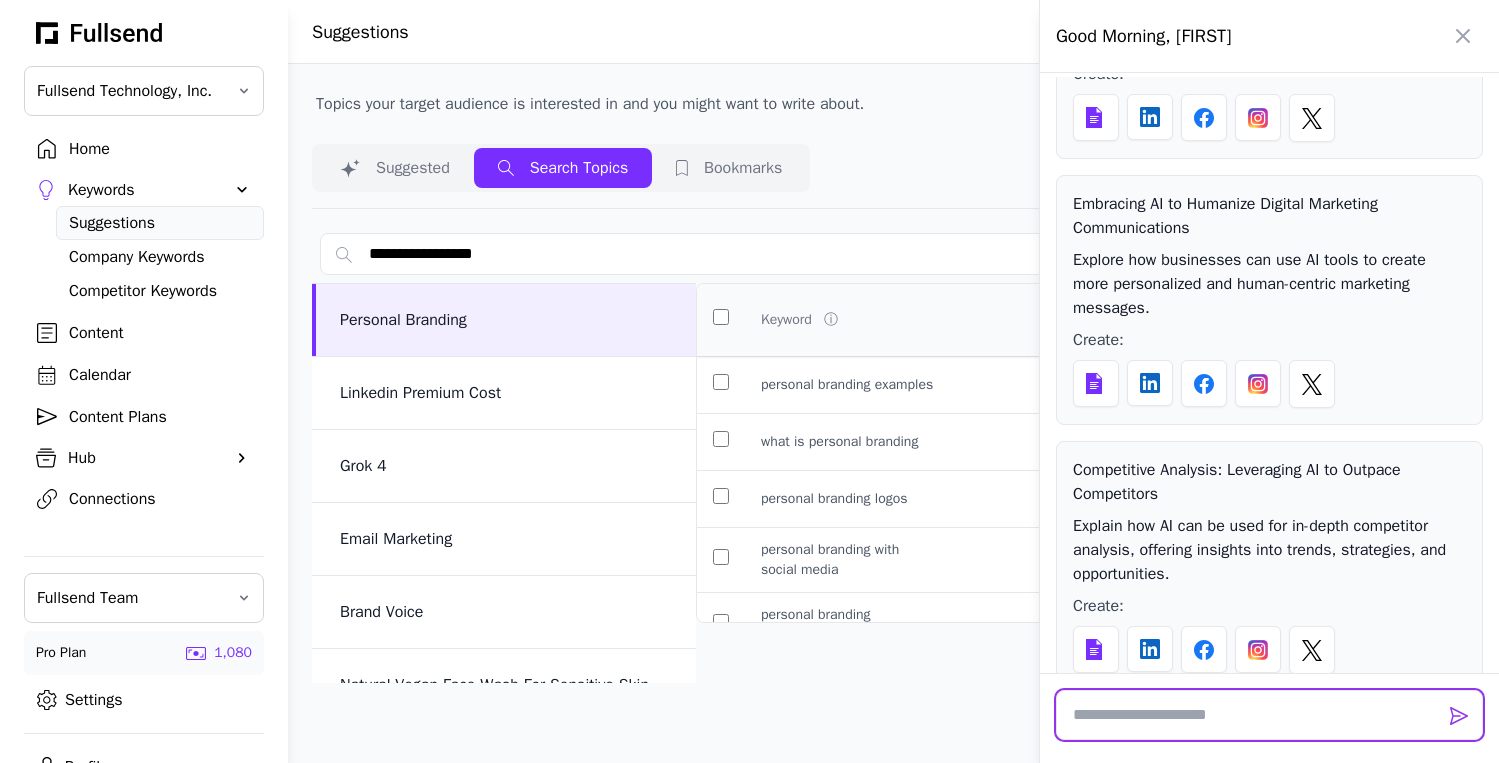 click at bounding box center (1269, 715) 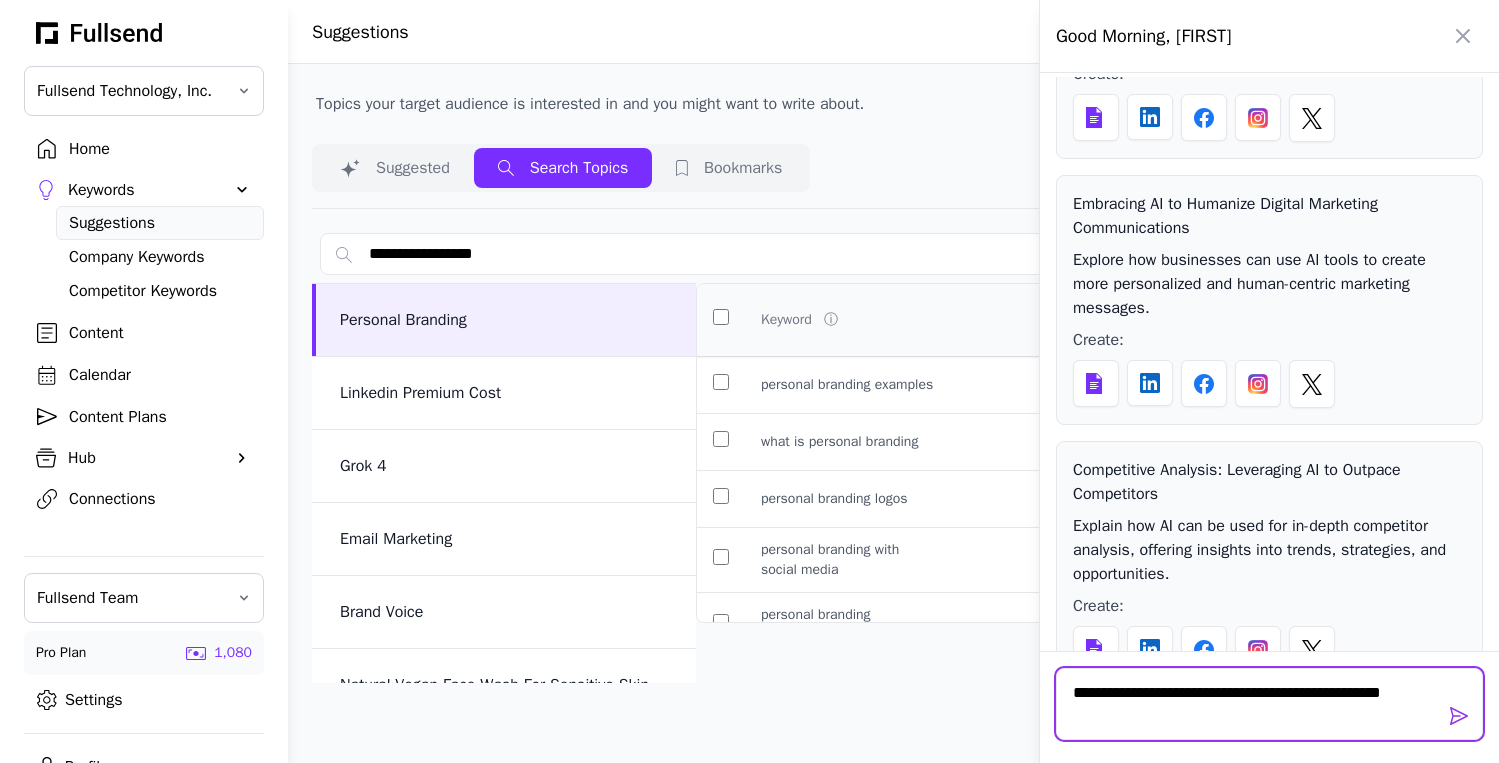 scroll, scrollTop: 0, scrollLeft: 0, axis: both 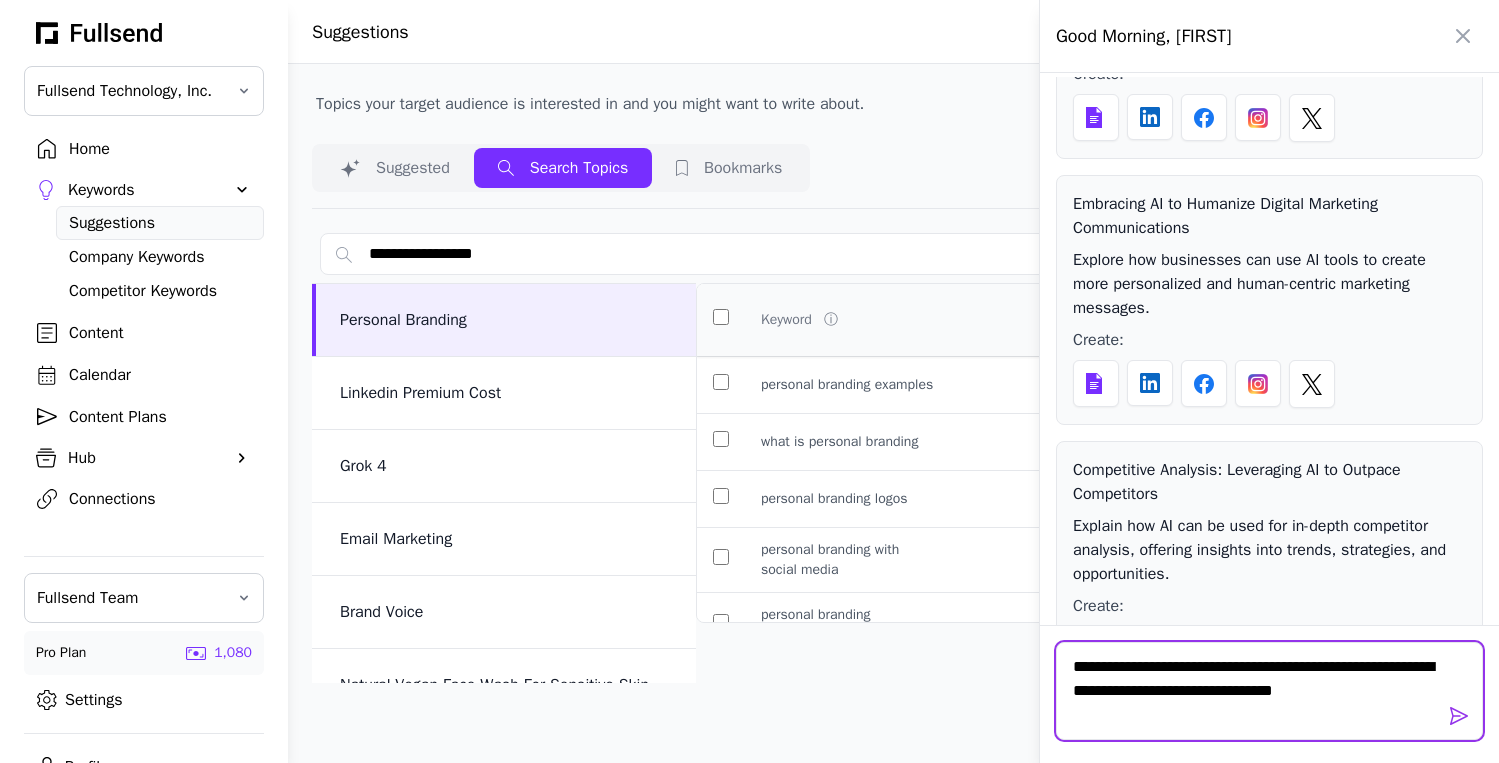 drag, startPoint x: 1436, startPoint y: 697, endPoint x: 1269, endPoint y: 698, distance: 167.00299 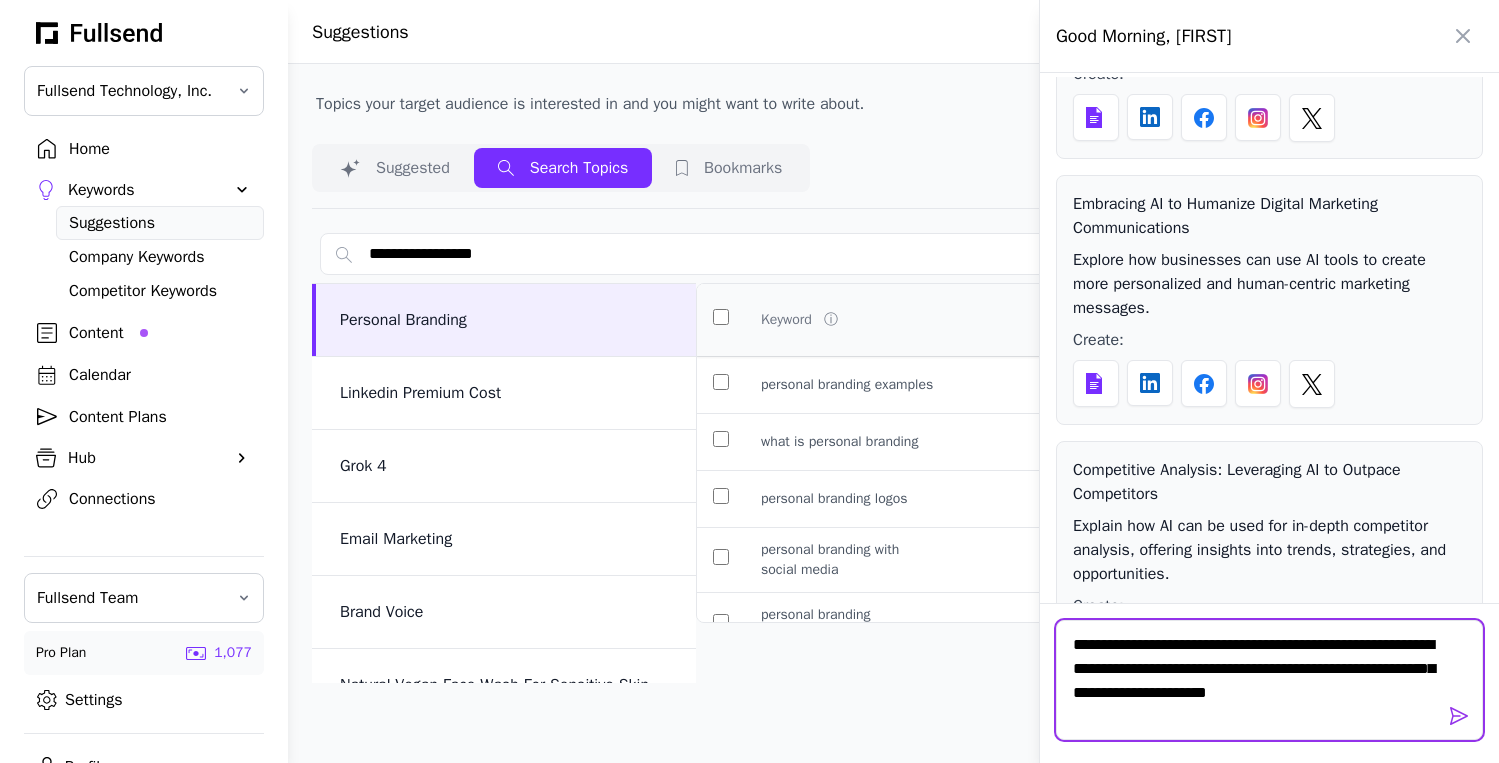 scroll, scrollTop: 0, scrollLeft: 0, axis: both 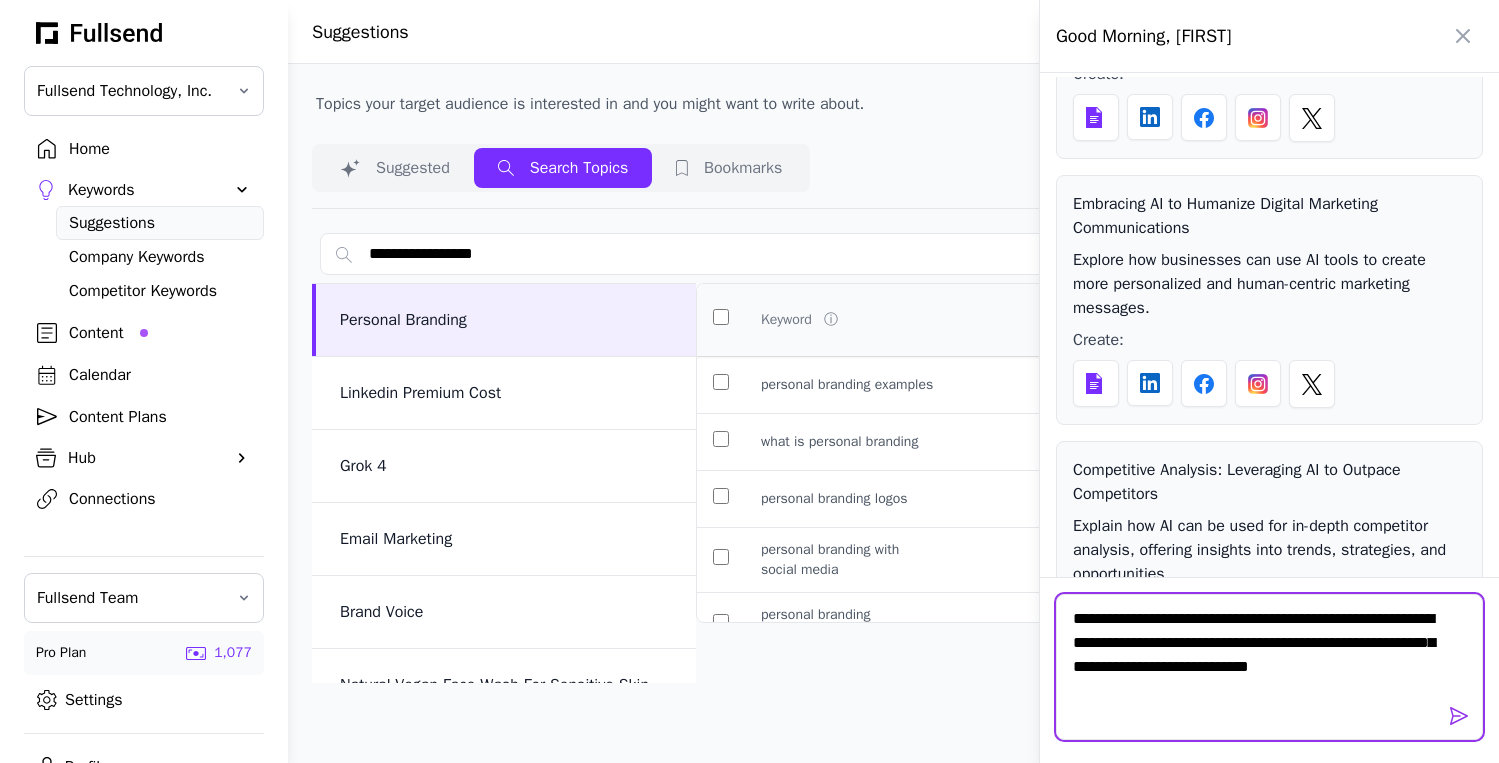 drag, startPoint x: 1232, startPoint y: 689, endPoint x: 1294, endPoint y: 668, distance: 65.459915 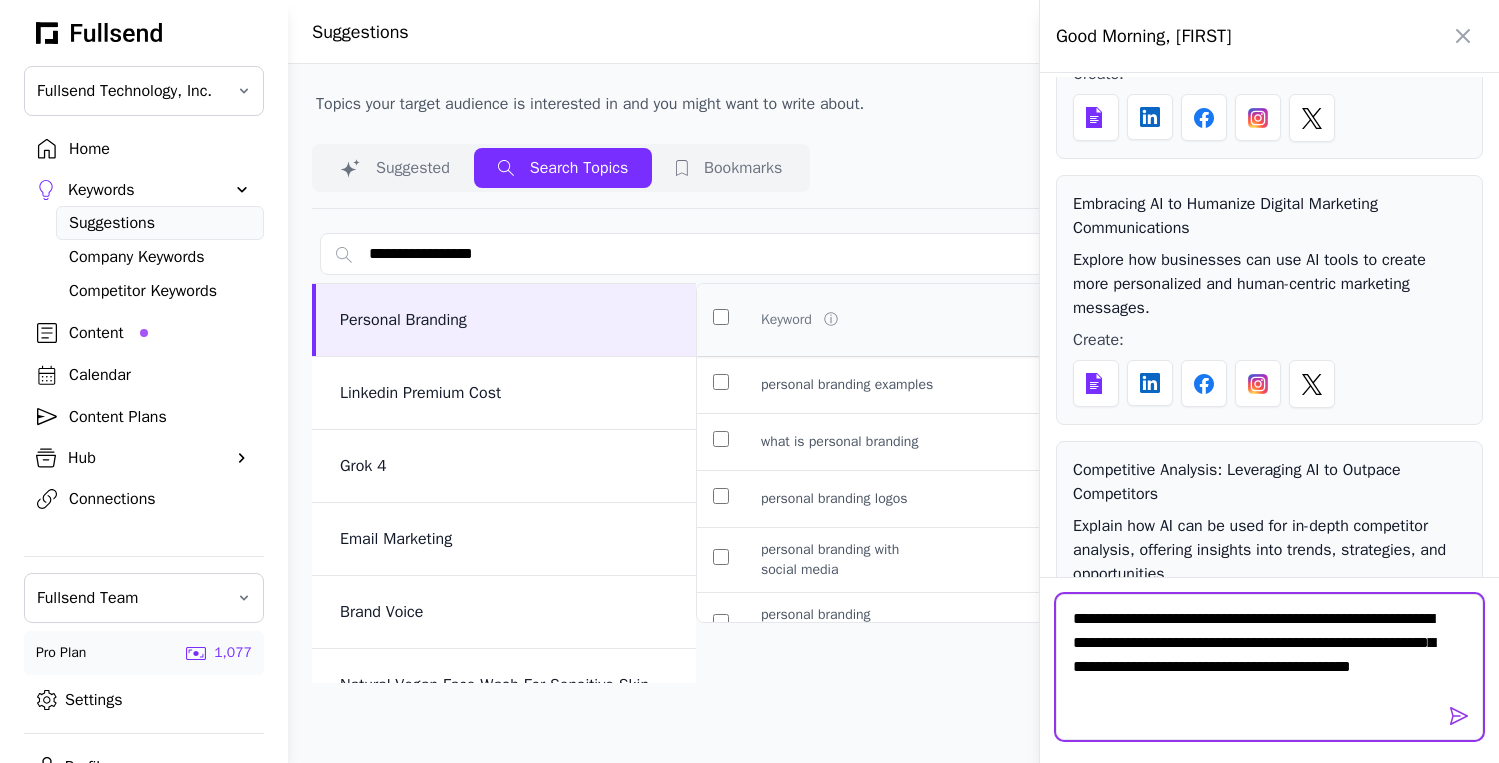 type on "**********" 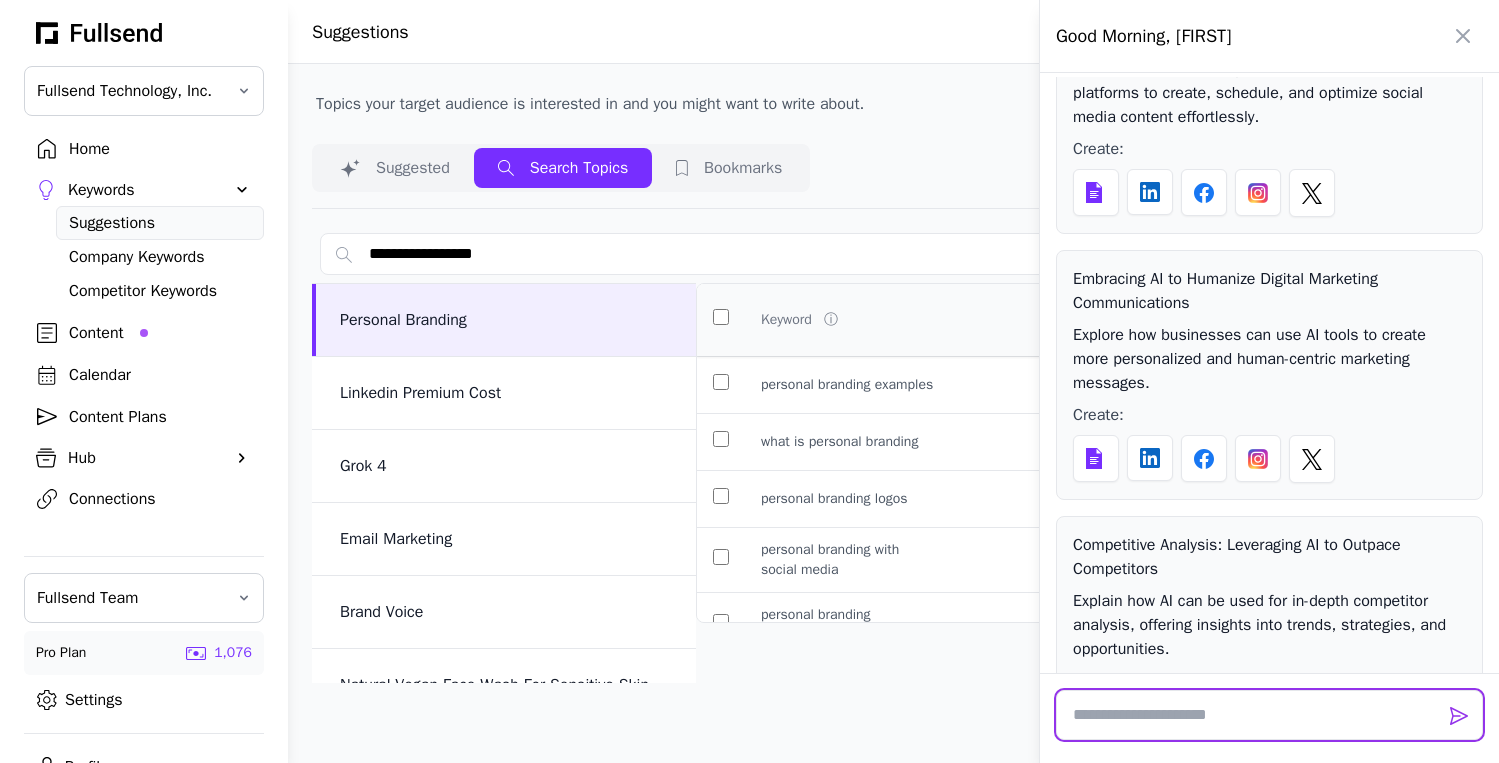 scroll, scrollTop: 5380, scrollLeft: 0, axis: vertical 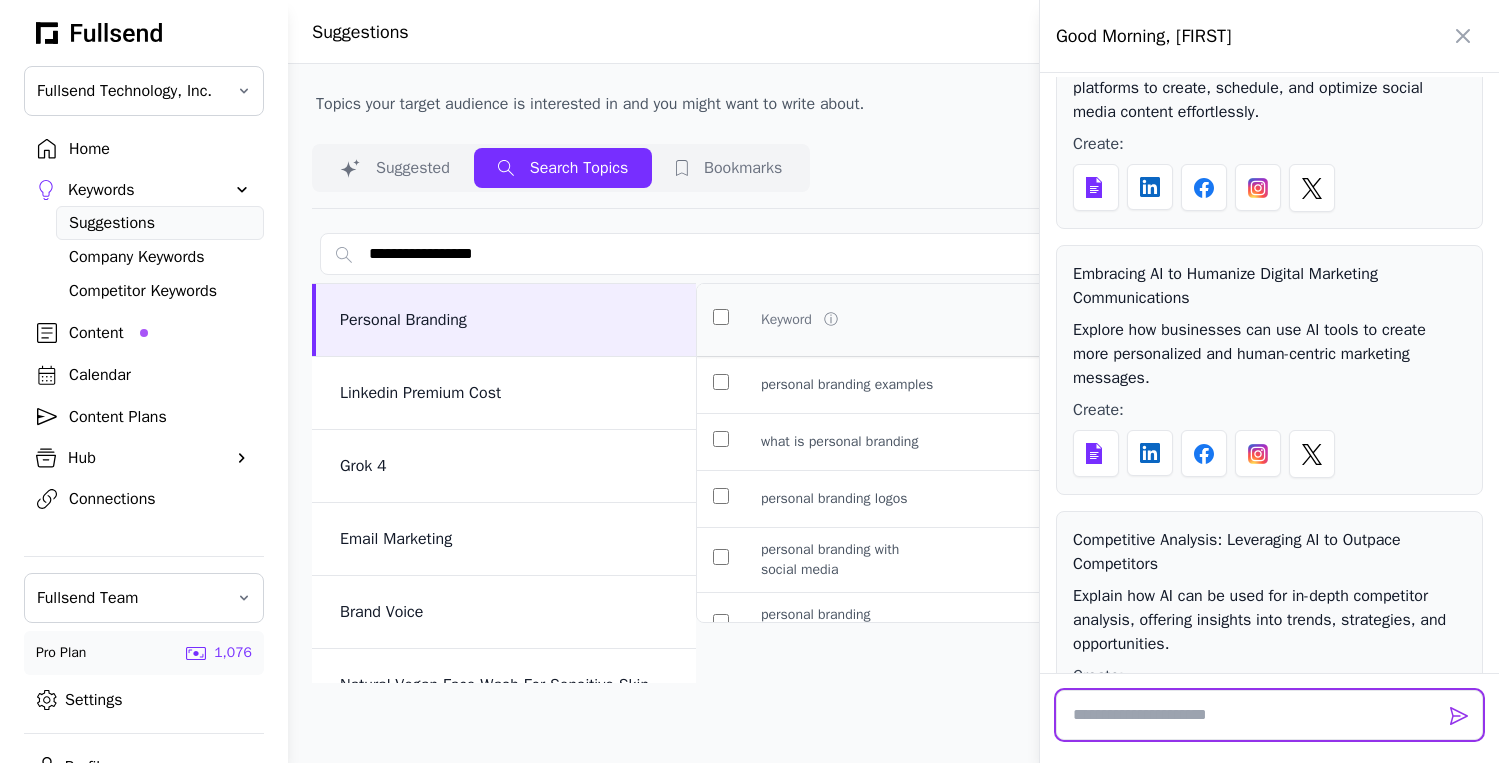 paste on "**********" 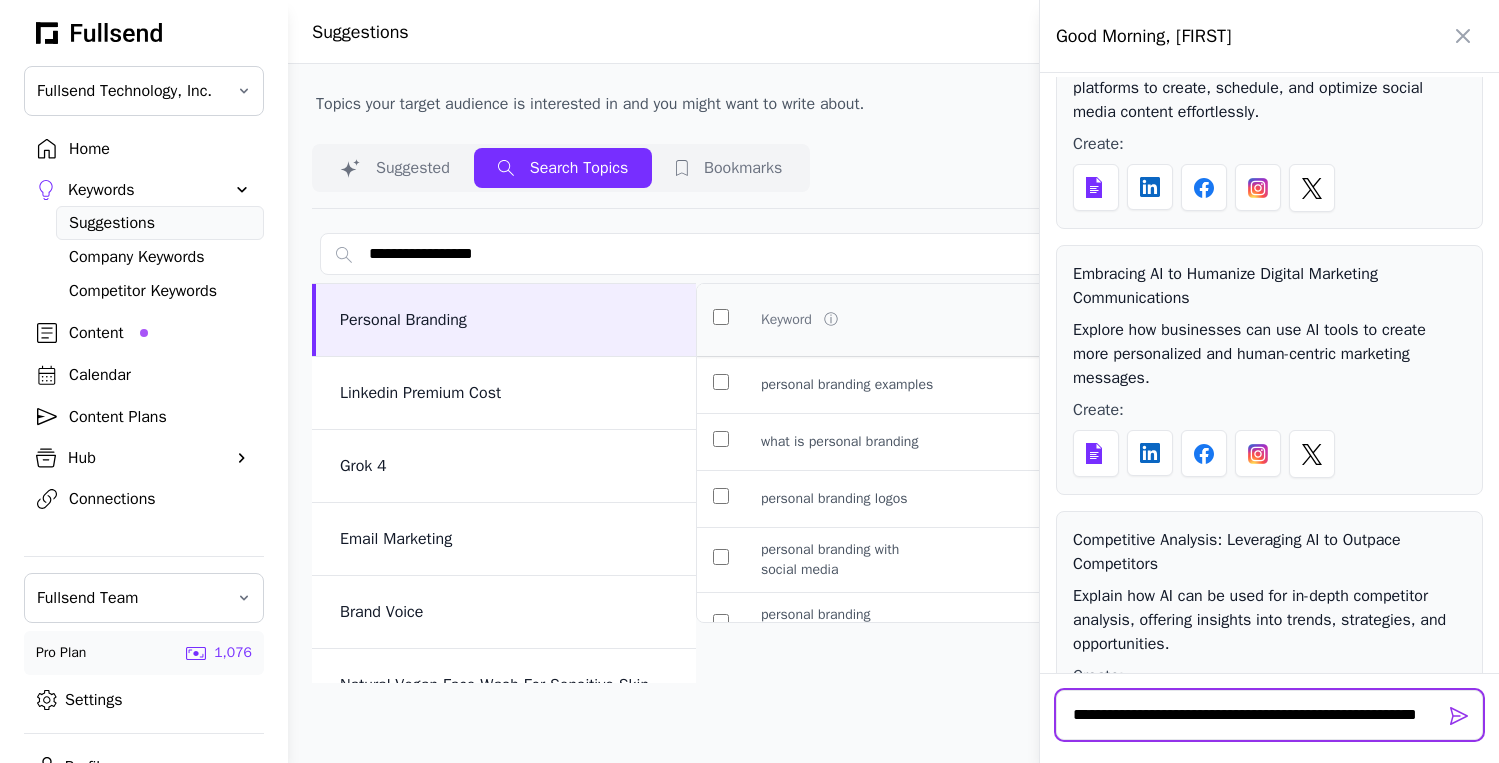scroll, scrollTop: 2, scrollLeft: 0, axis: vertical 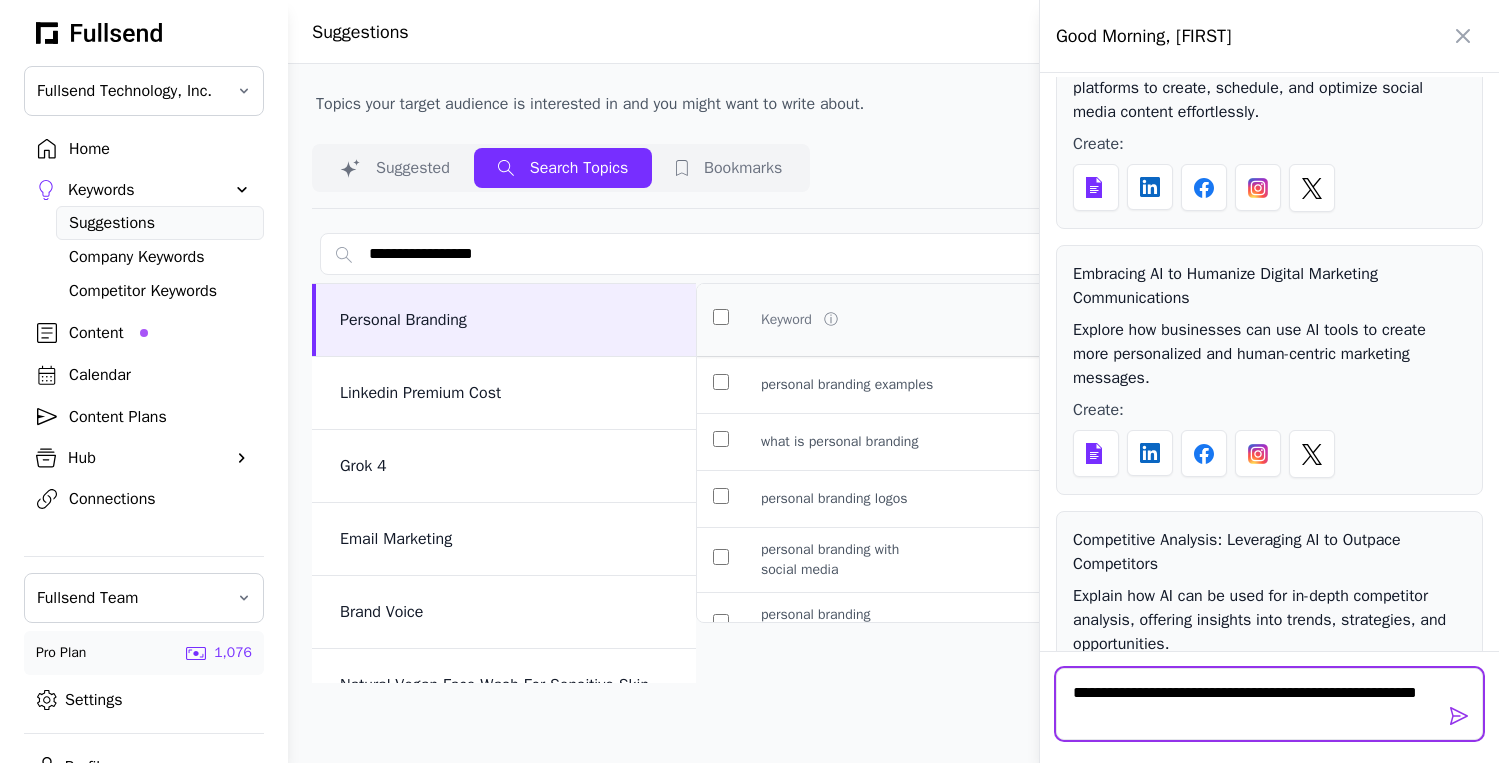 click on "**********" at bounding box center [1269, 704] 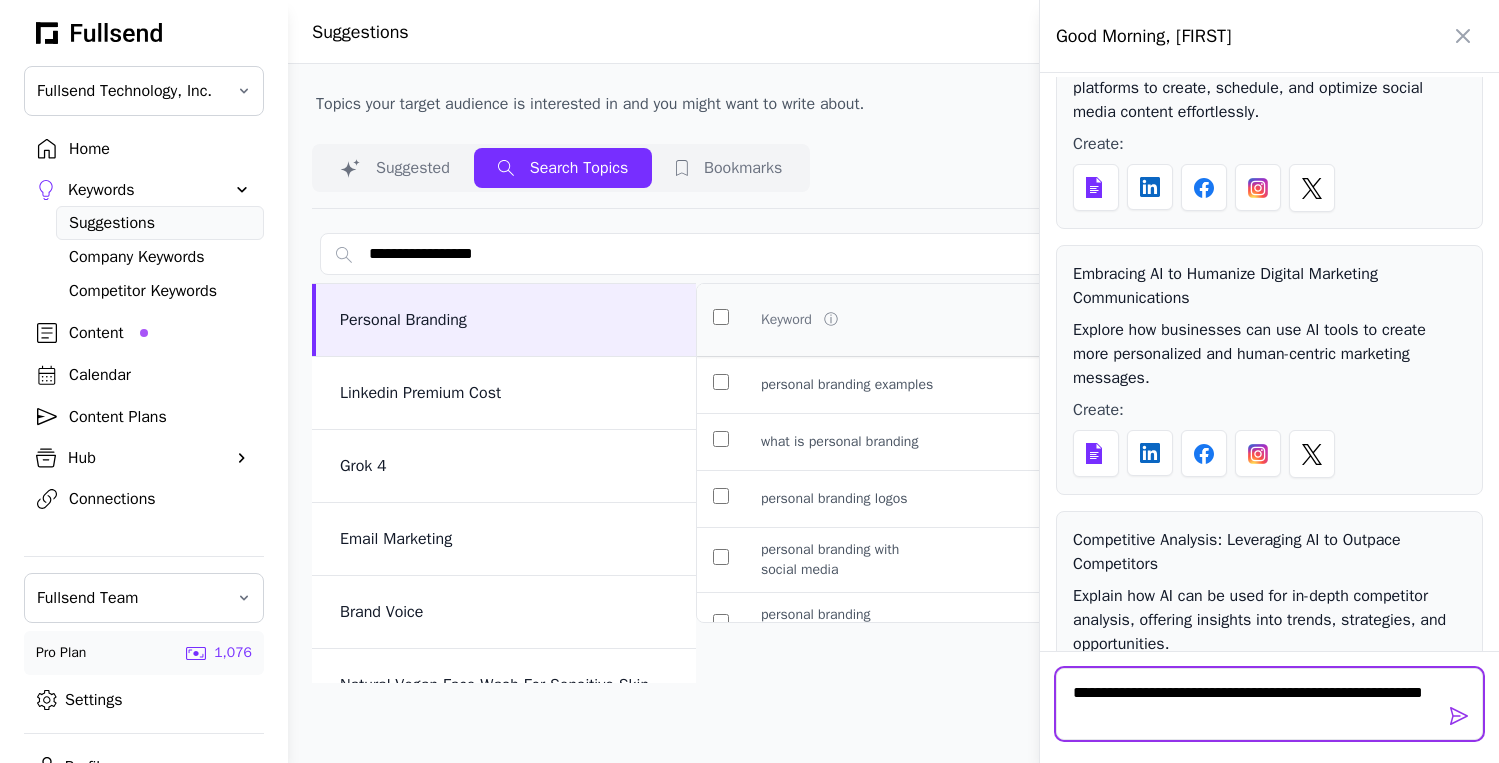 scroll, scrollTop: 0, scrollLeft: 0, axis: both 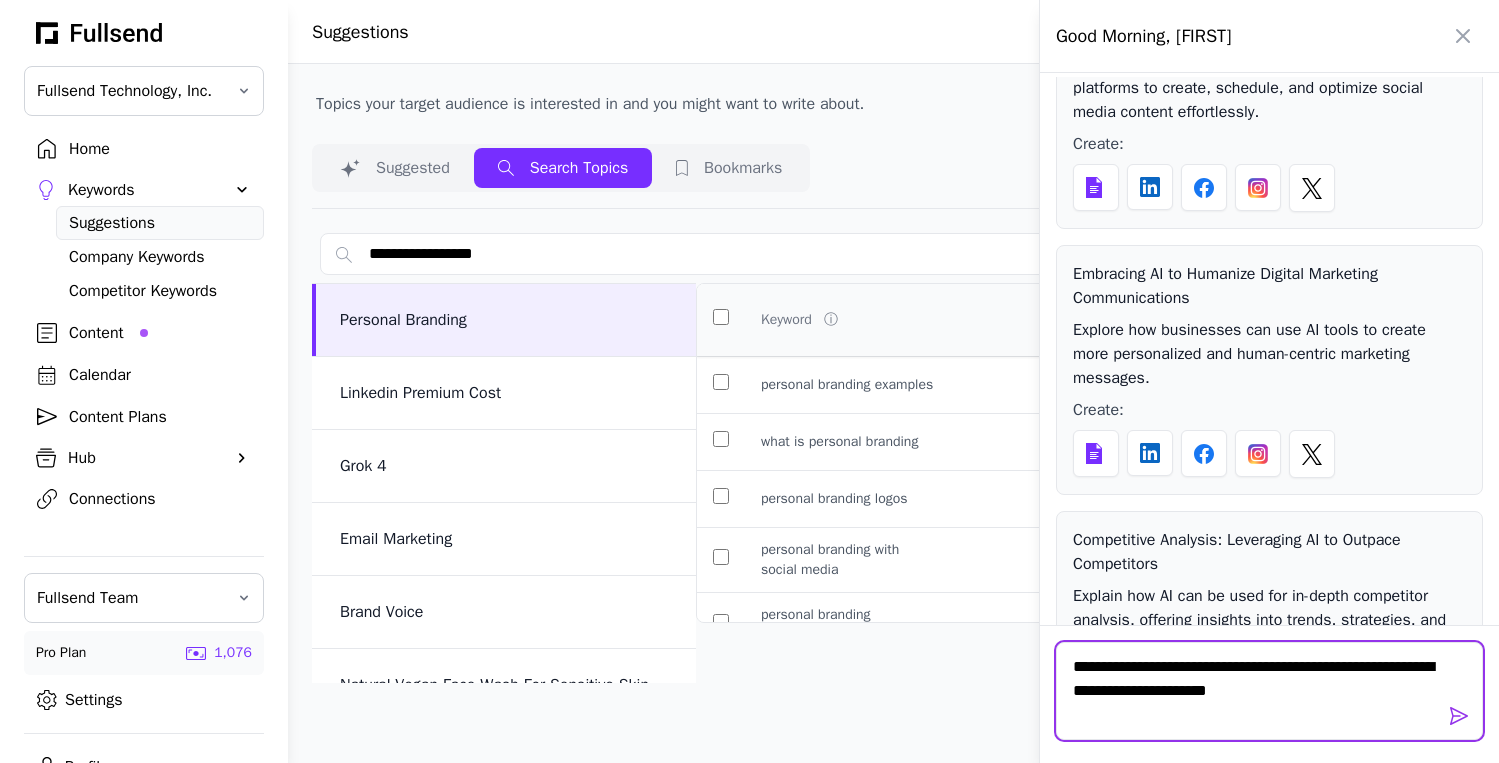 type on "**********" 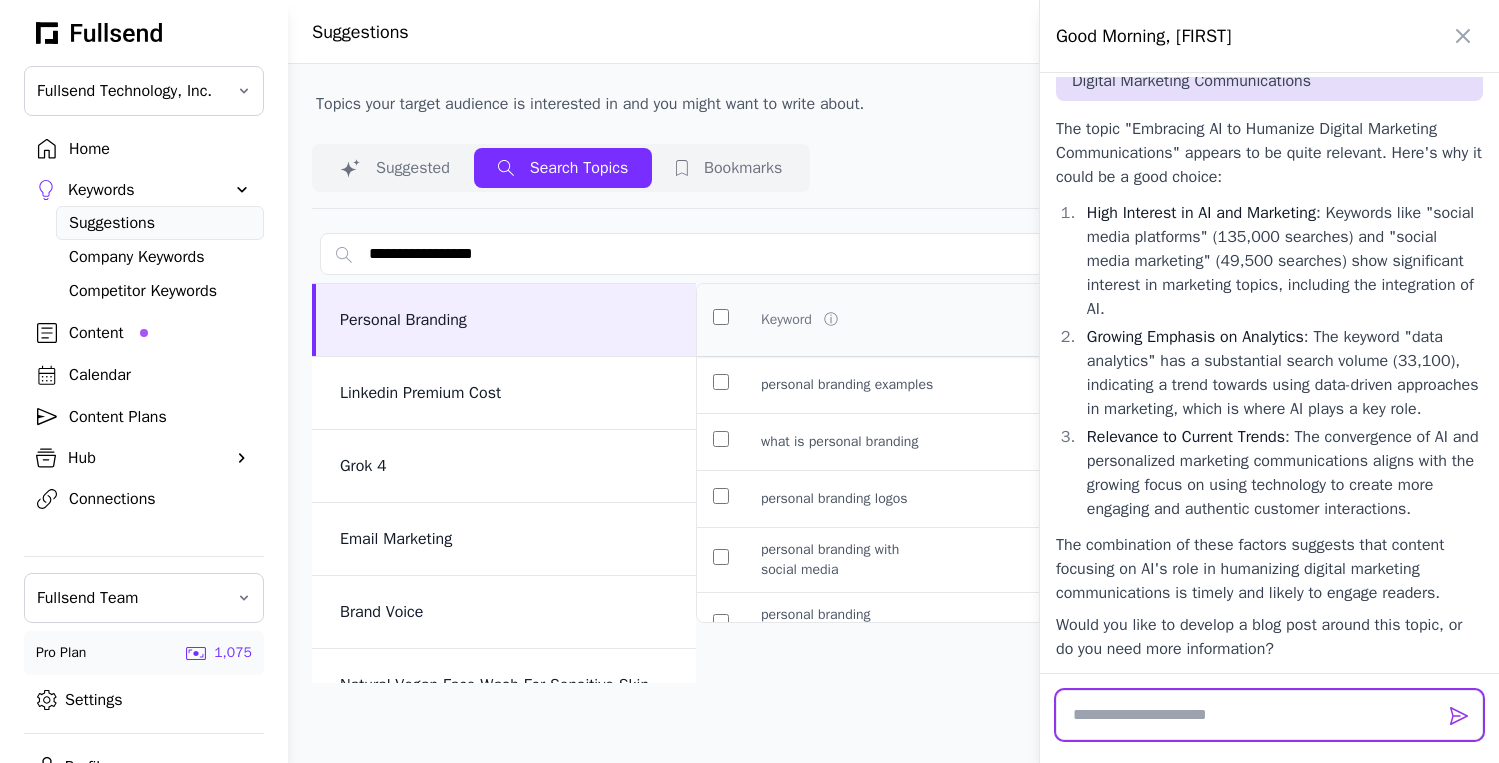 scroll, scrollTop: 6930, scrollLeft: 0, axis: vertical 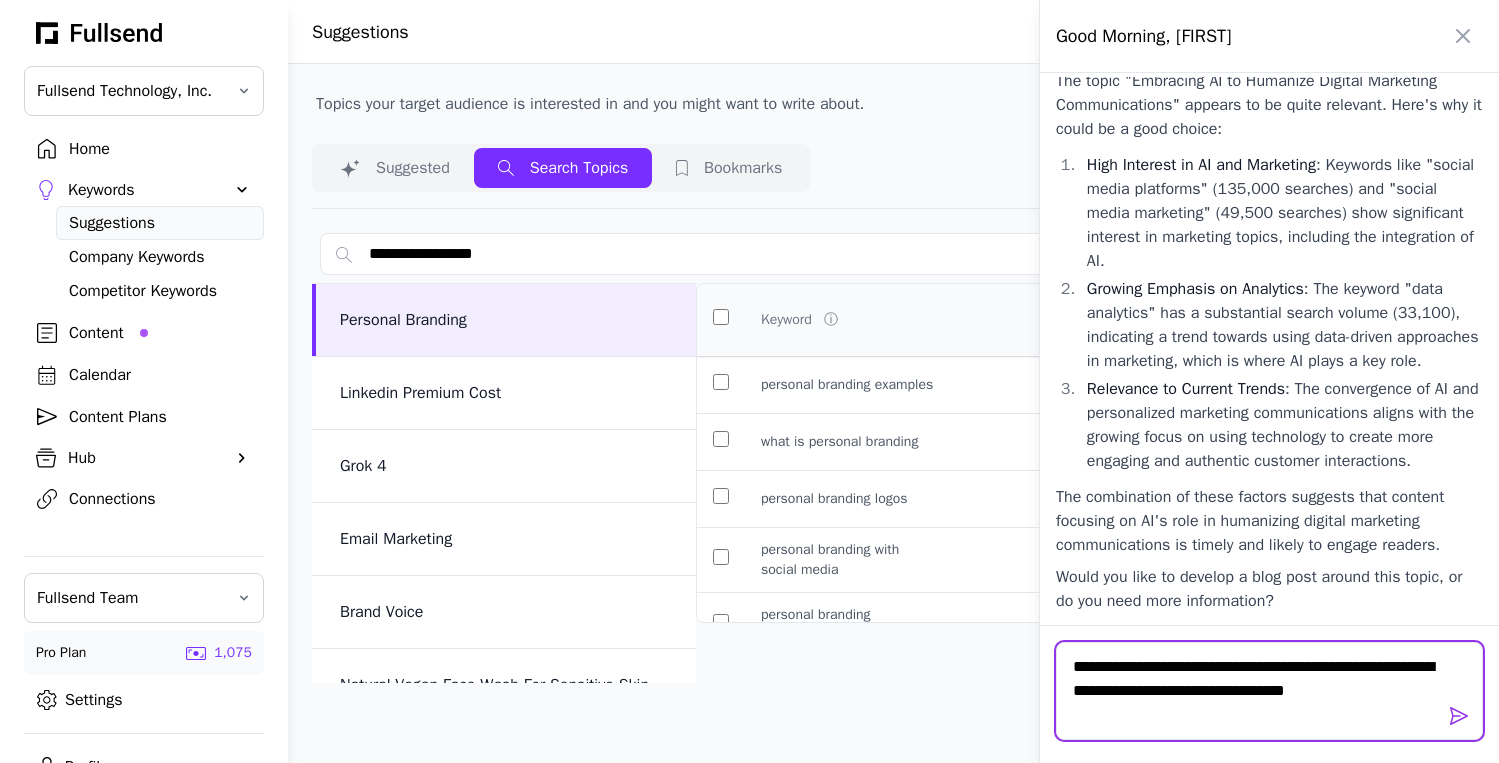 type on "**********" 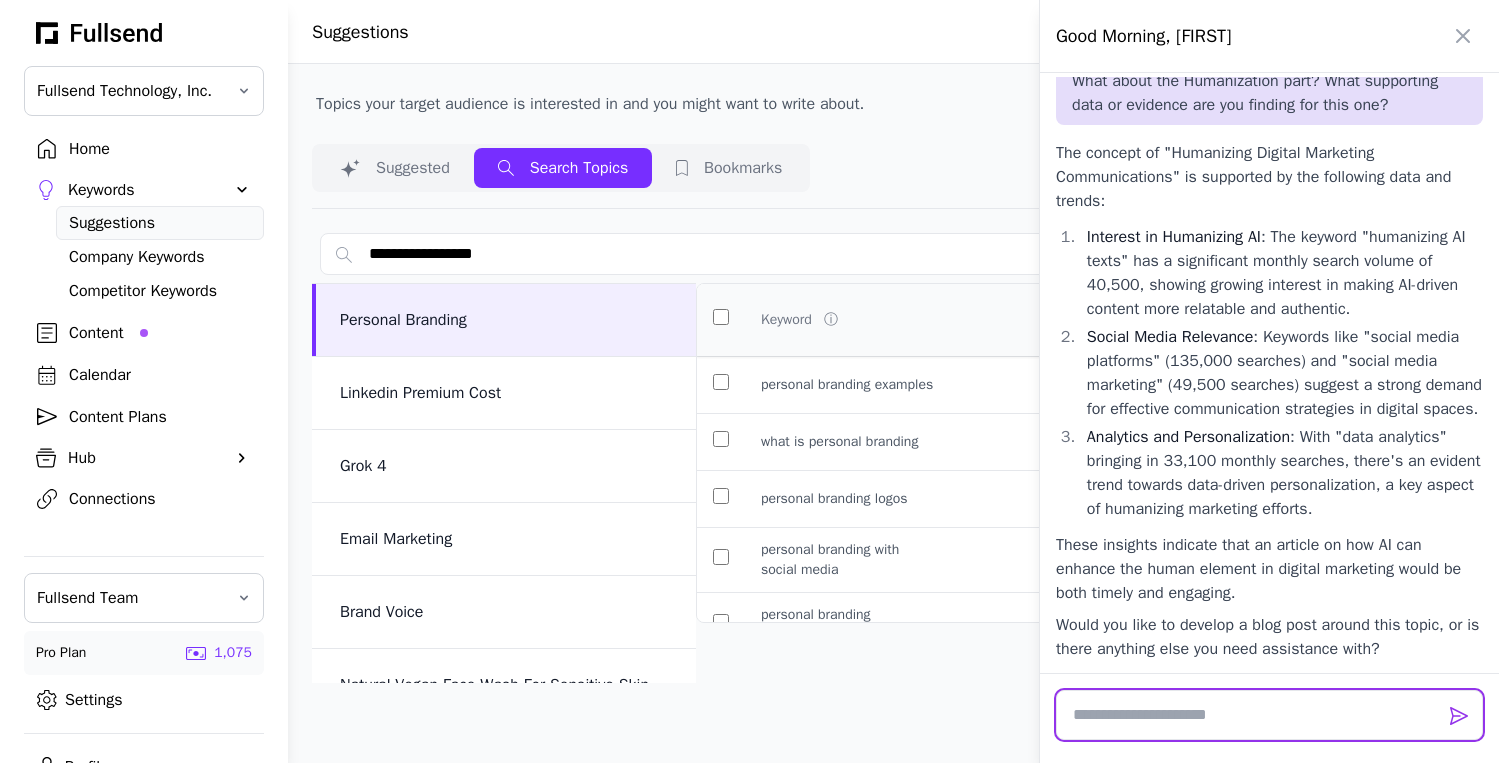 scroll, scrollTop: 7607, scrollLeft: 0, axis: vertical 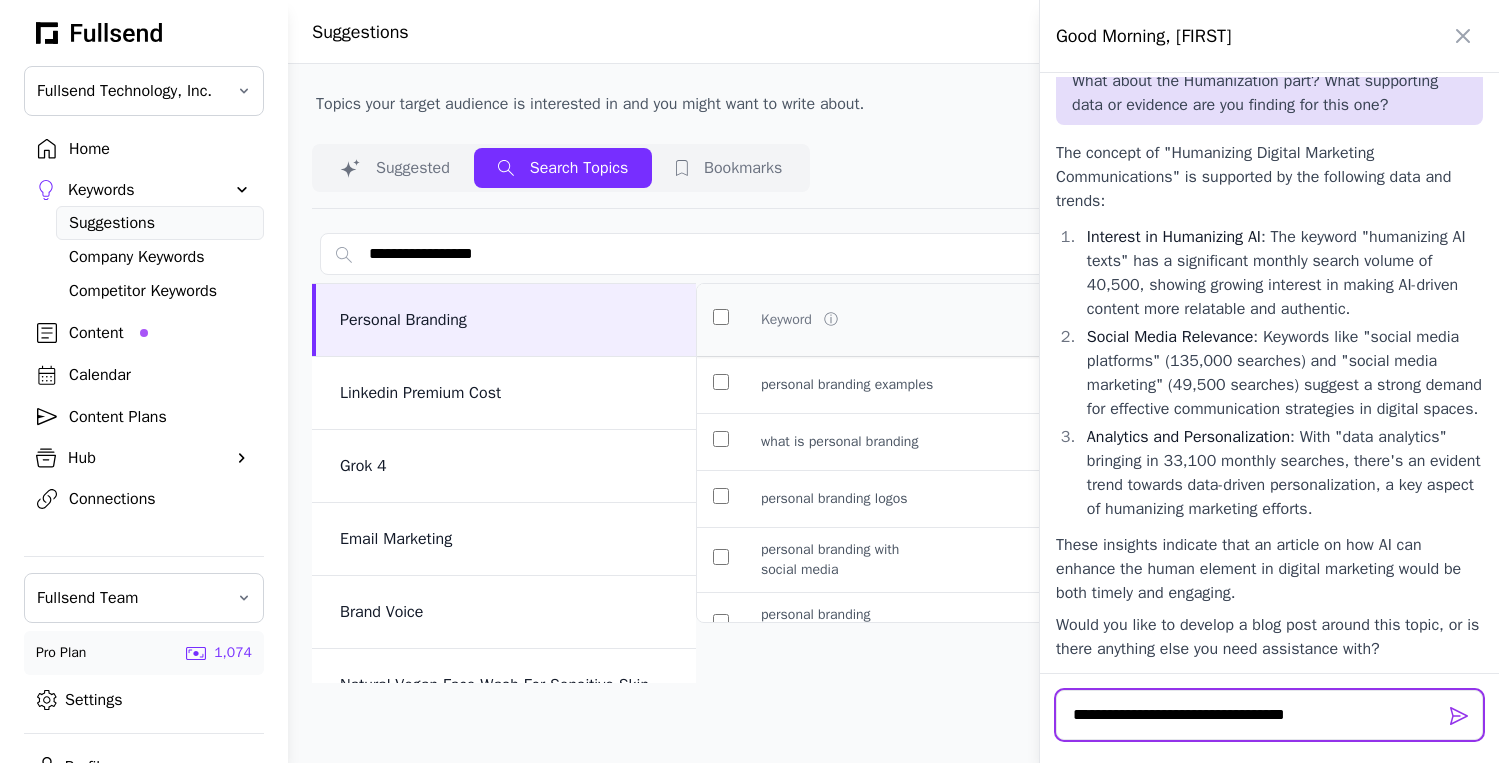 type on "**********" 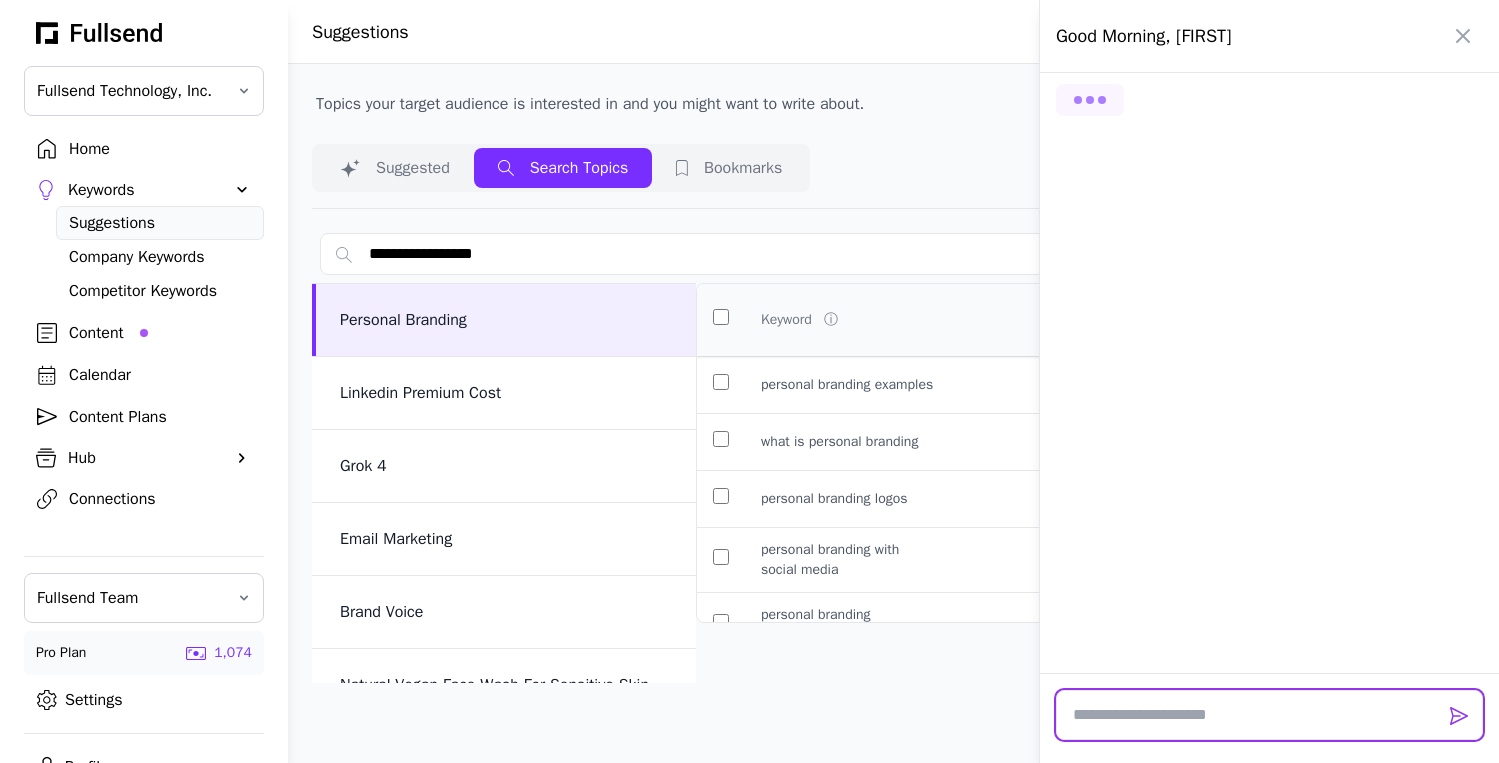 scroll, scrollTop: 8196, scrollLeft: 0, axis: vertical 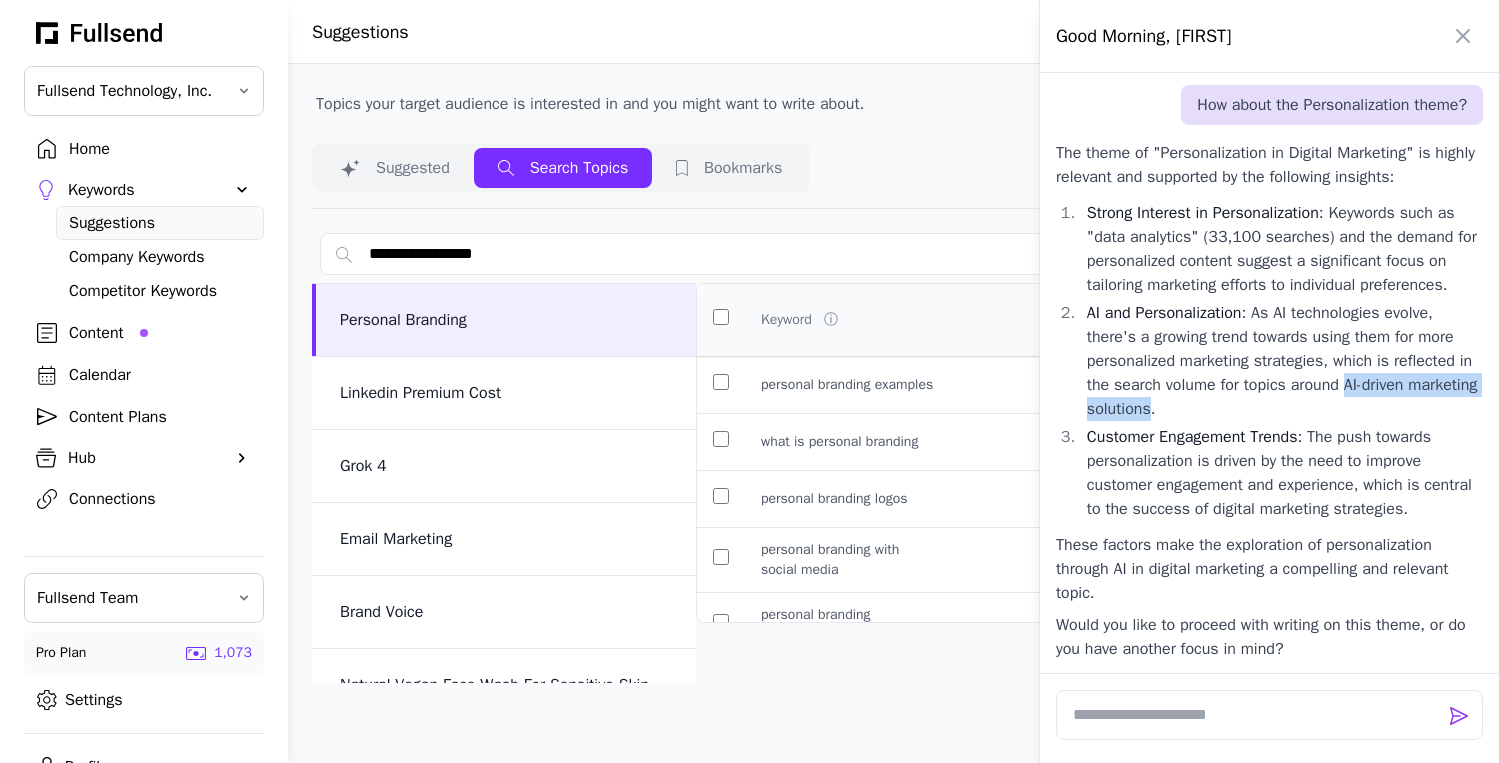 drag, startPoint x: 1370, startPoint y: 414, endPoint x: 1227, endPoint y: 438, distance: 145 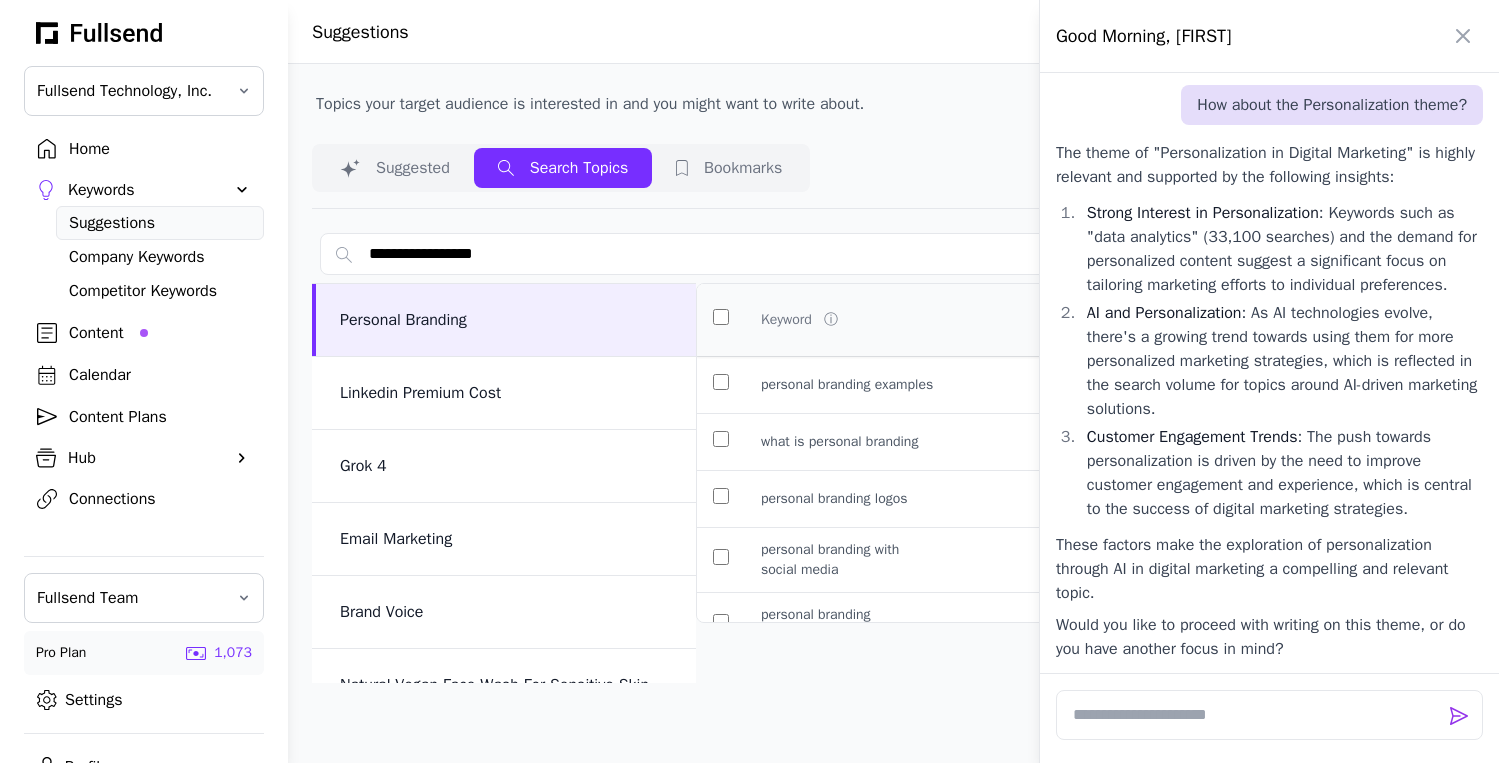 click on "AI and Personalization : As AI technologies evolve, there's a growing trend towards using them for more personalized marketing strategies, which is reflected in the search volume for topics around AI-driven marketing solutions." at bounding box center (1285, 361) 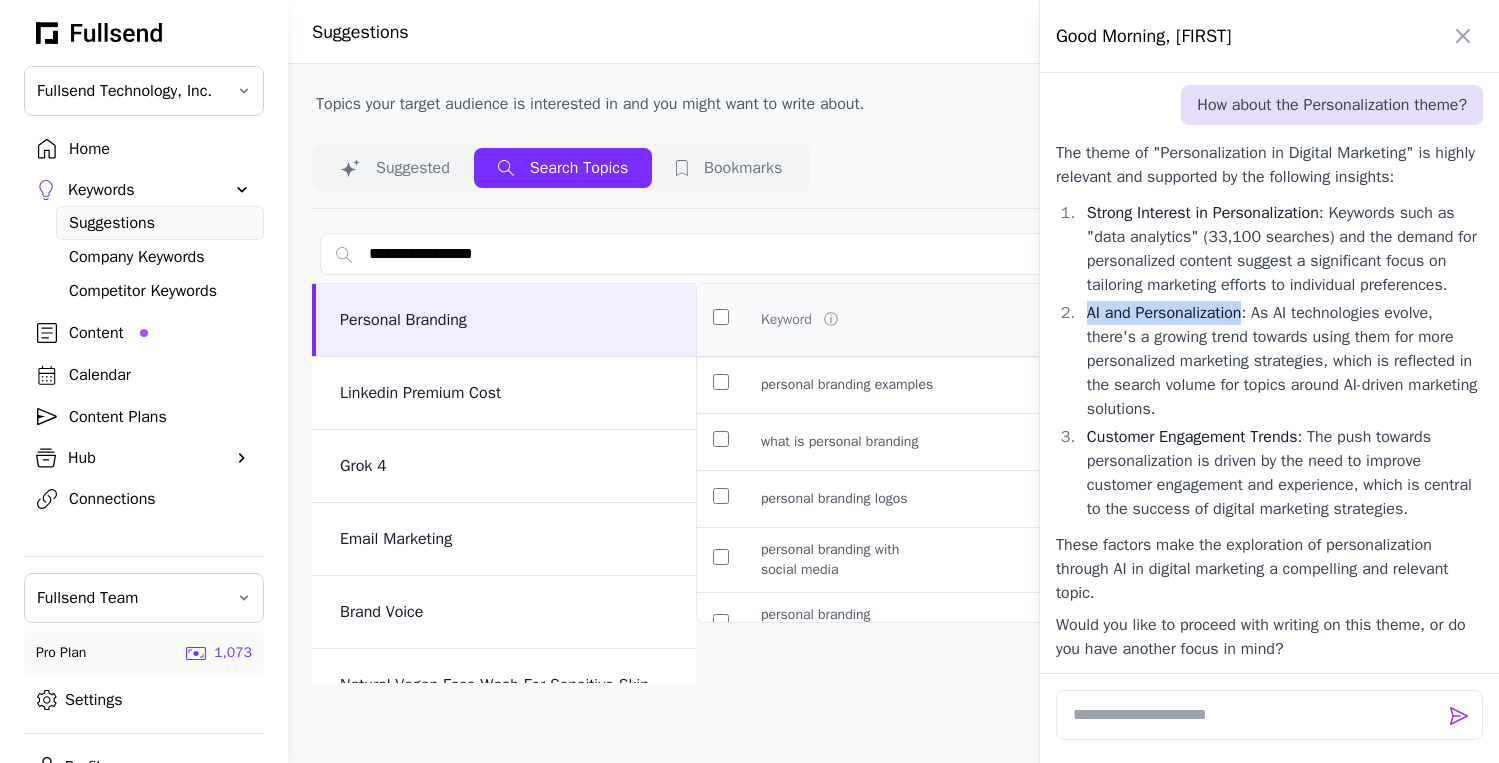 drag, startPoint x: 1255, startPoint y: 341, endPoint x: 1088, endPoint y: 341, distance: 167 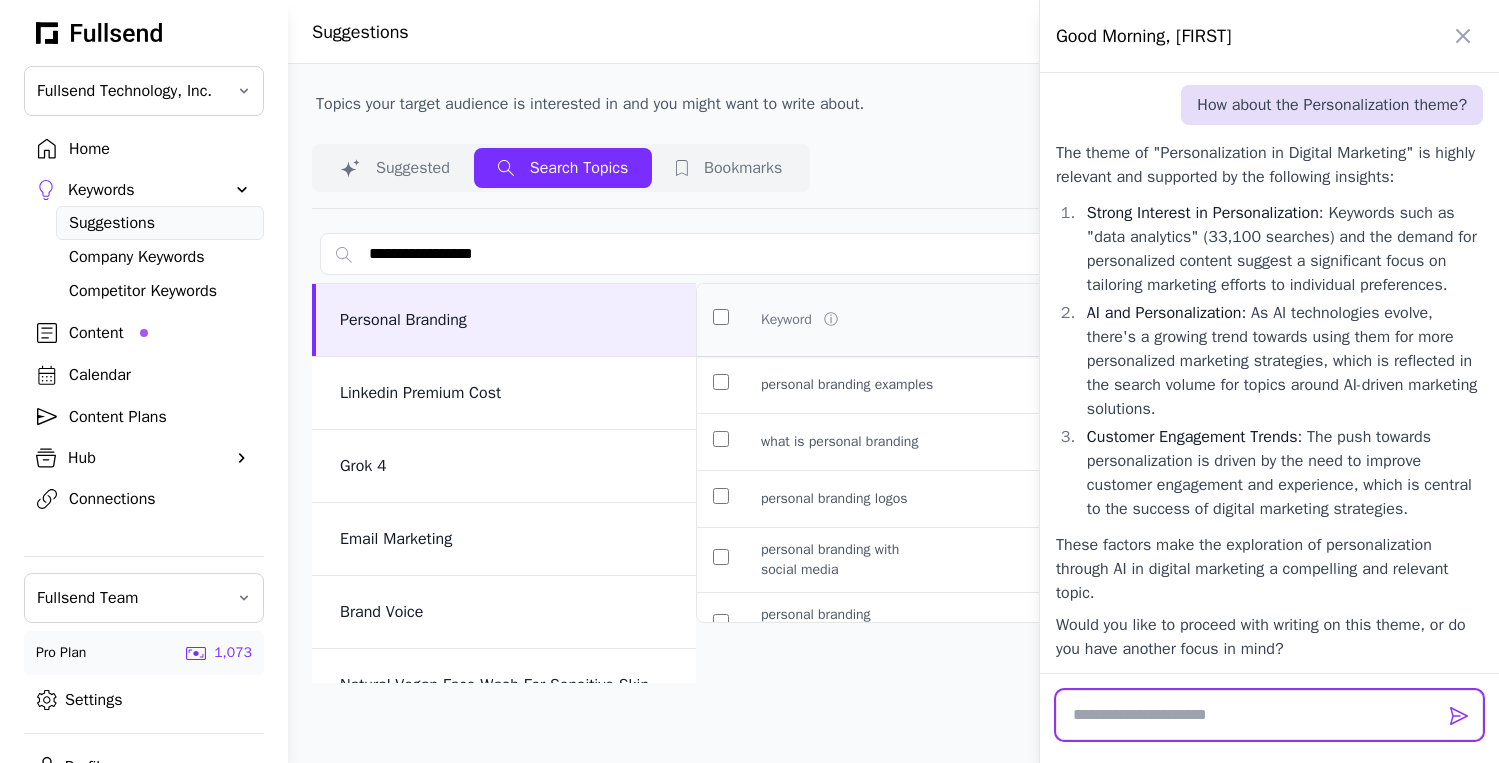 click at bounding box center [1269, 715] 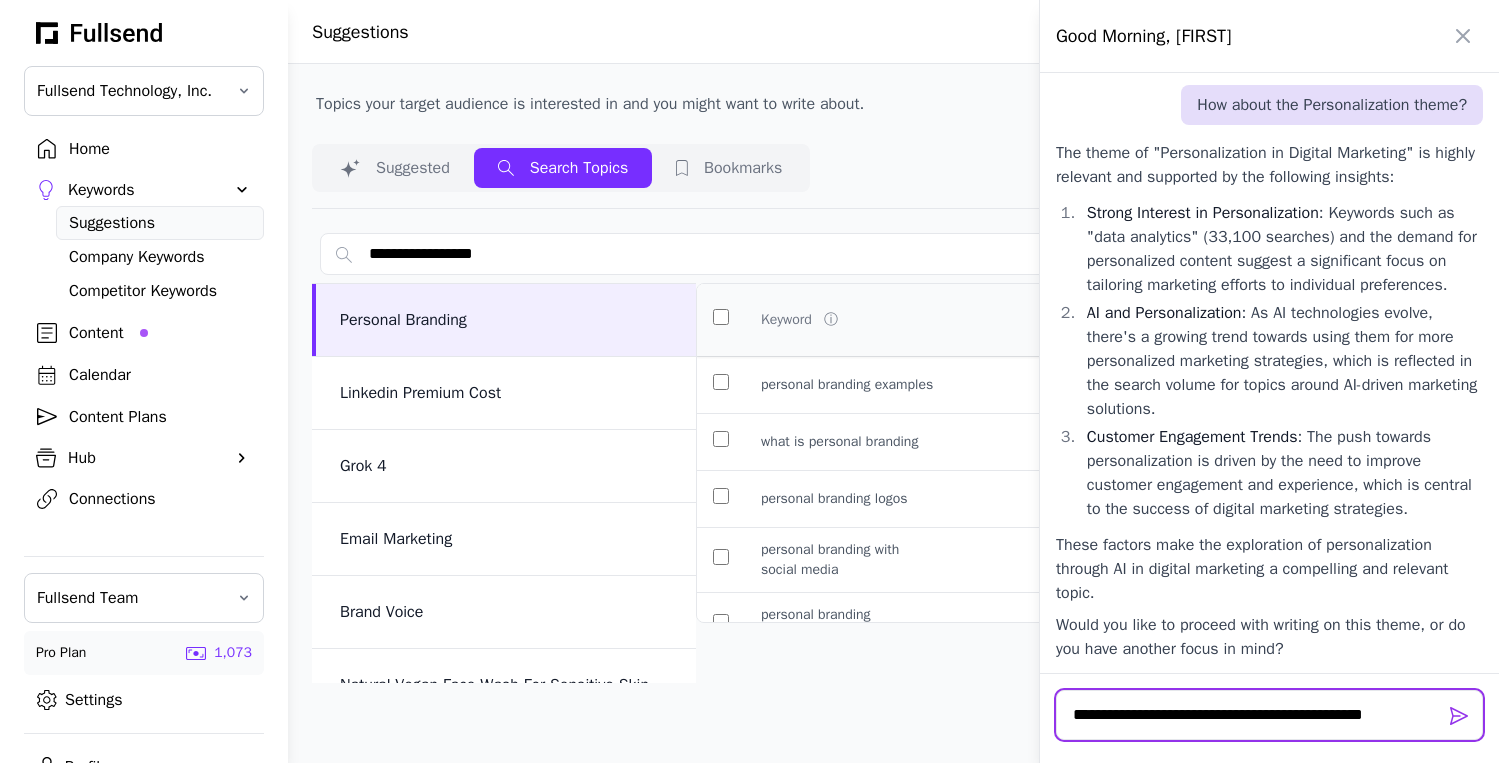paste on "**********" 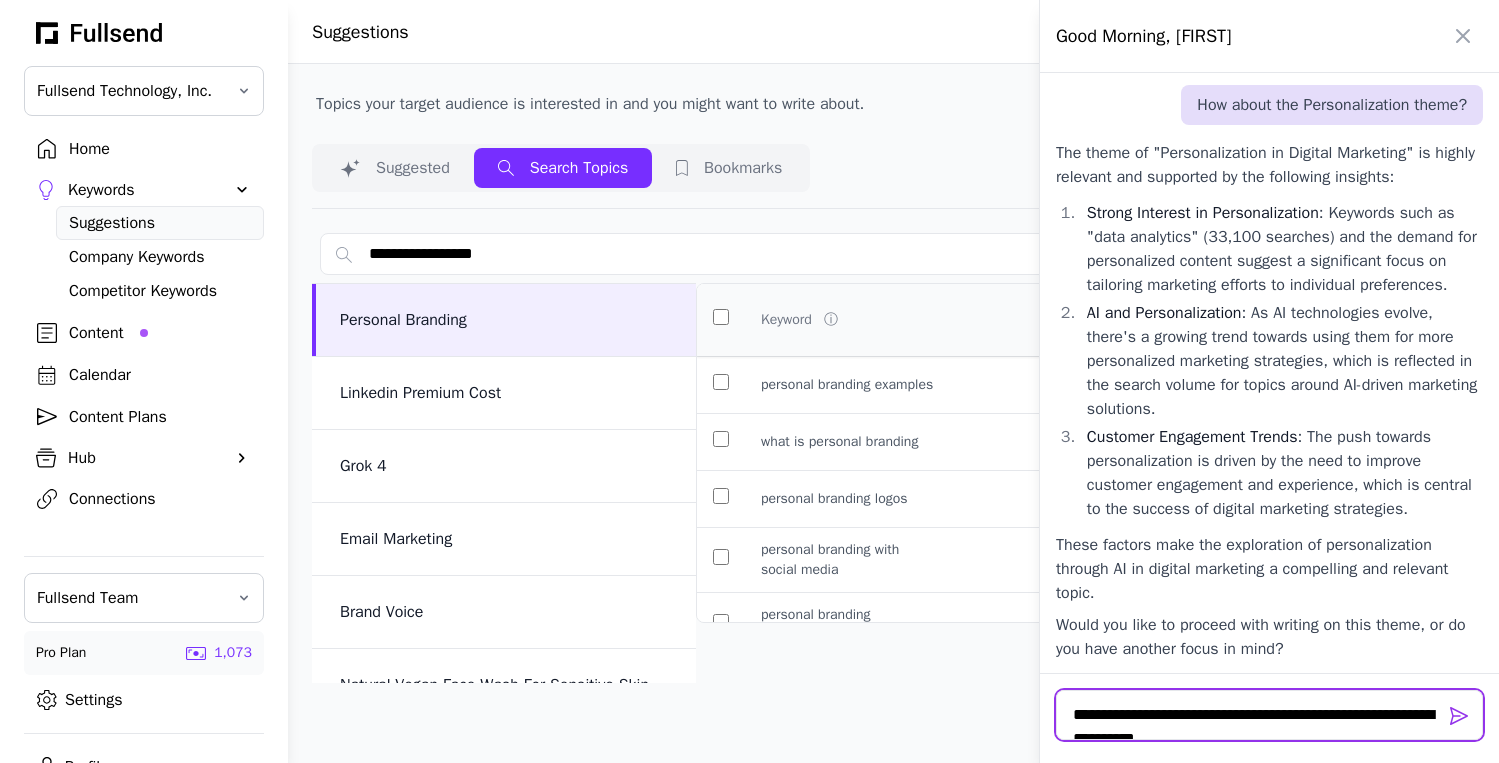 scroll, scrollTop: 2, scrollLeft: 0, axis: vertical 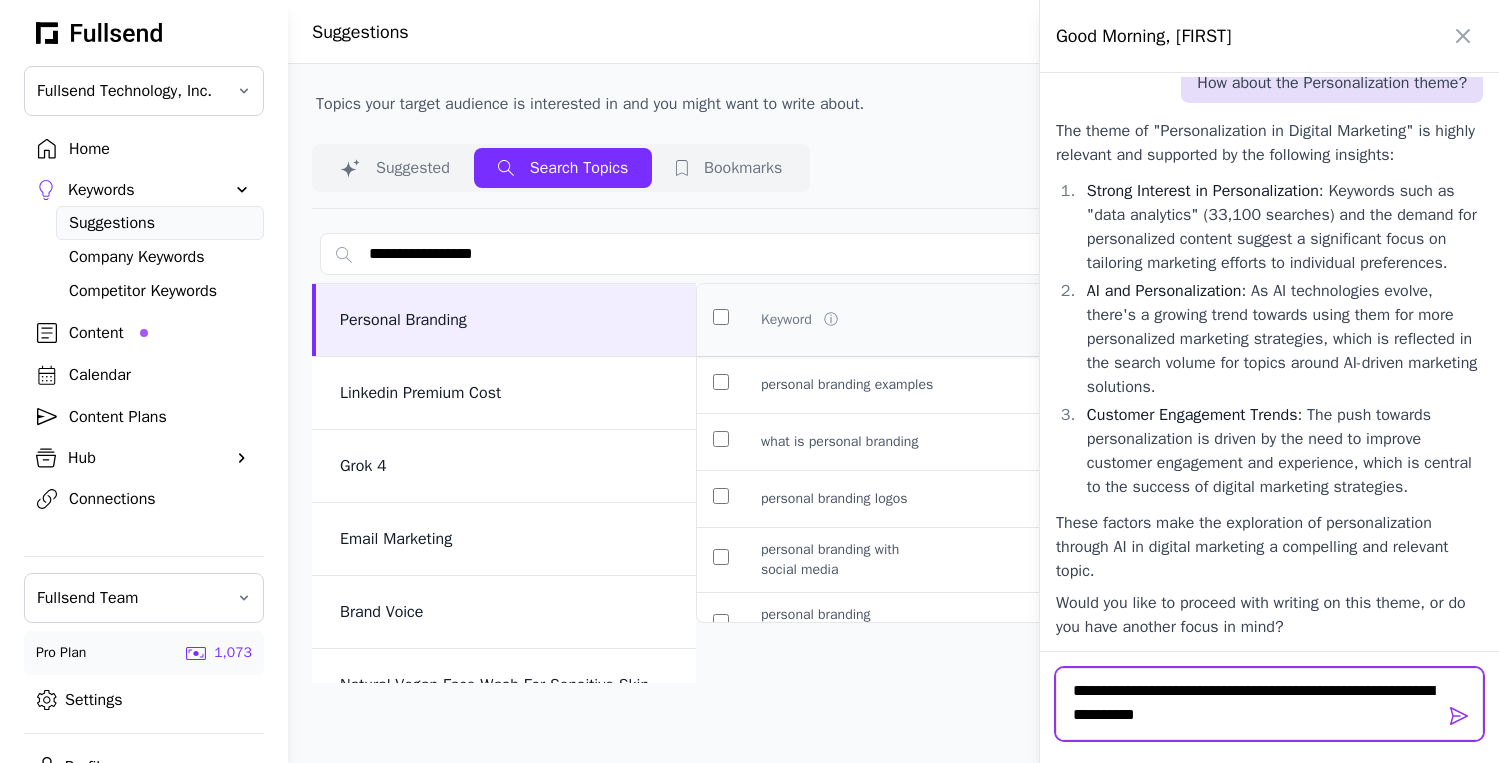 type on "**********" 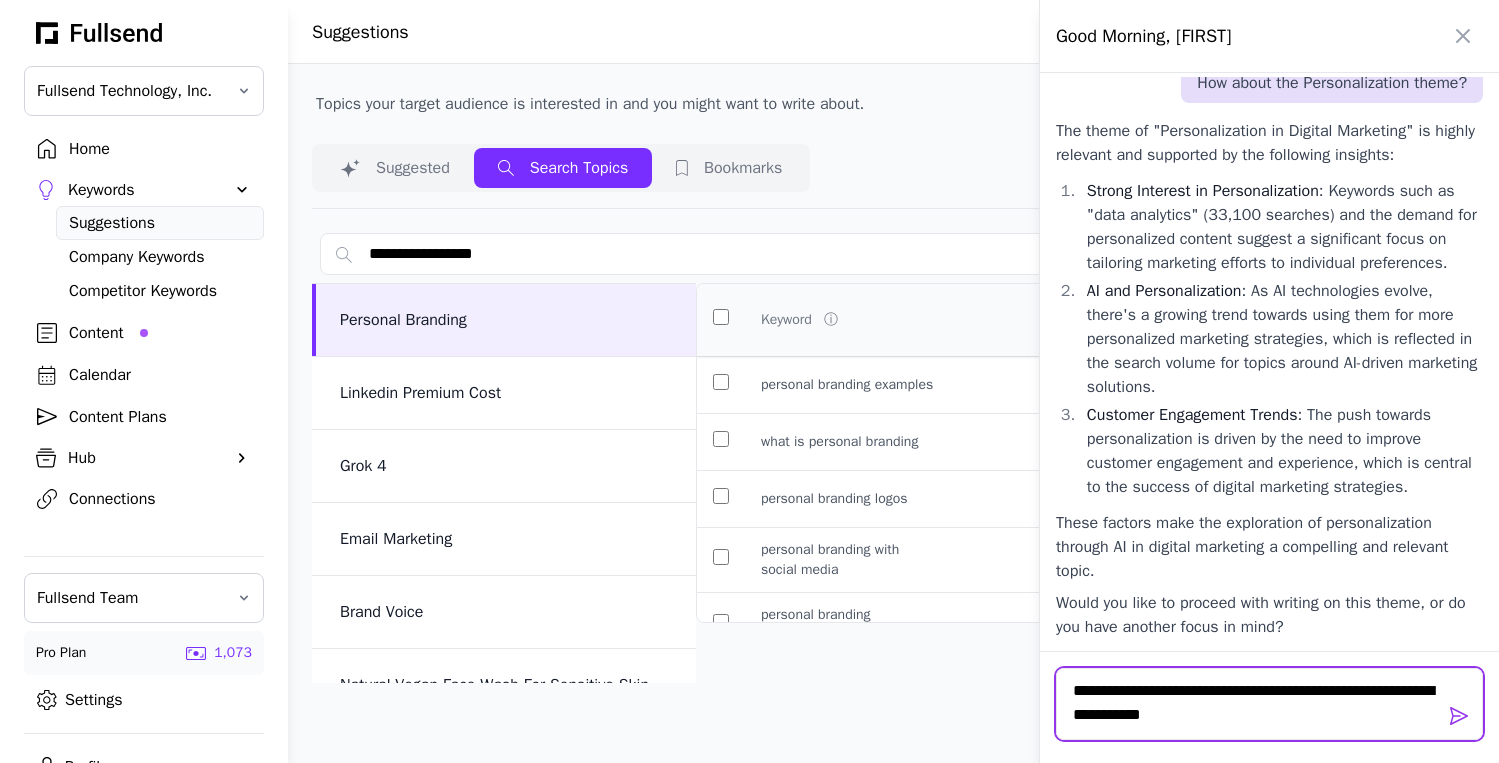 scroll, scrollTop: 0, scrollLeft: 0, axis: both 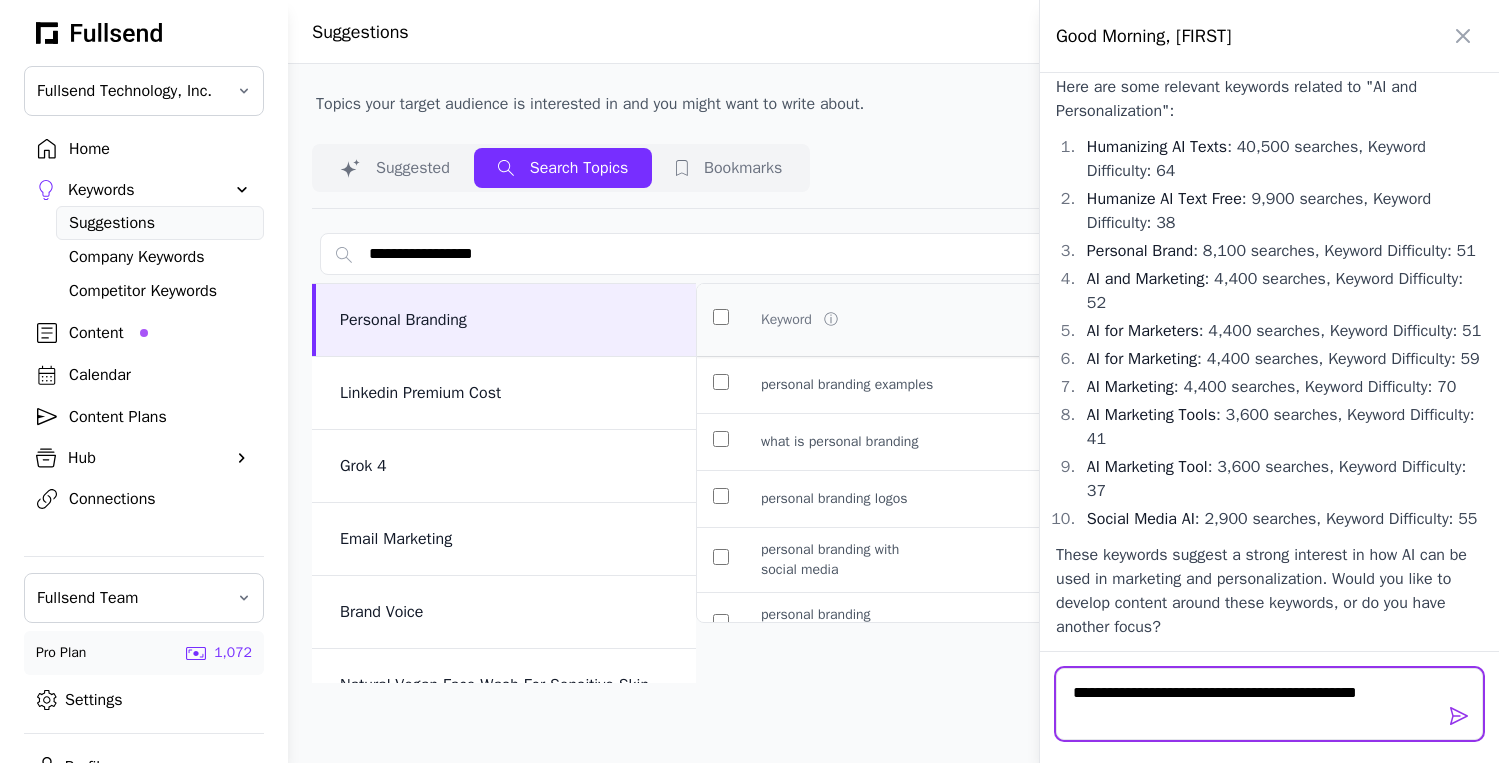 type on "**********" 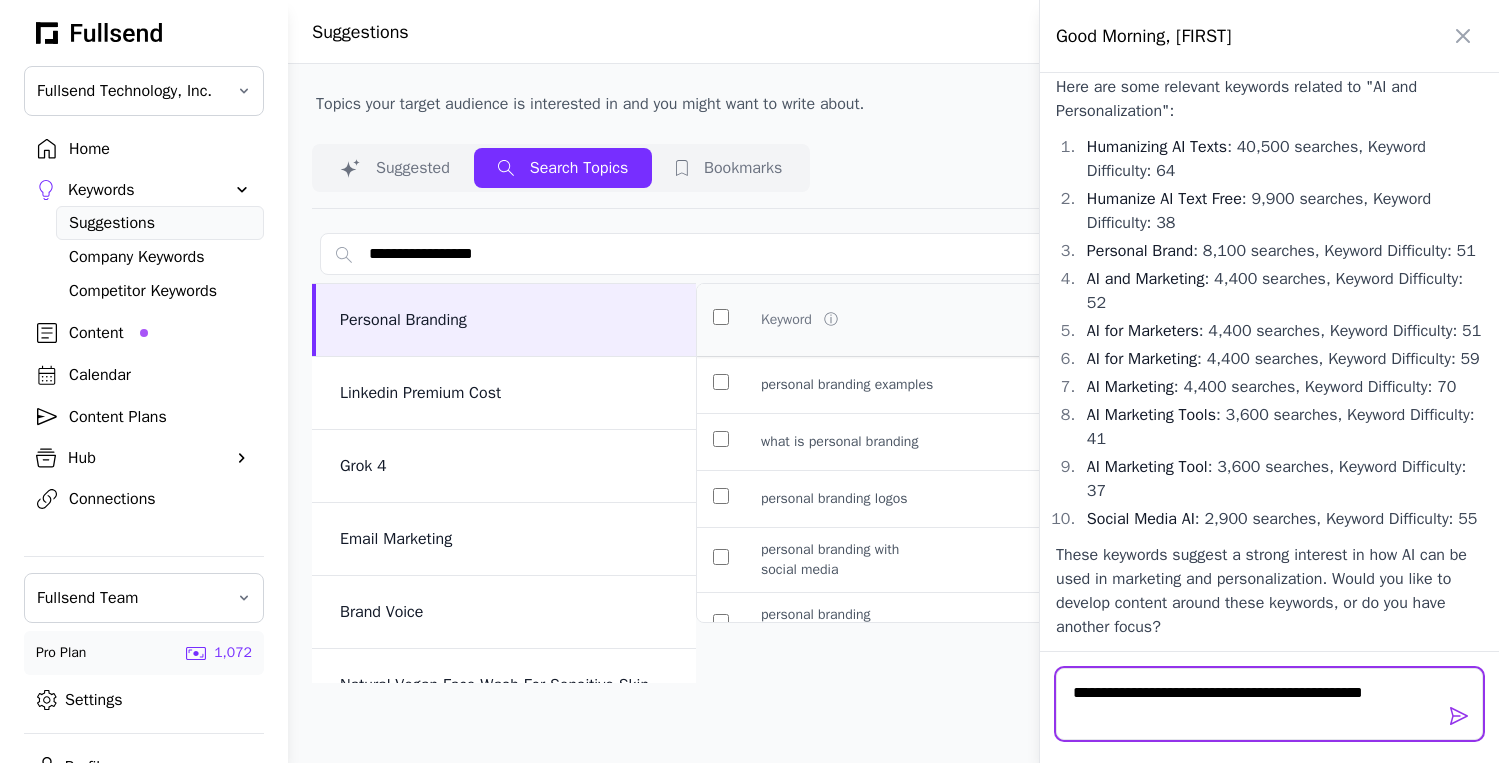 scroll, scrollTop: 0, scrollLeft: 0, axis: both 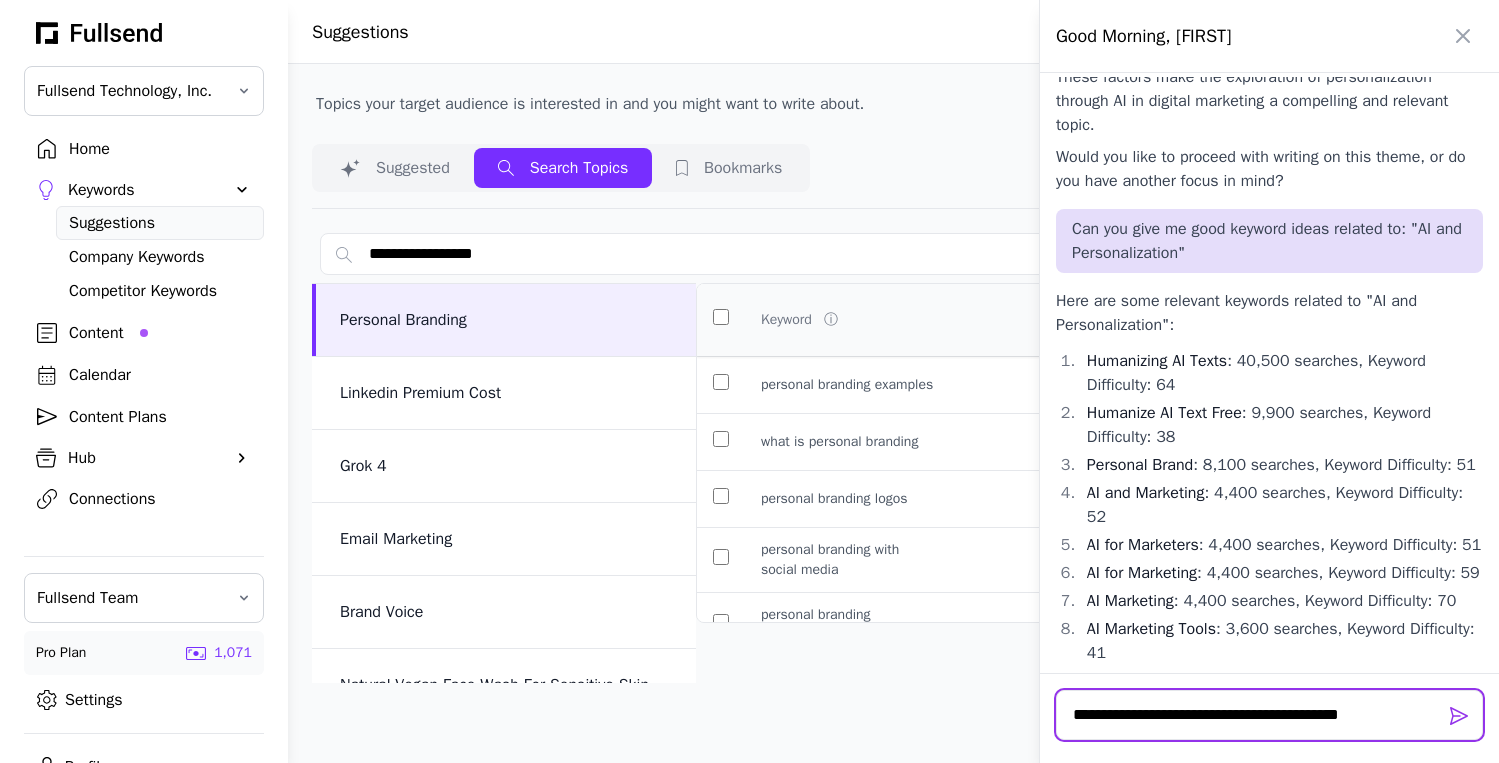 type on "**********" 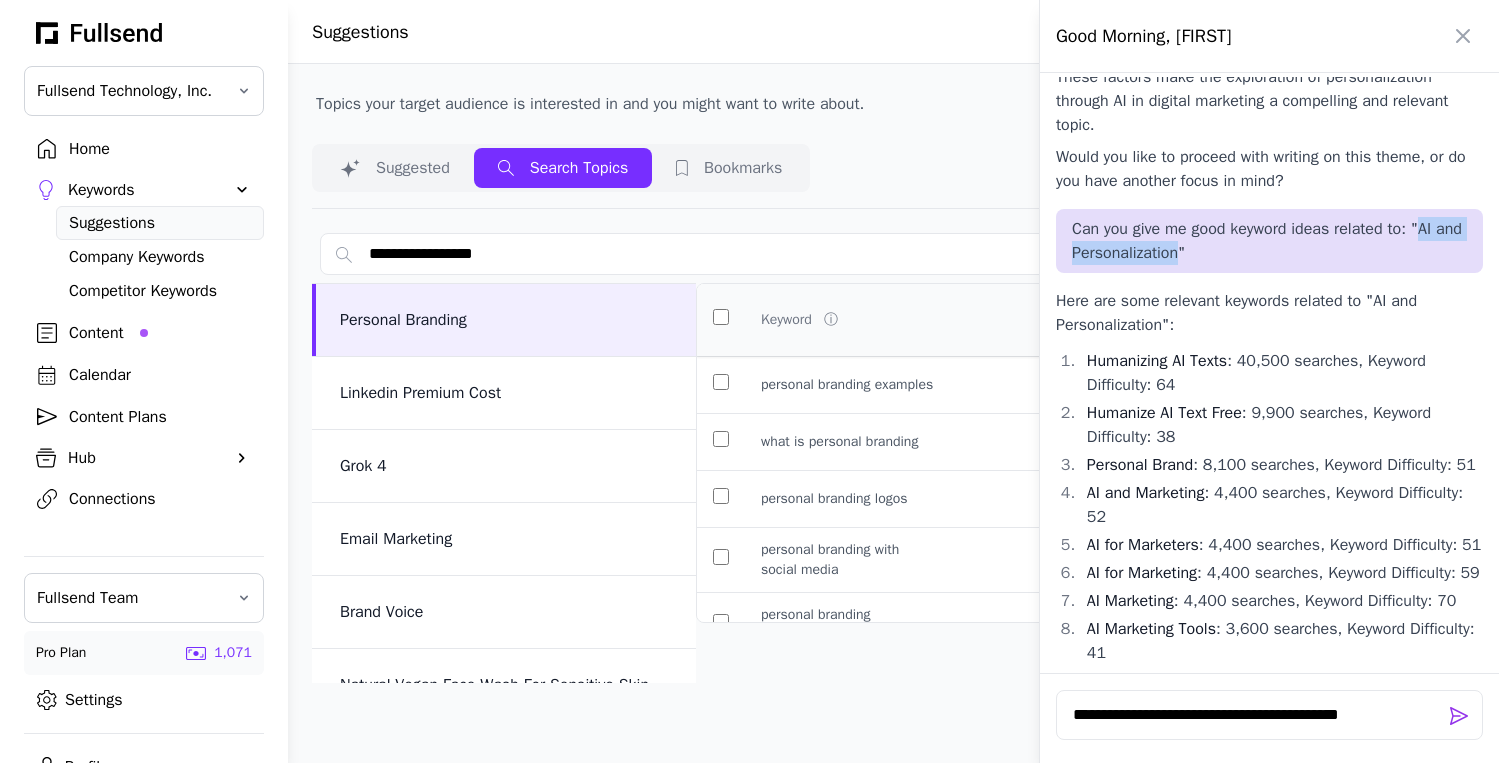 drag, startPoint x: 1433, startPoint y: 396, endPoint x: 1214, endPoint y: 417, distance: 220.00455 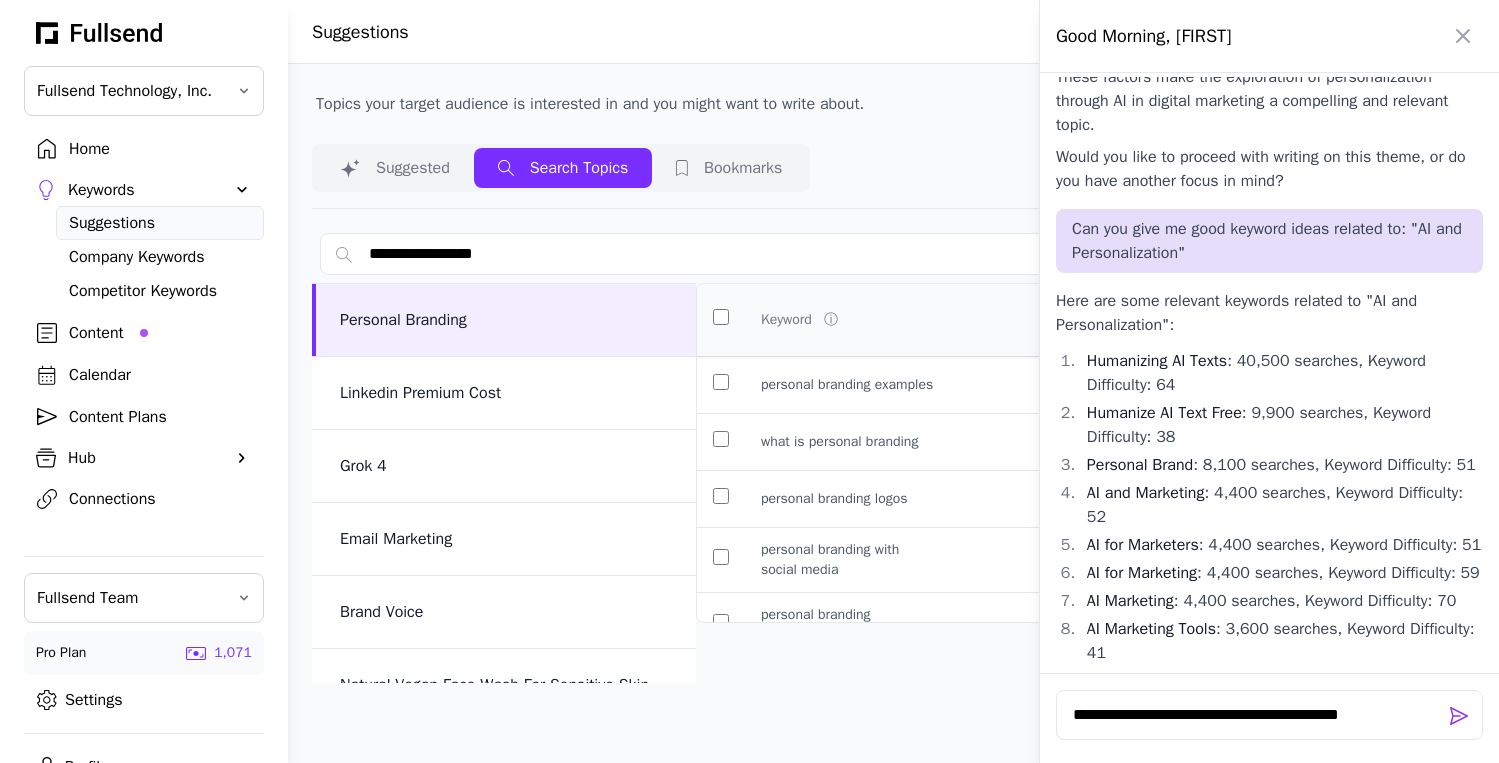 click at bounding box center (749, 381) 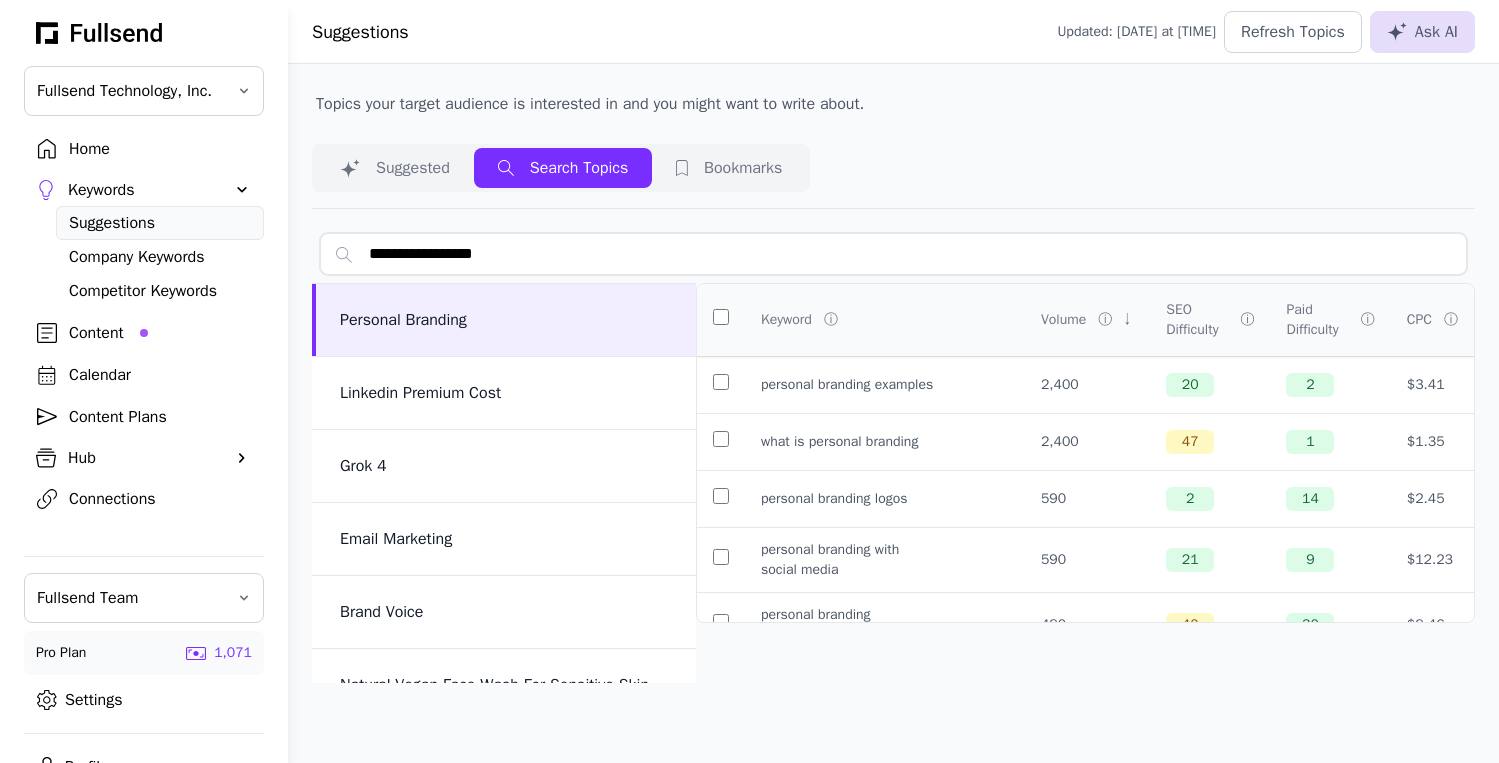 drag, startPoint x: 522, startPoint y: 259, endPoint x: 319, endPoint y: 250, distance: 203.1994 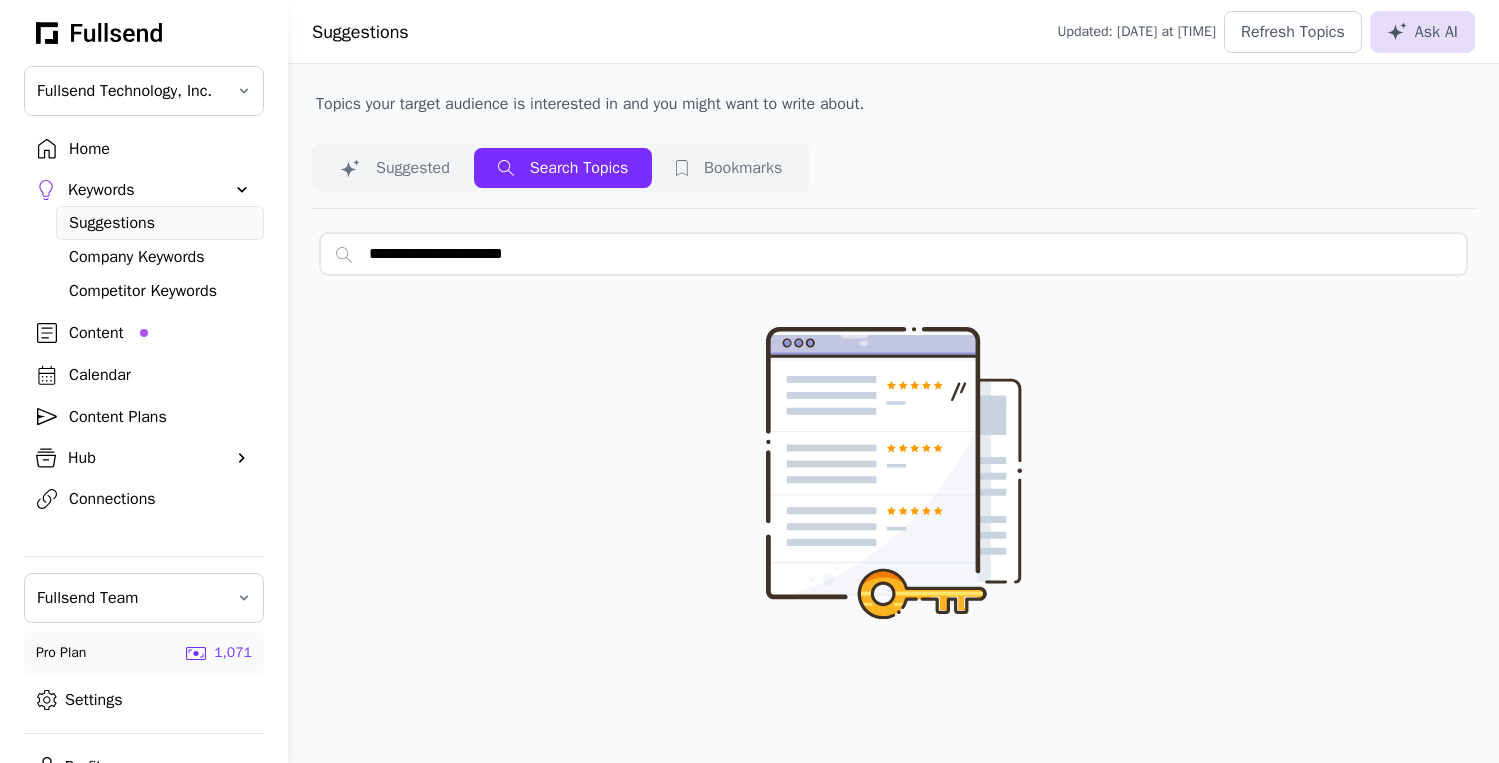 click on "**********" at bounding box center (893, 254) 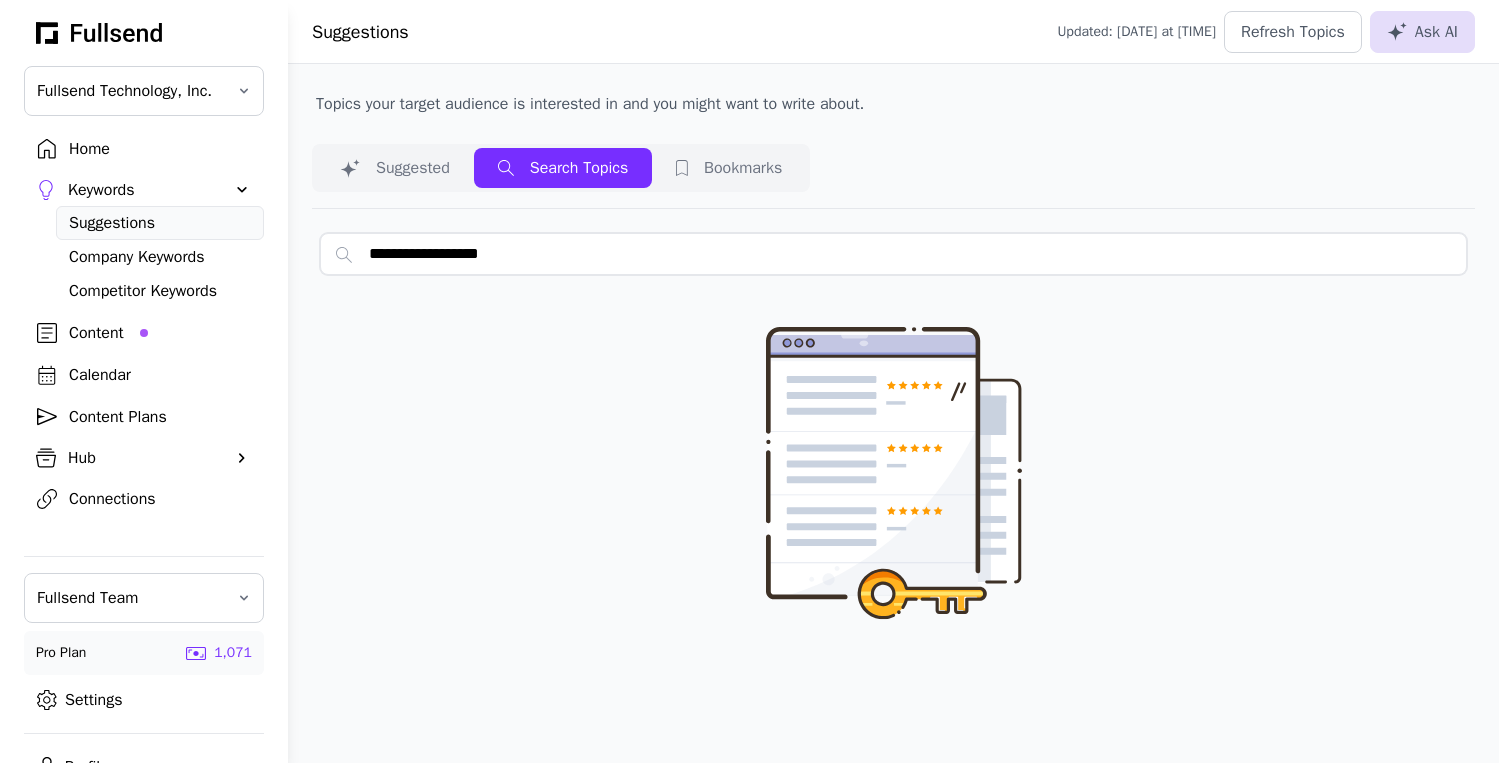 type on "**********" 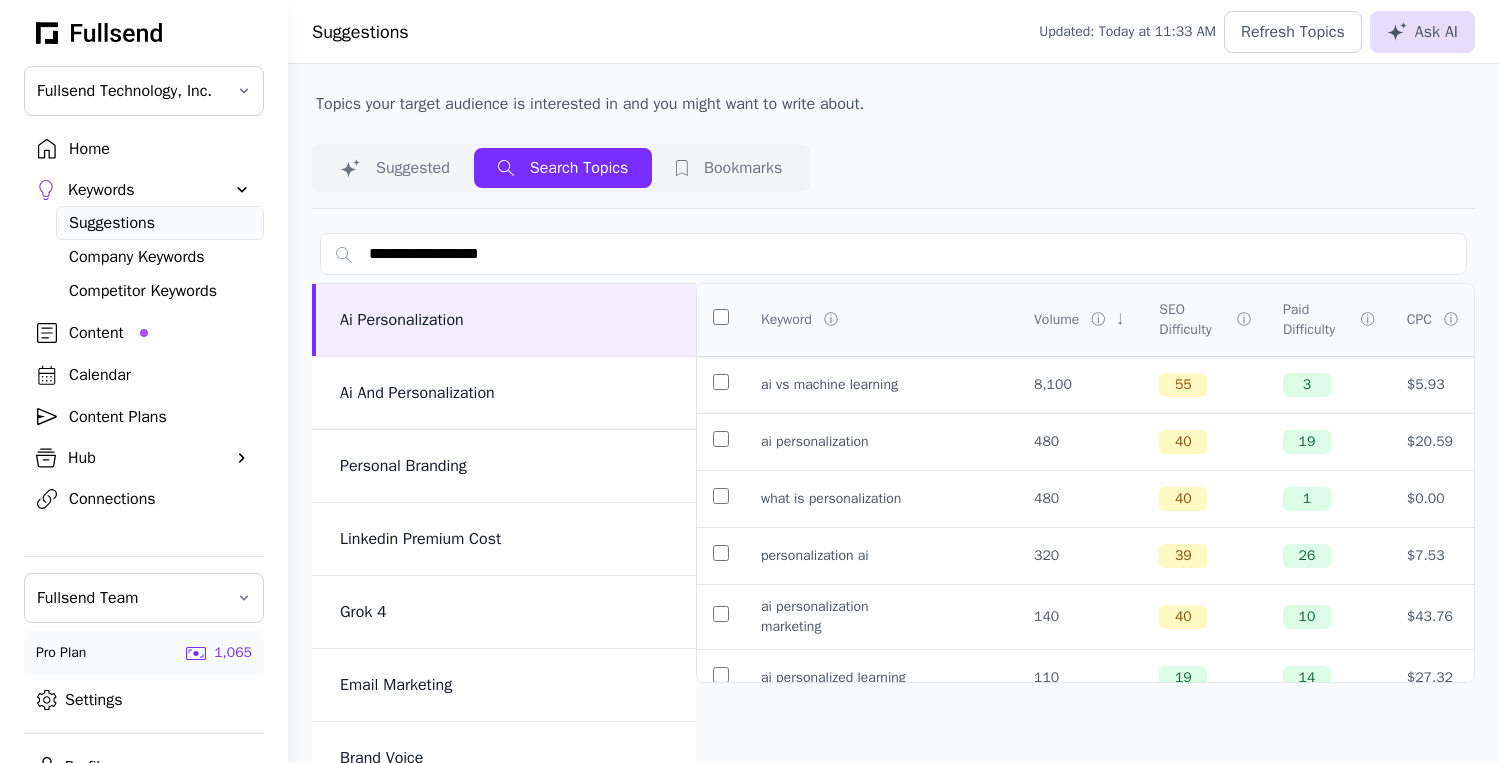 click on "Content" at bounding box center [160, 333] 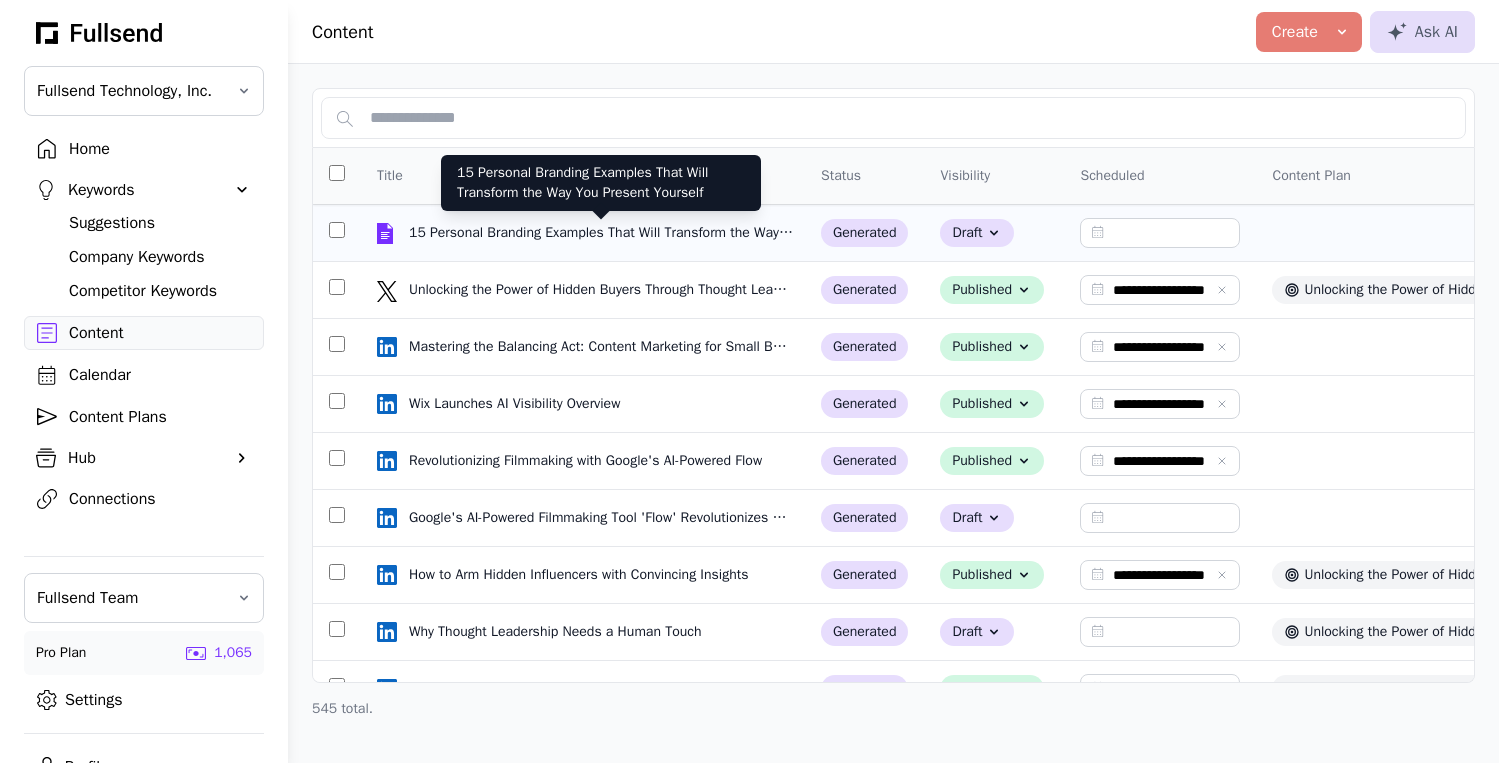 click on "15 Personal Branding Examples That Will Transform the Way You Present Yourself" at bounding box center (601, 233) 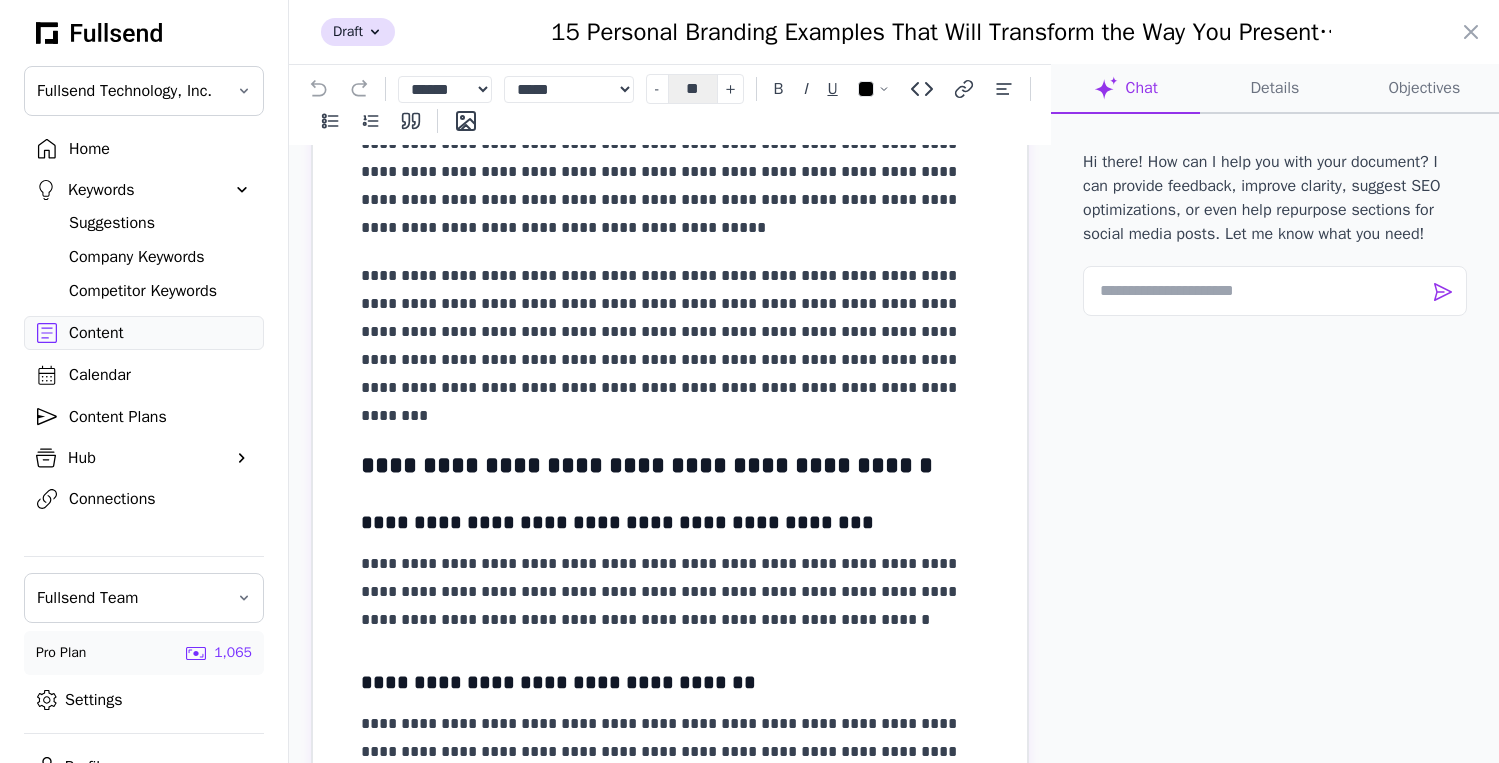 scroll, scrollTop: 0, scrollLeft: 0, axis: both 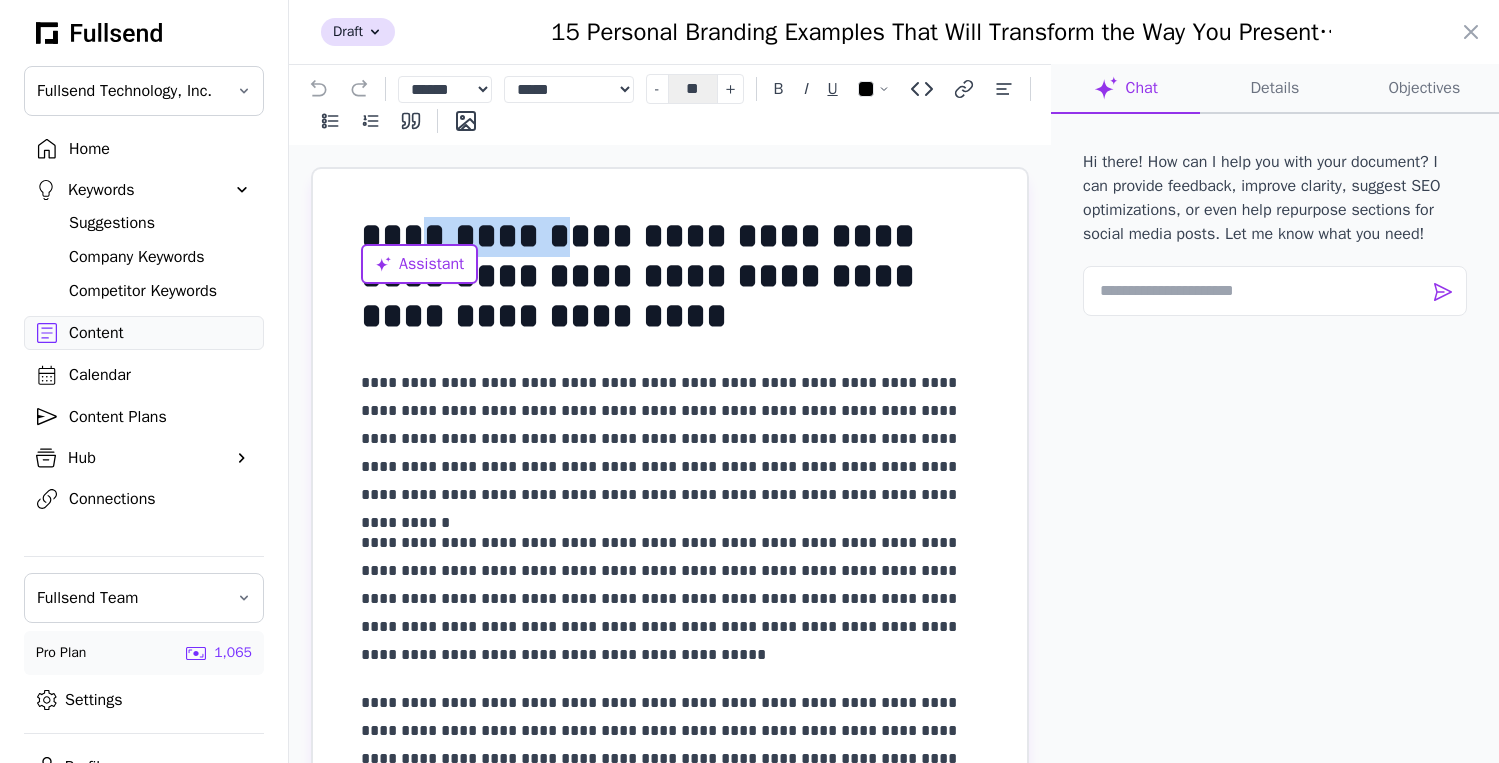 drag, startPoint x: 570, startPoint y: 229, endPoint x: 420, endPoint y: 229, distance: 150 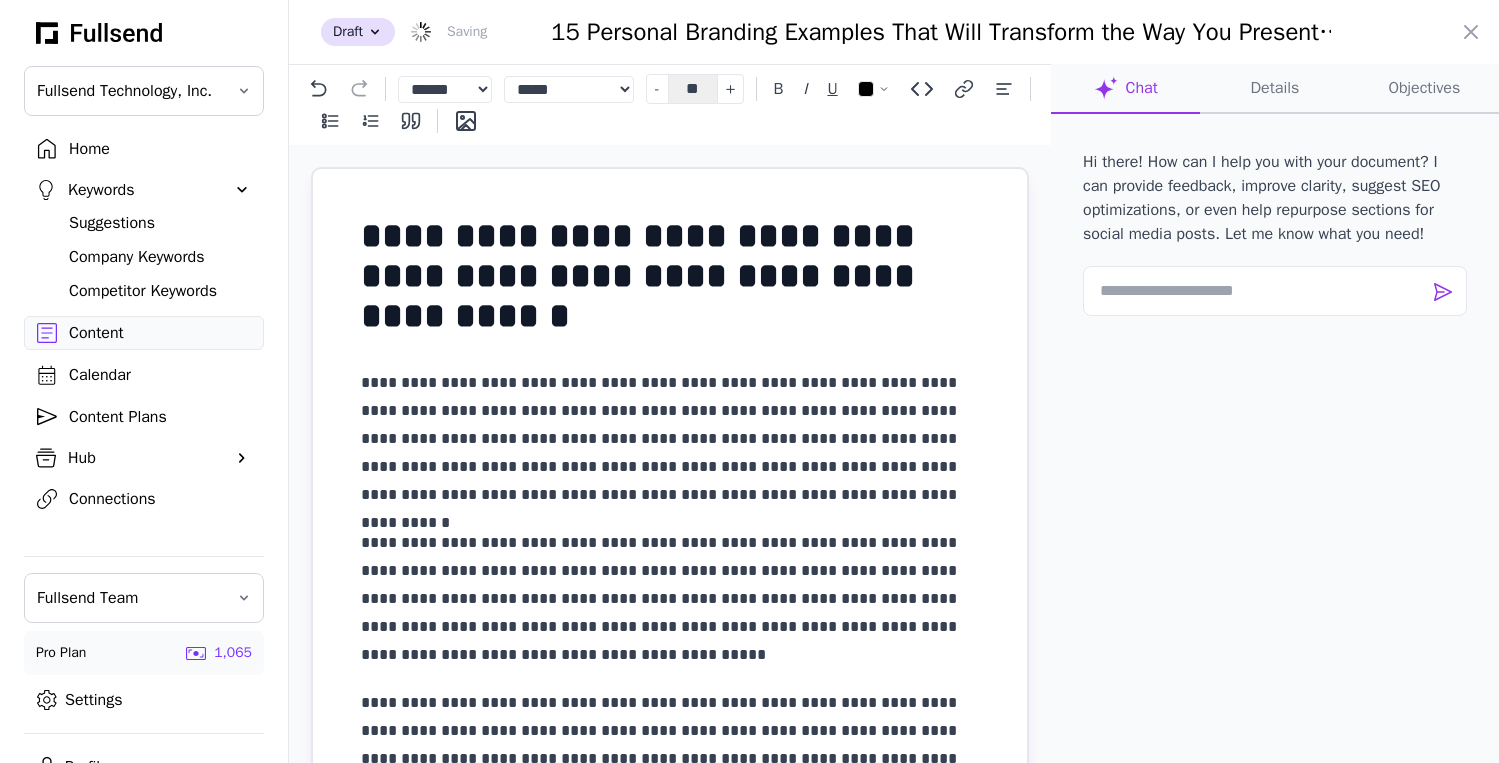 click on "**********" at bounding box center (670, 277) 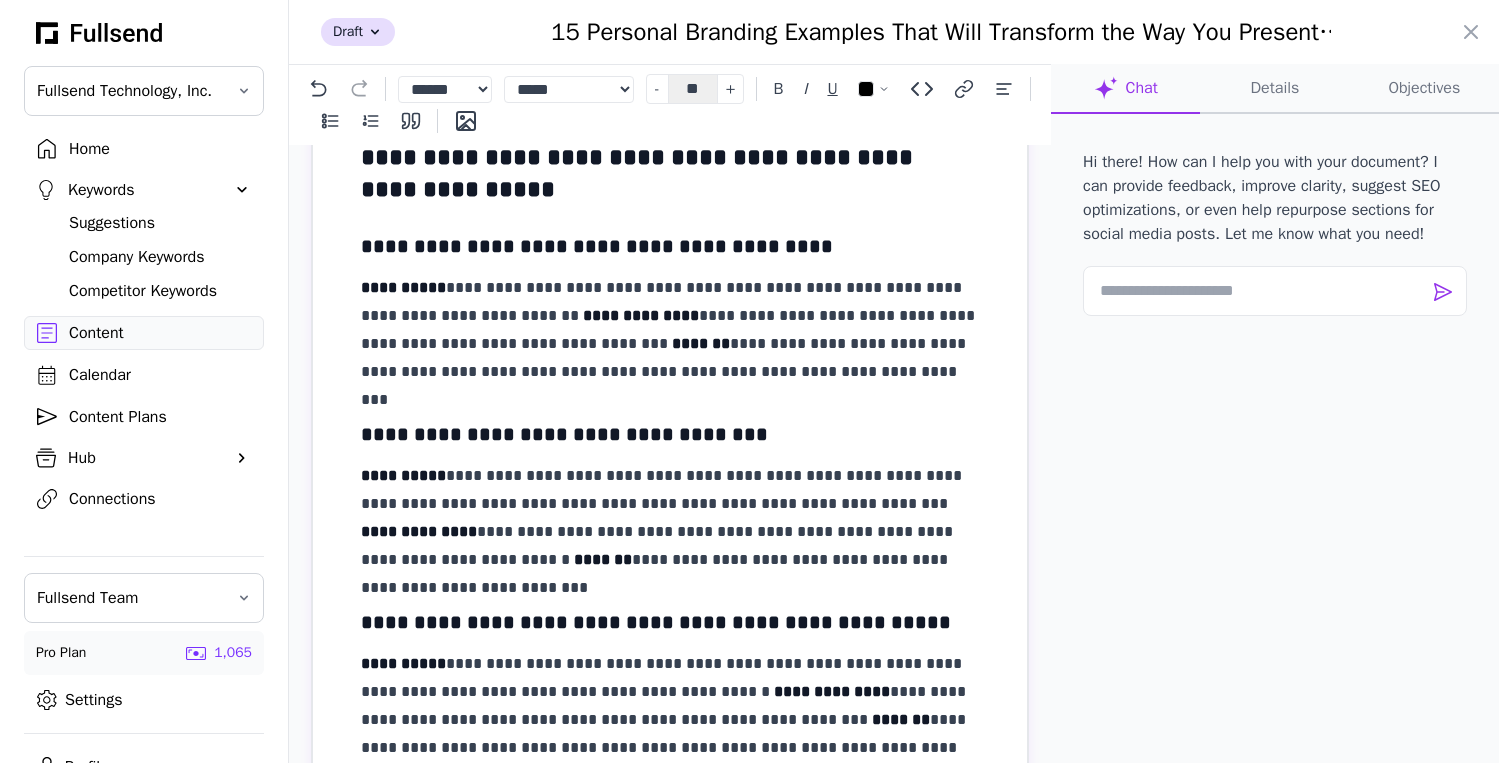 scroll, scrollTop: 1313, scrollLeft: 0, axis: vertical 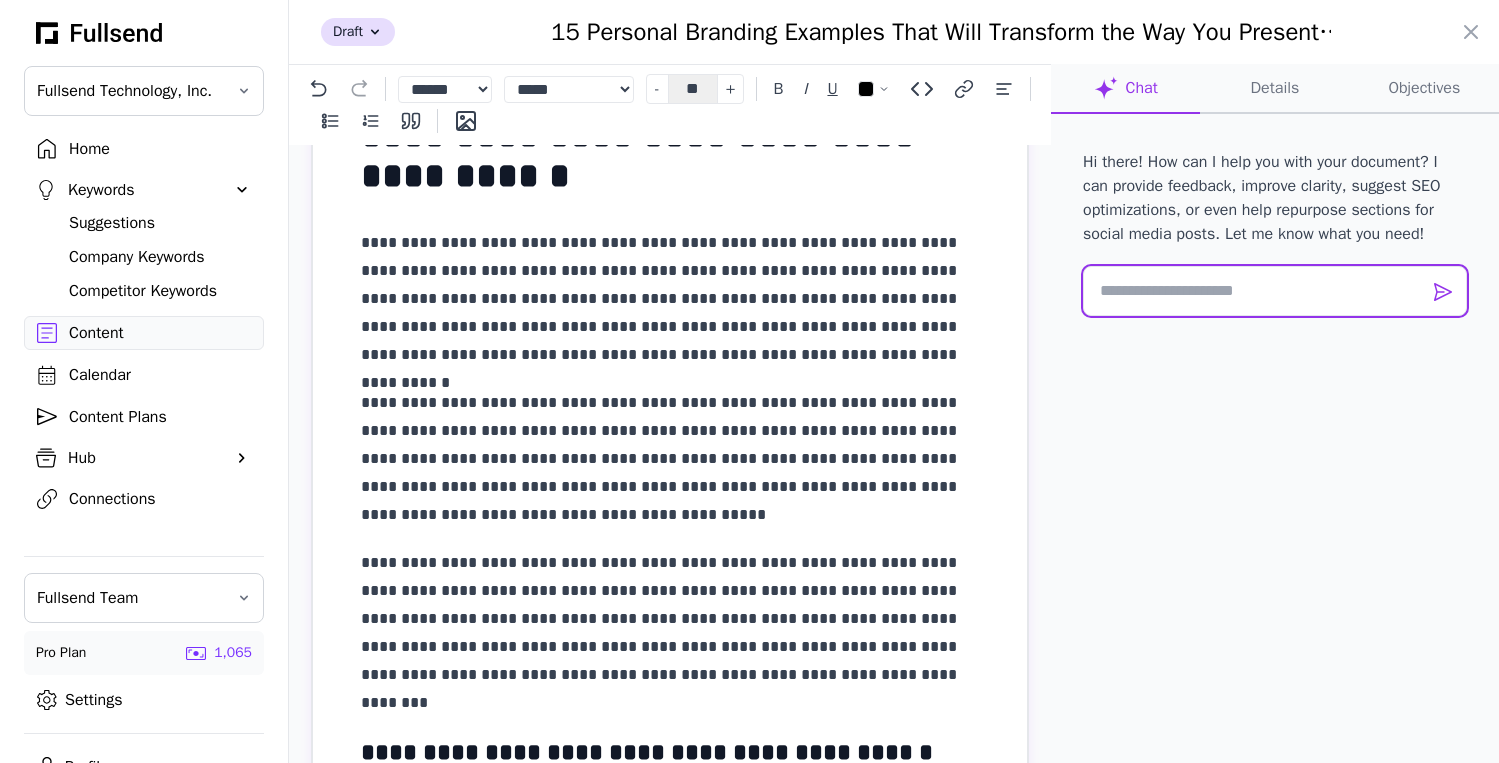 click at bounding box center (1275, 291) 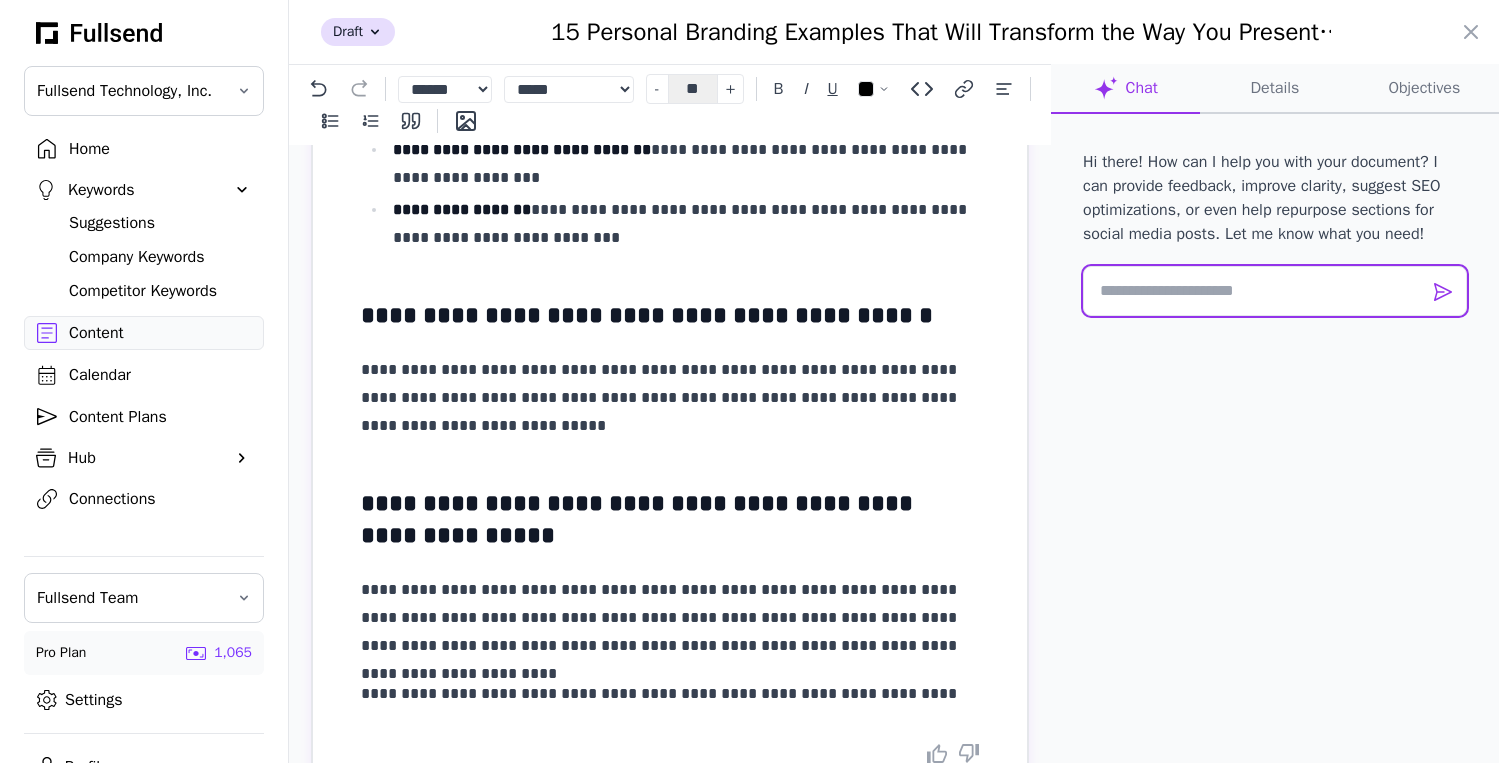 scroll, scrollTop: 4541, scrollLeft: 0, axis: vertical 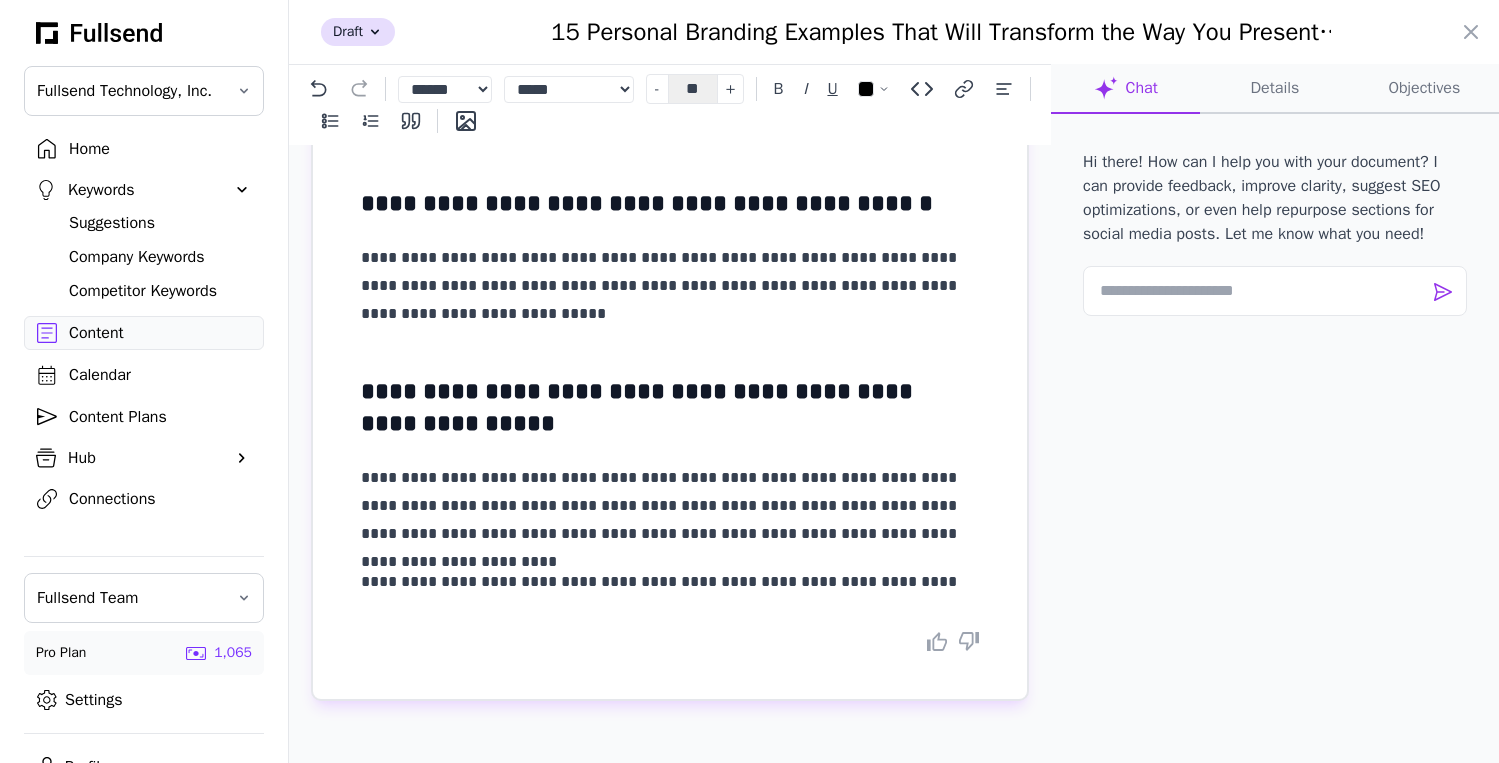 click 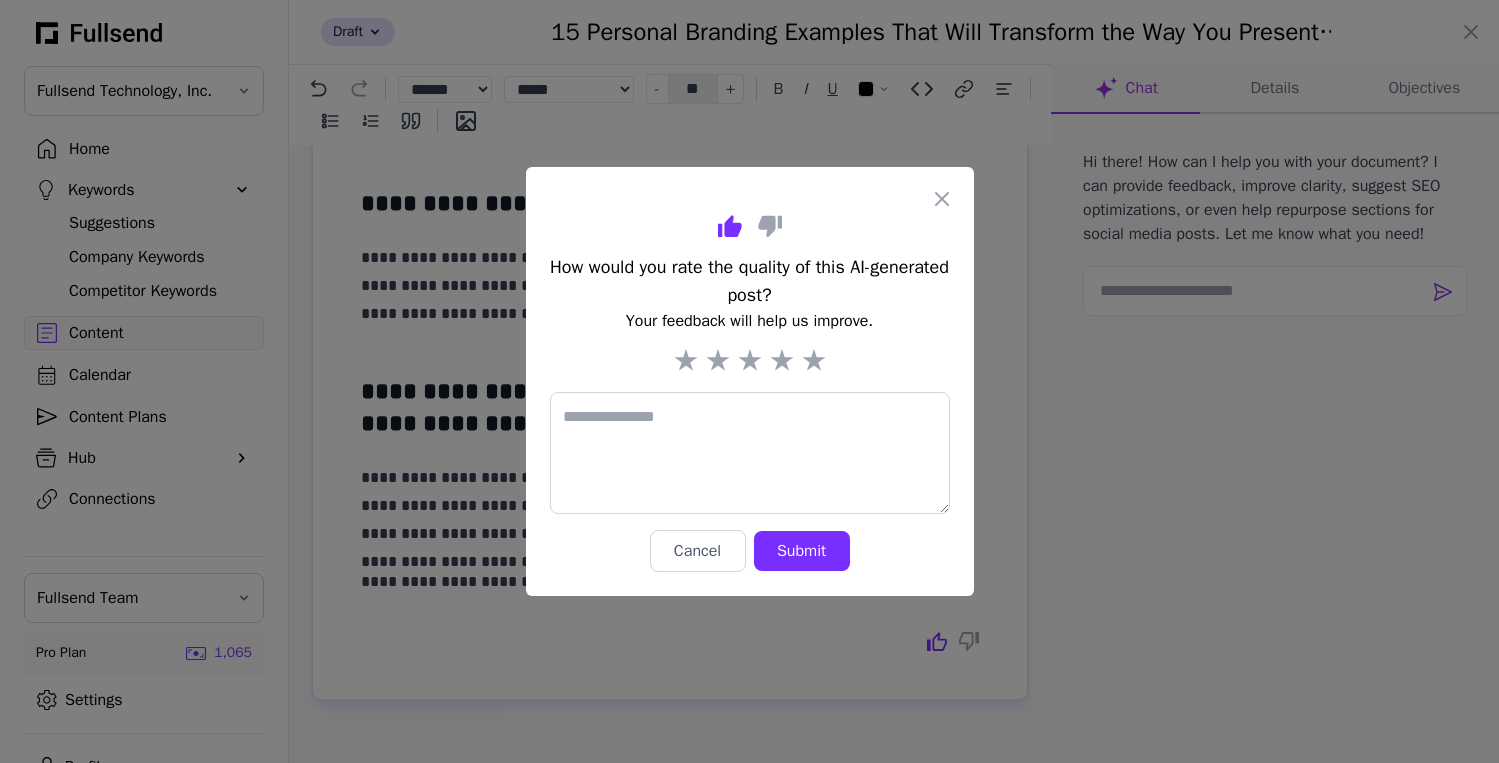 click 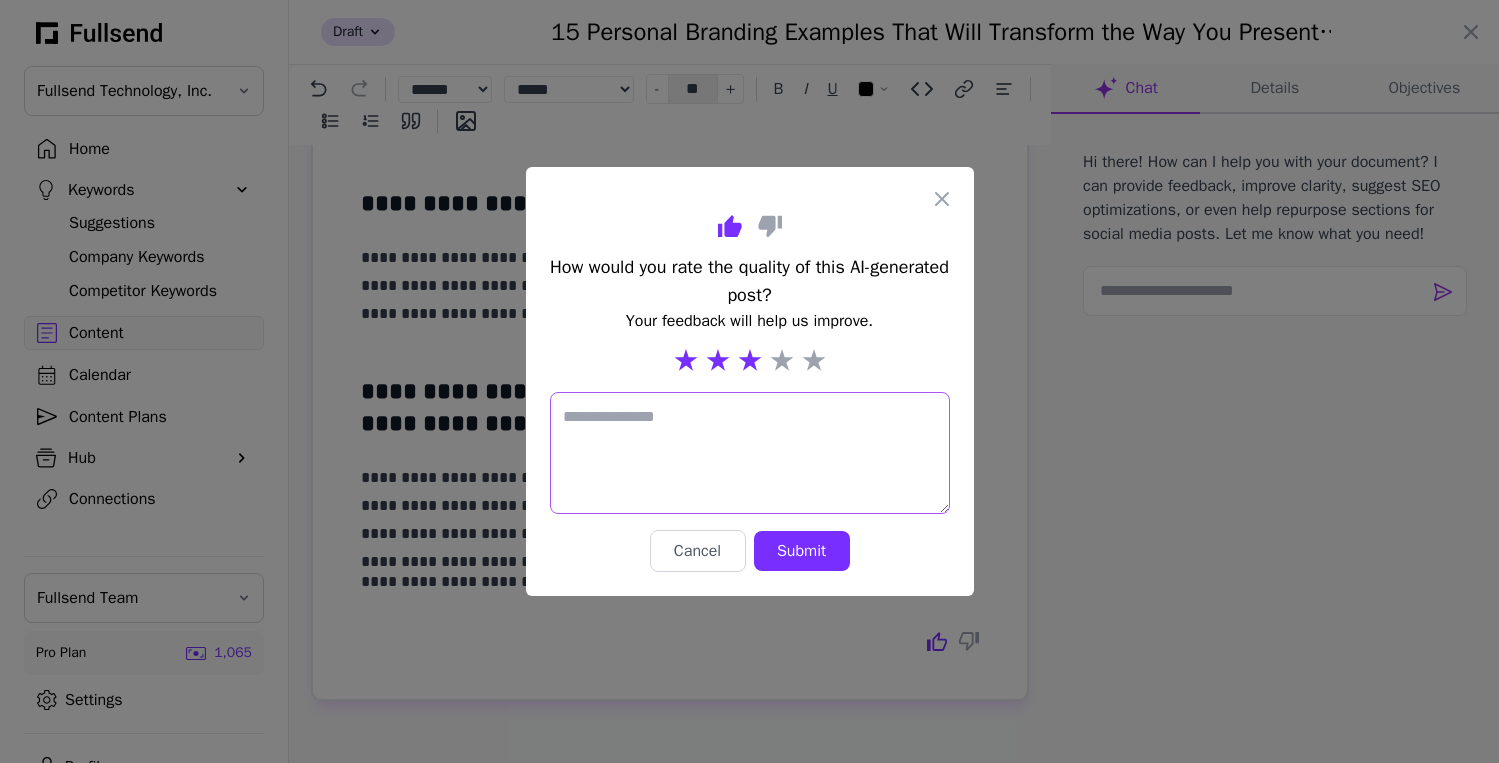 click at bounding box center (750, 453) 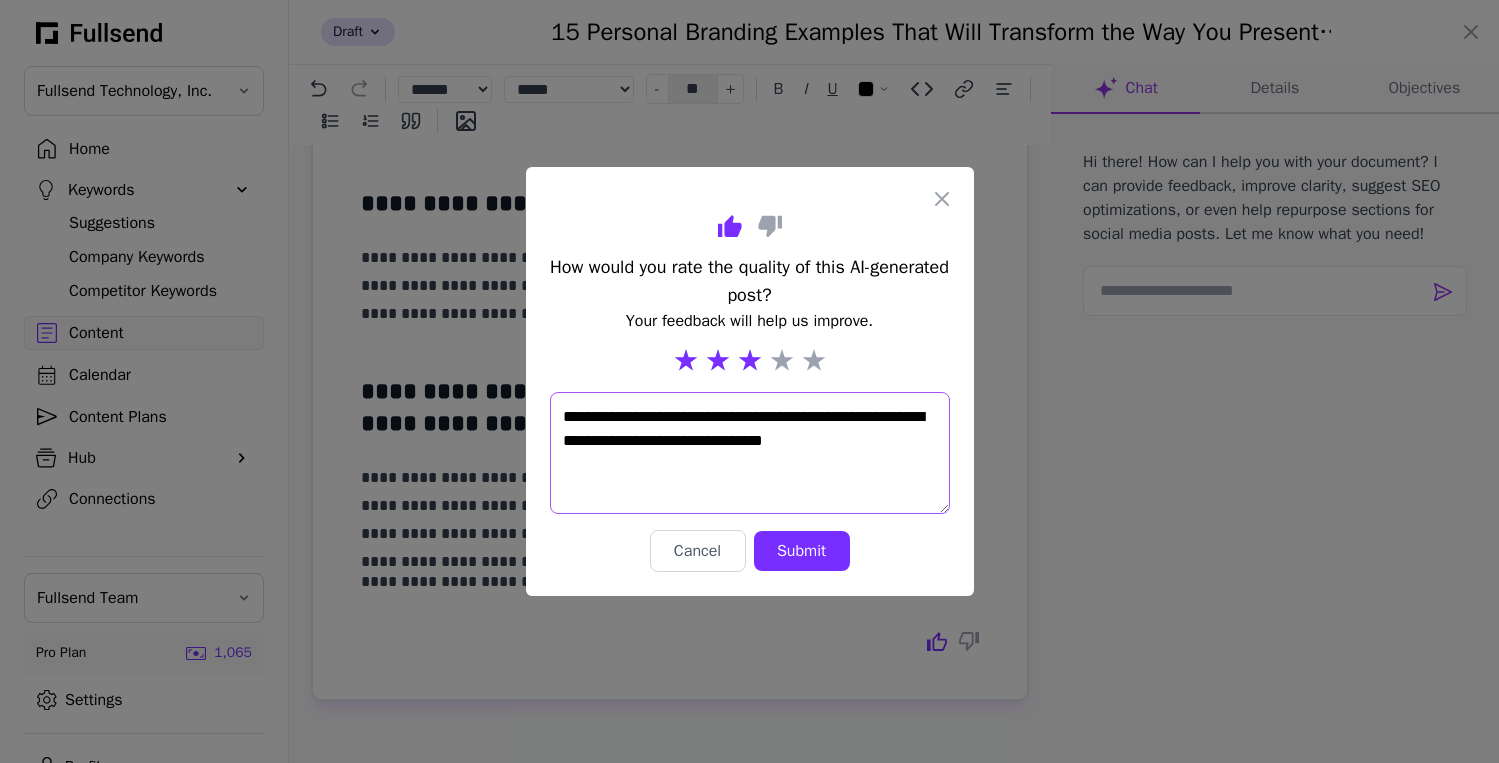 click on "**********" at bounding box center [750, 453] 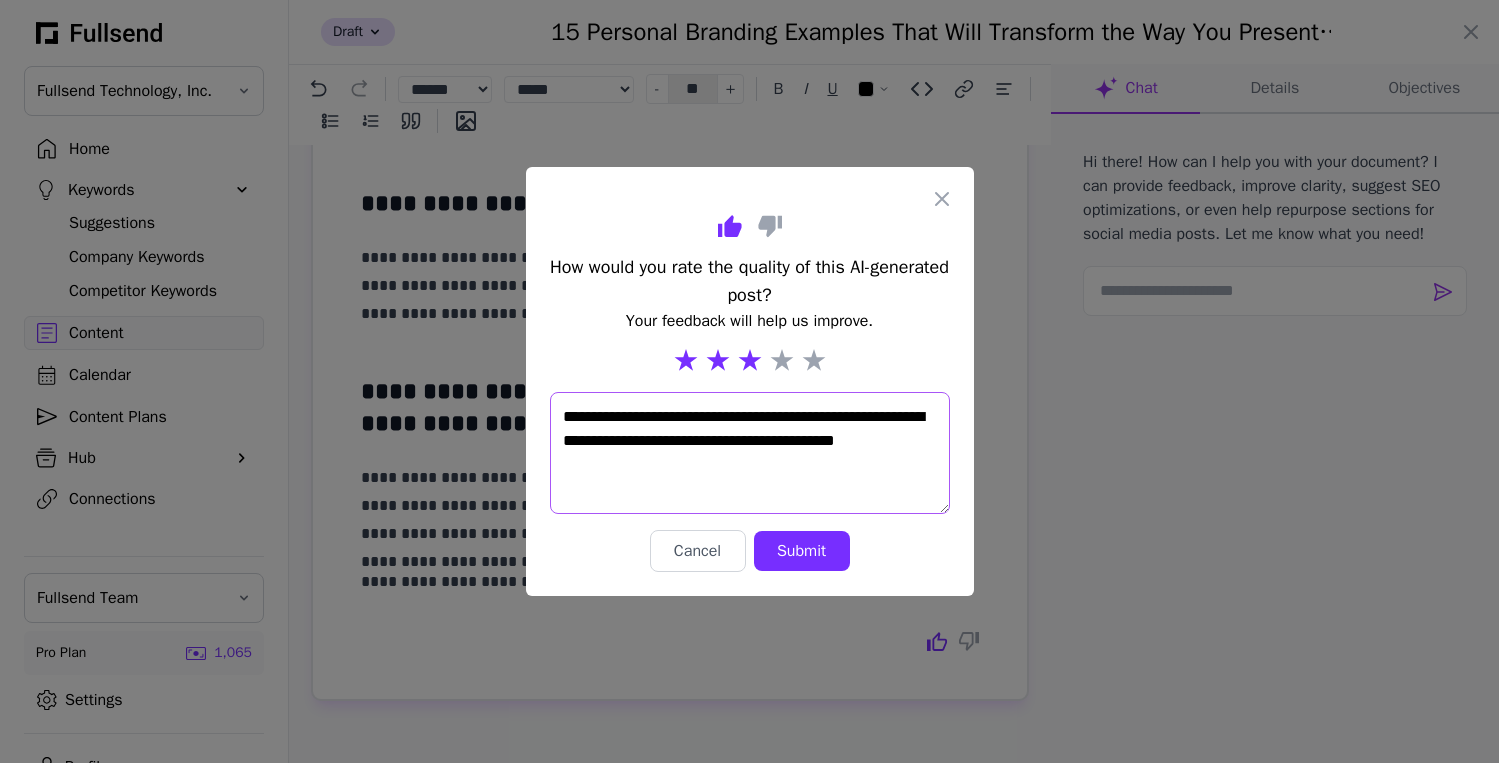drag, startPoint x: 910, startPoint y: 420, endPoint x: 869, endPoint y: 419, distance: 41.01219 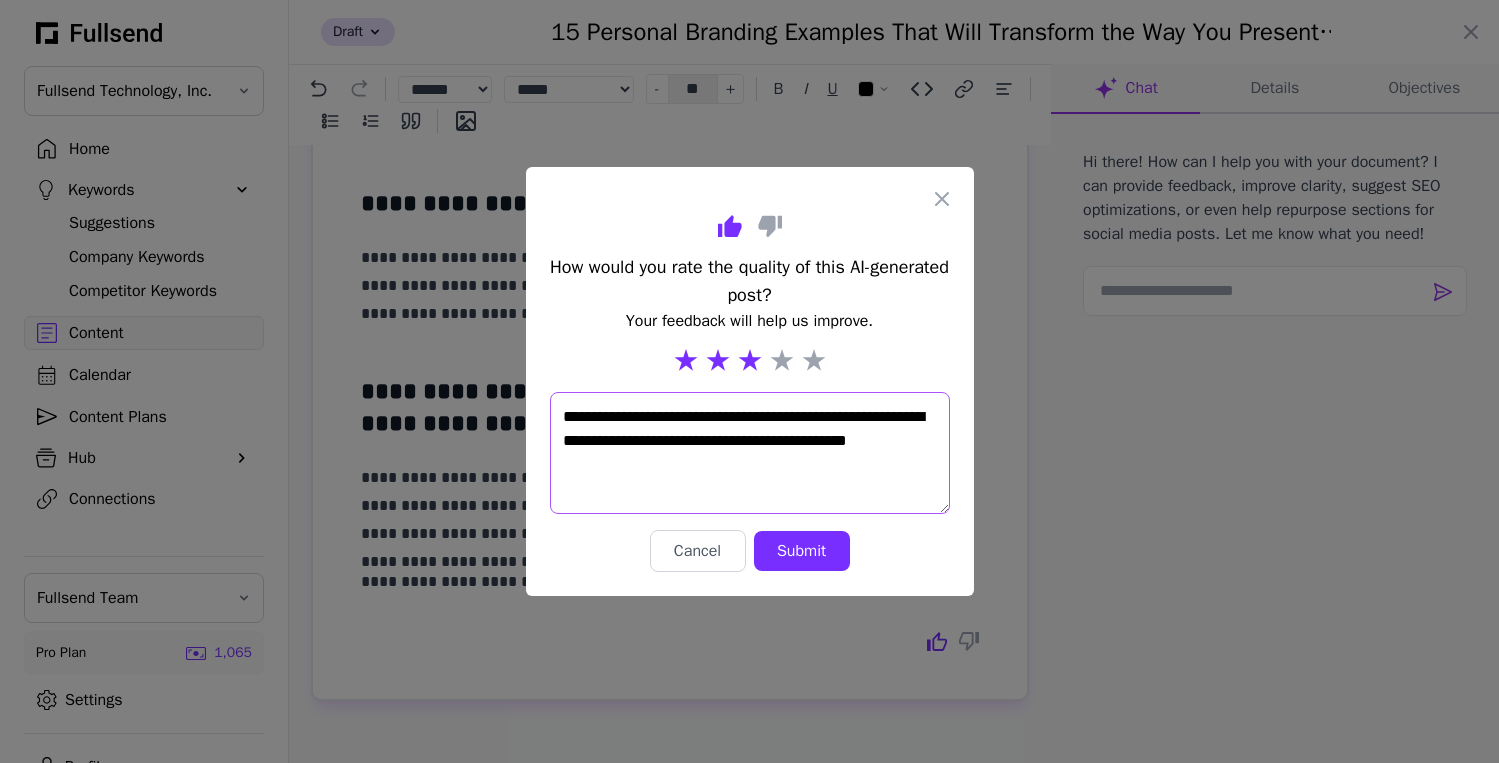 click on "**********" at bounding box center (750, 453) 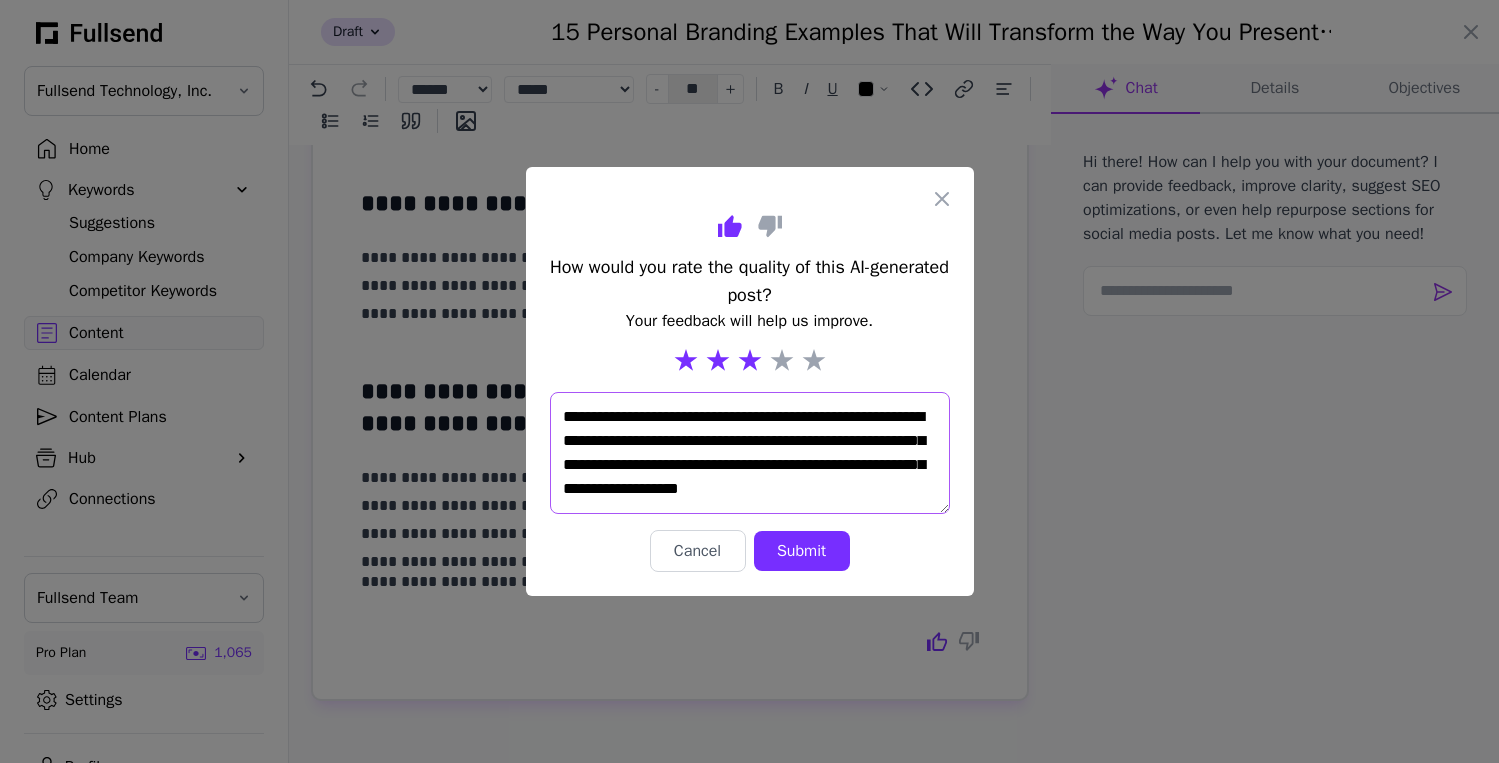 drag, startPoint x: 716, startPoint y: 417, endPoint x: 621, endPoint y: 416, distance: 95.005264 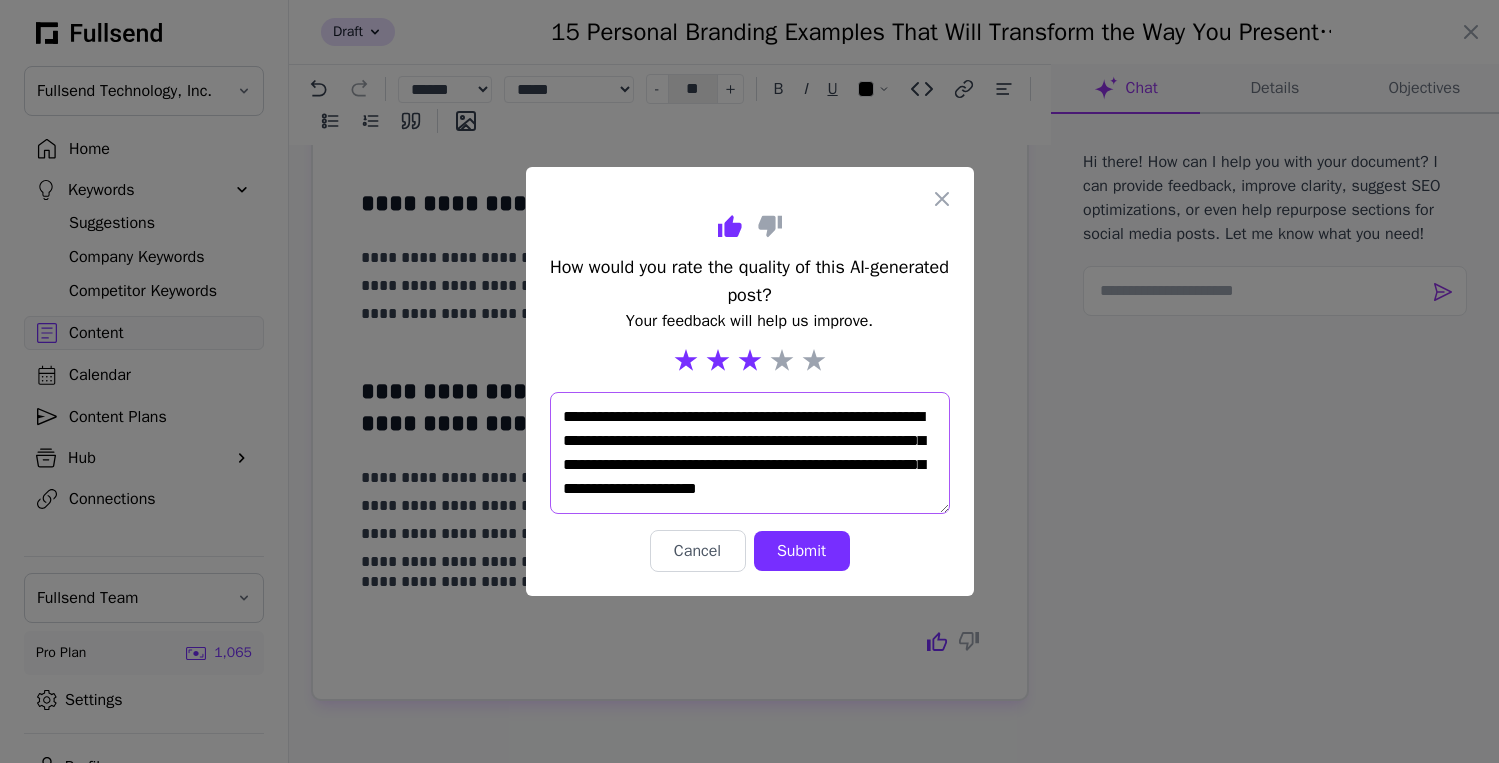 drag, startPoint x: 892, startPoint y: 420, endPoint x: 848, endPoint y: 419, distance: 44.011364 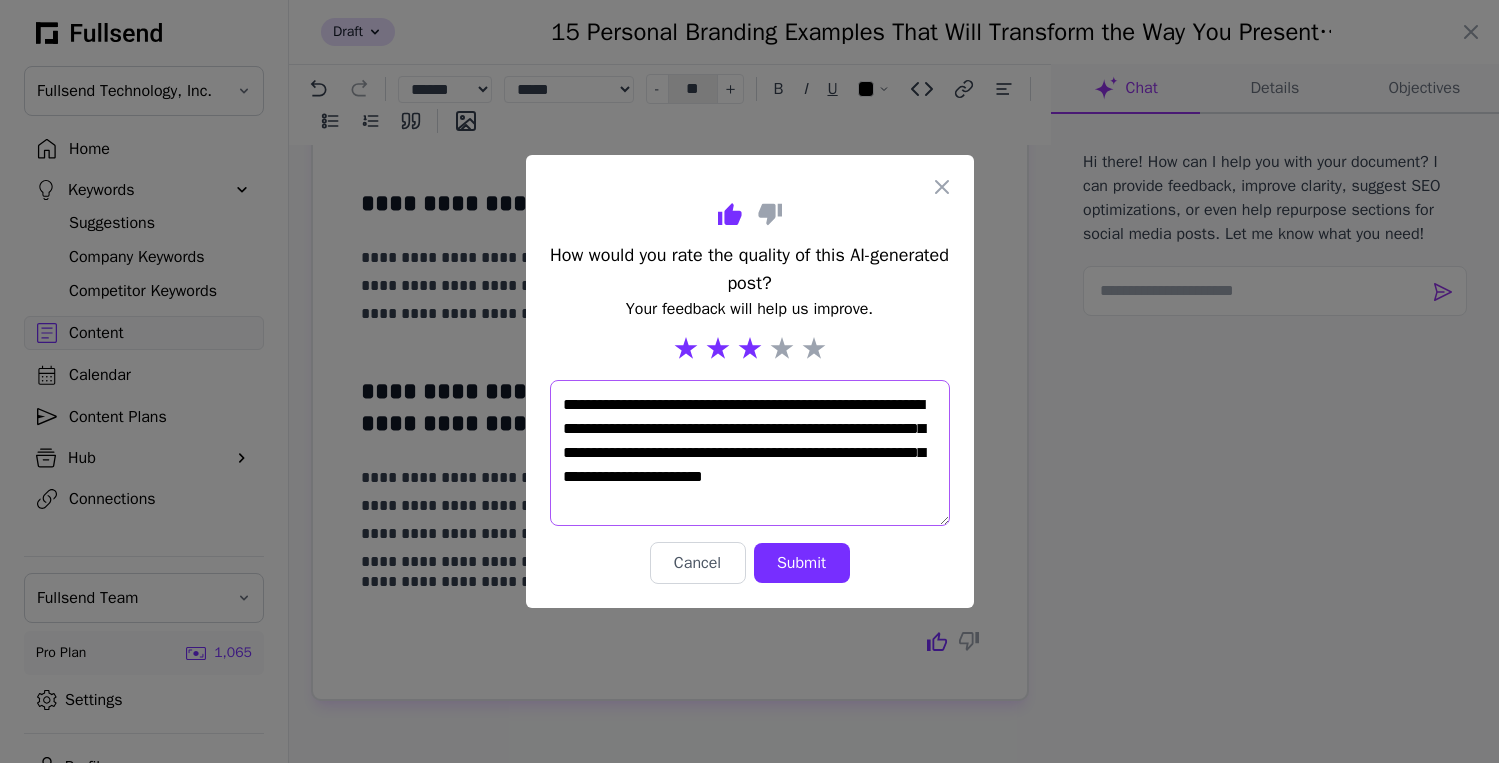 click on "**********" at bounding box center [750, 453] 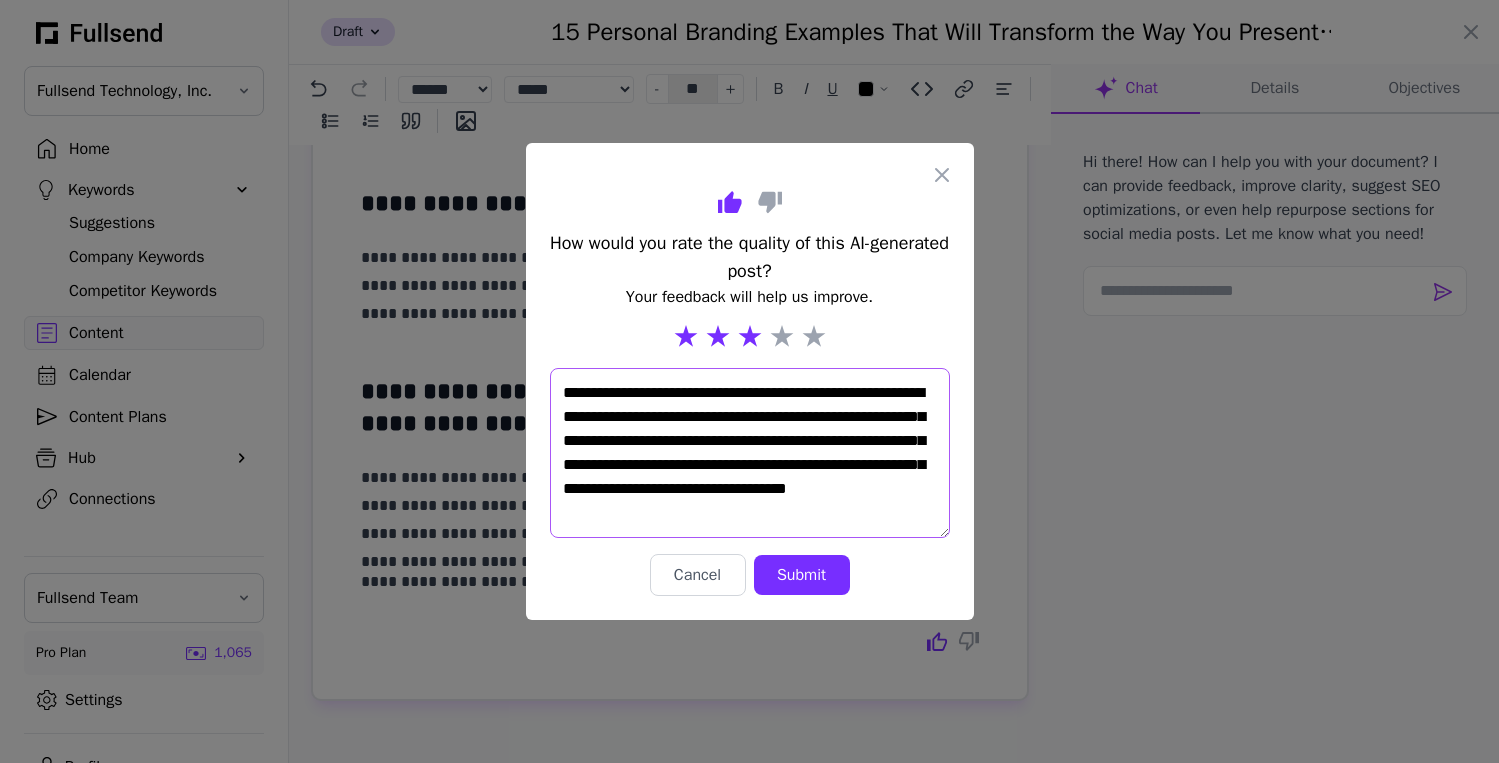 click on "**********" at bounding box center [750, 453] 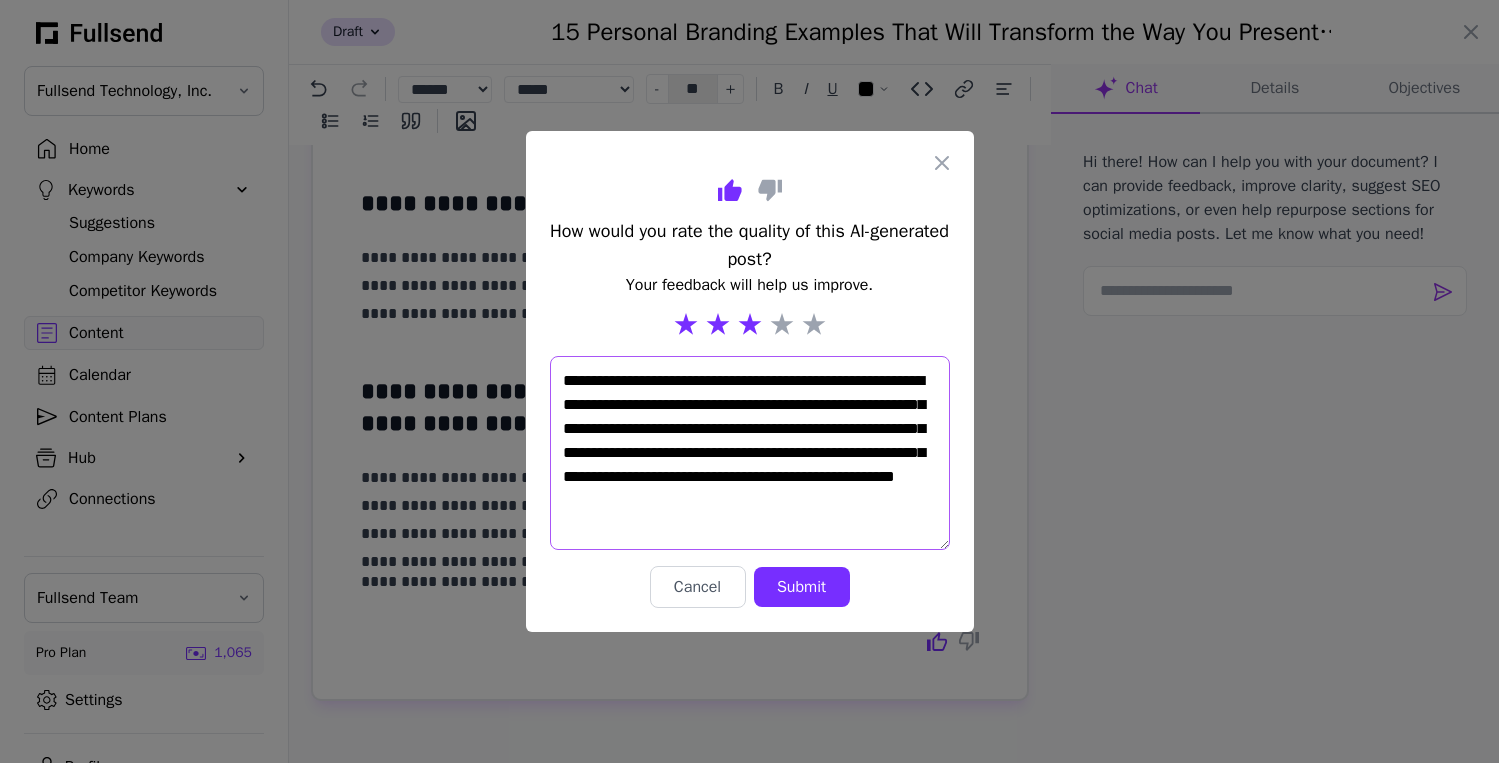 click on "**********" at bounding box center [750, 453] 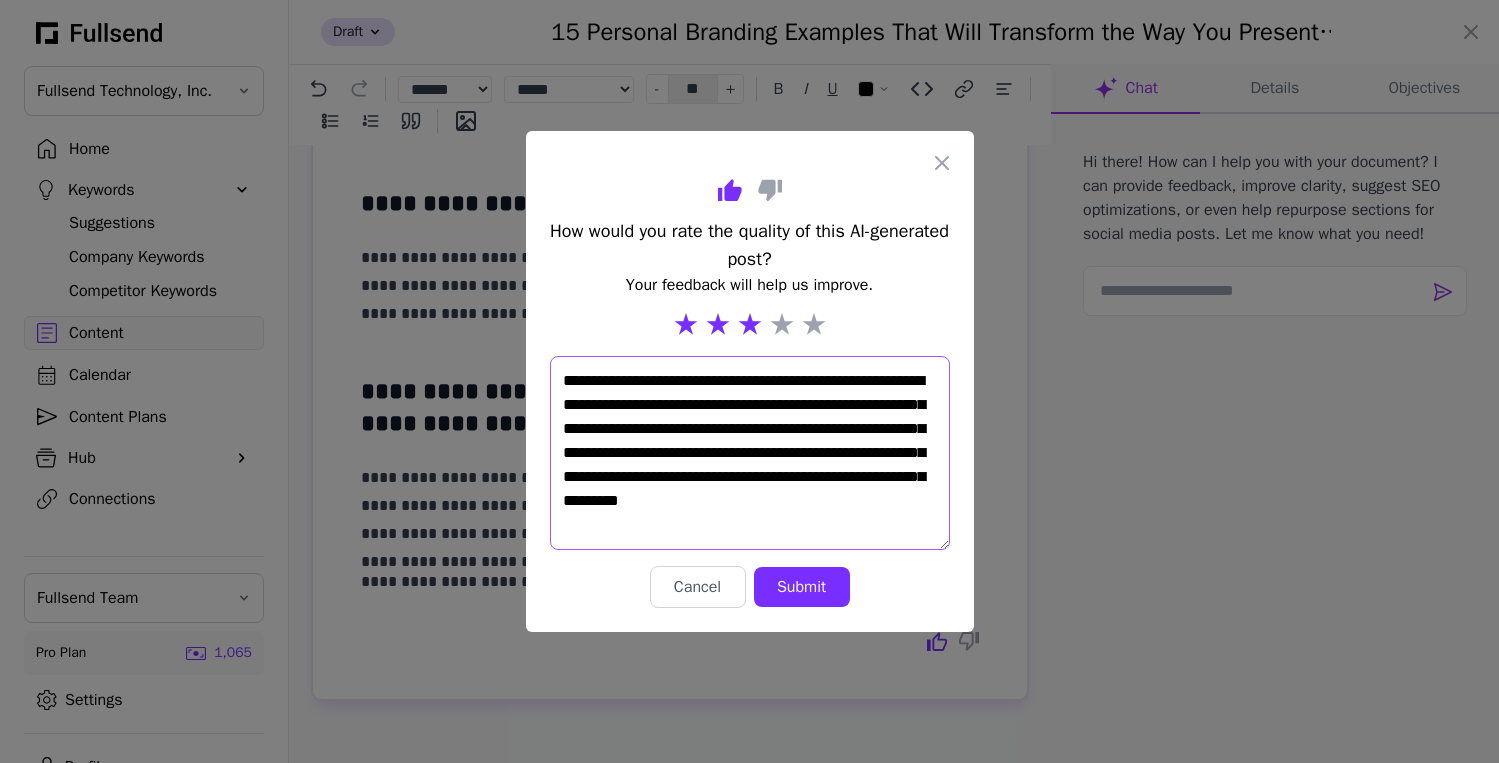 drag, startPoint x: 736, startPoint y: 519, endPoint x: 663, endPoint y: 428, distance: 116.6619 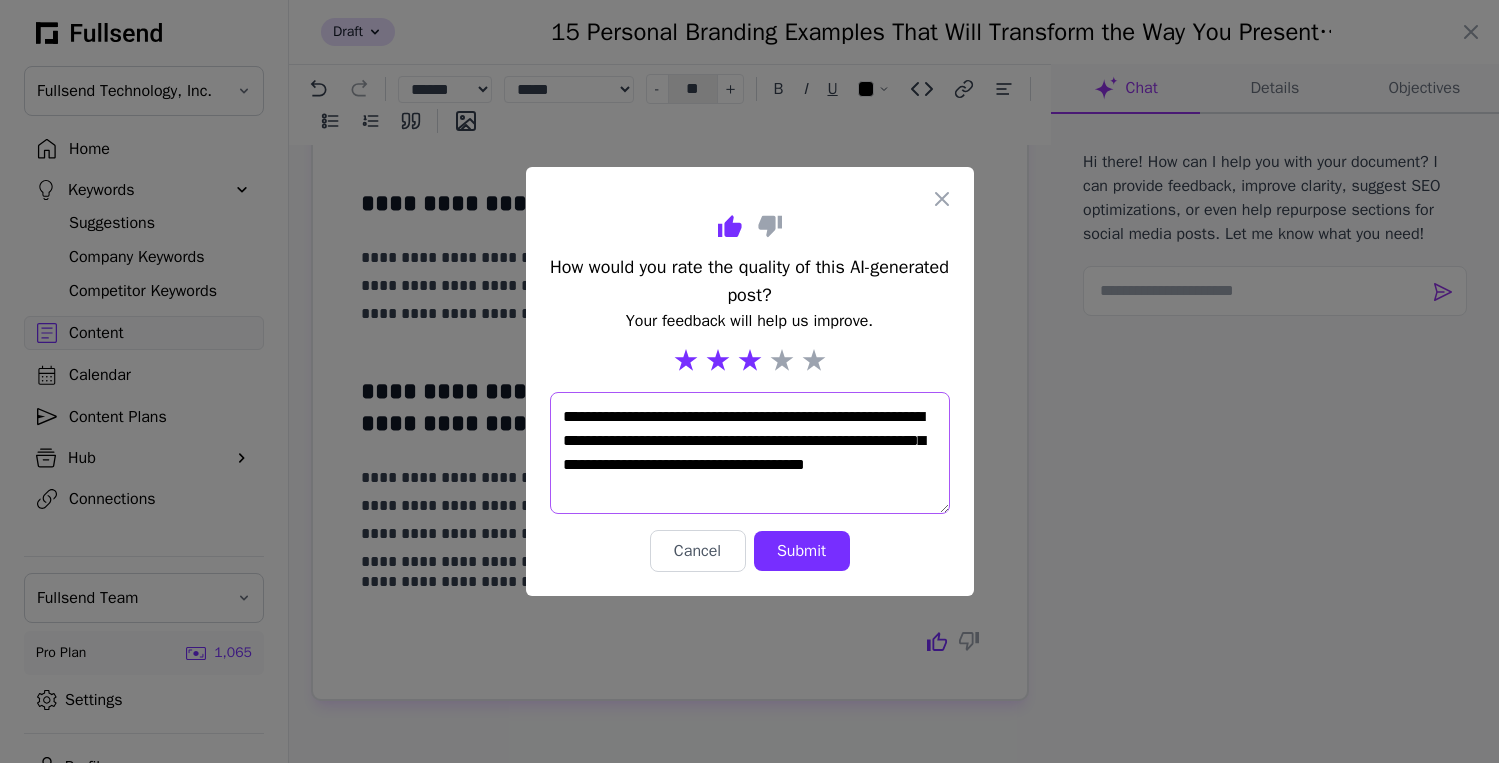 type on "**********" 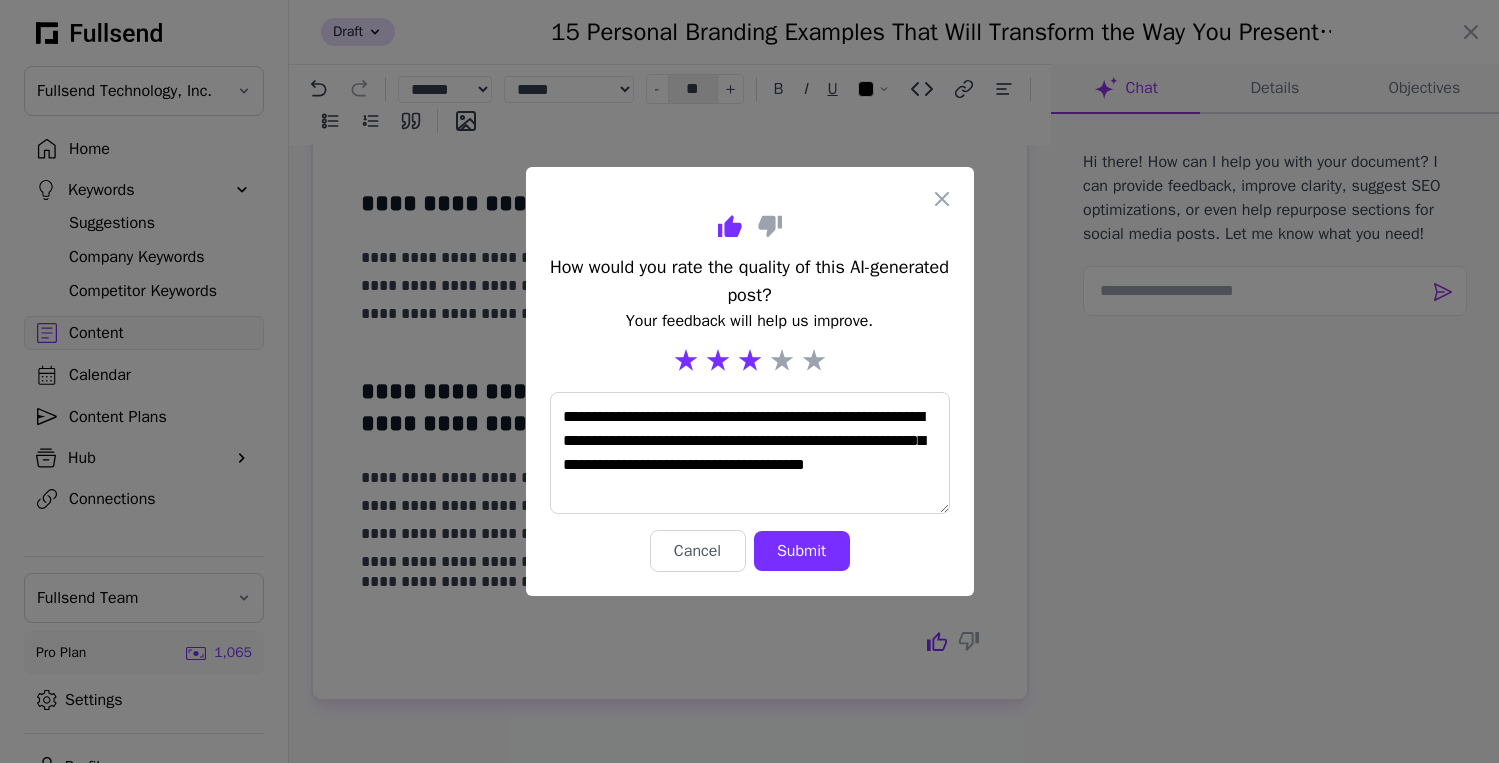 click on "Submit" at bounding box center (802, 551) 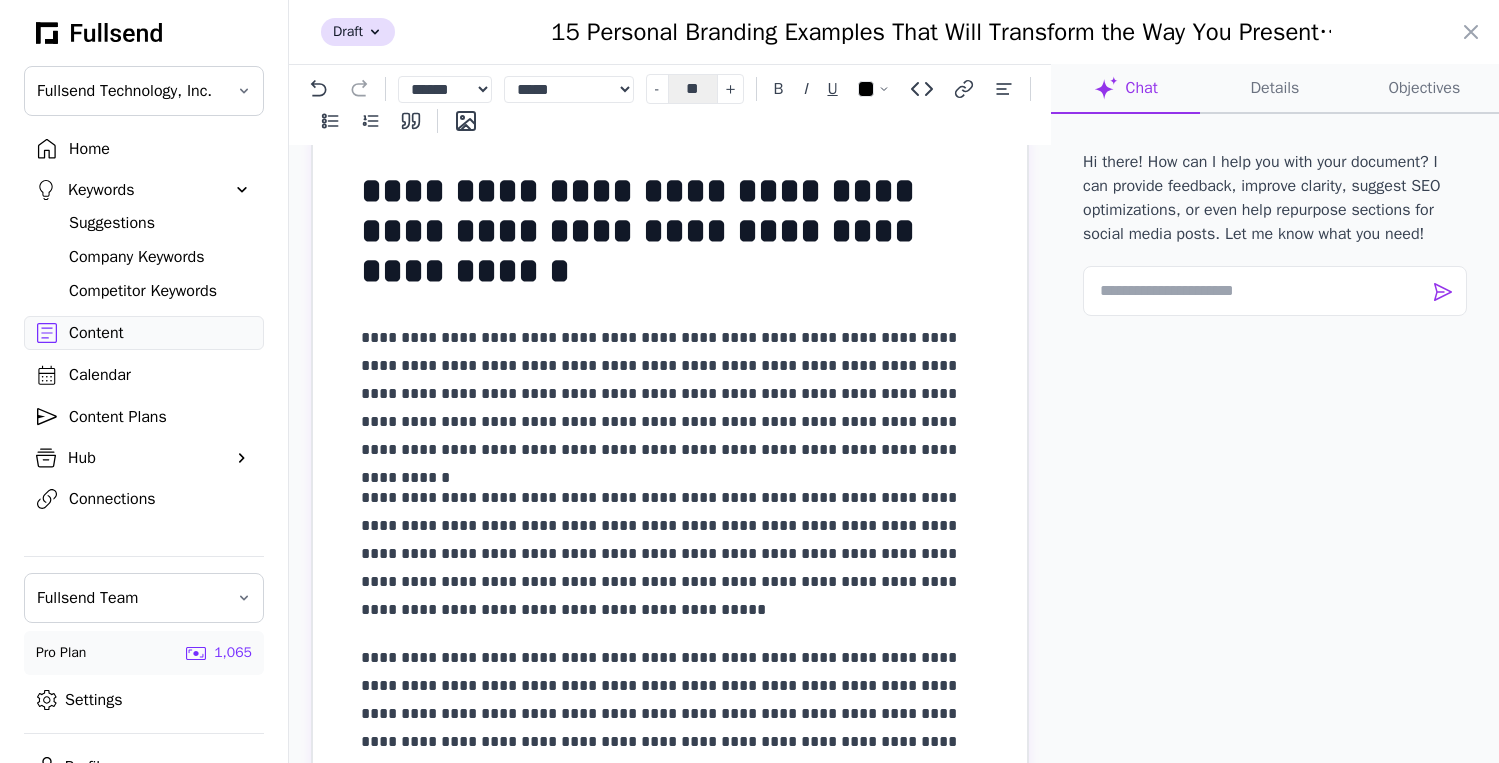 scroll, scrollTop: 44, scrollLeft: 0, axis: vertical 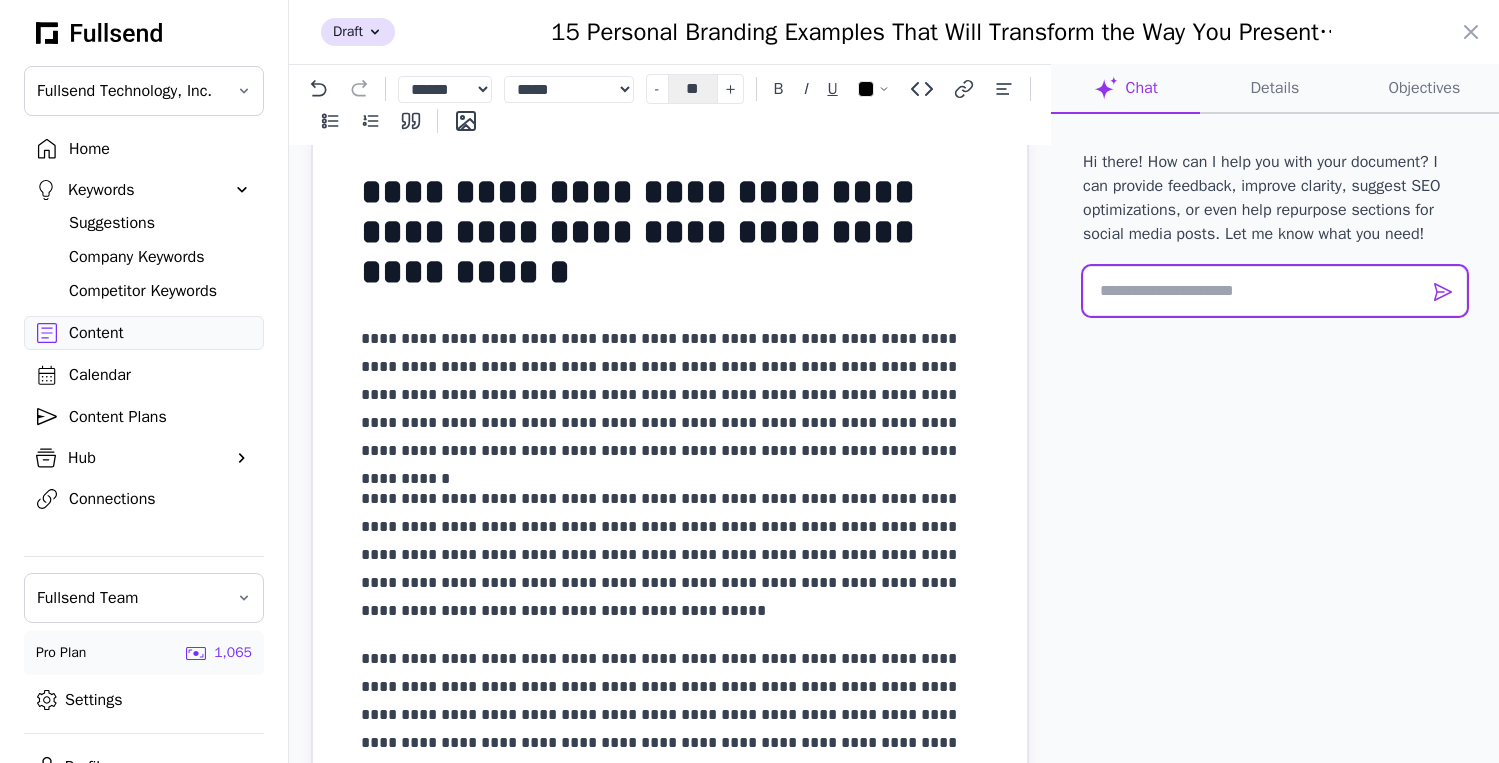 click at bounding box center (1275, 291) 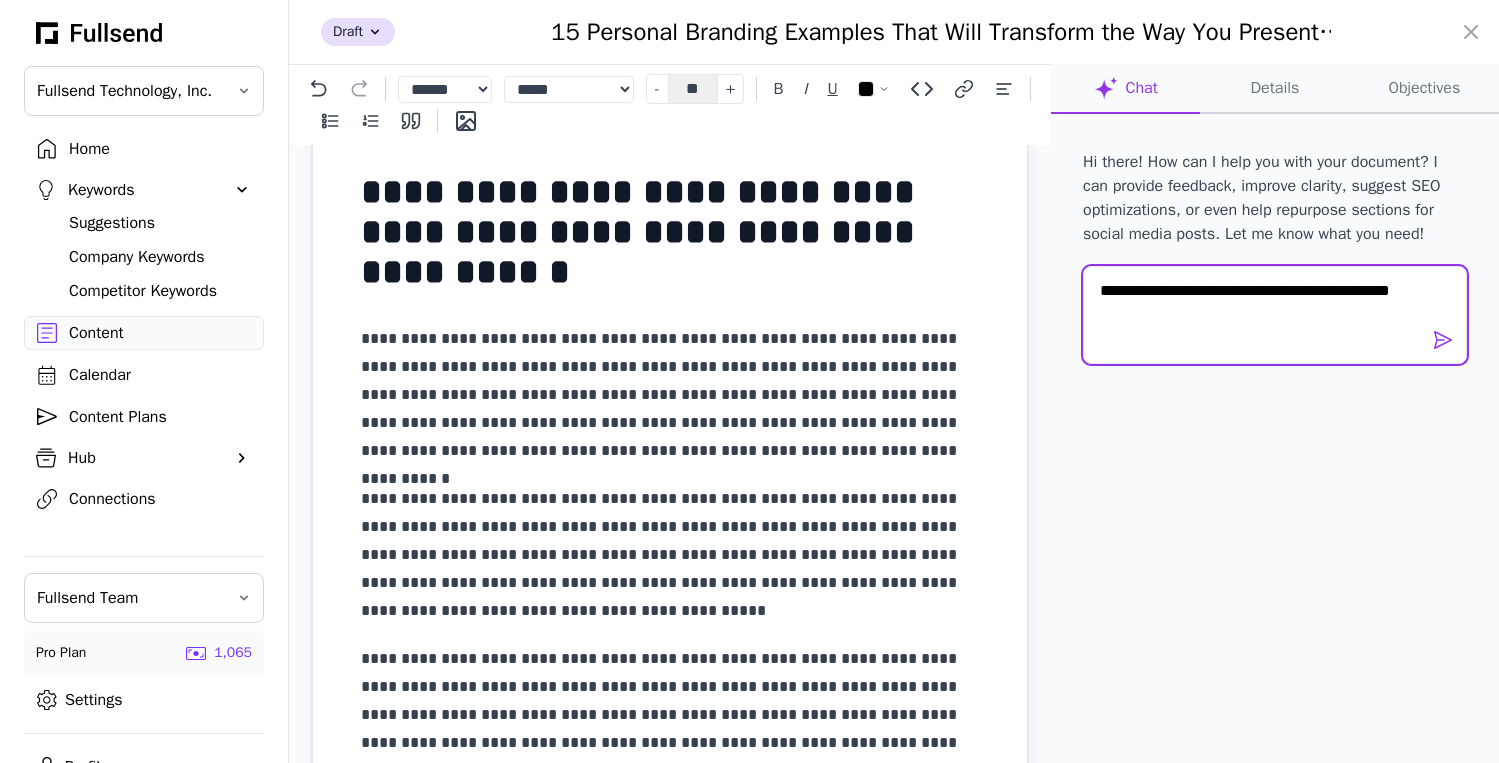 scroll, scrollTop: 0, scrollLeft: 0, axis: both 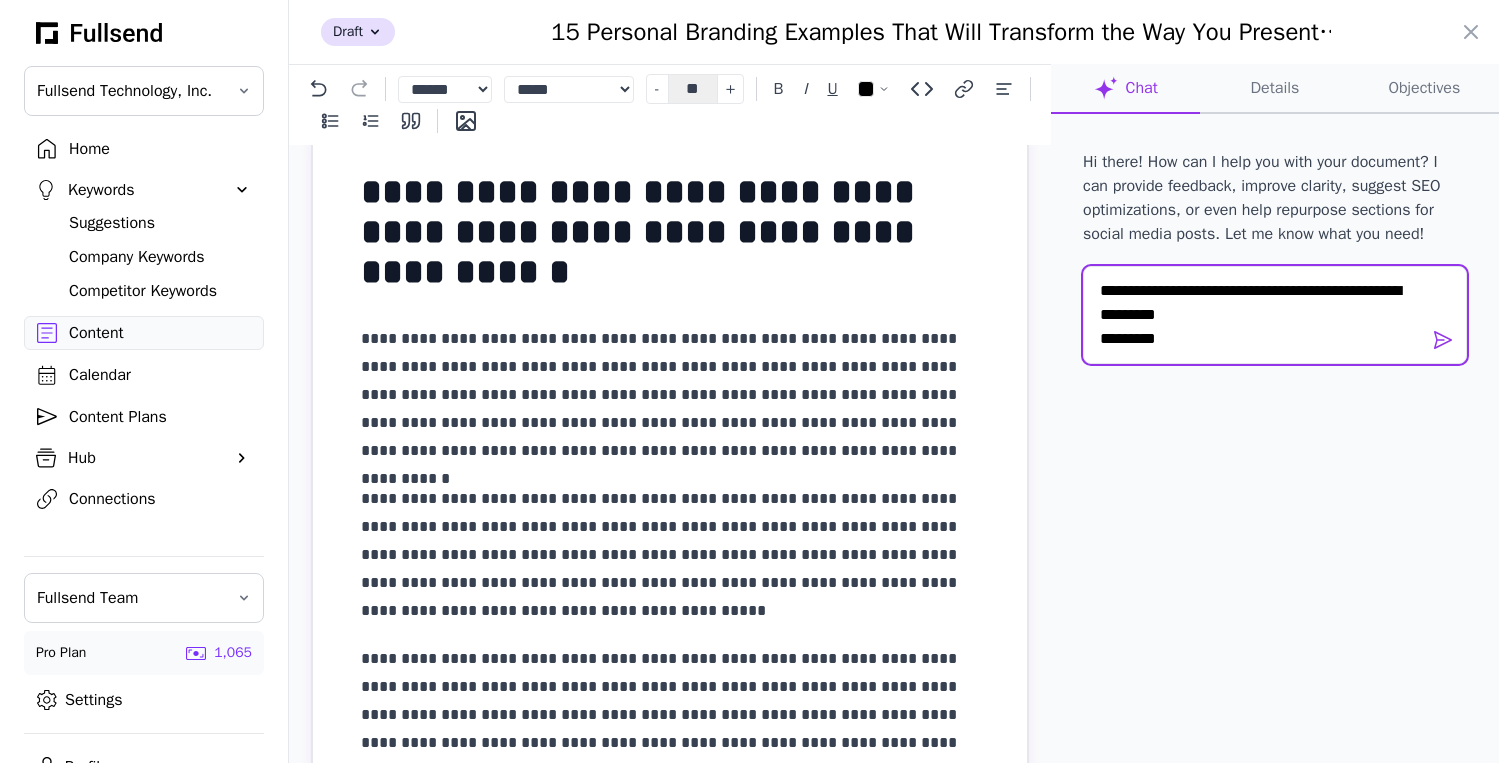 drag, startPoint x: 1181, startPoint y: 335, endPoint x: 1050, endPoint y: 273, distance: 144.93102 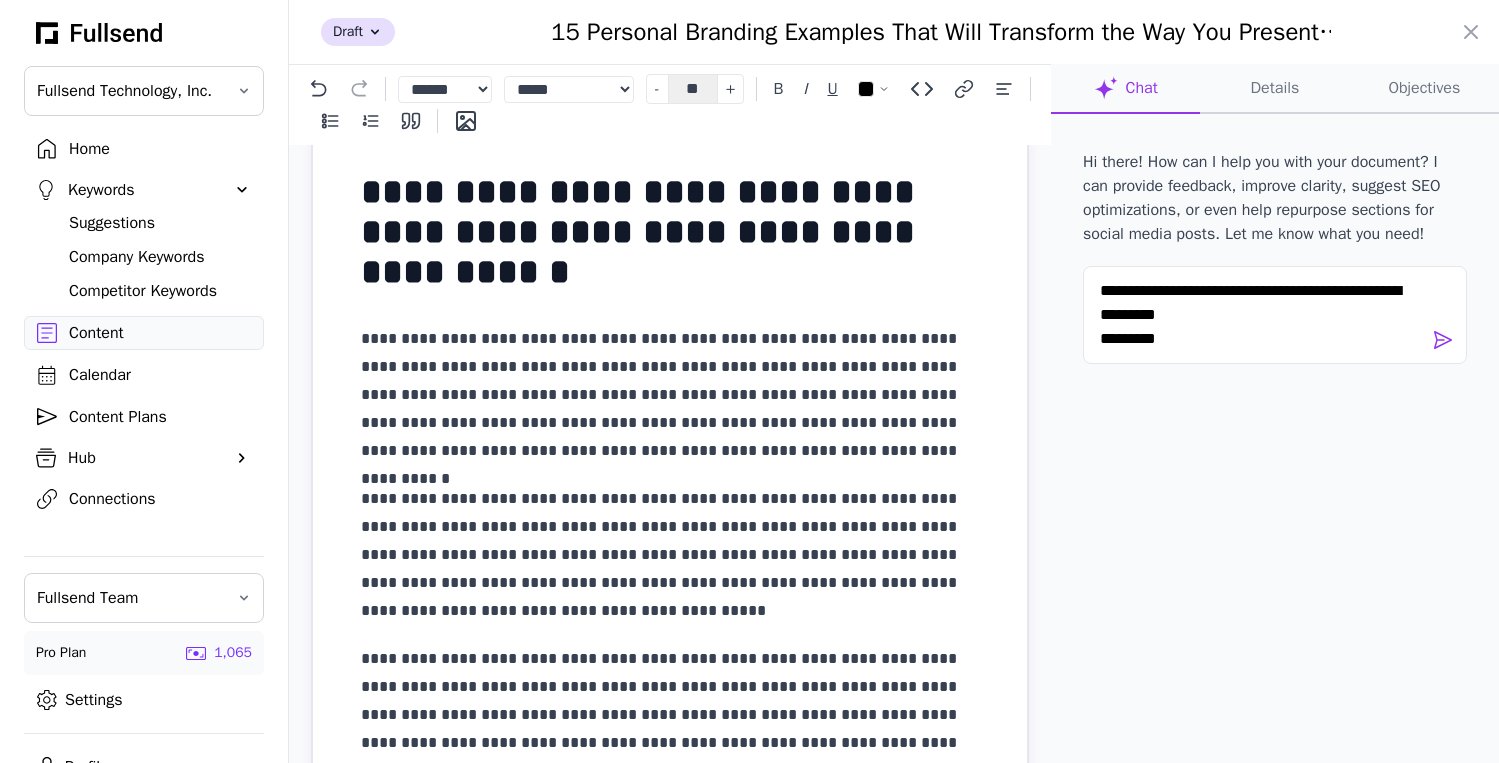 click on "Details" 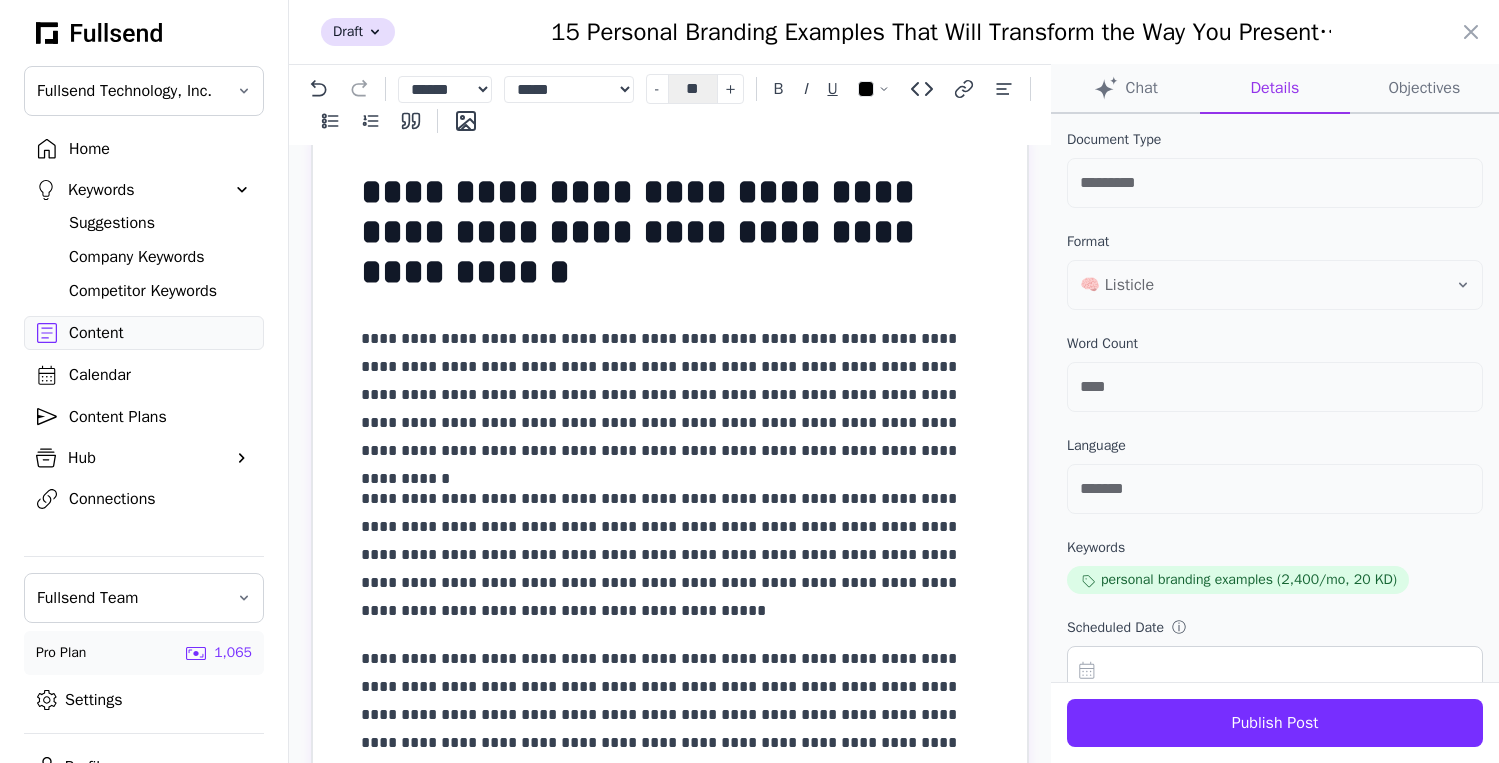 click on "Chat" 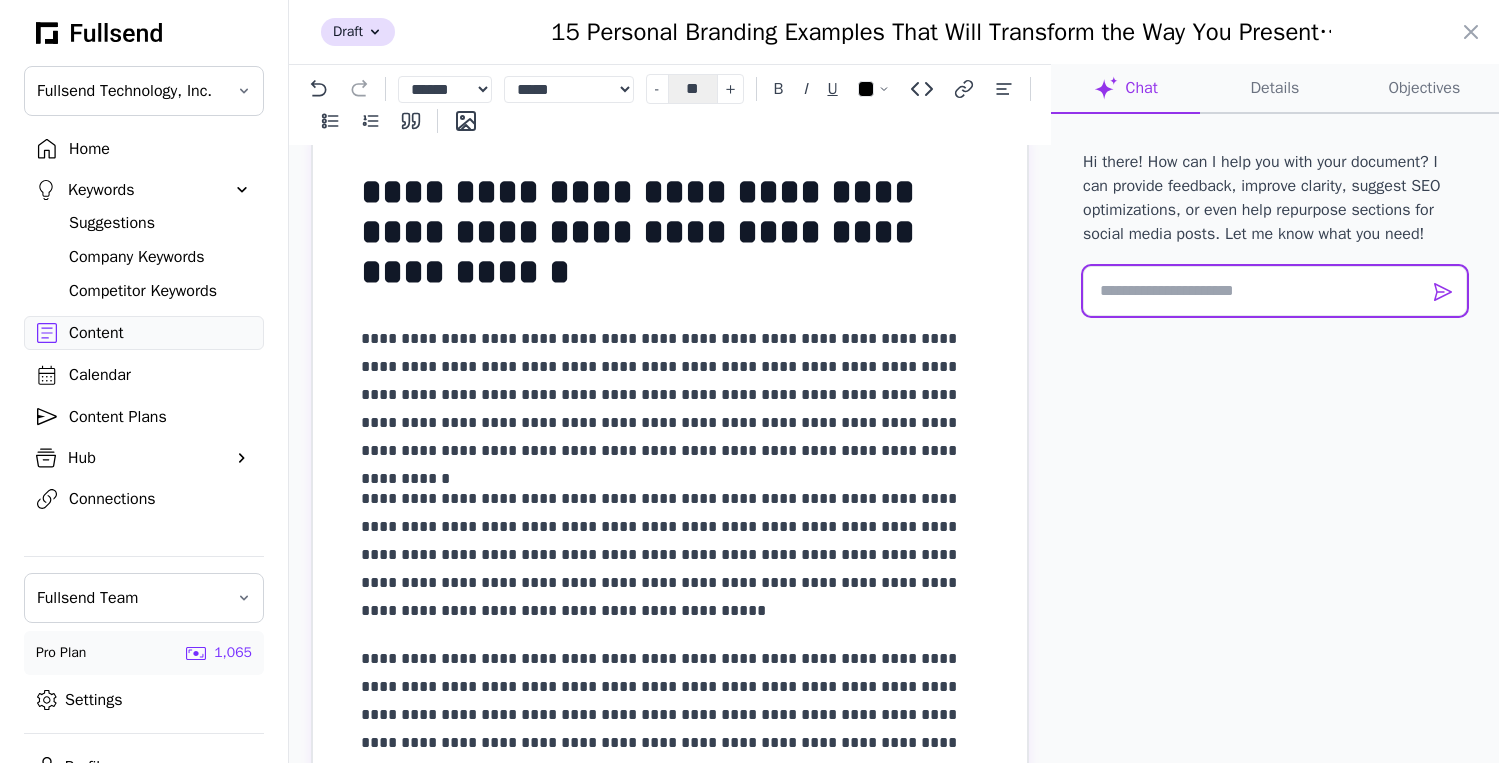 click at bounding box center (1275, 291) 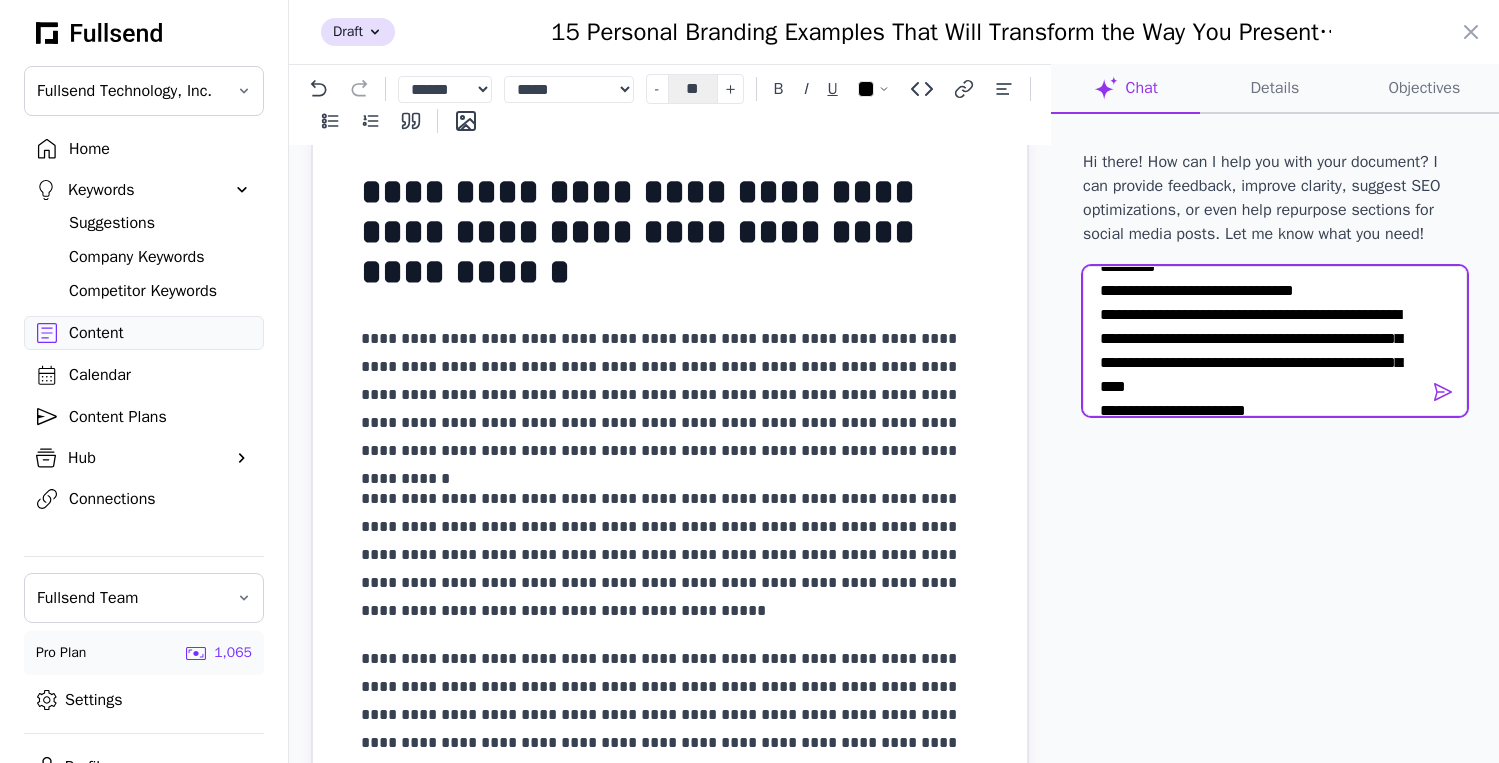 scroll, scrollTop: 68, scrollLeft: 0, axis: vertical 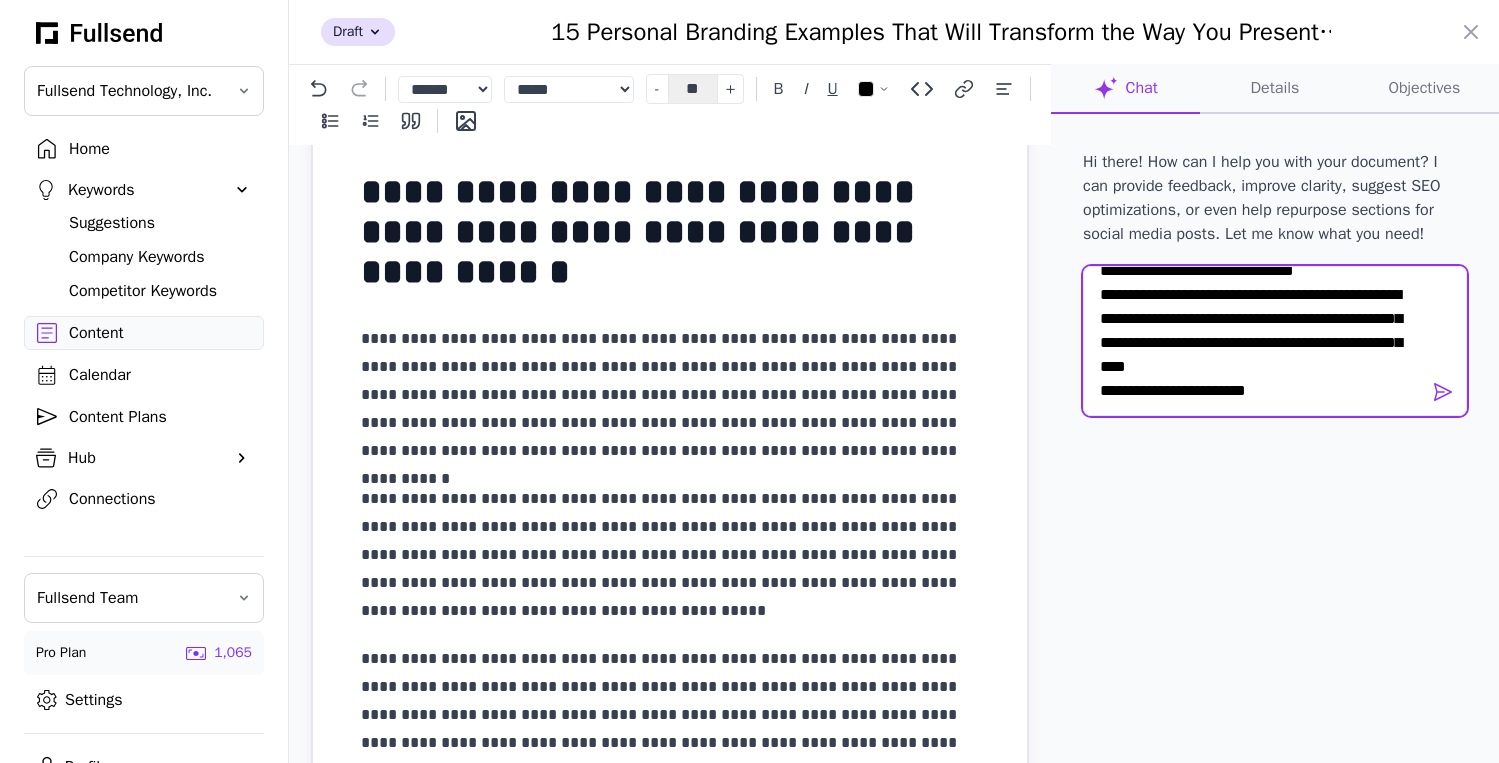 drag, startPoint x: 1255, startPoint y: 391, endPoint x: 1069, endPoint y: 391, distance: 186 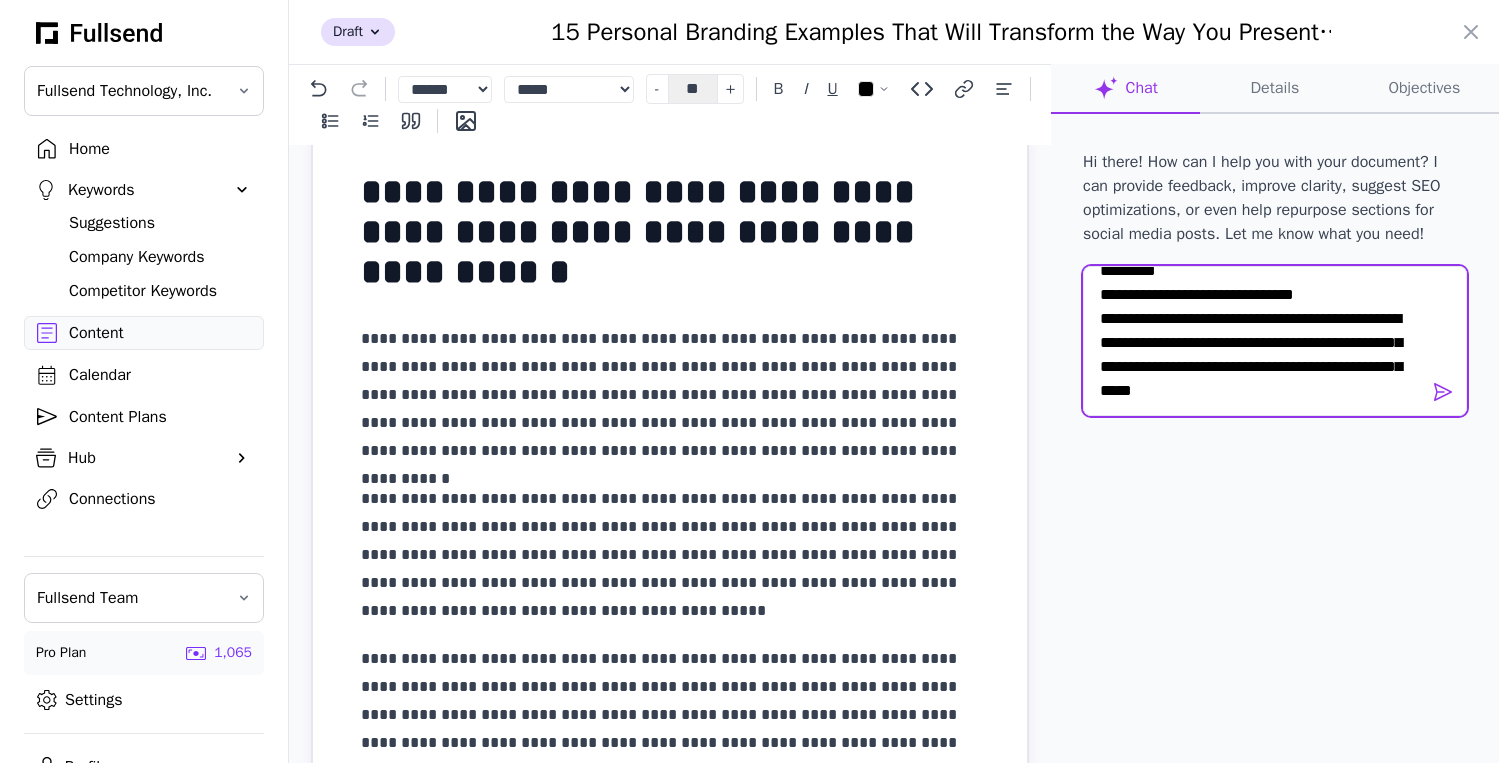 scroll, scrollTop: 48, scrollLeft: 0, axis: vertical 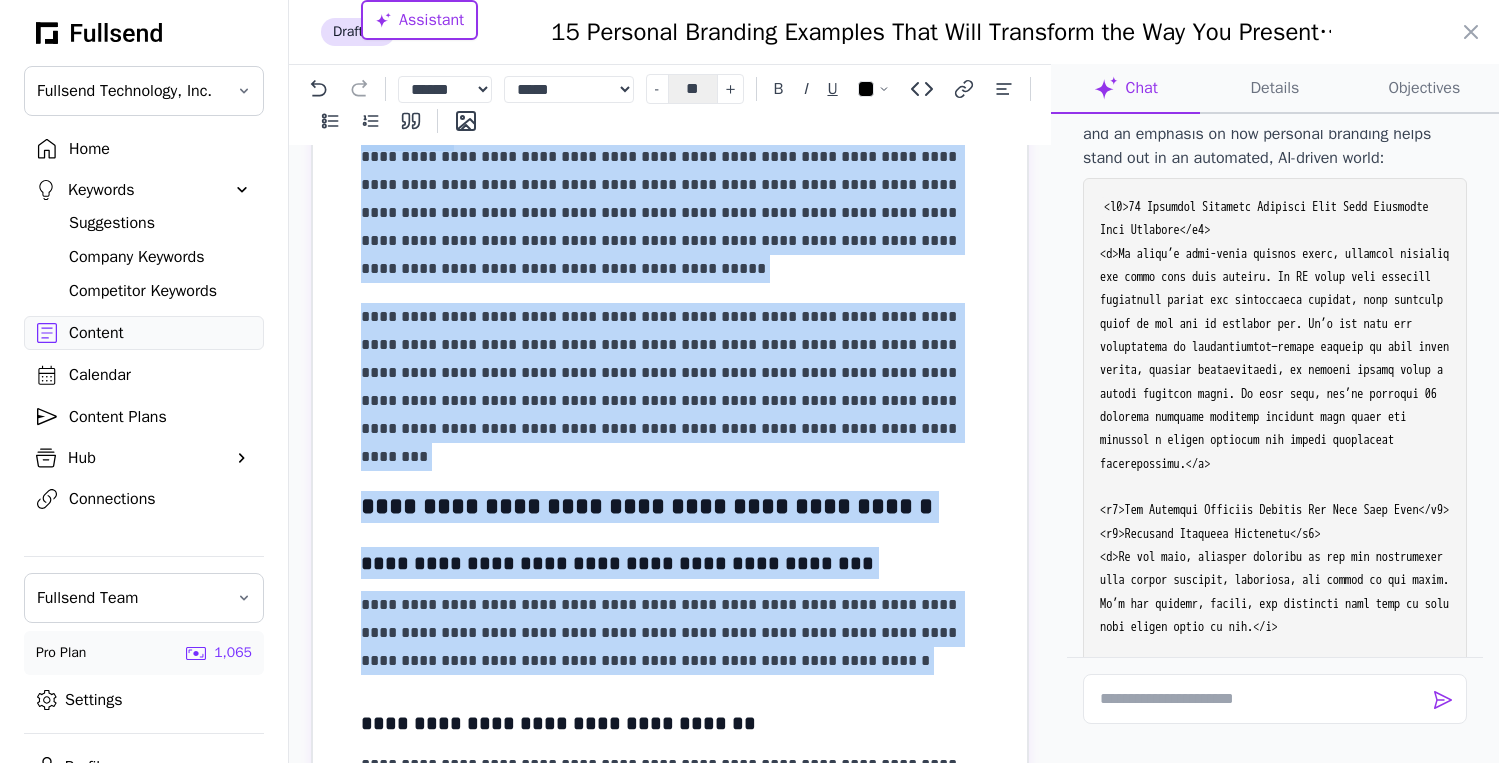 drag, startPoint x: 363, startPoint y: 237, endPoint x: 794, endPoint y: 693, distance: 627.45276 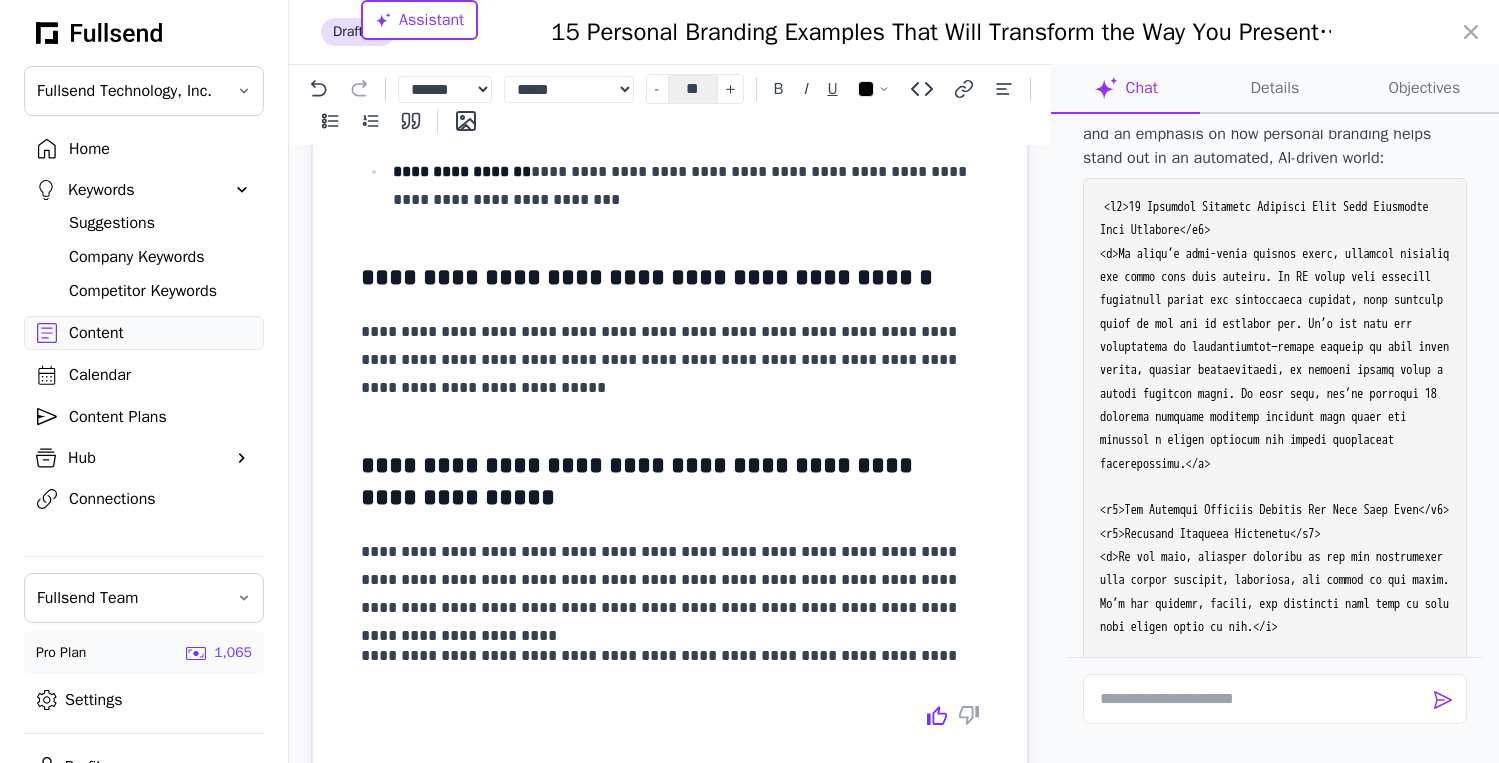 scroll, scrollTop: 4541, scrollLeft: 0, axis: vertical 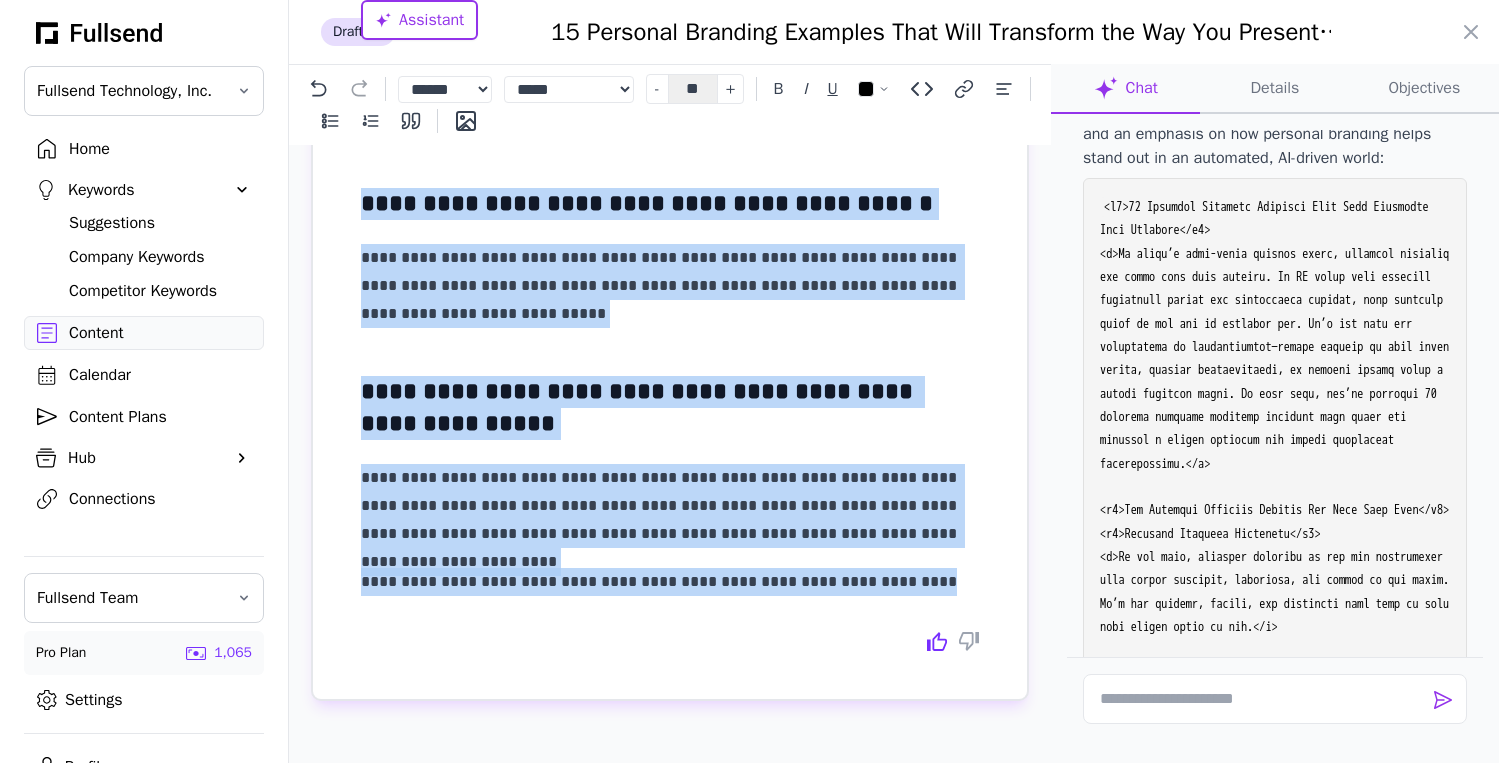 click on "**********" at bounding box center [670, 582] 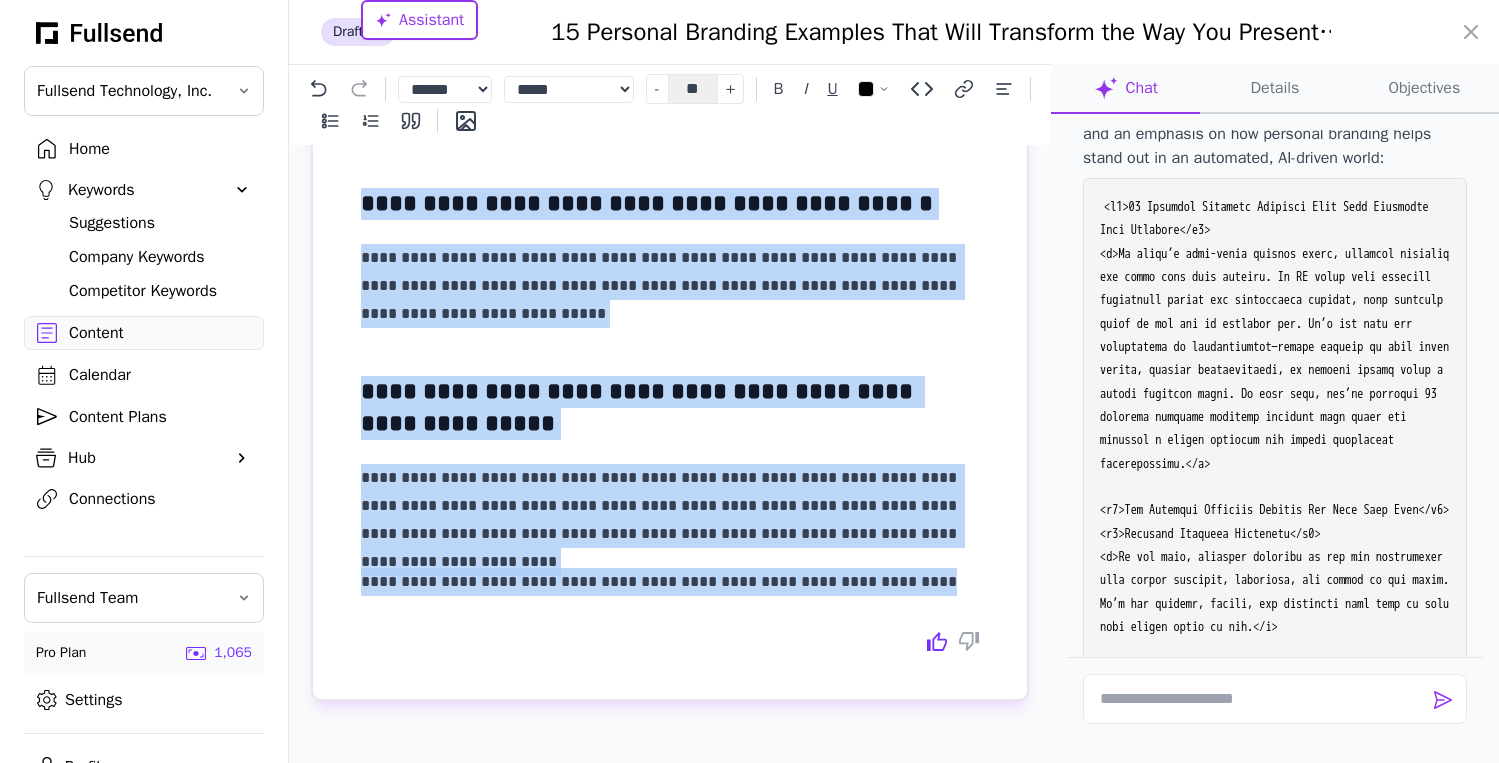 copy on "**********" 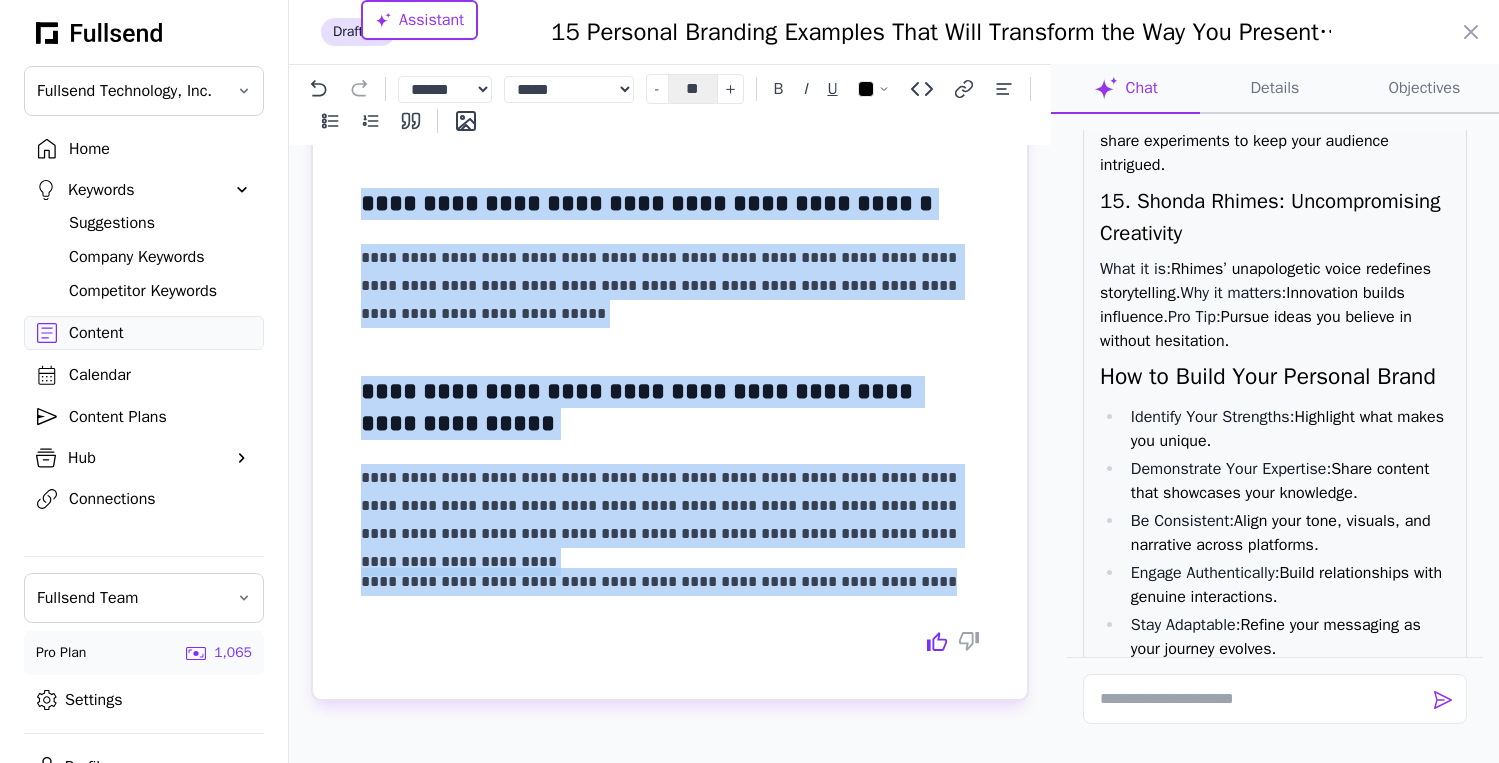 scroll, scrollTop: 4716, scrollLeft: 0, axis: vertical 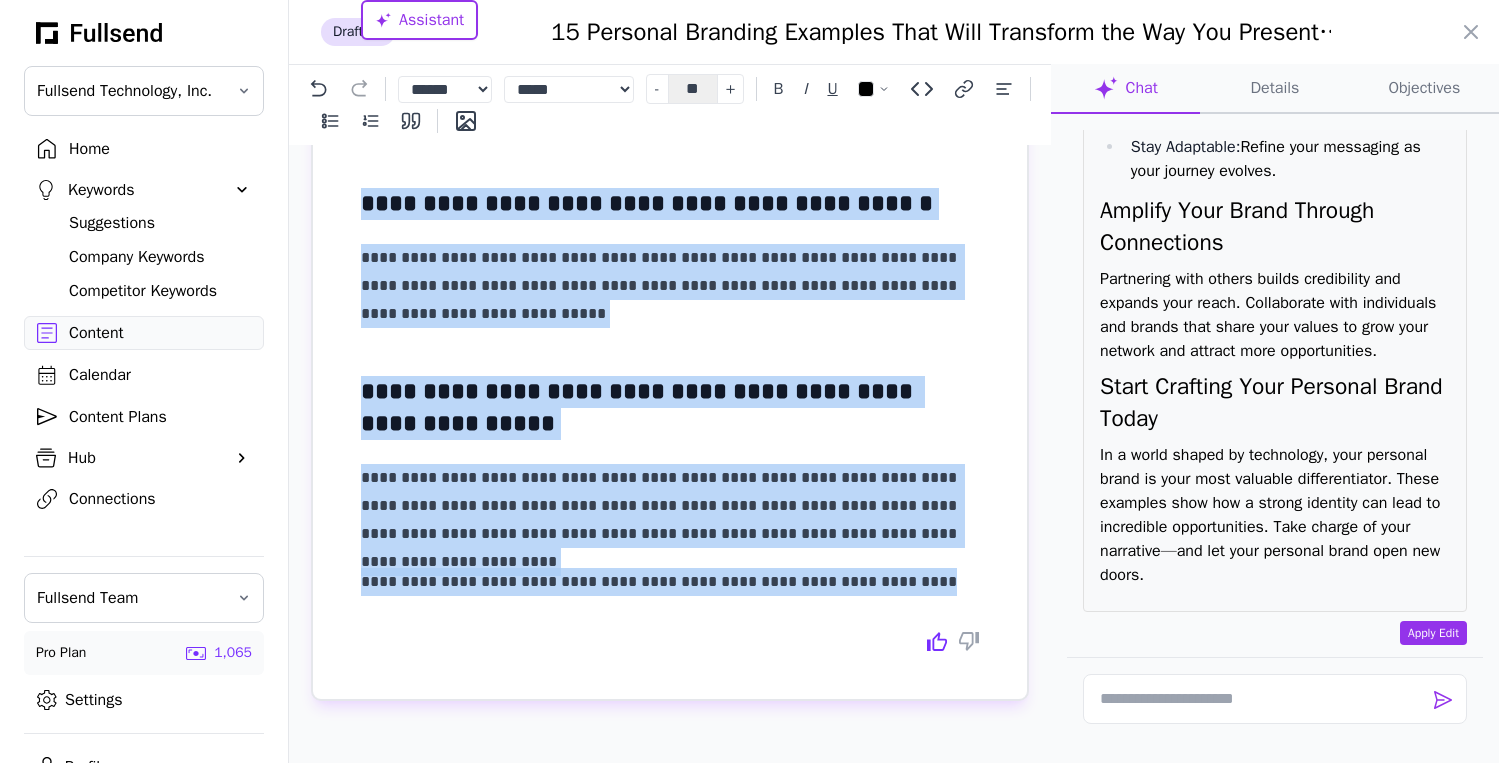 click on "Apply Edit" at bounding box center (1433, 633) 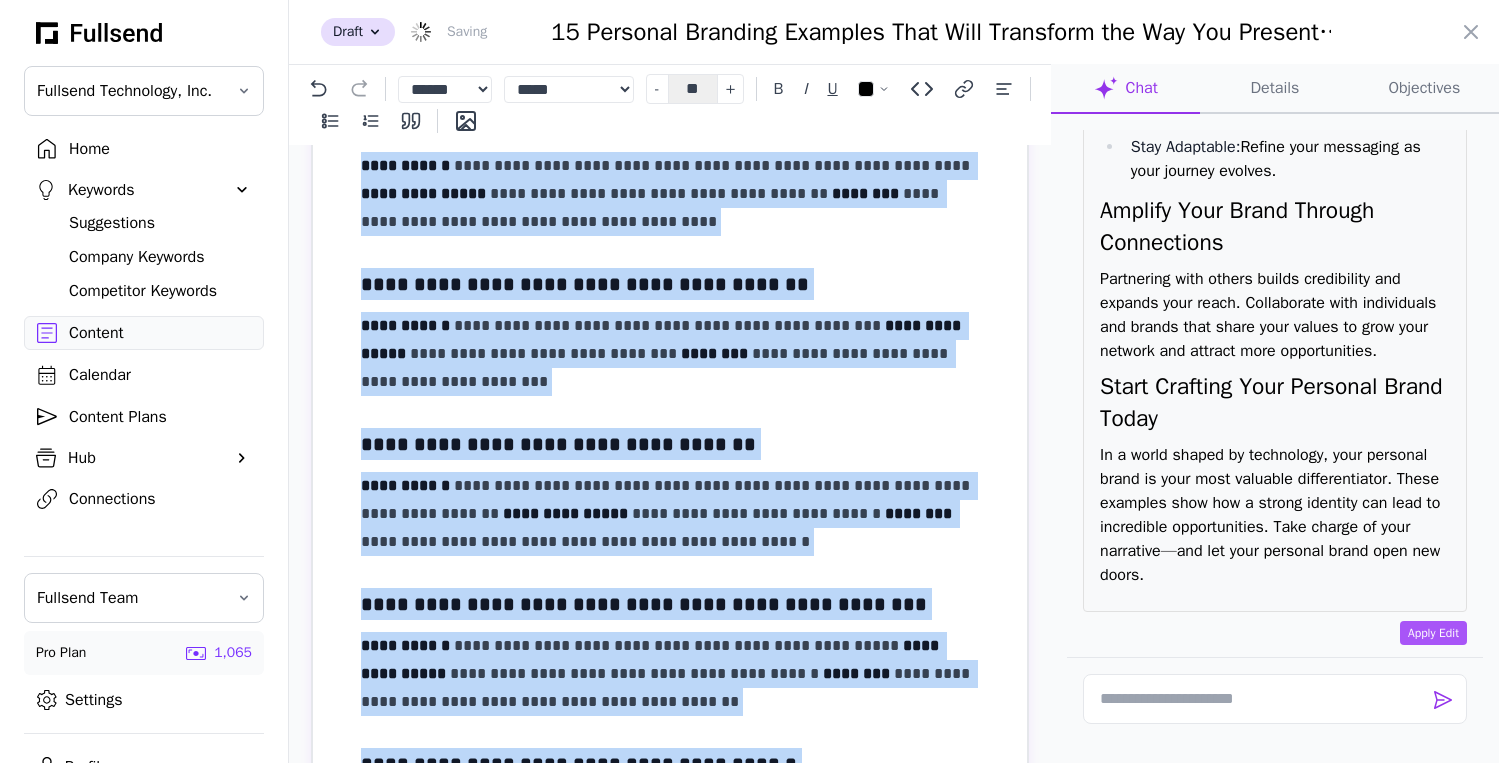scroll, scrollTop: 0, scrollLeft: 0, axis: both 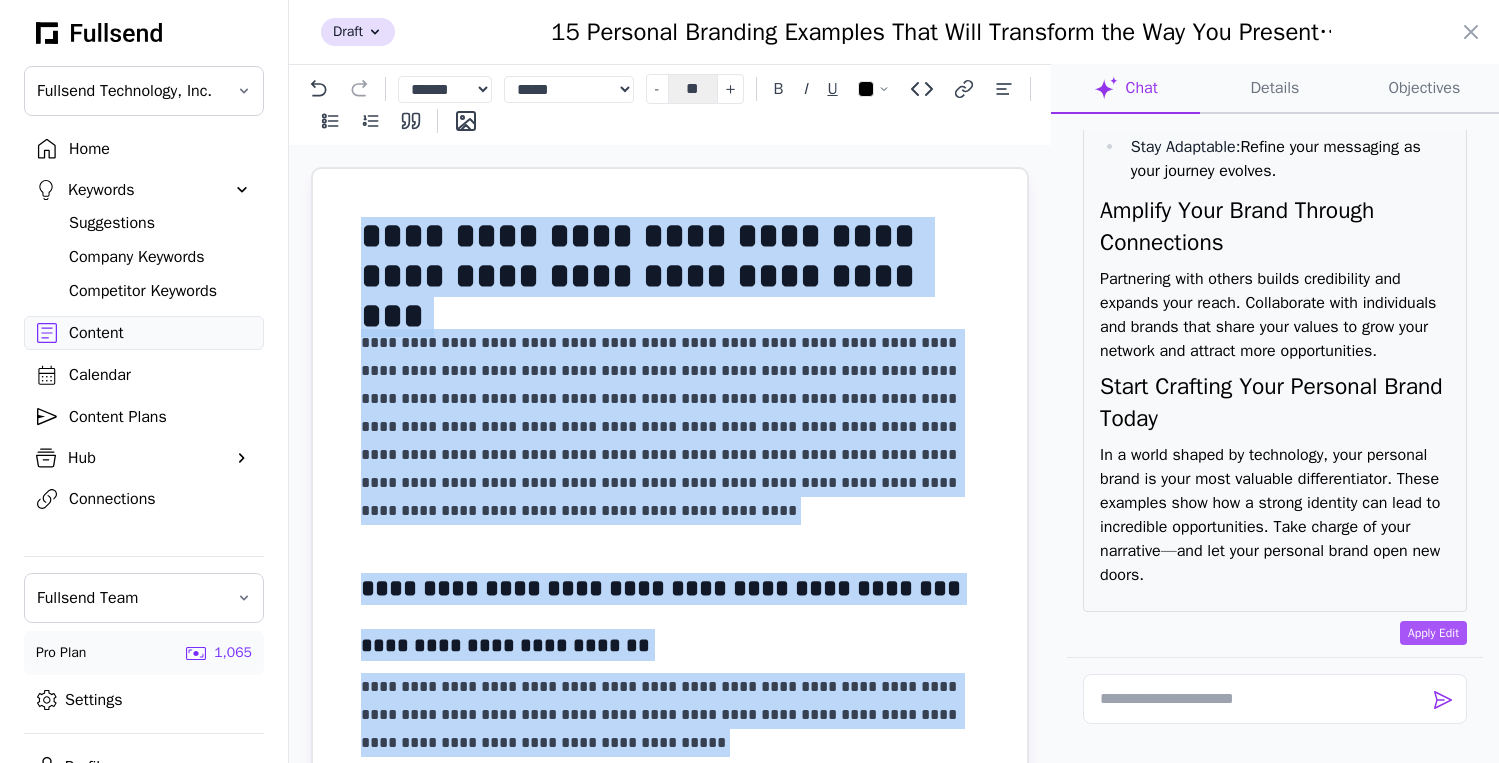 click on "Details" 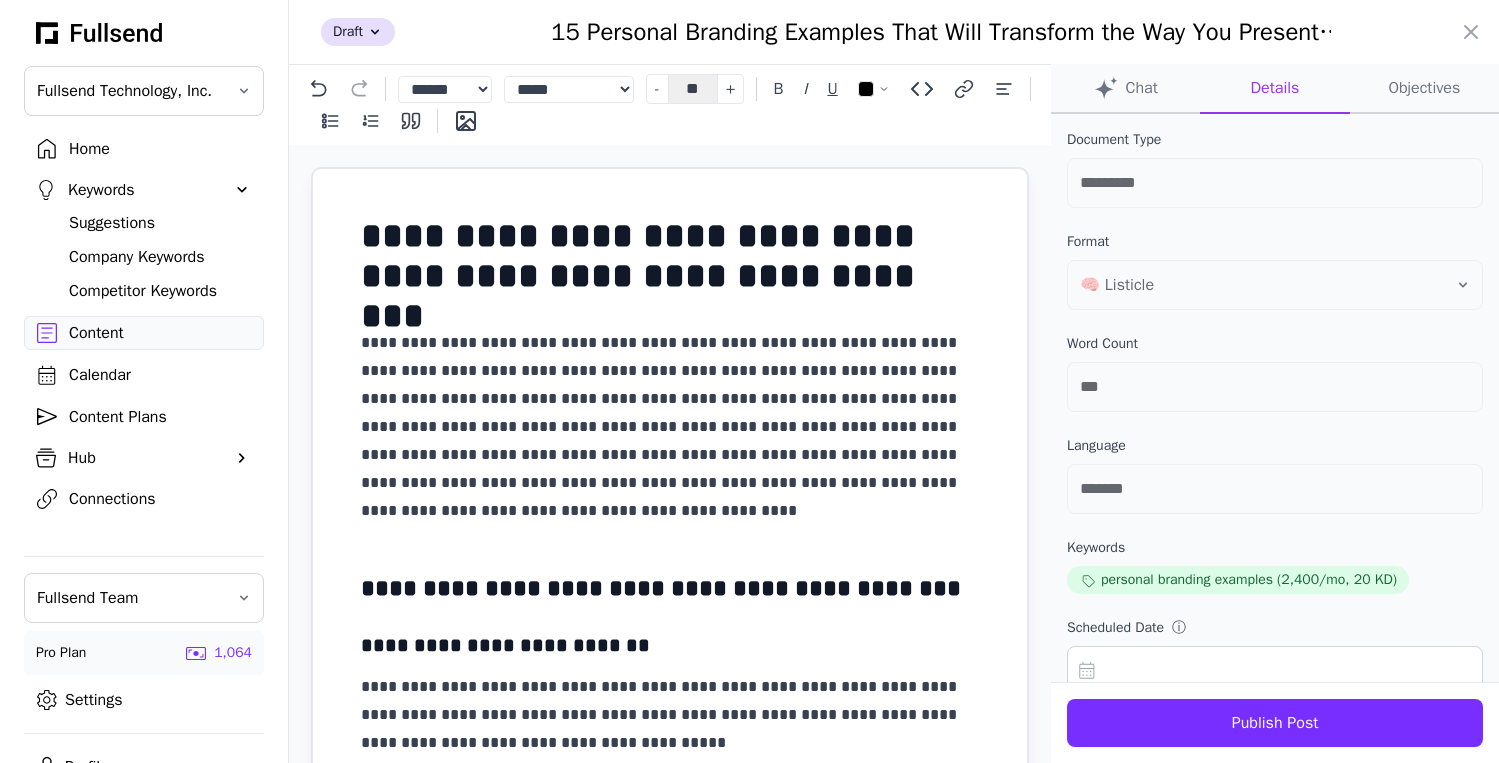 click on "**********" at bounding box center (670, 427) 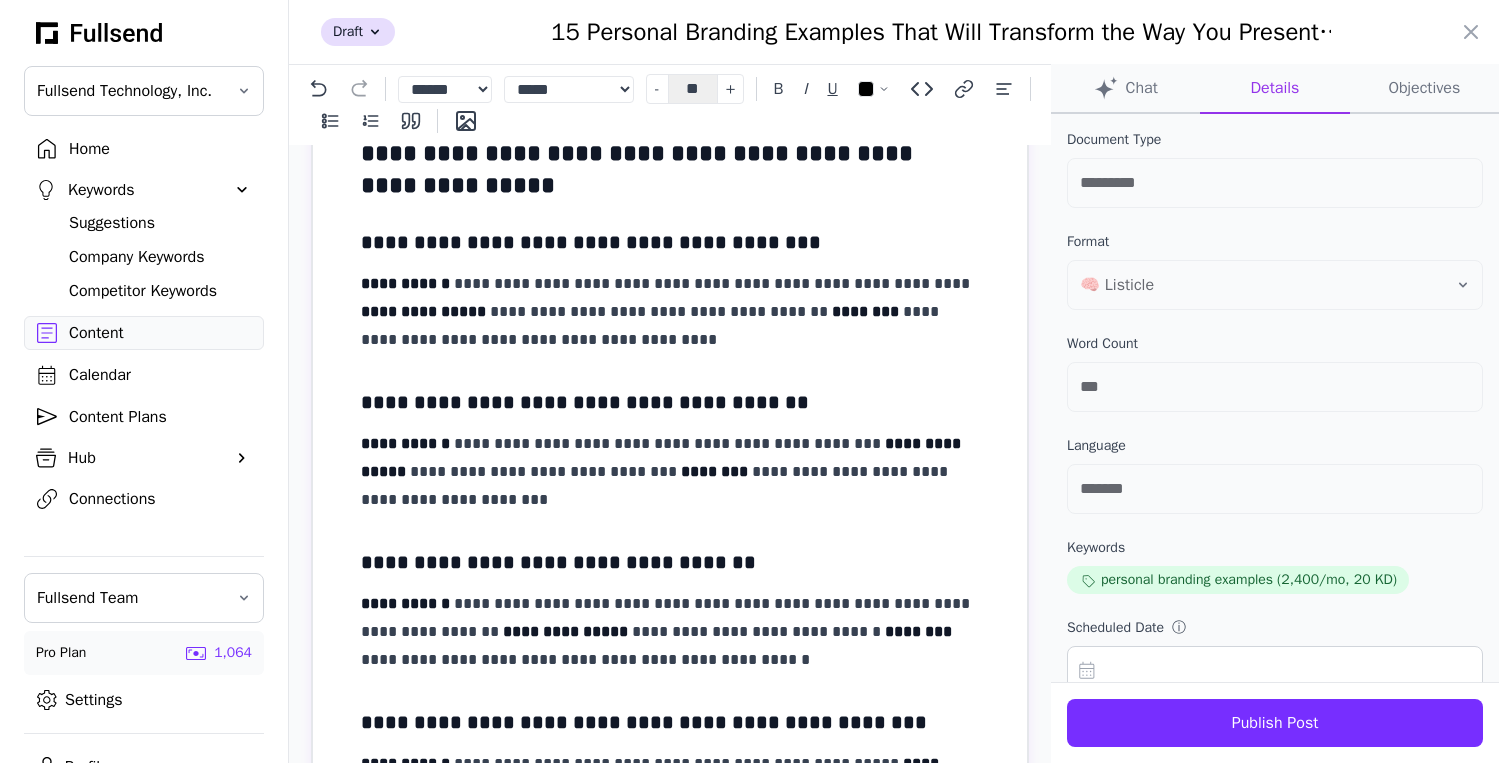 scroll, scrollTop: 1009, scrollLeft: 0, axis: vertical 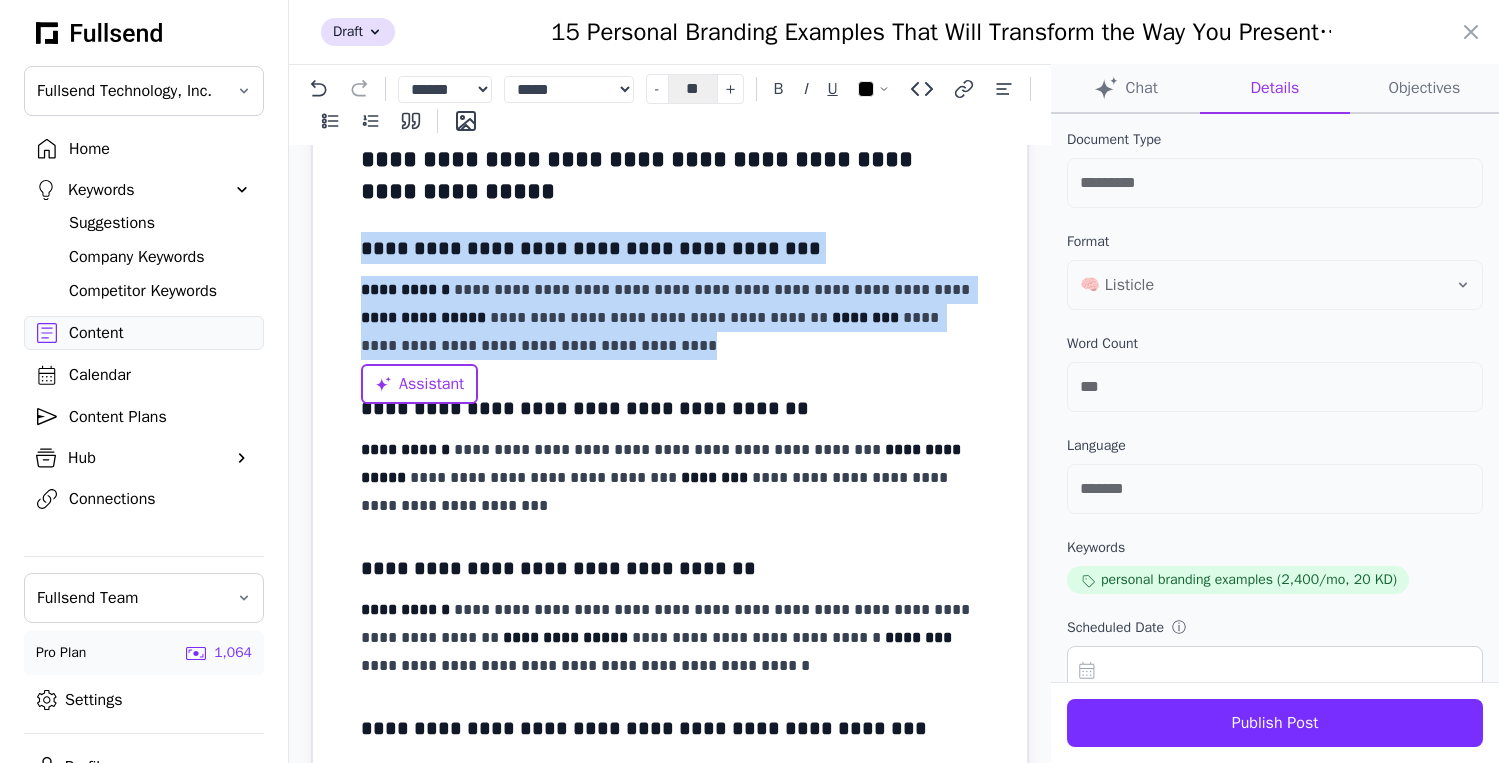 drag, startPoint x: 542, startPoint y: 355, endPoint x: 352, endPoint y: 249, distance: 217.56837 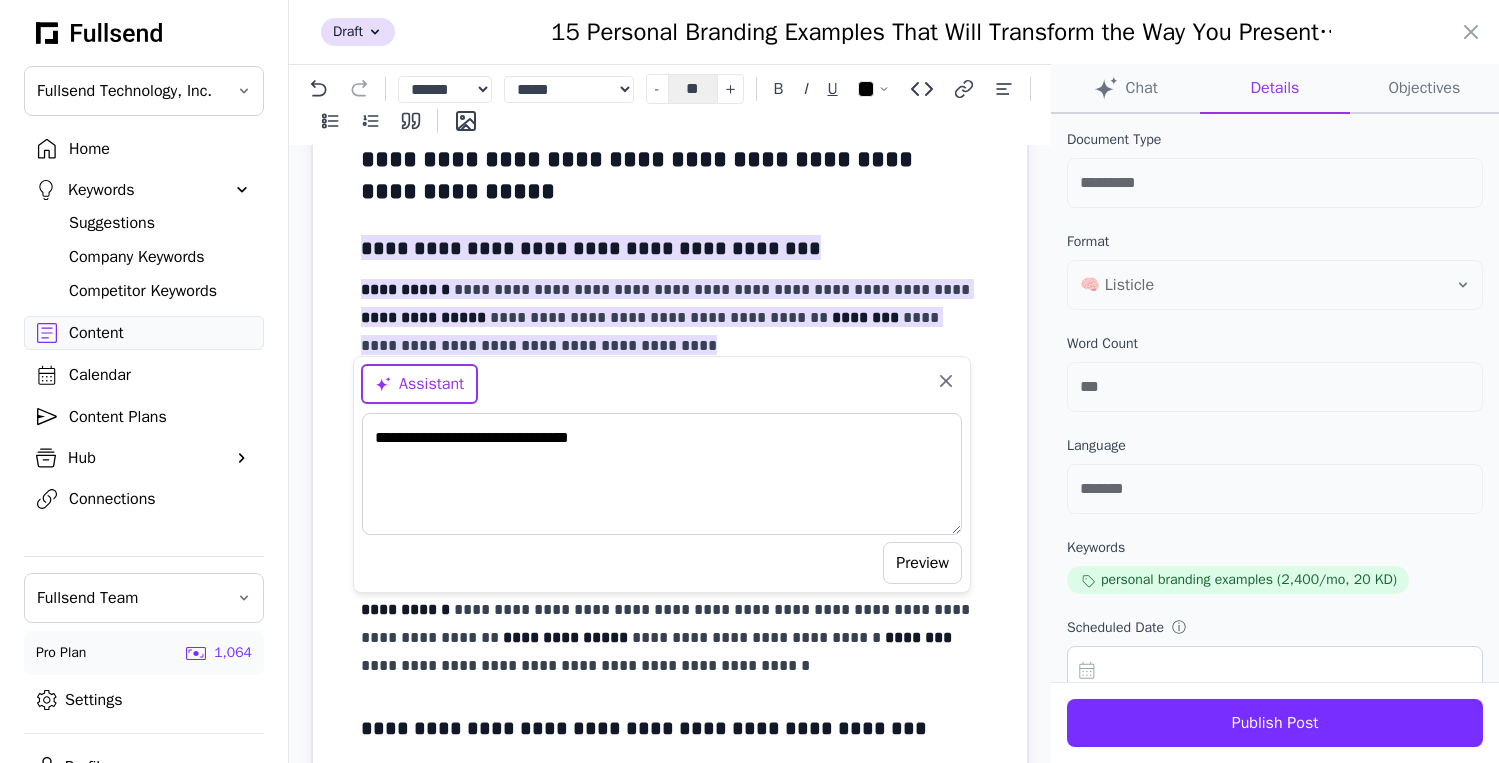 click on "Preview" at bounding box center [922, 563] 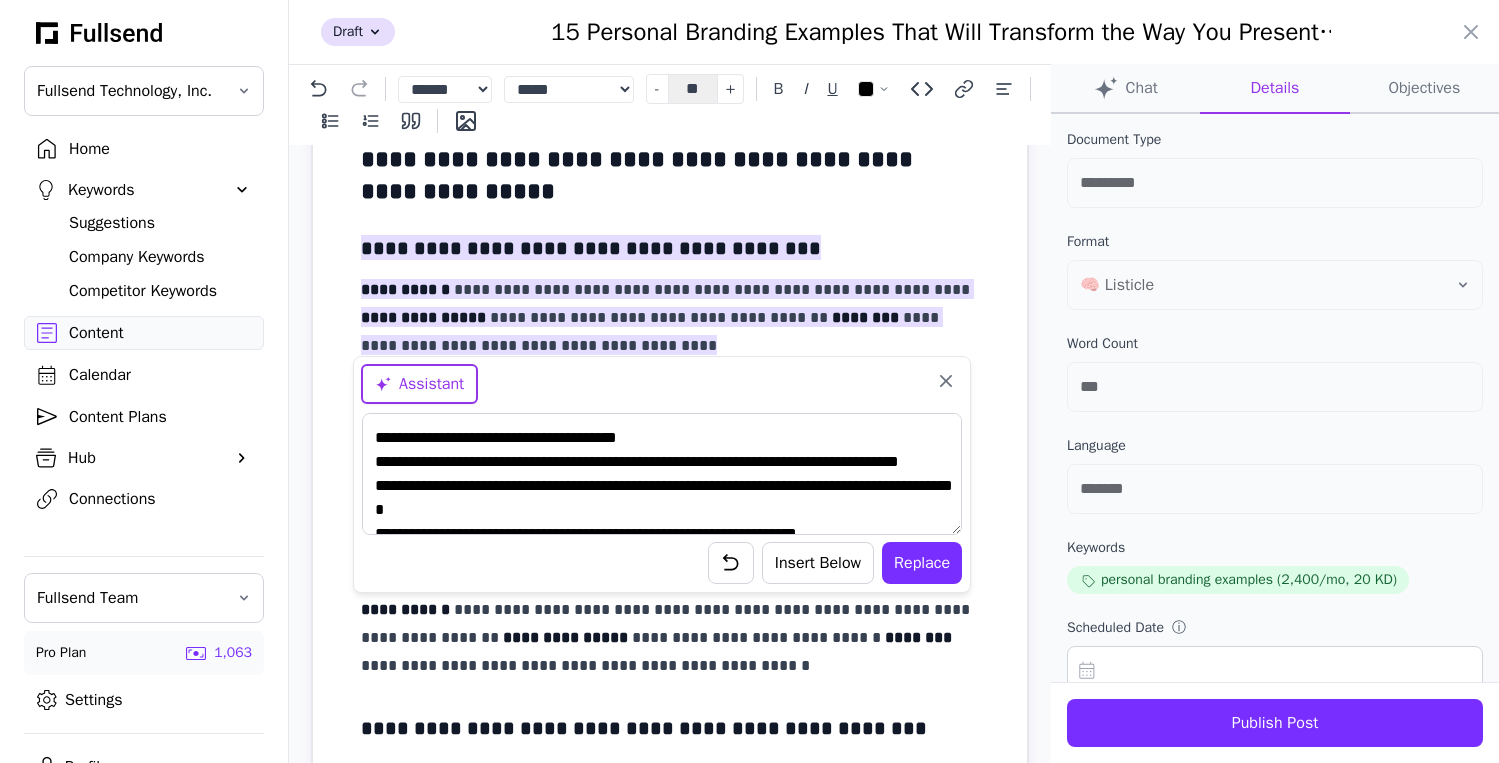 scroll, scrollTop: 48, scrollLeft: 0, axis: vertical 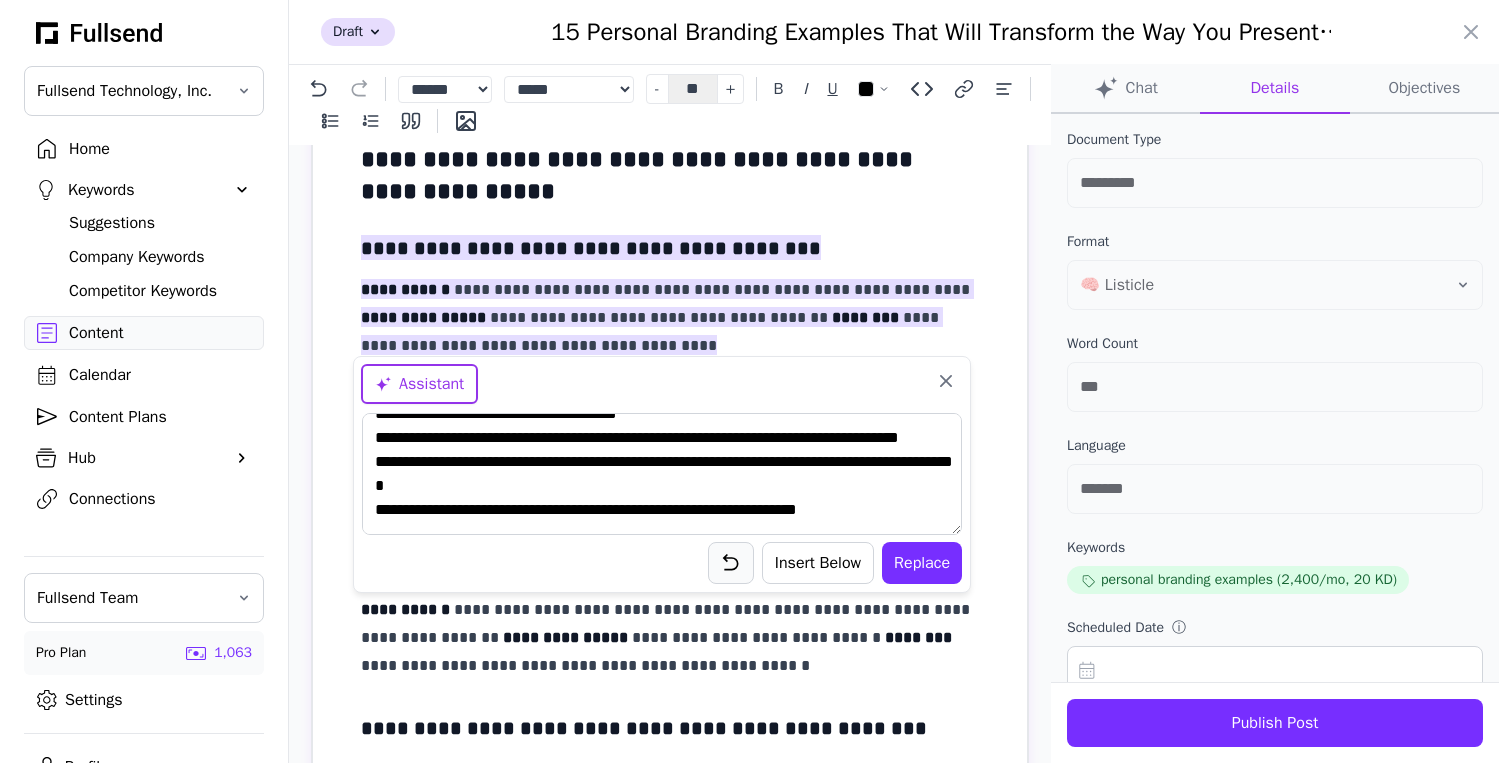 click 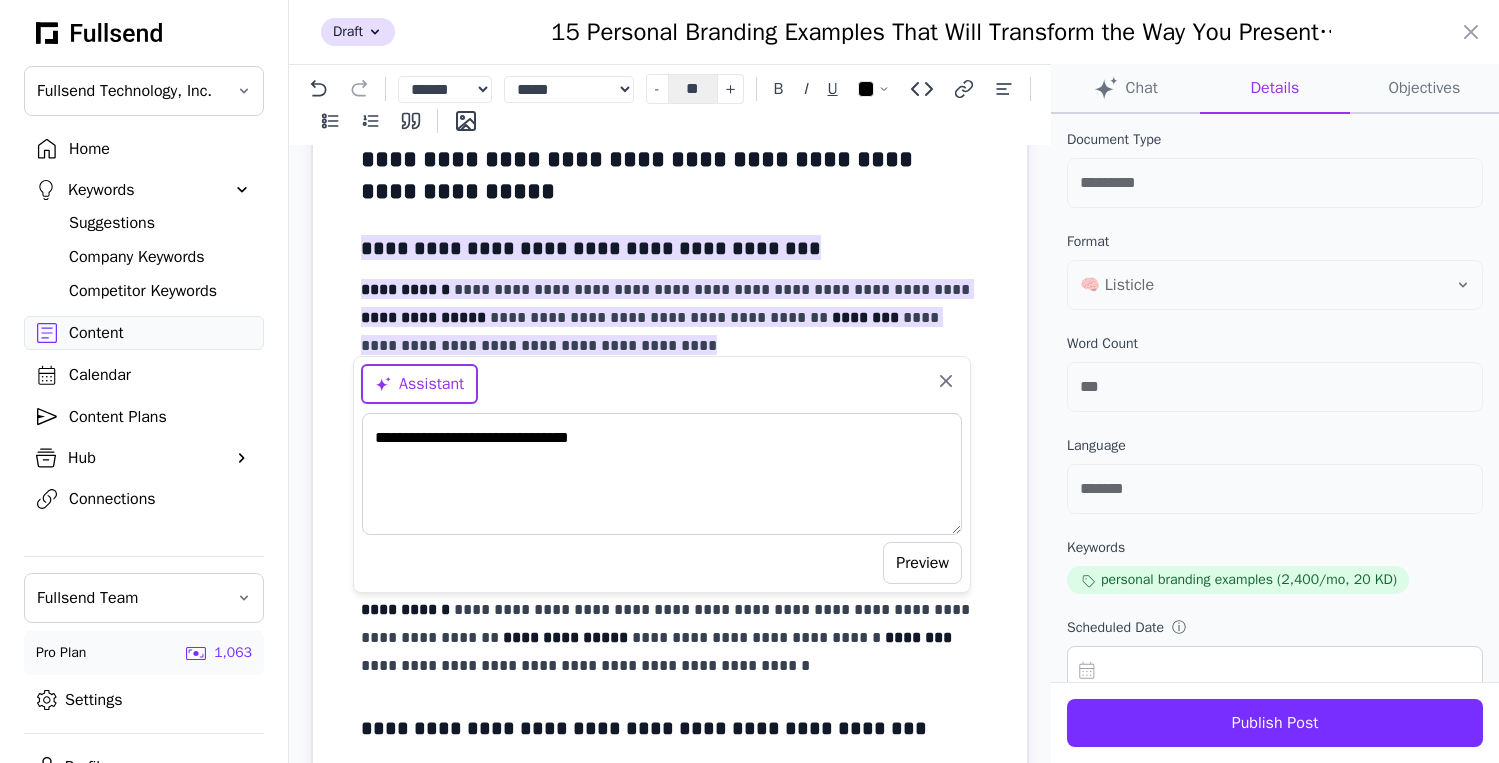 scroll, scrollTop: 0, scrollLeft: 0, axis: both 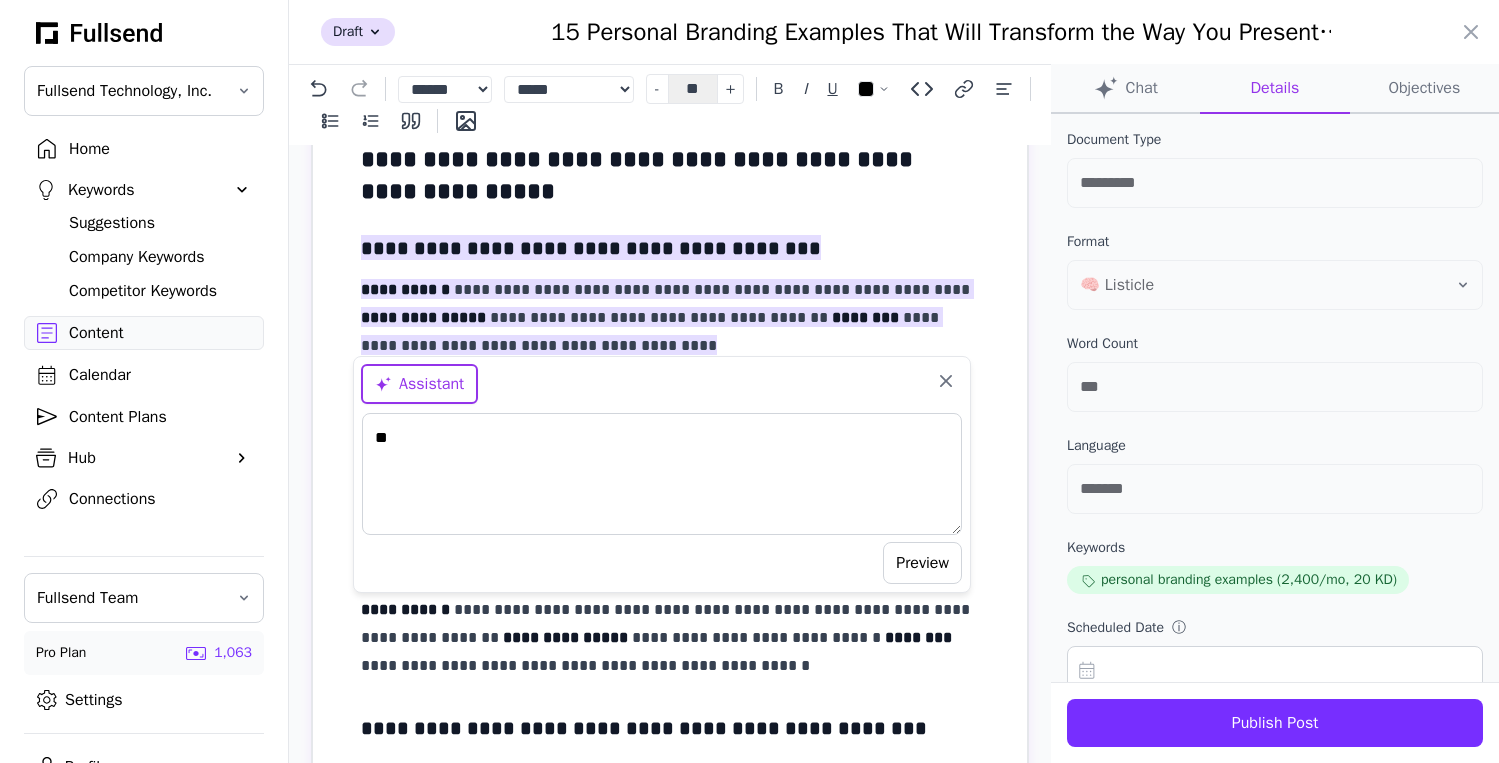 type on "*" 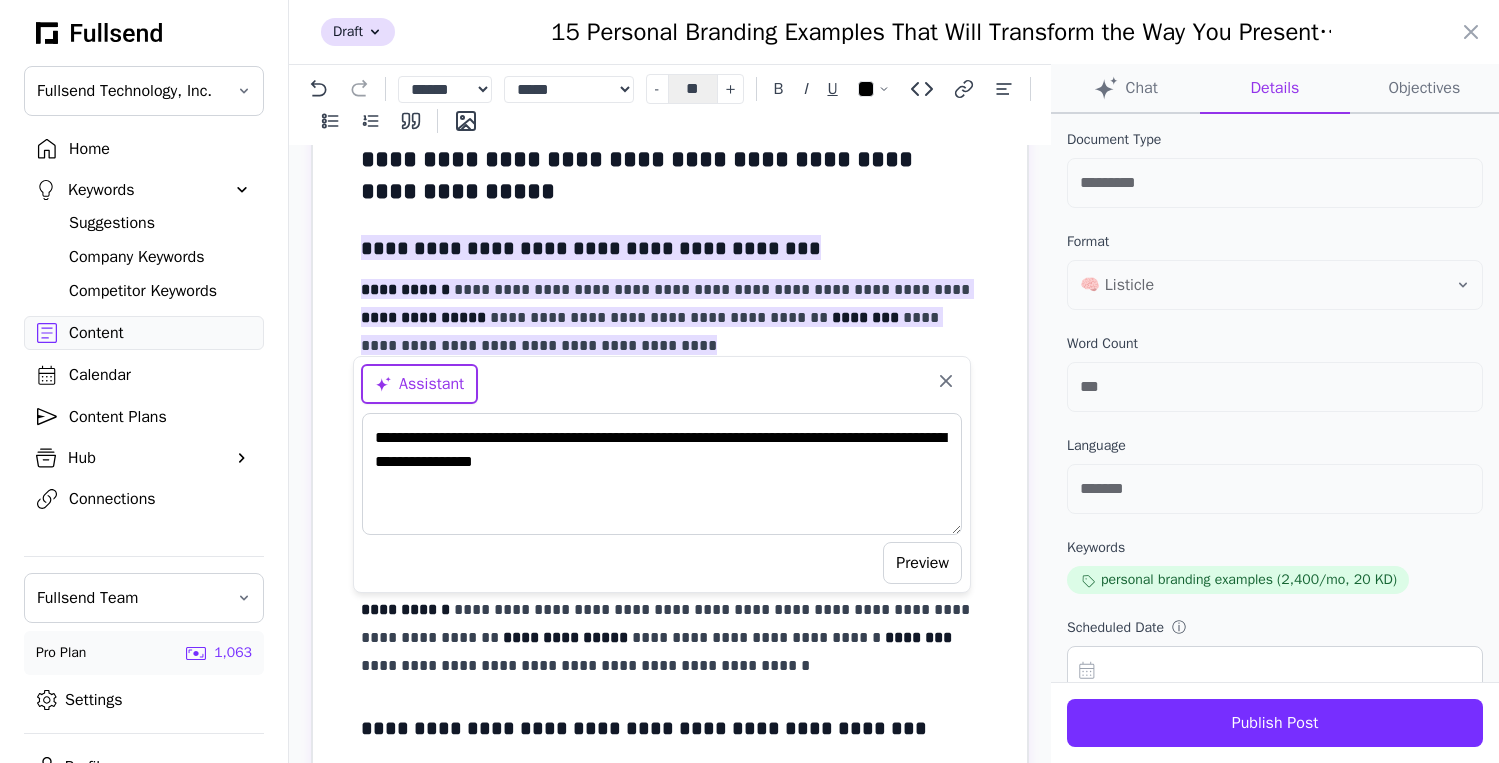 click on "Preview" at bounding box center (922, 563) 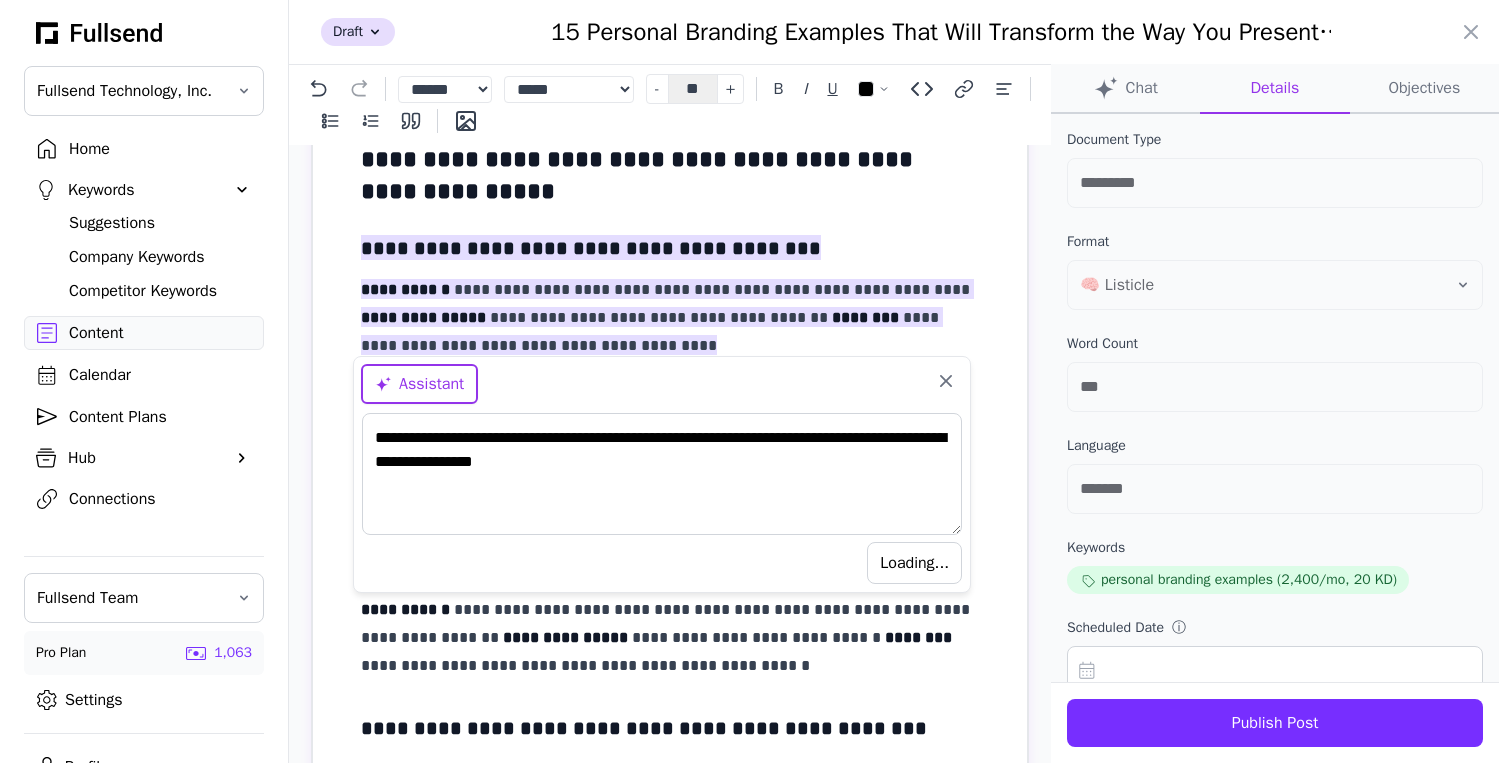 type on "**********" 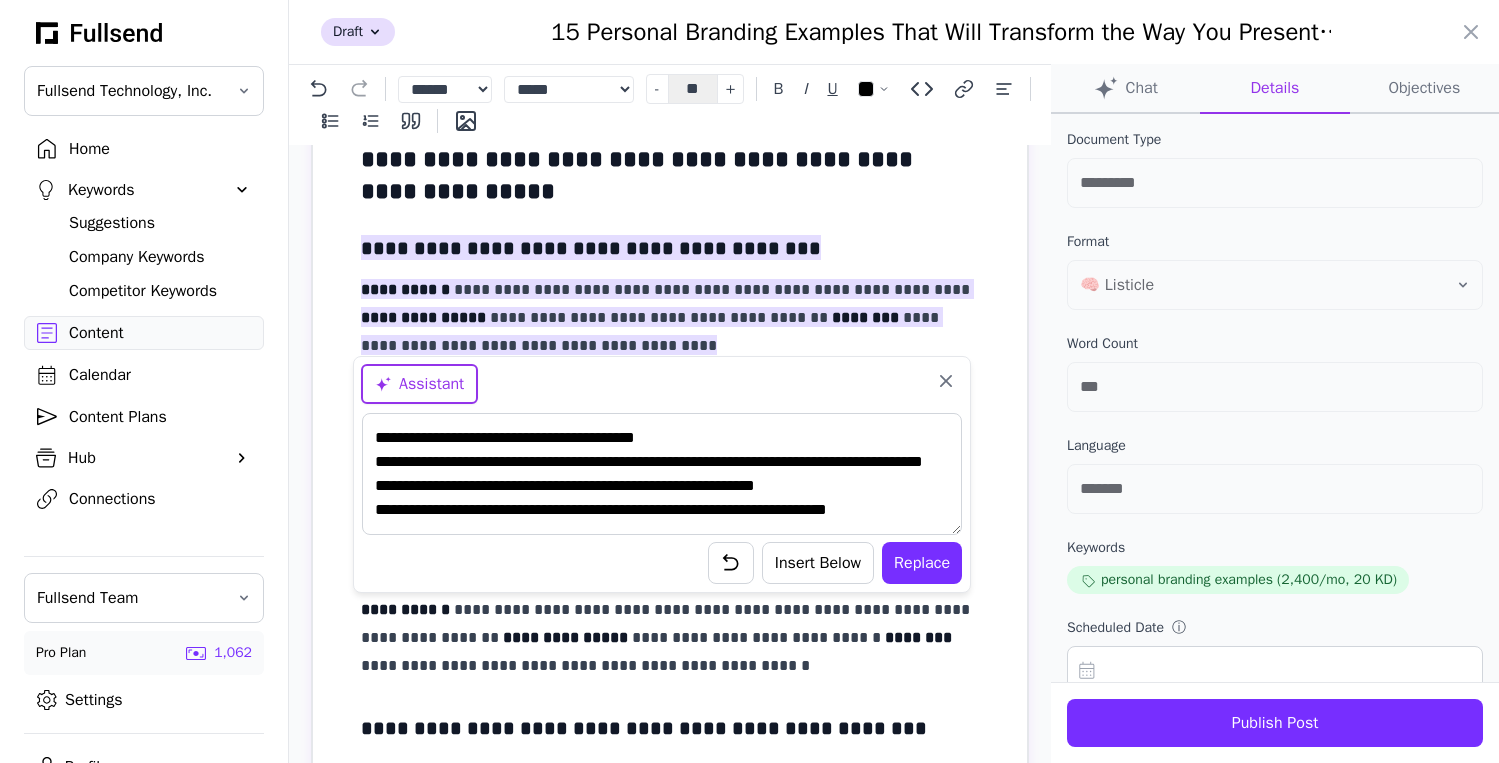 scroll, scrollTop: 24, scrollLeft: 0, axis: vertical 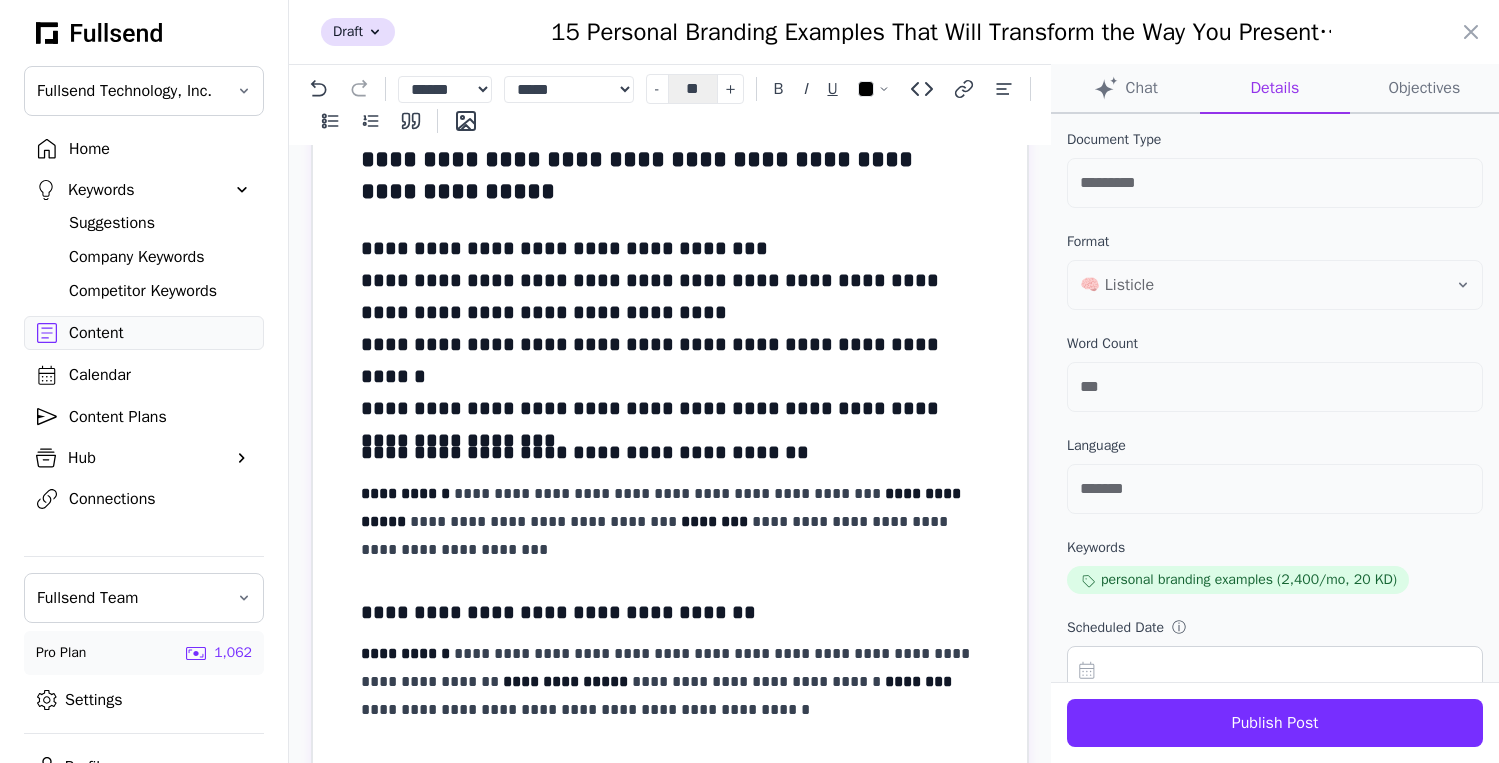 click on "**********" at bounding box center [670, 328] 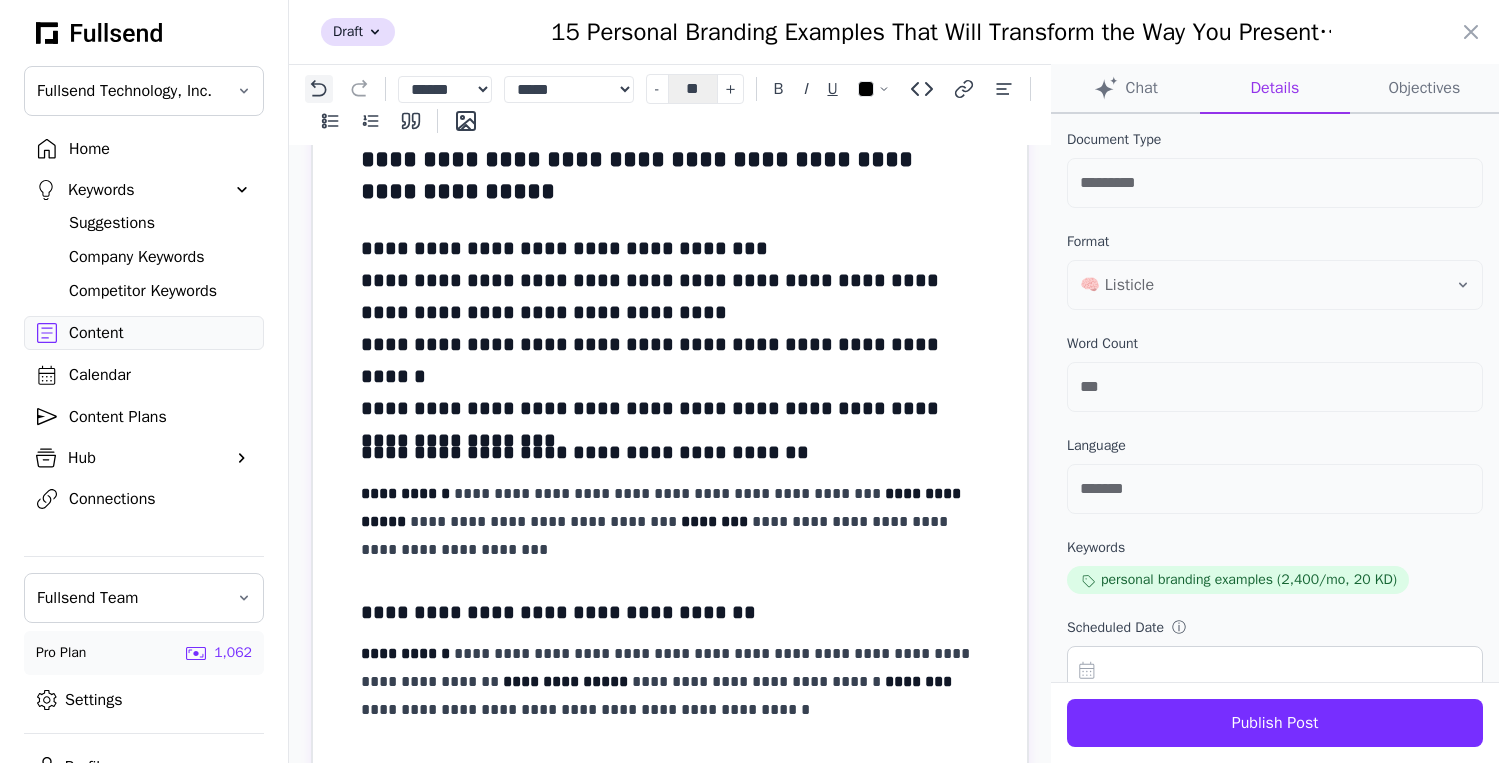 click 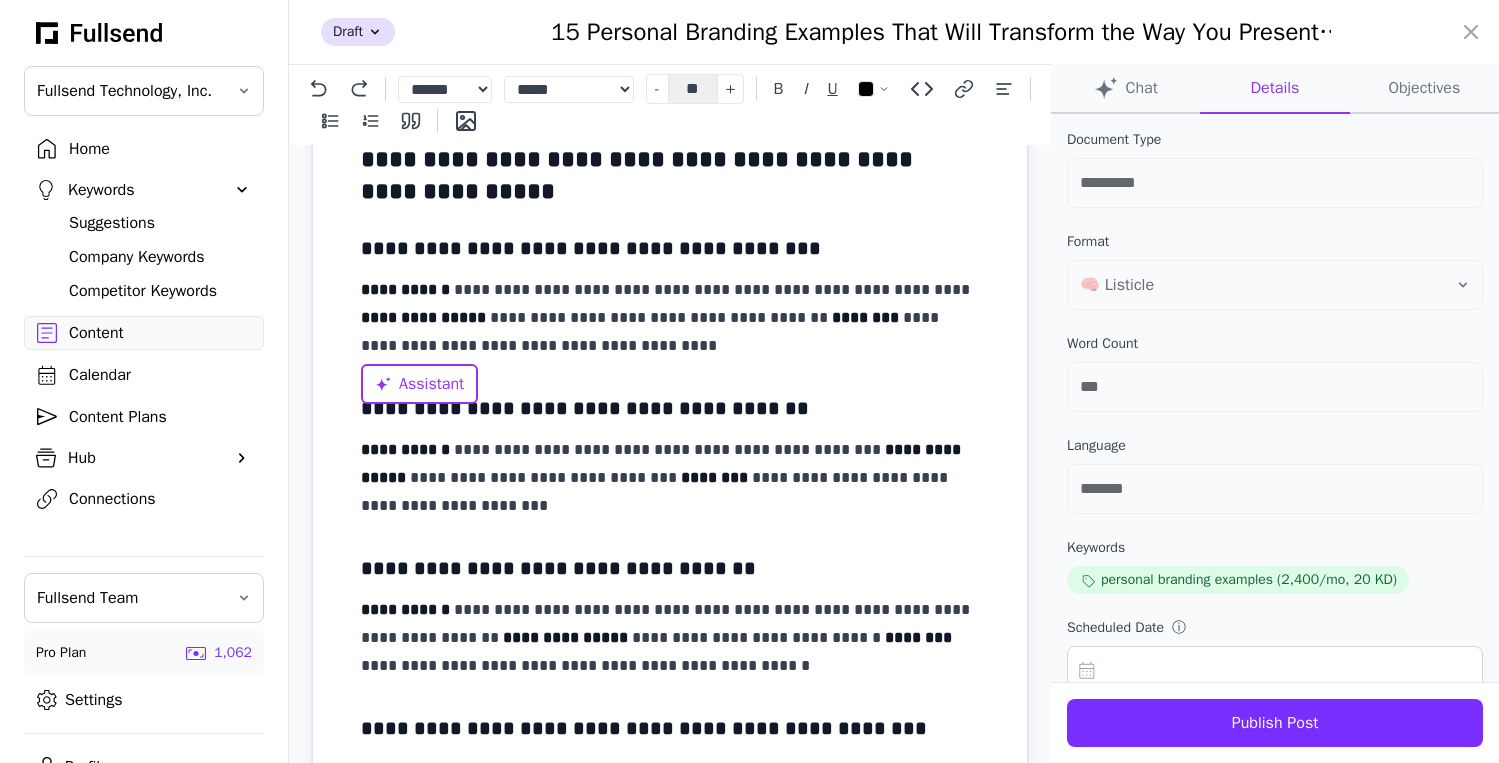 click on "**********" at bounding box center [670, 1208] 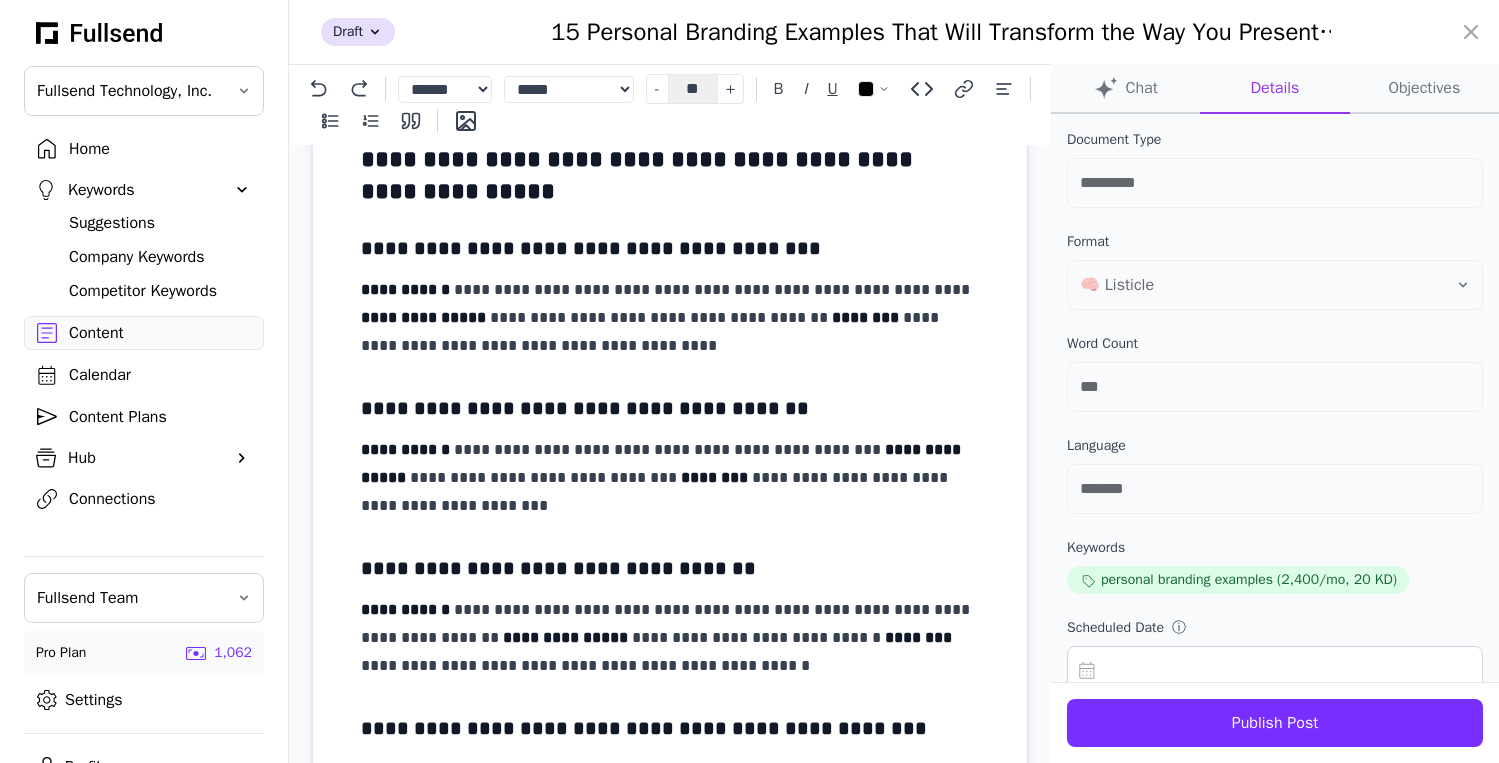 click on "Chat" 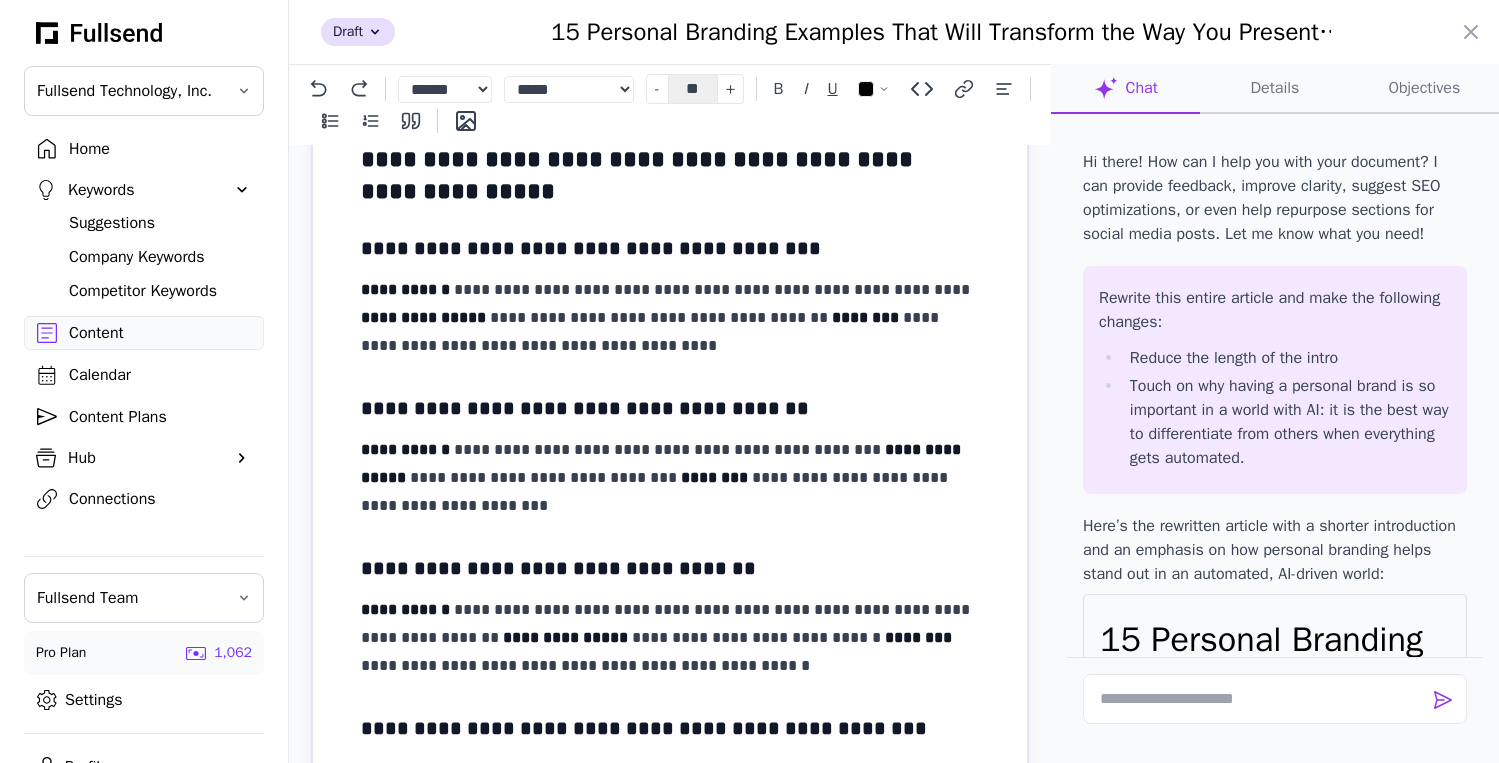 scroll, scrollTop: 4716, scrollLeft: 0, axis: vertical 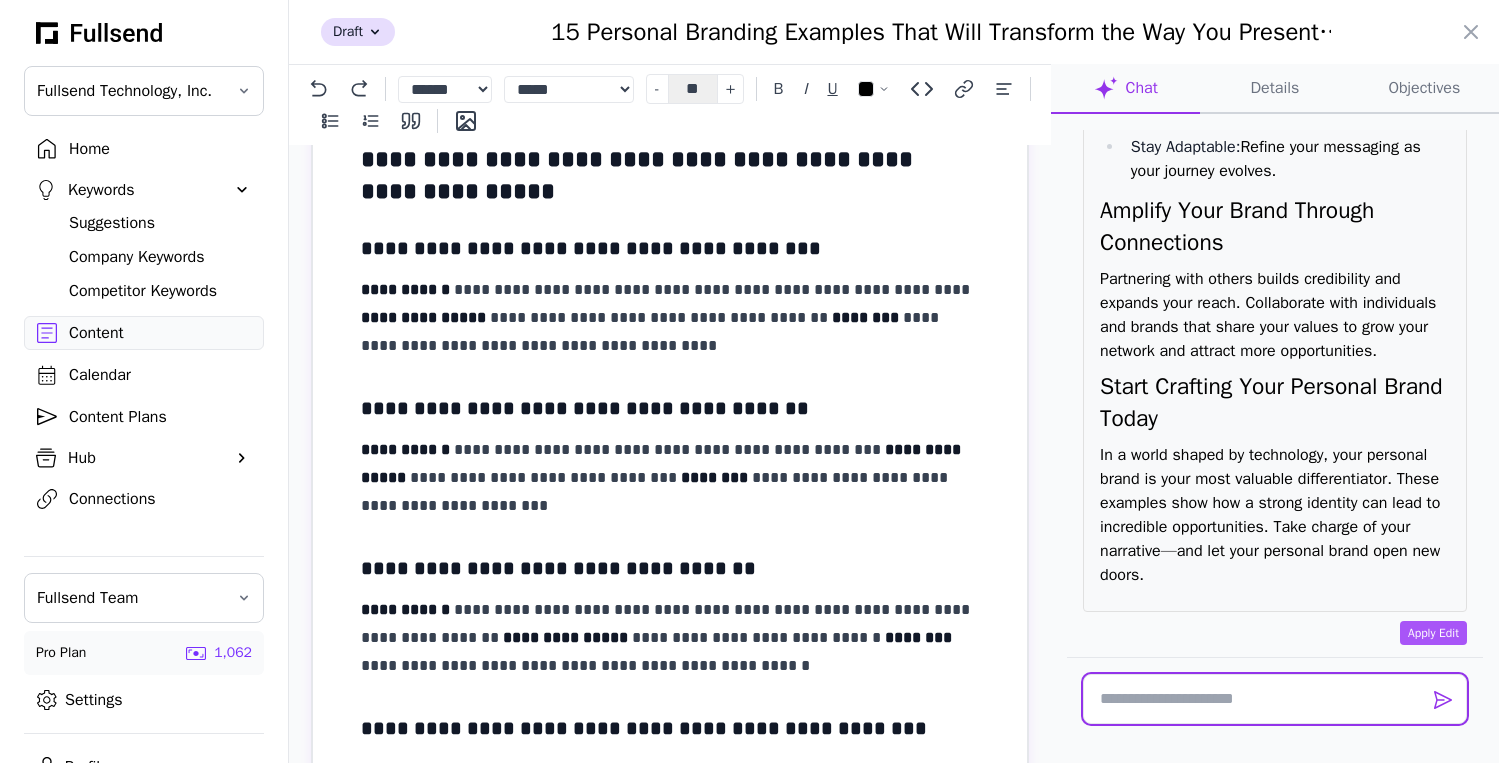 click at bounding box center (1275, 699) 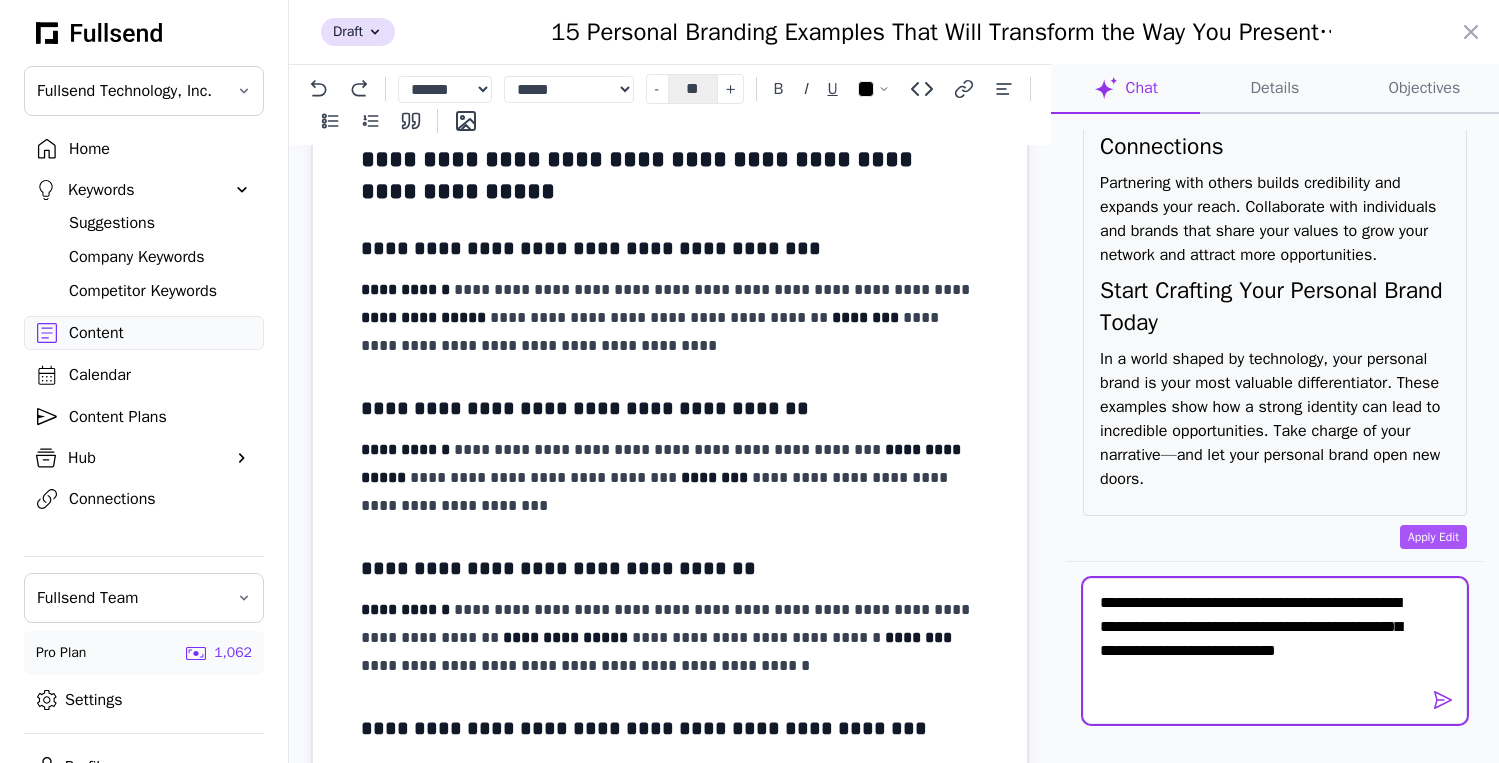 scroll, scrollTop: 0, scrollLeft: 0, axis: both 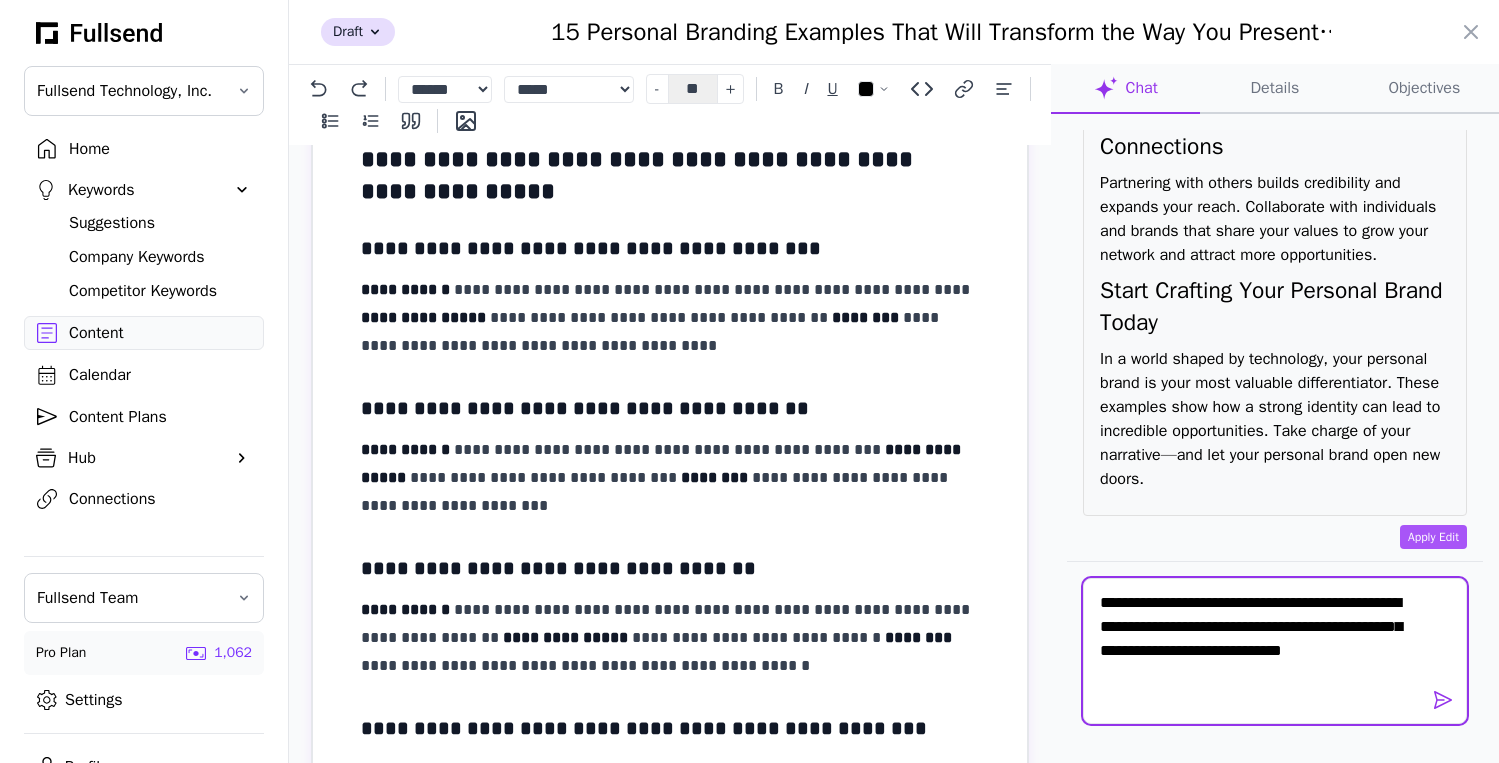 type 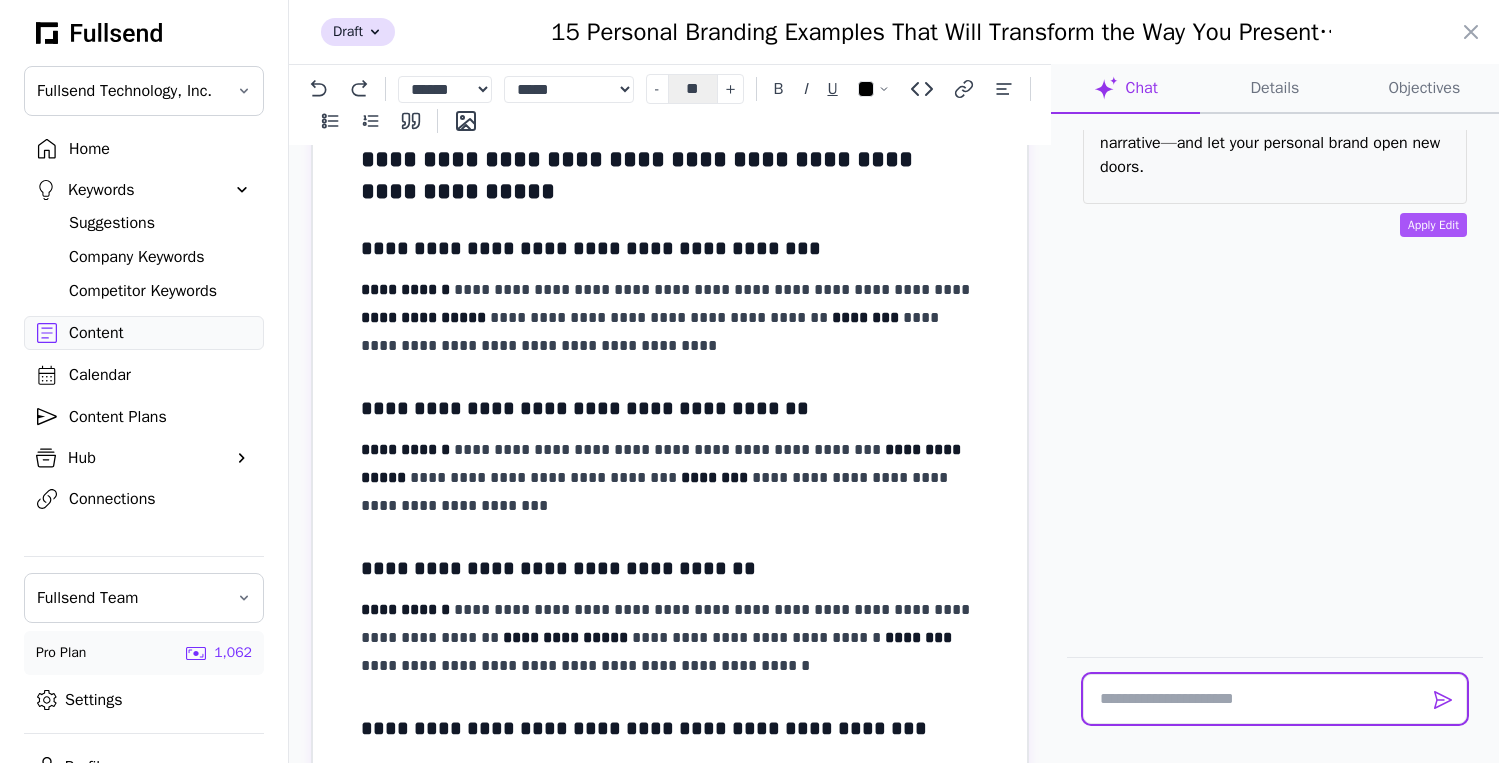 scroll, scrollTop: 10939, scrollLeft: 0, axis: vertical 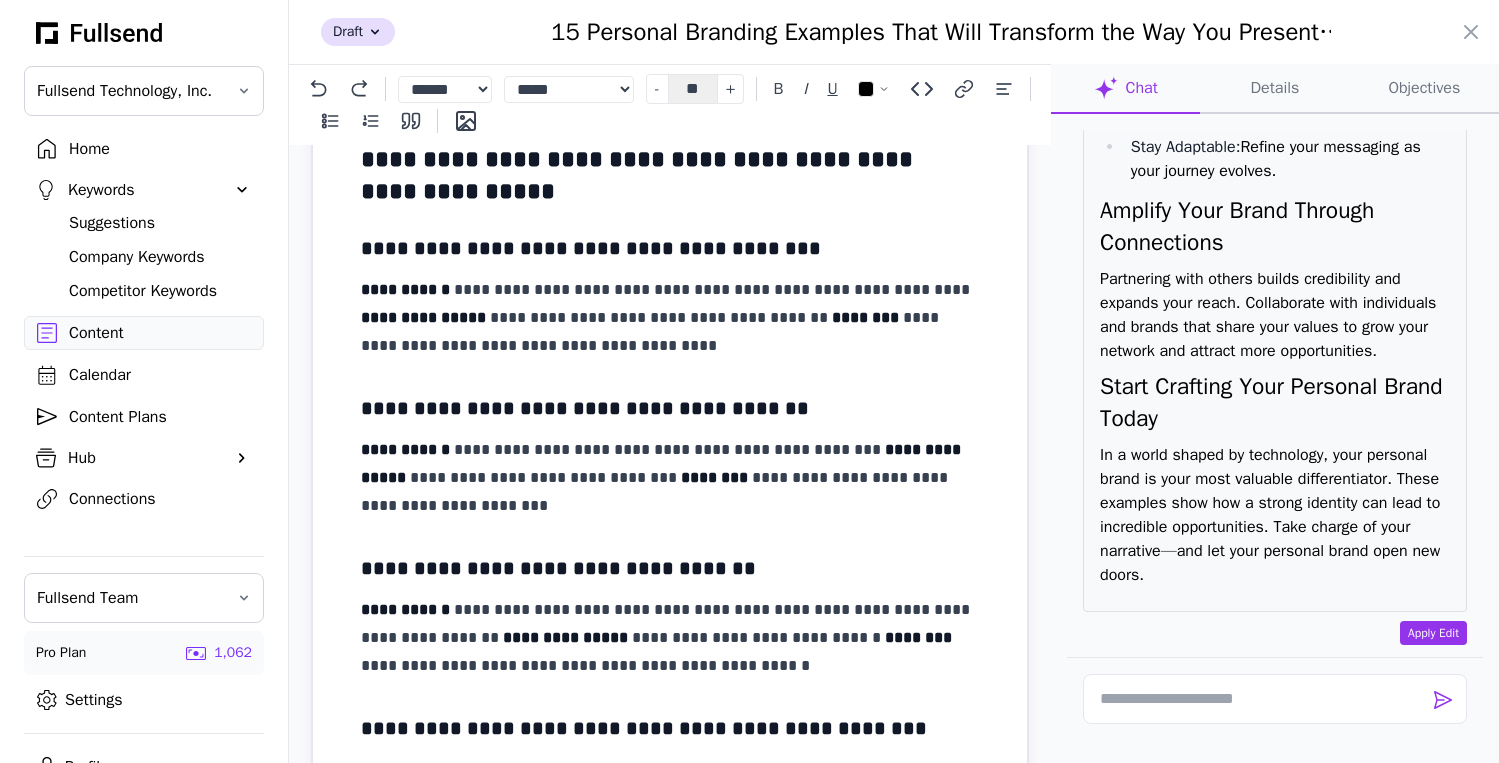 click on "Apply Edit" at bounding box center [1433, 633] 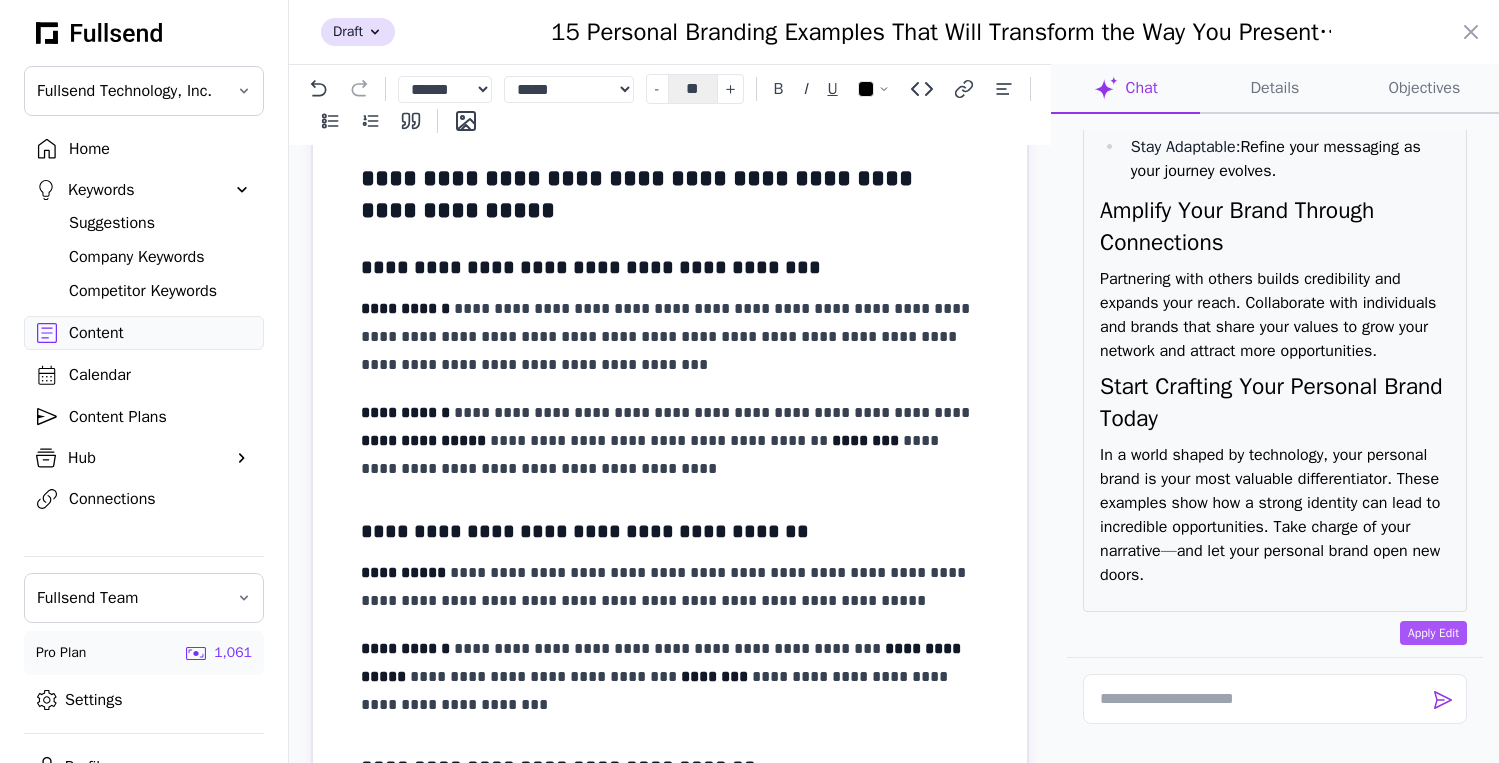 scroll, scrollTop: 839, scrollLeft: 0, axis: vertical 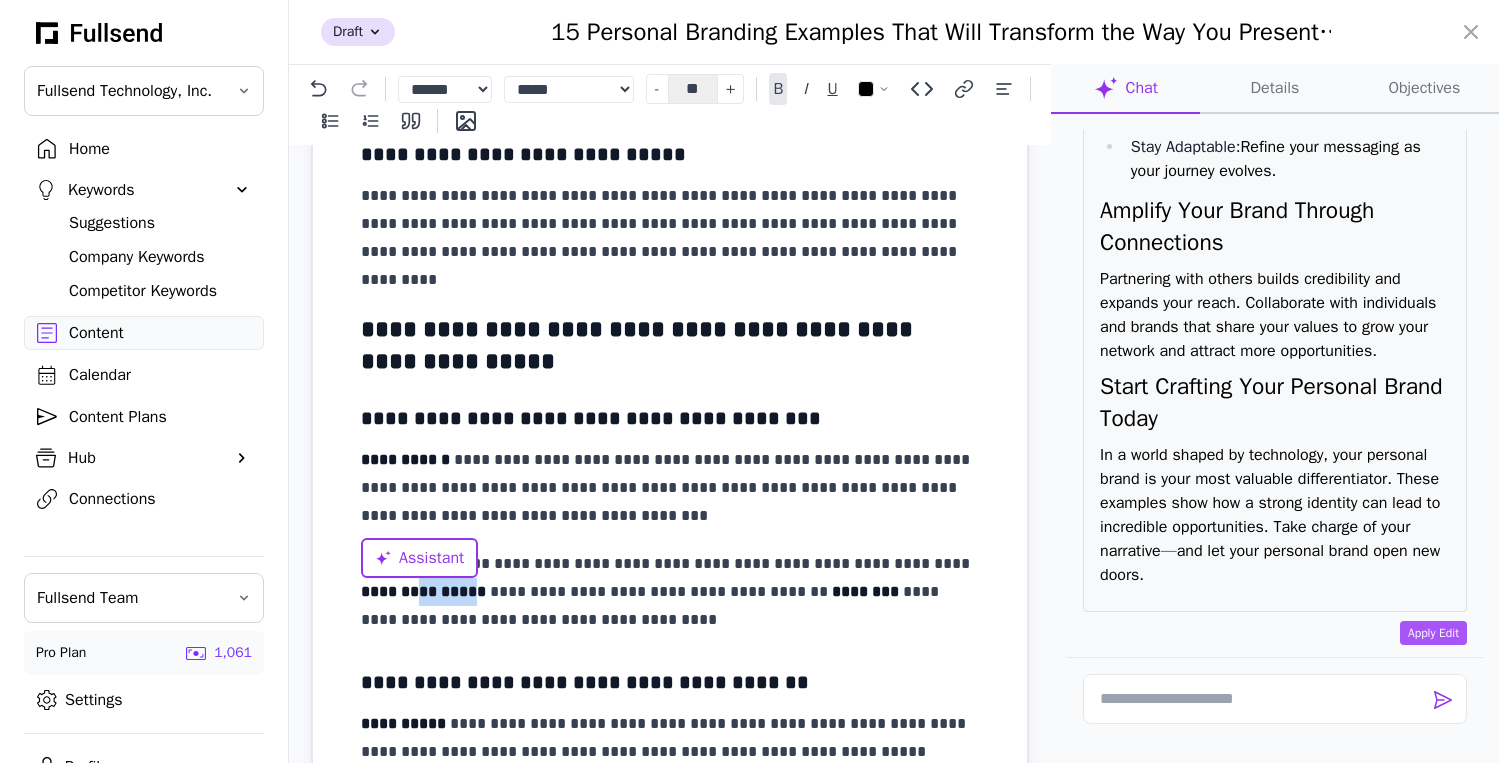 drag, startPoint x: 433, startPoint y: 594, endPoint x: 380, endPoint y: 594, distance: 53 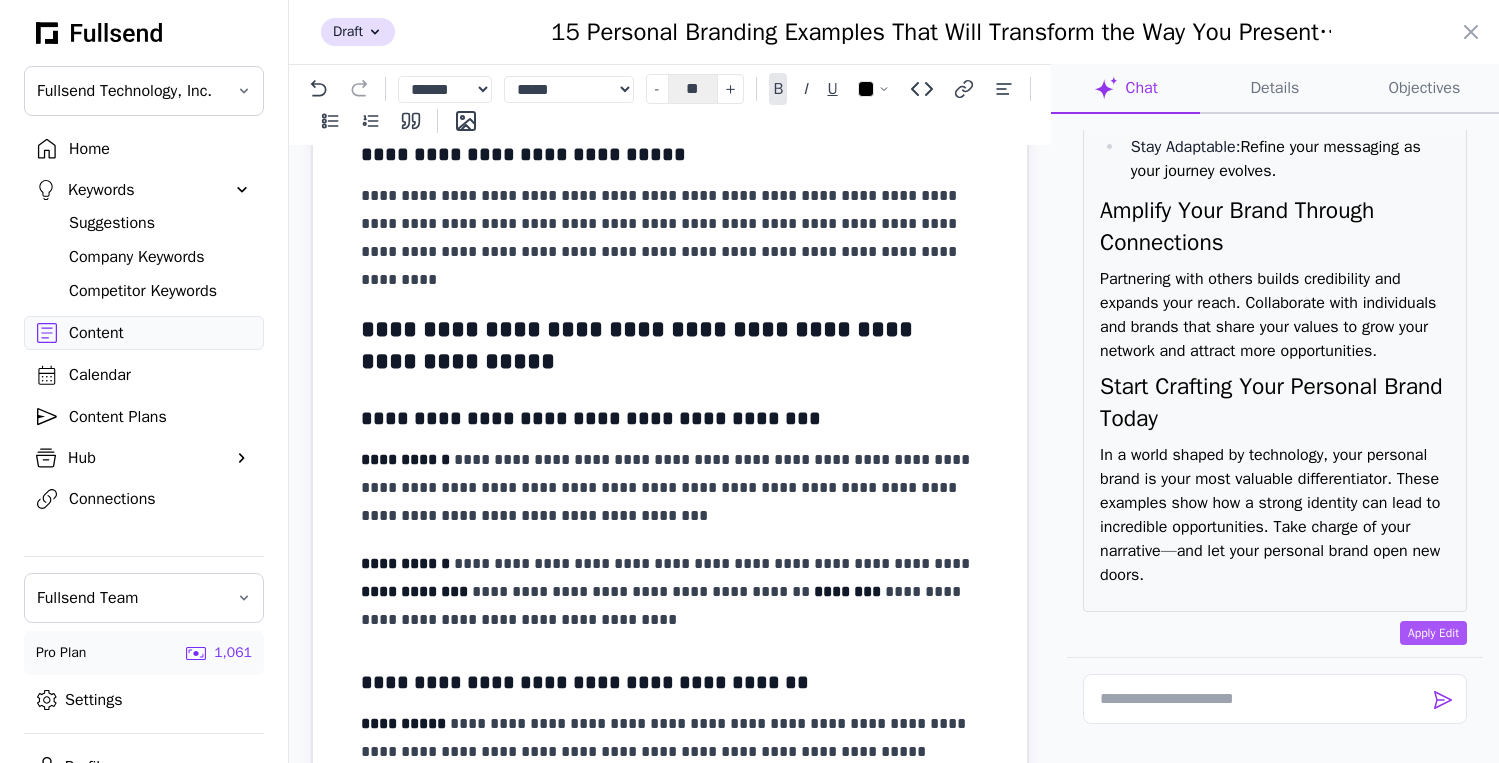 click on "**********" at bounding box center (414, 591) 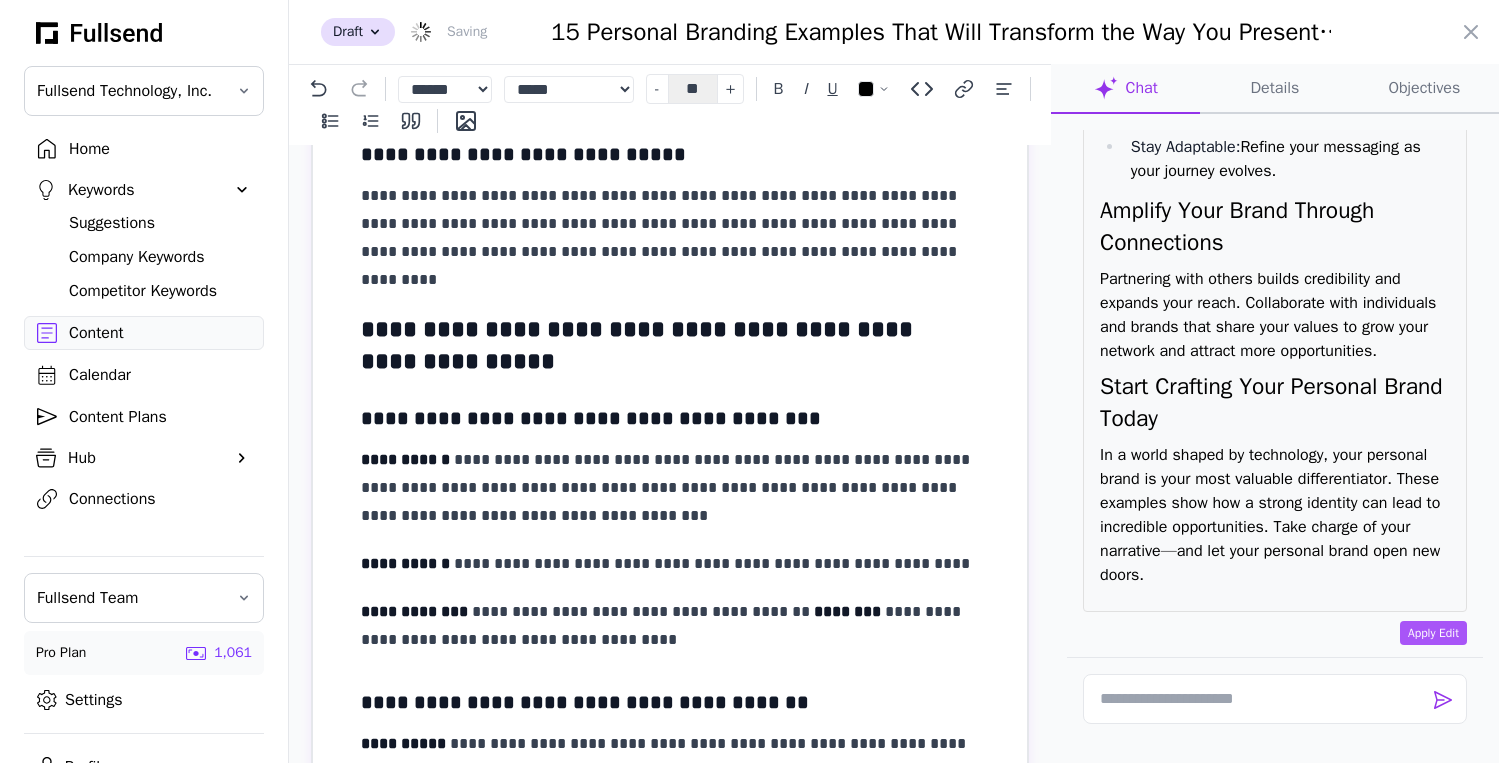 click on "********" at bounding box center [847, 611] 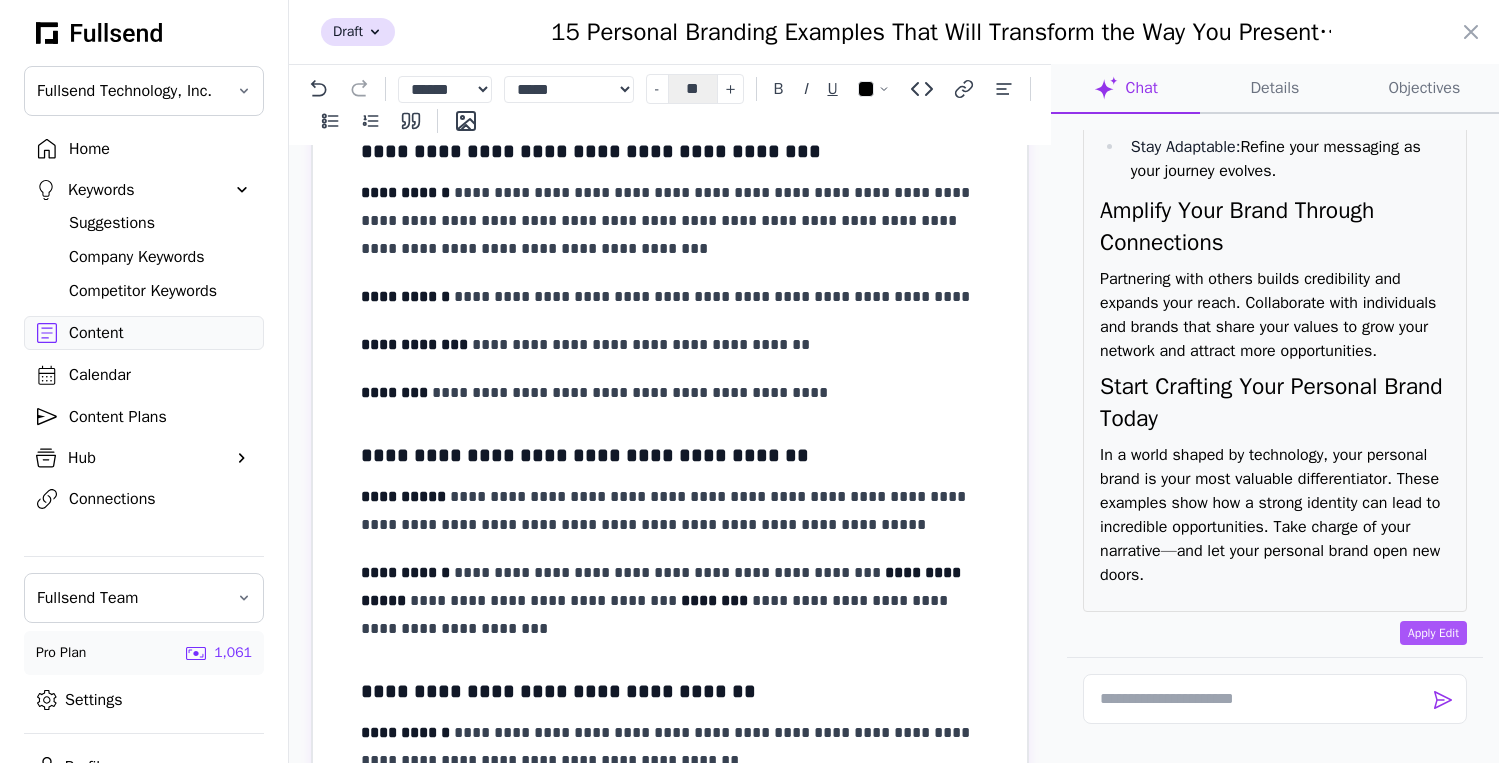 scroll, scrollTop: 1186, scrollLeft: 0, axis: vertical 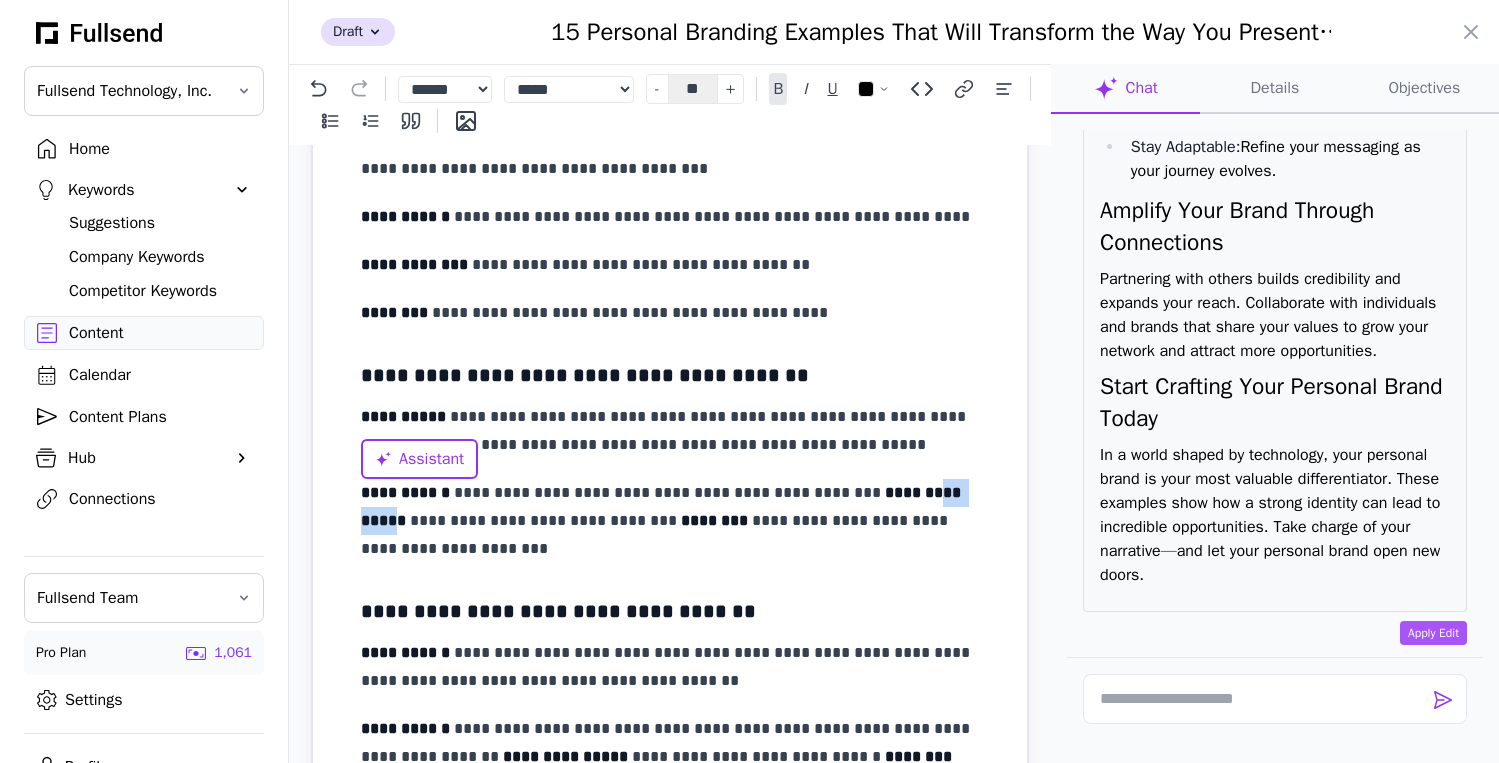 drag, startPoint x: 930, startPoint y: 494, endPoint x: 879, endPoint y: 493, distance: 51.009804 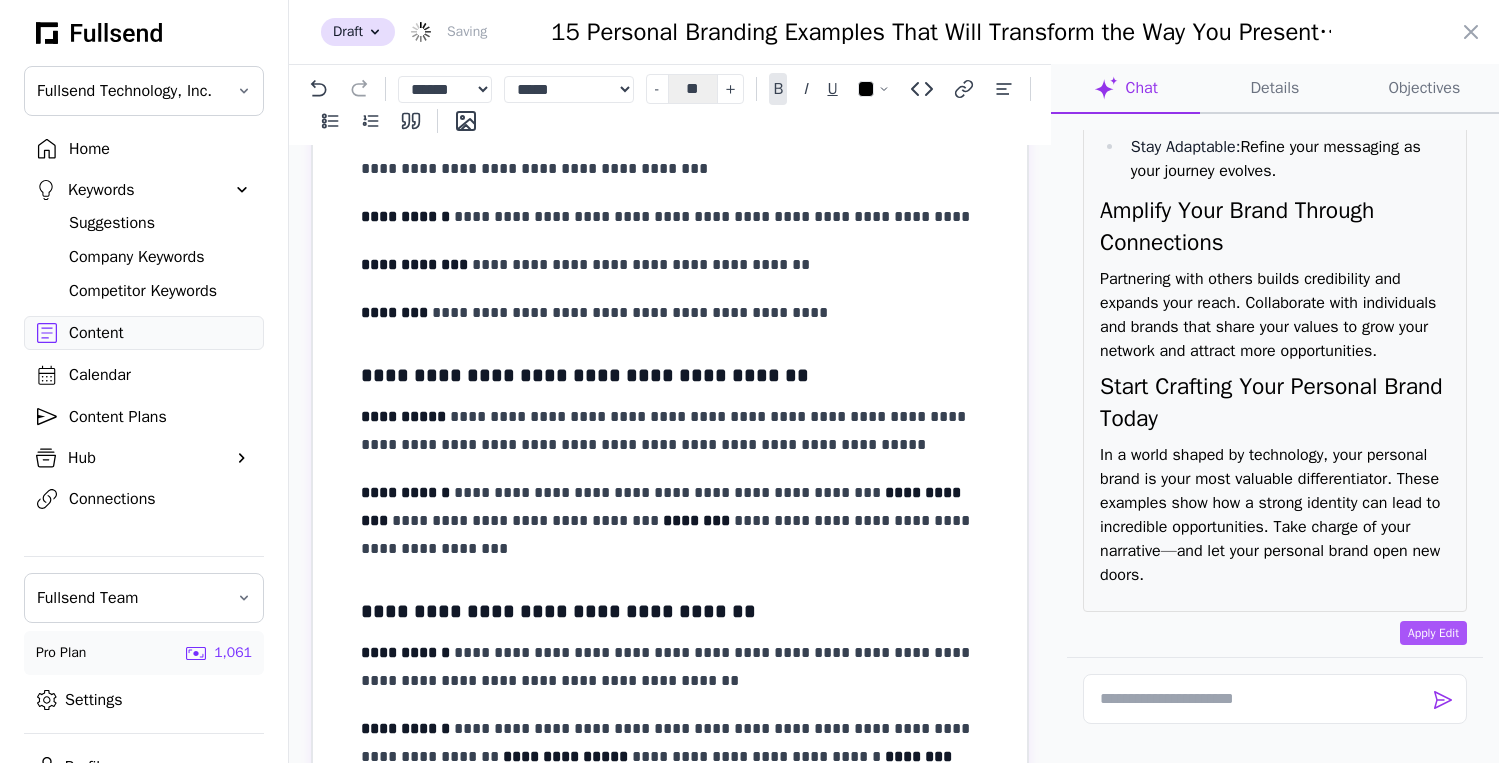 click on "**********" at bounding box center (663, 506) 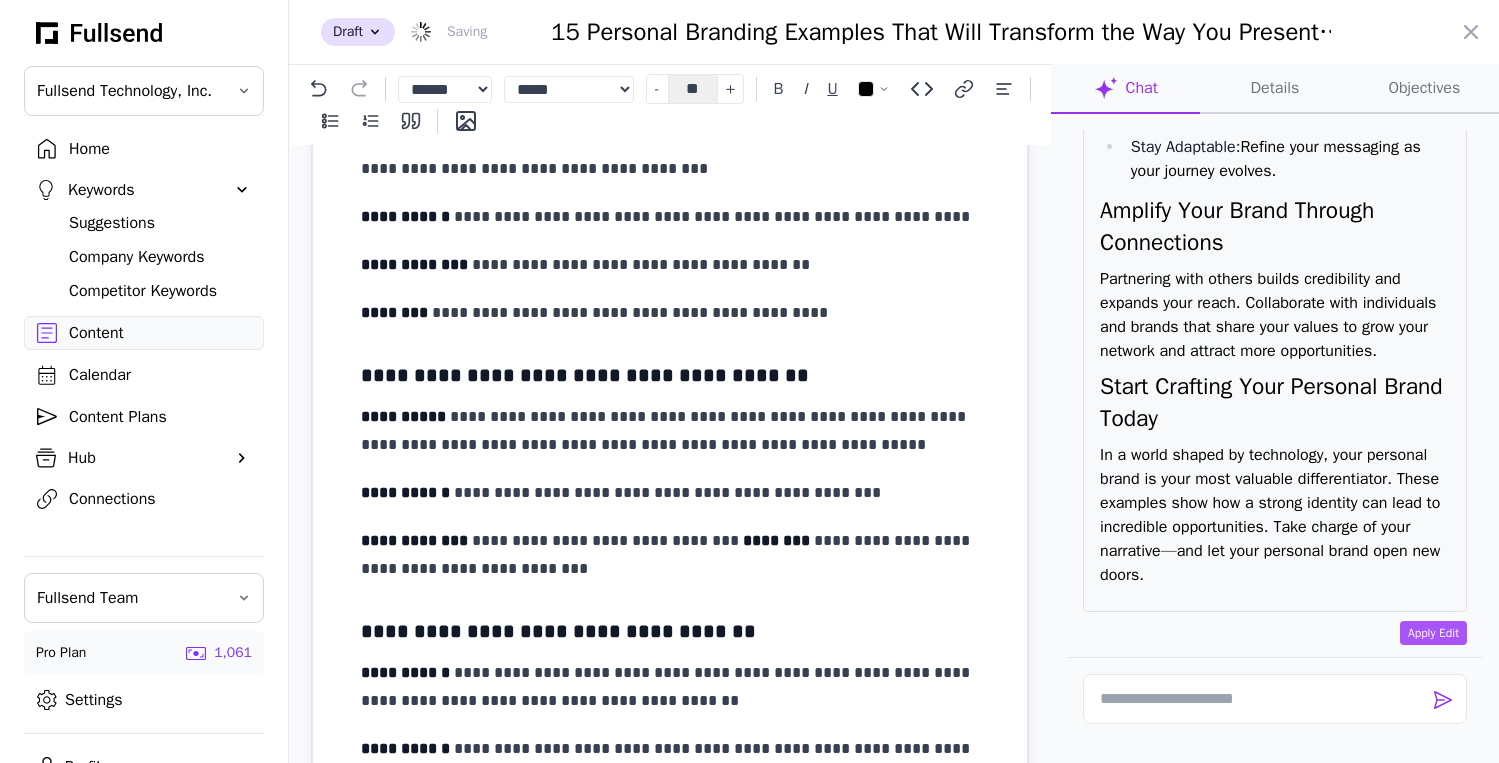 click on "********" at bounding box center (776, 540) 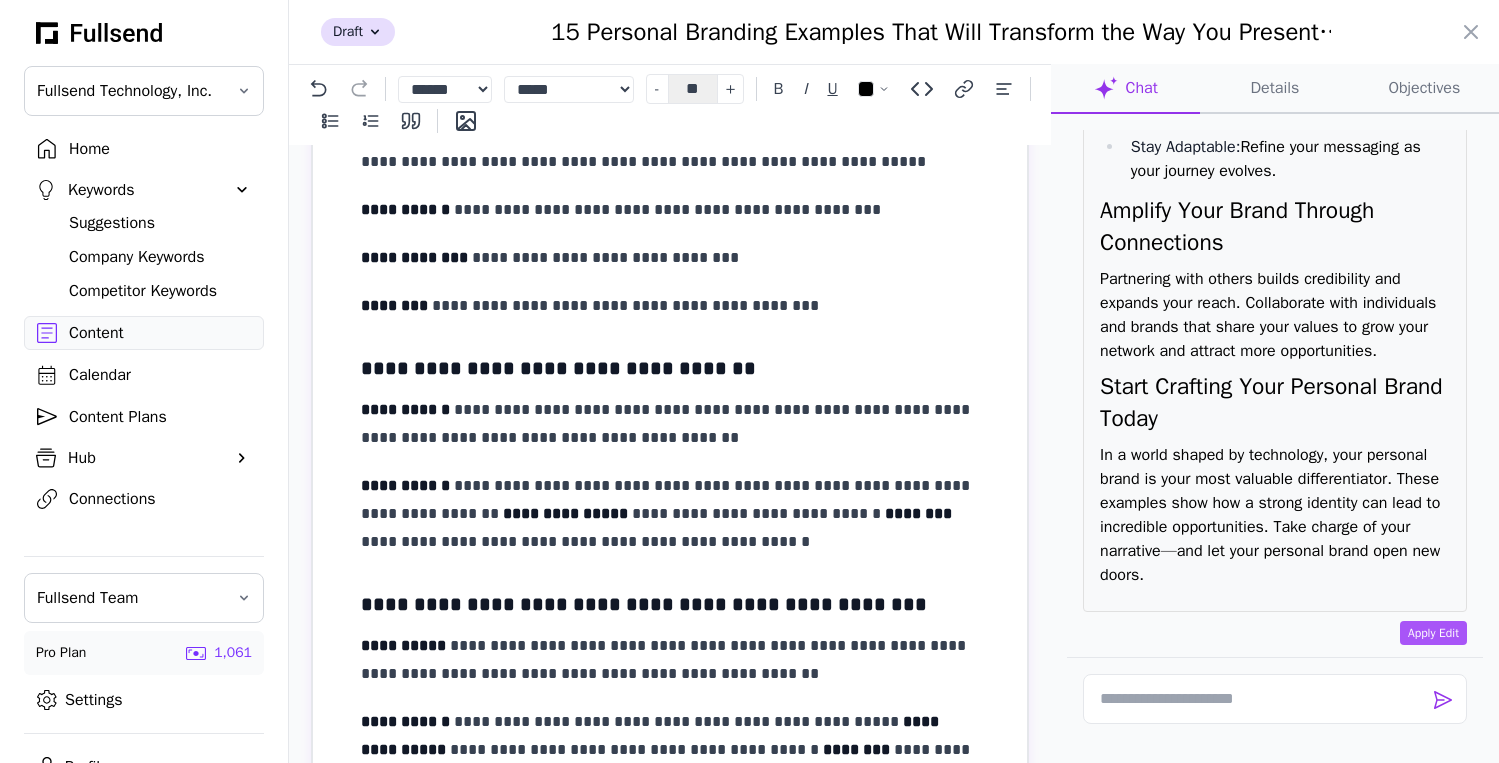 scroll, scrollTop: 1475, scrollLeft: 0, axis: vertical 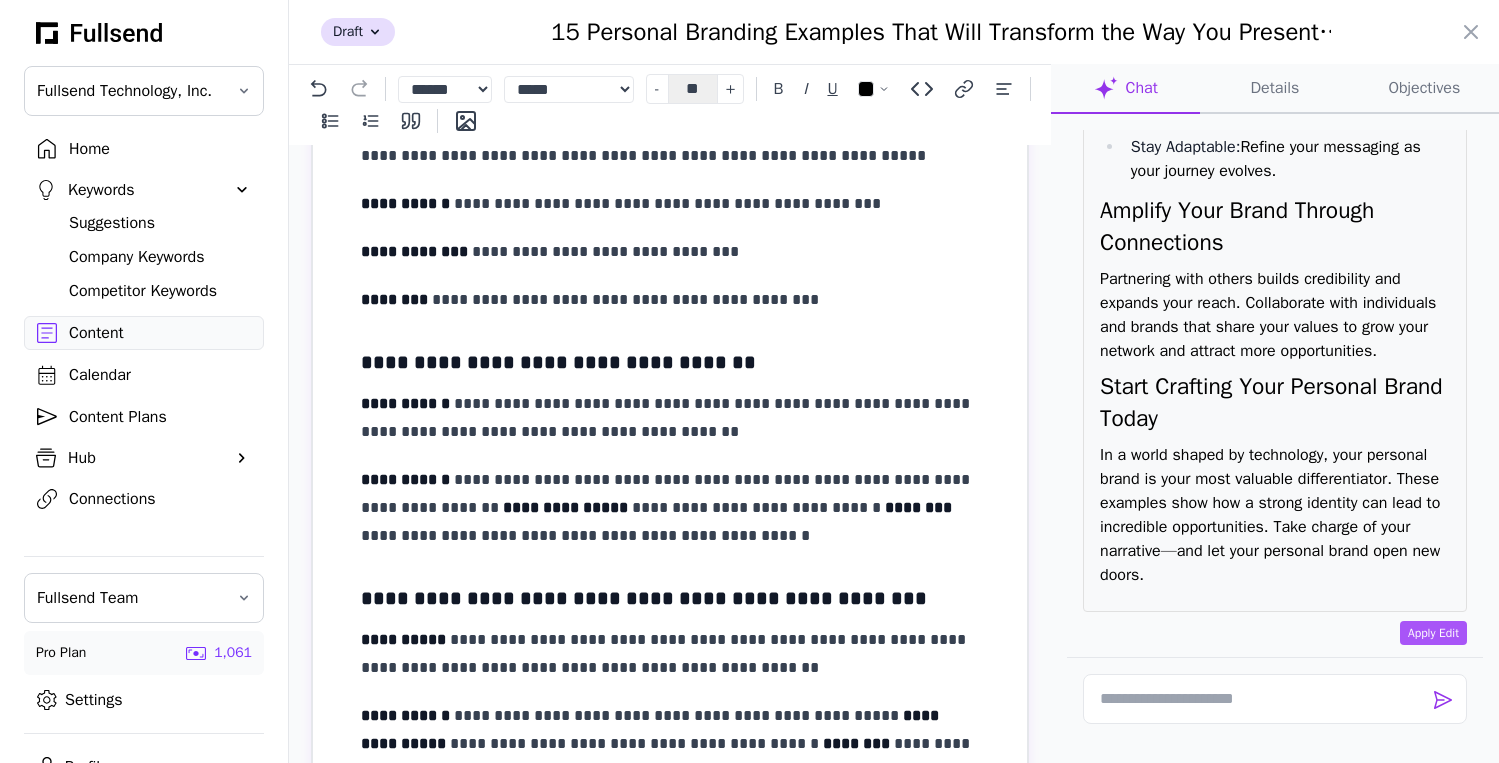 click on "**********" at bounding box center [565, 507] 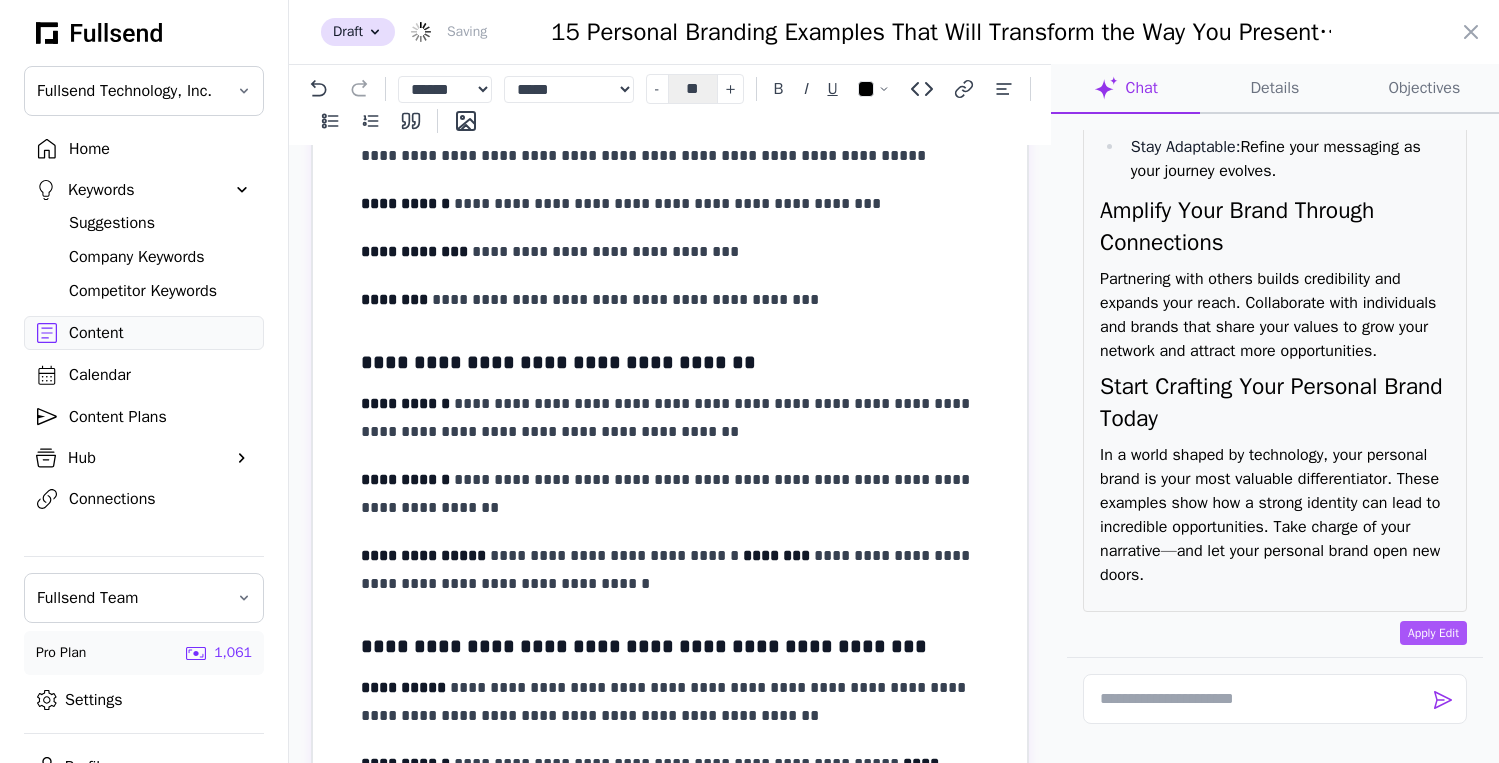 click on "********" at bounding box center [776, 555] 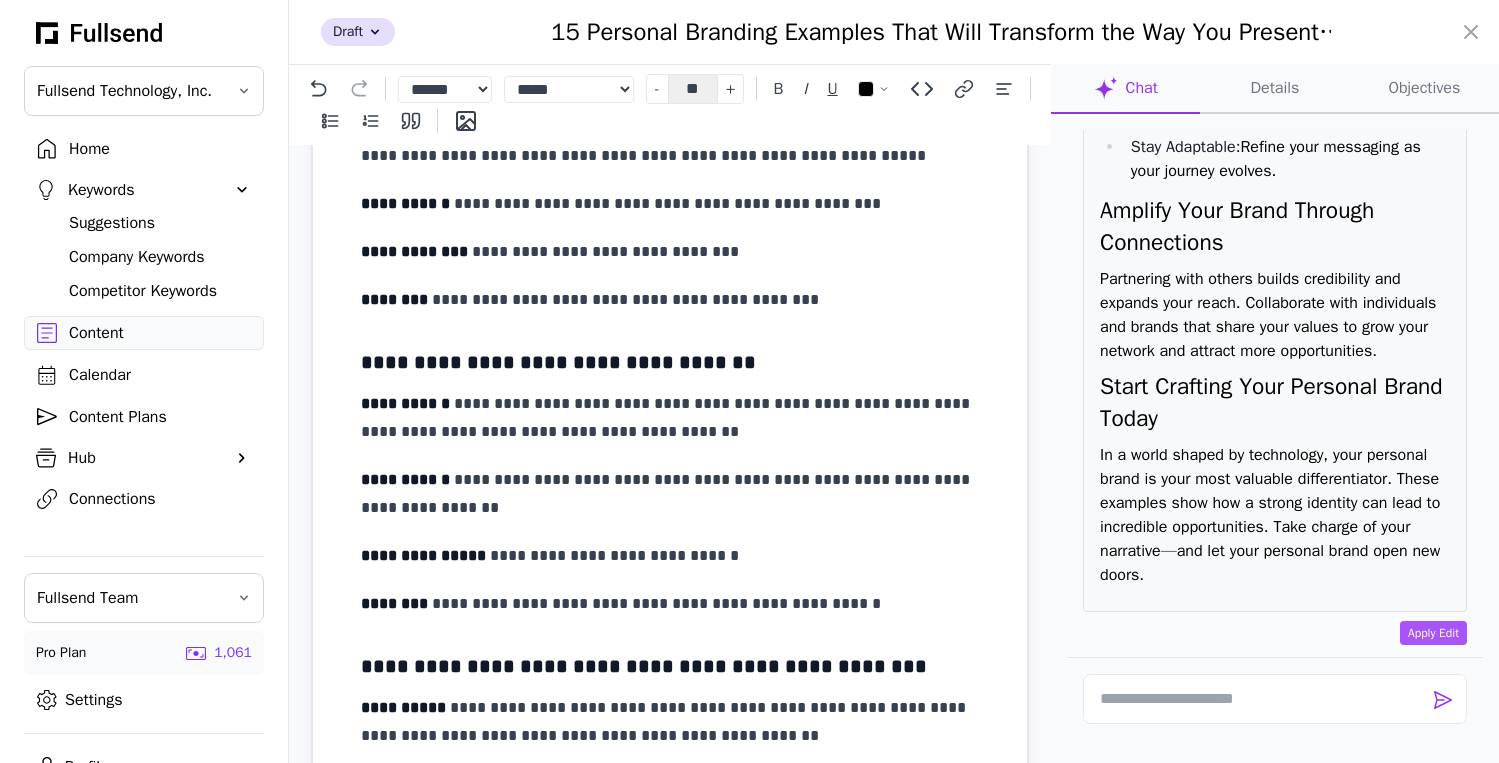 scroll, scrollTop: 1442, scrollLeft: 0, axis: vertical 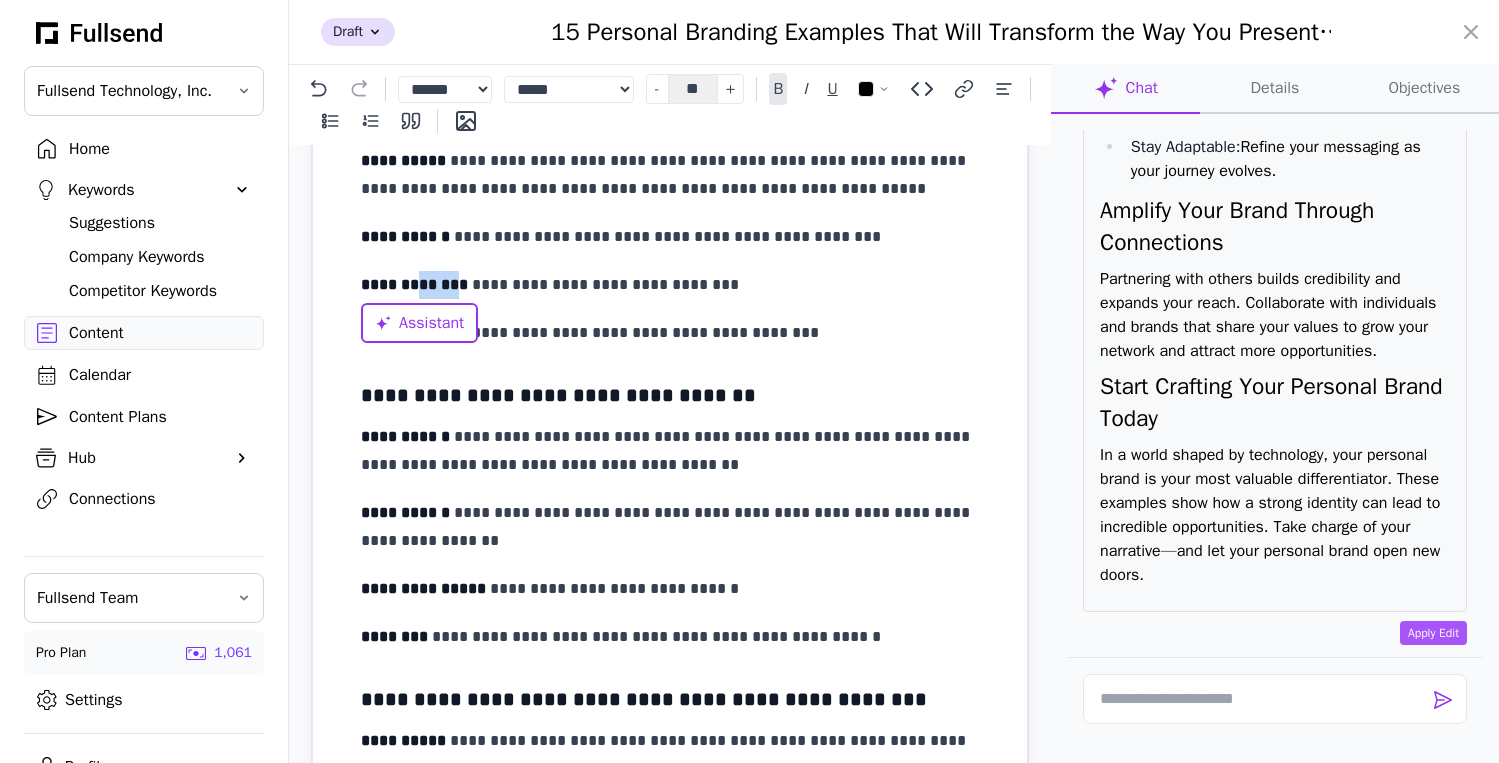 drag, startPoint x: 457, startPoint y: 289, endPoint x: 415, endPoint y: 289, distance: 42 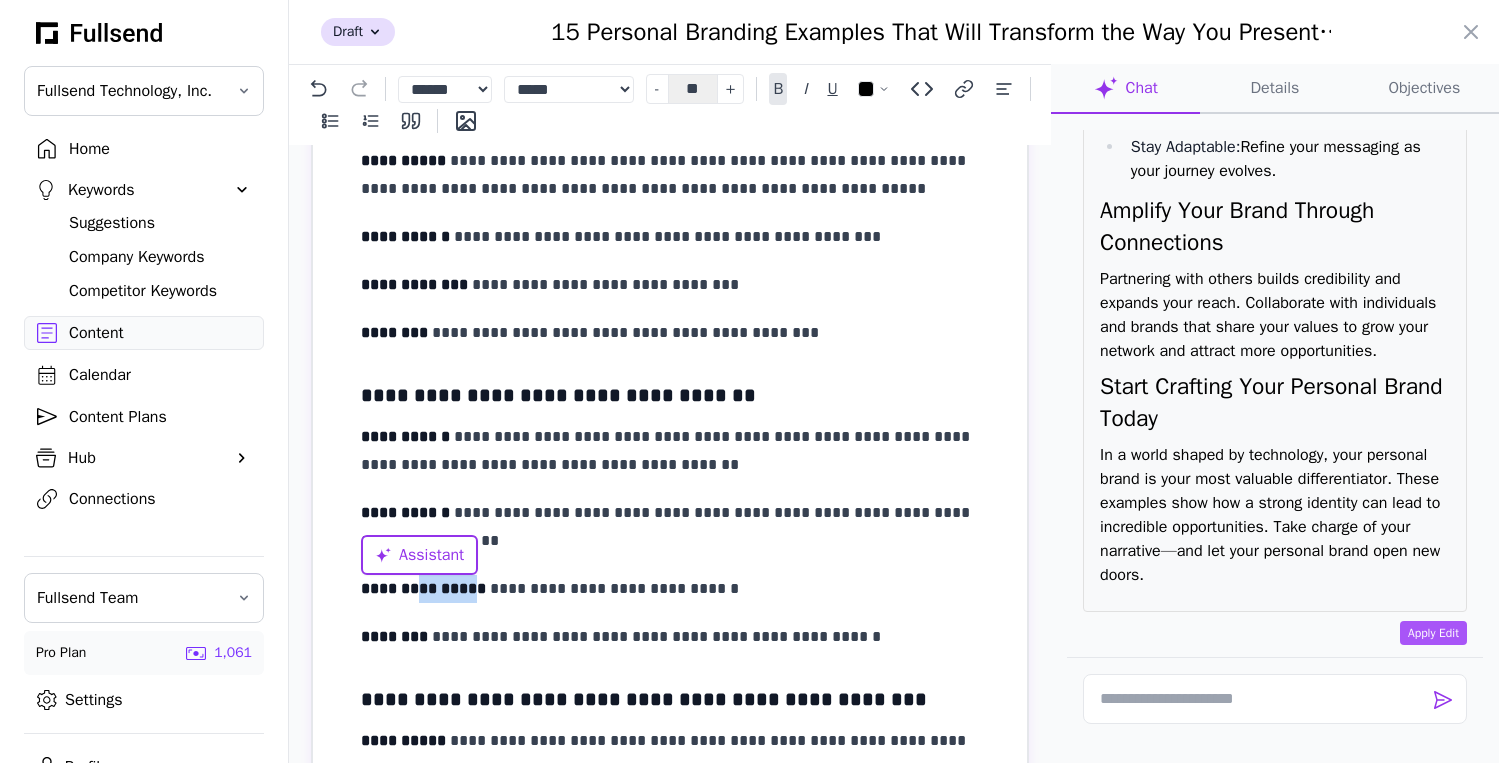 drag, startPoint x: 471, startPoint y: 590, endPoint x: 413, endPoint y: 591, distance: 58.00862 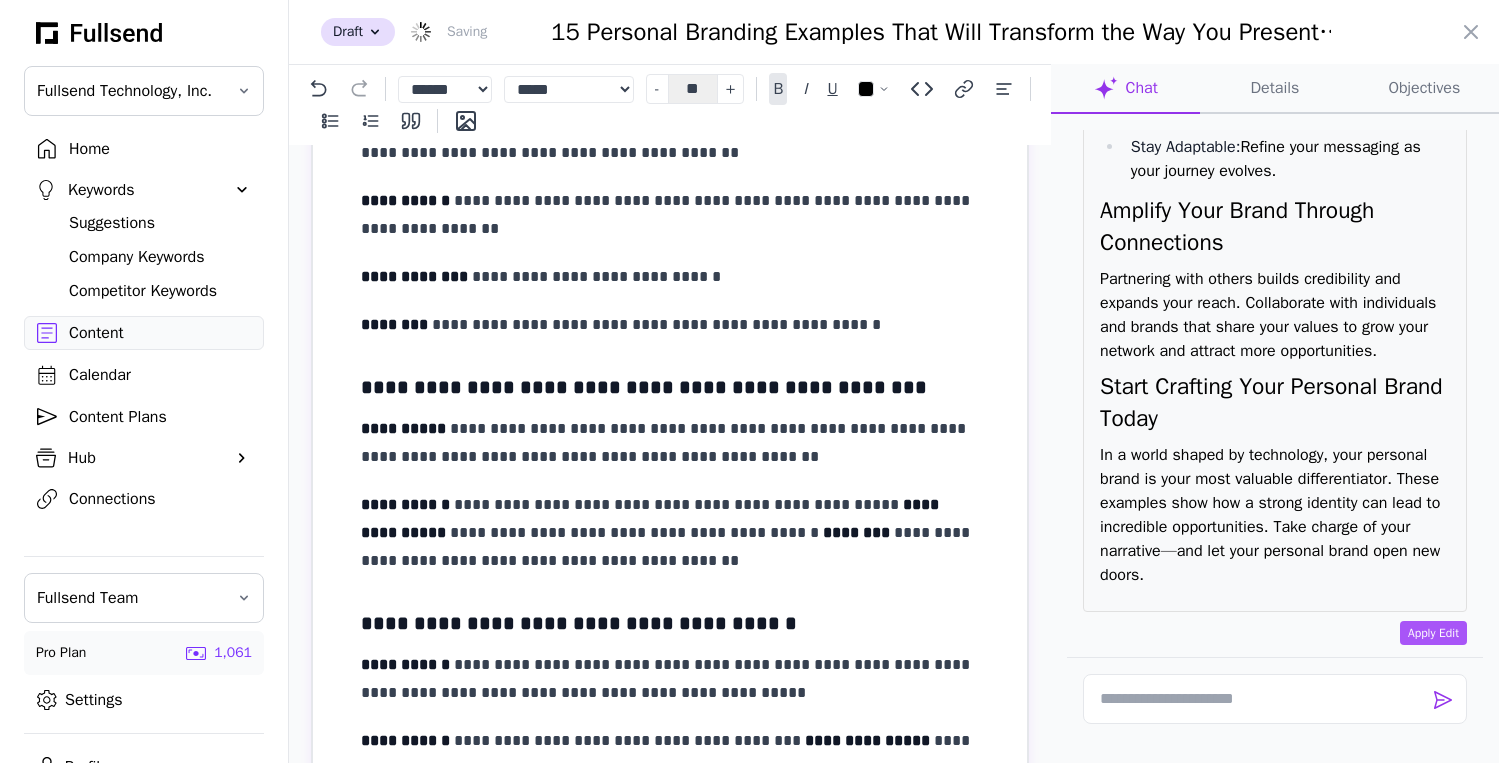 scroll, scrollTop: 1756, scrollLeft: 0, axis: vertical 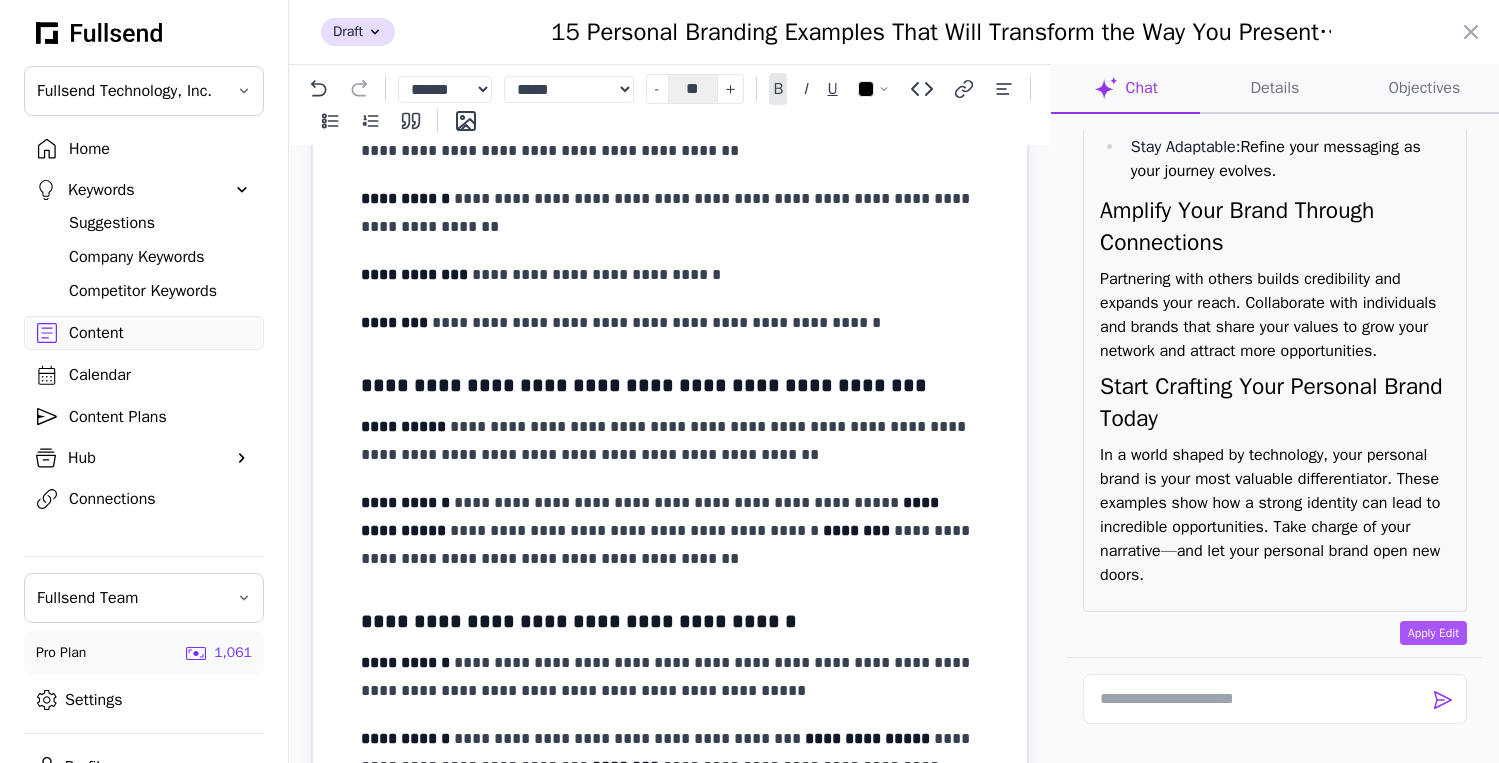 click on "**********" at bounding box center [652, 516] 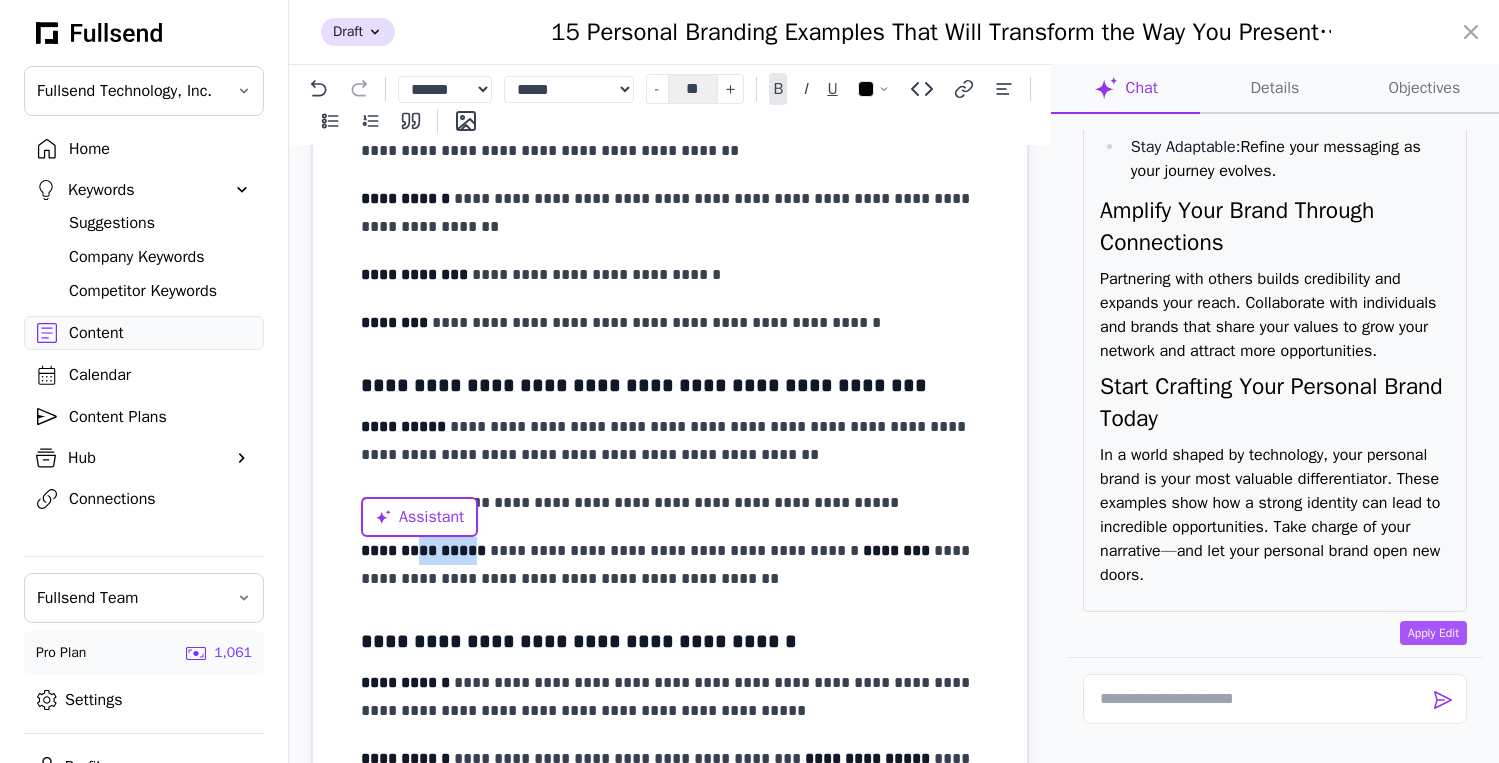 drag, startPoint x: 471, startPoint y: 551, endPoint x: 418, endPoint y: 551, distance: 53 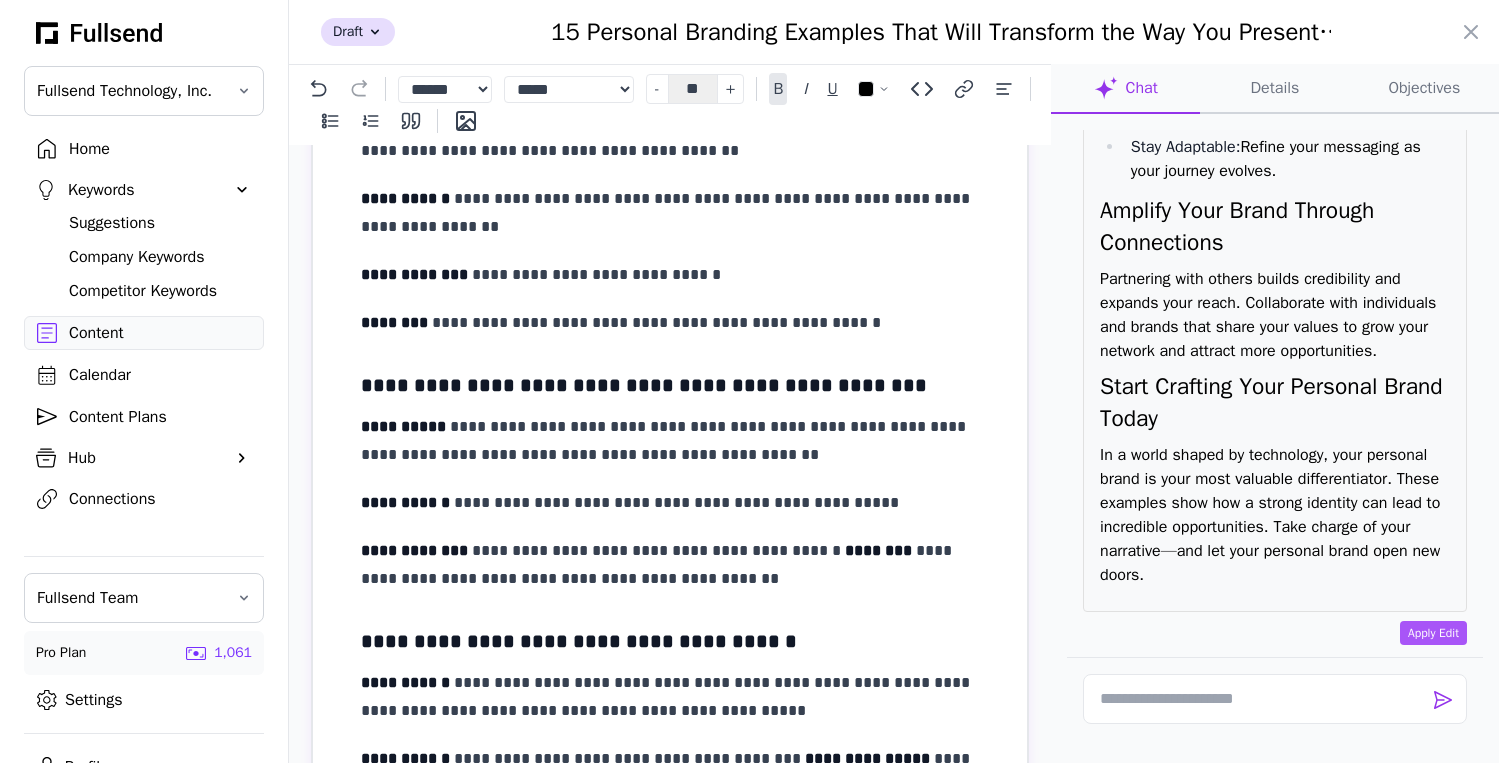 click on "********" at bounding box center (878, 550) 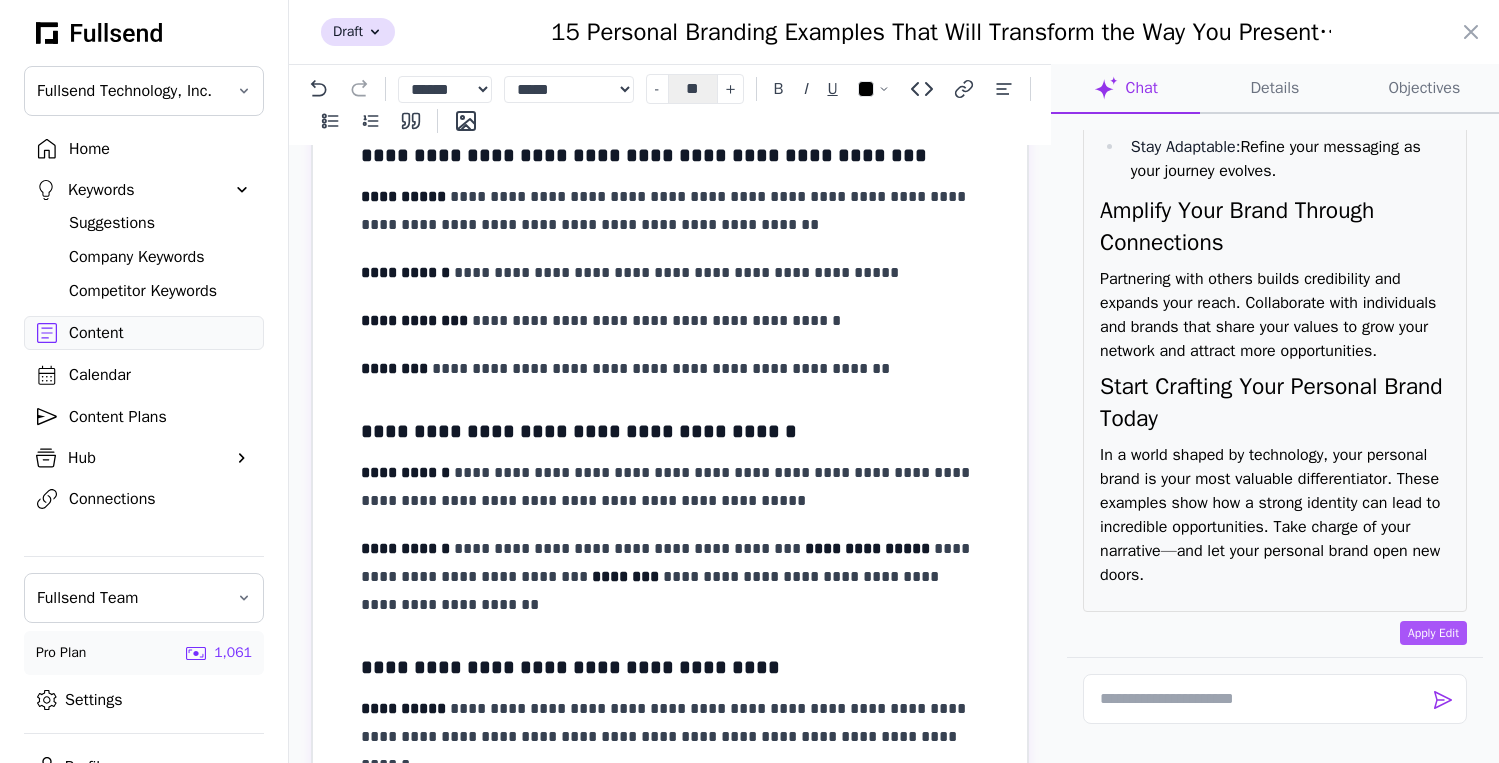 scroll, scrollTop: 2073, scrollLeft: 0, axis: vertical 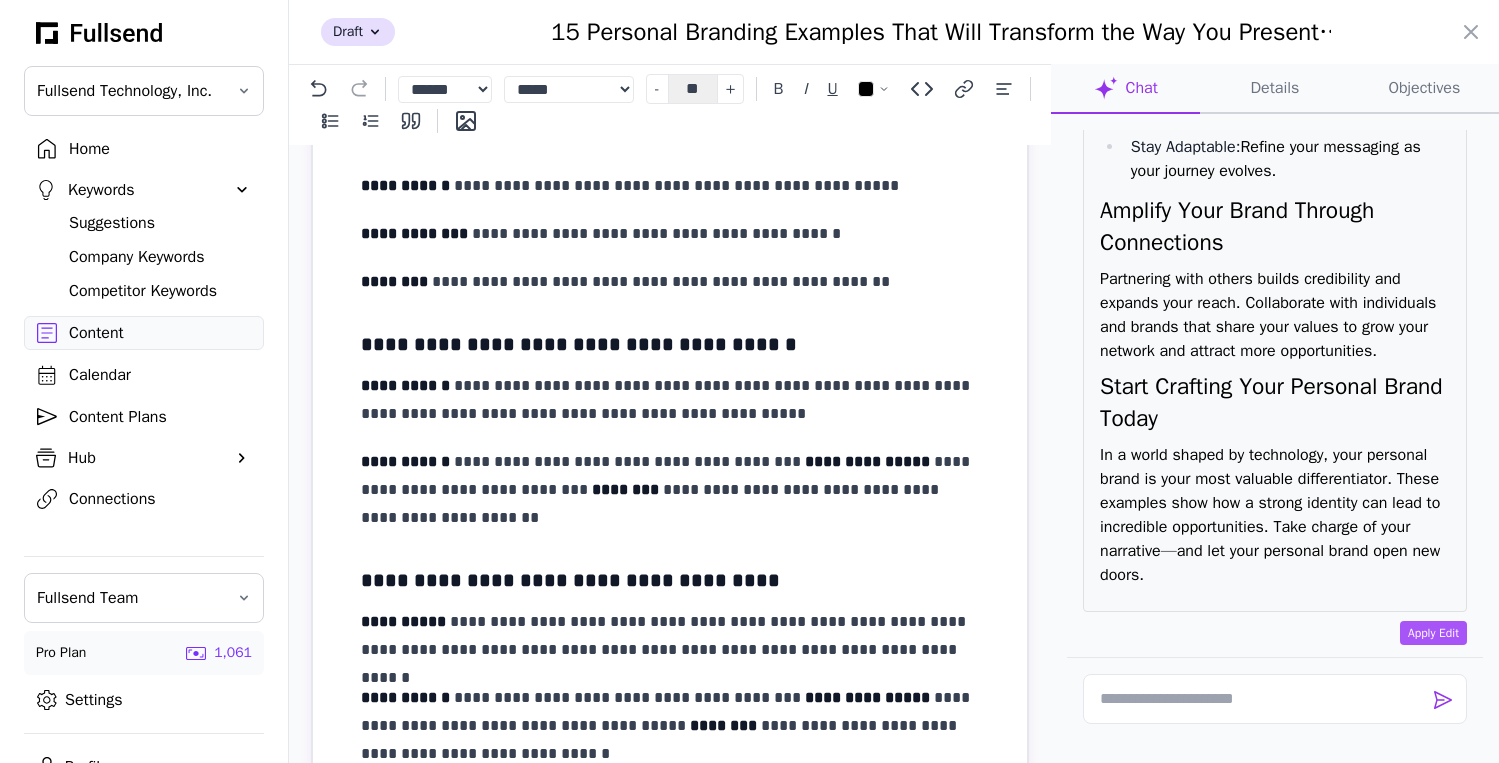 click on "**********" at bounding box center (867, 461) 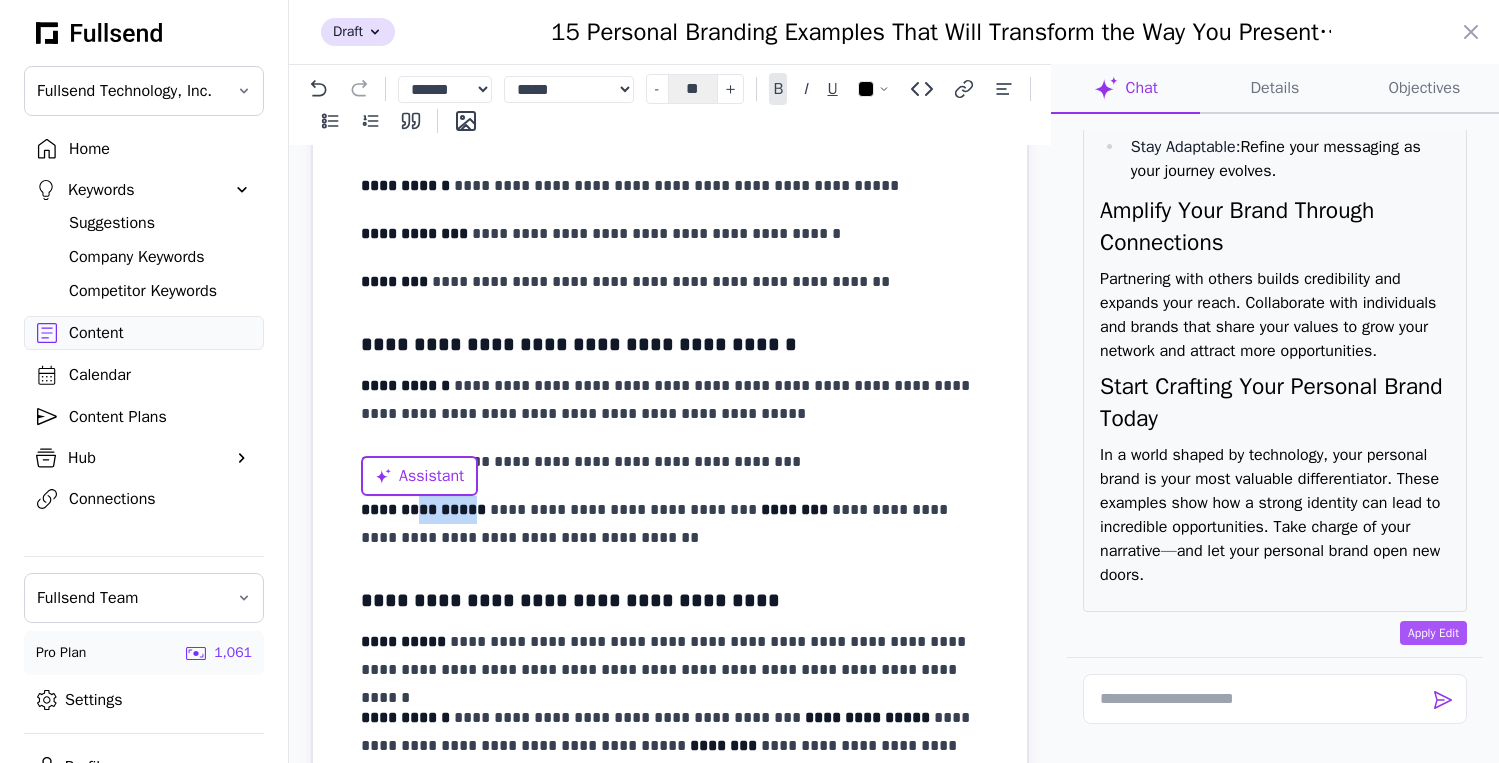 drag, startPoint x: 473, startPoint y: 507, endPoint x: 414, endPoint y: 507, distance: 59 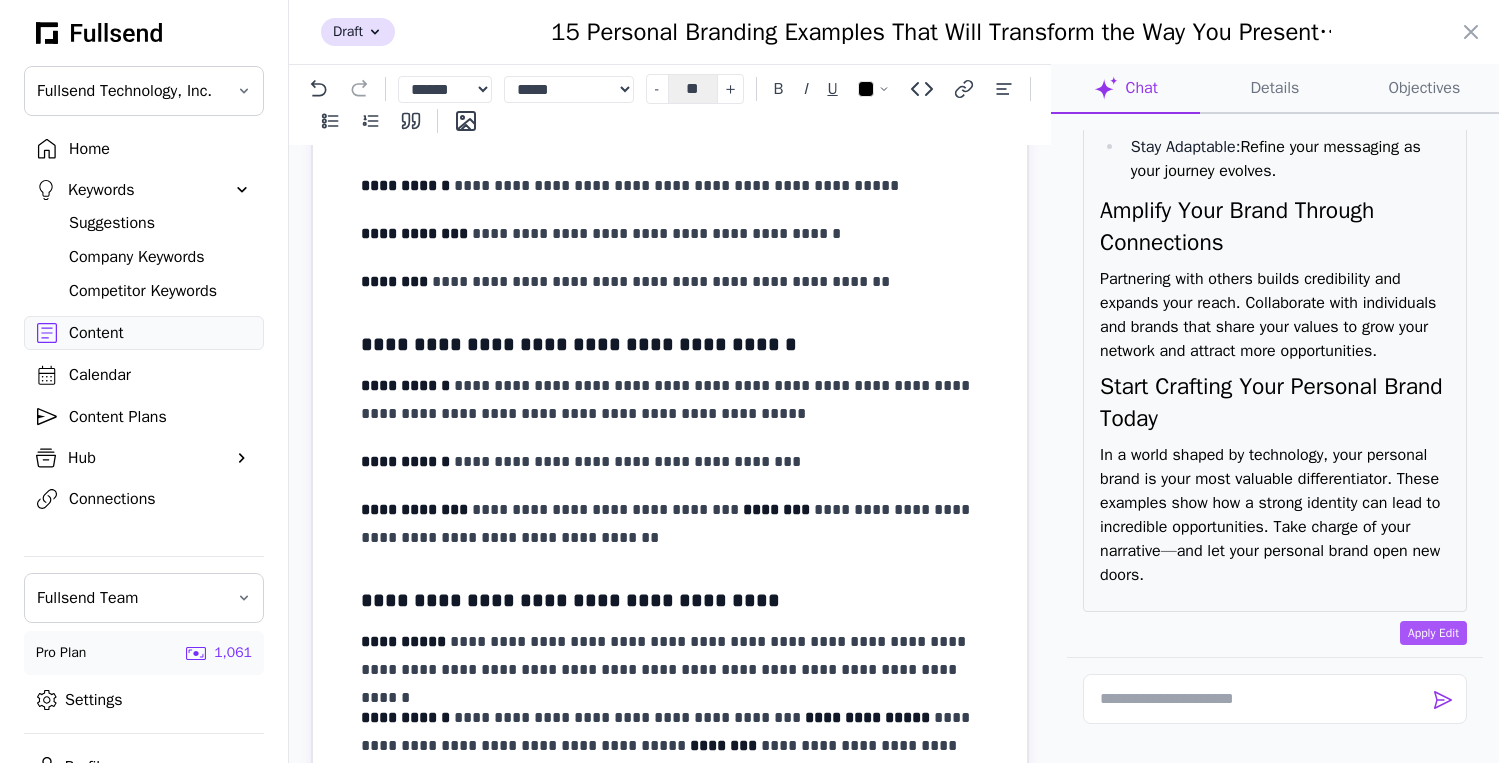 click on "********" at bounding box center (776, 509) 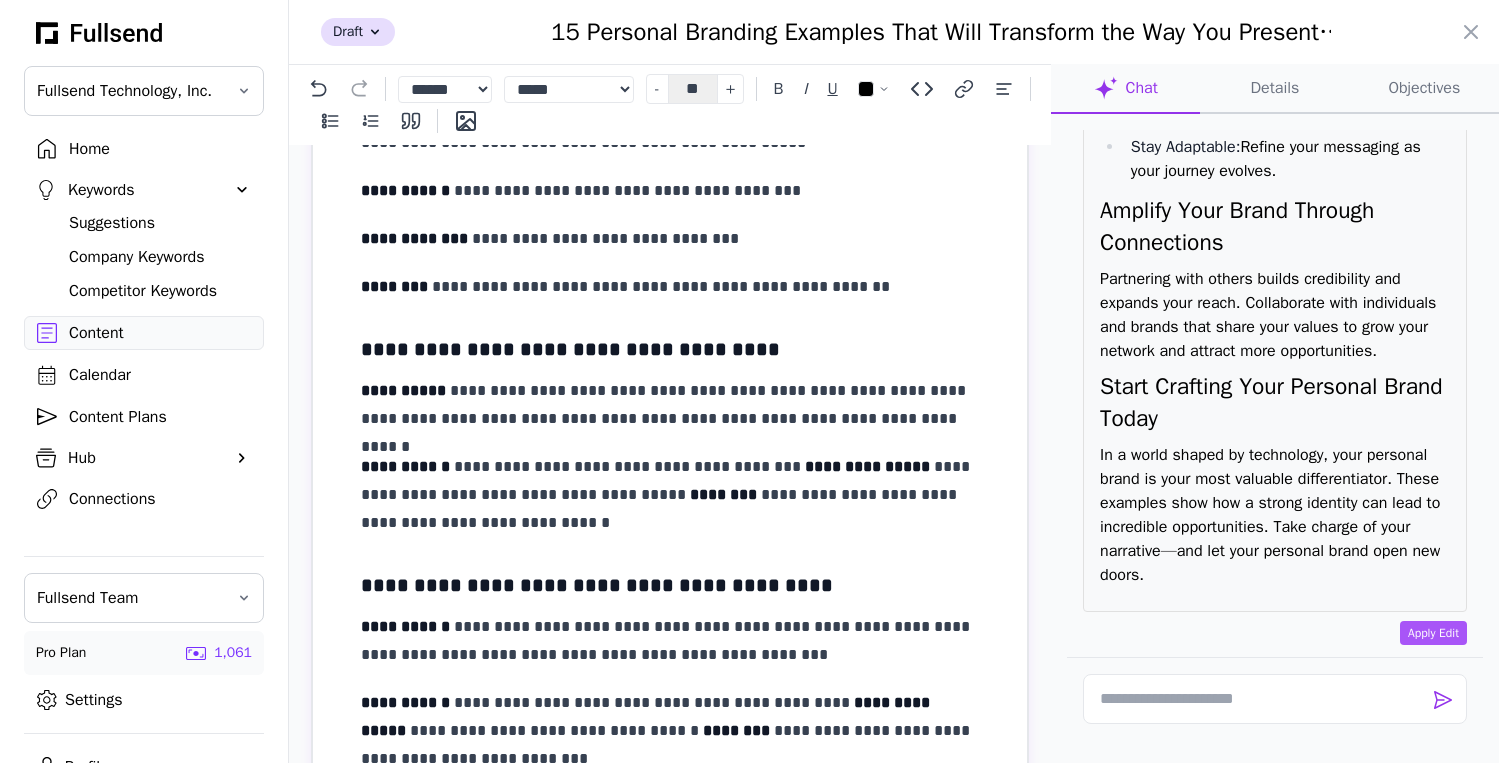 scroll, scrollTop: 2352, scrollLeft: 0, axis: vertical 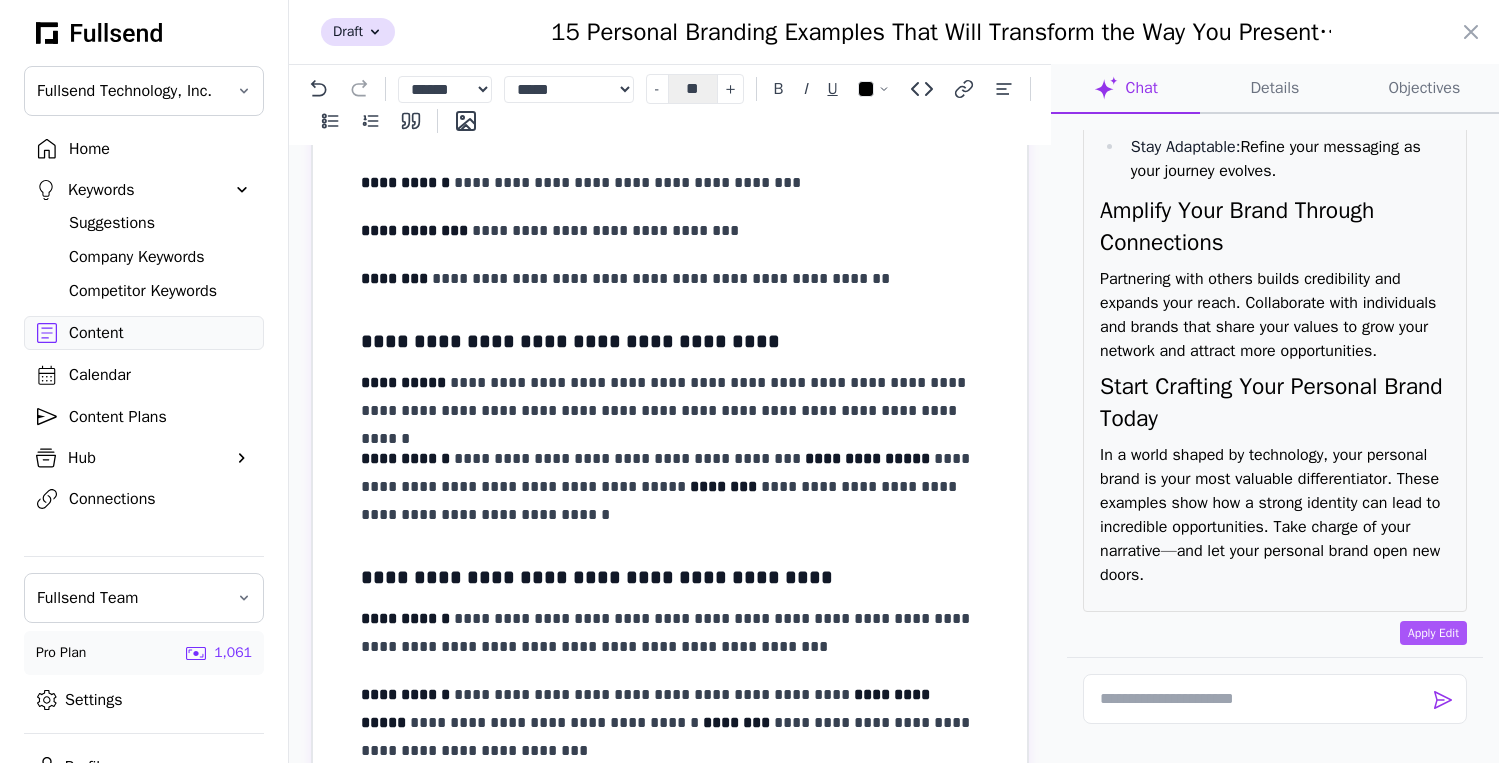 click on "**********" at bounding box center (867, 458) 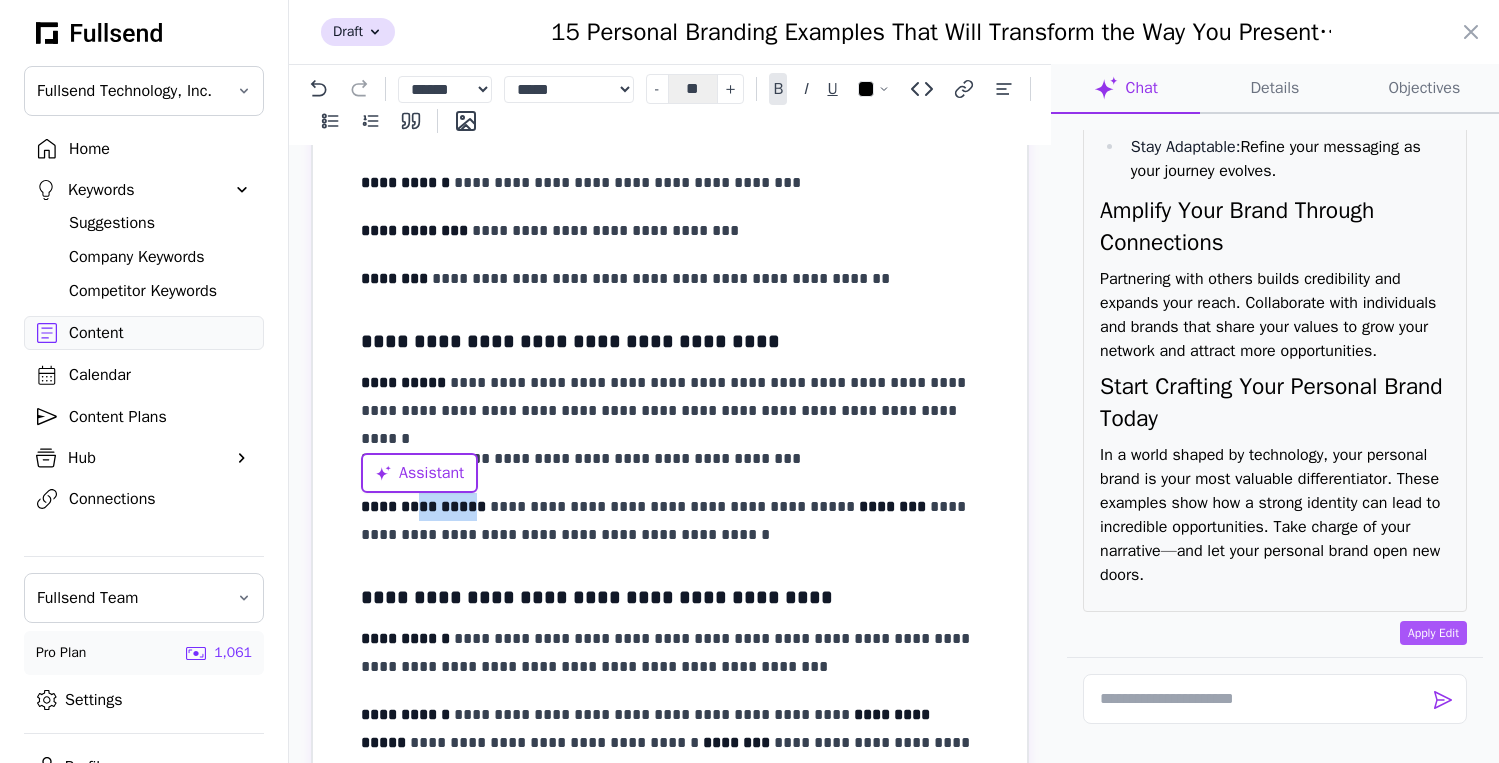drag, startPoint x: 469, startPoint y: 509, endPoint x: 414, endPoint y: 509, distance: 55 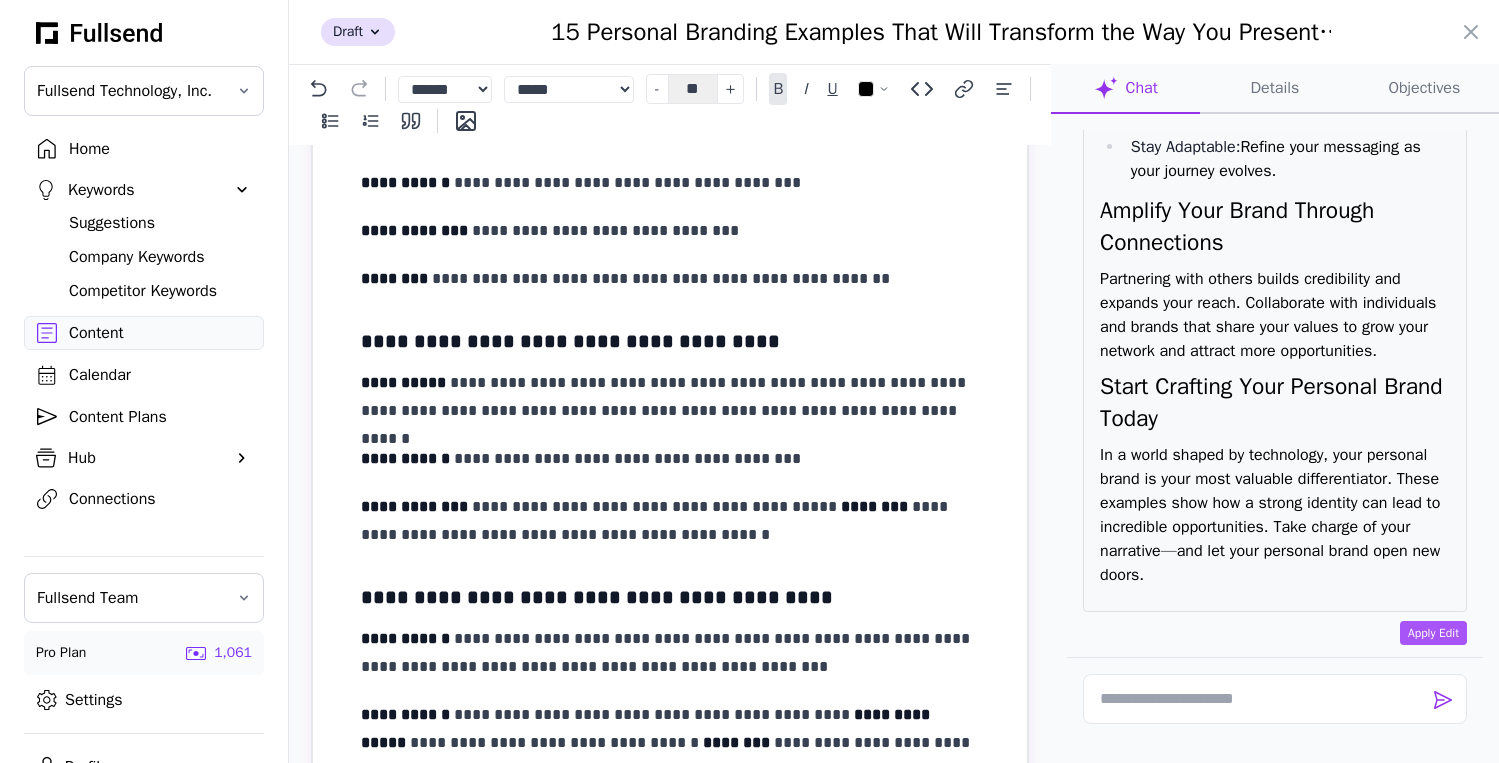 click on "********" at bounding box center (874, 506) 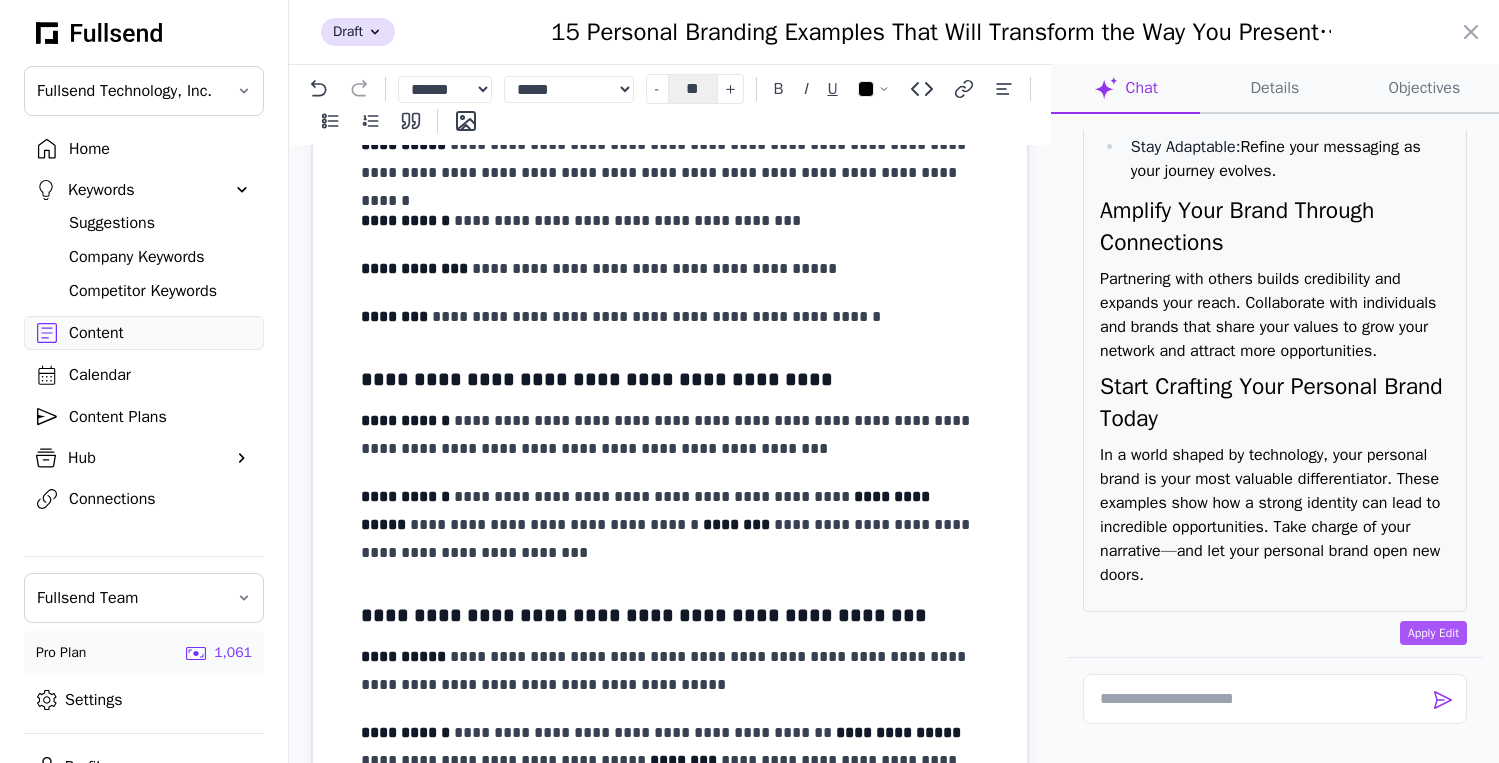 scroll, scrollTop: 2622, scrollLeft: 0, axis: vertical 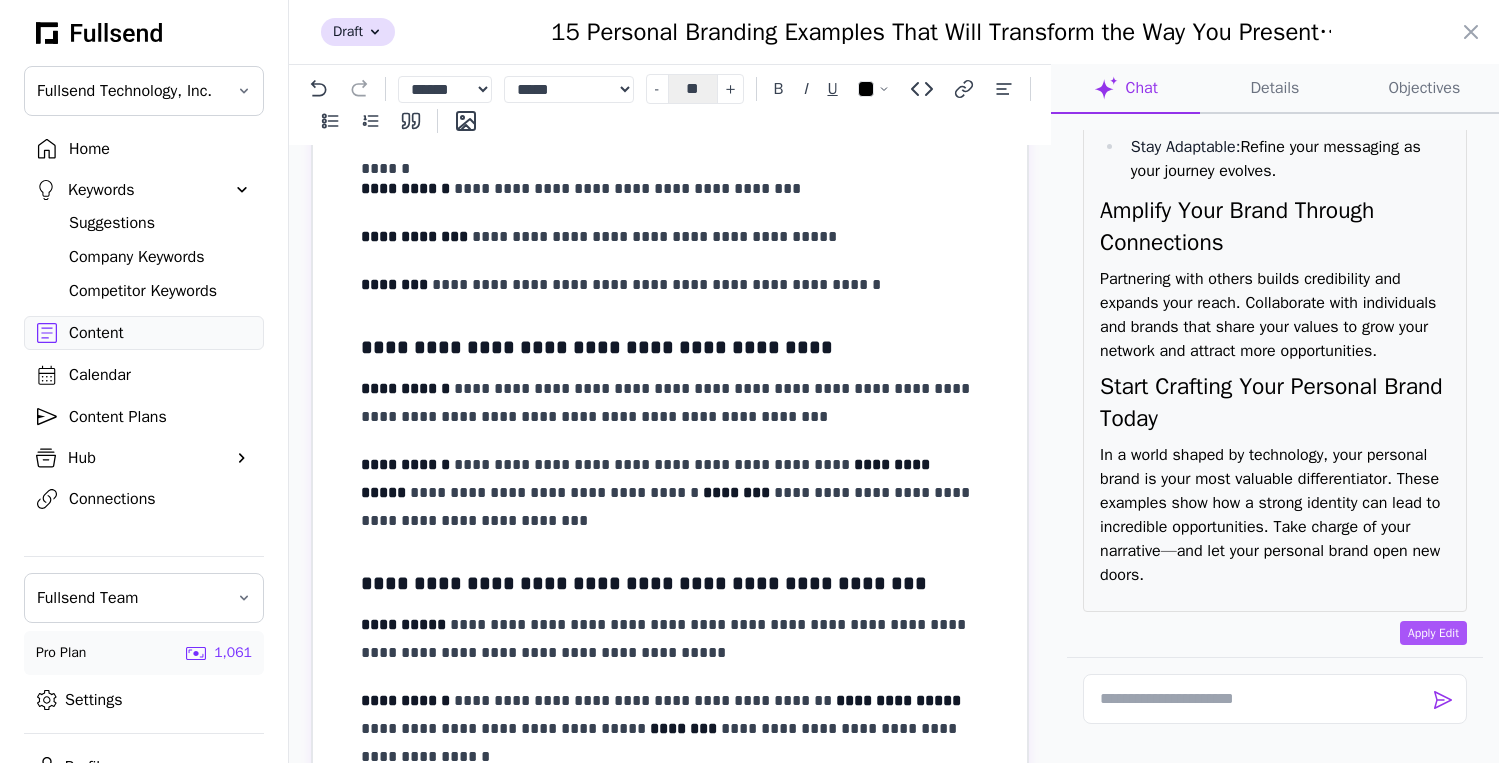click on "**********" at bounding box center (647, 478) 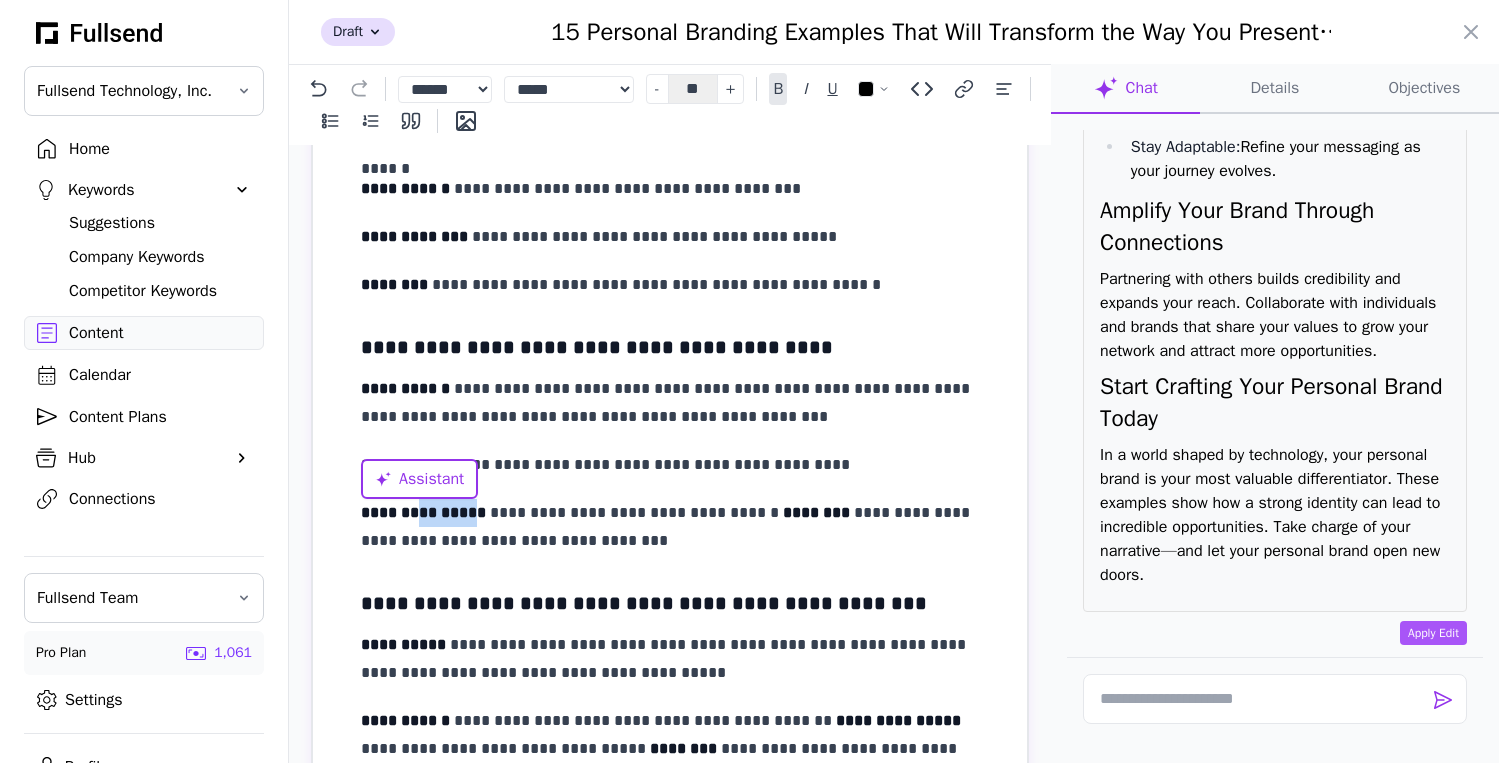 drag, startPoint x: 470, startPoint y: 514, endPoint x: 415, endPoint y: 513, distance: 55.00909 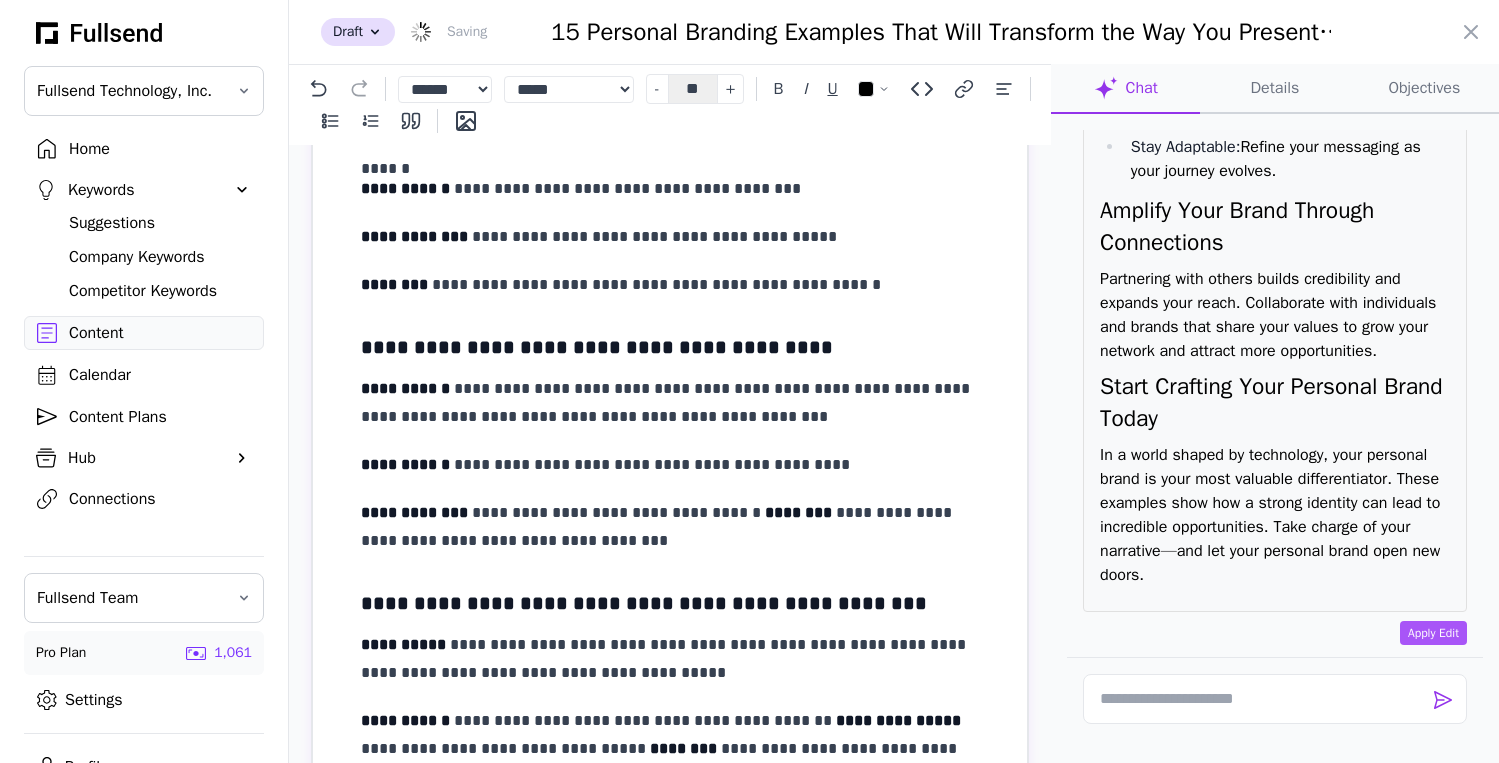 click on "********" at bounding box center [798, 512] 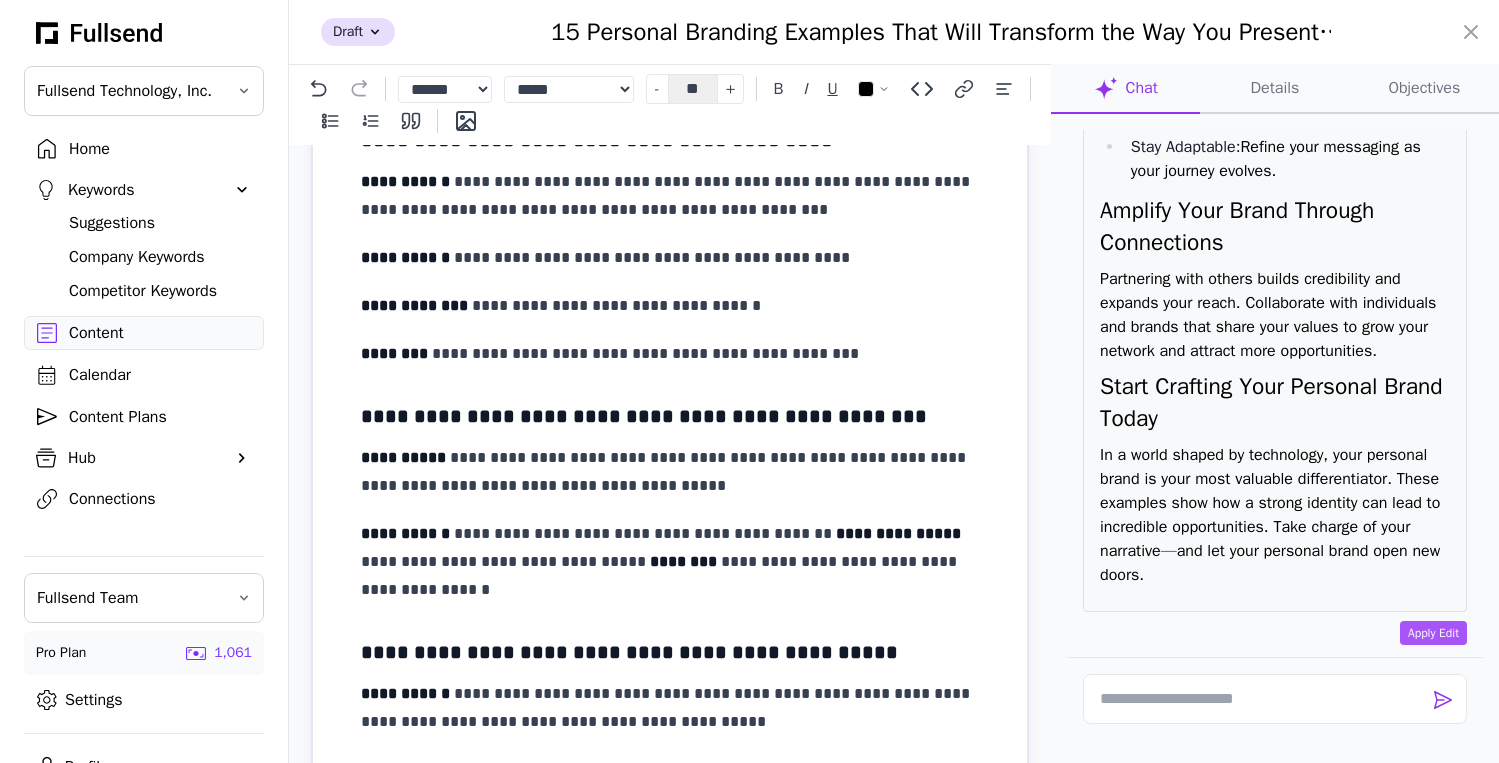 scroll, scrollTop: 2851, scrollLeft: 0, axis: vertical 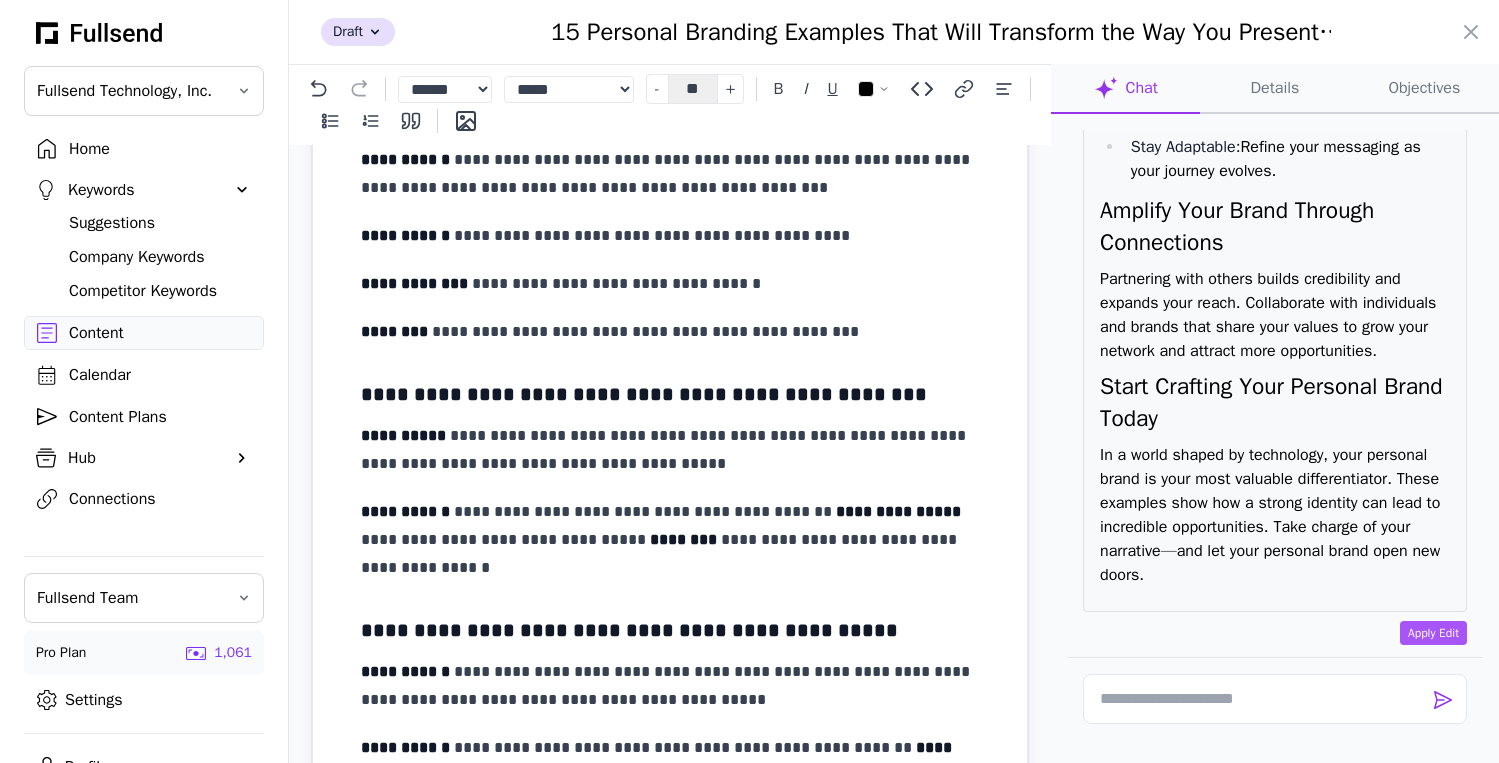 click on "**********" at bounding box center (898, 511) 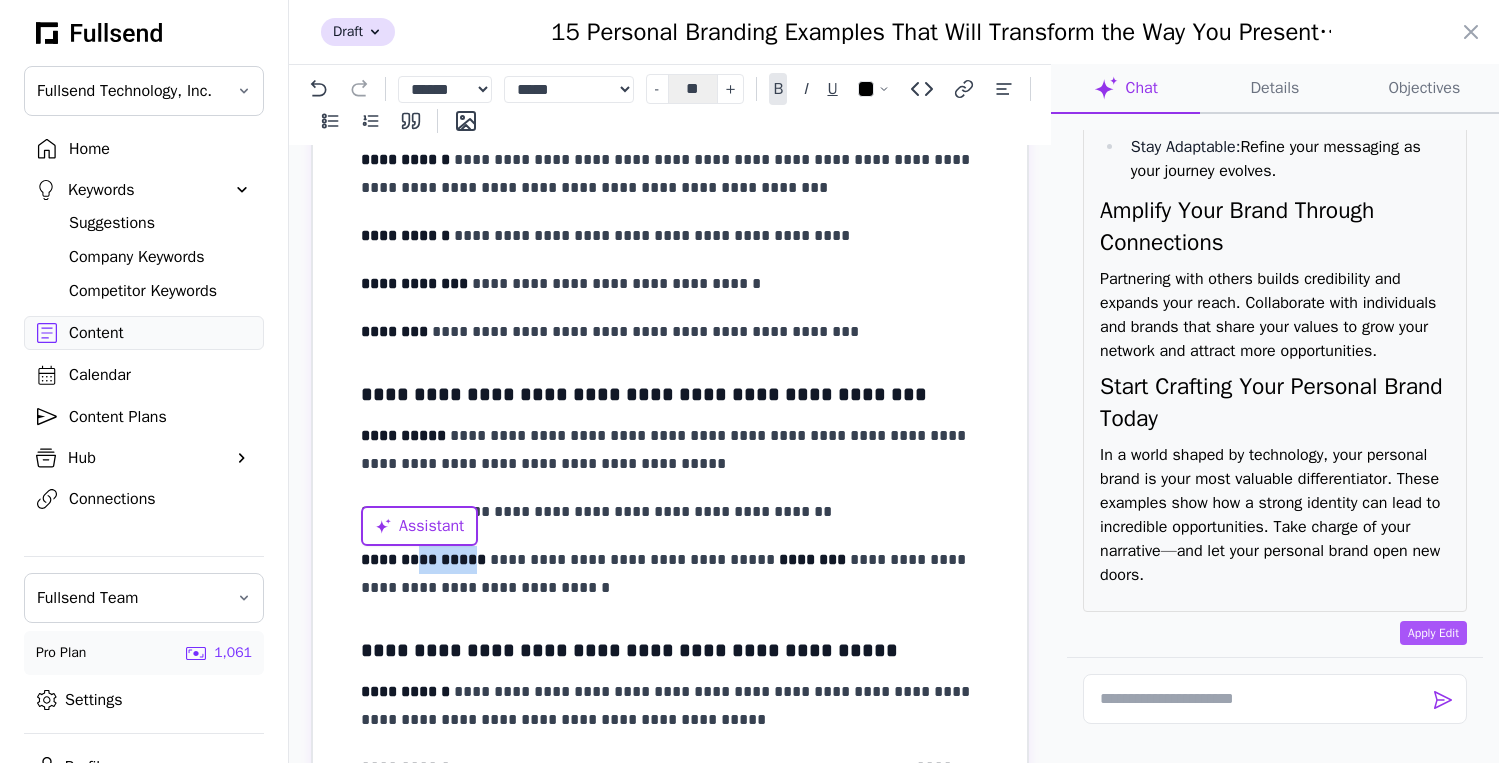 drag, startPoint x: 471, startPoint y: 560, endPoint x: 413, endPoint y: 561, distance: 58.00862 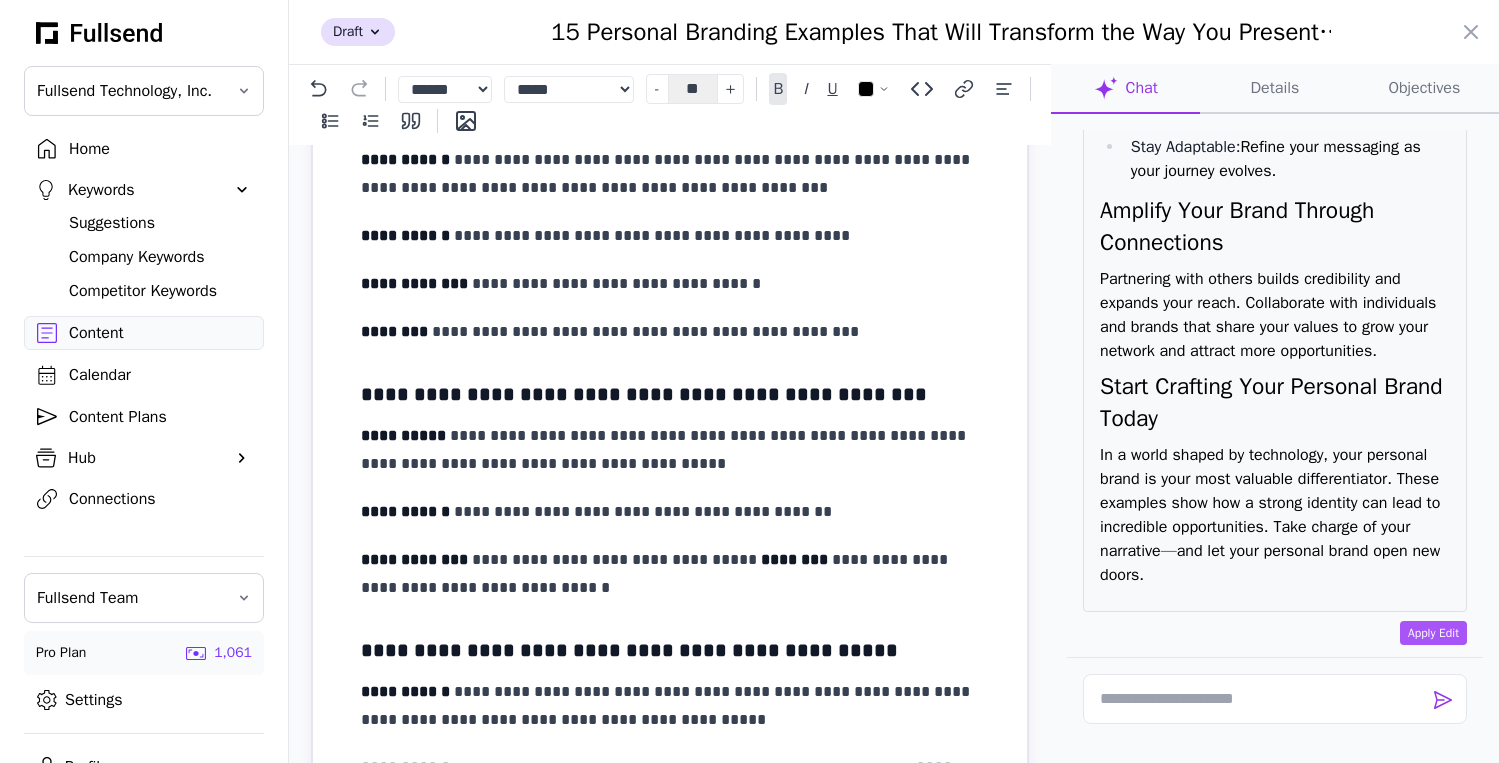 click on "********" at bounding box center (794, 559) 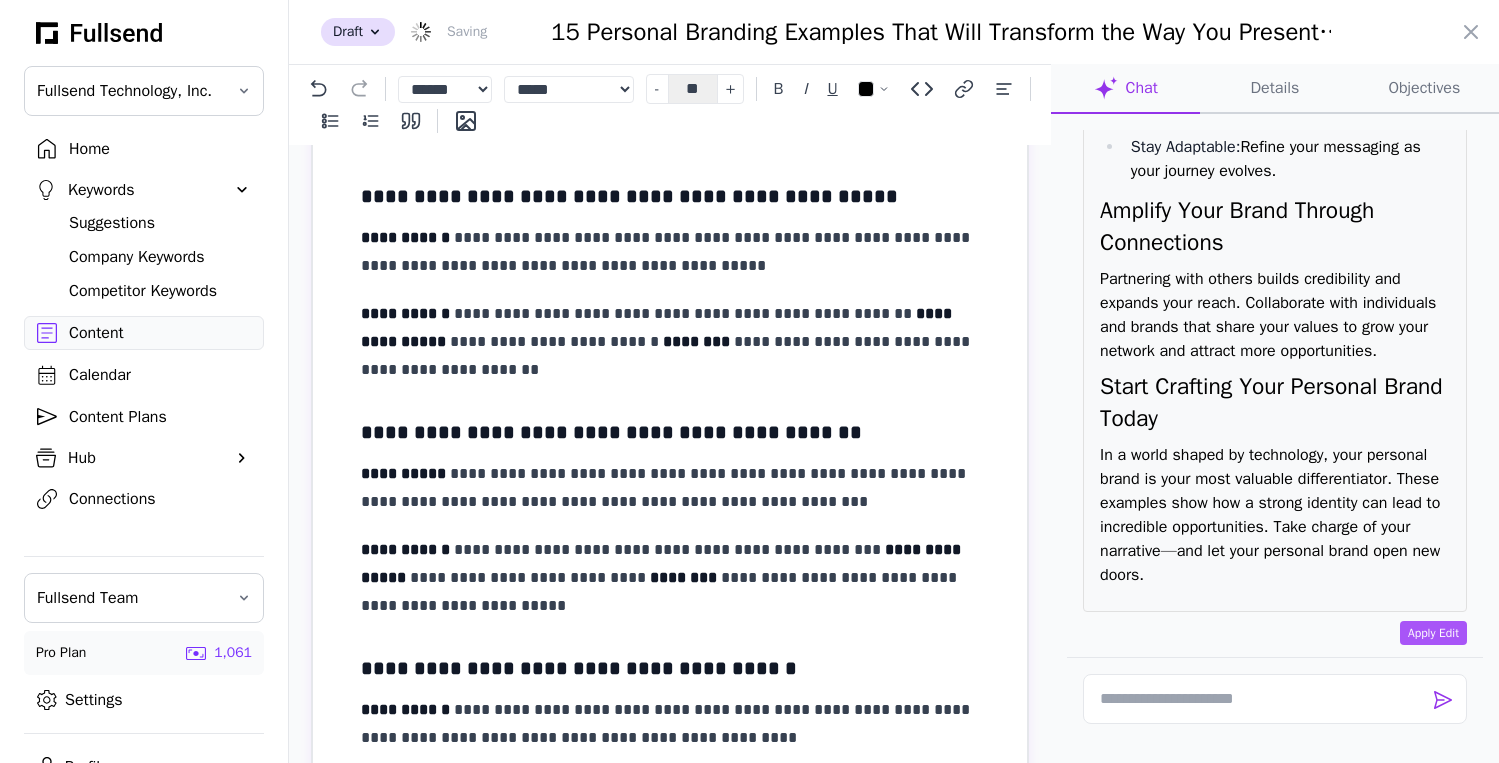 scroll, scrollTop: 3337, scrollLeft: 0, axis: vertical 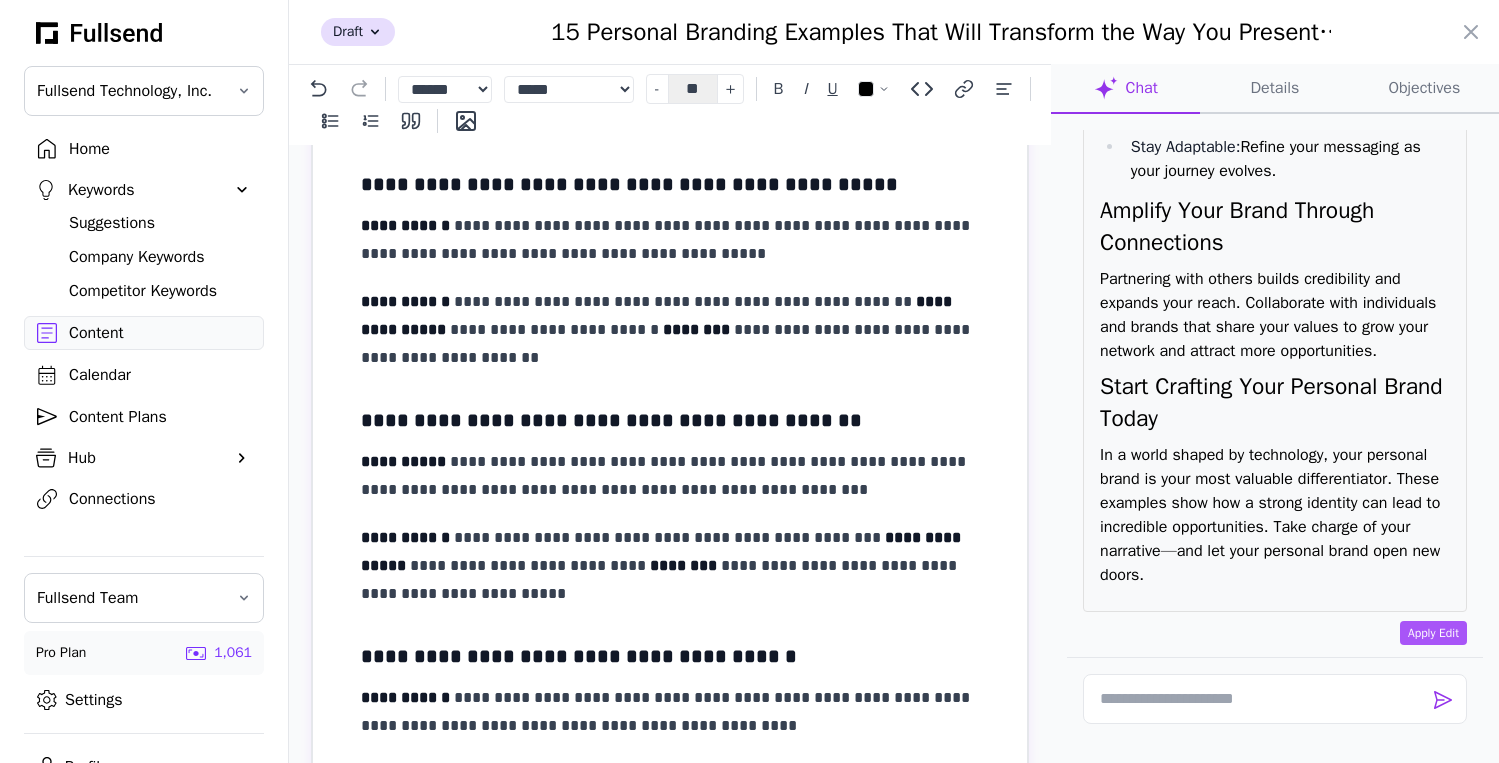 click on "**********" at bounding box center (658, 315) 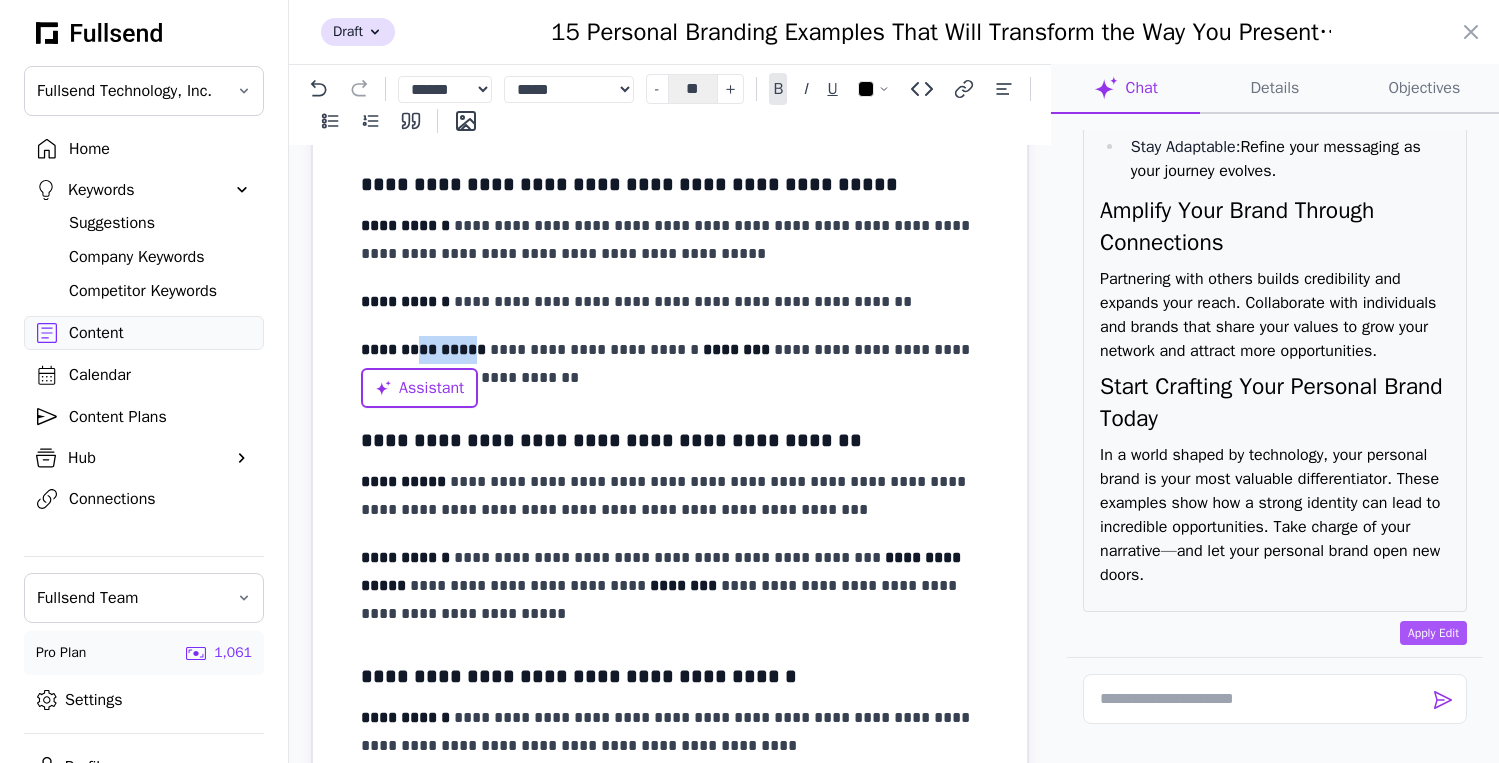 drag, startPoint x: 473, startPoint y: 354, endPoint x: 415, endPoint y: 354, distance: 58 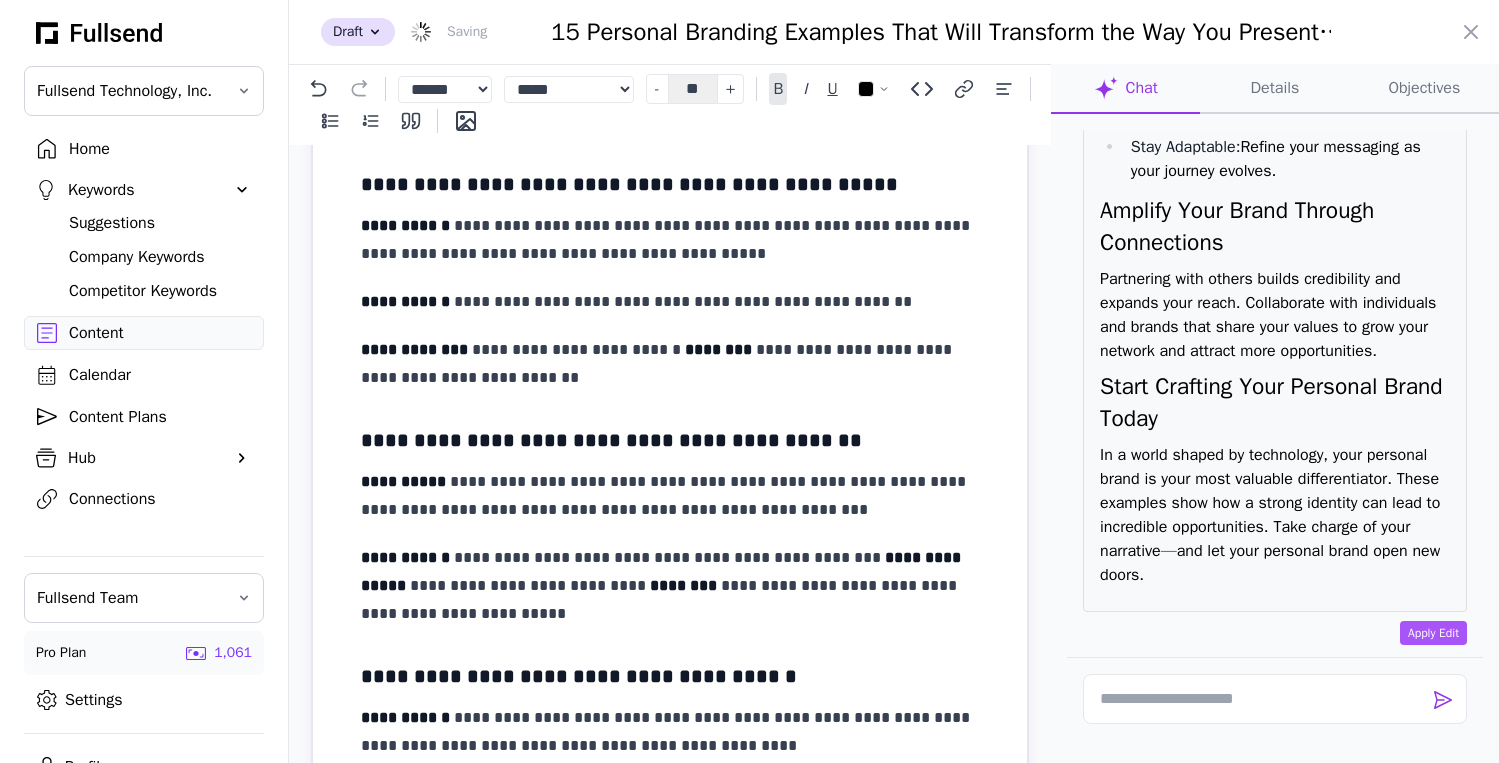 click on "********" at bounding box center (718, 349) 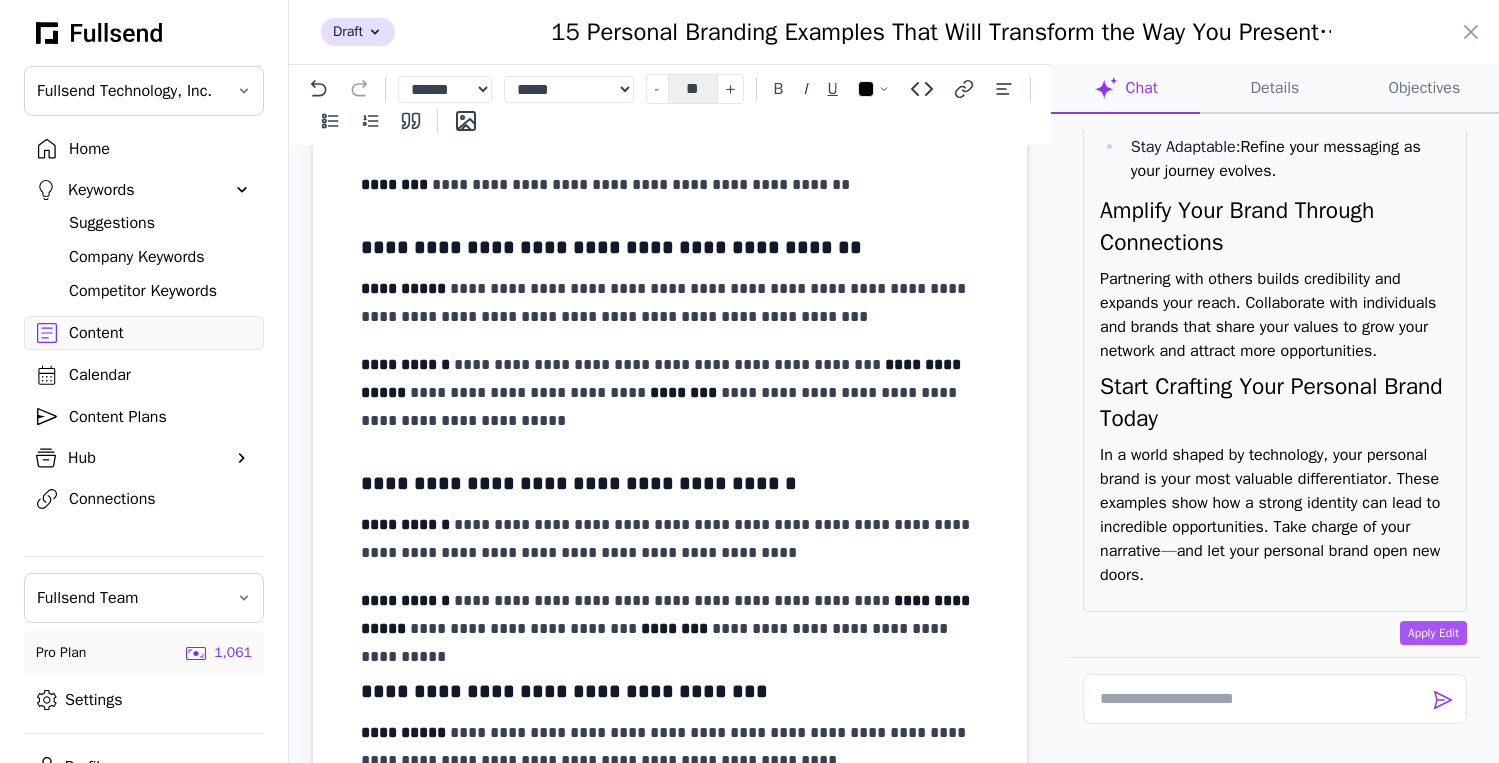 scroll, scrollTop: 3553, scrollLeft: 0, axis: vertical 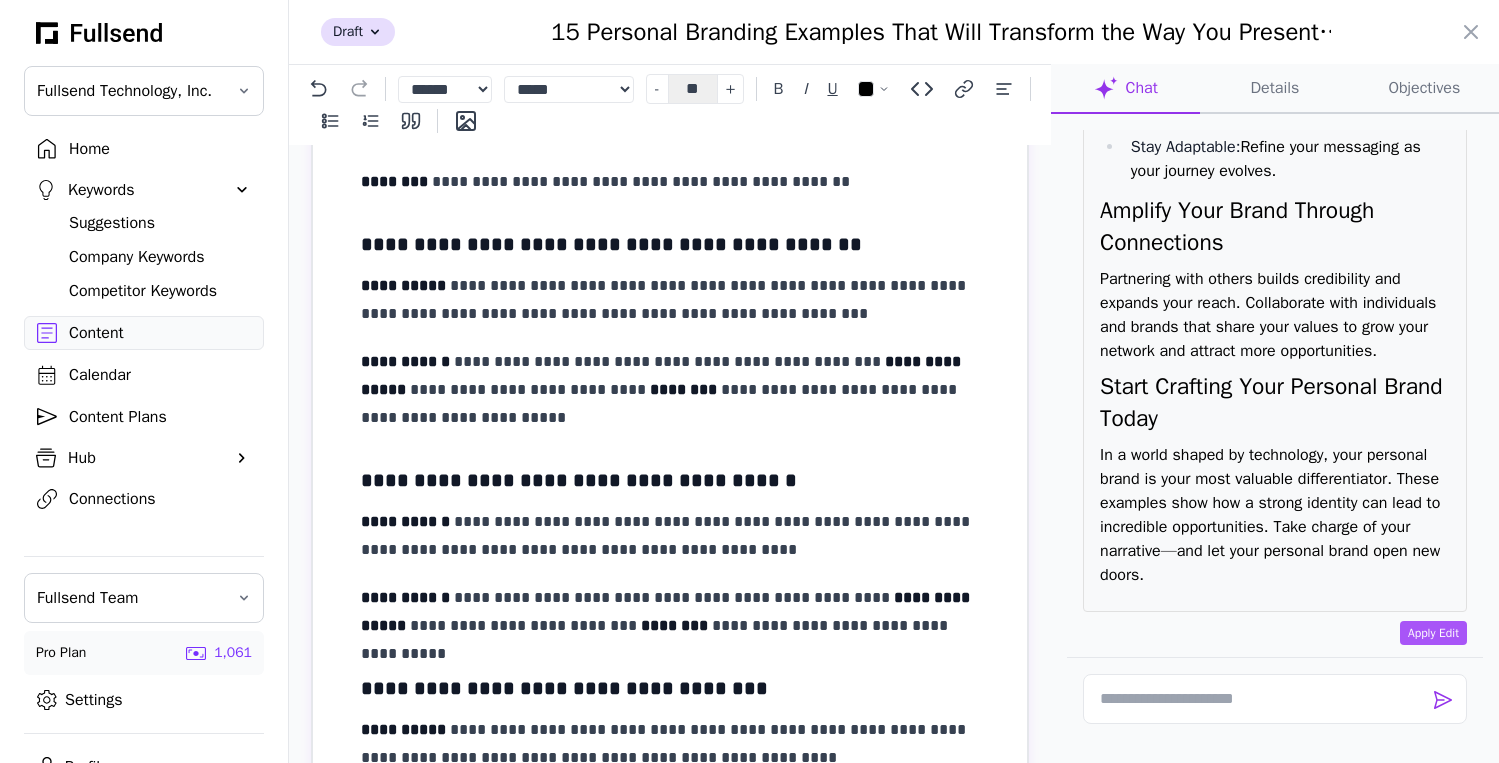 click on "**********" at bounding box center [663, 375] 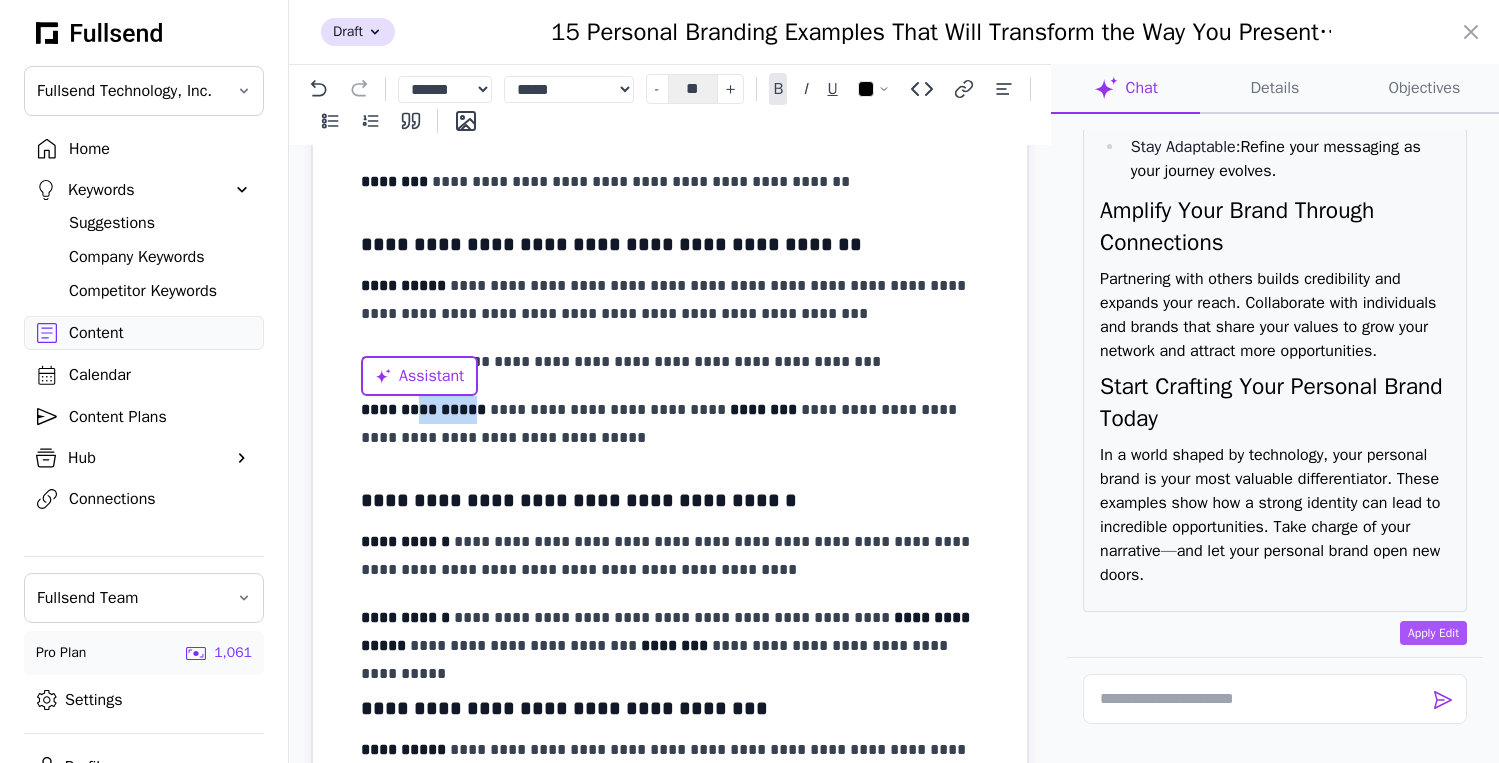 drag, startPoint x: 471, startPoint y: 411, endPoint x: 416, endPoint y: 410, distance: 55.00909 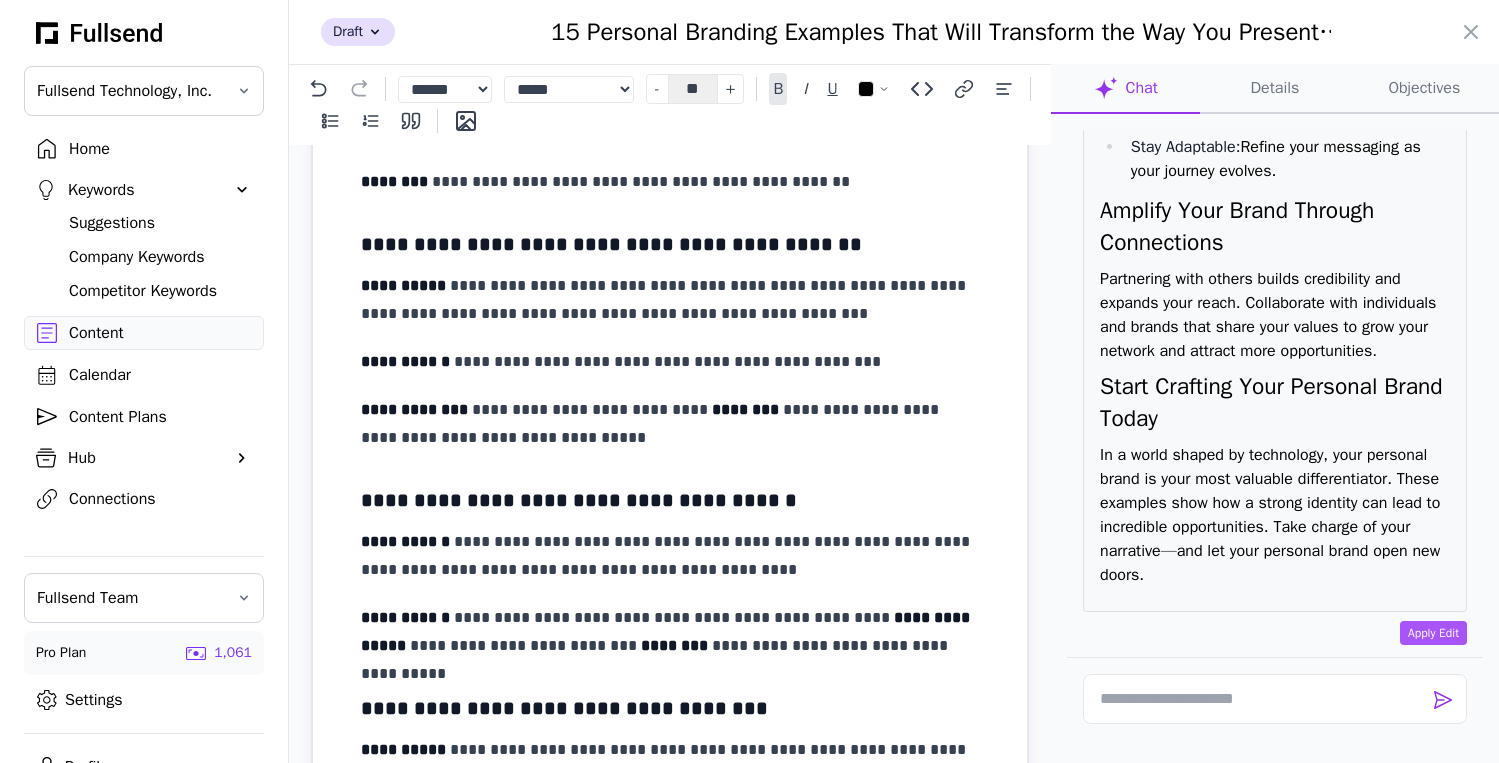 click on "********" at bounding box center [745, 409] 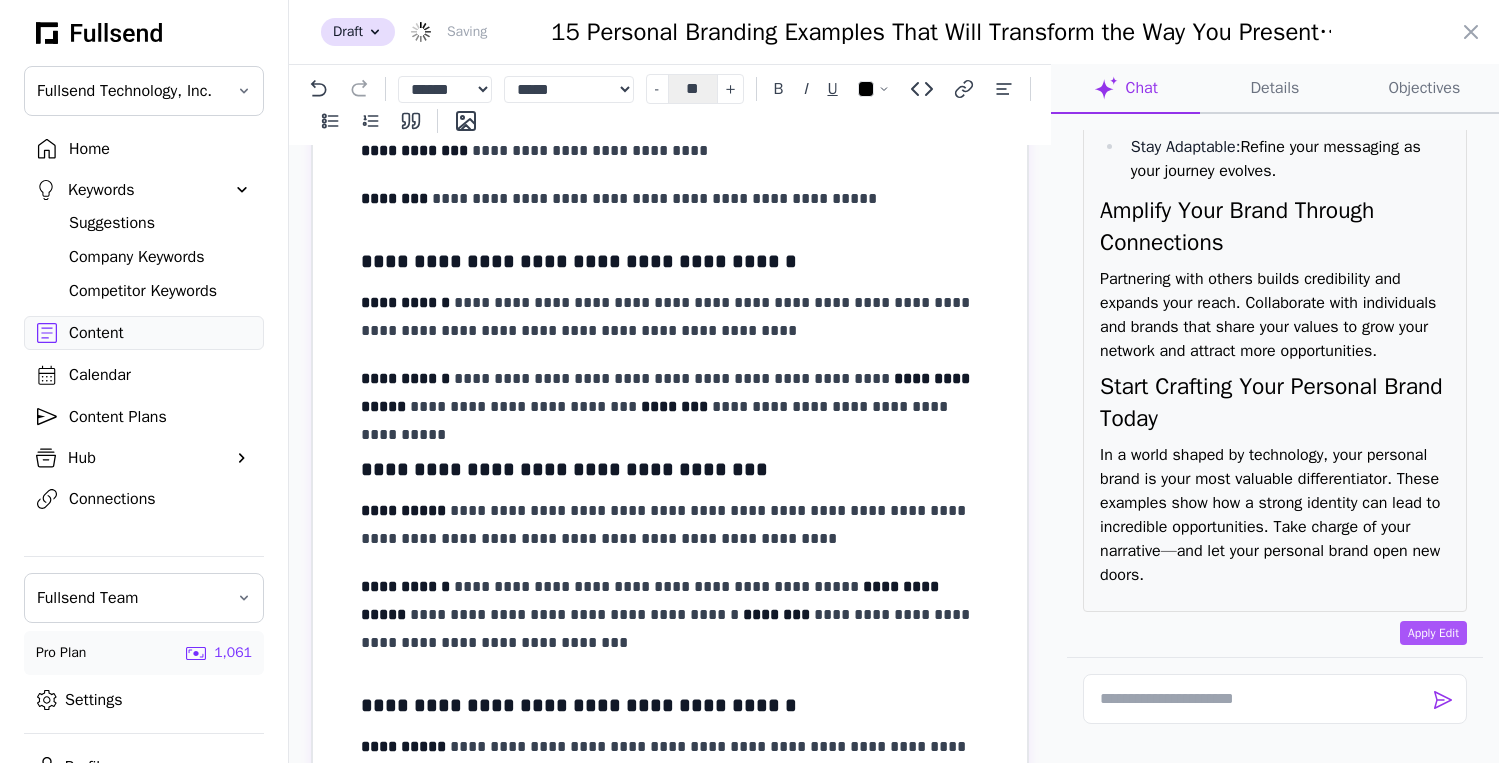 scroll, scrollTop: 3834, scrollLeft: 0, axis: vertical 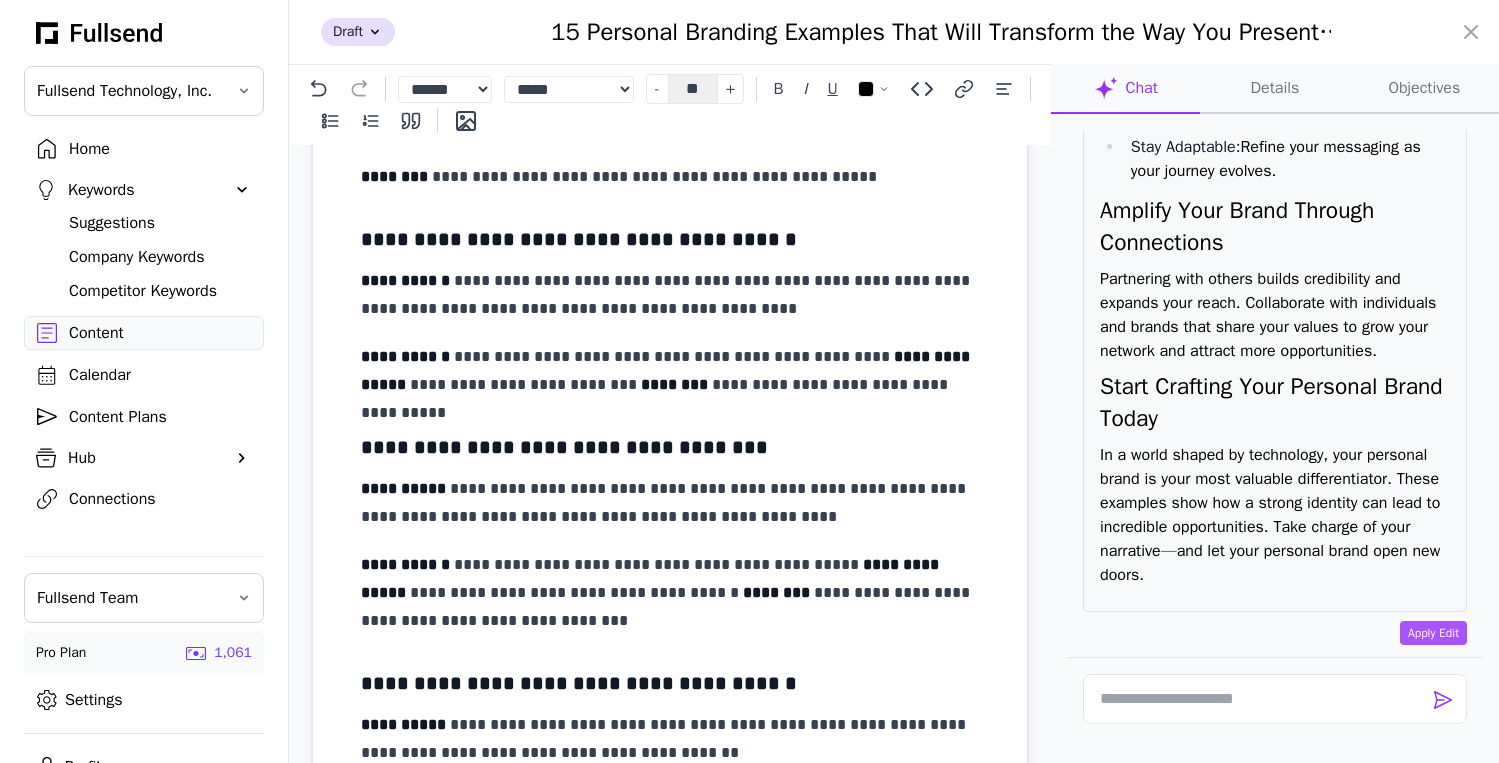 click on "**********" at bounding box center [667, 370] 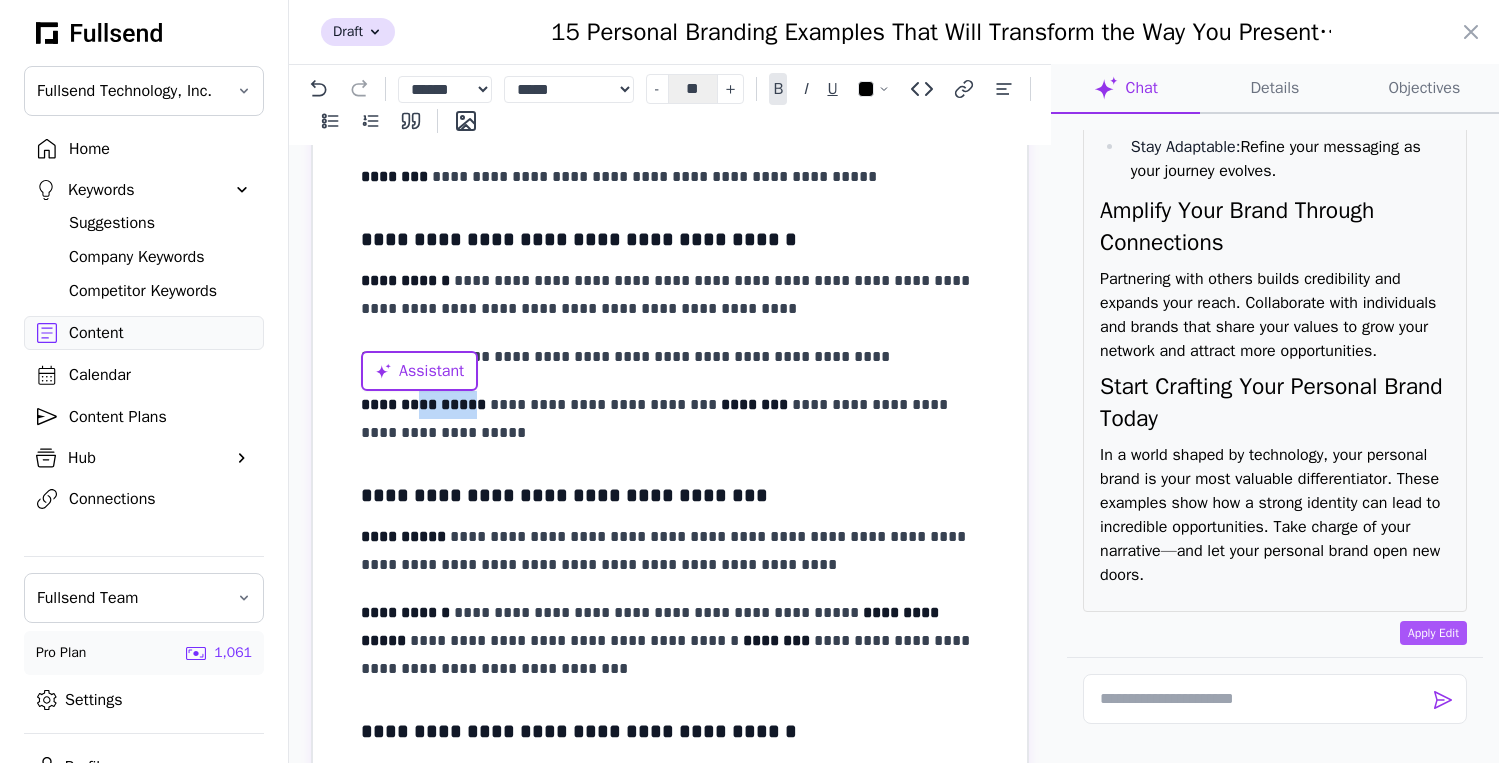 drag, startPoint x: 471, startPoint y: 402, endPoint x: 412, endPoint y: 404, distance: 59.03389 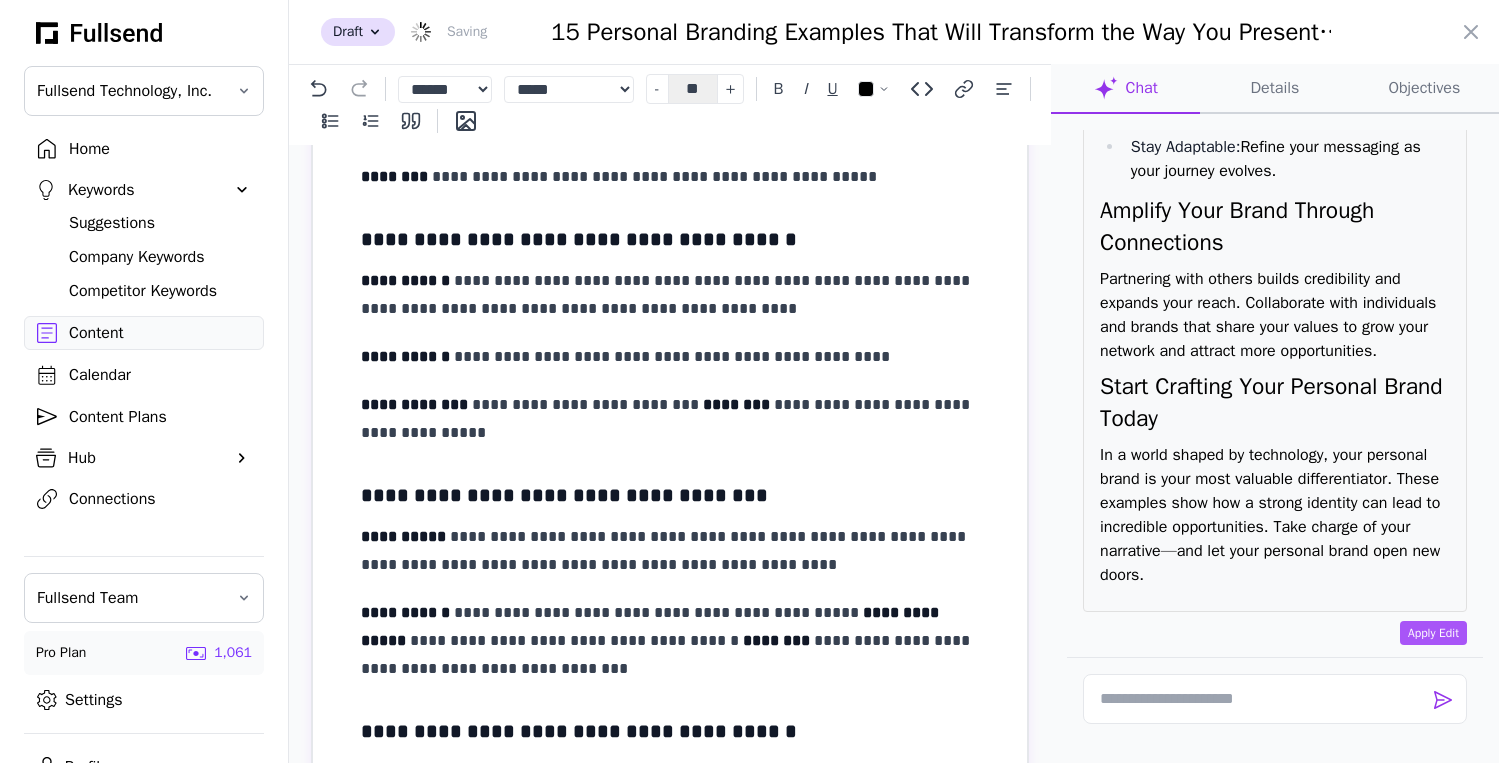 click on "********" at bounding box center (736, 404) 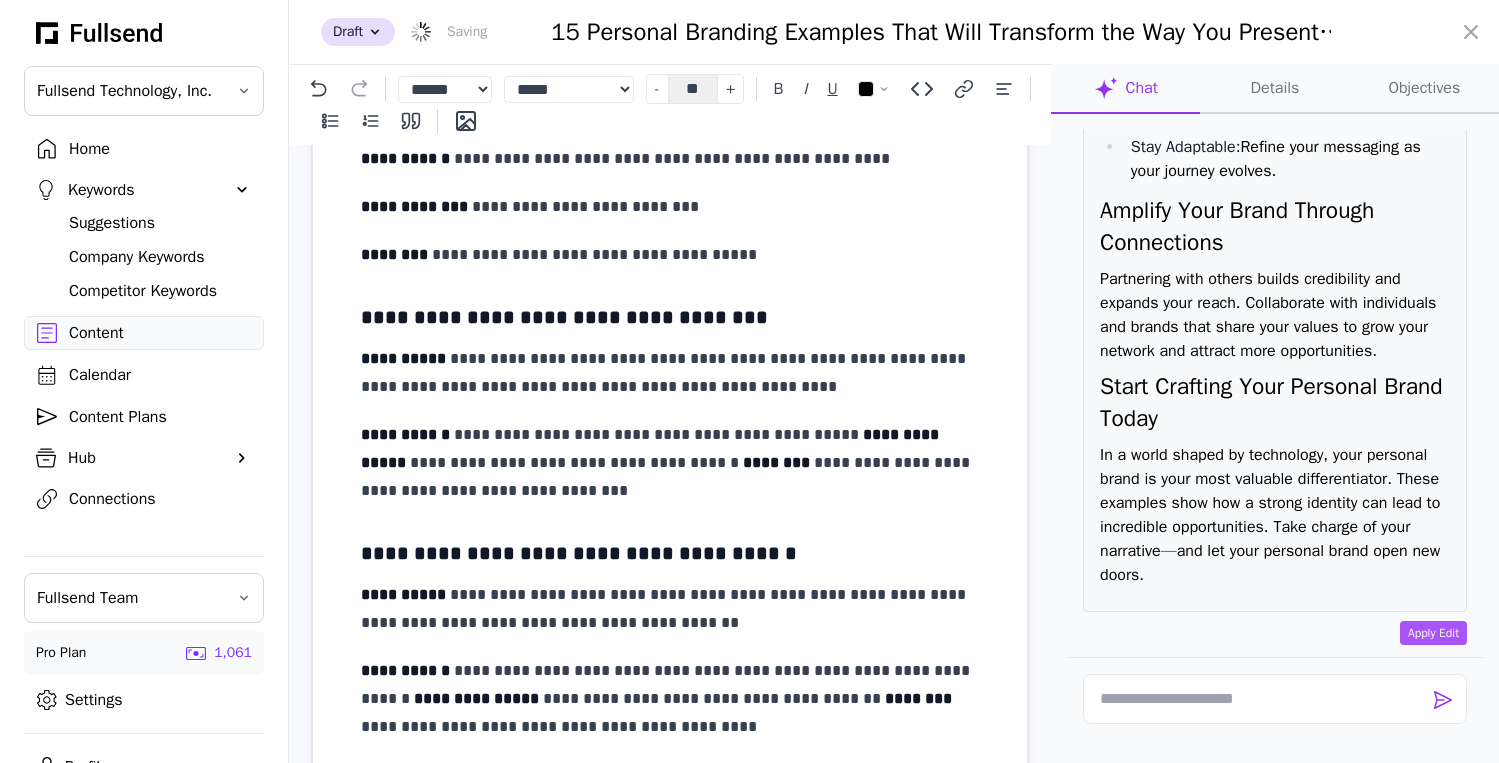 scroll, scrollTop: 4042, scrollLeft: 0, axis: vertical 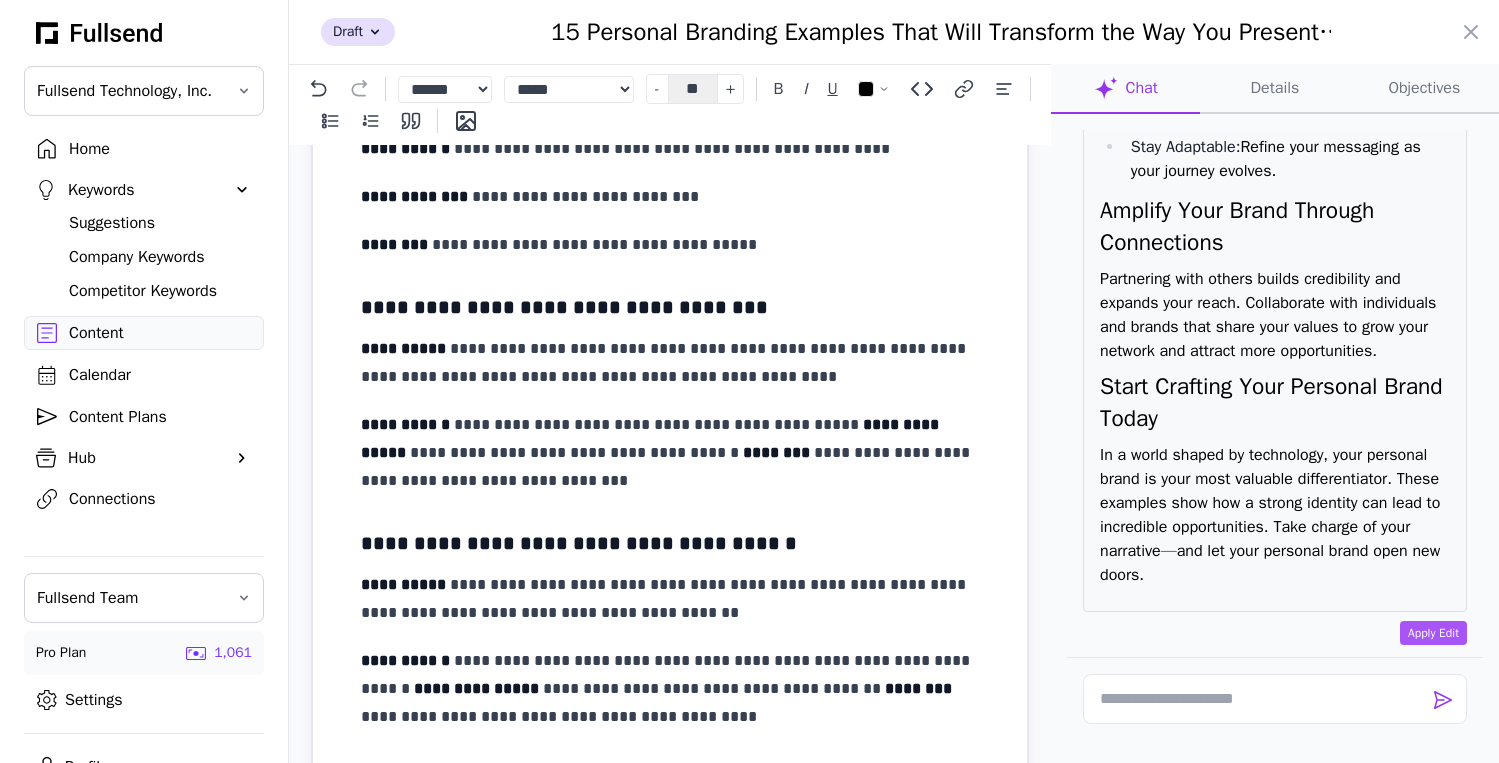 click on "**********" at bounding box center [670, 453] 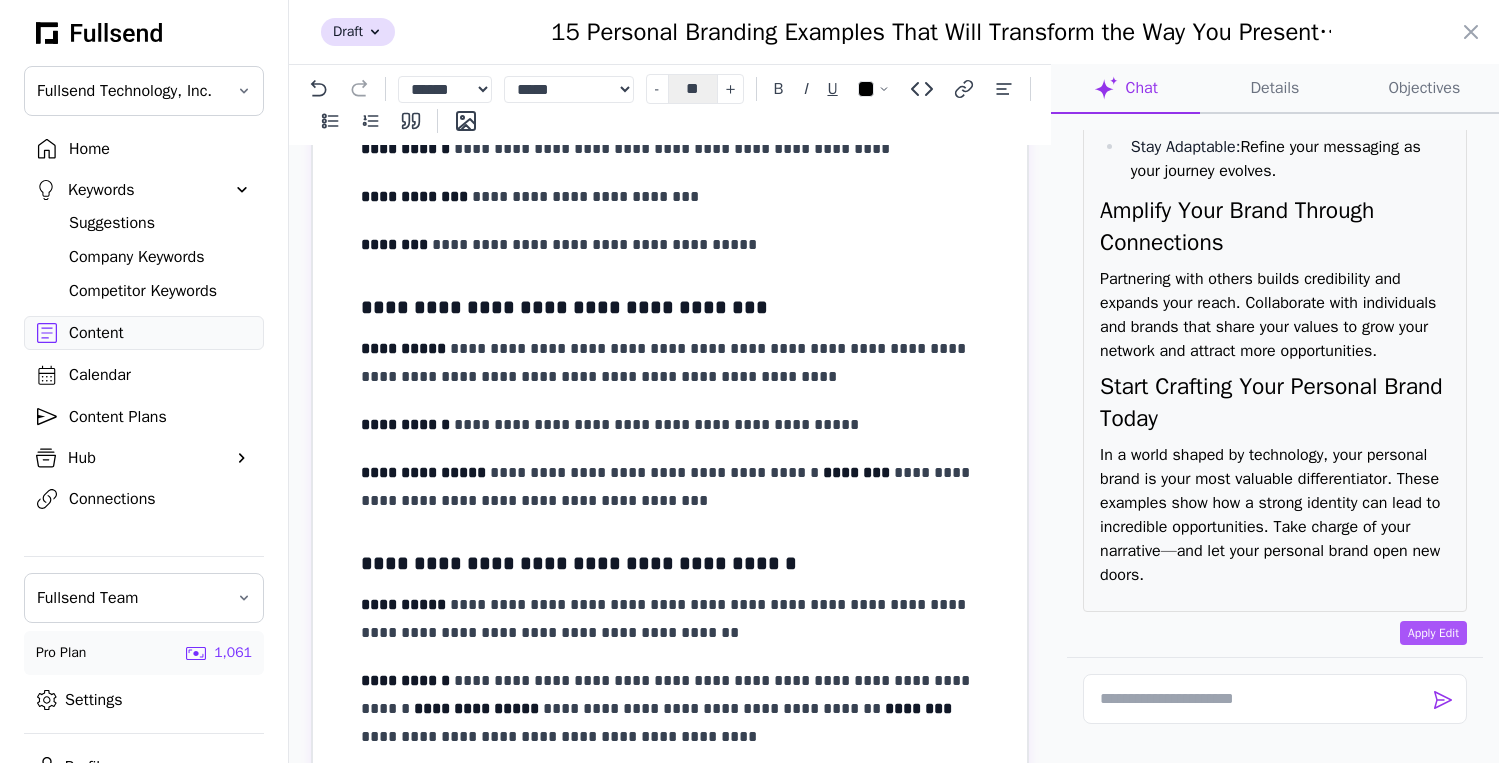 click on "**********" at bounding box center (423, 472) 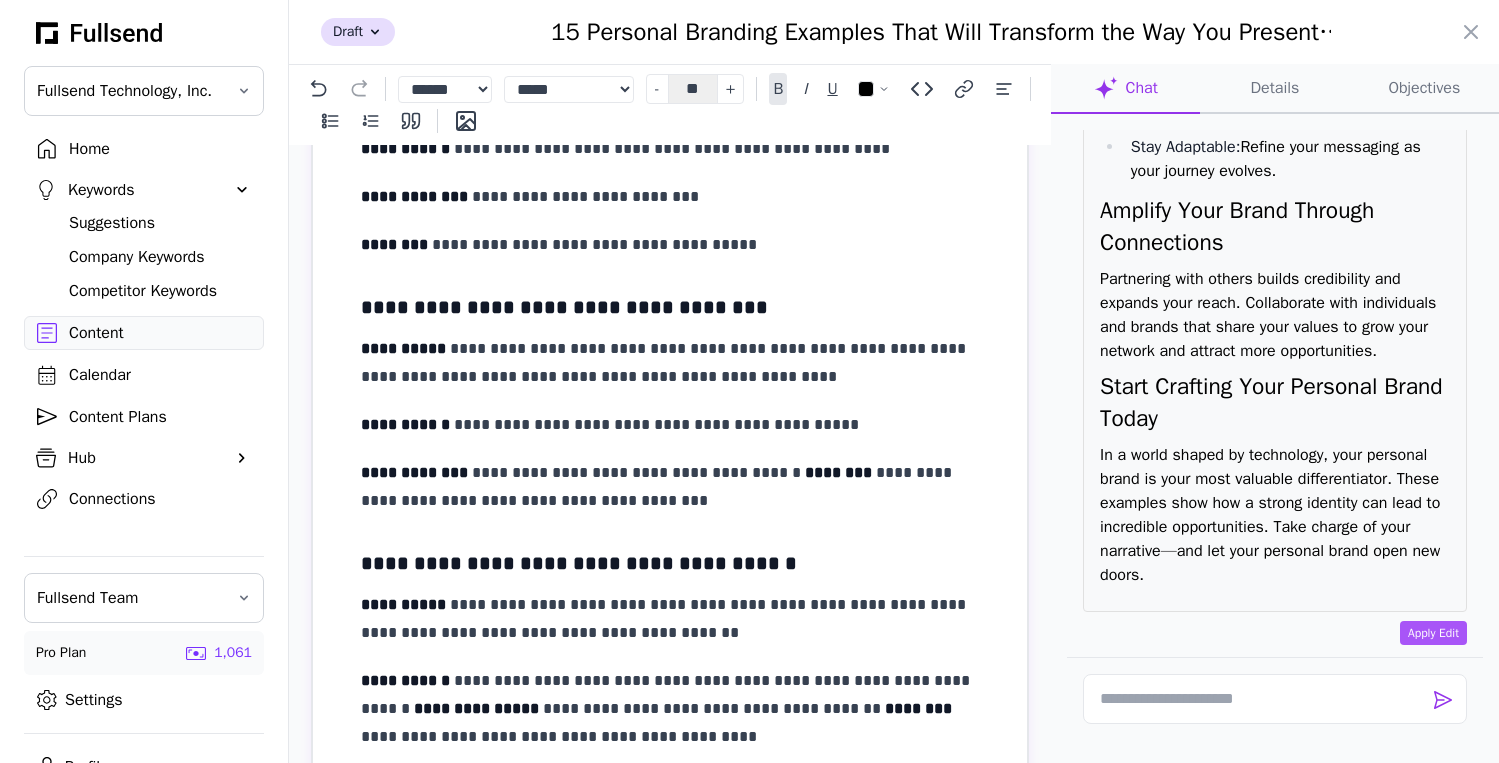 click on "********" at bounding box center (838, 472) 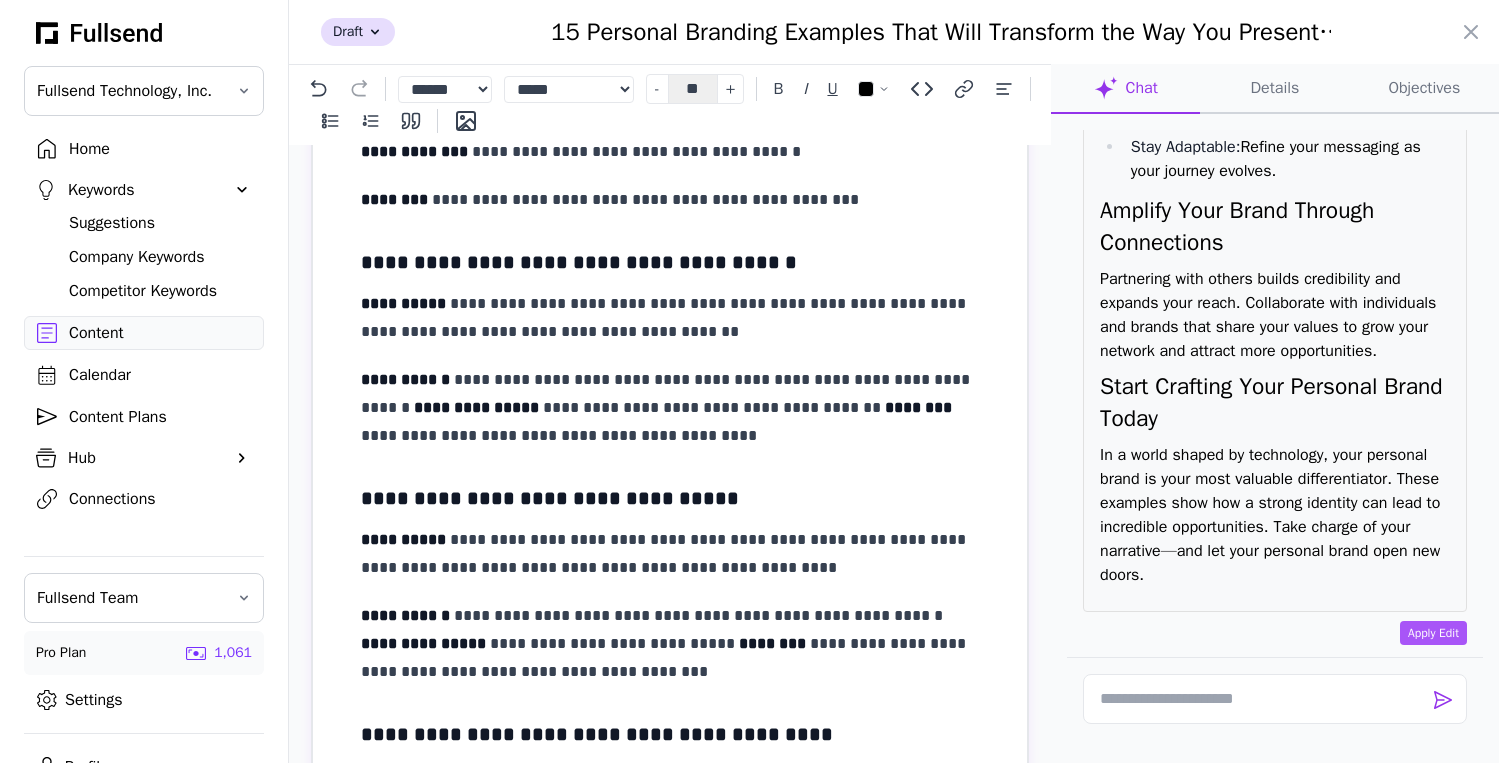 scroll, scrollTop: 4470, scrollLeft: 0, axis: vertical 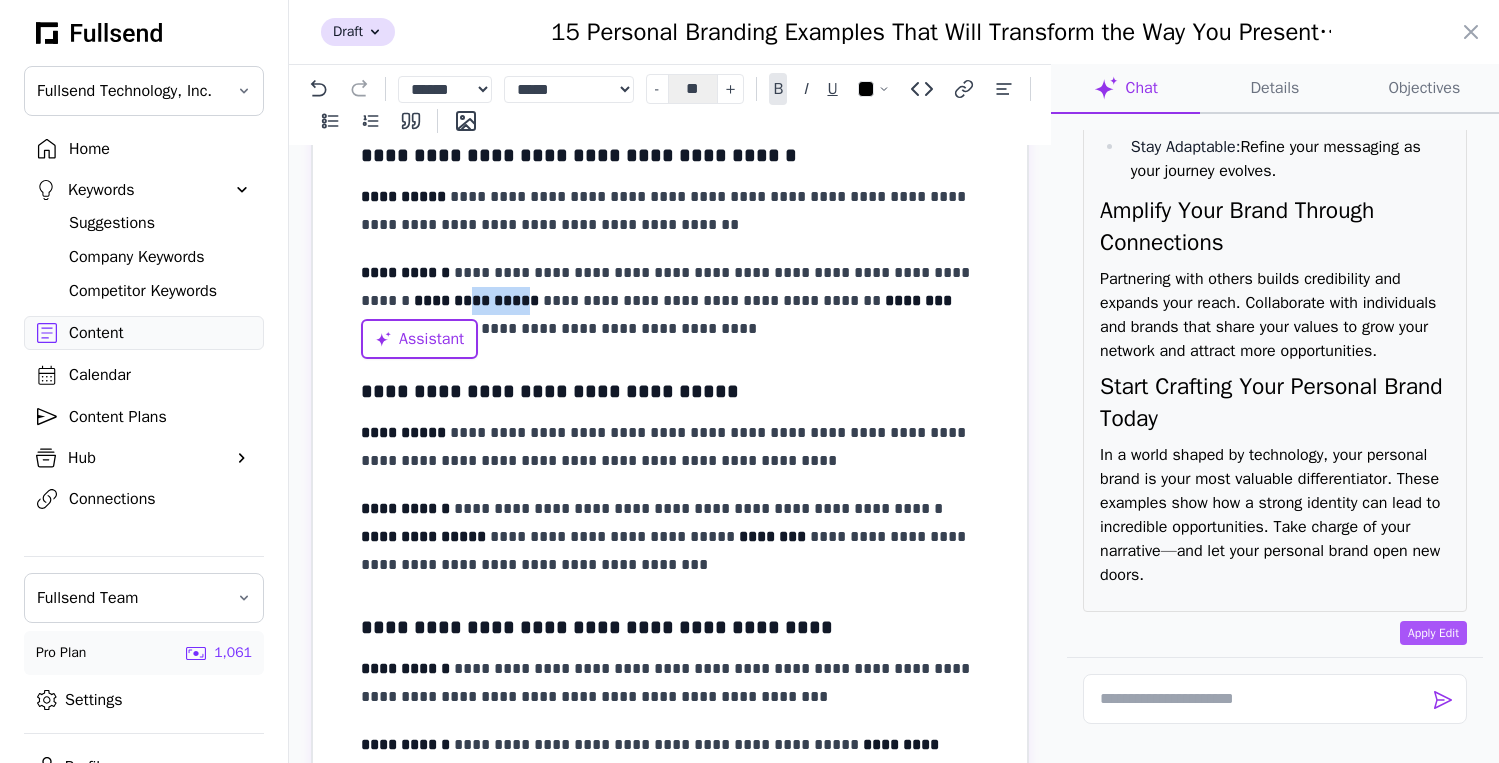 drag, startPoint x: 471, startPoint y: 306, endPoint x: 416, endPoint y: 305, distance: 55.00909 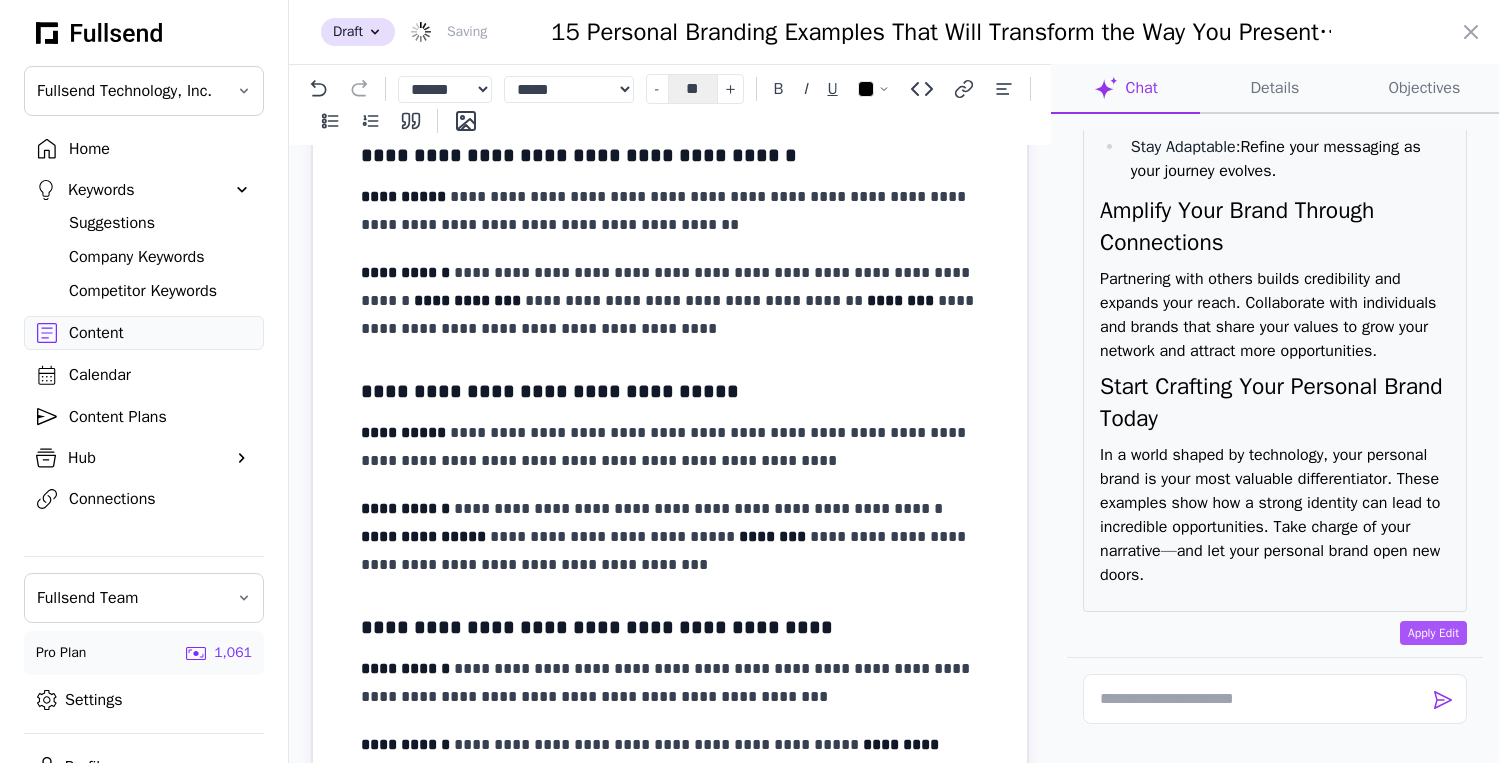 click on "********" at bounding box center (900, 300) 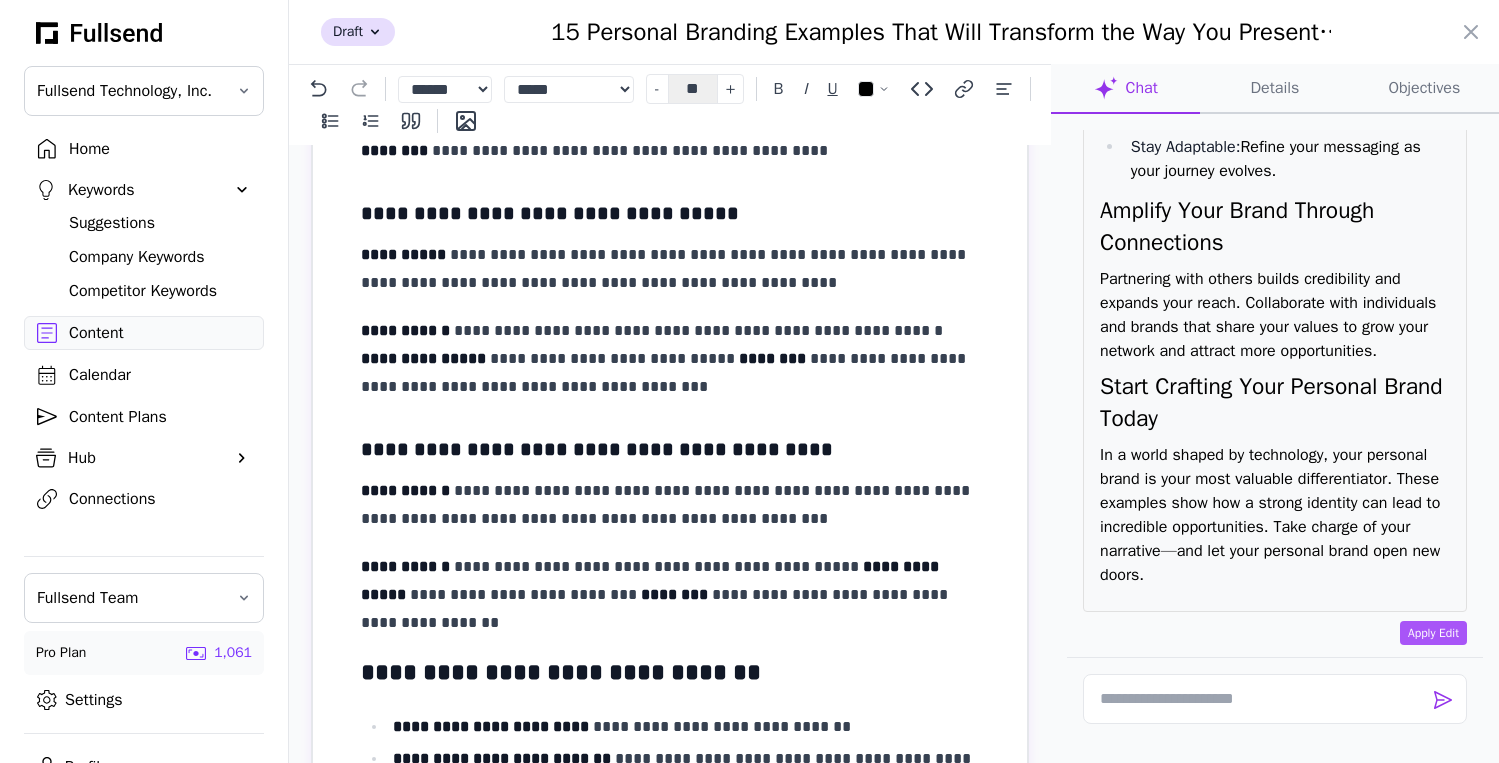 scroll, scrollTop: 4681, scrollLeft: 0, axis: vertical 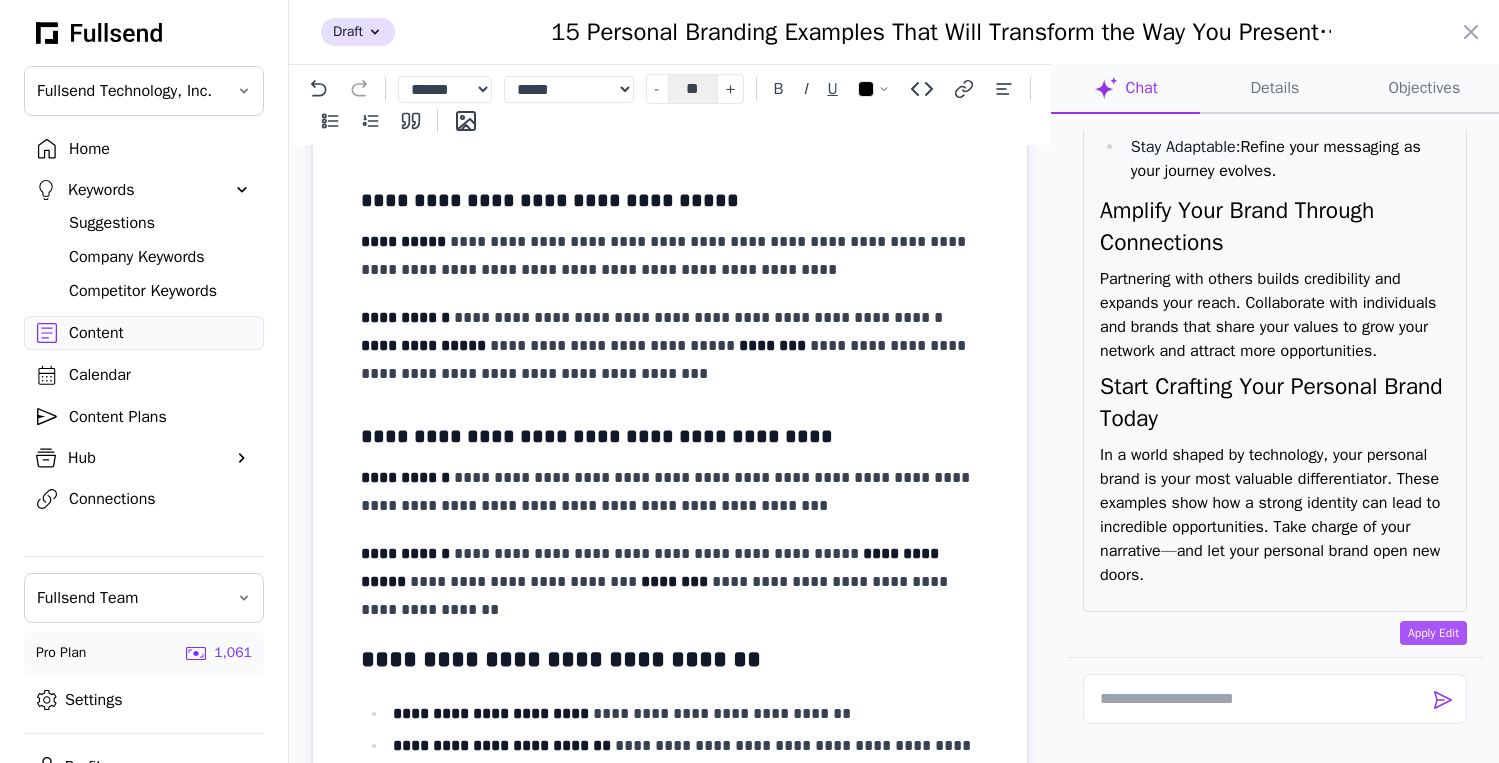 click on "**********" at bounding box center (423, 345) 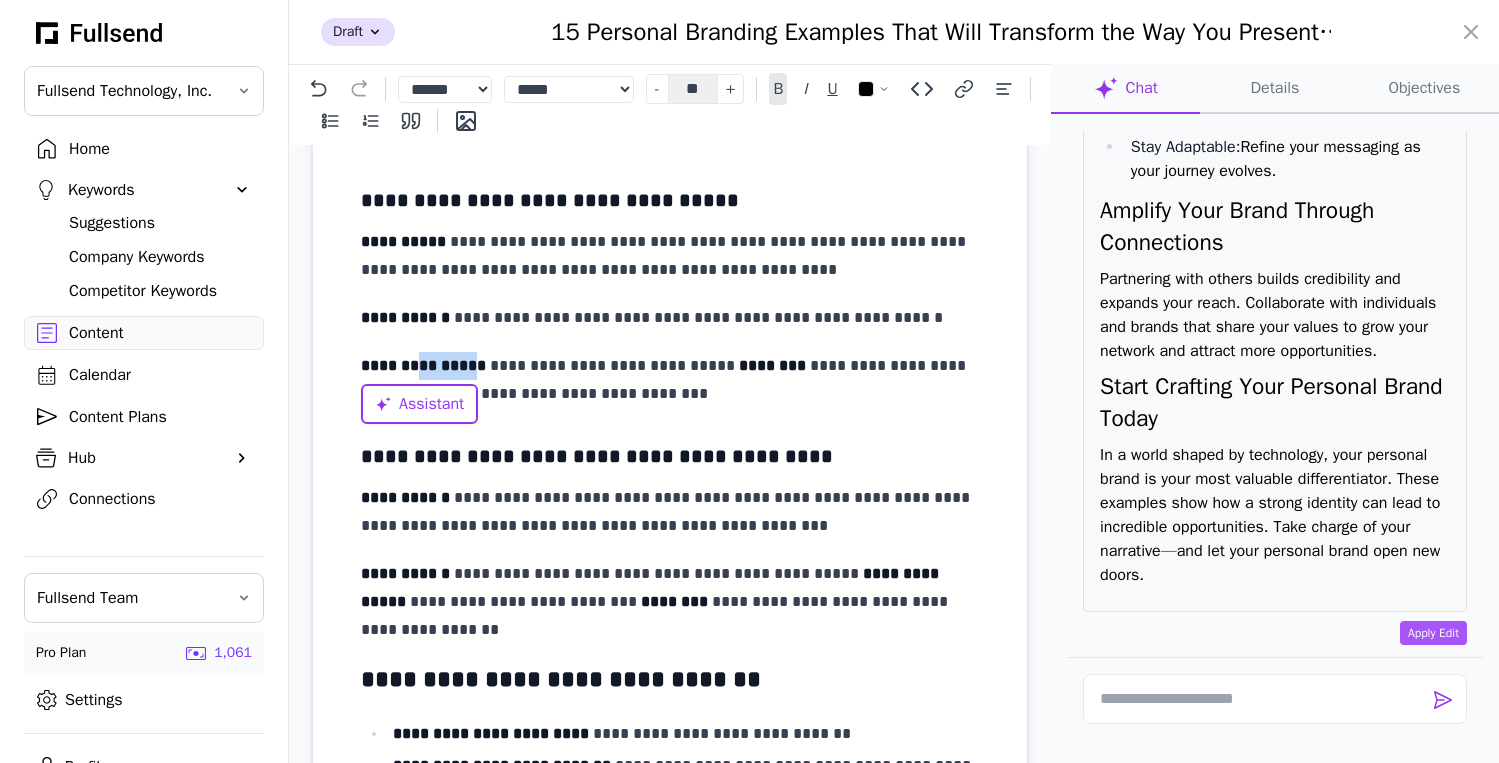 drag, startPoint x: 470, startPoint y: 362, endPoint x: 412, endPoint y: 362, distance: 58 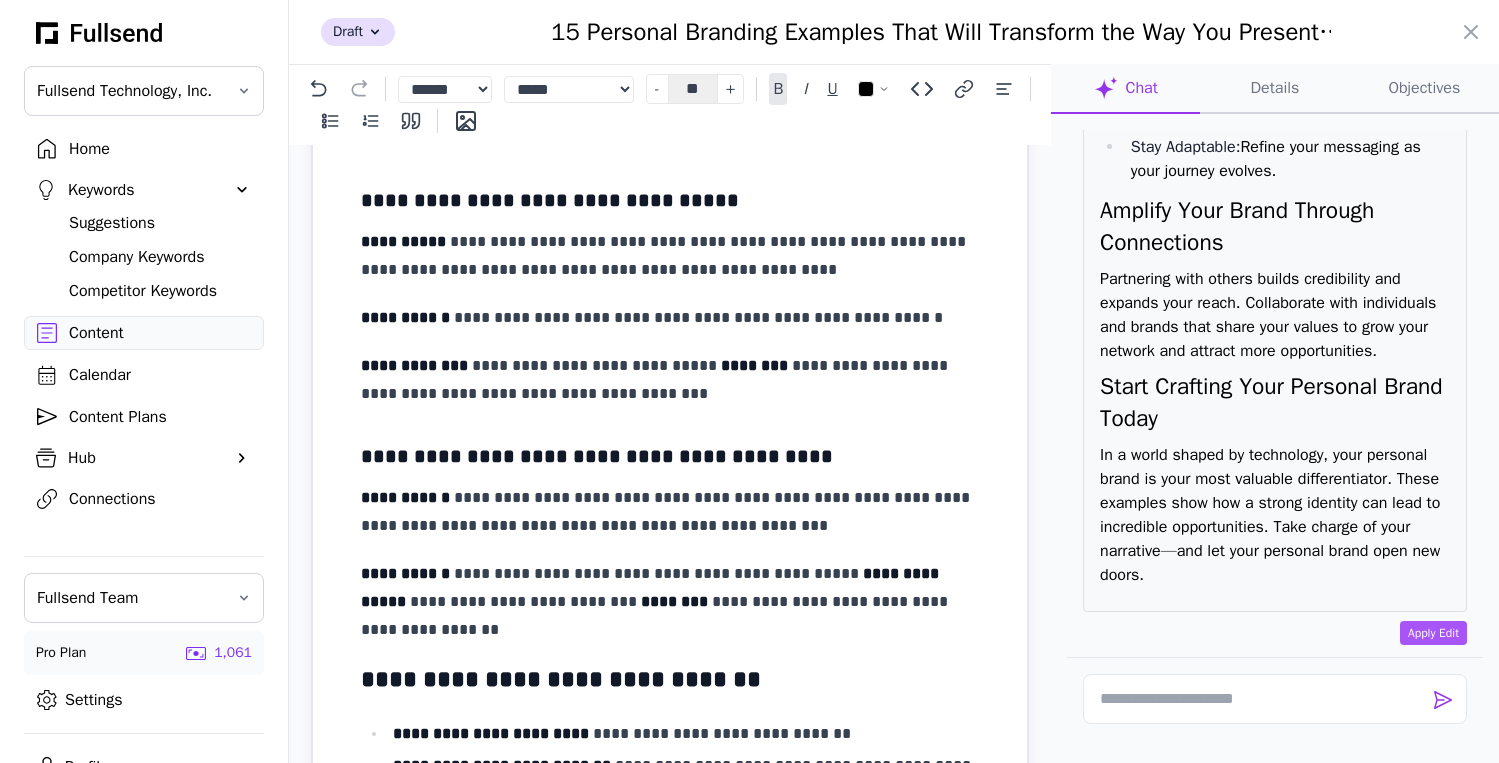 click on "********" at bounding box center [754, 365] 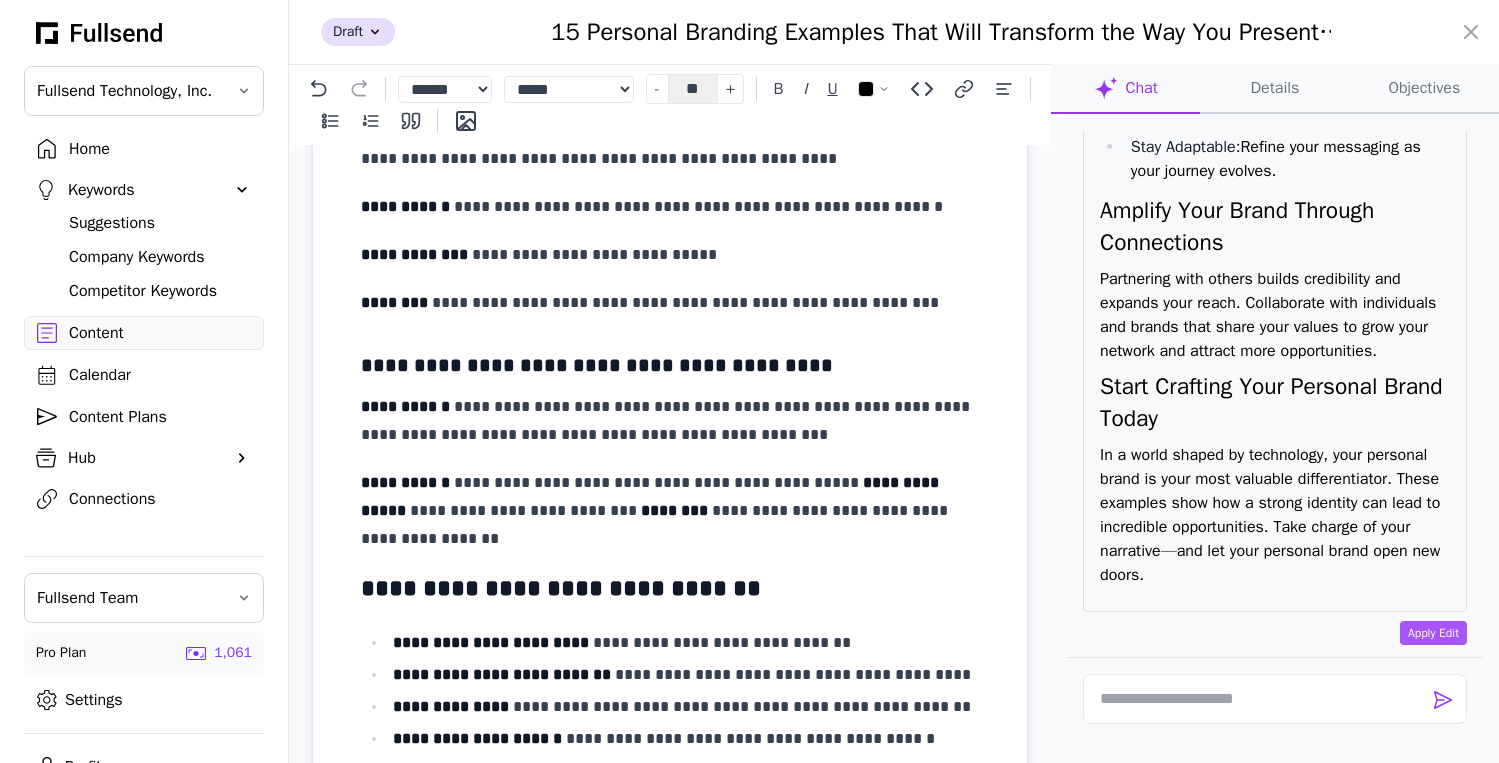 scroll, scrollTop: 4937, scrollLeft: 0, axis: vertical 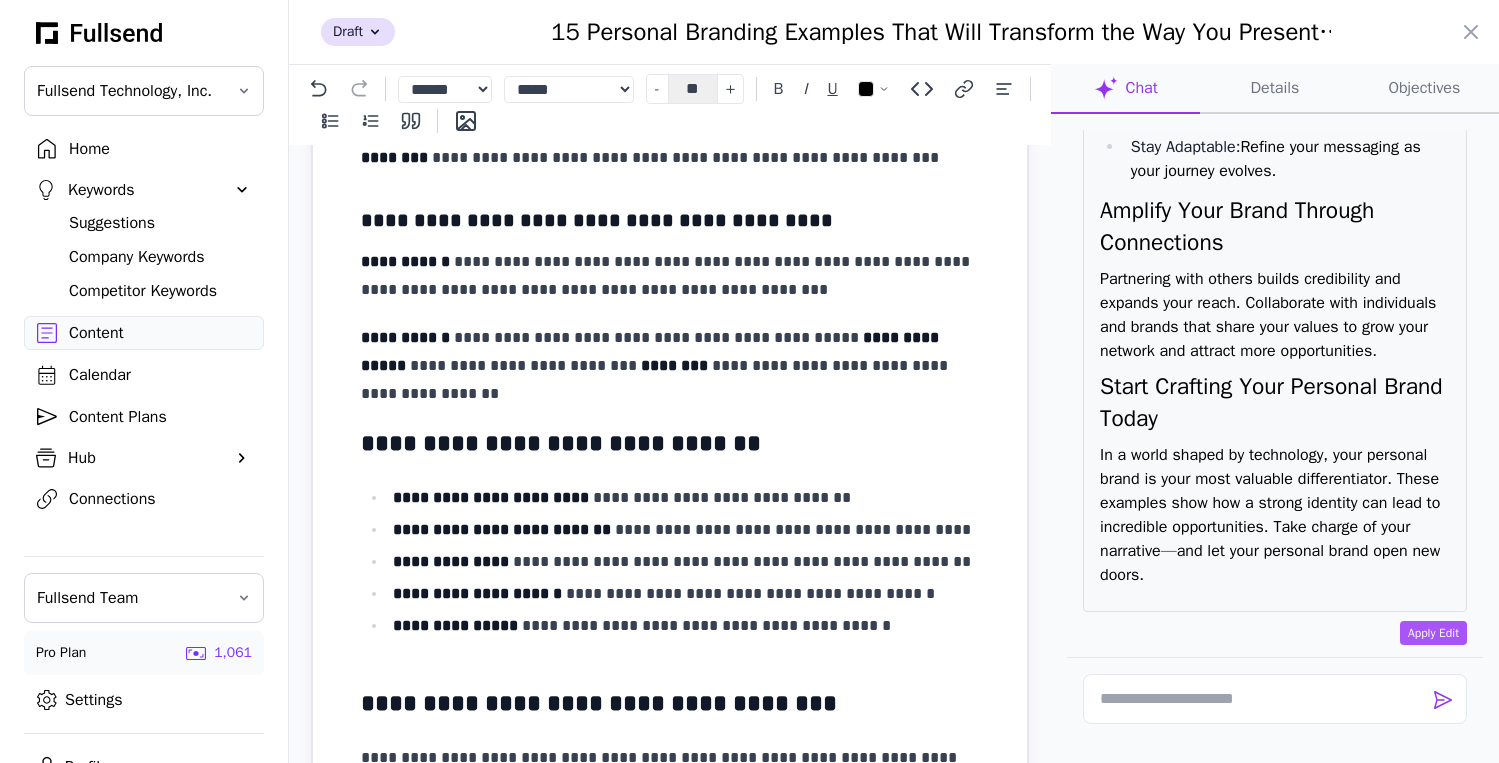 click on "**********" at bounding box center [652, 351] 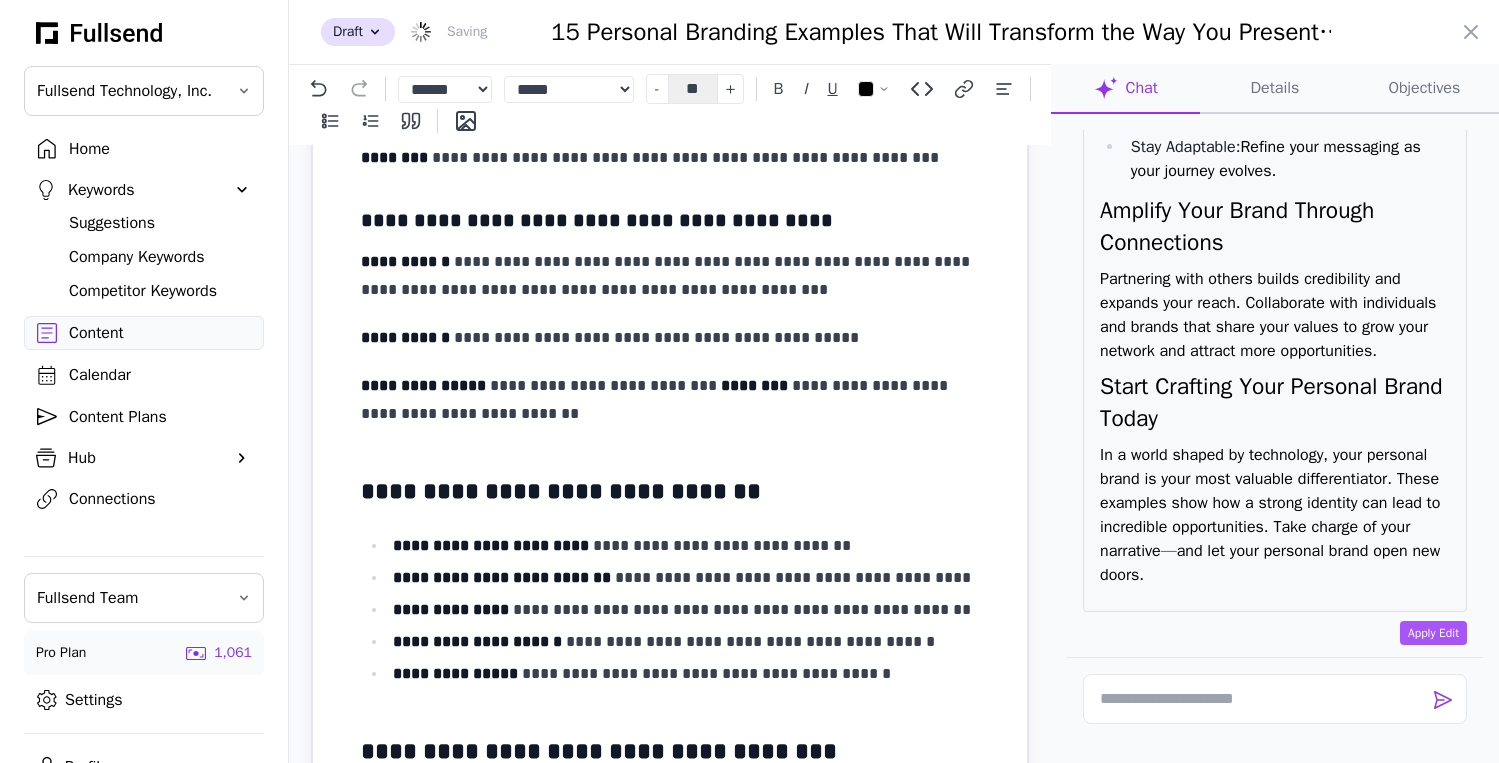 click on "********" at bounding box center (754, 385) 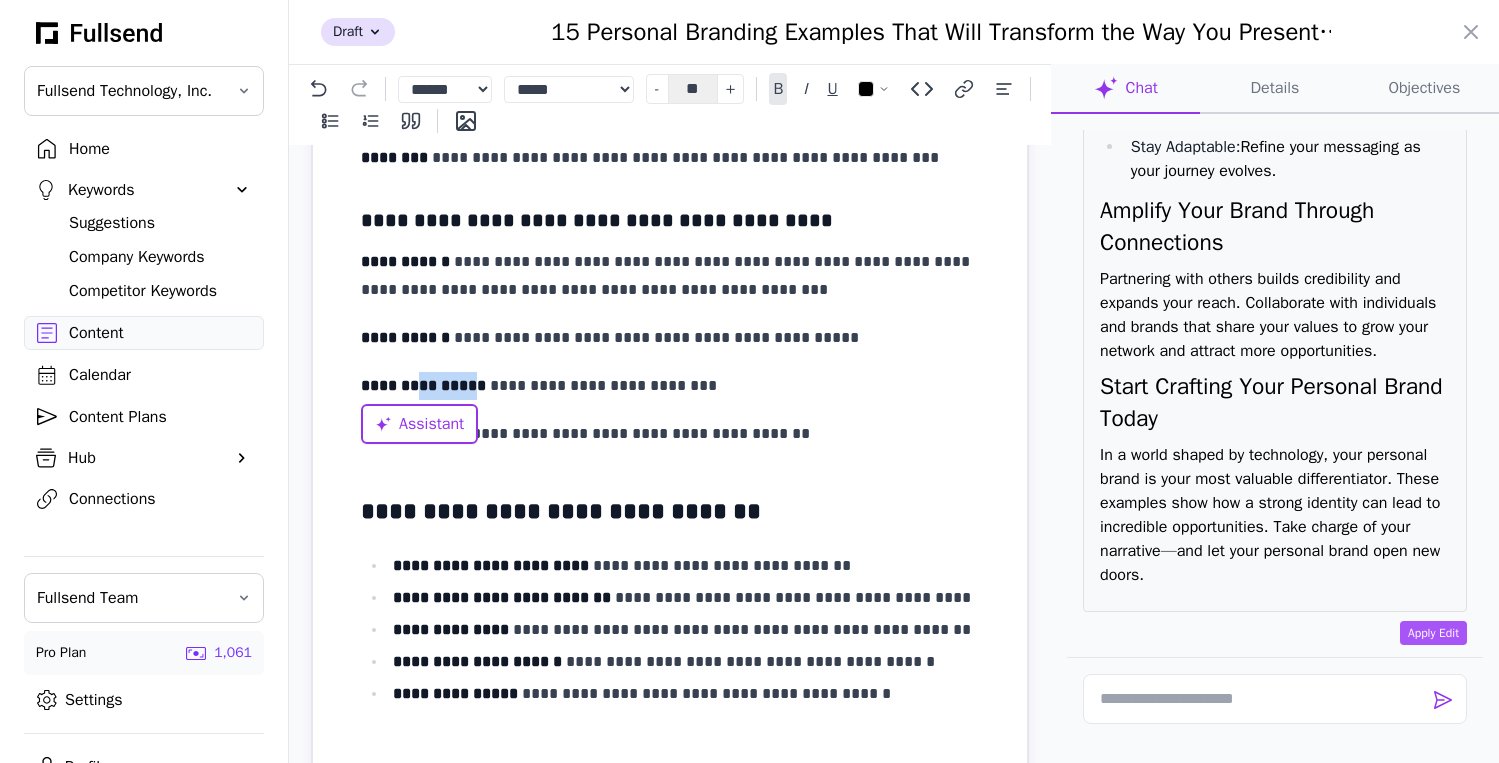 drag, startPoint x: 471, startPoint y: 385, endPoint x: 415, endPoint y: 387, distance: 56.0357 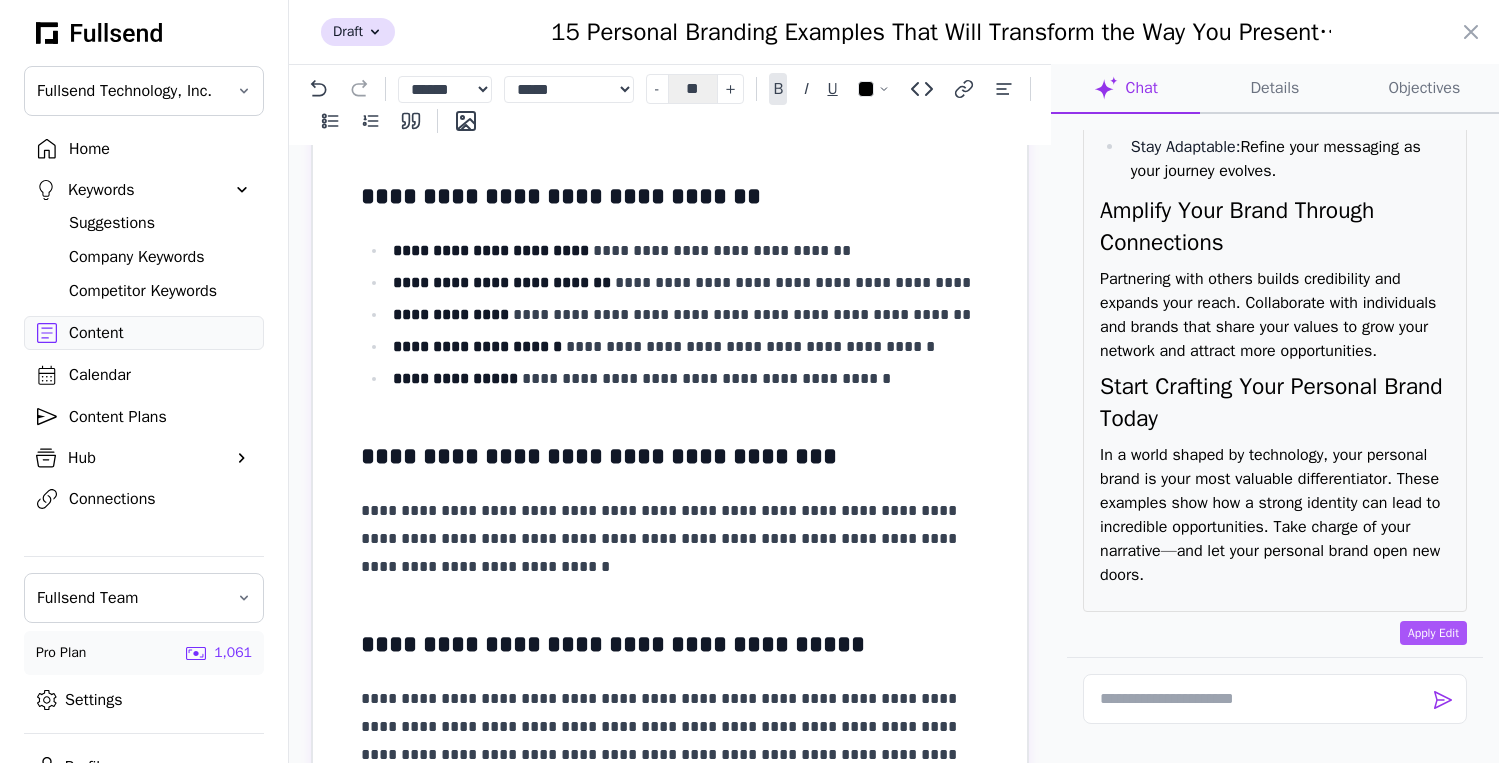 scroll, scrollTop: 5453, scrollLeft: 0, axis: vertical 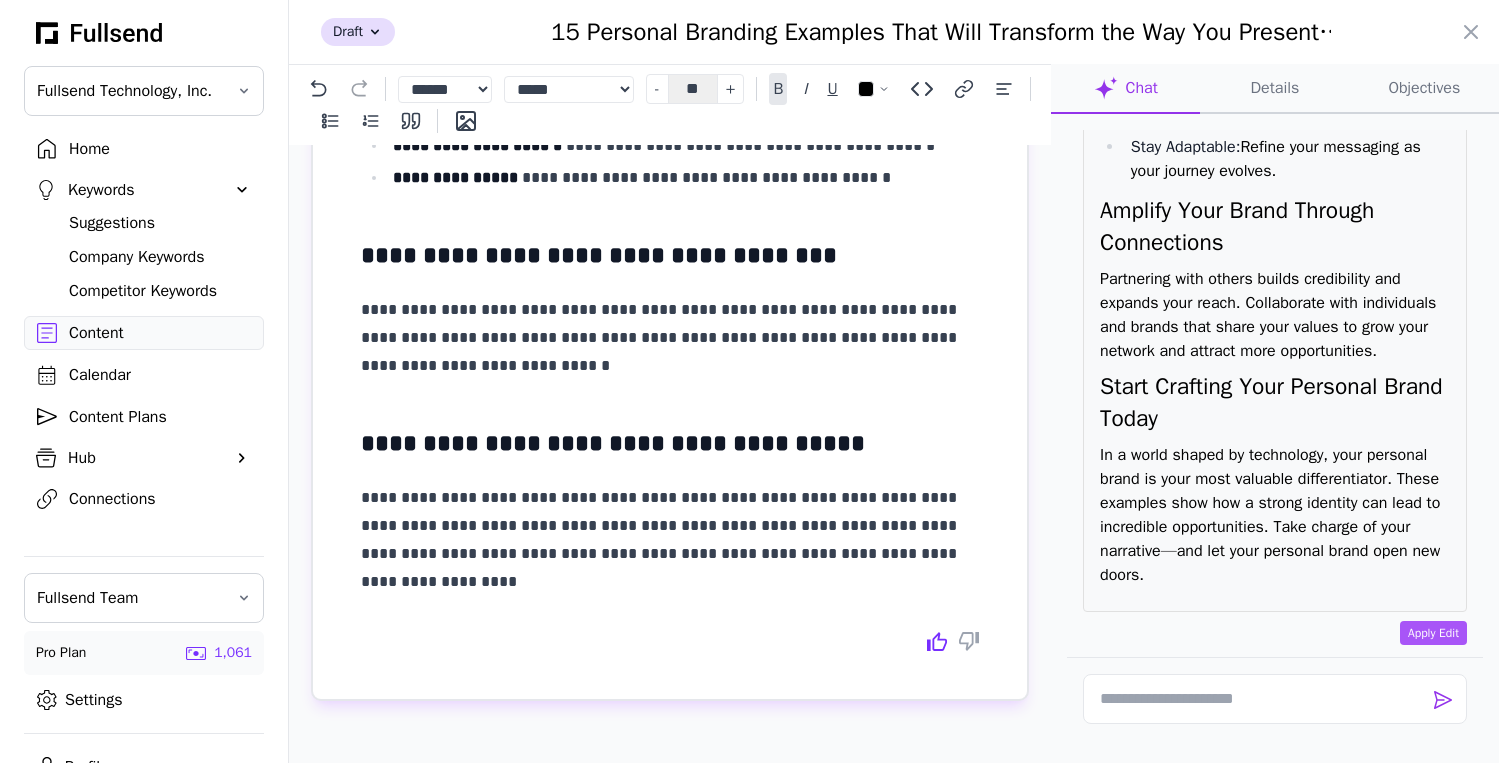 click on "**********" at bounding box center (670, 540) 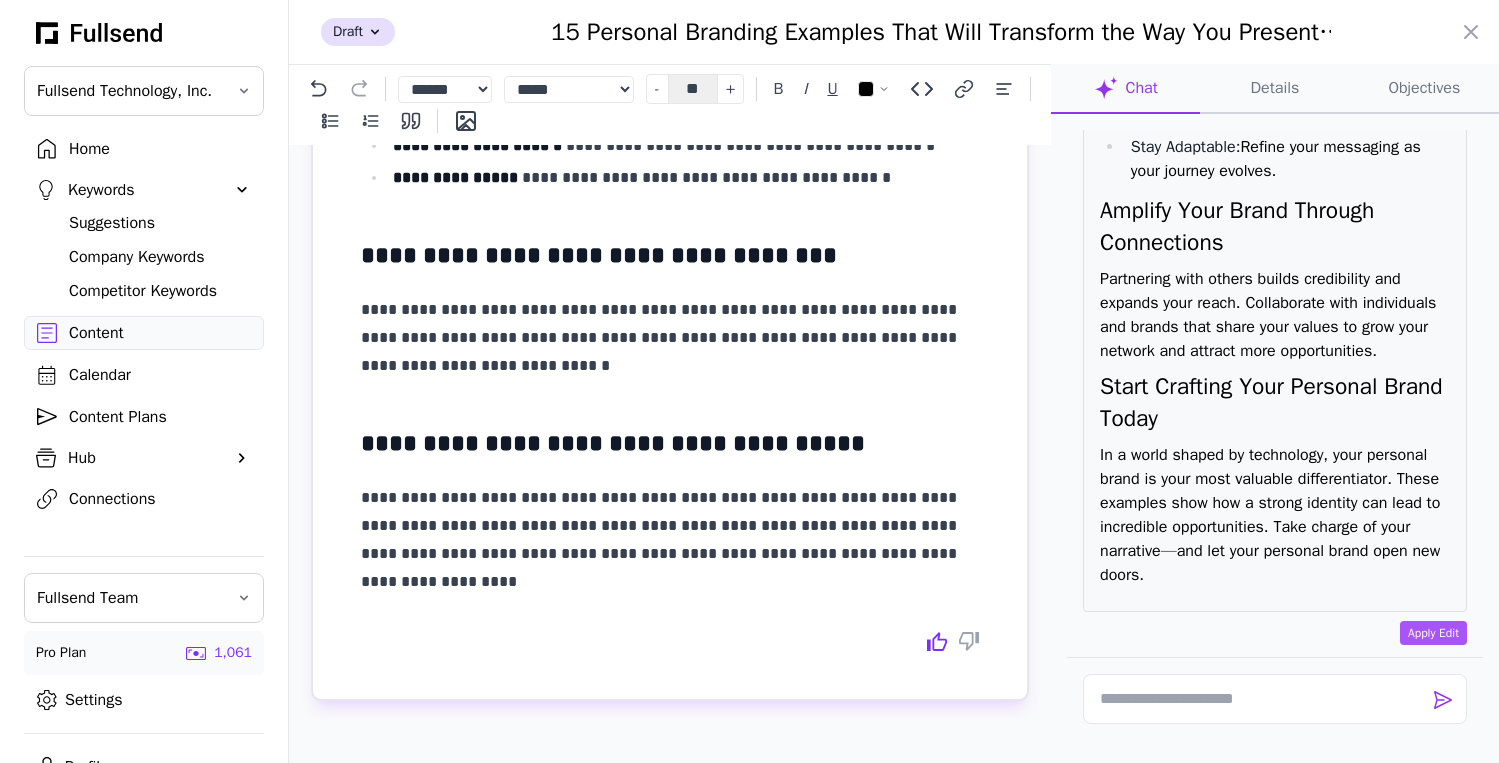scroll, scrollTop: 5413, scrollLeft: 0, axis: vertical 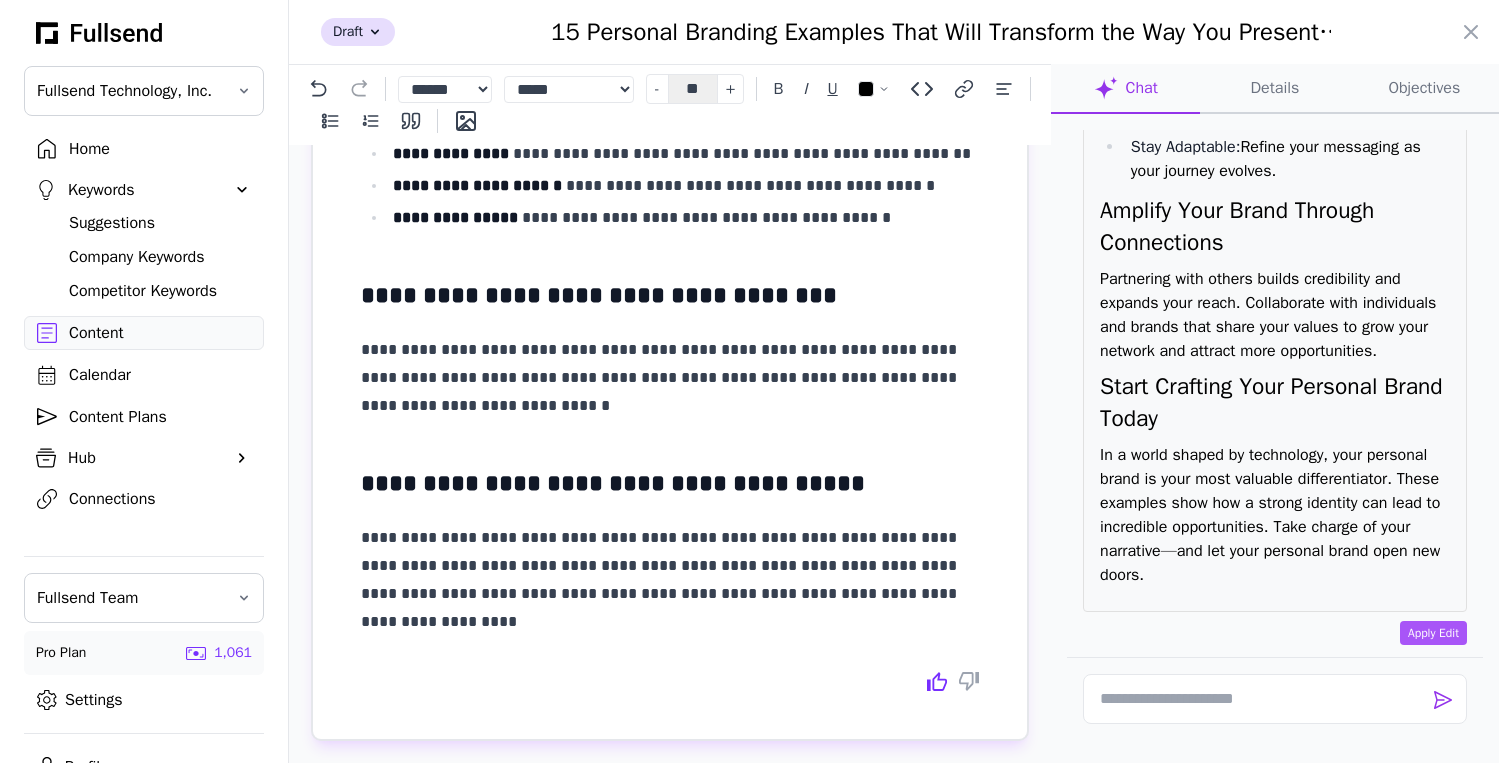 click 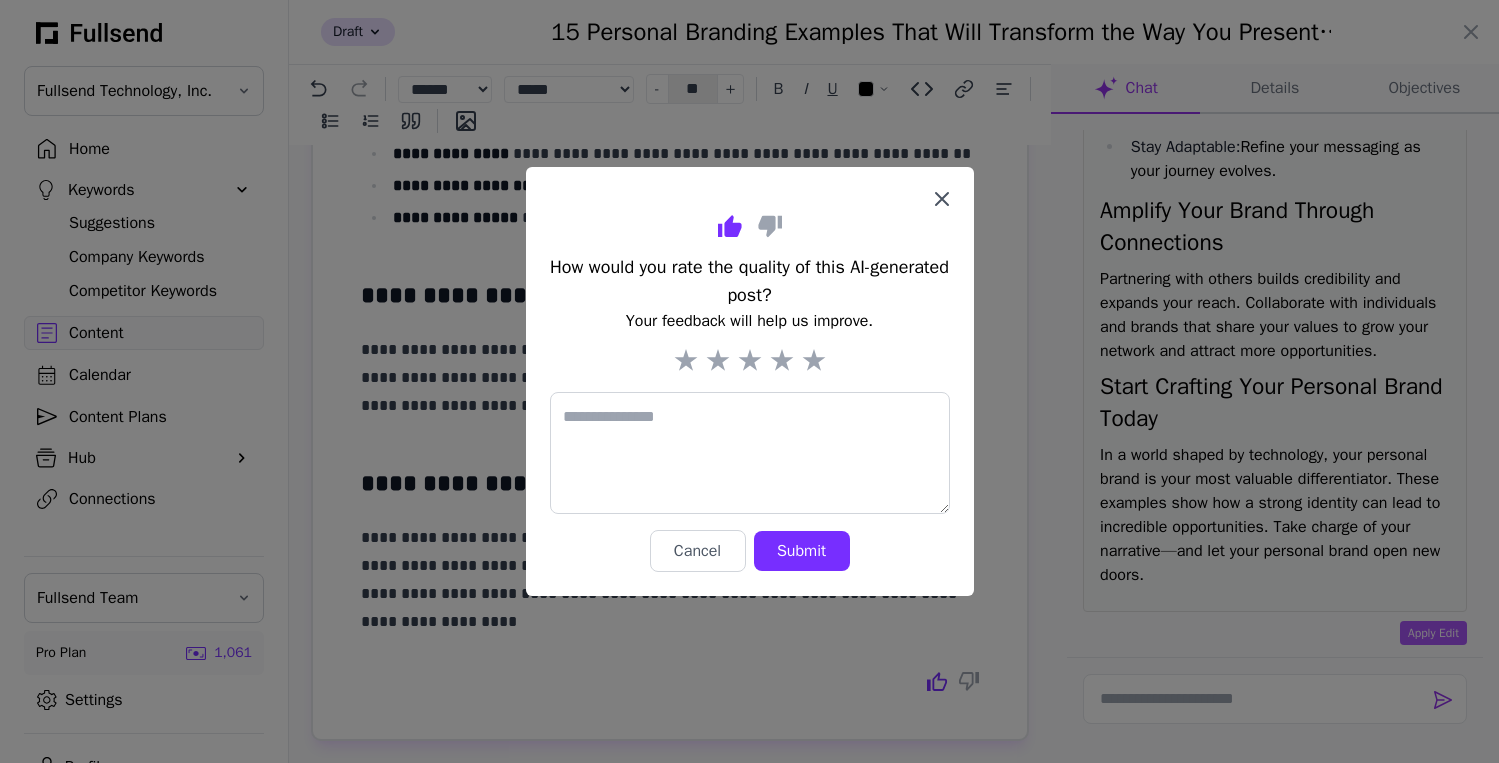 click 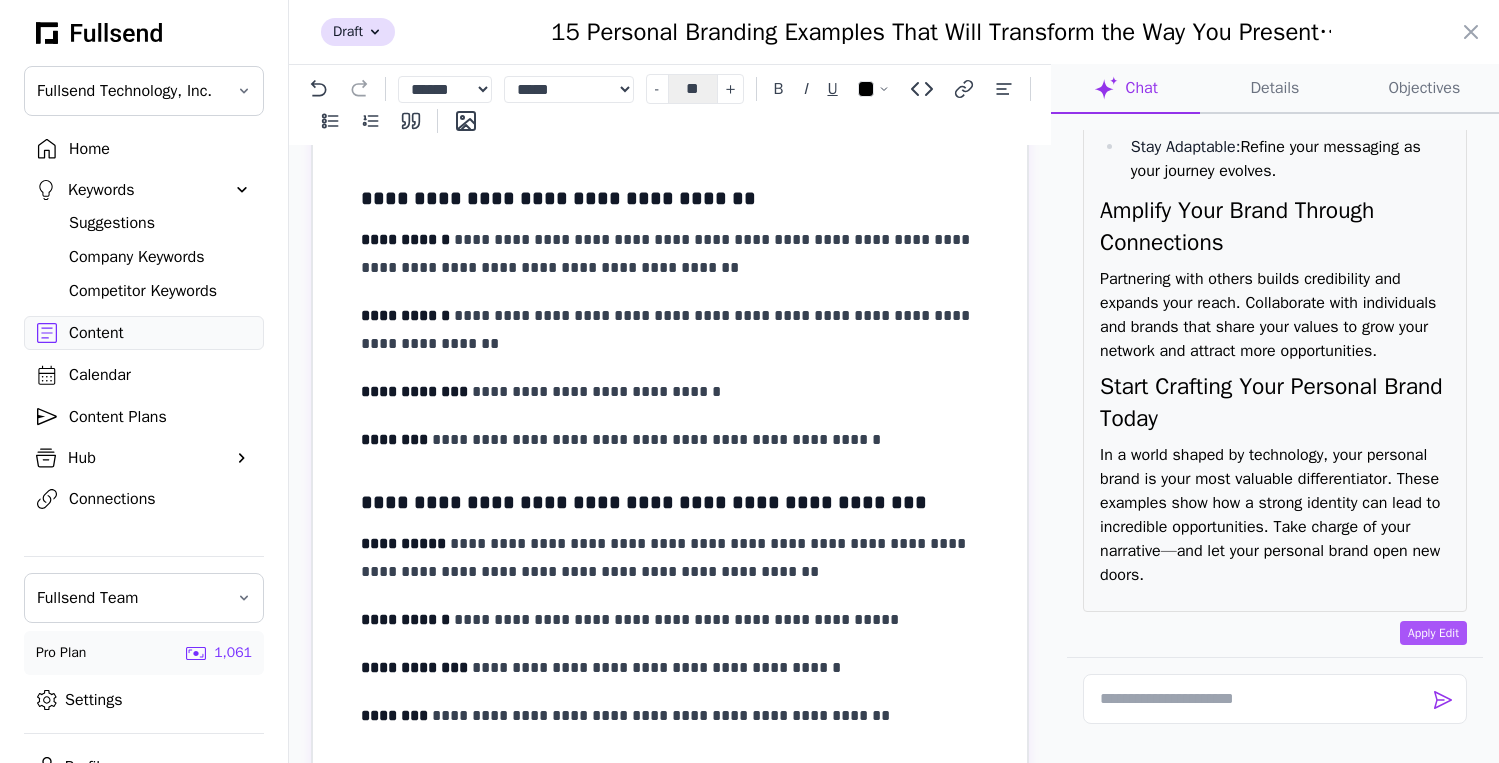 scroll, scrollTop: 1641, scrollLeft: 0, axis: vertical 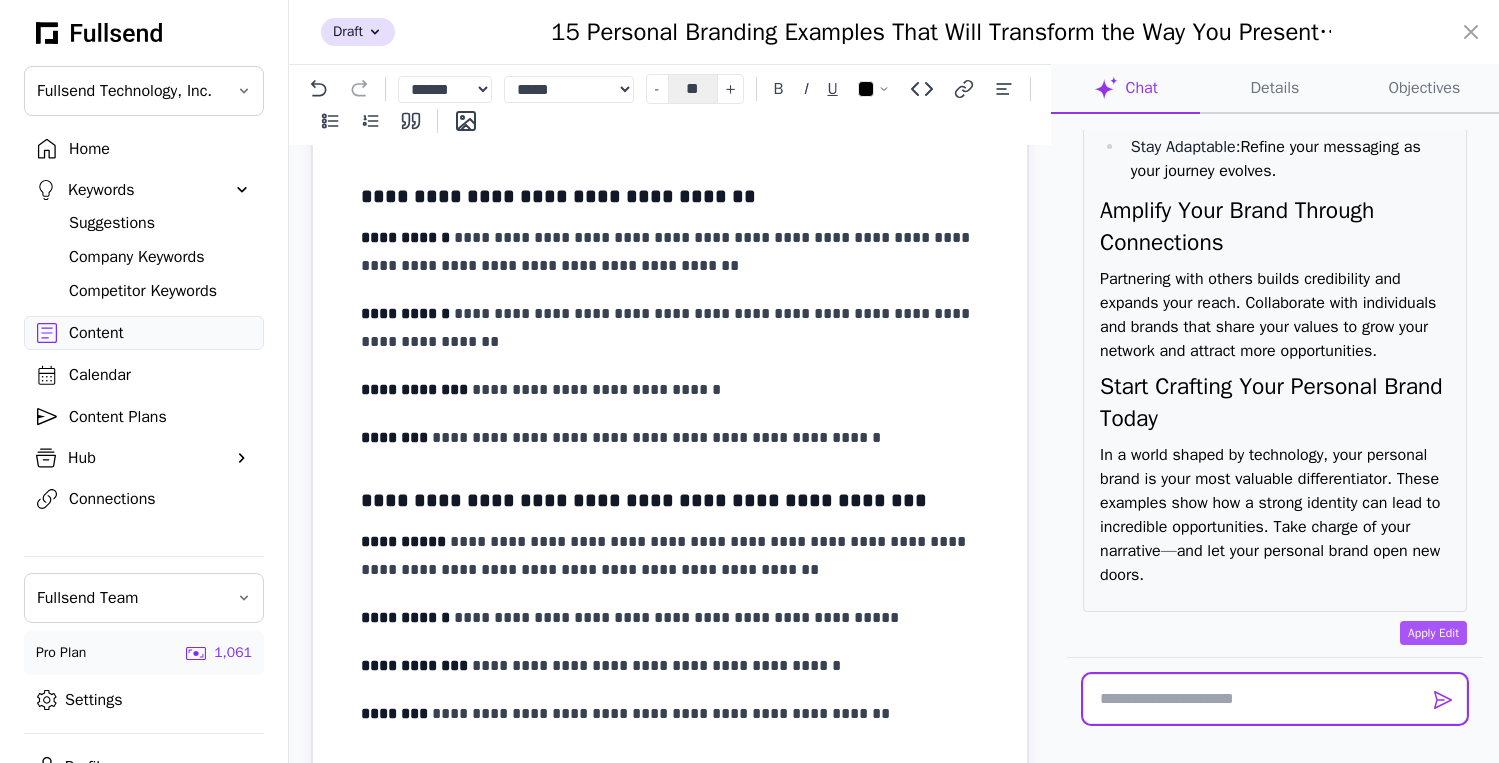 click at bounding box center (1275, 699) 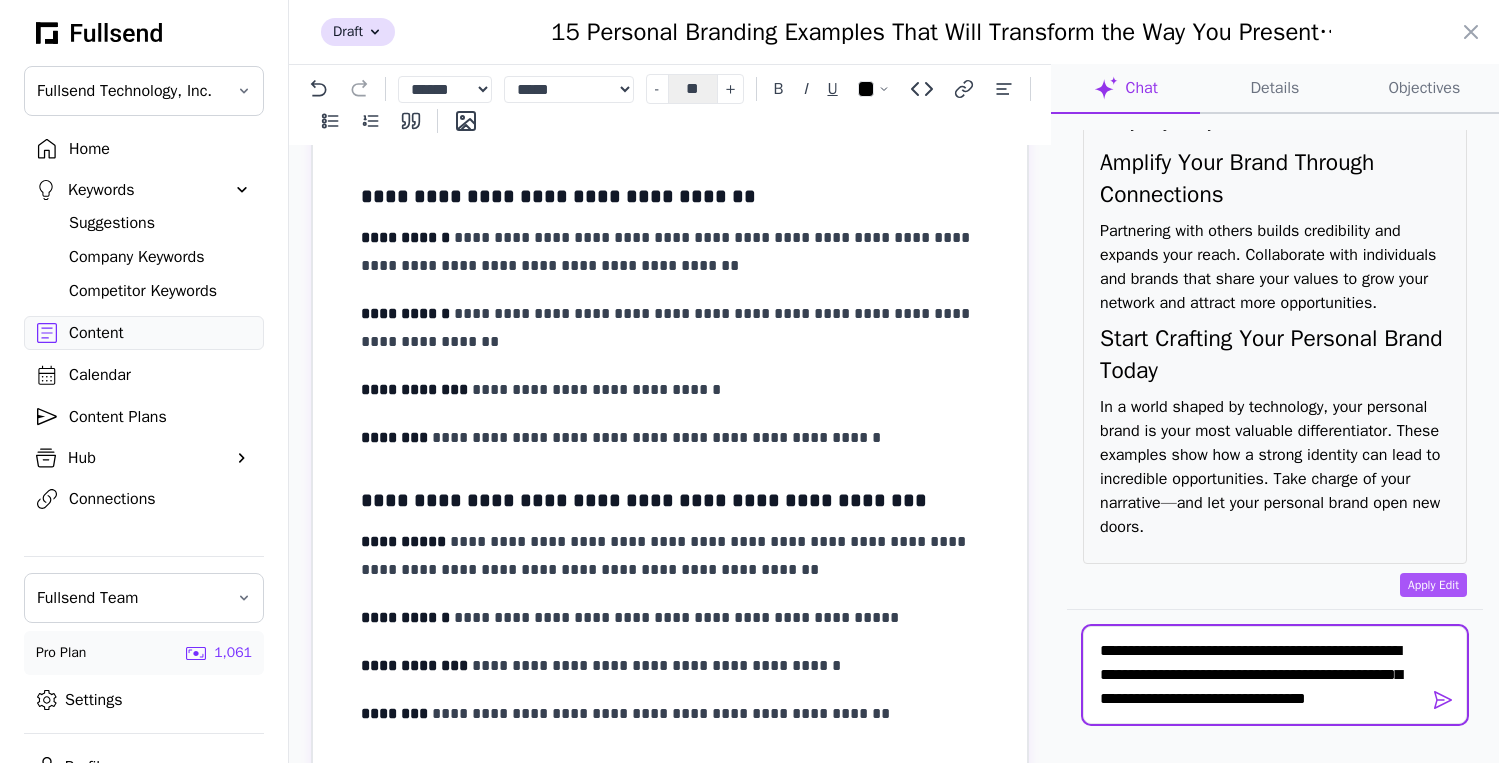 scroll, scrollTop: 0, scrollLeft: 0, axis: both 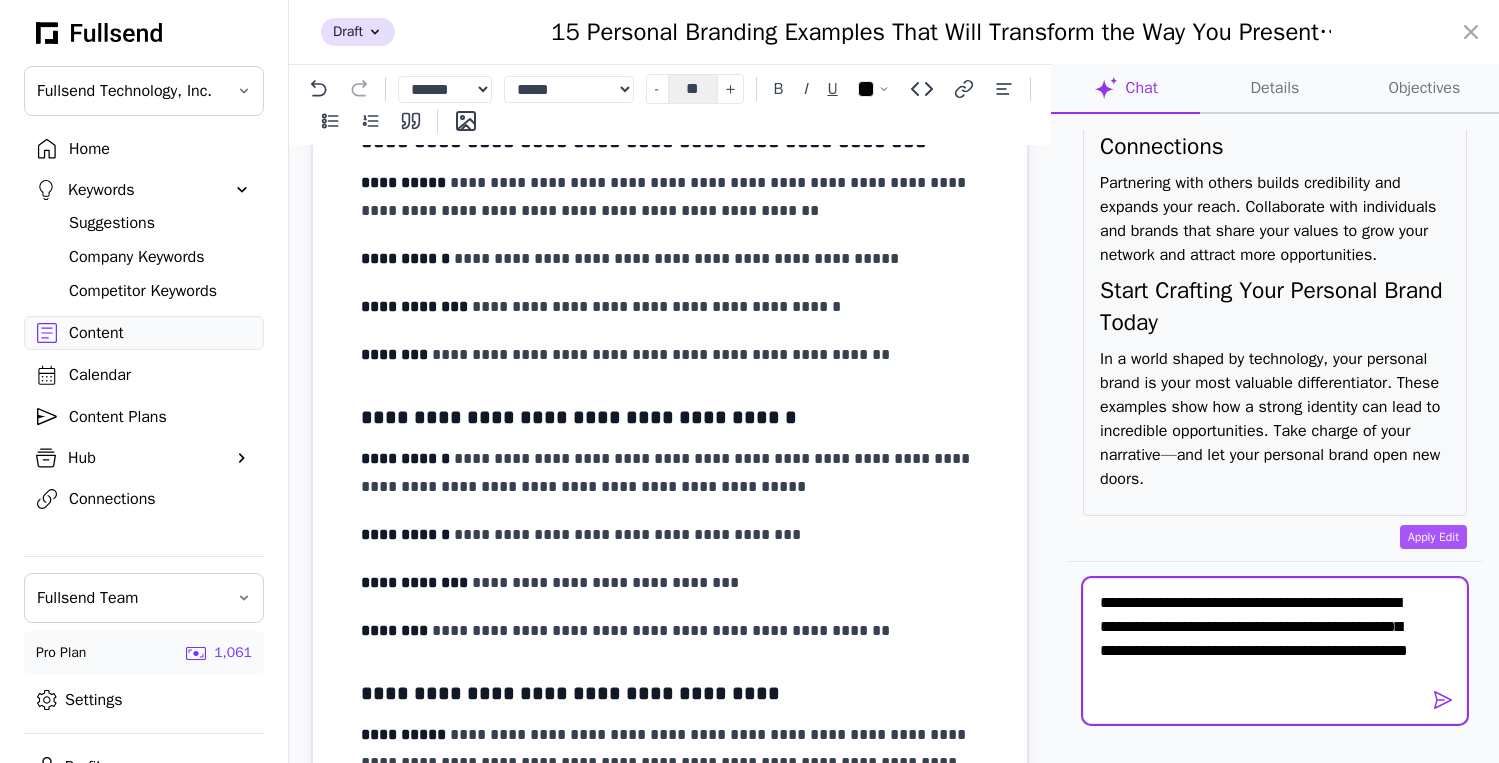 type on "**********" 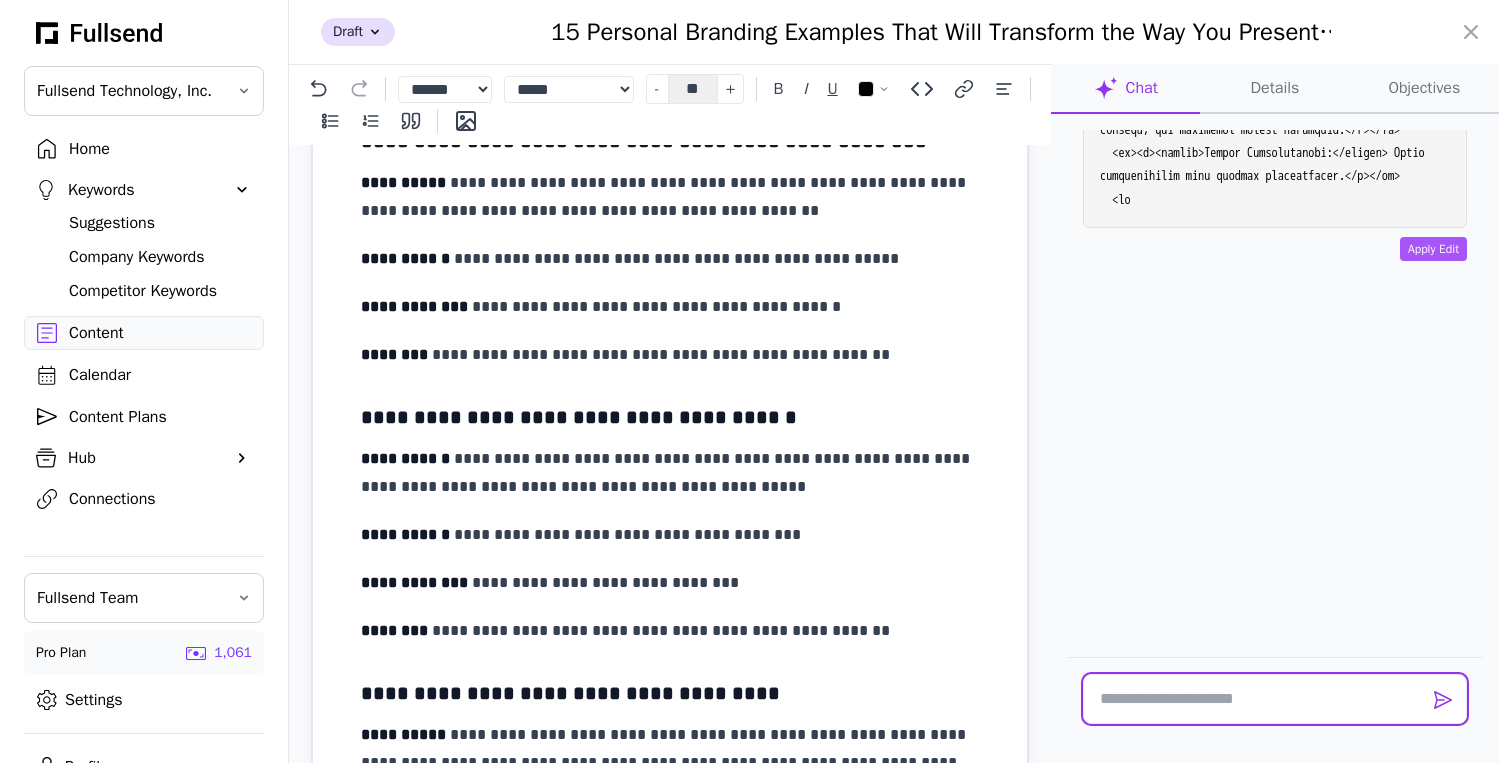 scroll, scrollTop: 19304, scrollLeft: 0, axis: vertical 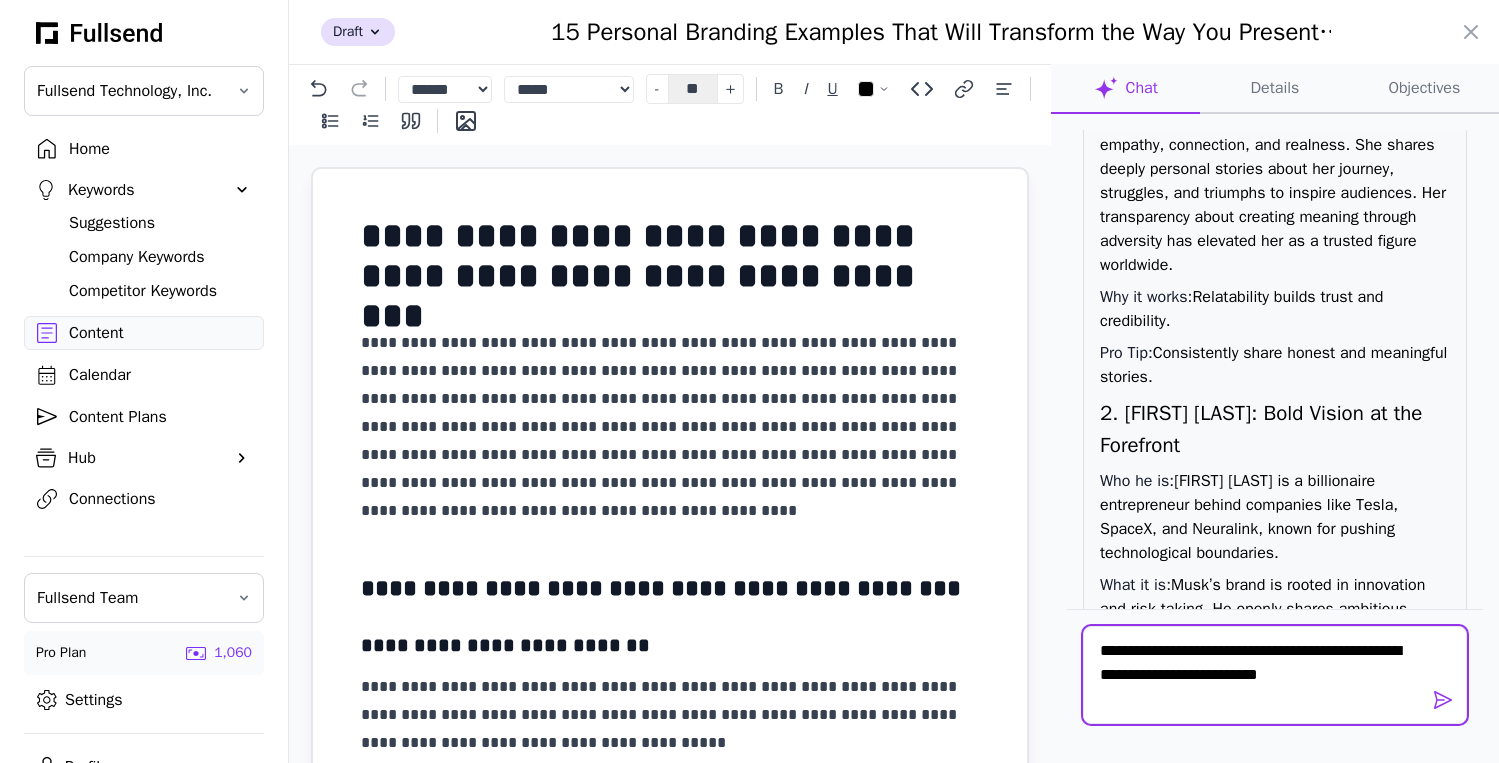 type on "**********" 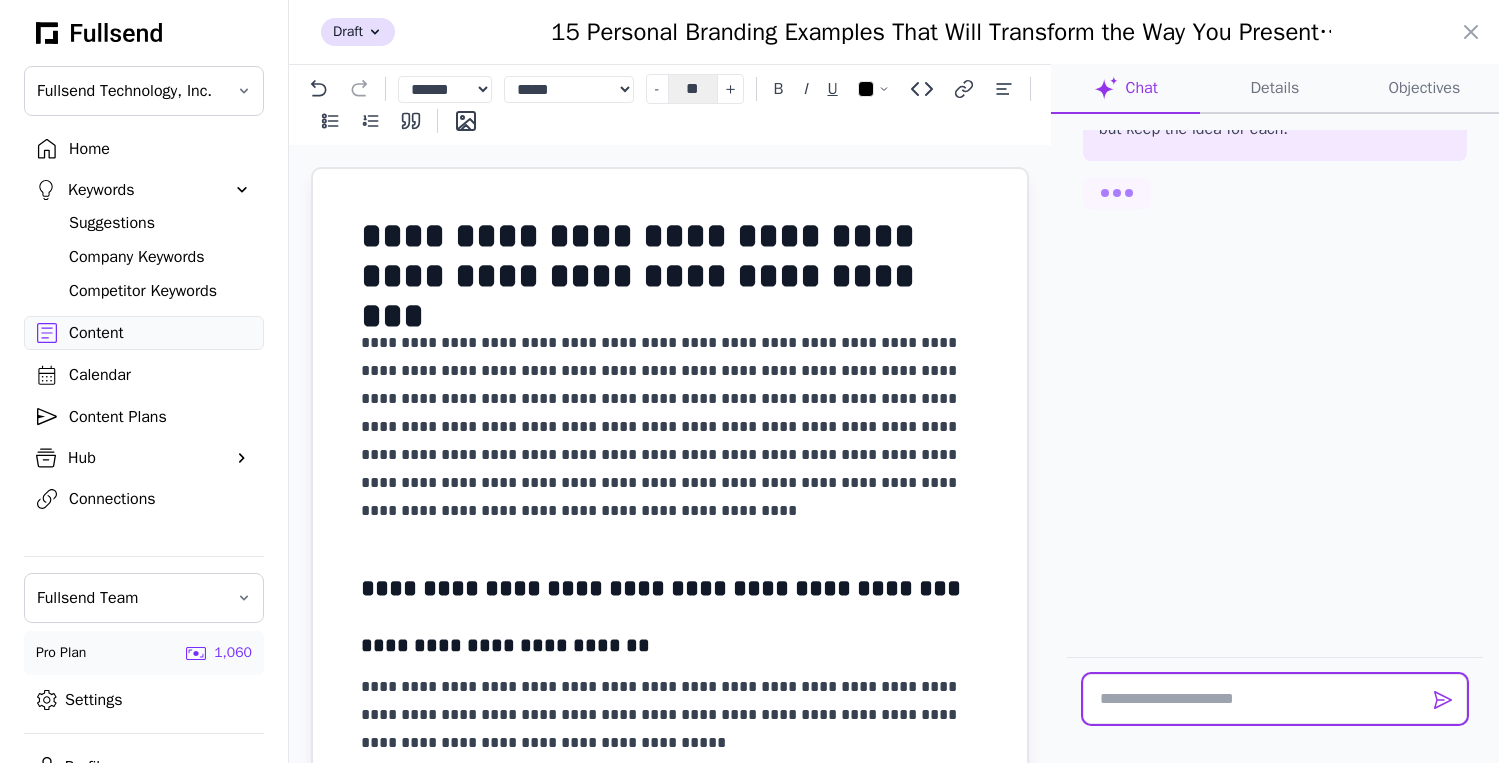 scroll, scrollTop: 19963, scrollLeft: 0, axis: vertical 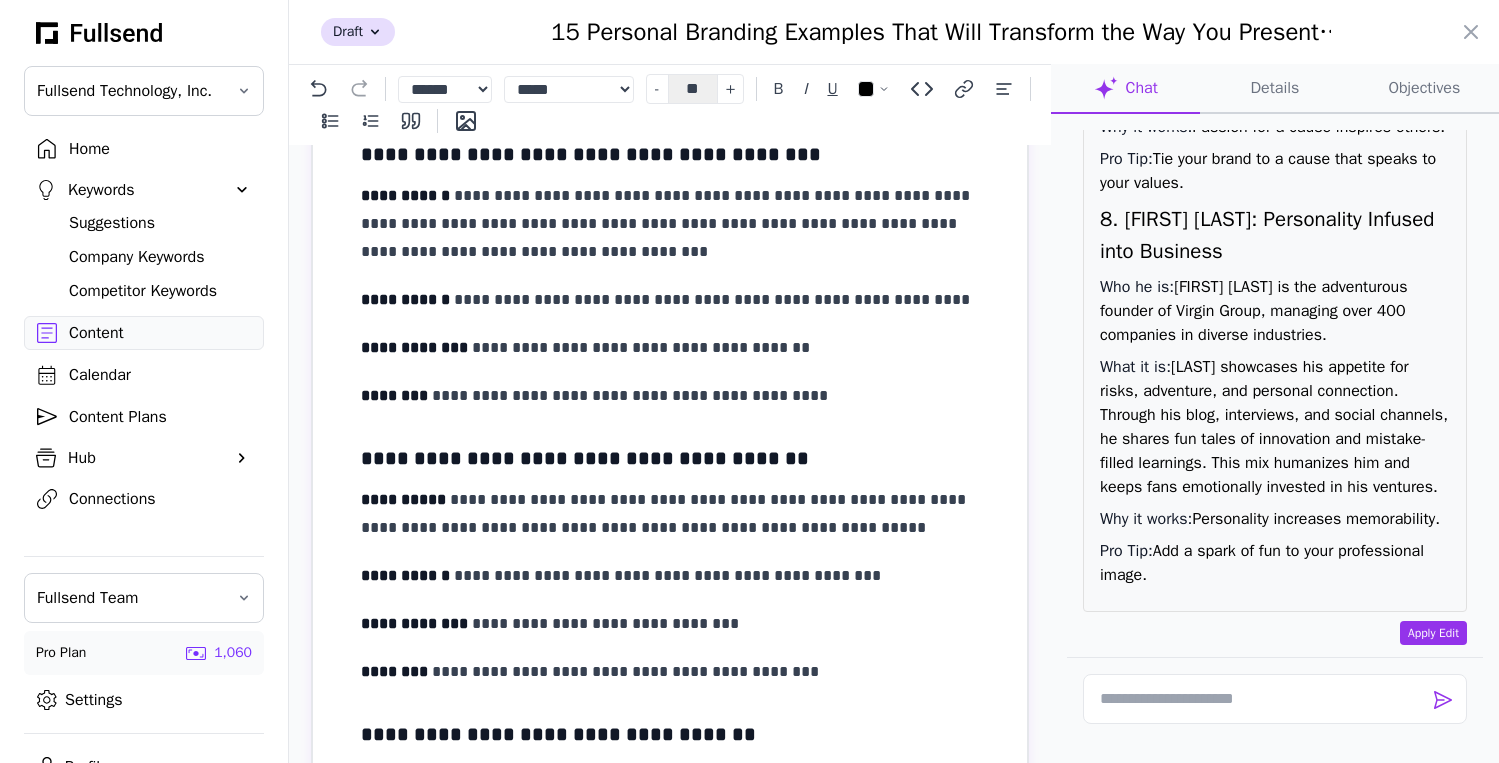 click on "Apply Edit" at bounding box center [1433, 633] 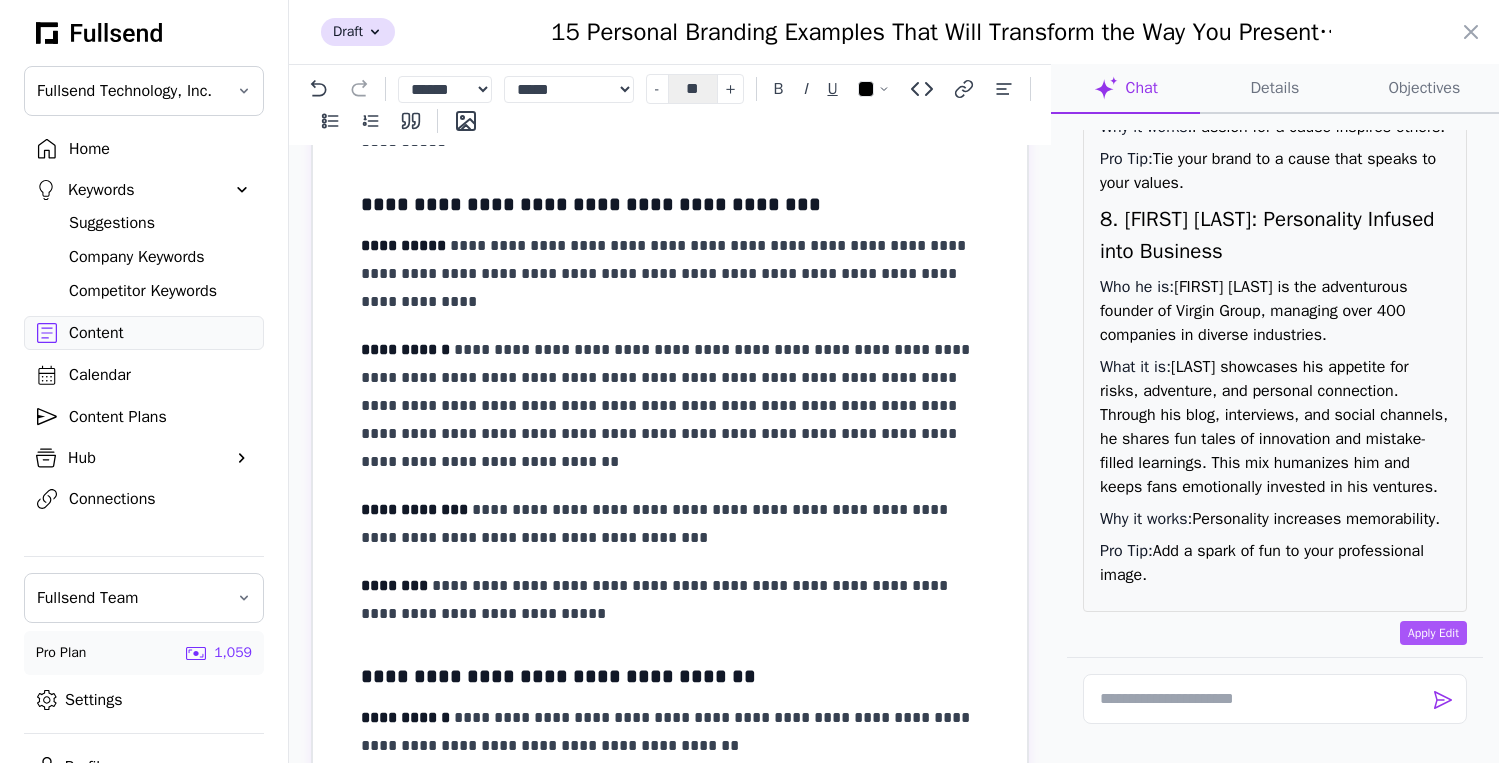 scroll, scrollTop: 1508, scrollLeft: 0, axis: vertical 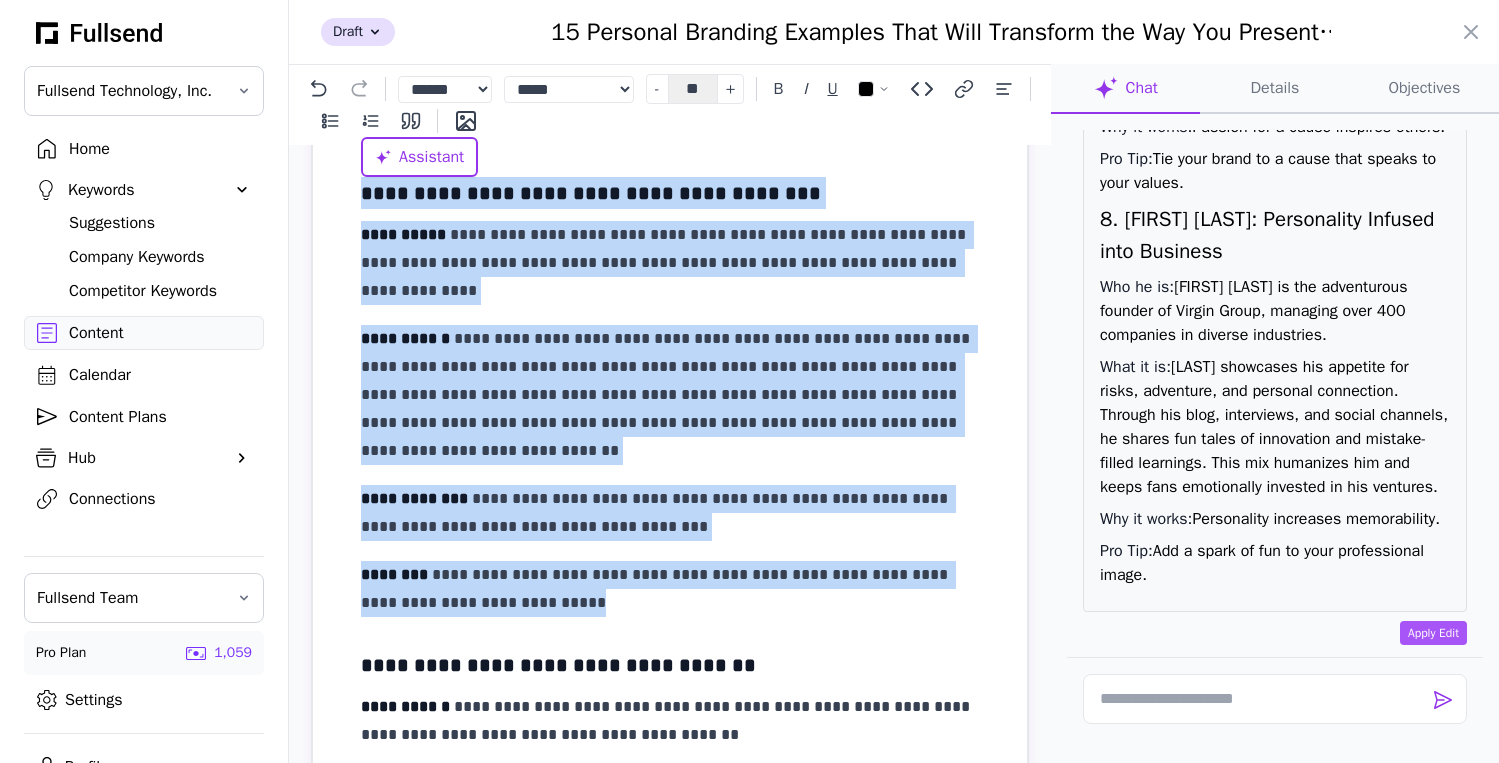 drag, startPoint x: 570, startPoint y: 601, endPoint x: 351, endPoint y: 207, distance: 450.77377 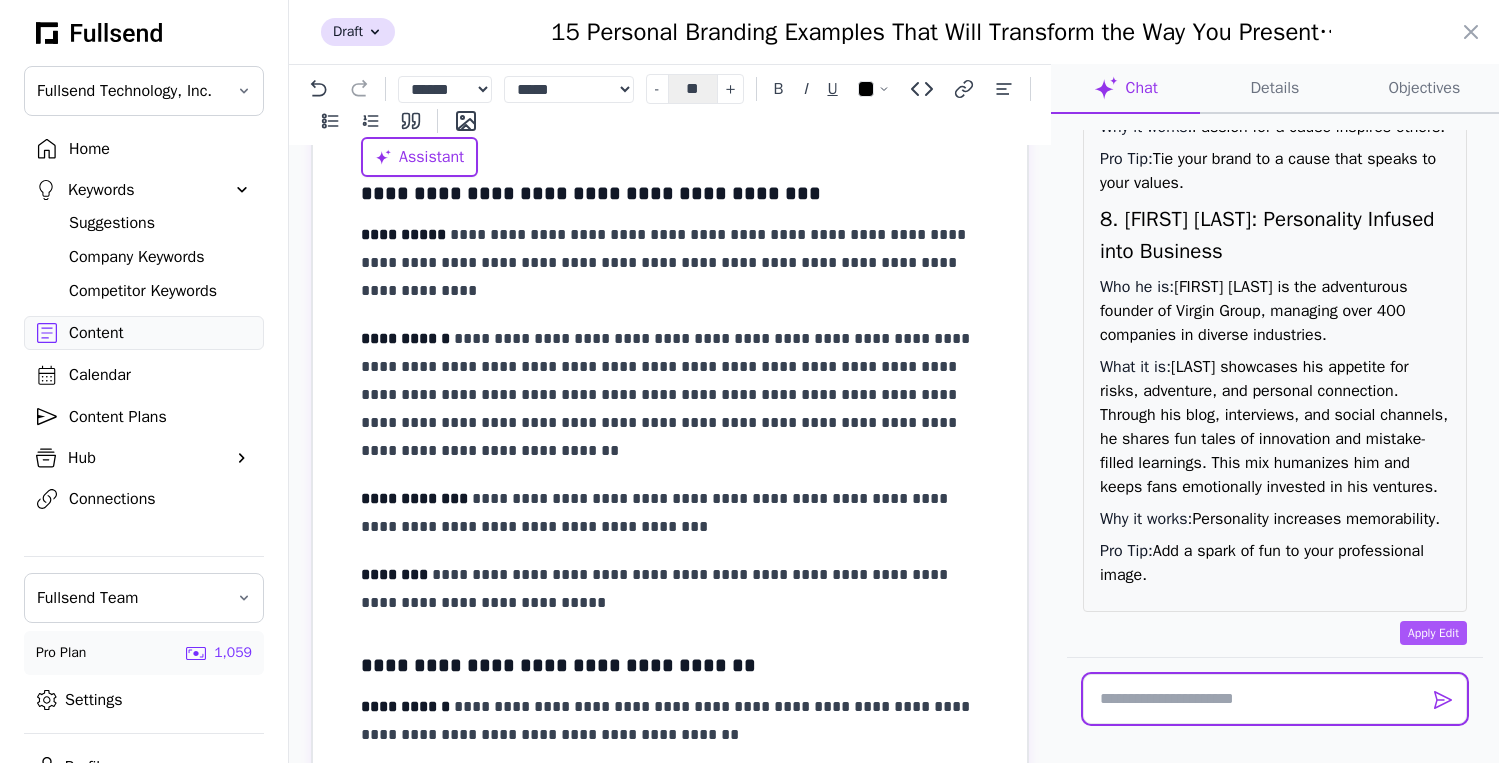 click at bounding box center (1275, 699) 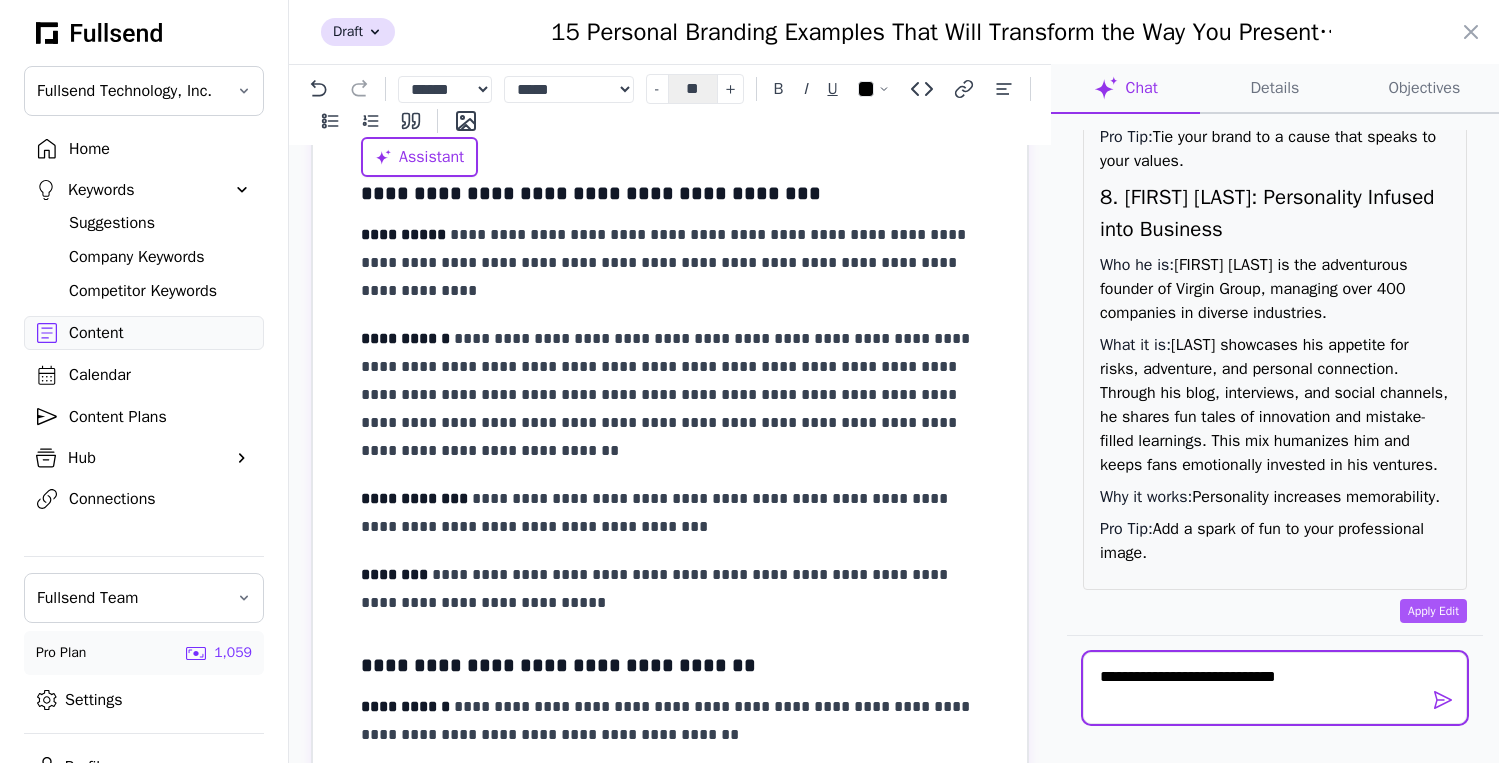 paste on "**********" 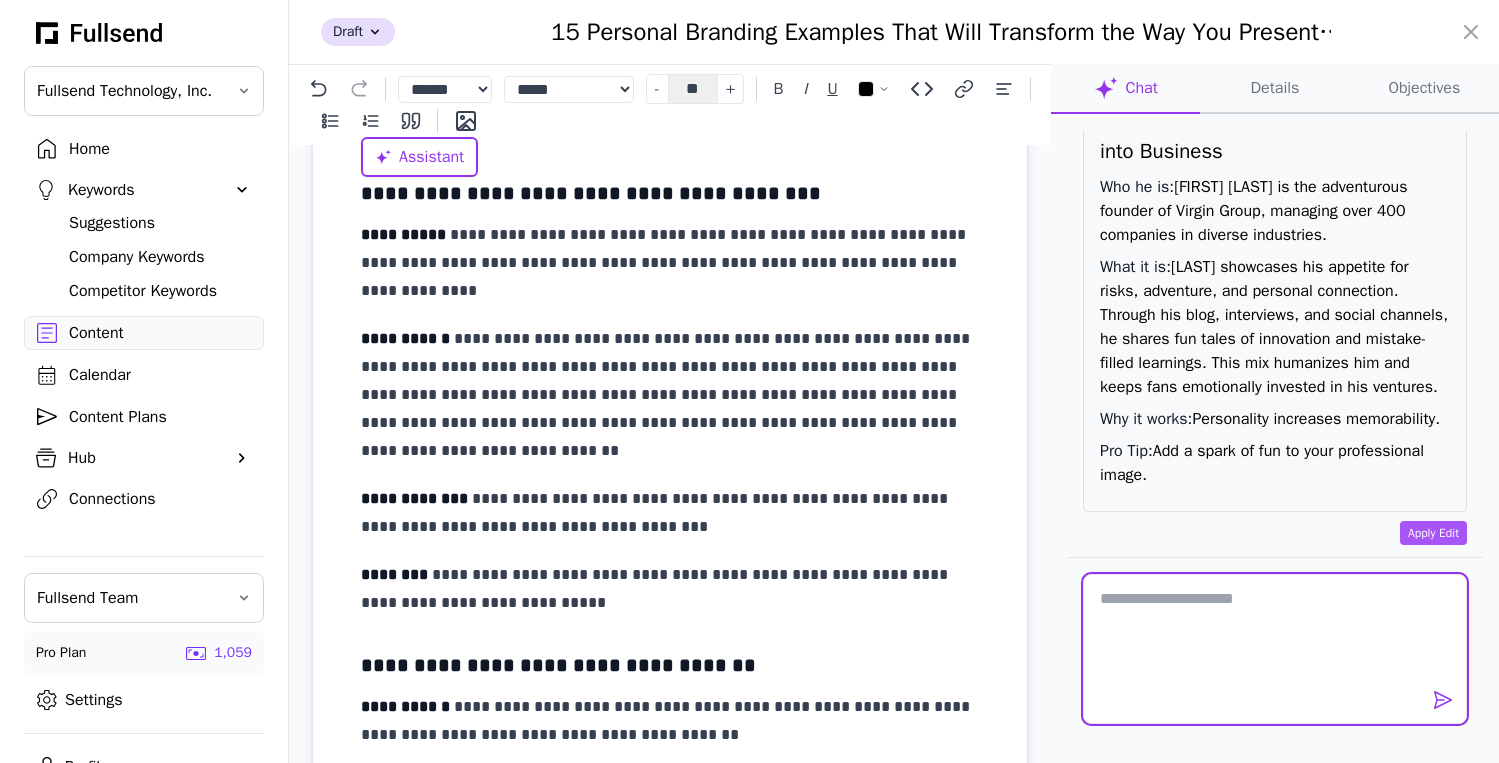 scroll, scrollTop: 0, scrollLeft: 0, axis: both 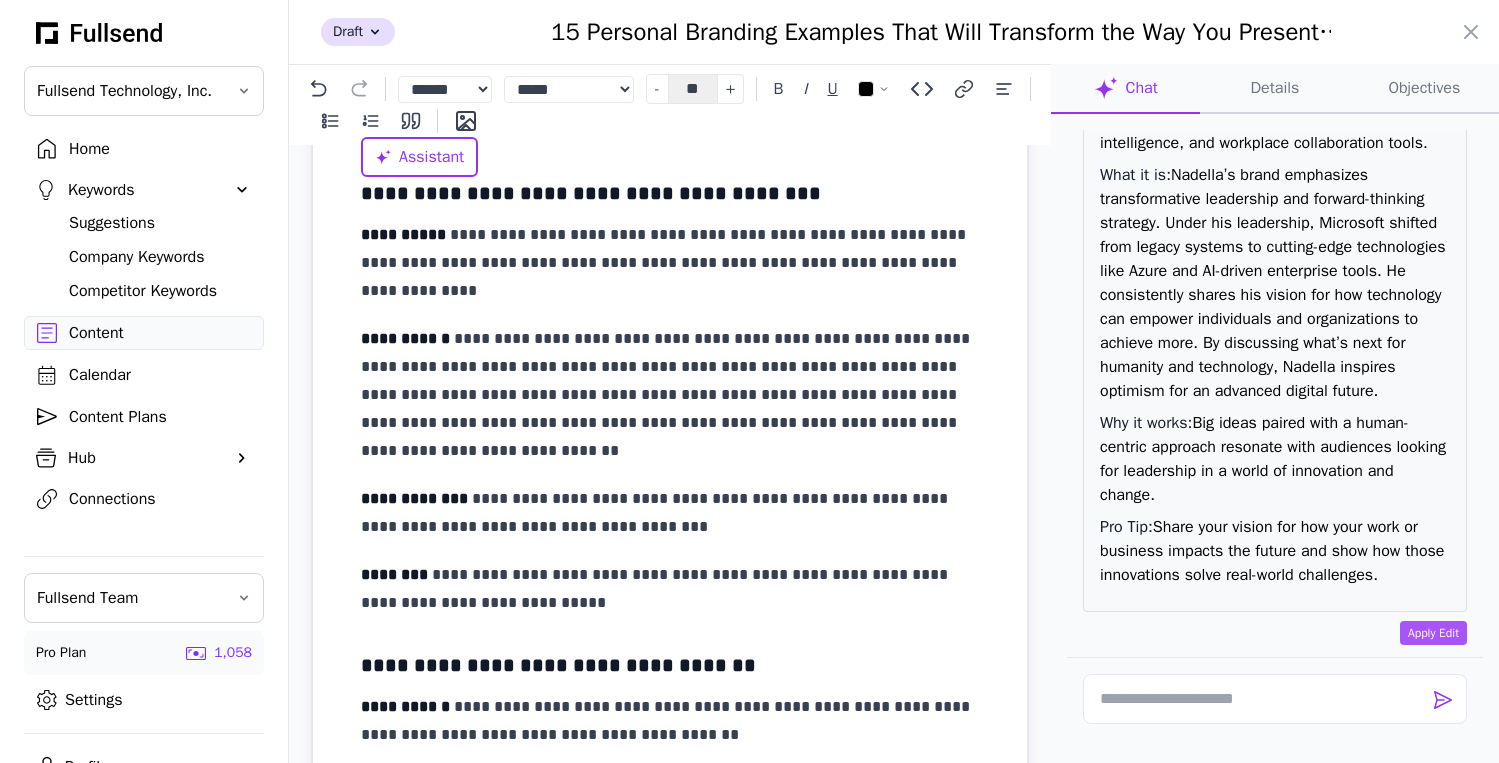 drag, startPoint x: 1441, startPoint y: 572, endPoint x: 1145, endPoint y: 233, distance: 450.0411 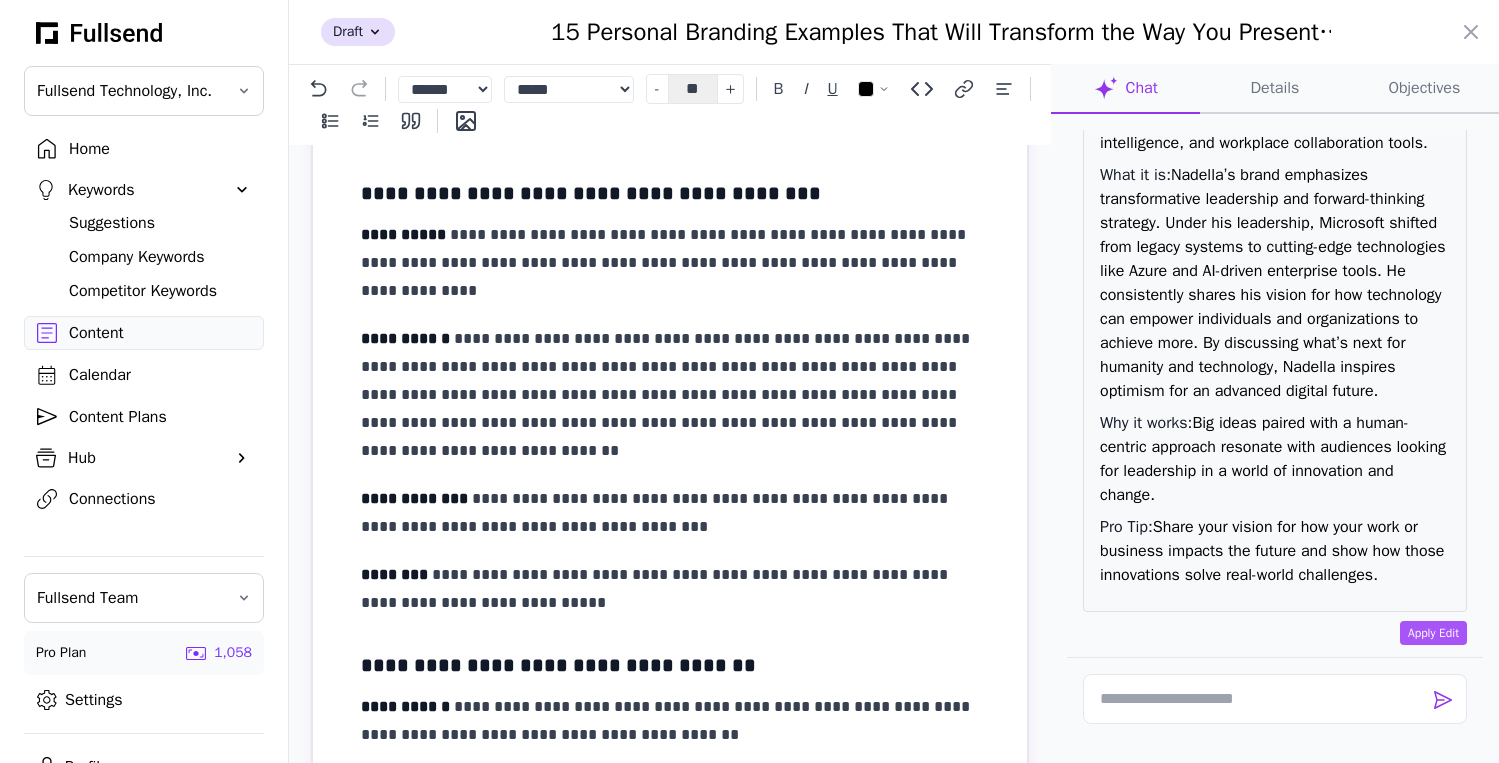 click on "**********" at bounding box center [670, 589] 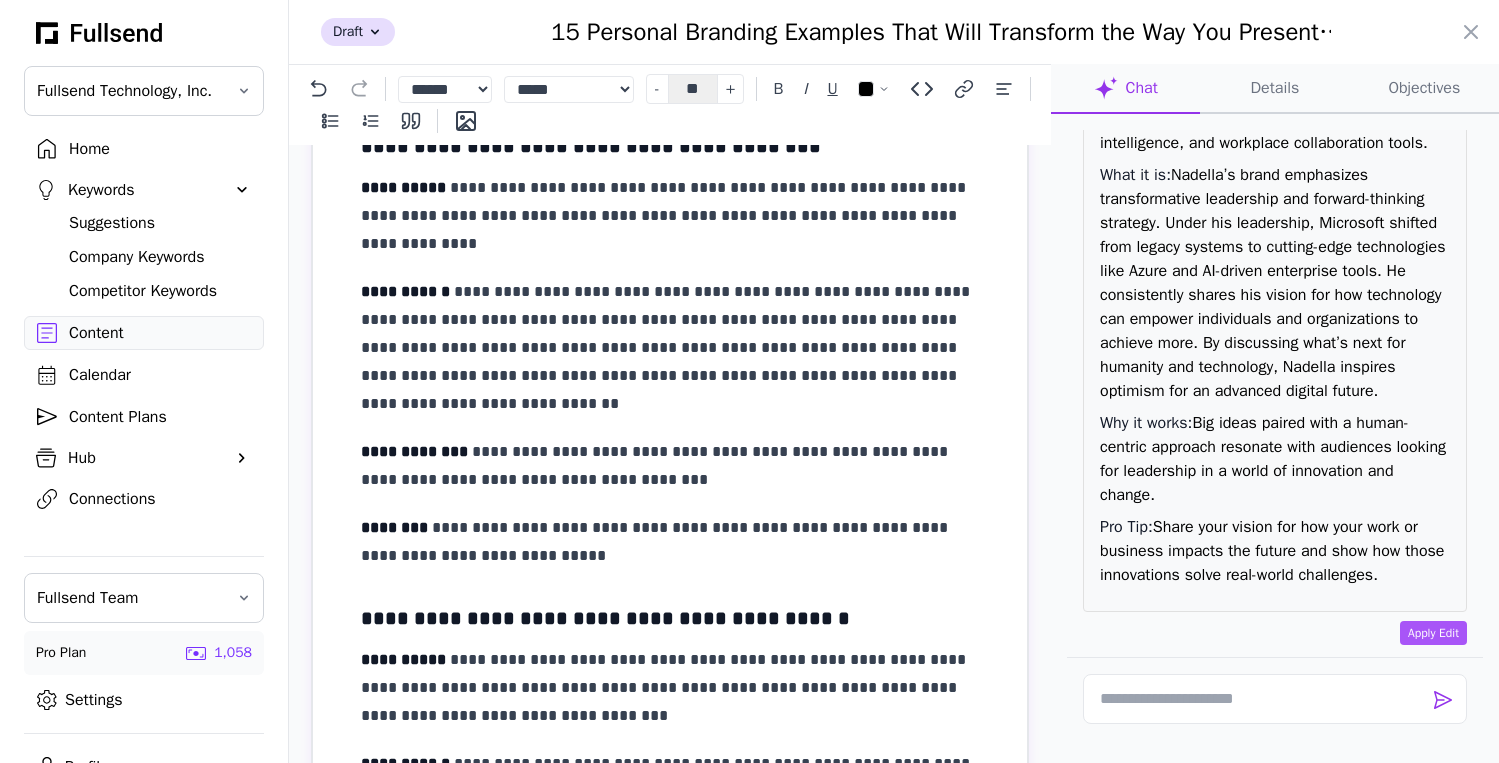 scroll, scrollTop: 1548, scrollLeft: 0, axis: vertical 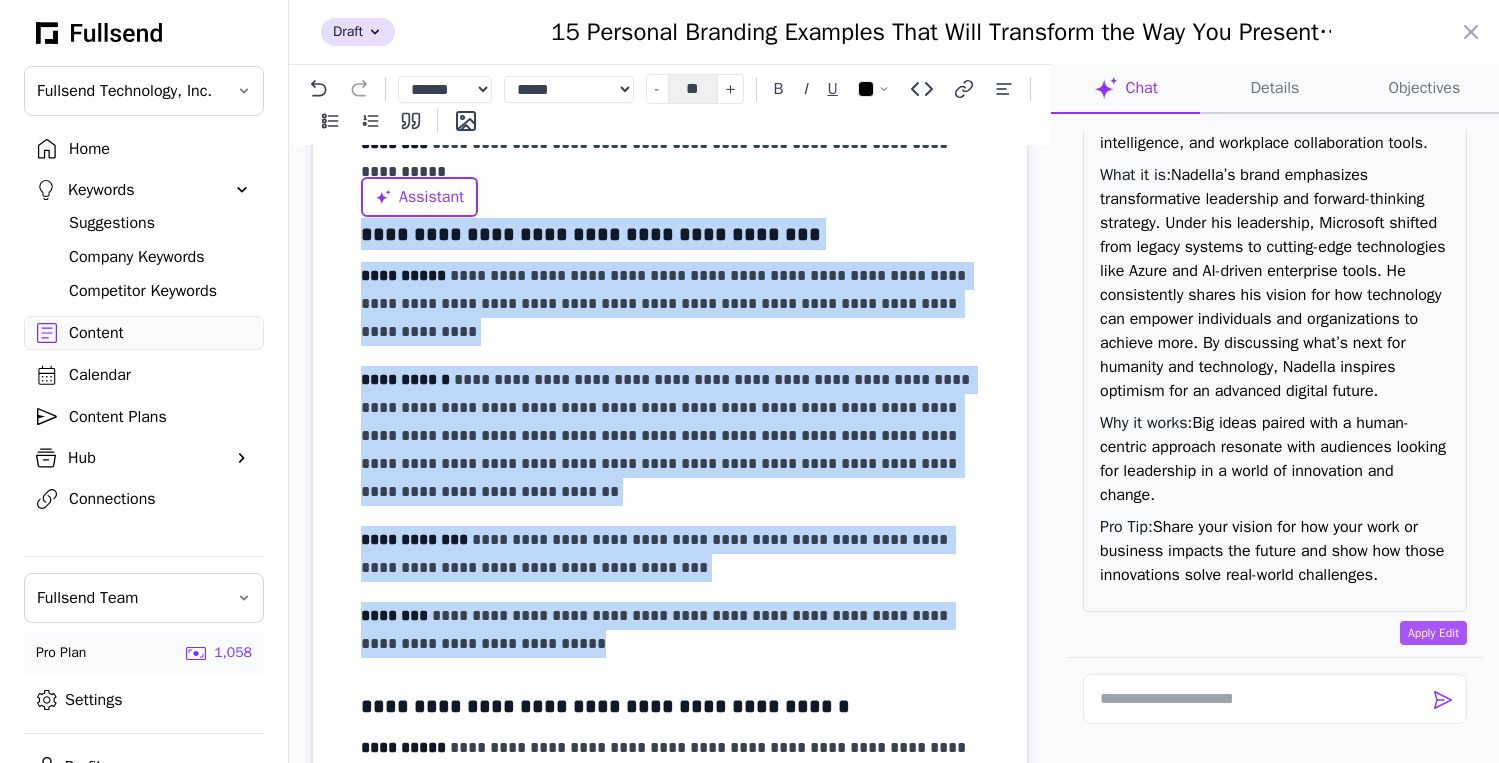 drag, startPoint x: 546, startPoint y: 559, endPoint x: 360, endPoint y: 232, distance: 376.1981 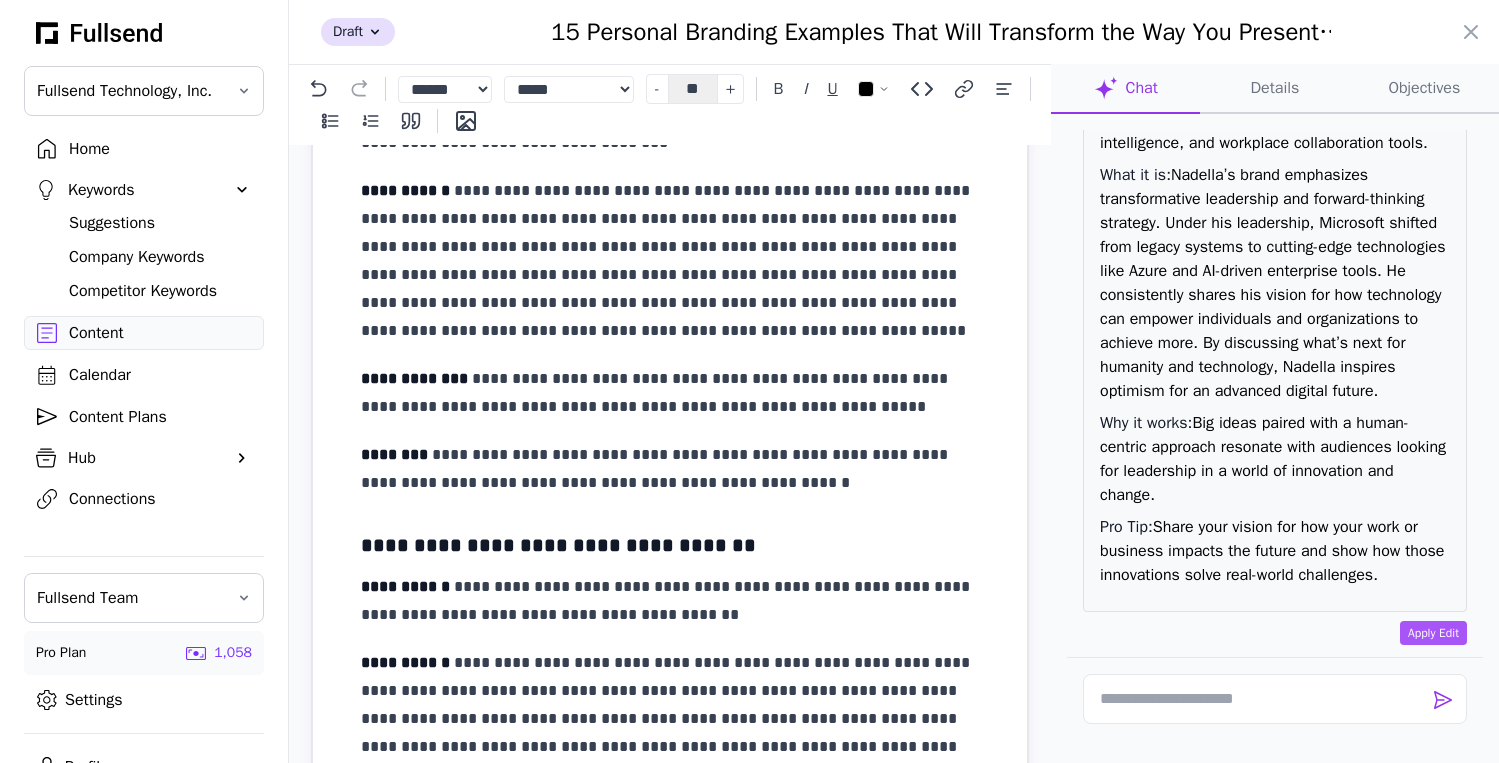 scroll, scrollTop: 1665, scrollLeft: 0, axis: vertical 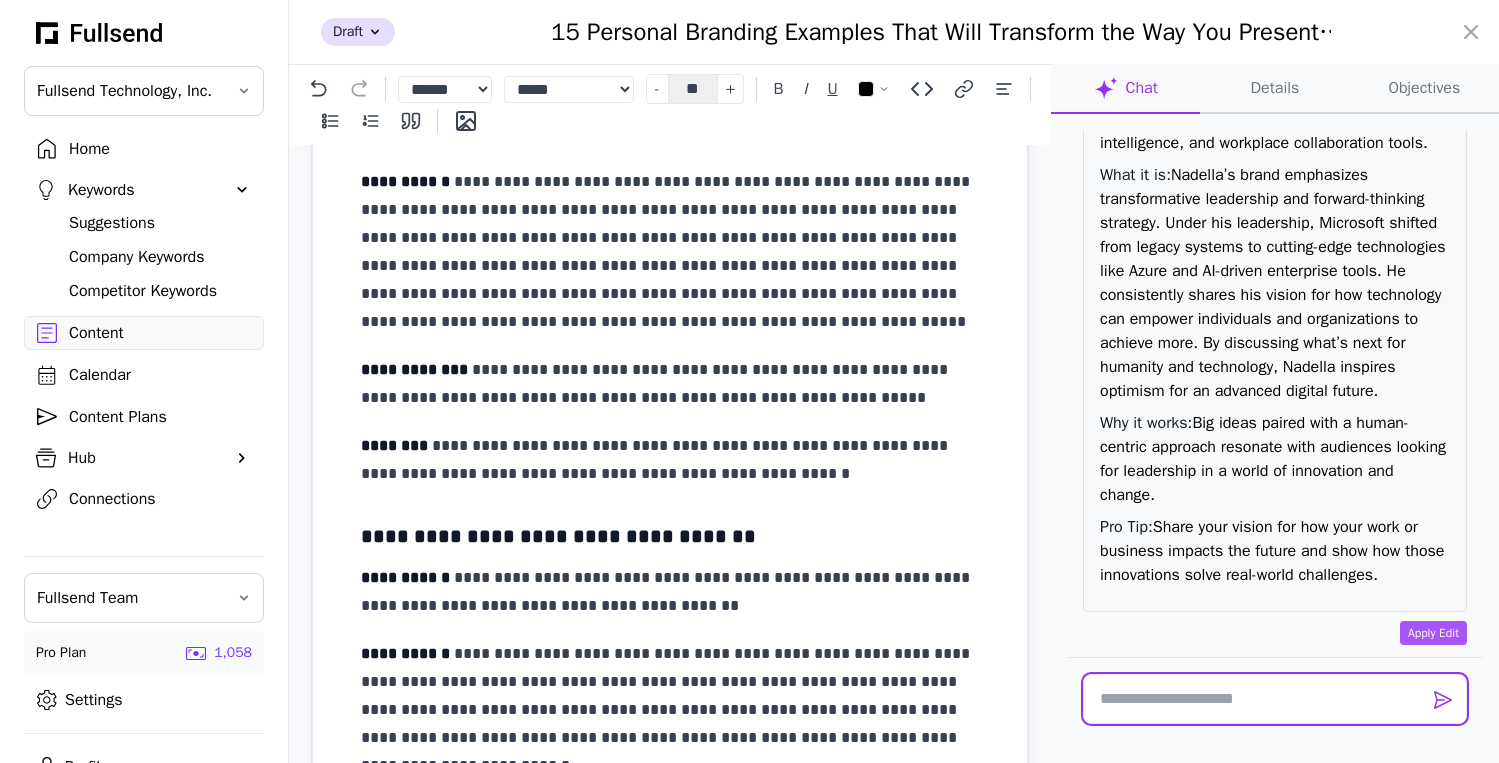 click at bounding box center (1275, 699) 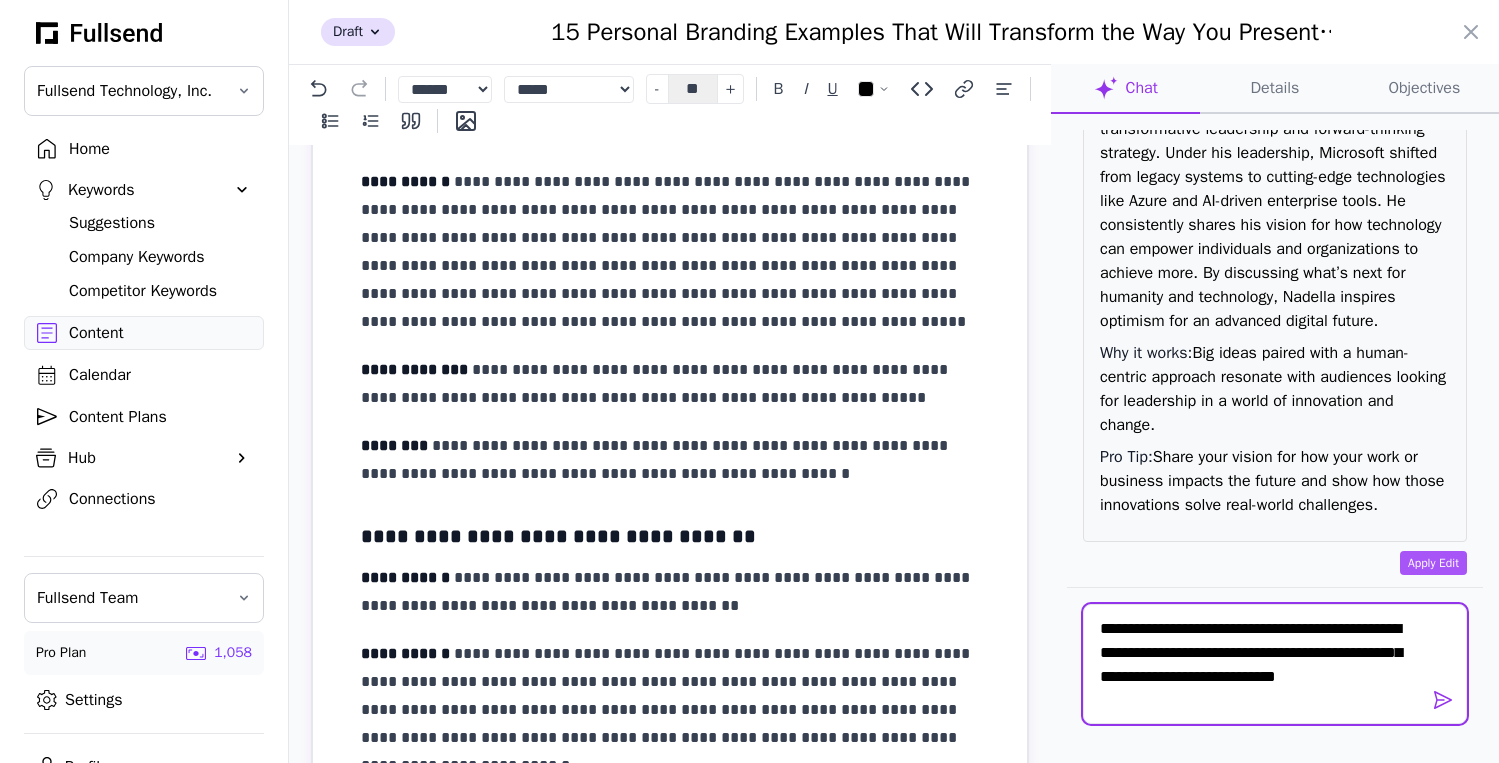 scroll, scrollTop: 0, scrollLeft: 0, axis: both 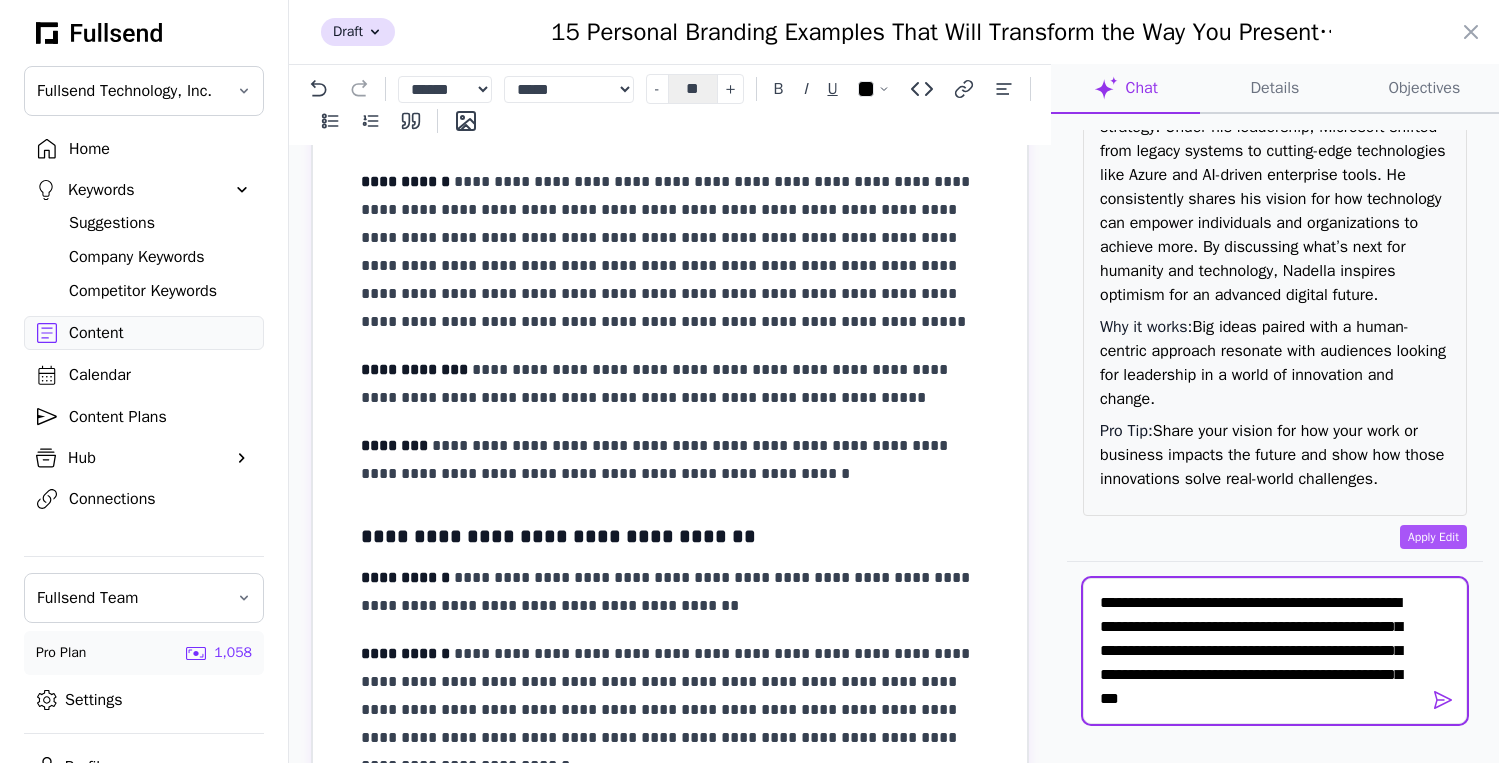 type on "**********" 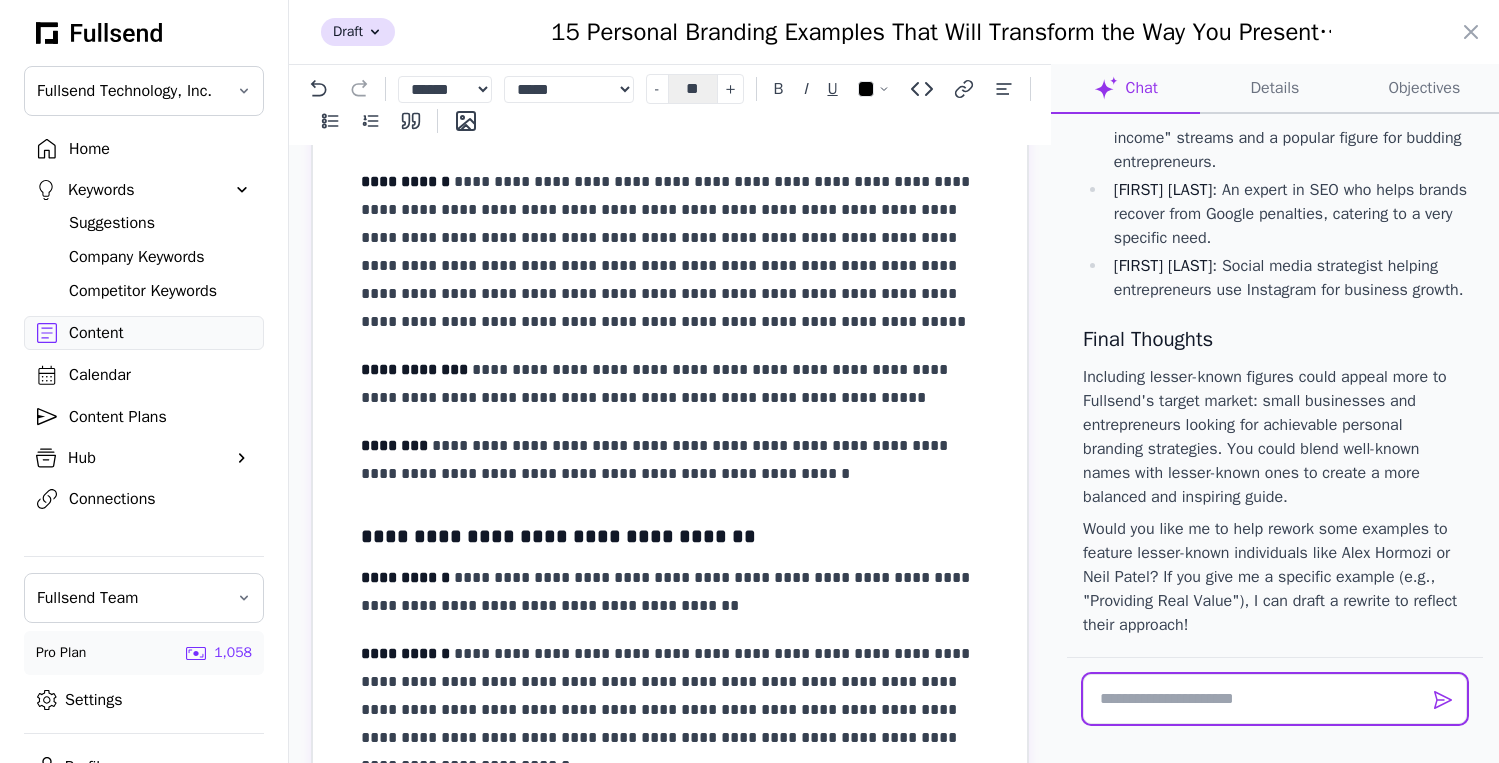 scroll, scrollTop: 28095, scrollLeft: 0, axis: vertical 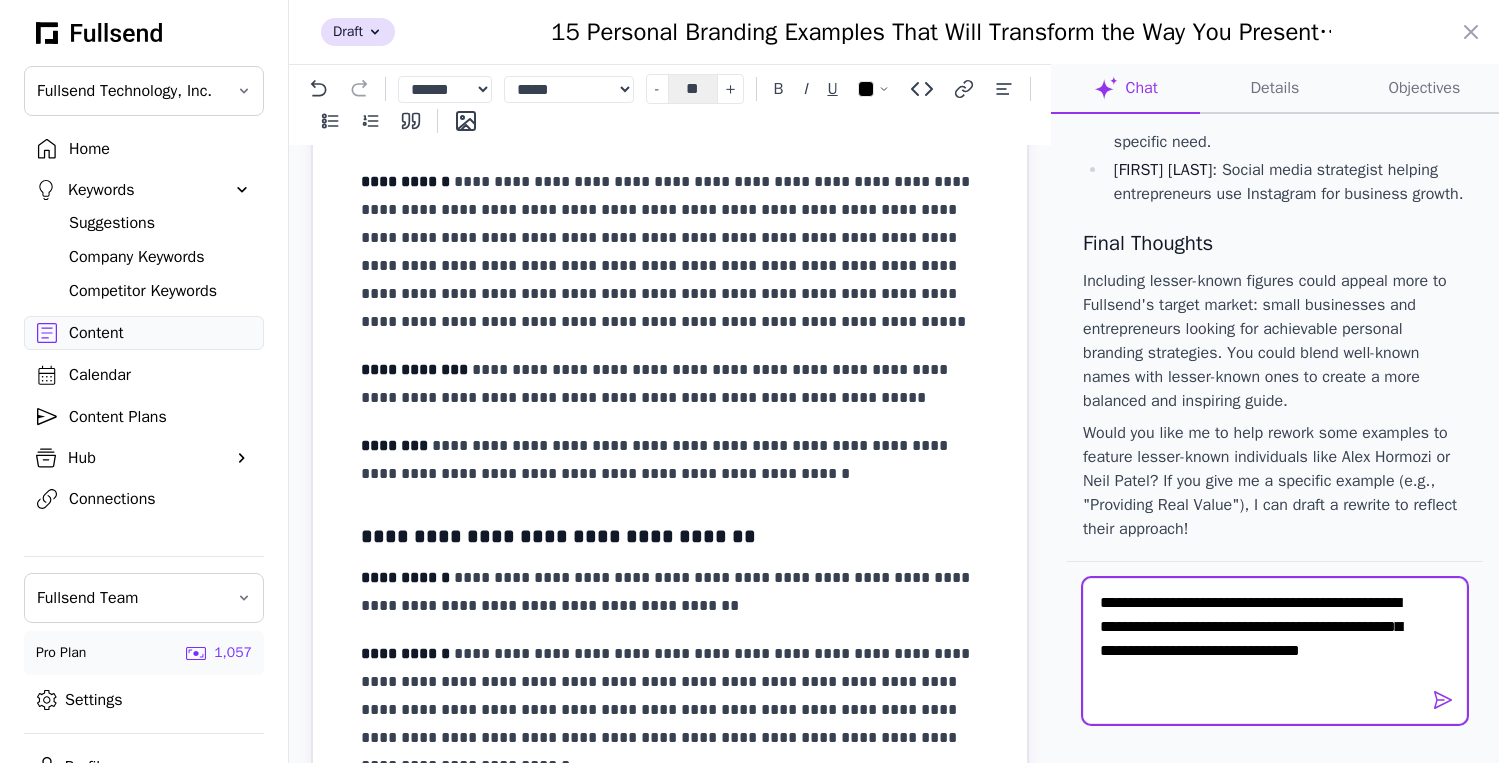 type on "**********" 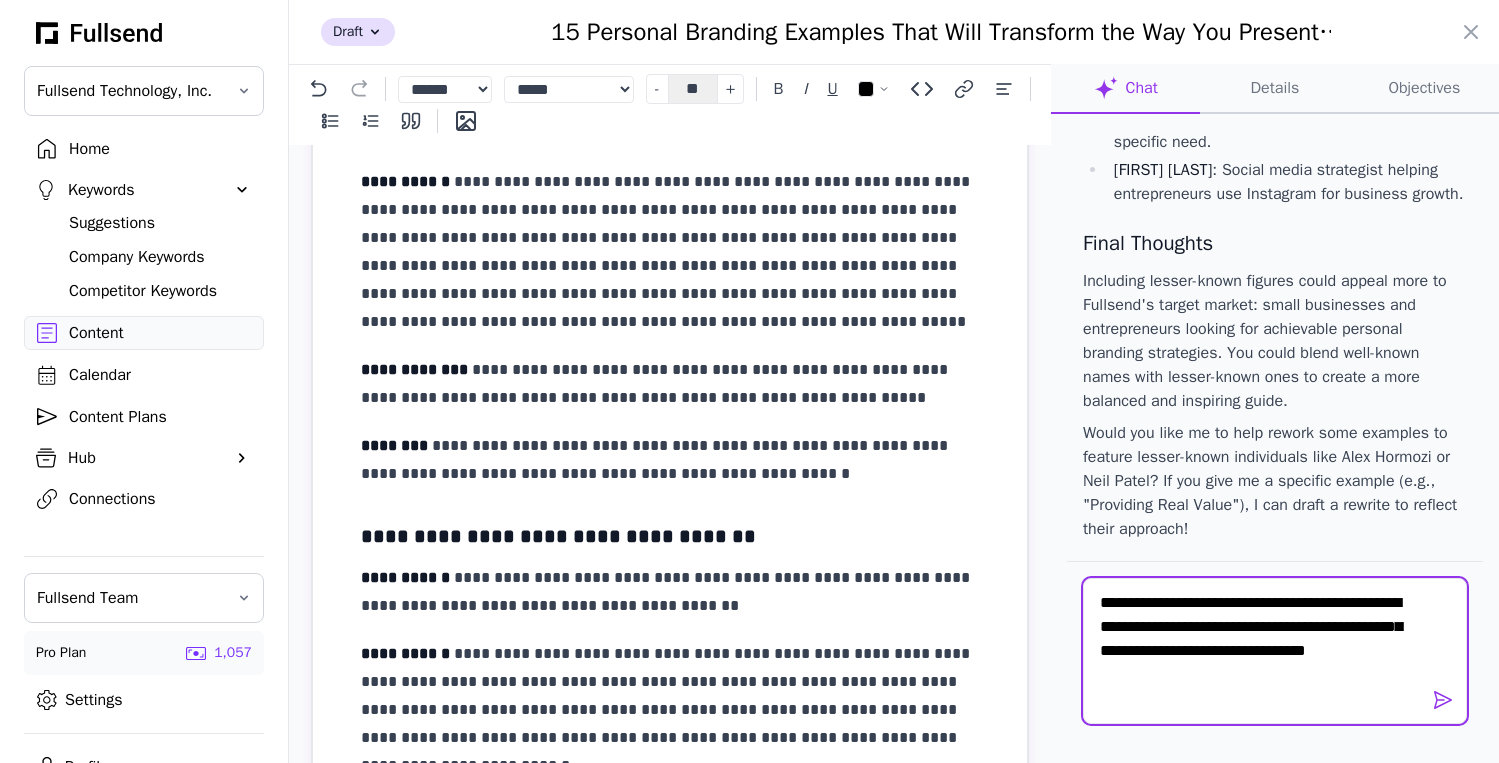 type 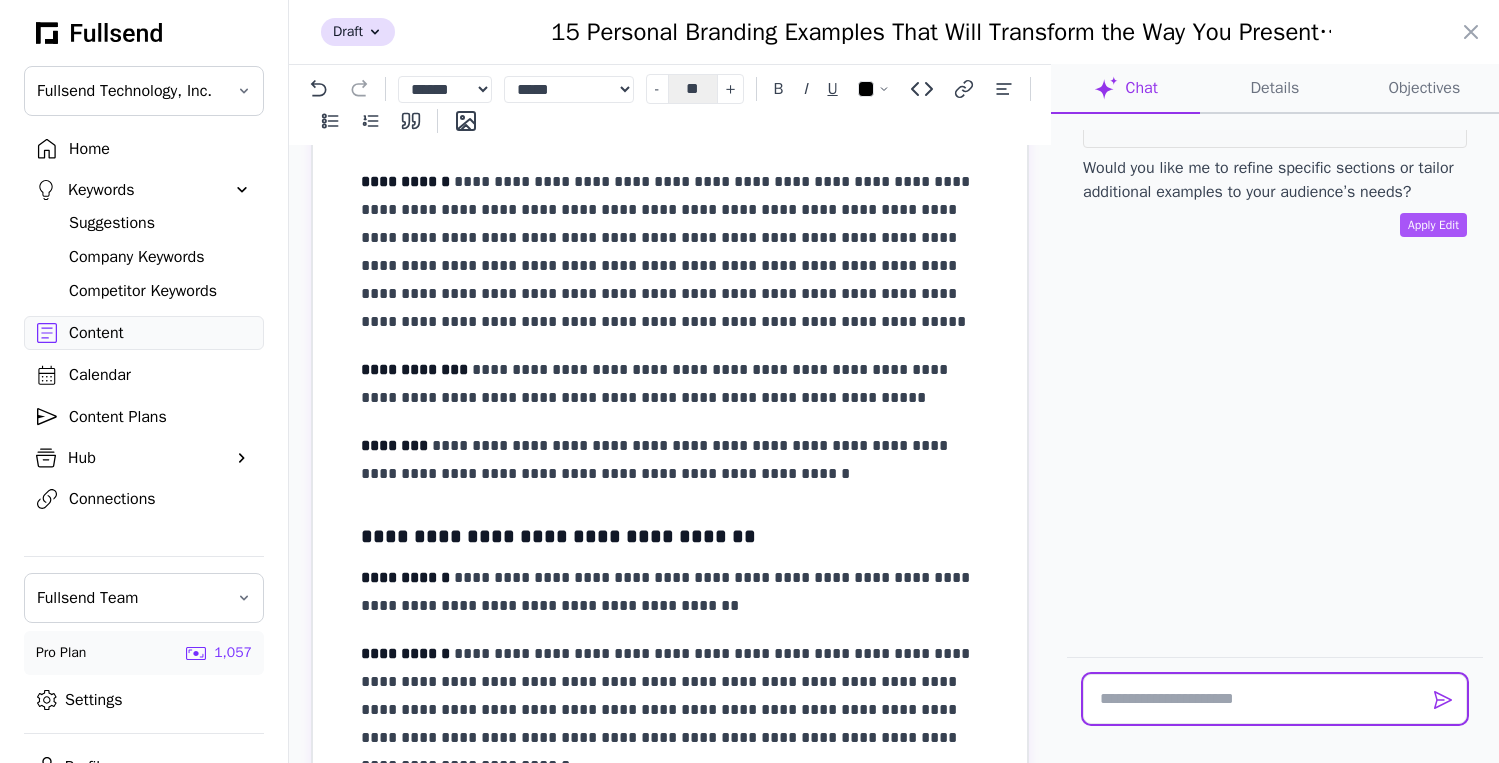 scroll, scrollTop: 33902, scrollLeft: 0, axis: vertical 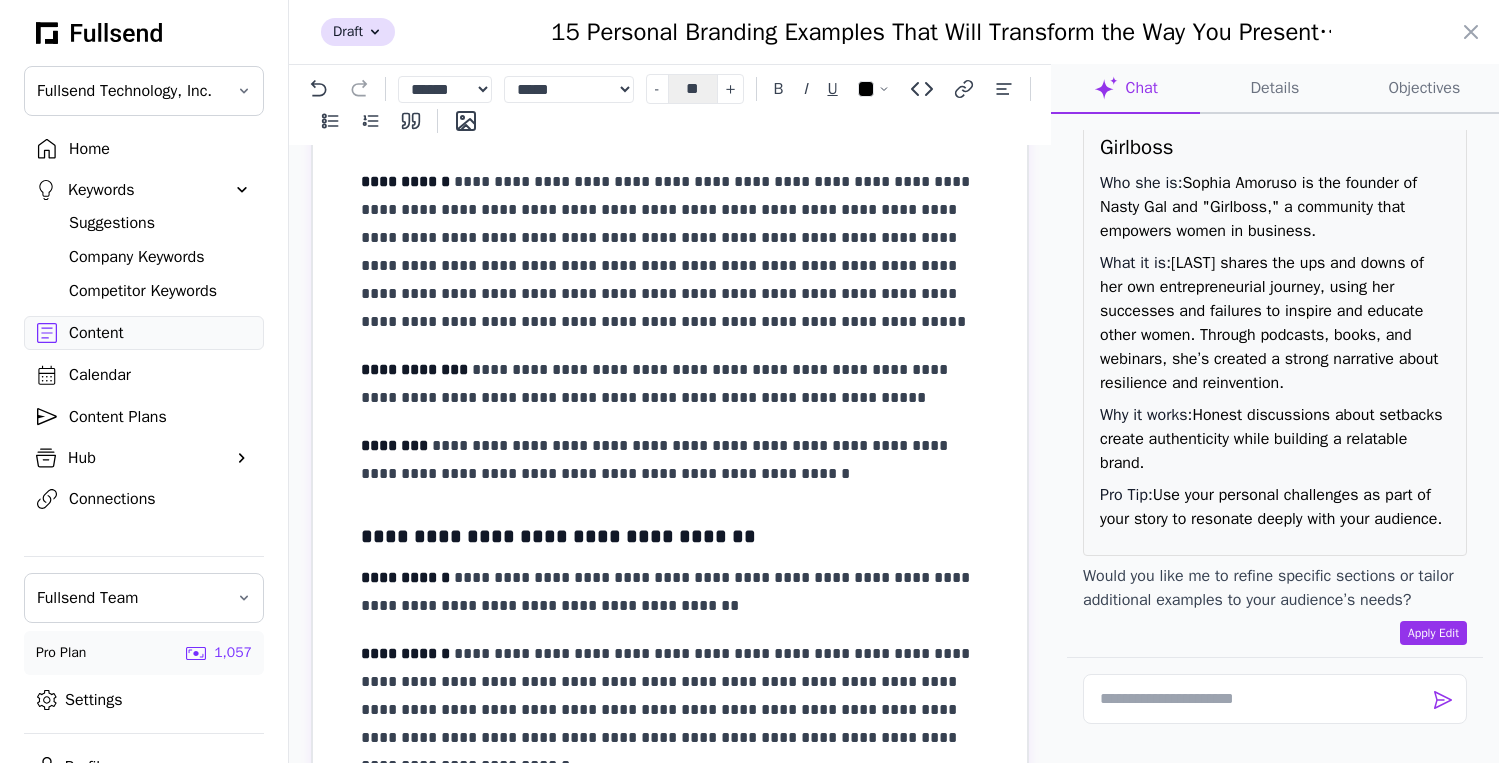 click on "Apply Edit" at bounding box center (1433, 633) 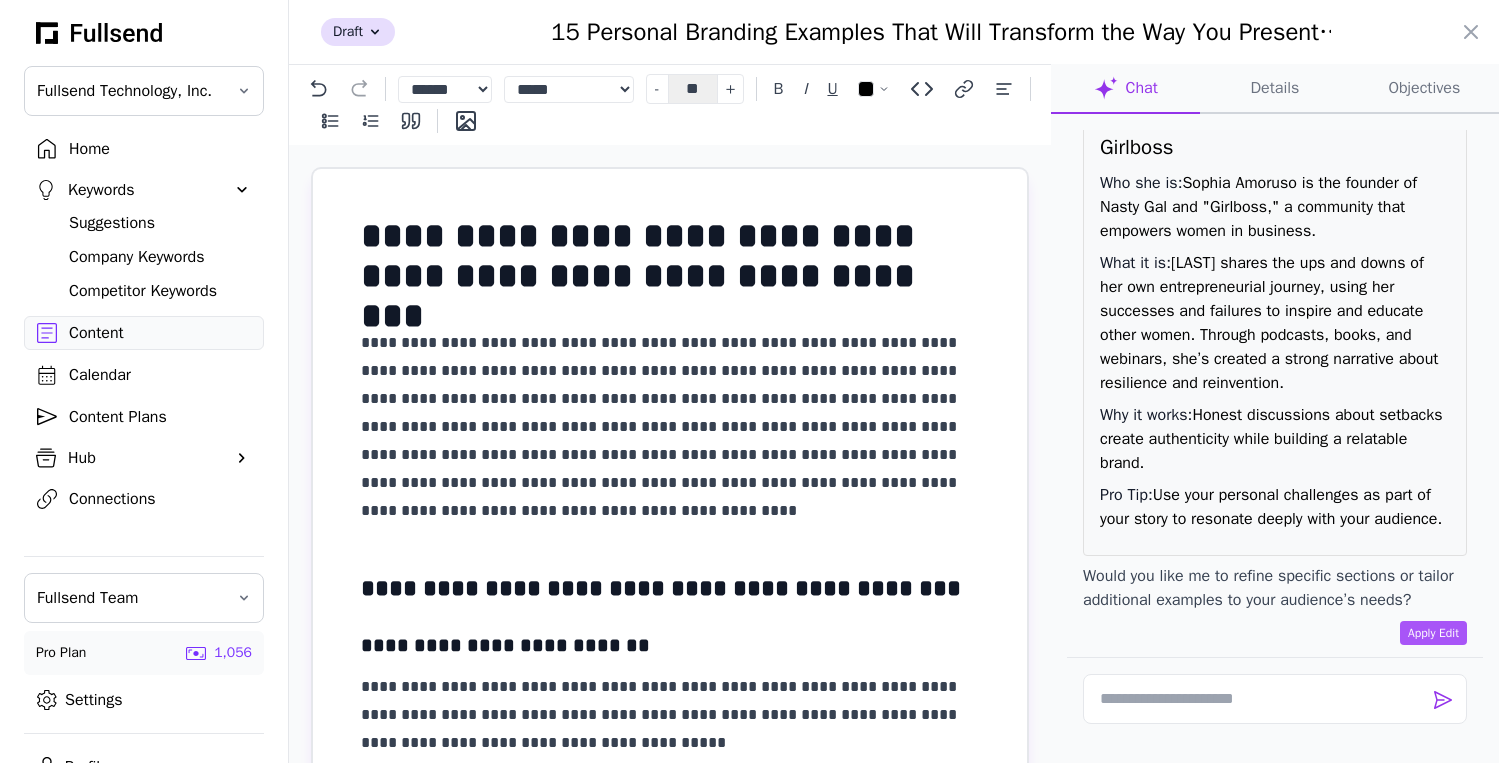 scroll, scrollTop: 10, scrollLeft: 0, axis: vertical 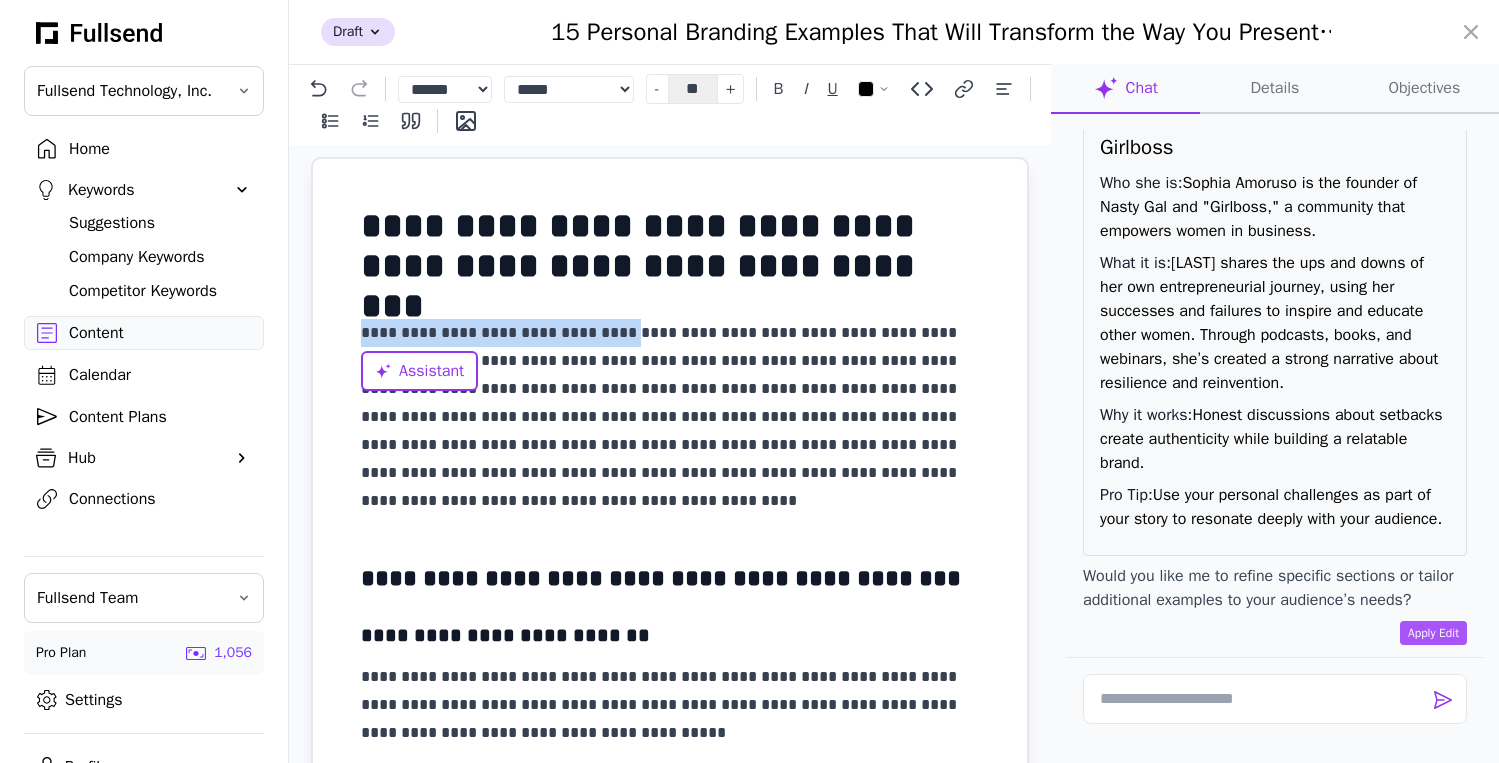 copy on "**********" 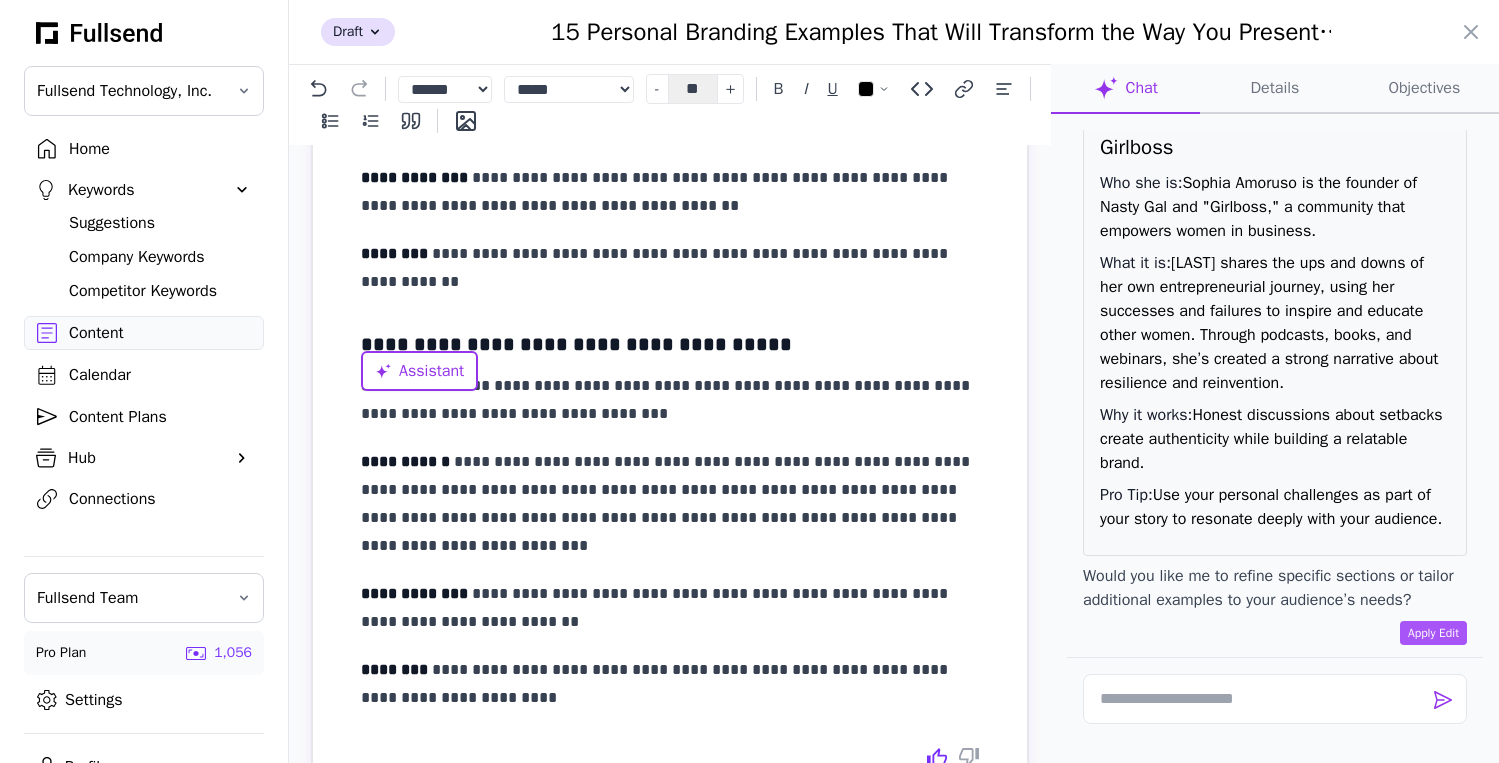scroll, scrollTop: 4441, scrollLeft: 0, axis: vertical 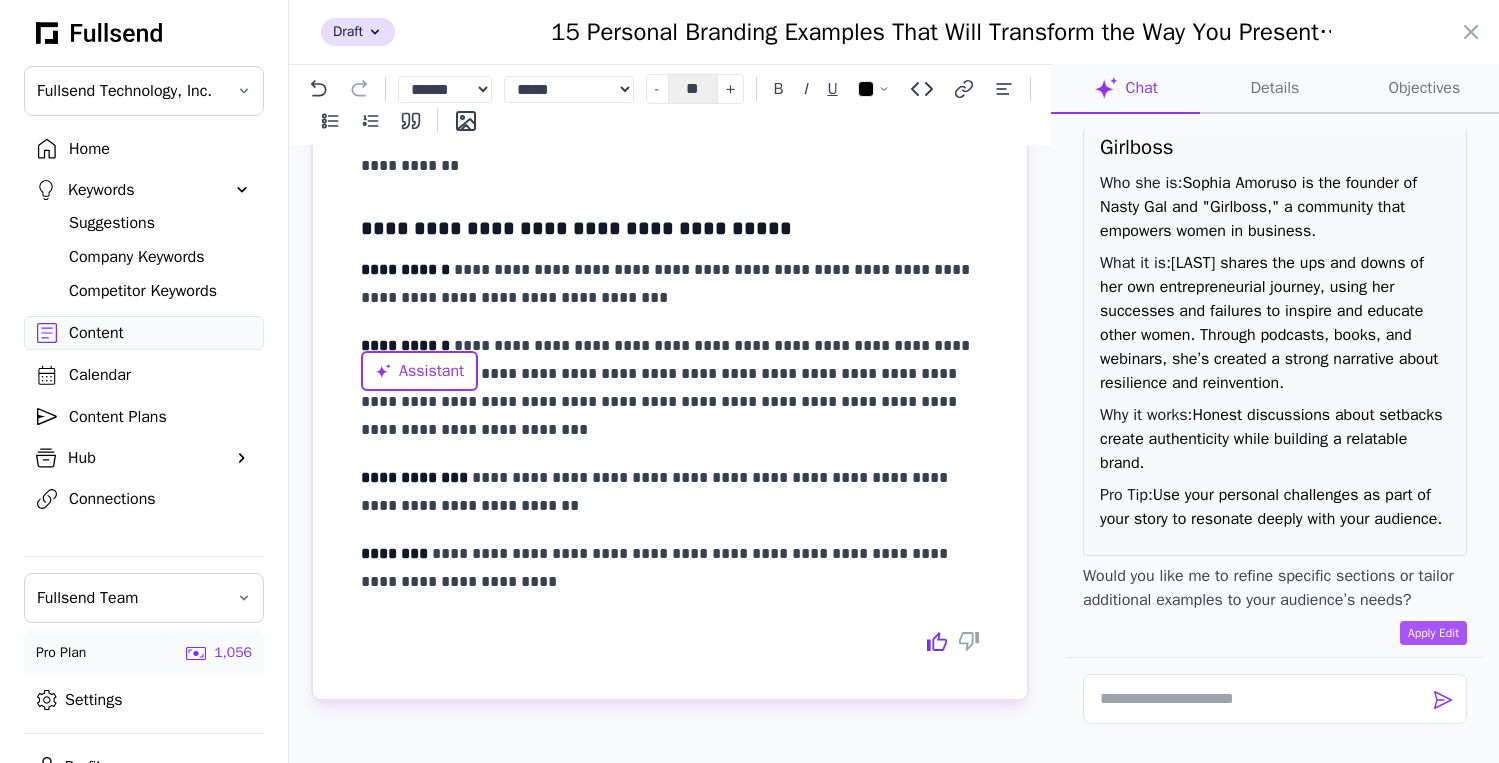 click 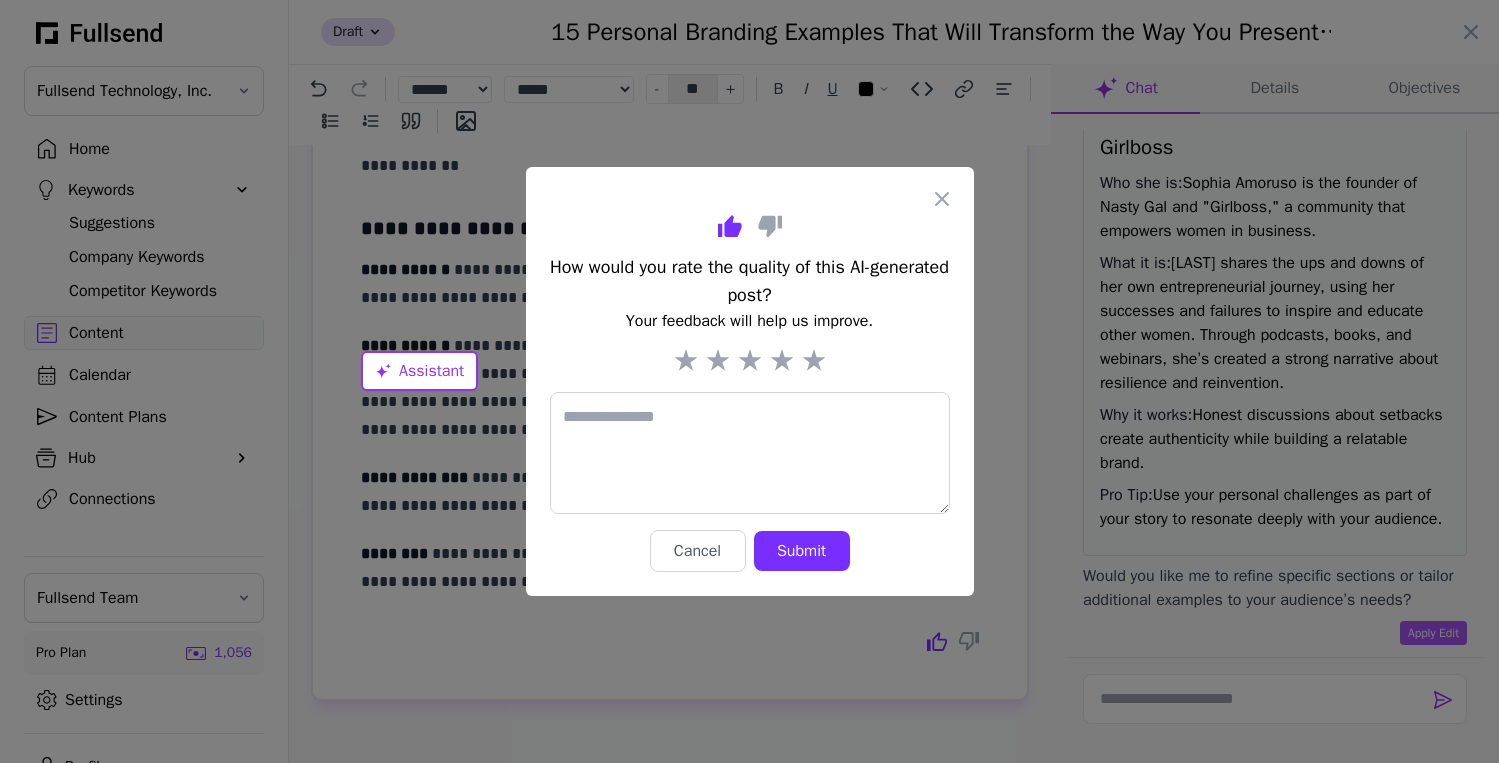 click 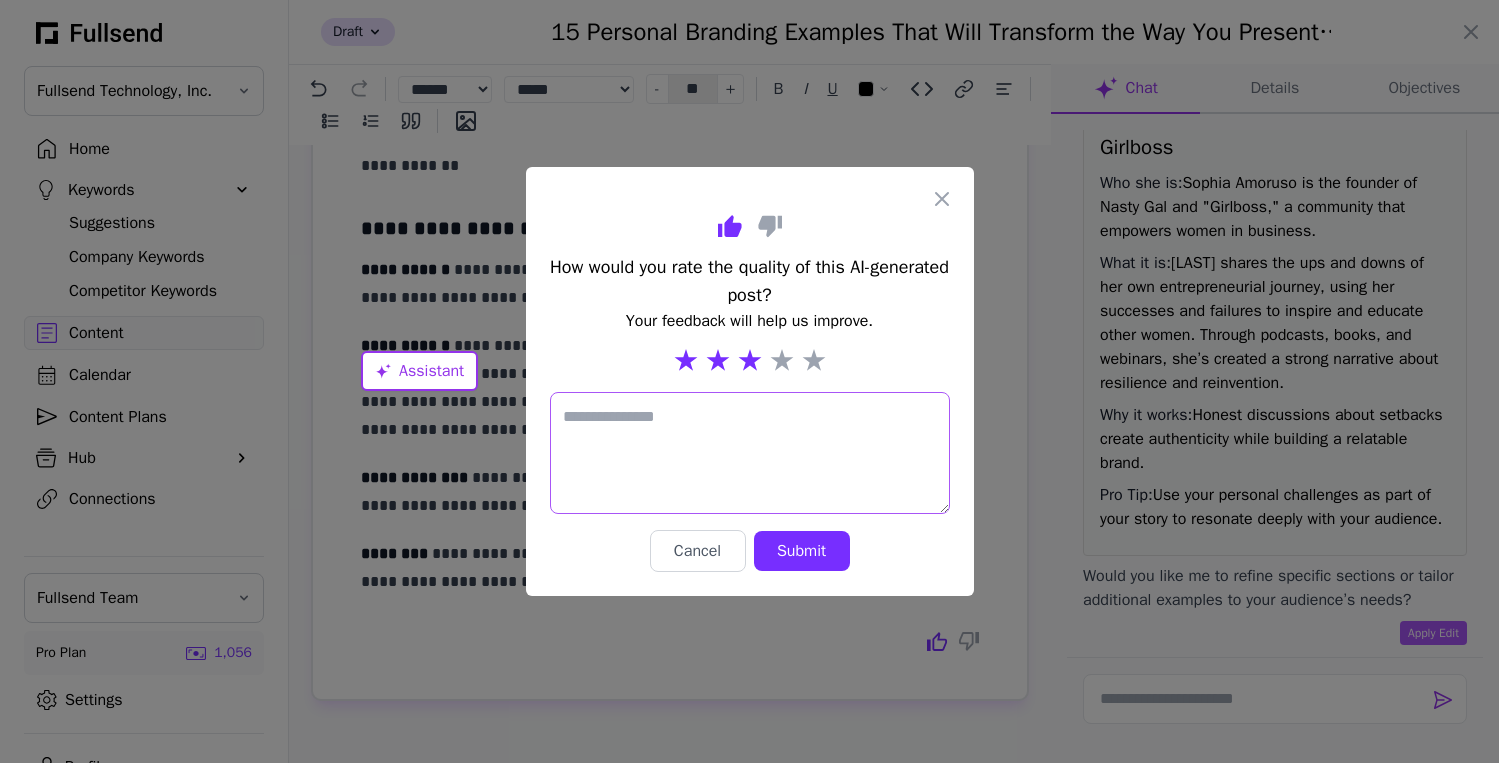 click at bounding box center [750, 453] 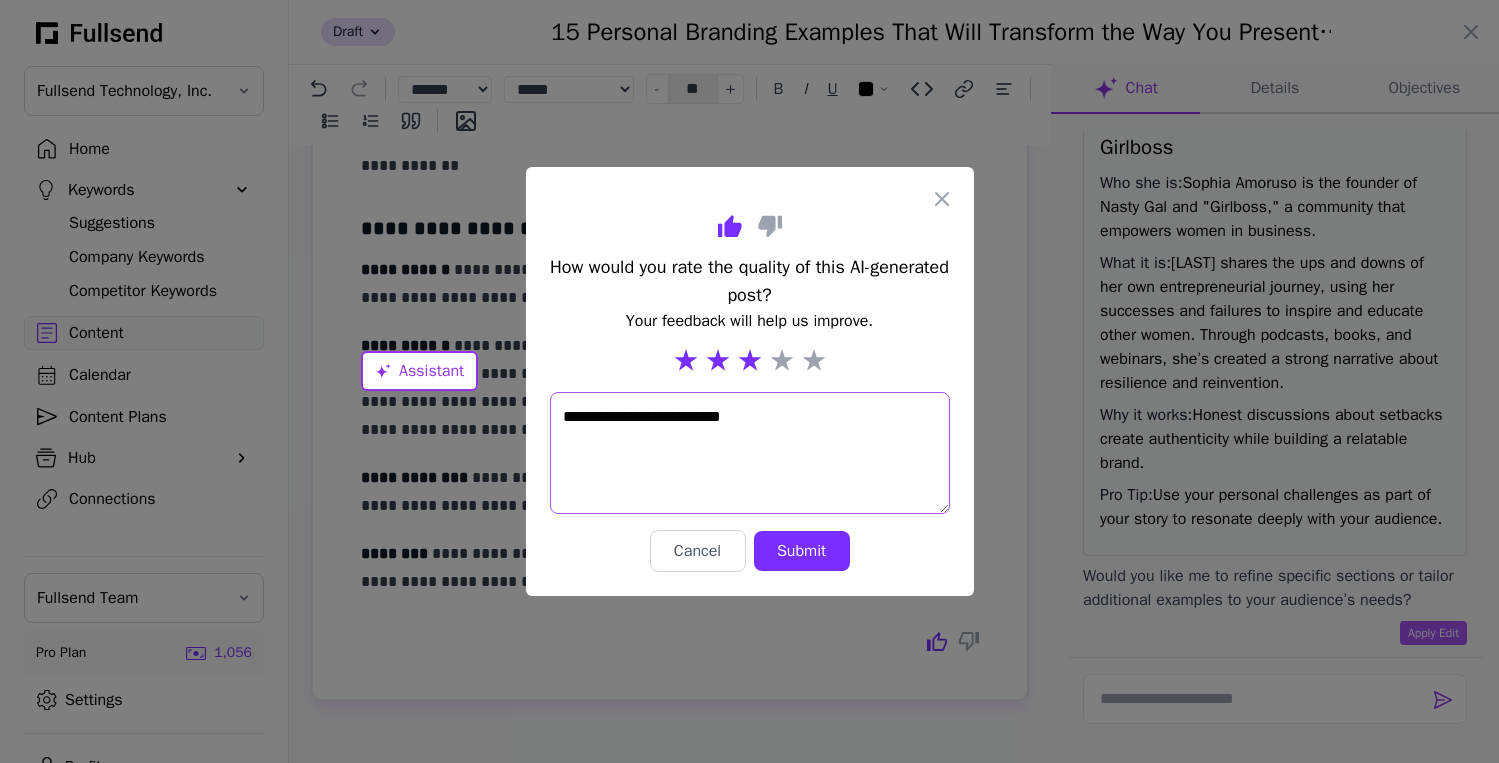 drag, startPoint x: 596, startPoint y: 415, endPoint x: 553, endPoint y: 414, distance: 43.011627 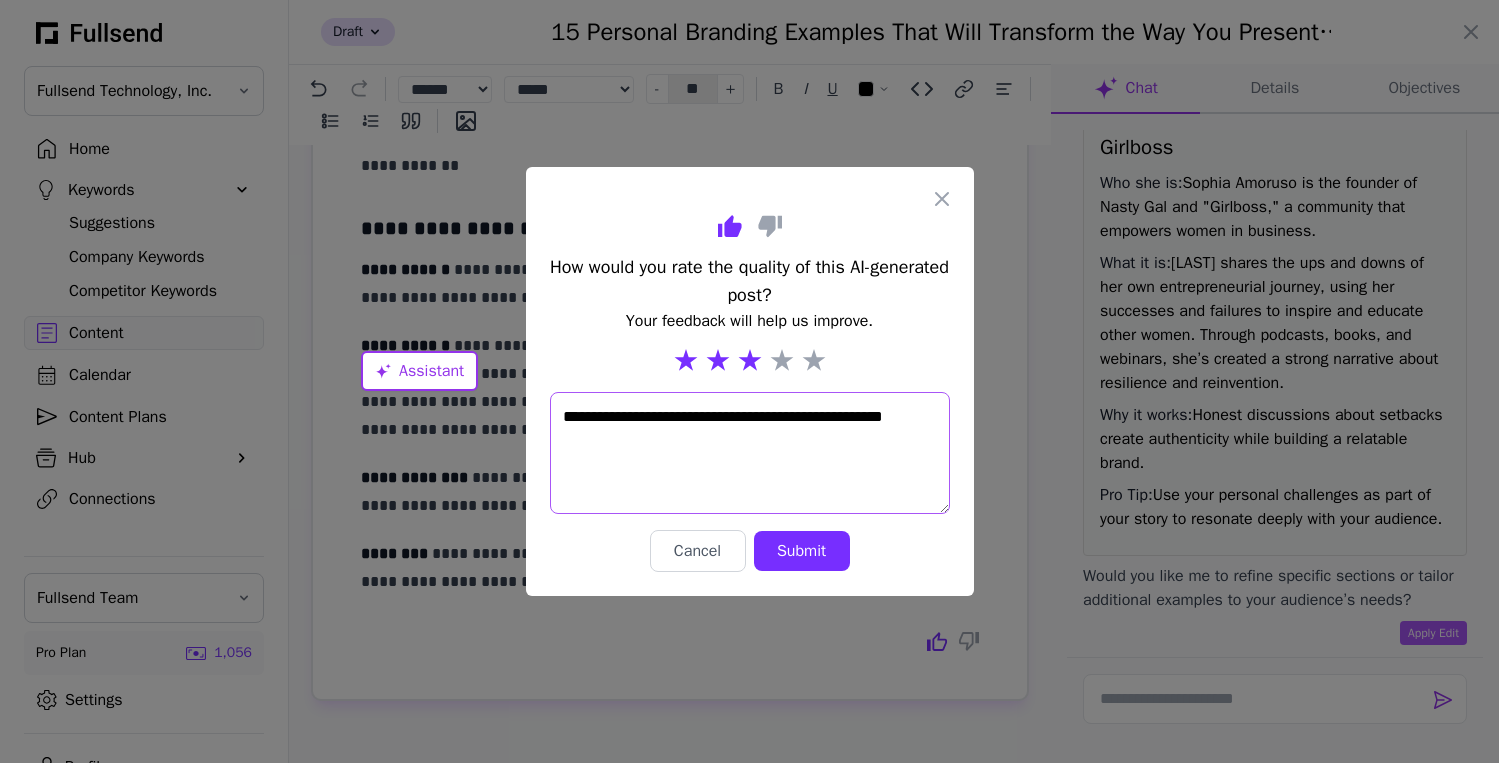 paste on "**********" 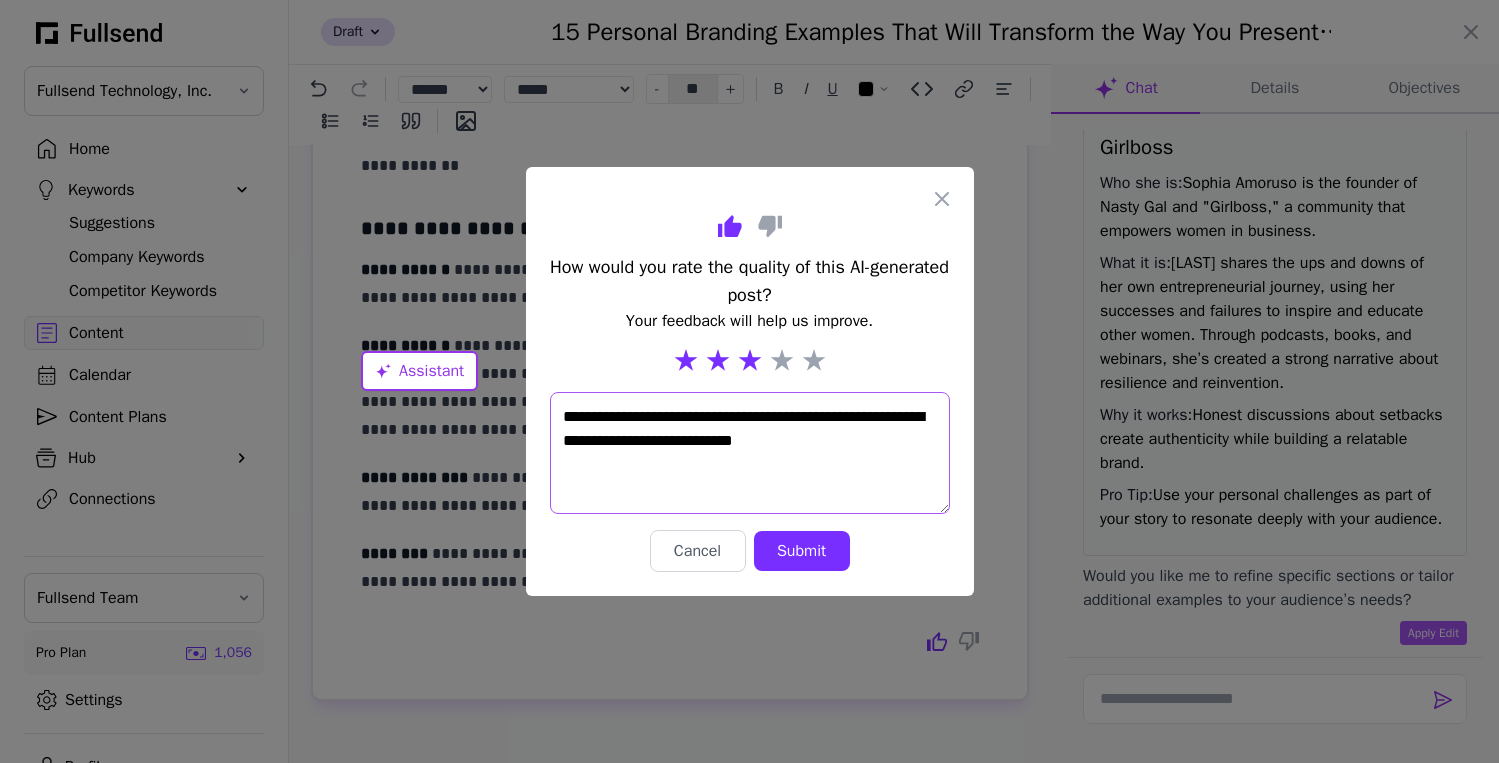 type on "**********" 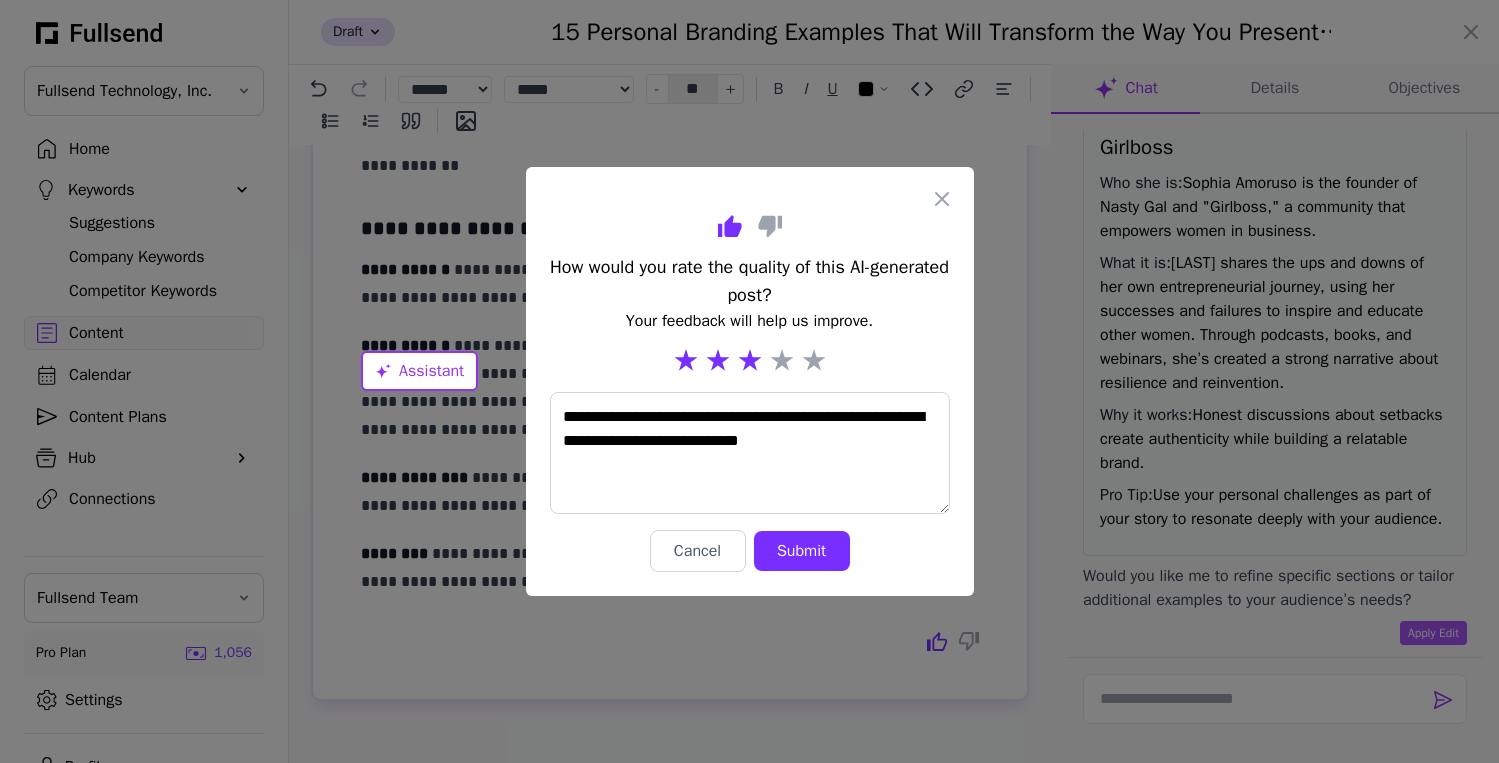 click on "Submit" at bounding box center [802, 551] 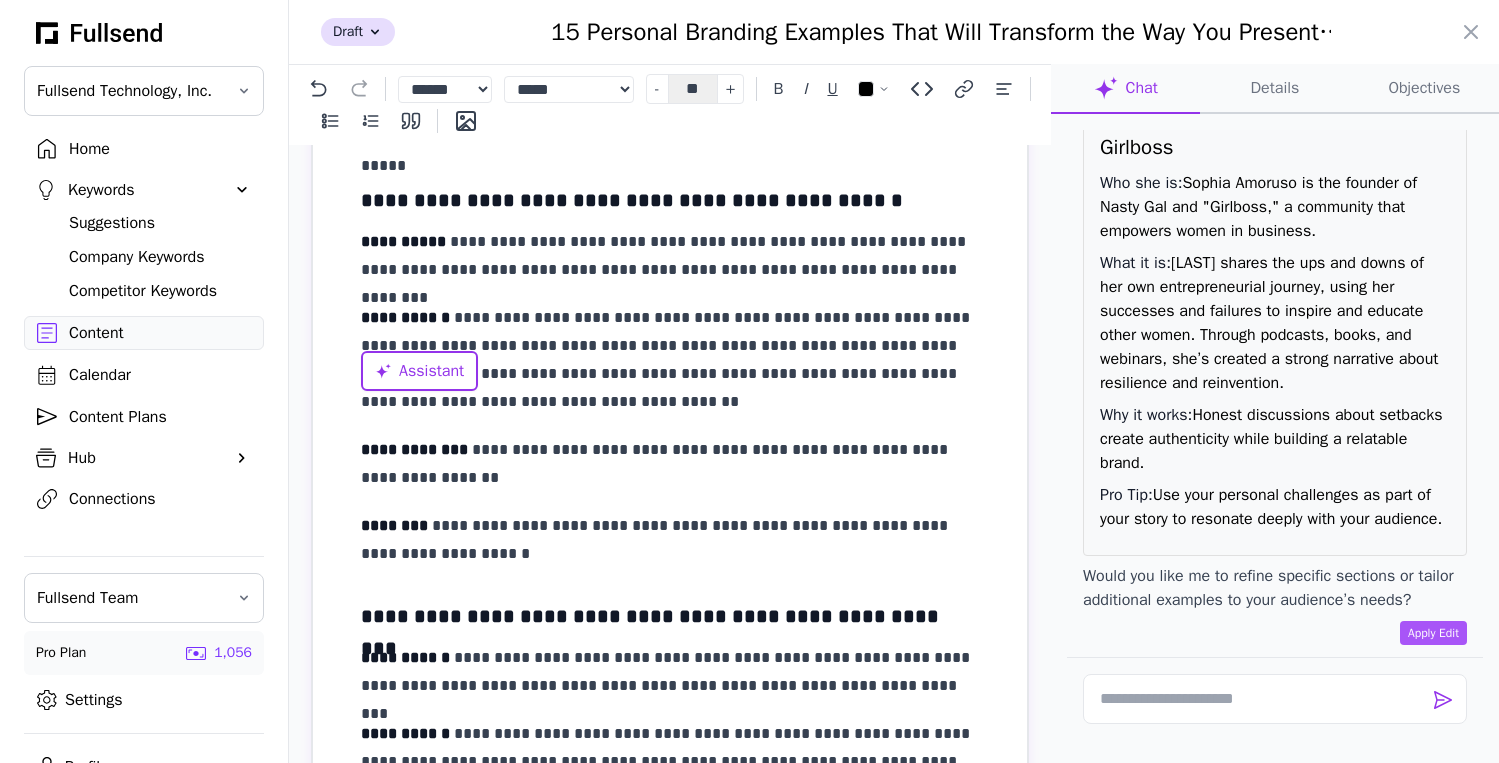 scroll, scrollTop: 2546, scrollLeft: 0, axis: vertical 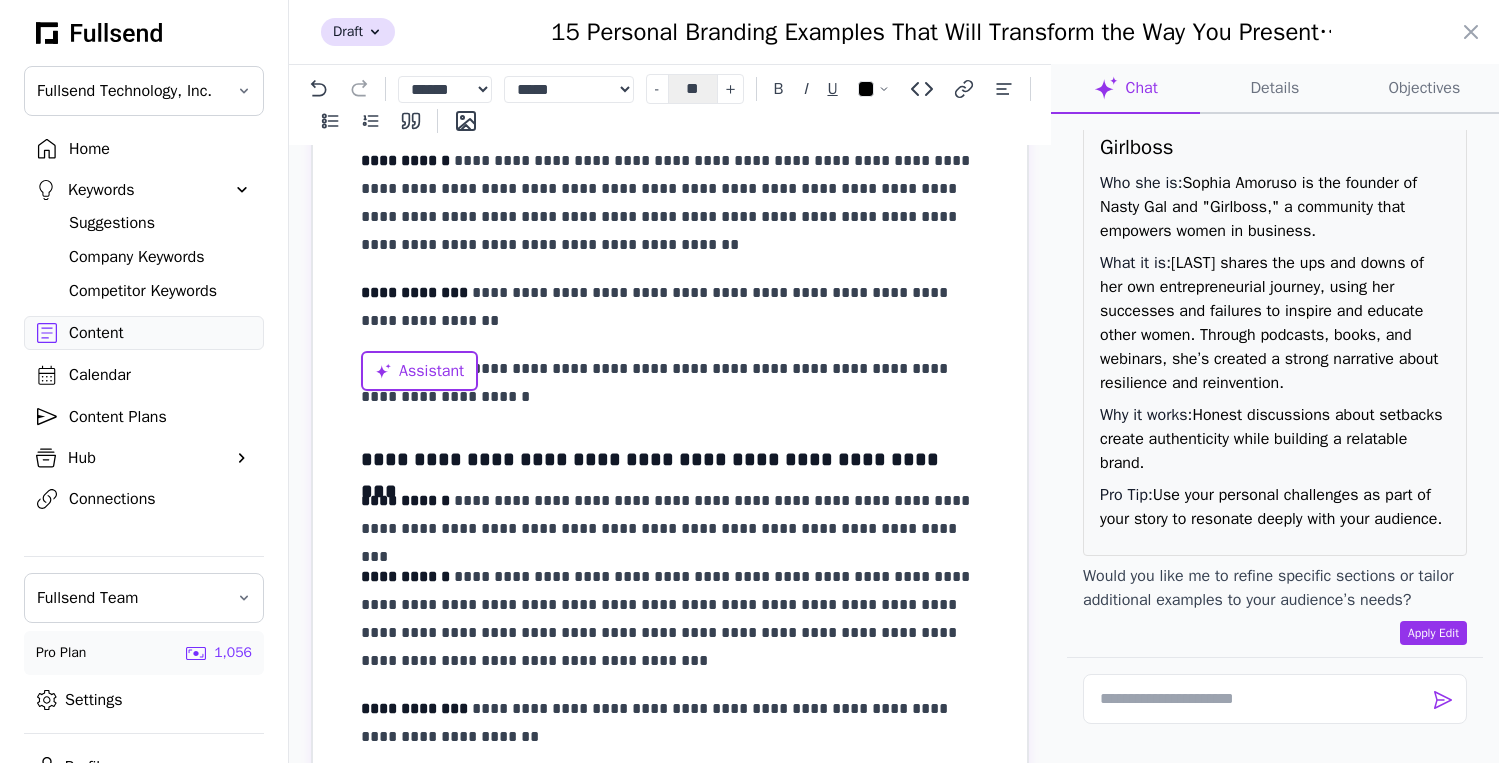 click on "Apply Edit" at bounding box center (1433, 633) 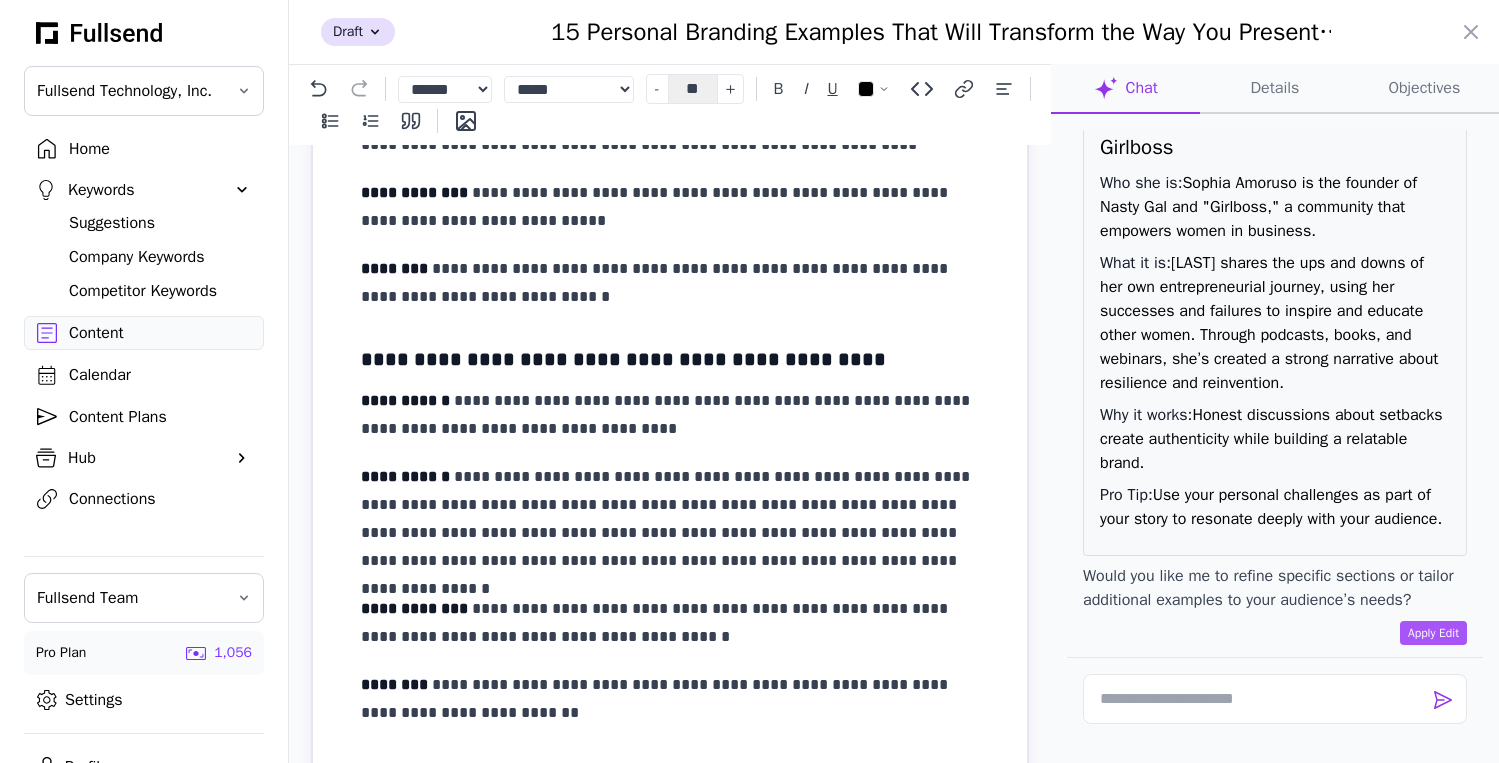 scroll, scrollTop: 4441, scrollLeft: 0, axis: vertical 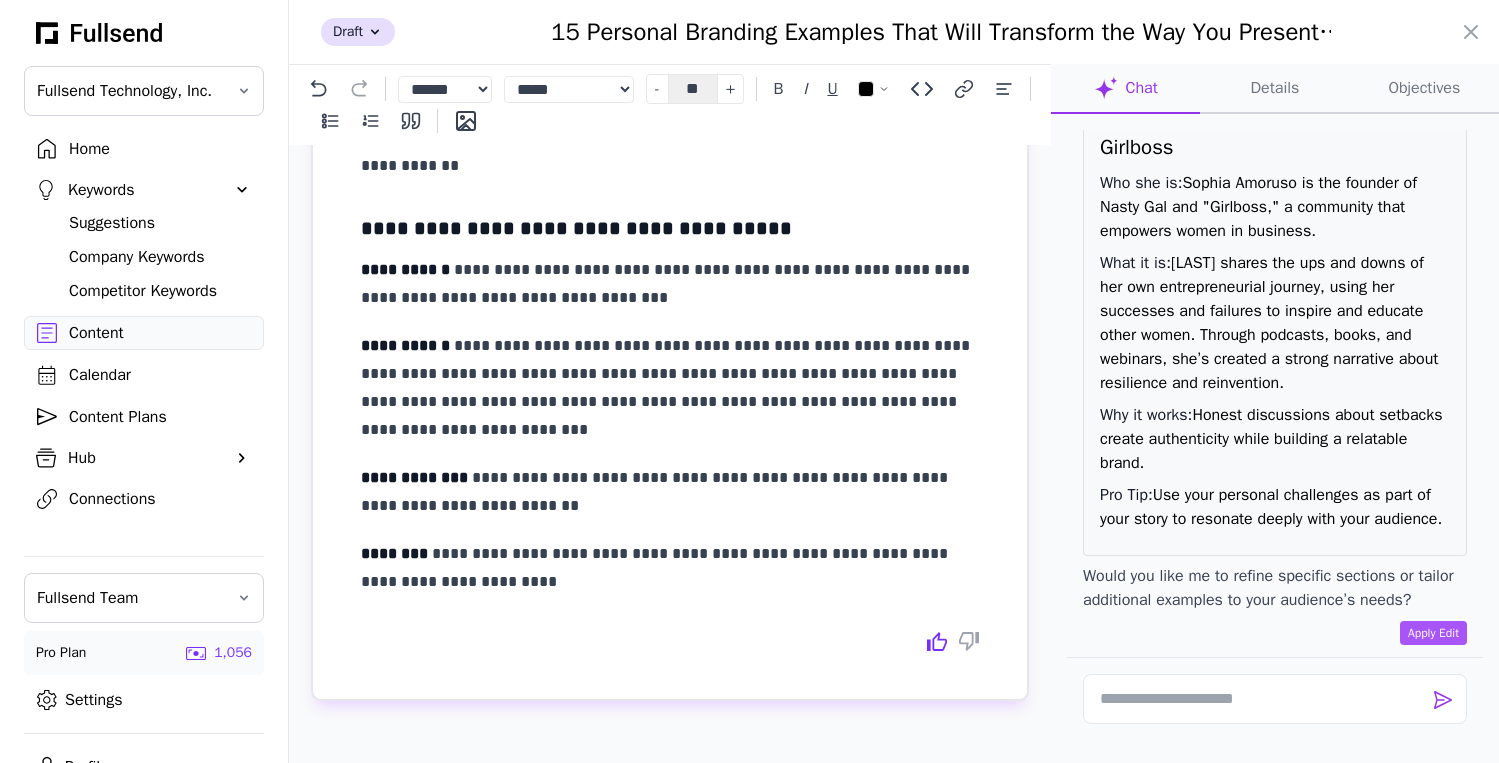drag, startPoint x: 1178, startPoint y: 521, endPoint x: 1124, endPoint y: 224, distance: 301.86917 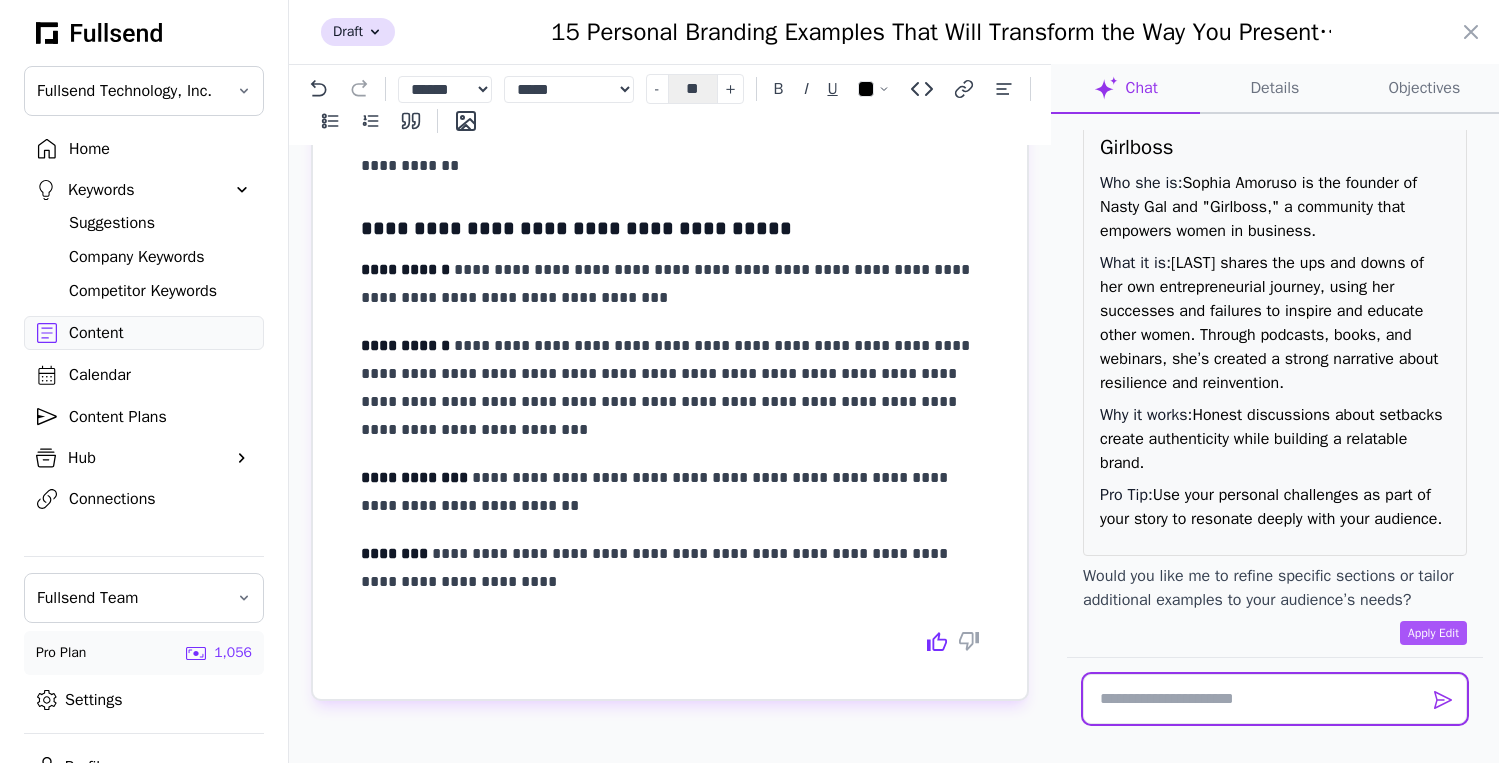 click at bounding box center (1275, 699) 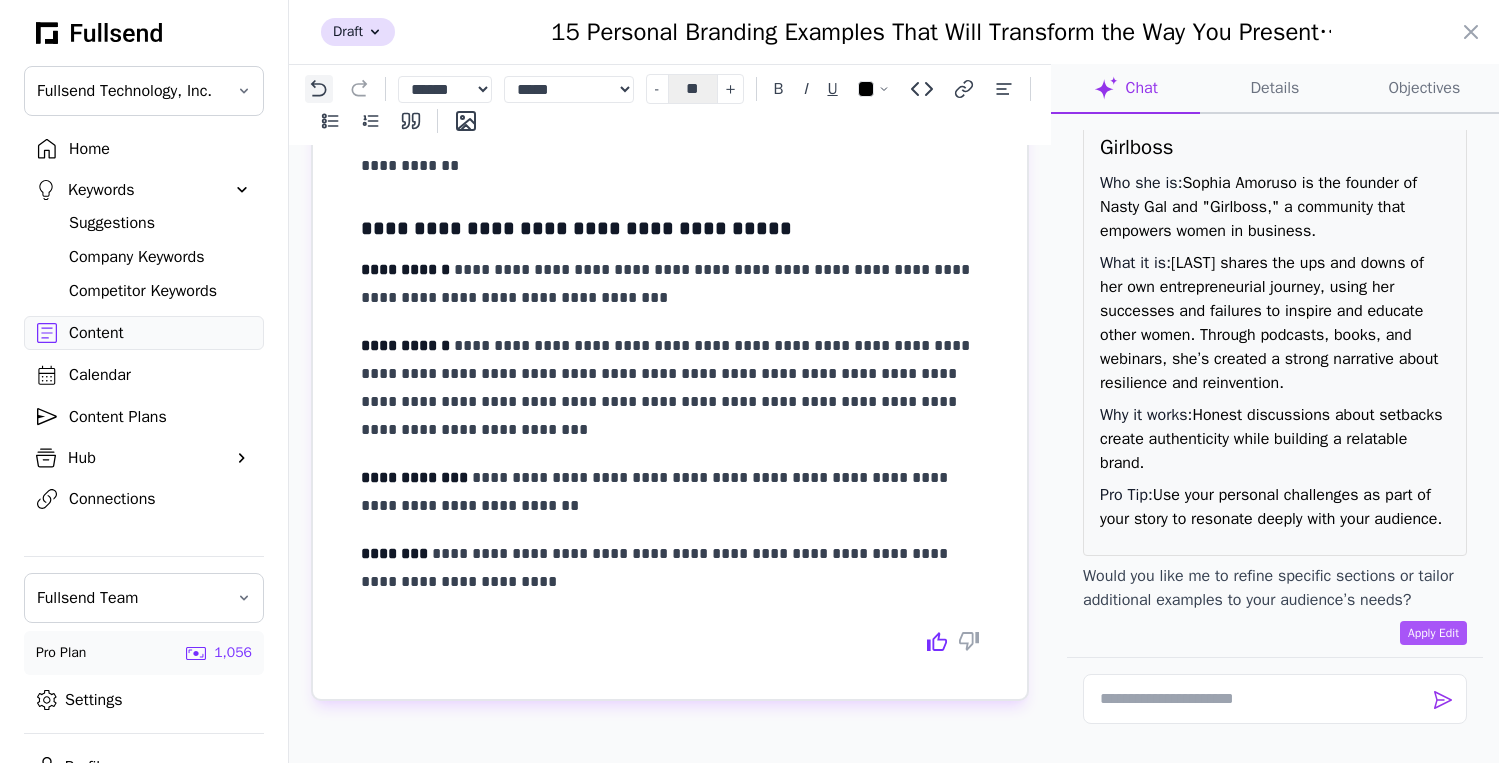 click 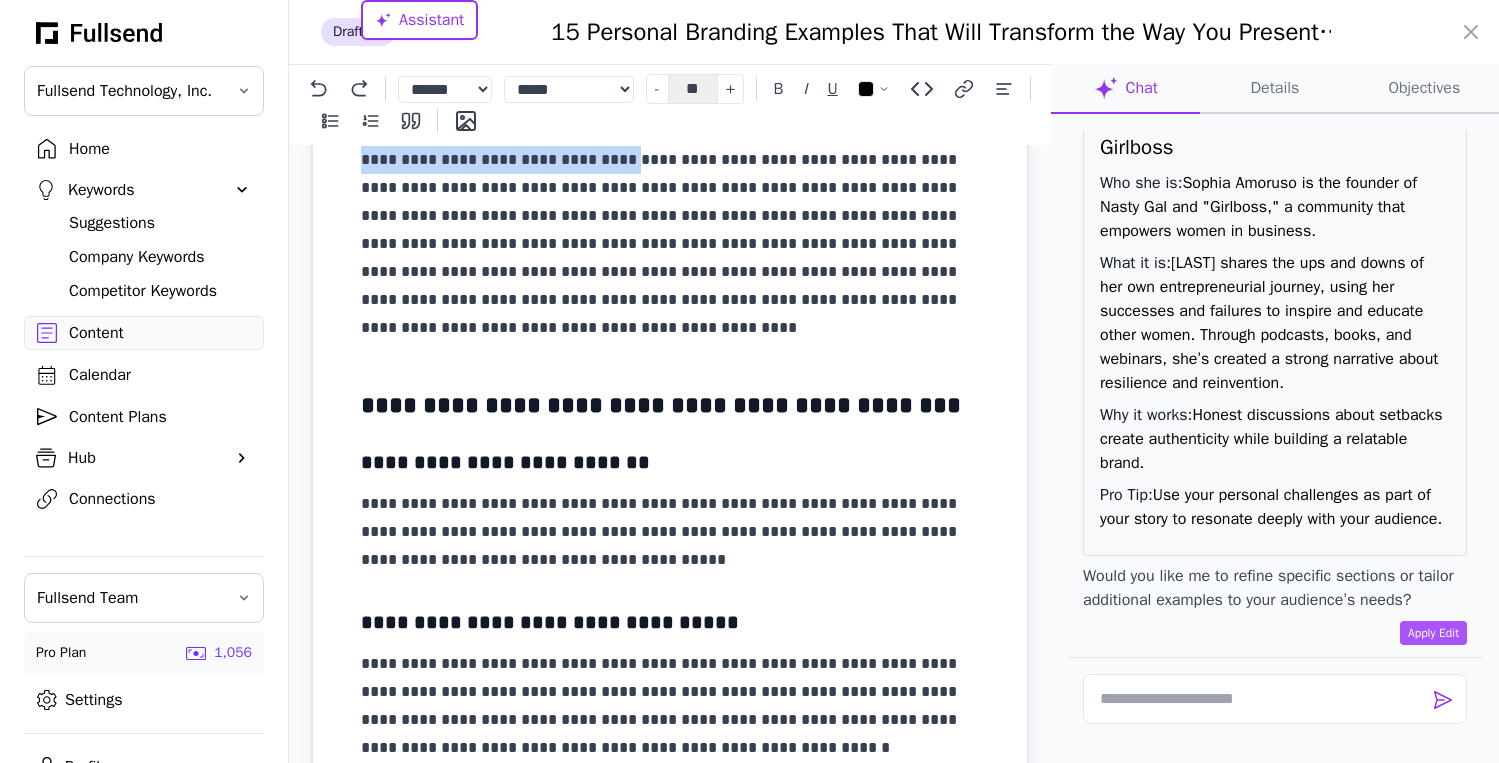 scroll, scrollTop: 33902, scrollLeft: 0, axis: vertical 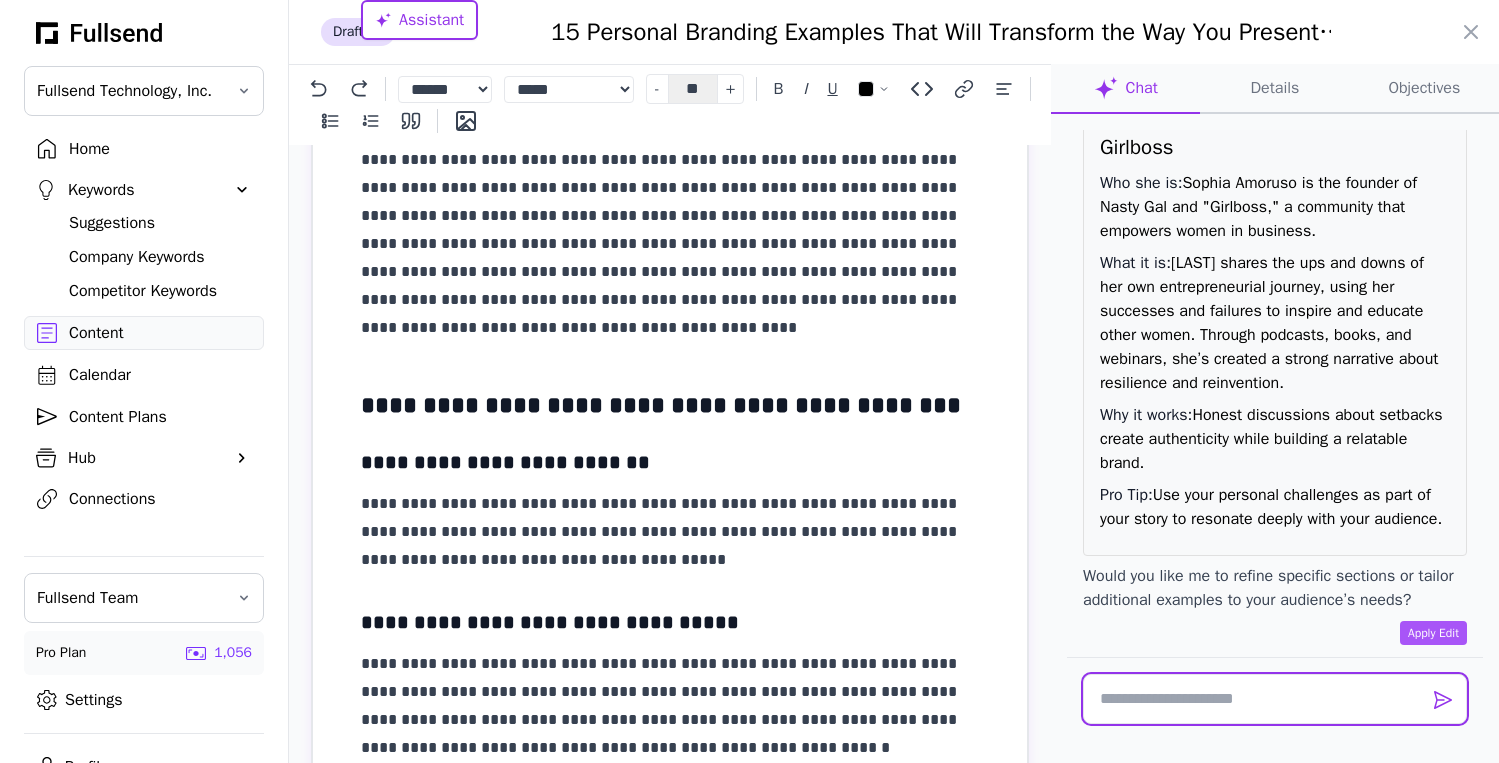 click at bounding box center (1275, 699) 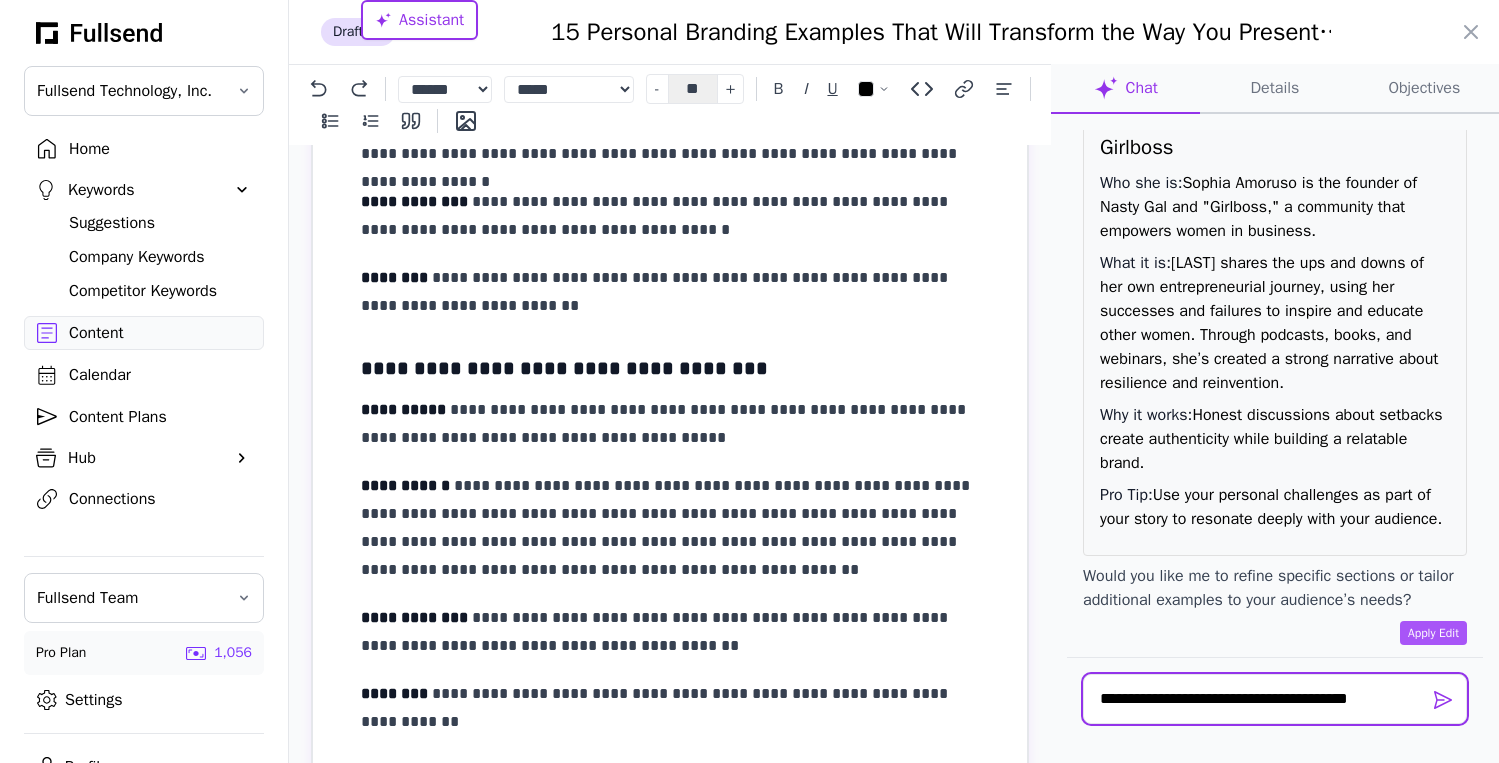 scroll, scrollTop: 4441, scrollLeft: 0, axis: vertical 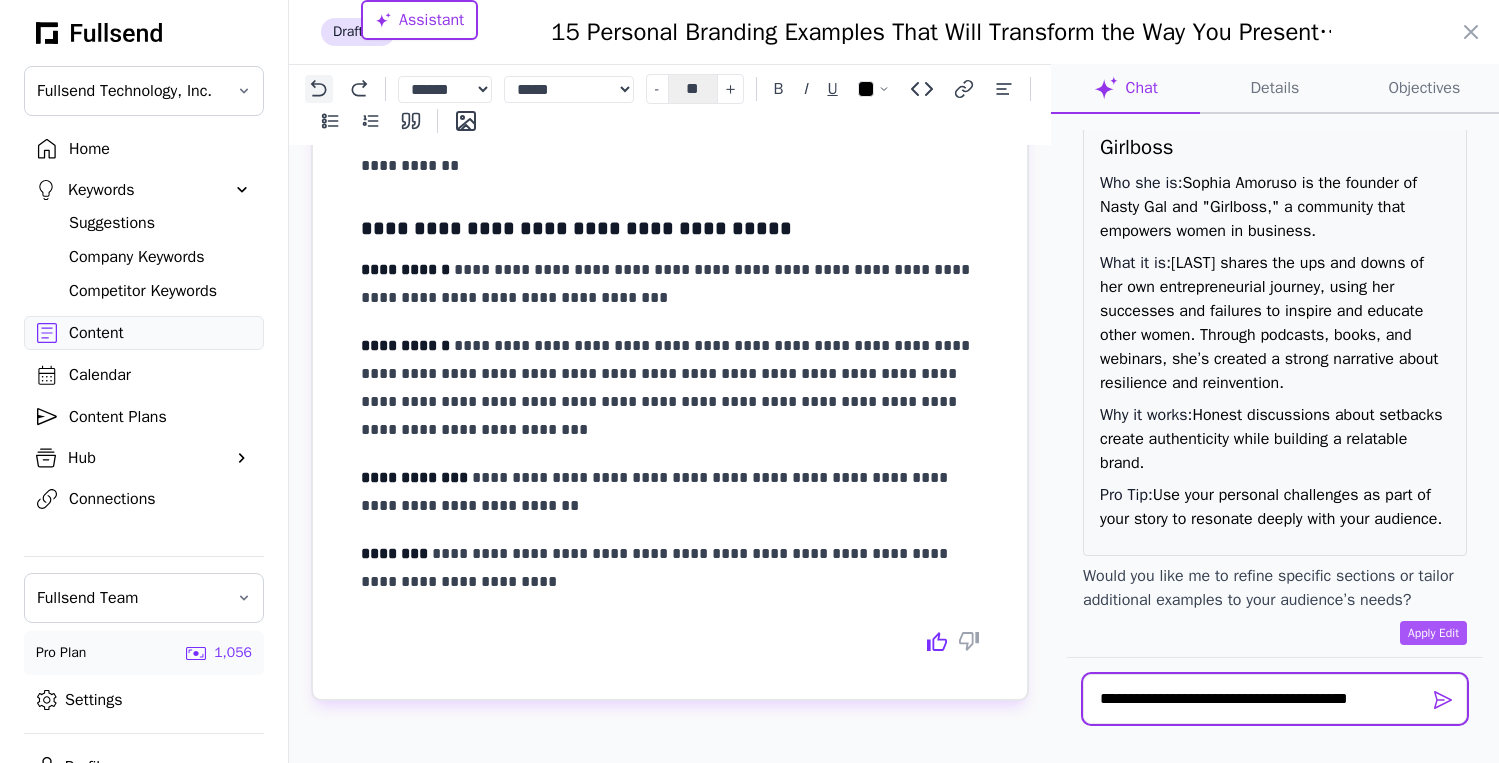 type on "**********" 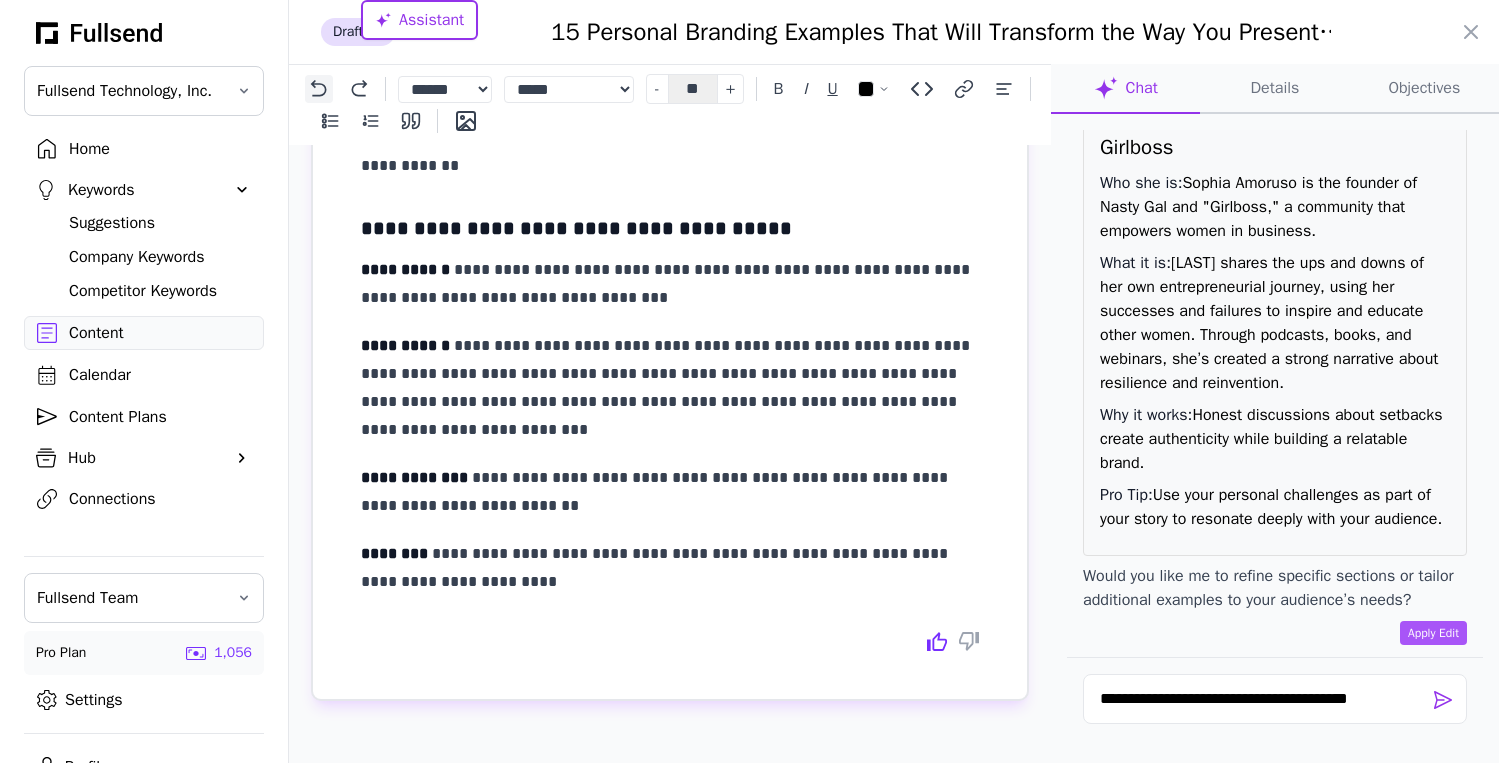 click 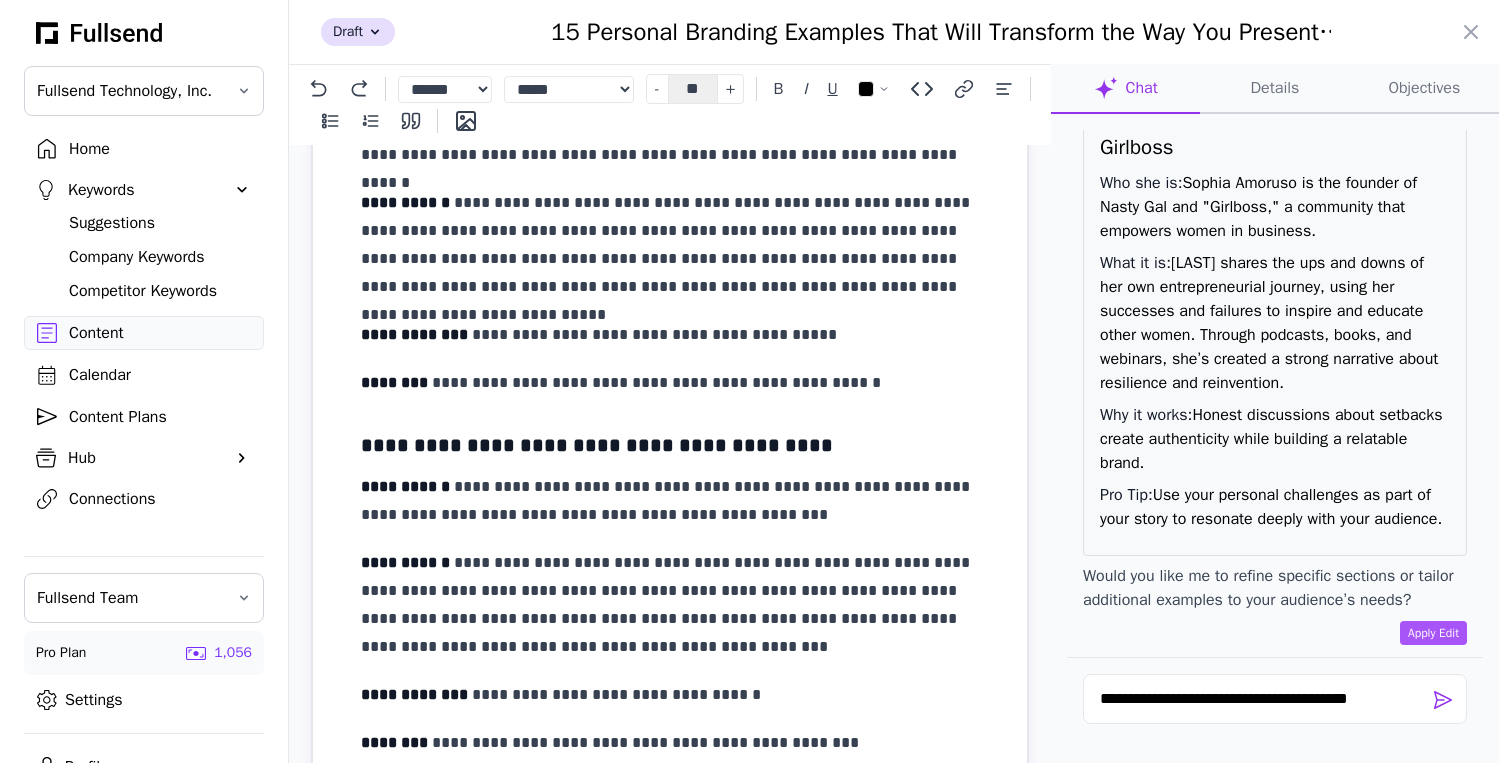 scroll, scrollTop: 3745, scrollLeft: 0, axis: vertical 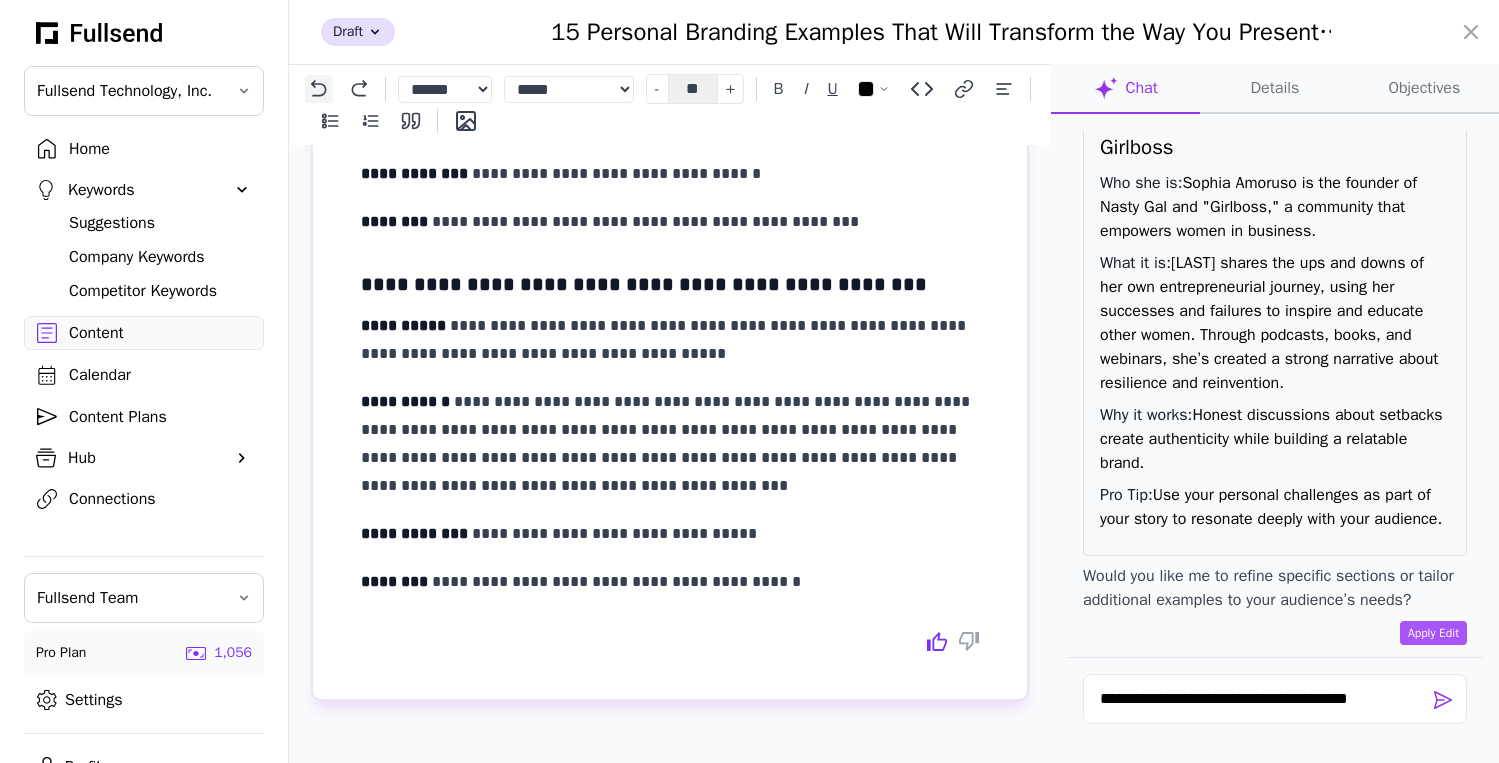 click 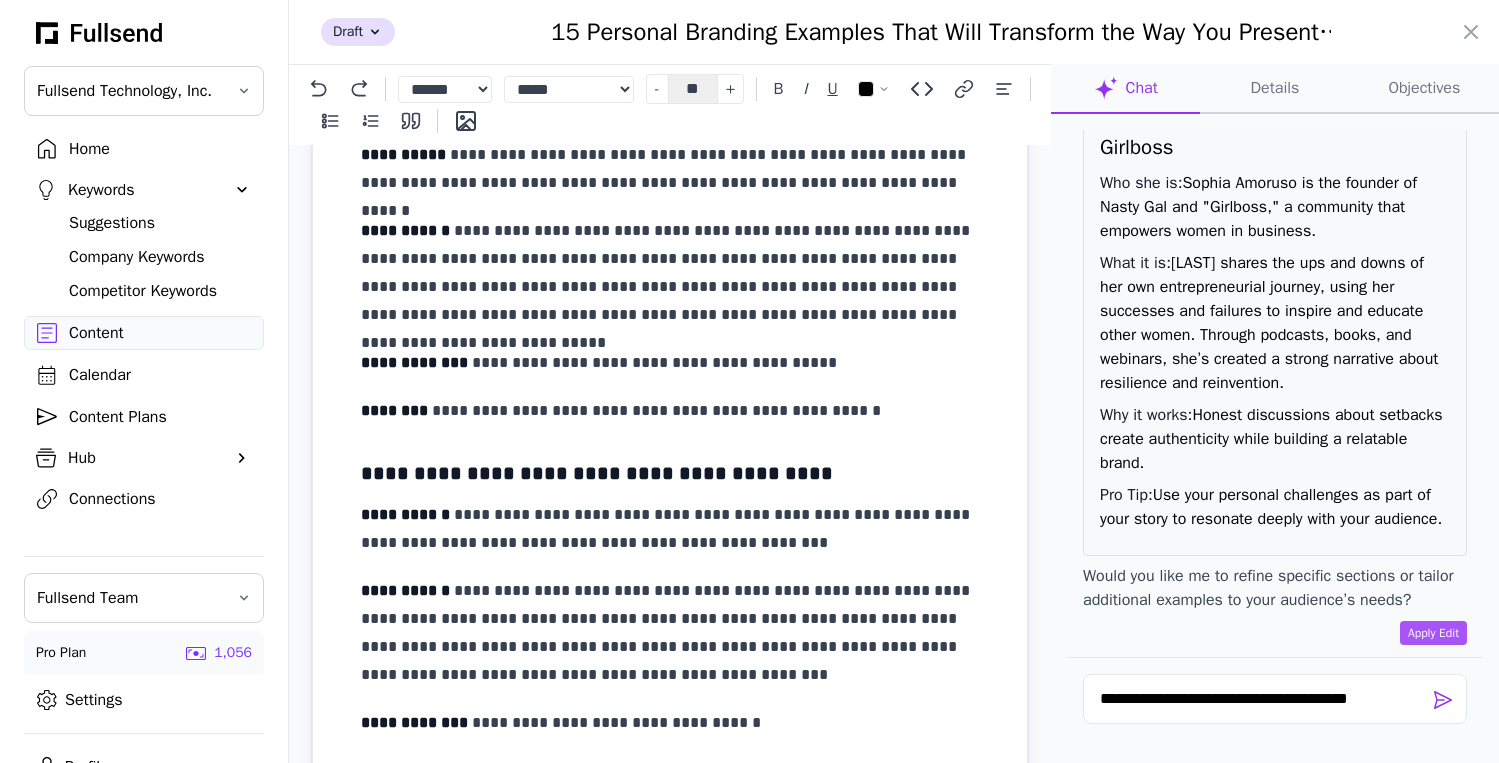 scroll, scrollTop: 3789, scrollLeft: 0, axis: vertical 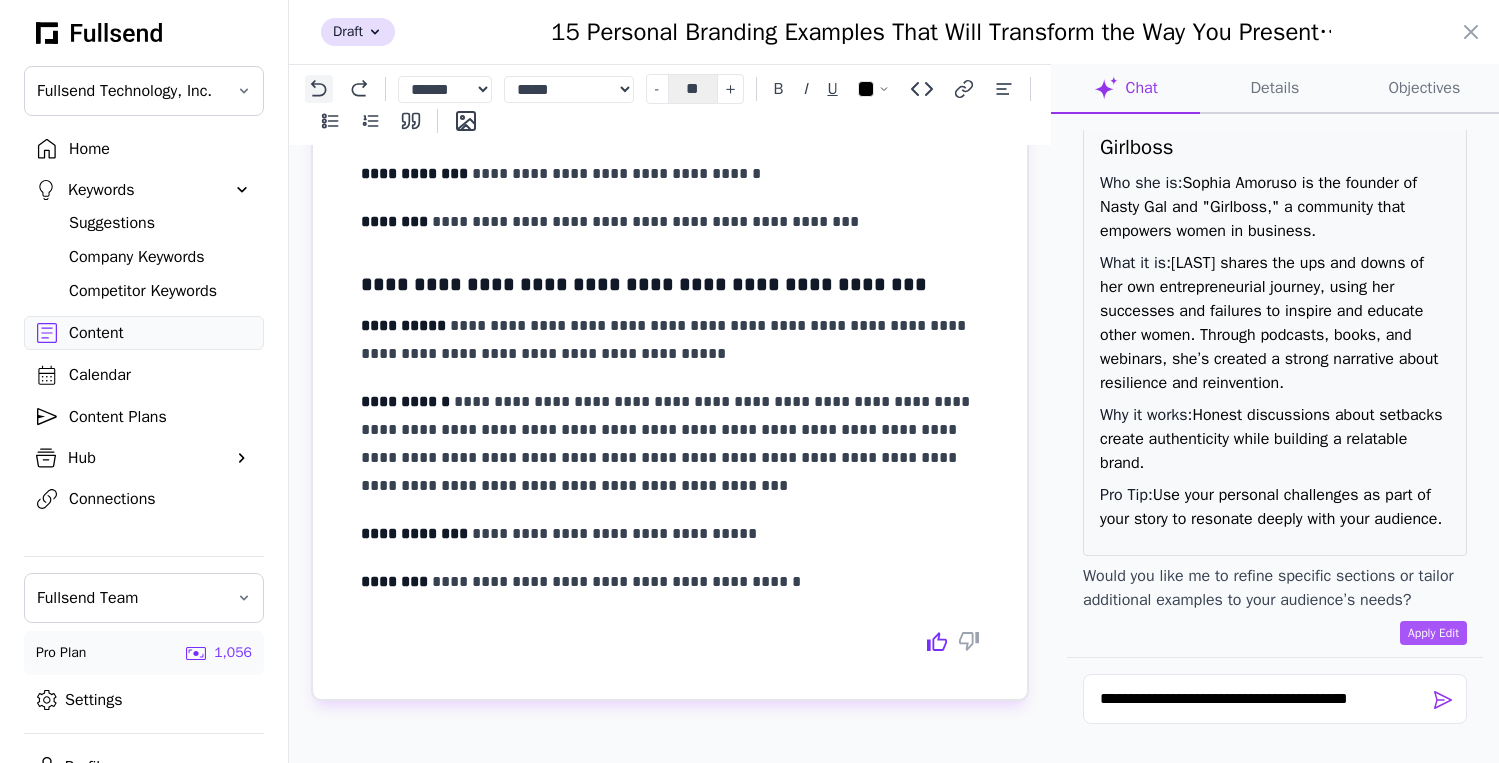 click 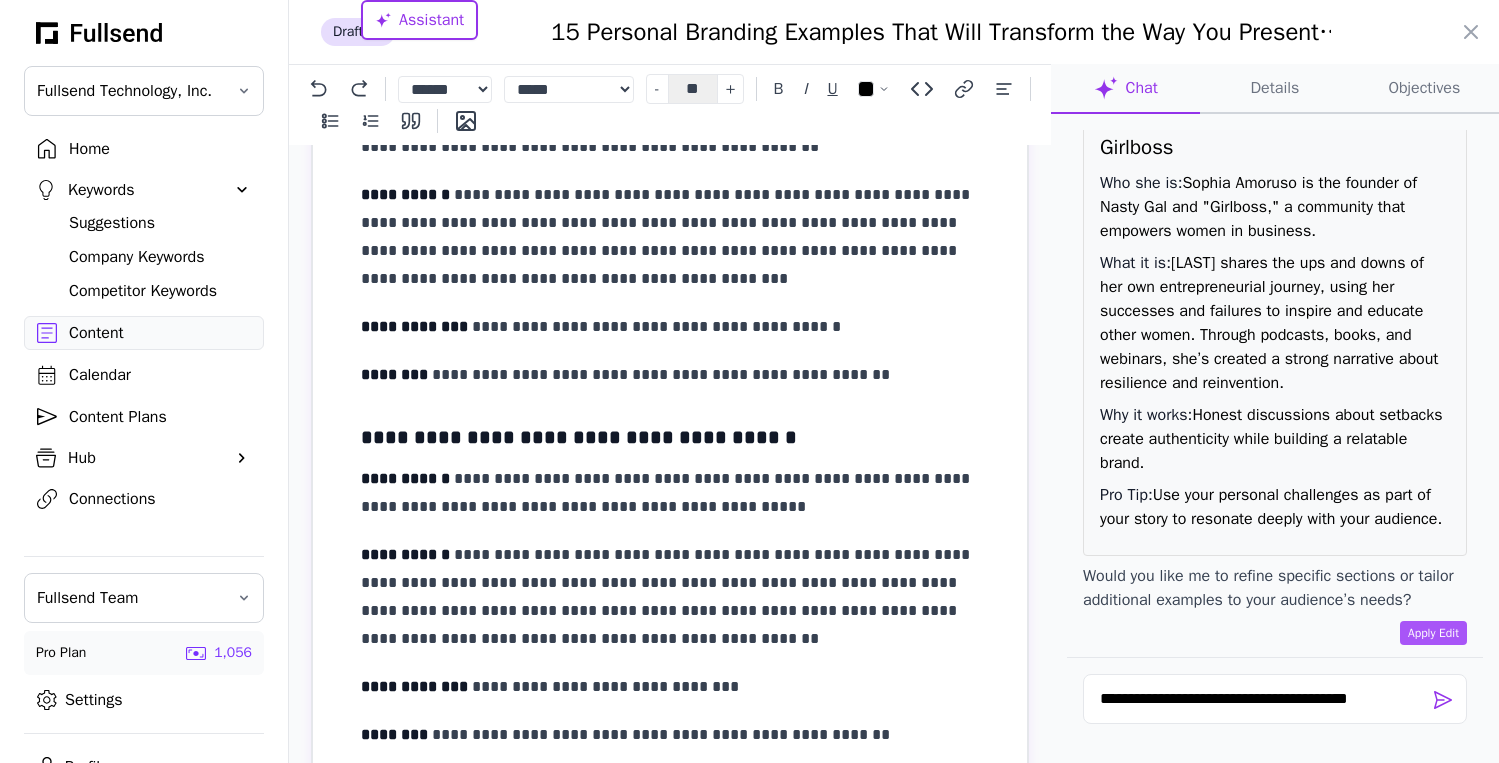 scroll, scrollTop: 4217, scrollLeft: 0, axis: vertical 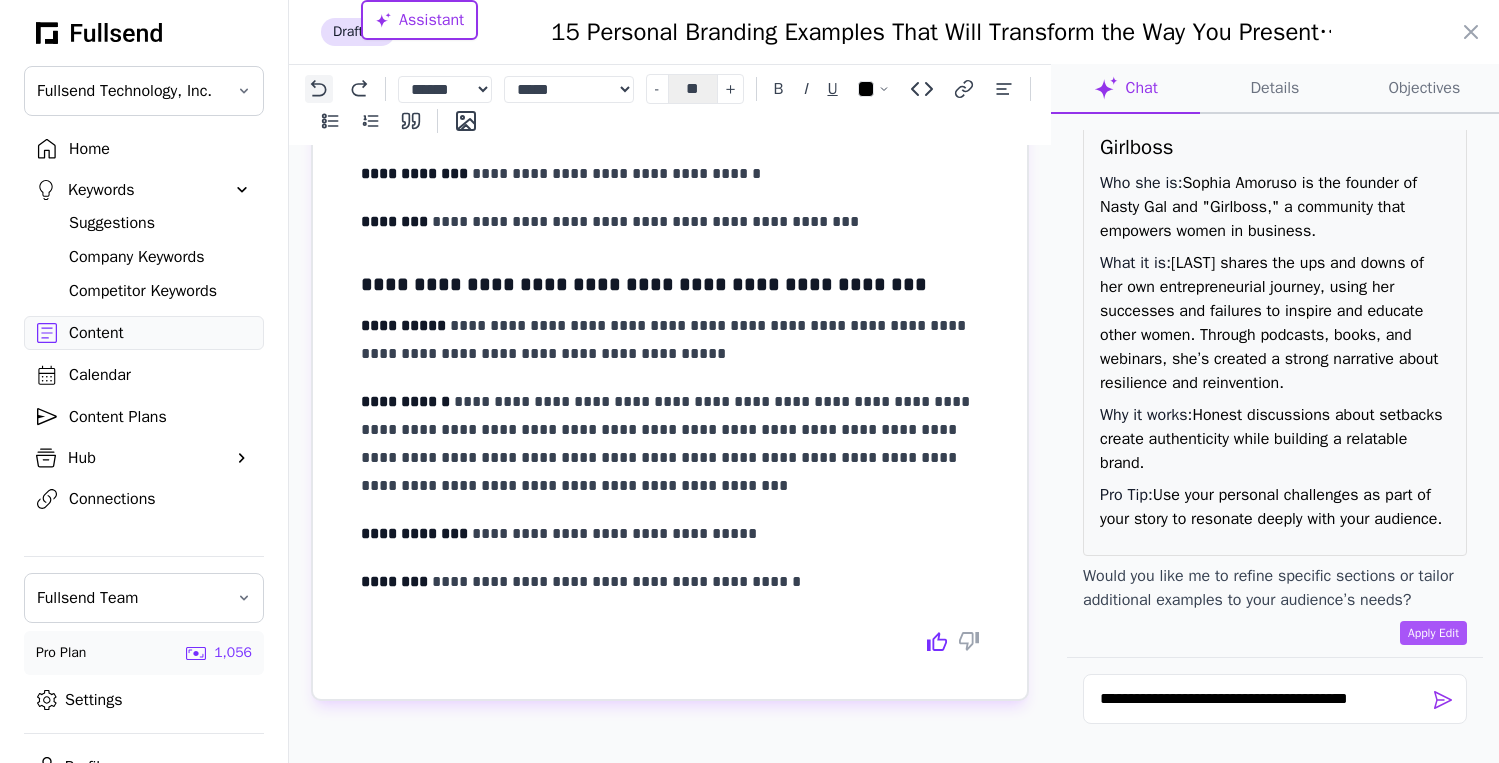 click 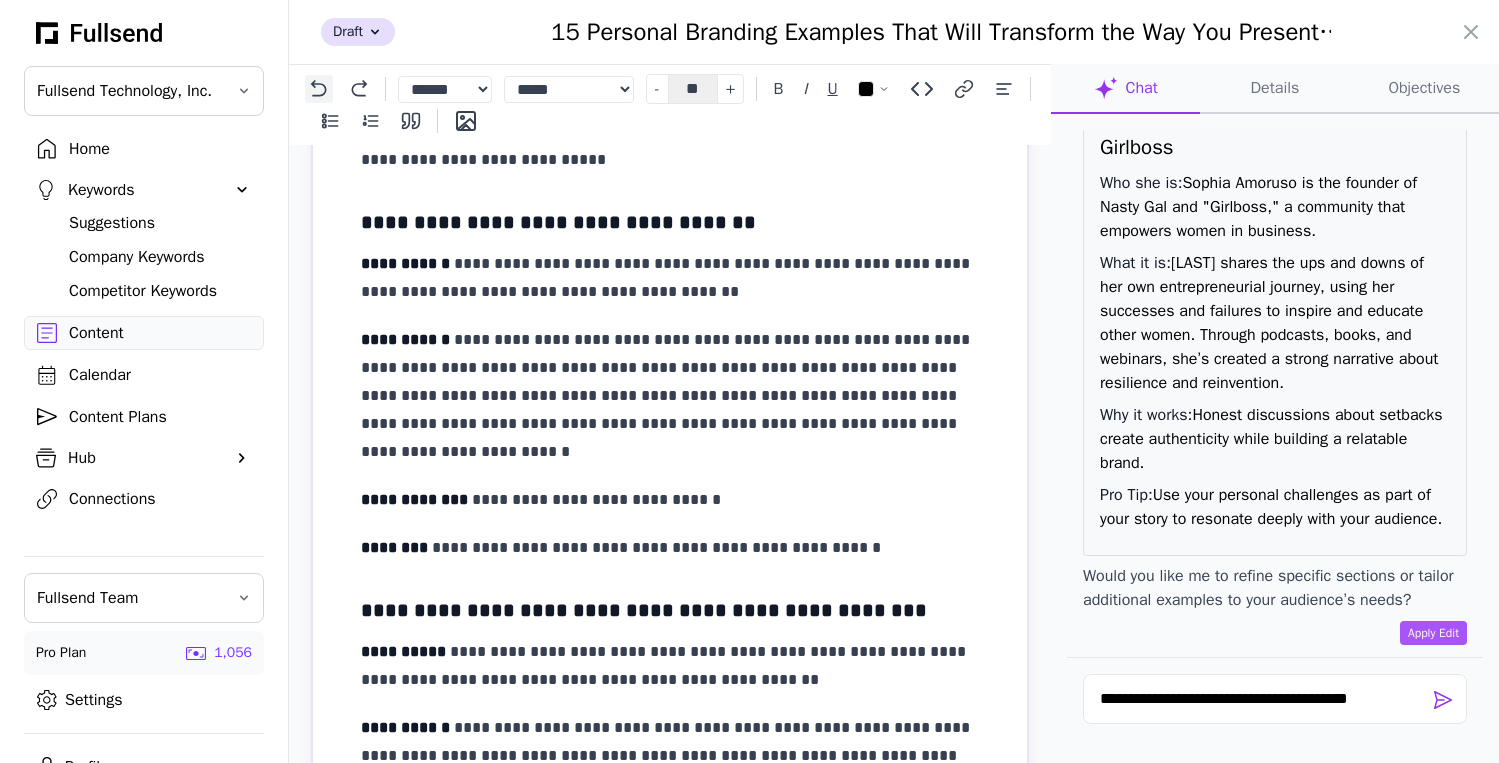 click 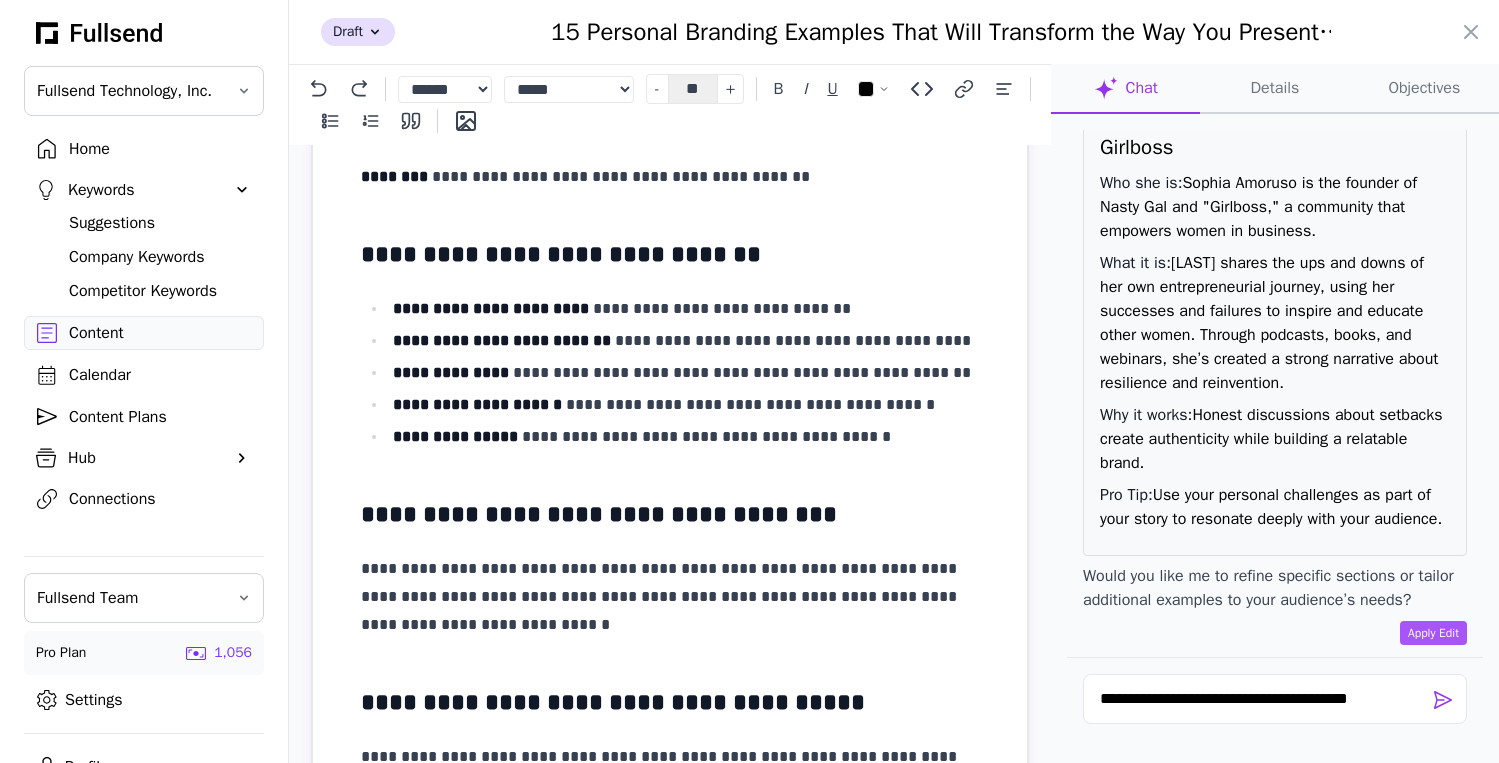 scroll, scrollTop: 5453, scrollLeft: 0, axis: vertical 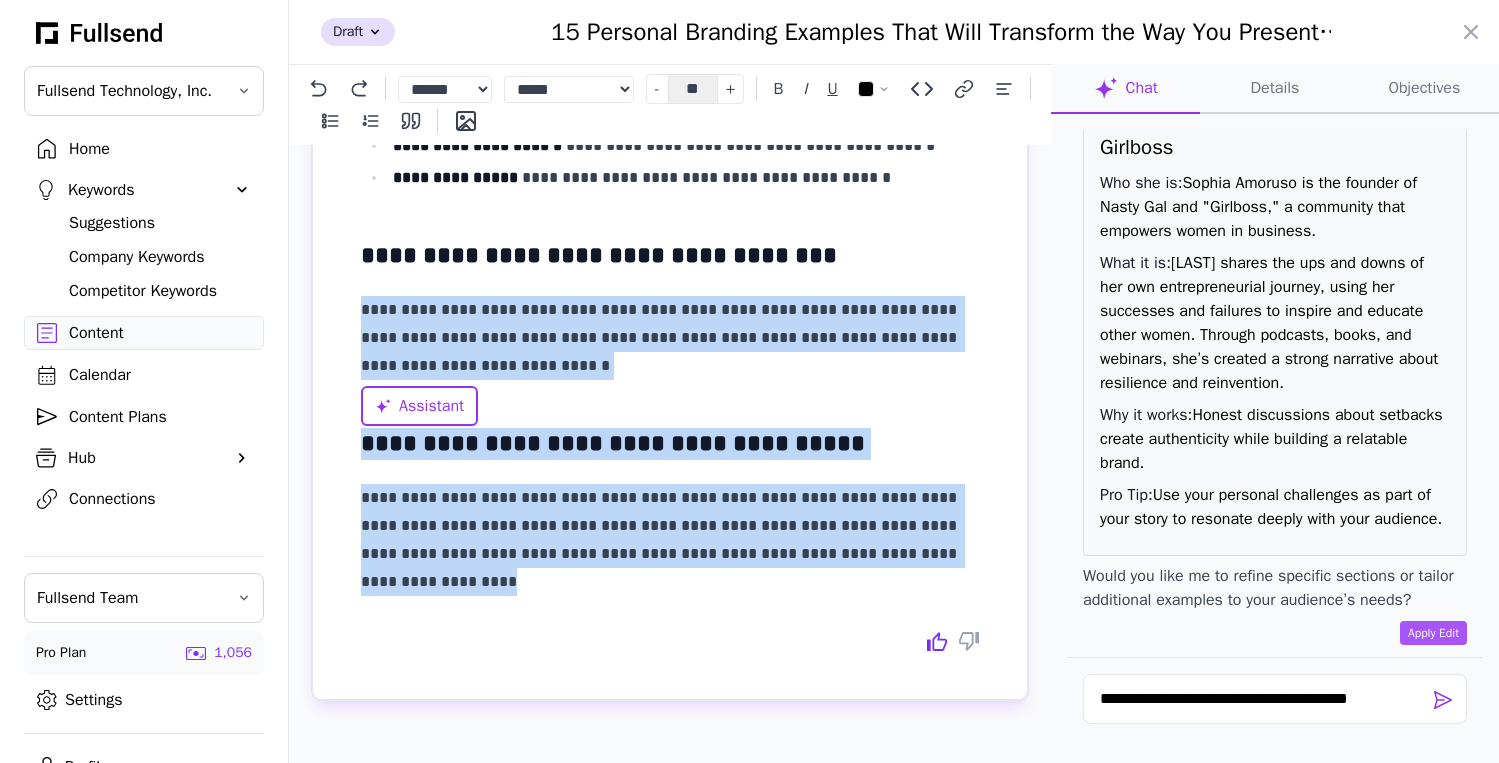 drag, startPoint x: 425, startPoint y: 583, endPoint x: 399, endPoint y: 281, distance: 303.11713 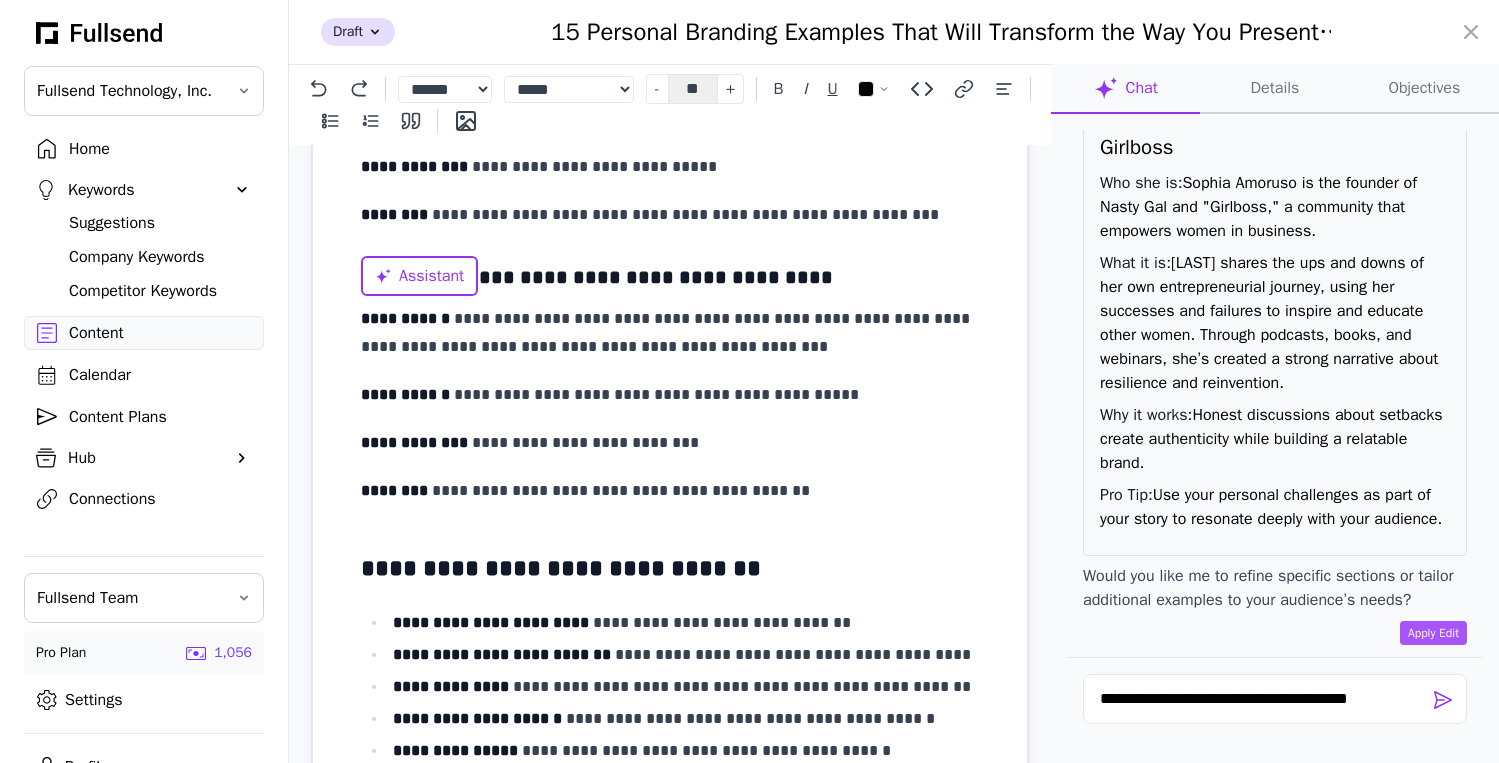 scroll, scrollTop: 4898, scrollLeft: 0, axis: vertical 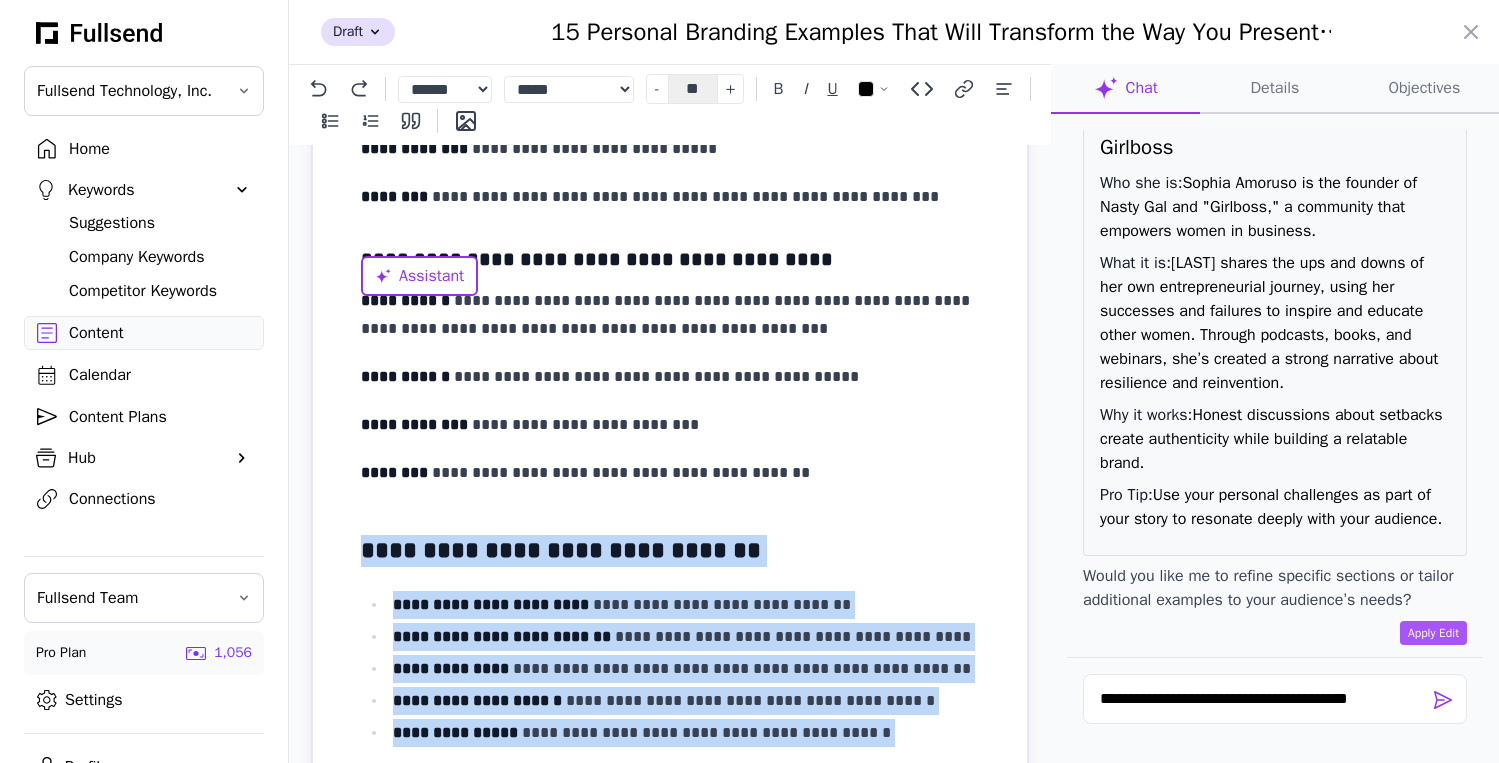 click on "**********" at bounding box center [670, 551] 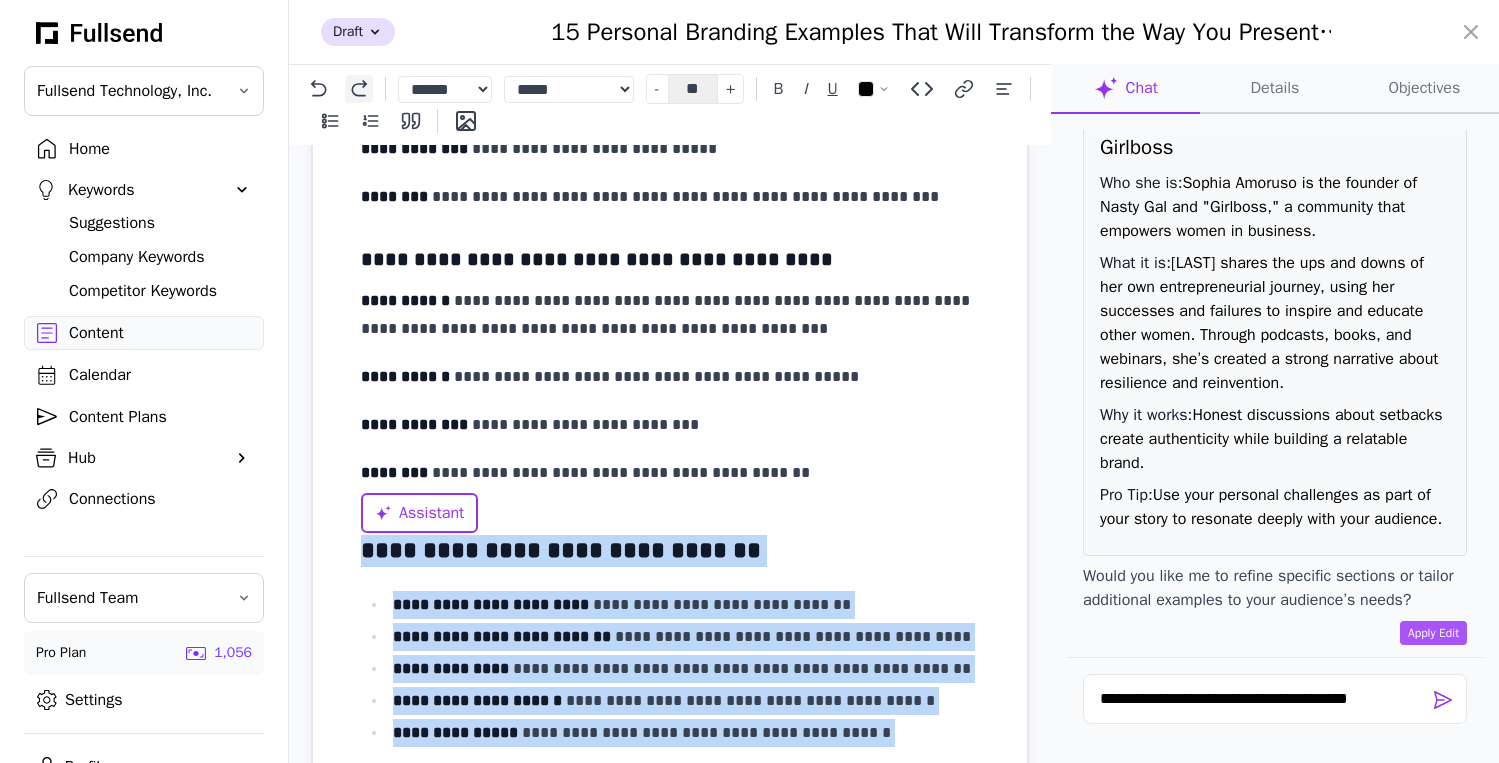 click 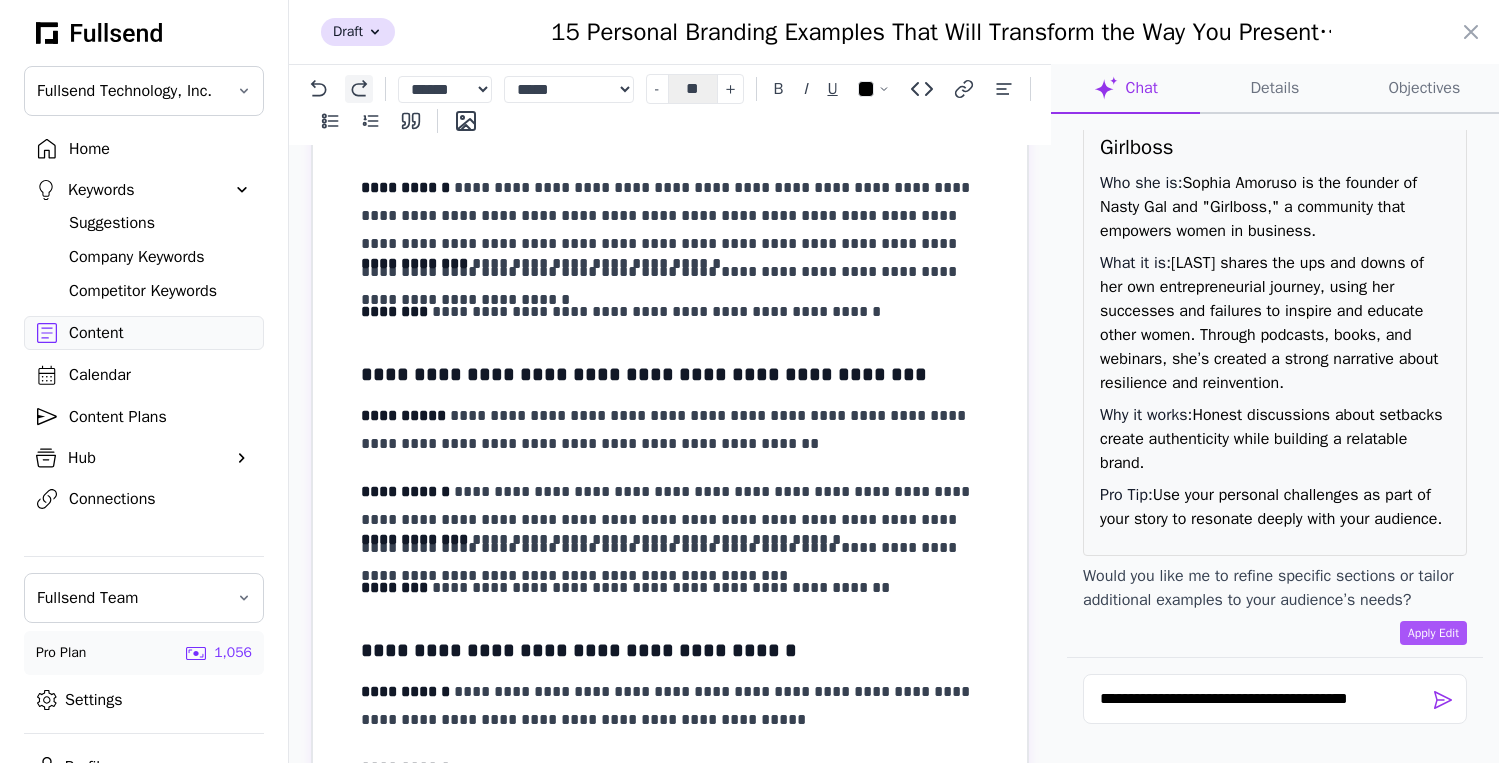 click 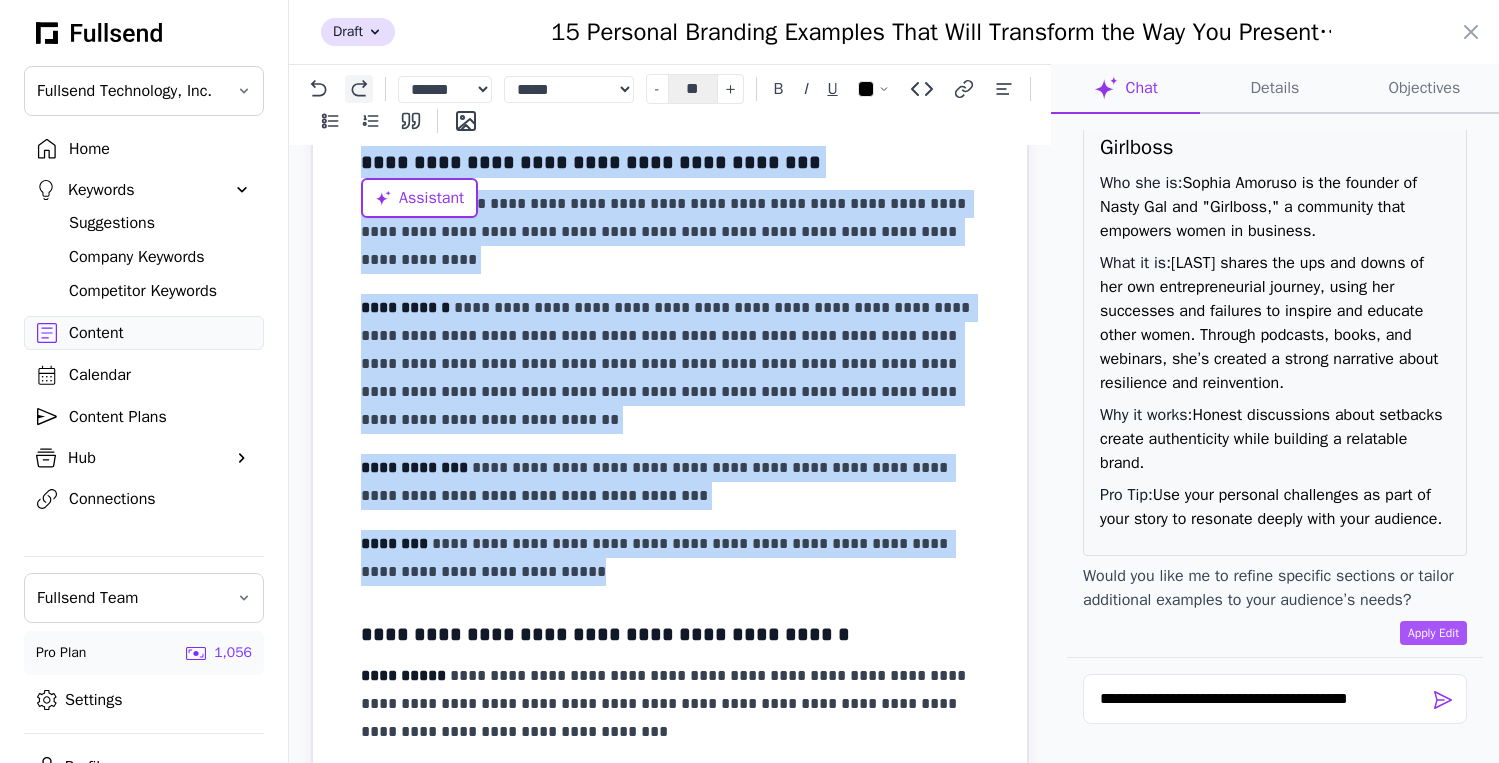 click 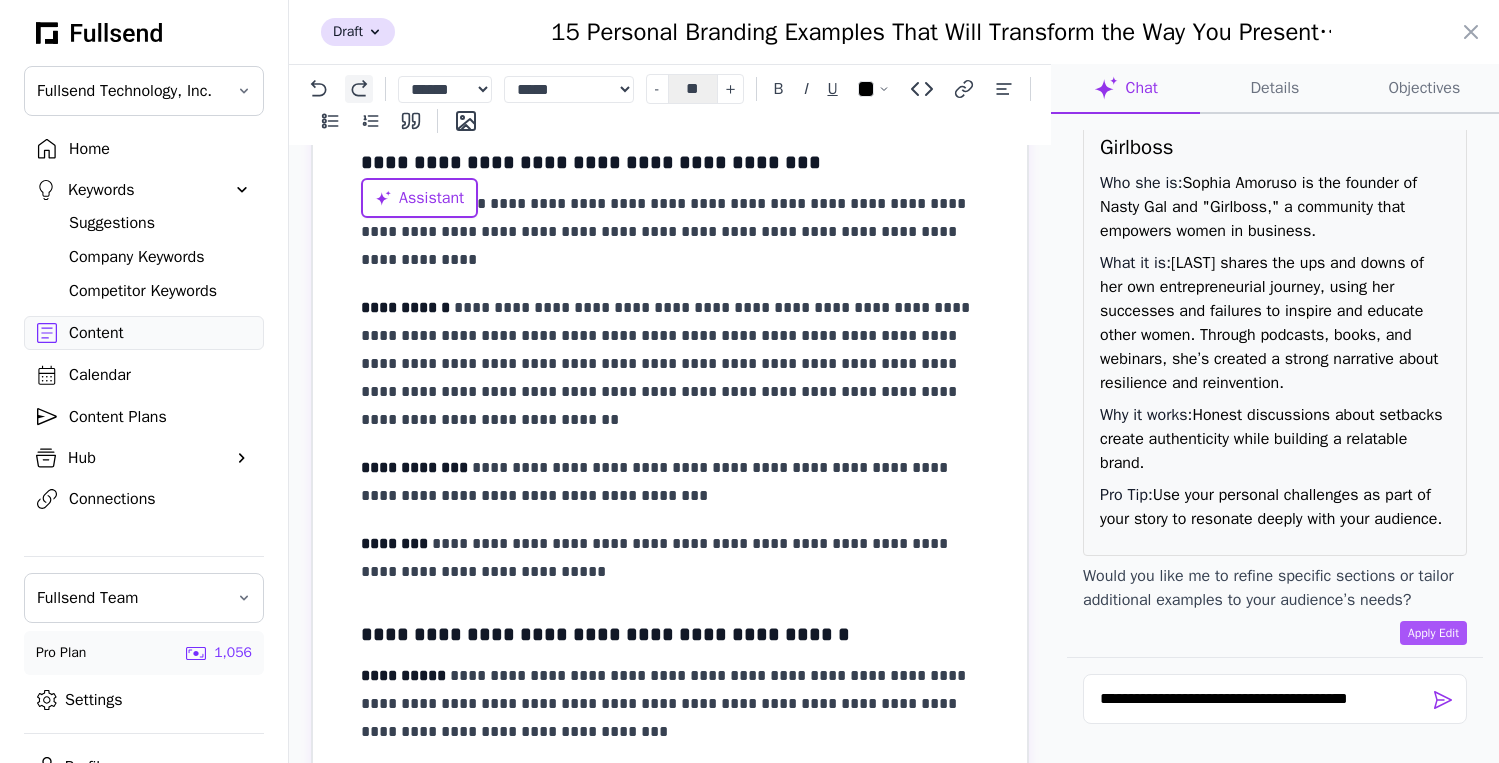 click 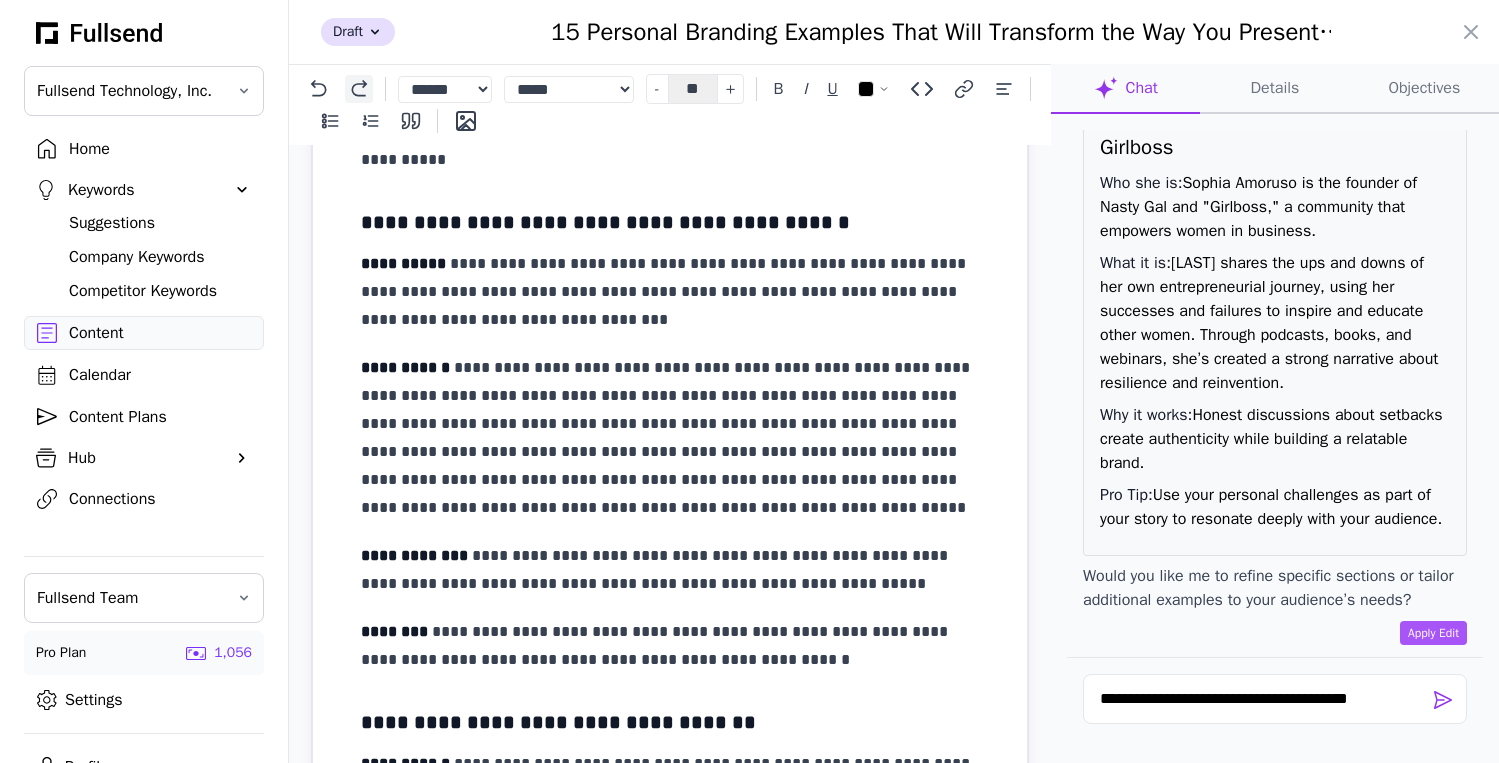 click 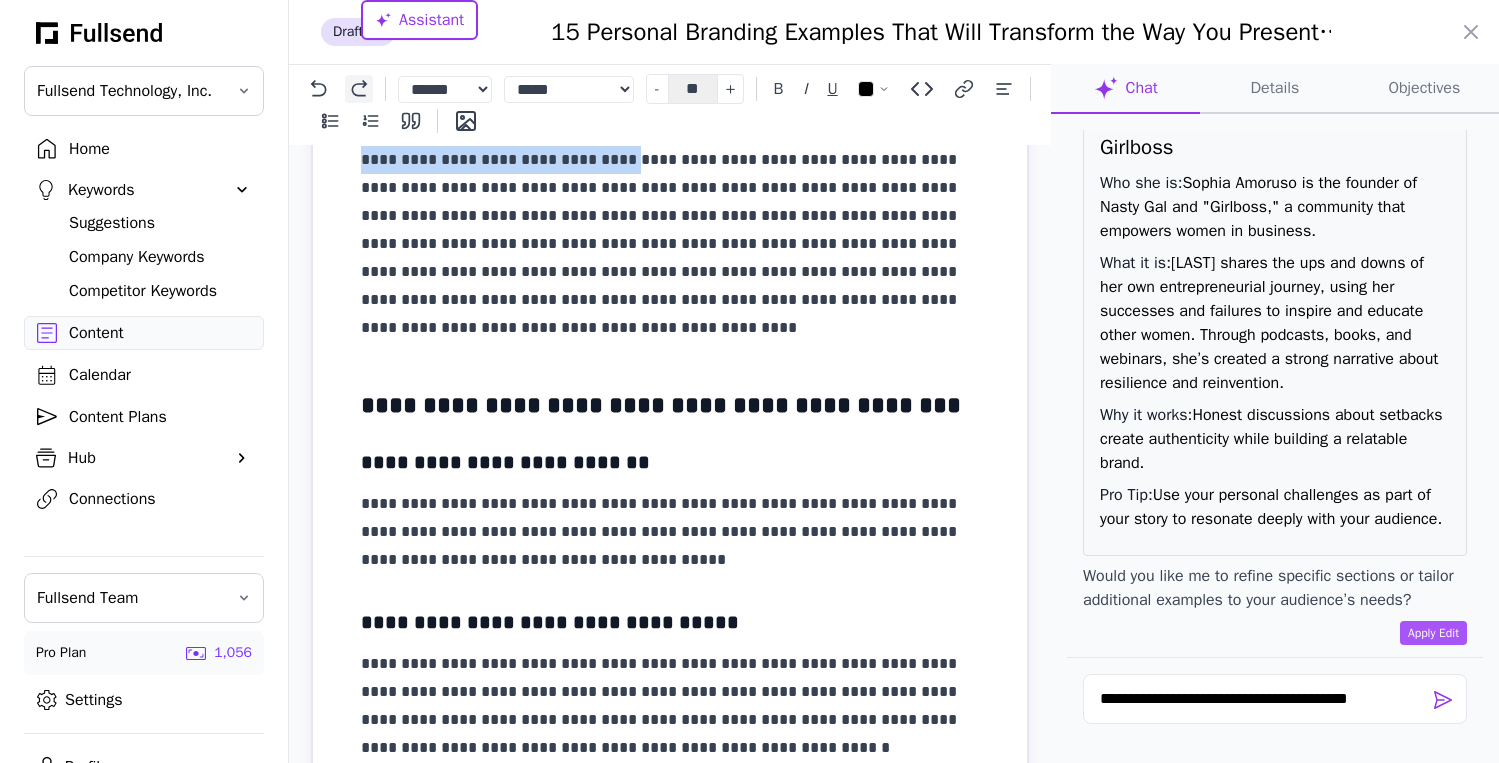 click 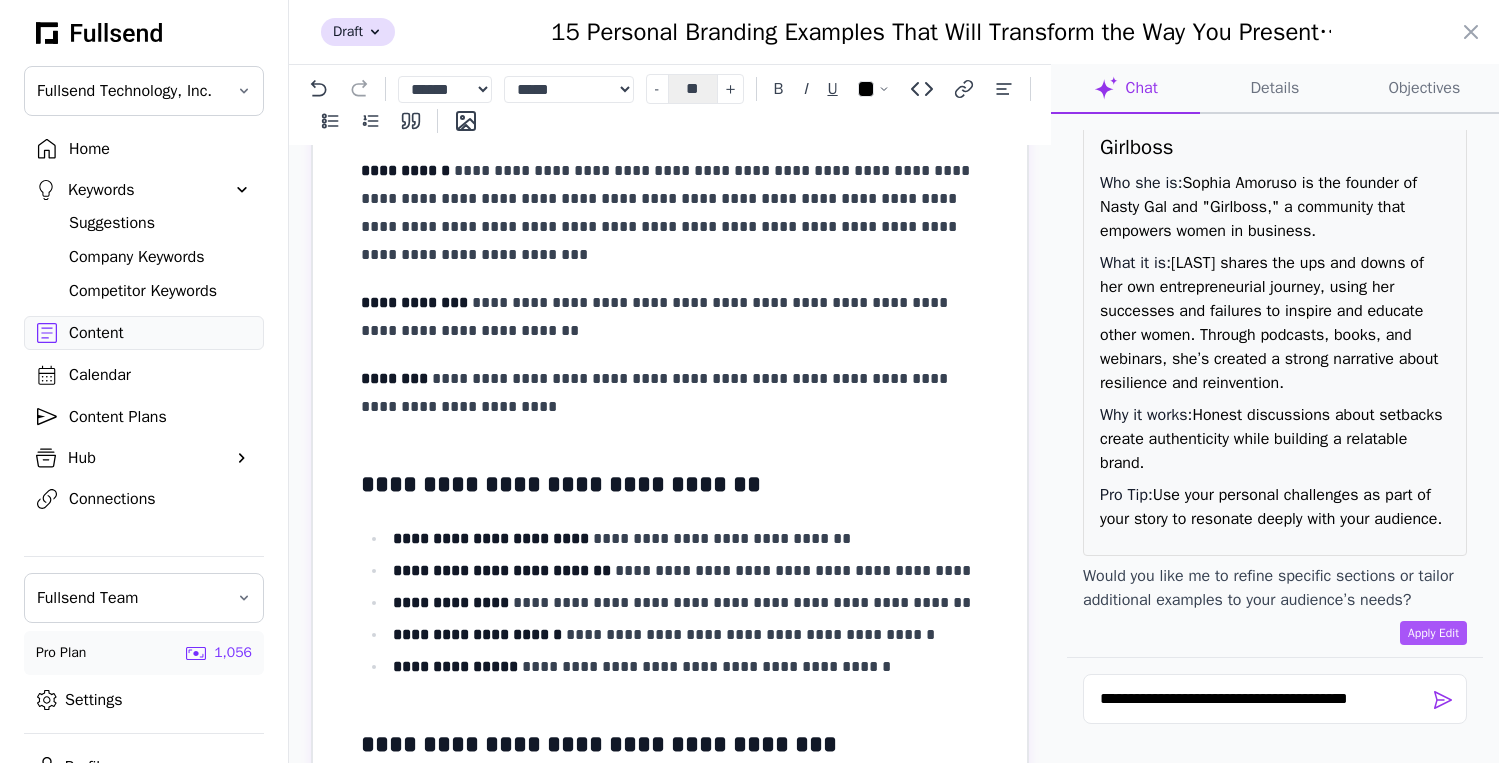scroll, scrollTop: 4613, scrollLeft: 0, axis: vertical 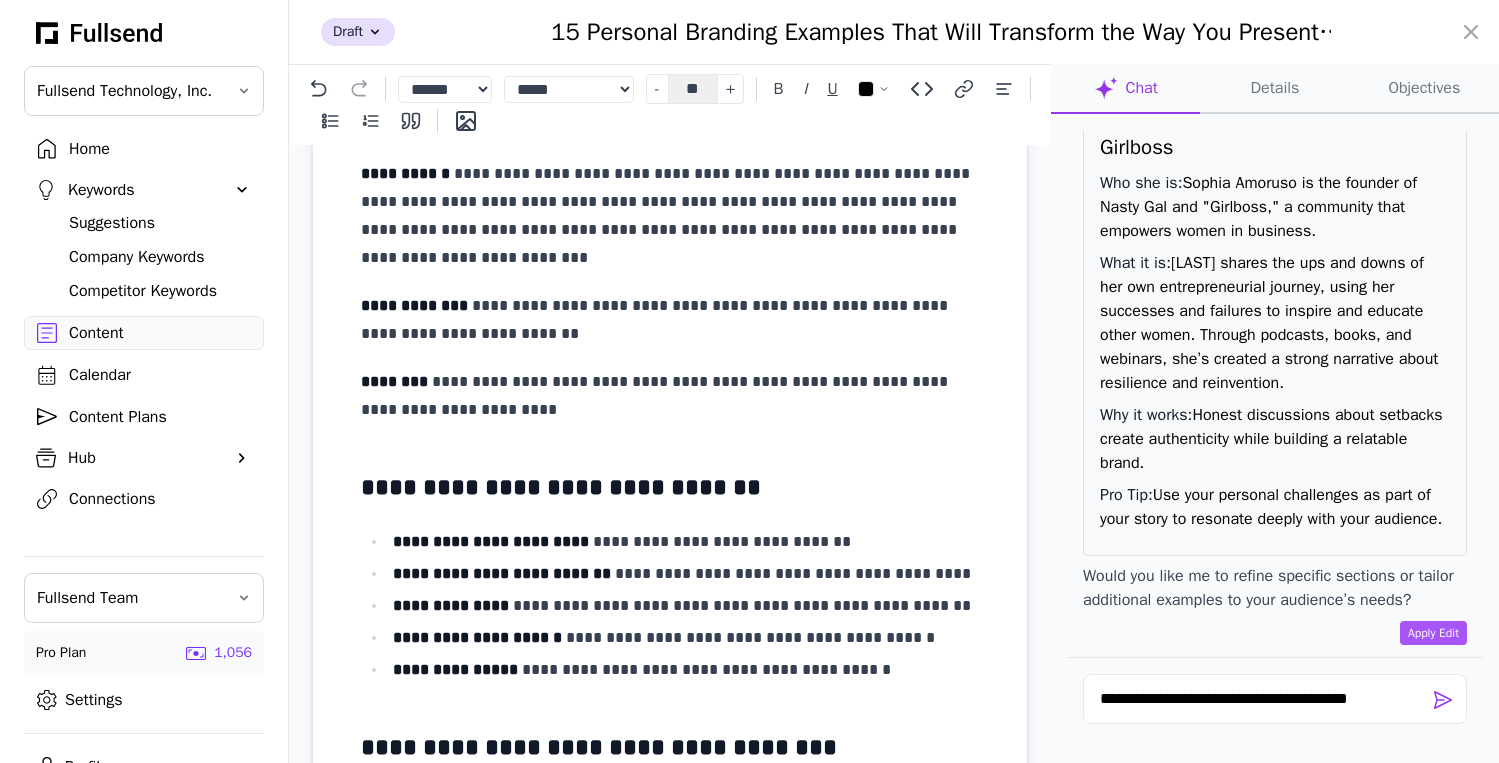 click on "Details" 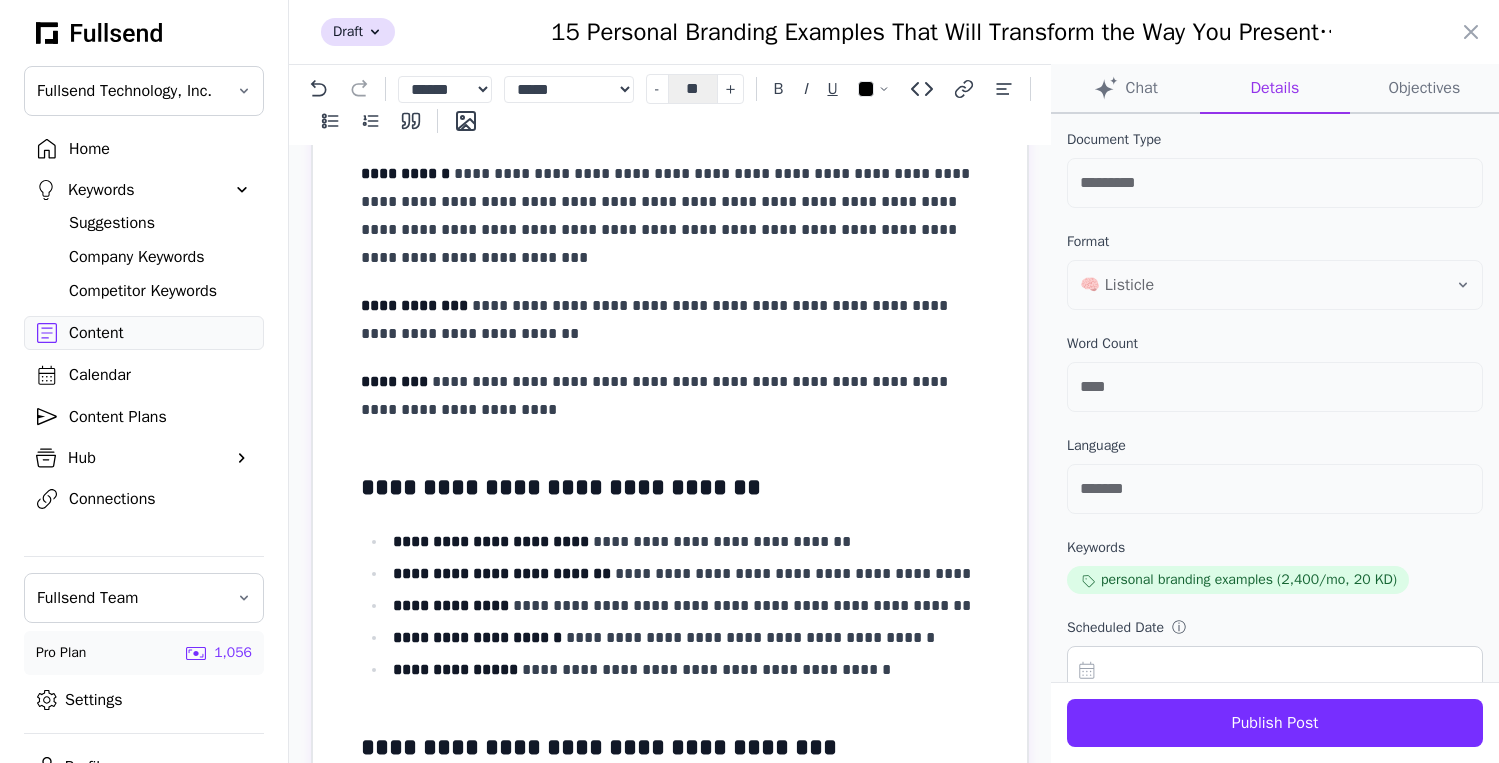 click on "Chat" 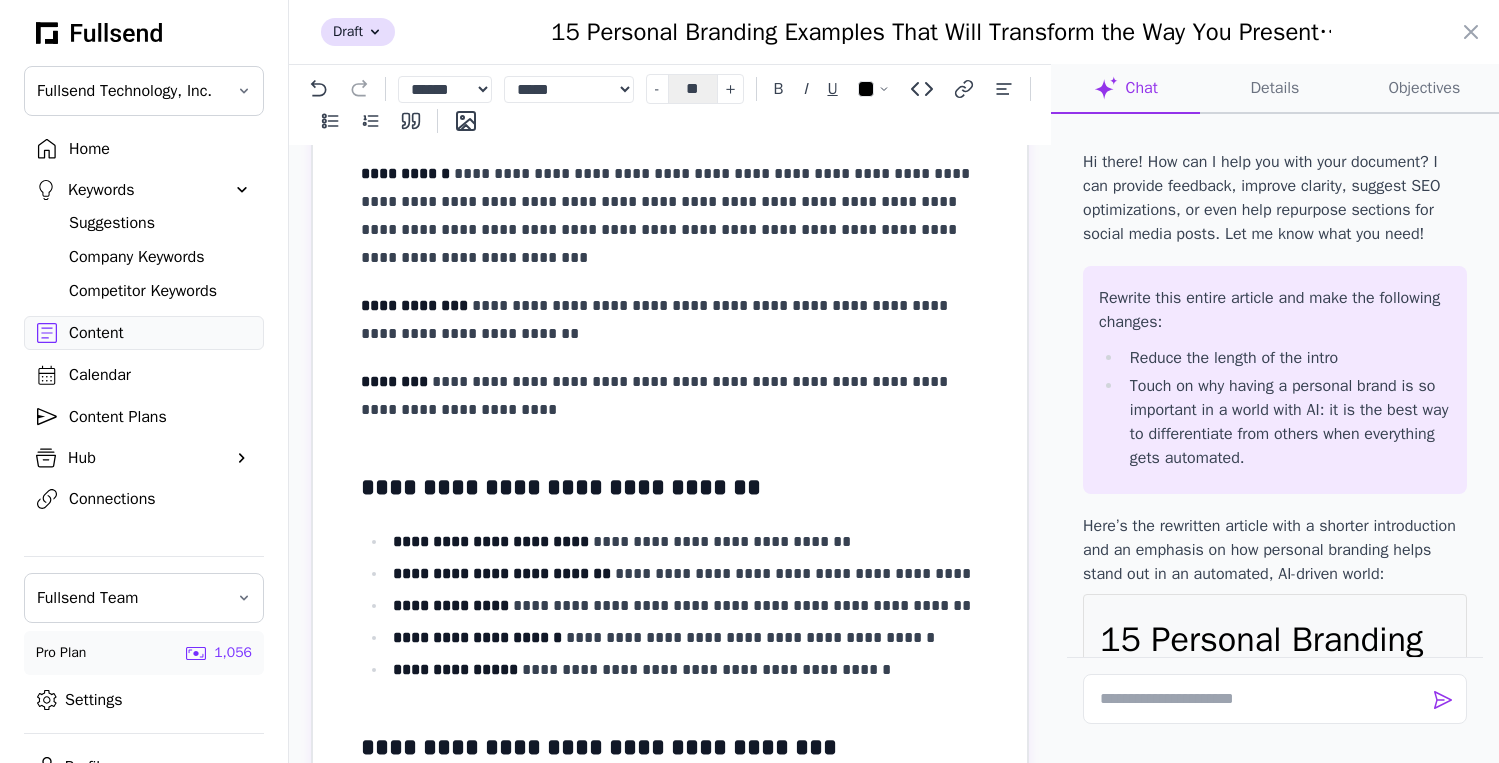 scroll, scrollTop: 33902, scrollLeft: 0, axis: vertical 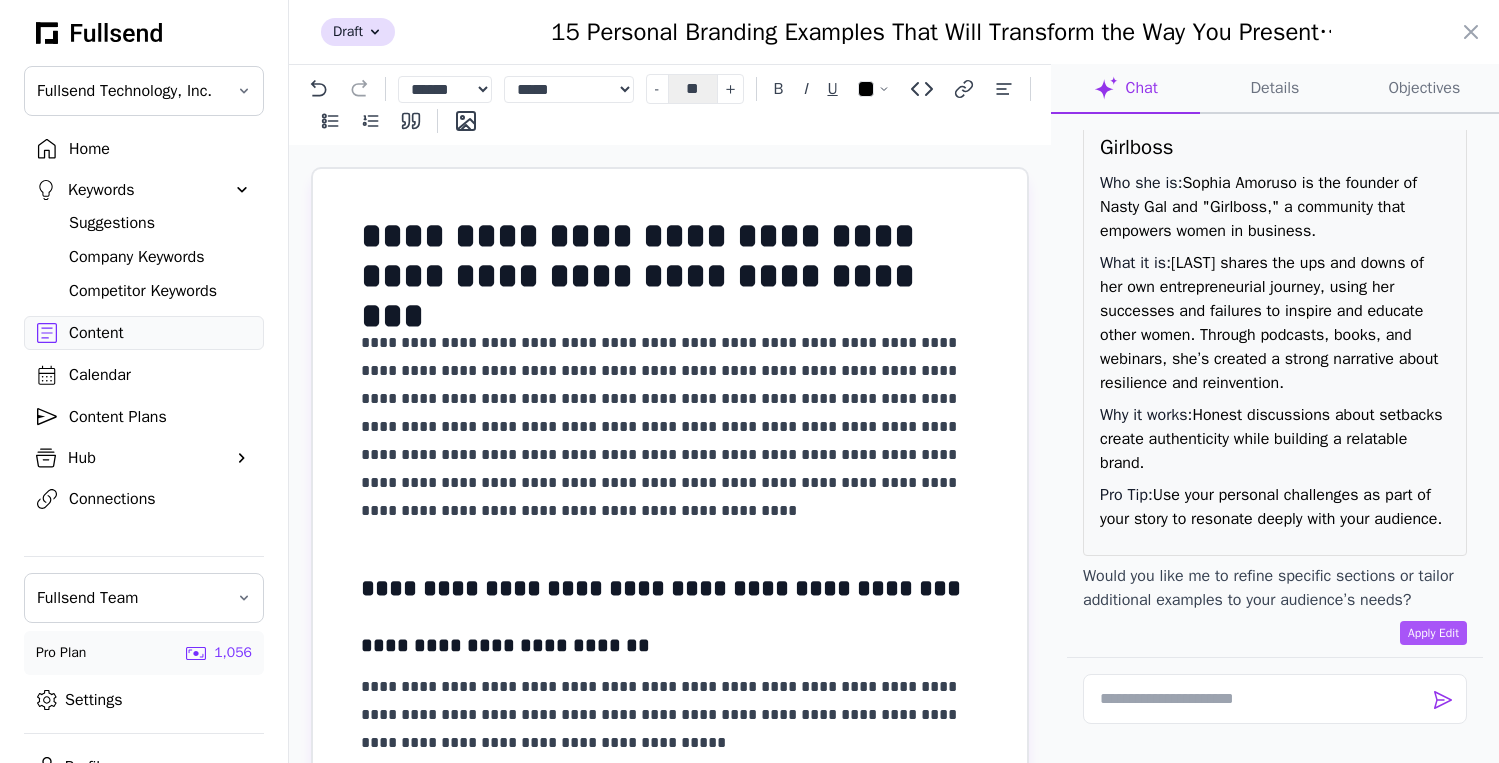 click on "15 Personal Branding Examples That Will Transform the Way You Present Yourself" at bounding box center (935, 32) 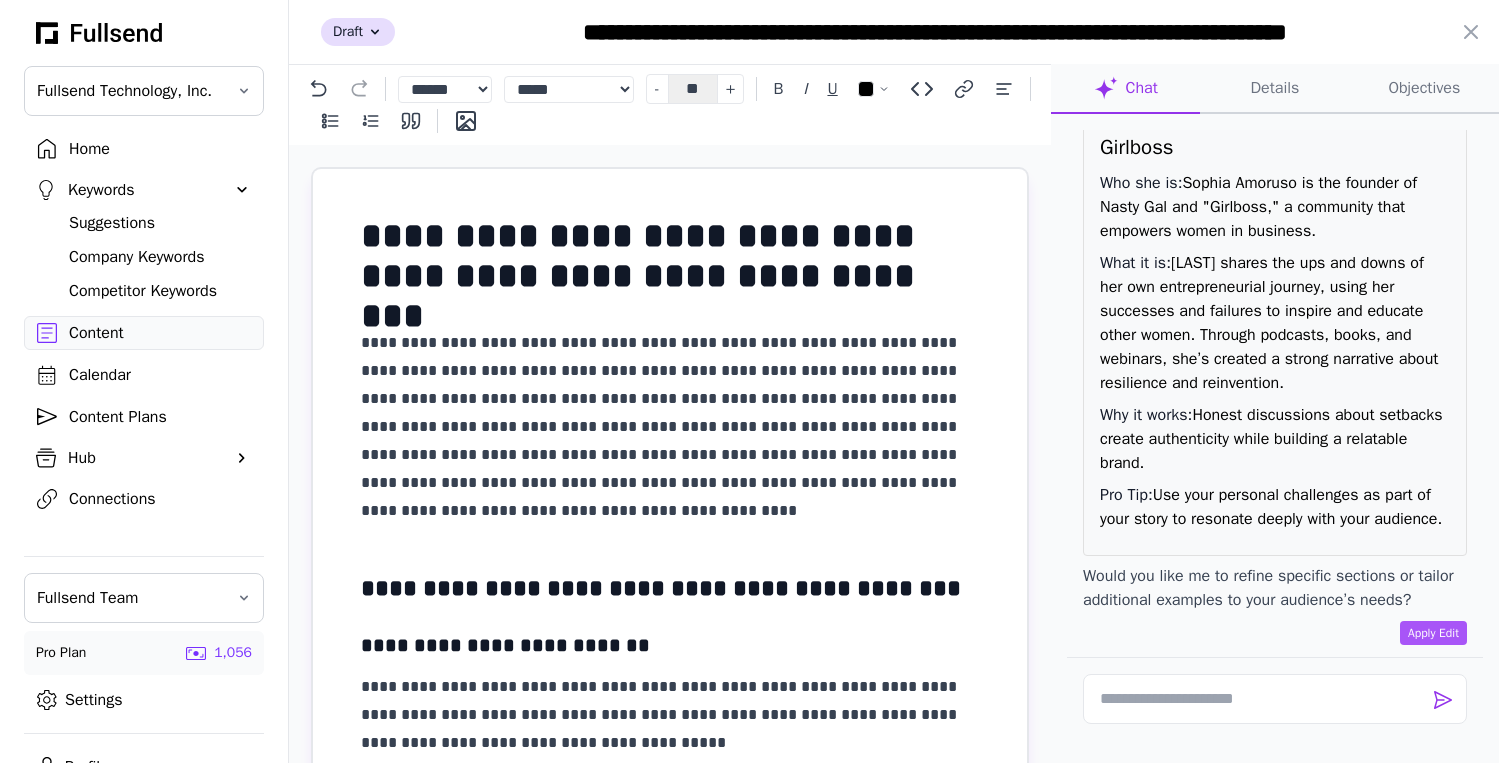scroll, scrollTop: 0, scrollLeft: 115, axis: horizontal 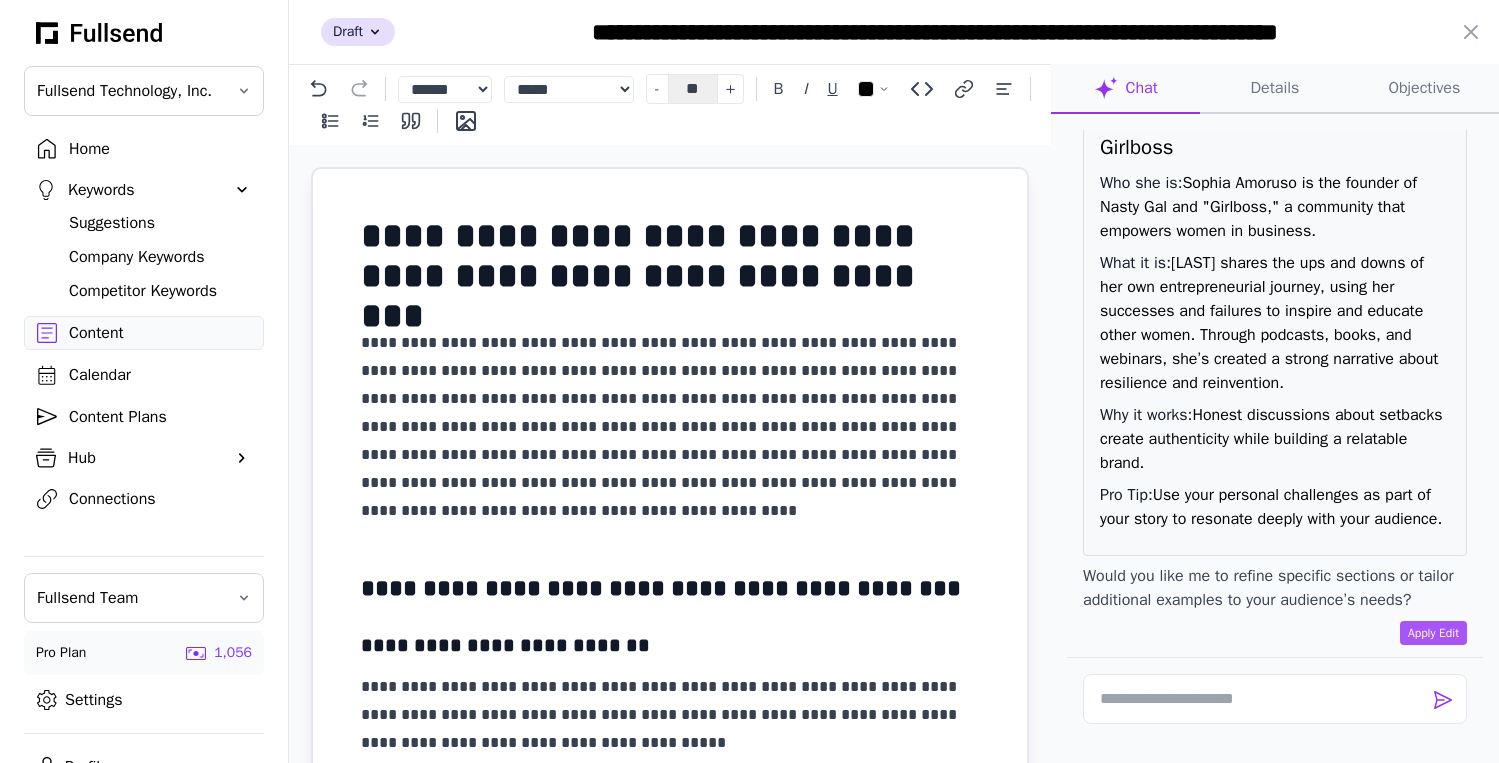 type on "**********" 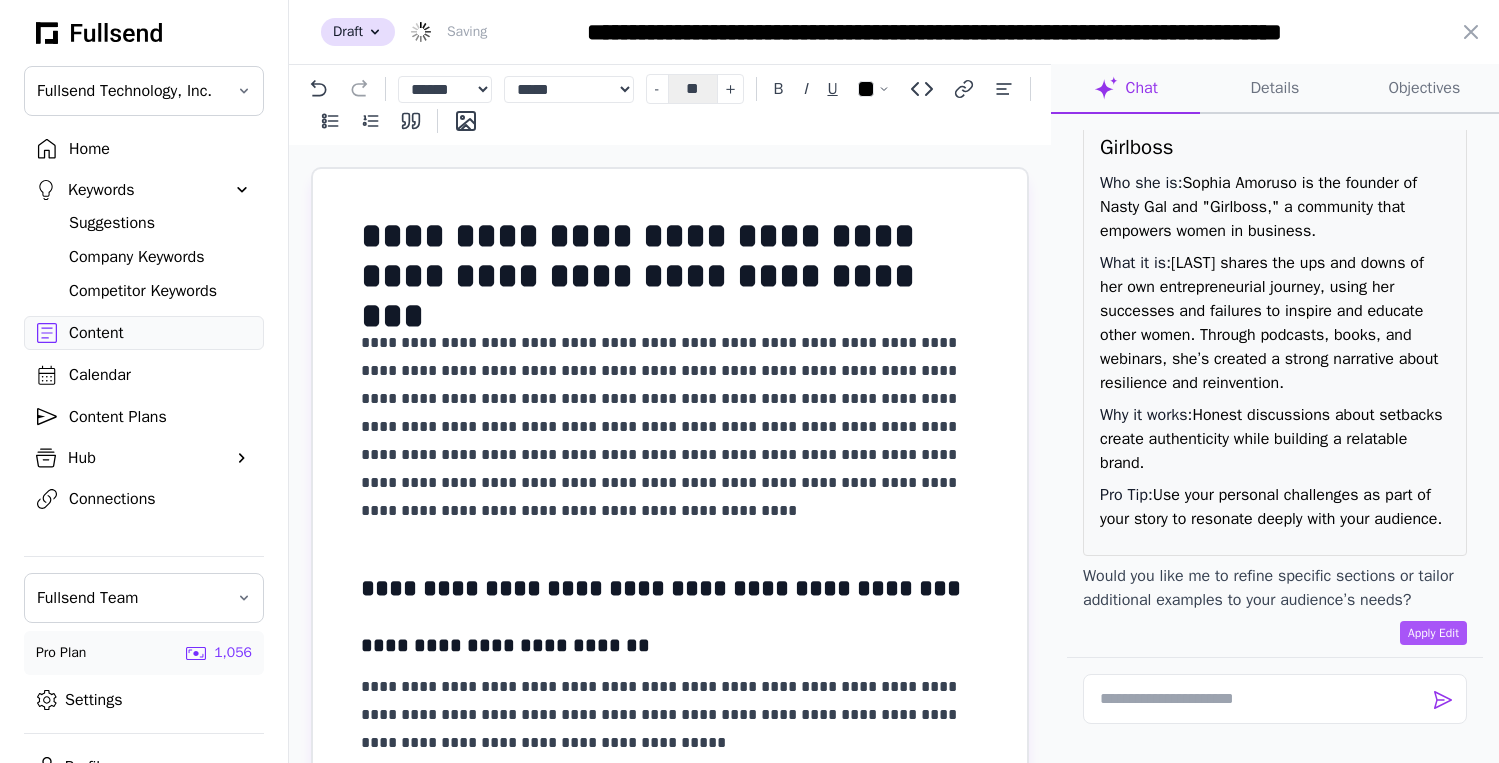 click on "**********" at bounding box center [670, 257] 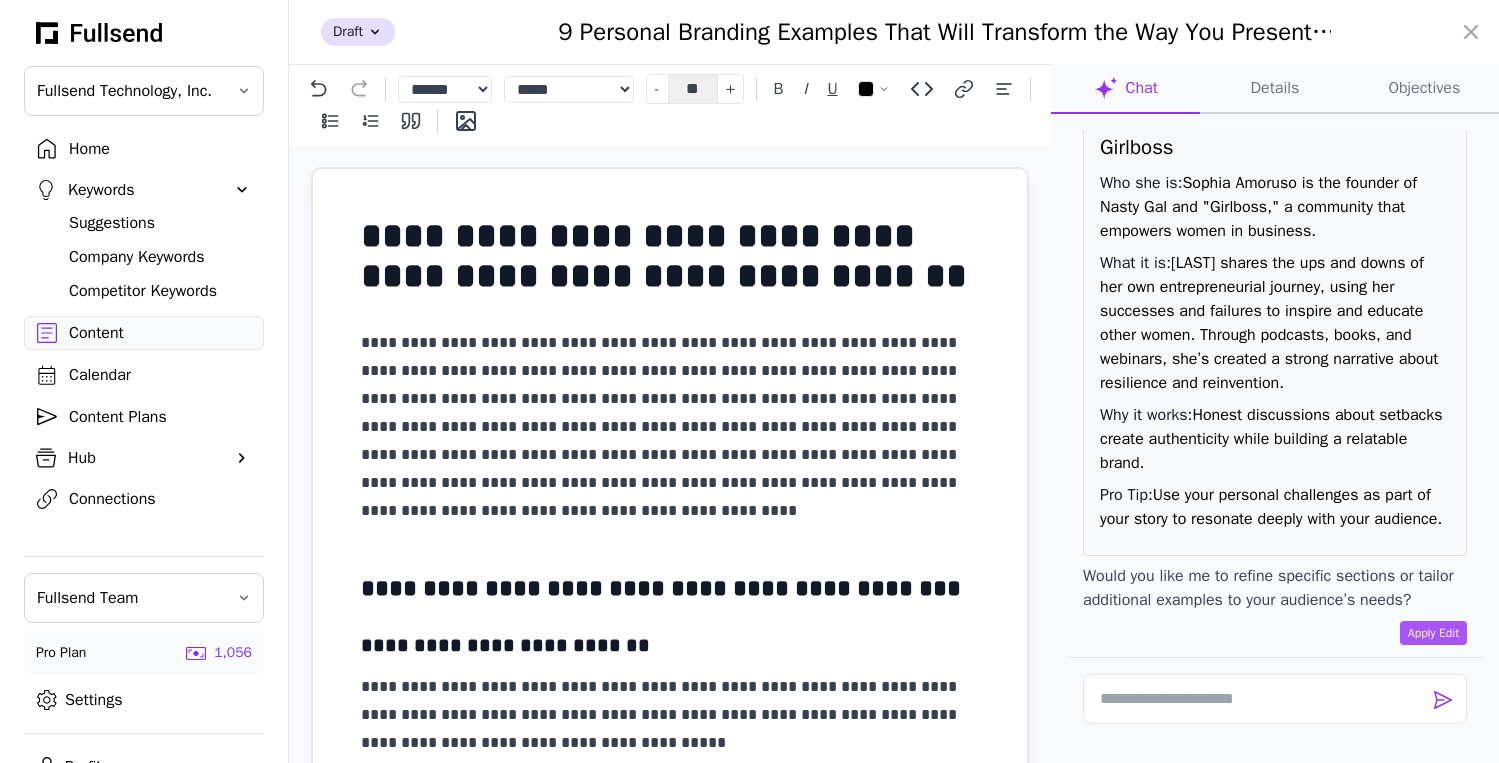 click on "**********" at bounding box center (670, 427) 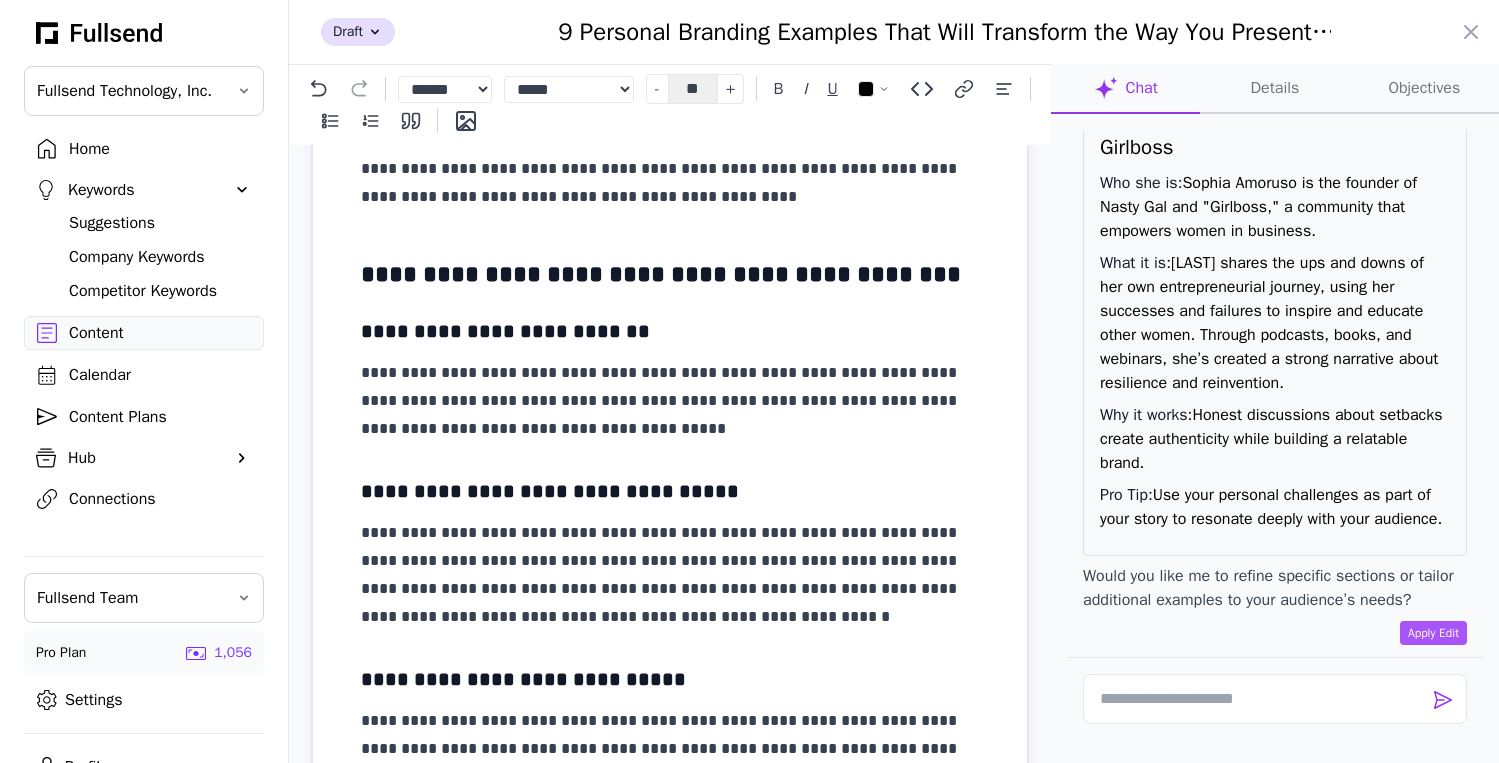 scroll, scrollTop: 0, scrollLeft: 0, axis: both 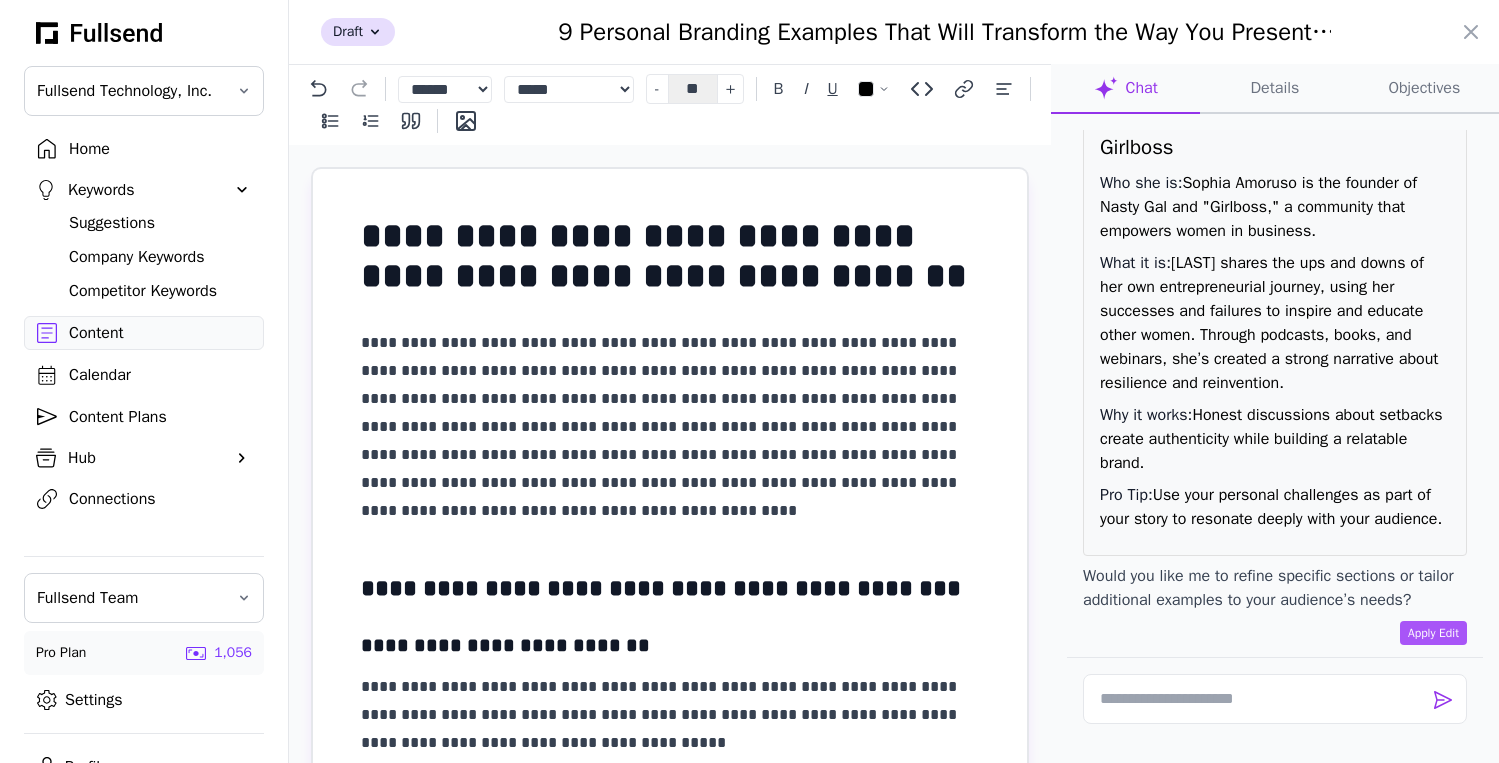 click on "**********" at bounding box center [670, 427] 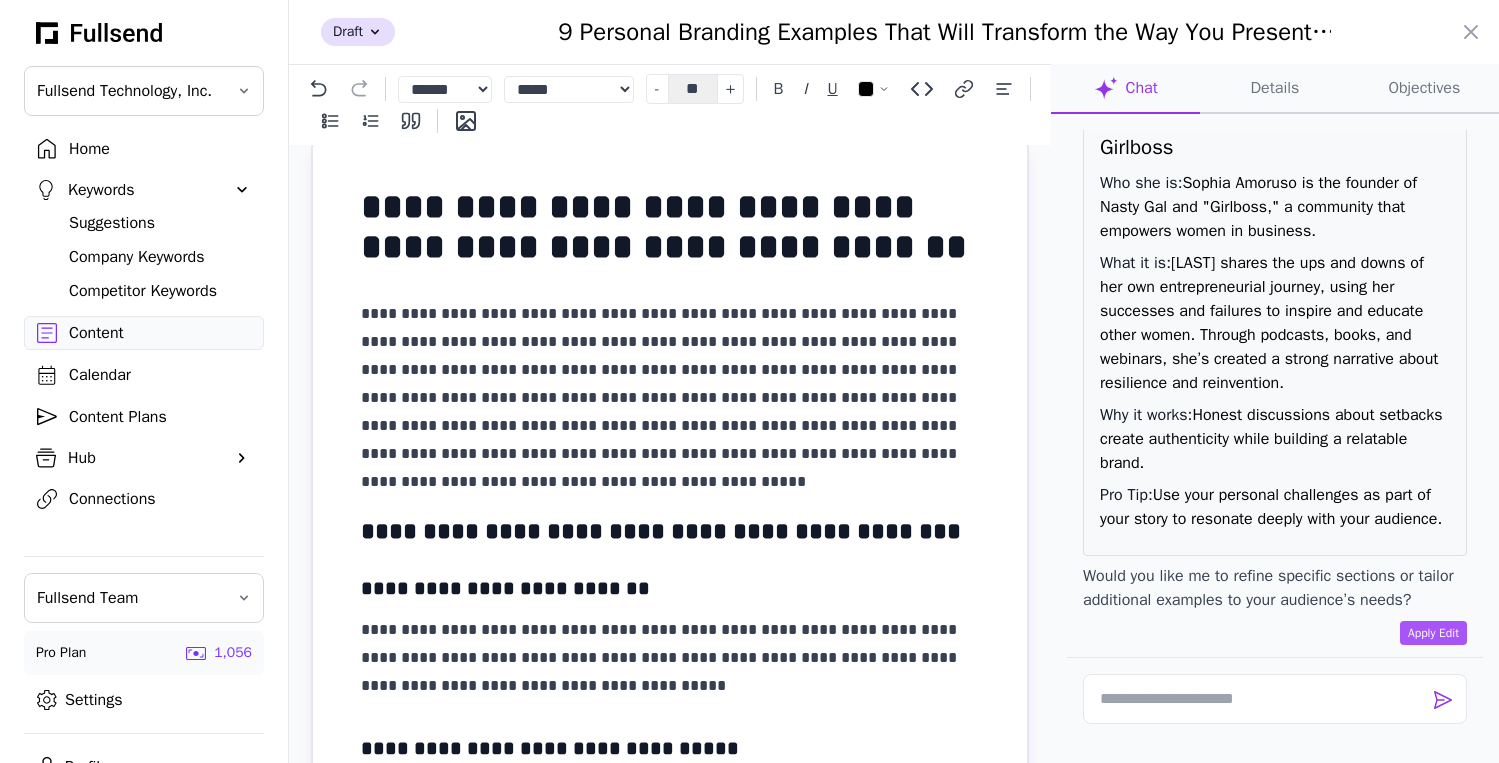 scroll, scrollTop: 31, scrollLeft: 0, axis: vertical 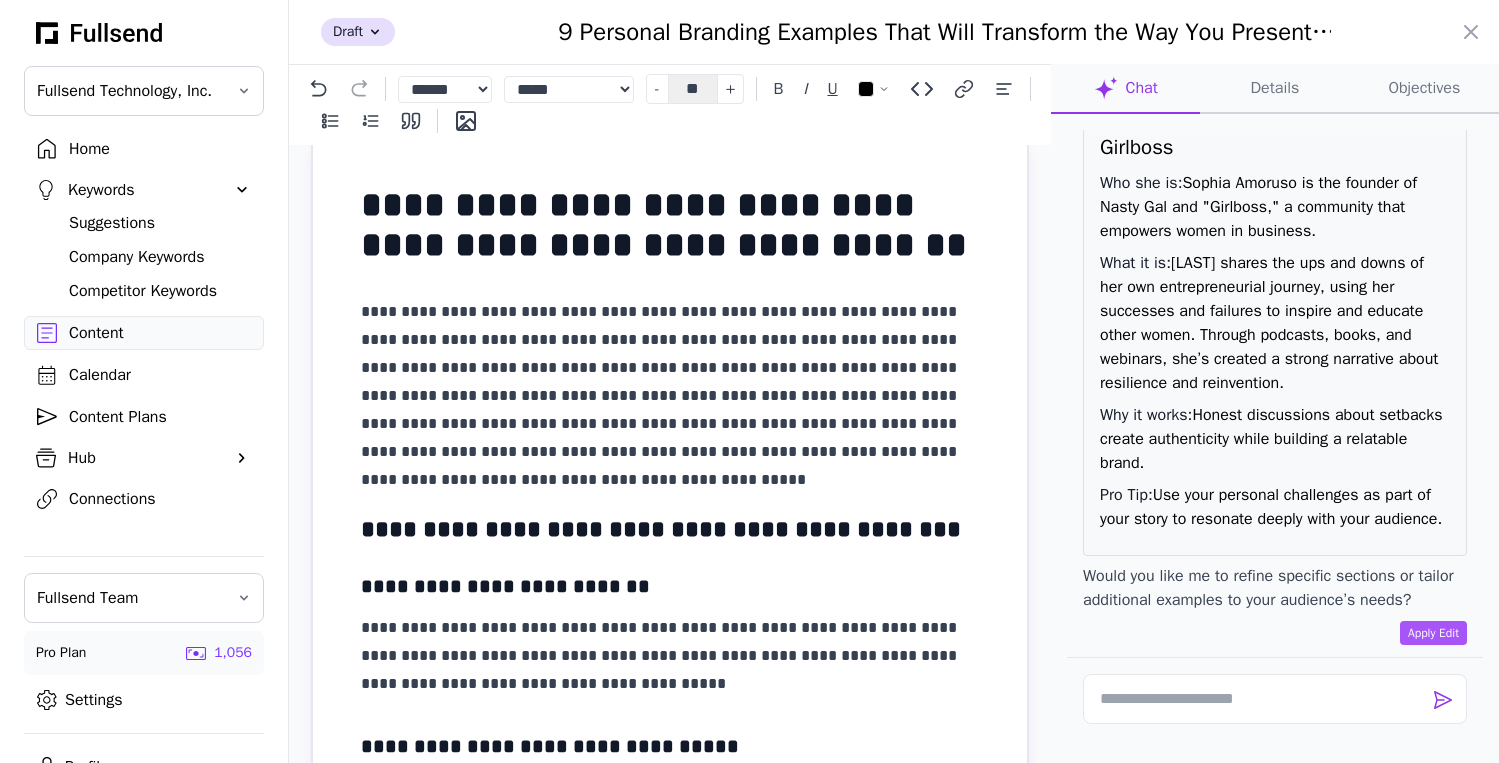 click on "**********" at bounding box center [670, 382] 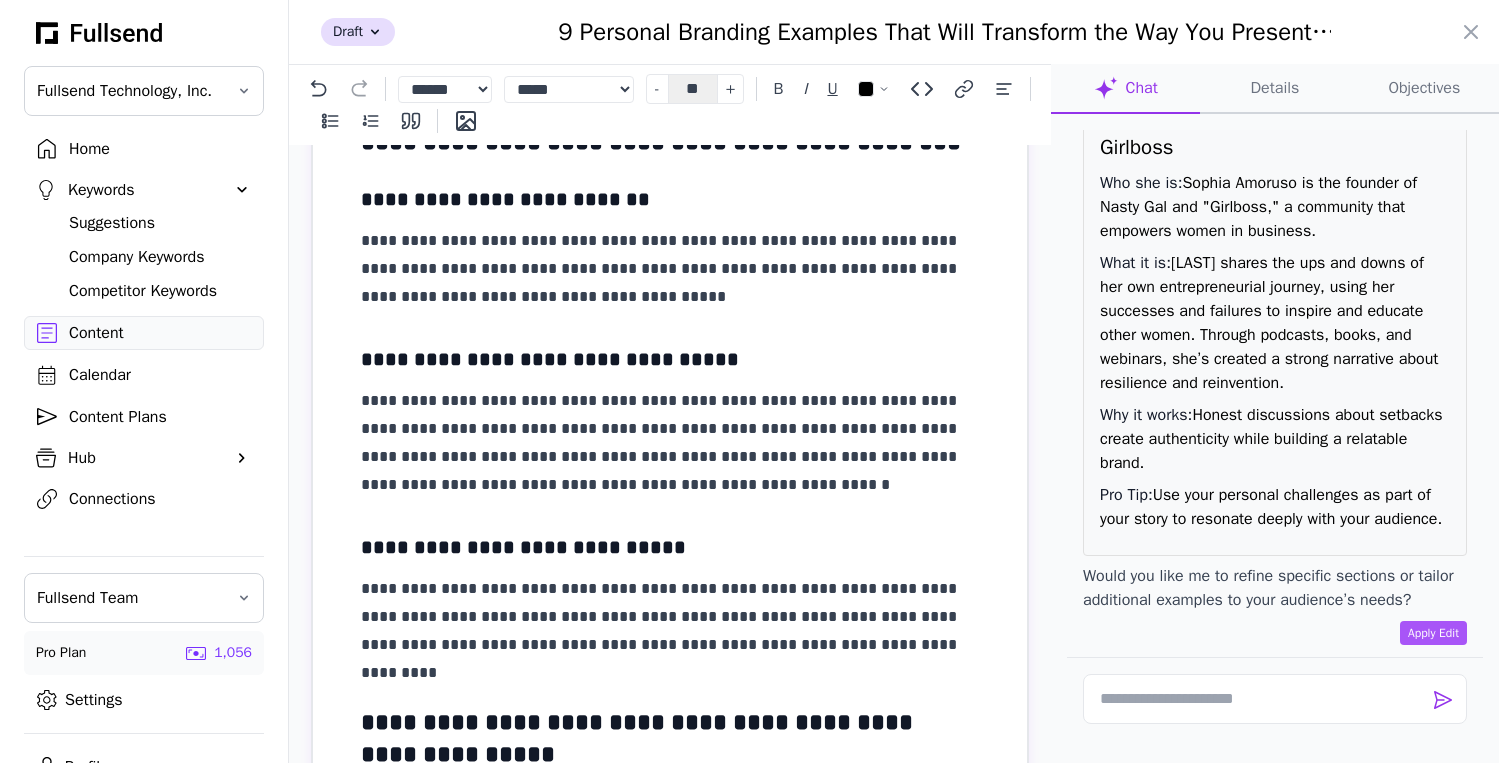 scroll, scrollTop: 419, scrollLeft: 0, axis: vertical 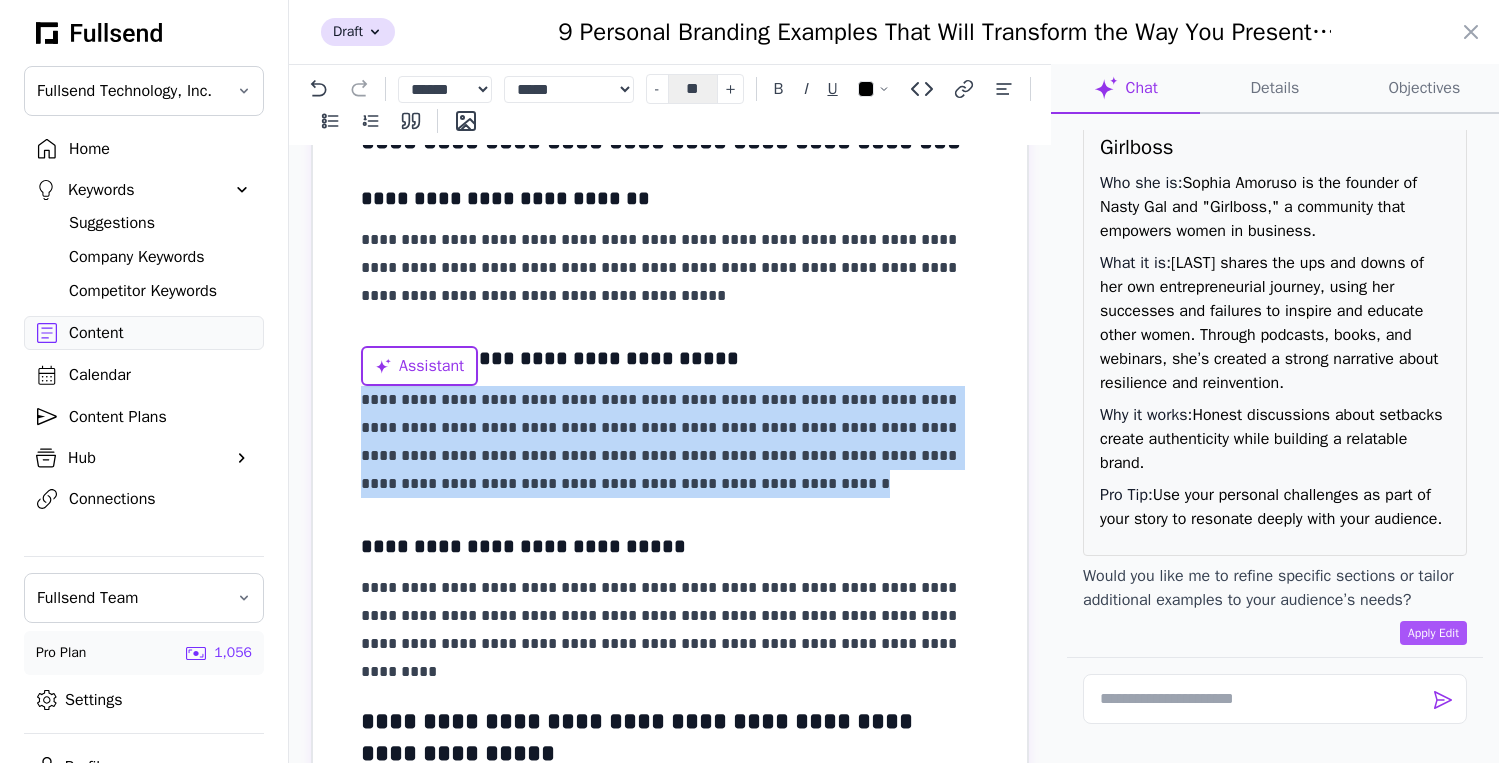 drag, startPoint x: 693, startPoint y: 493, endPoint x: 359, endPoint y: 387, distance: 350.4169 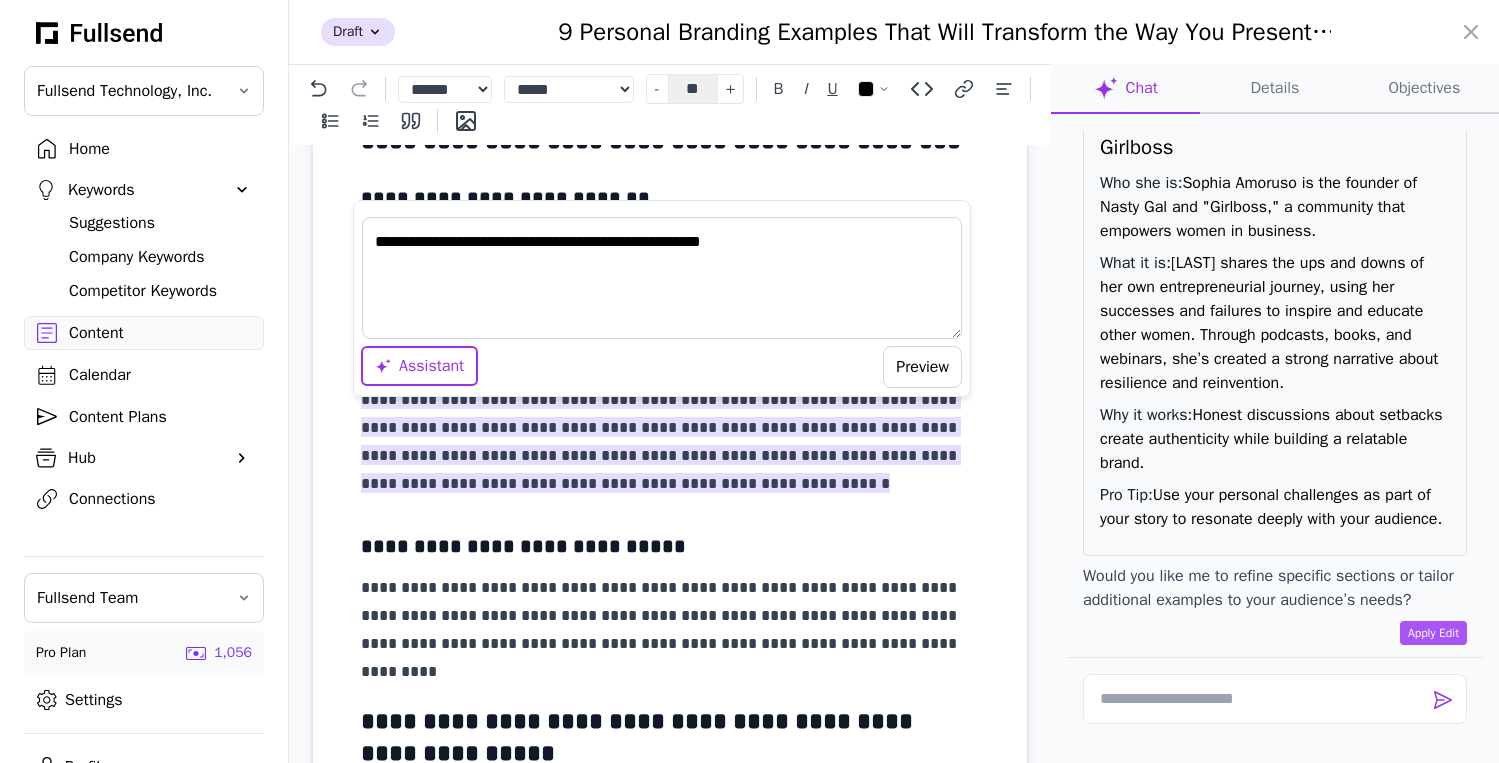 click on "Preview" at bounding box center (922, 367) 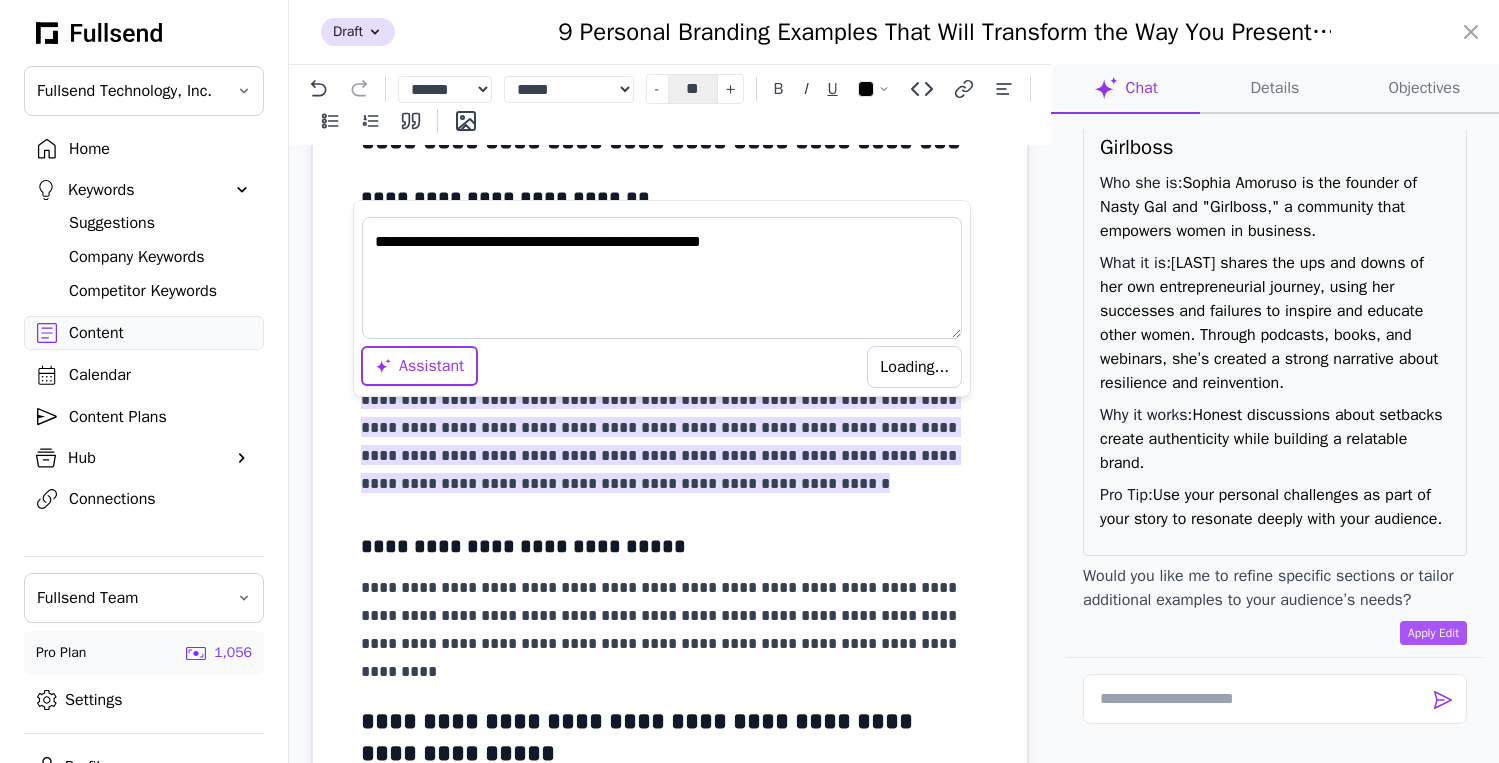 type on "**********" 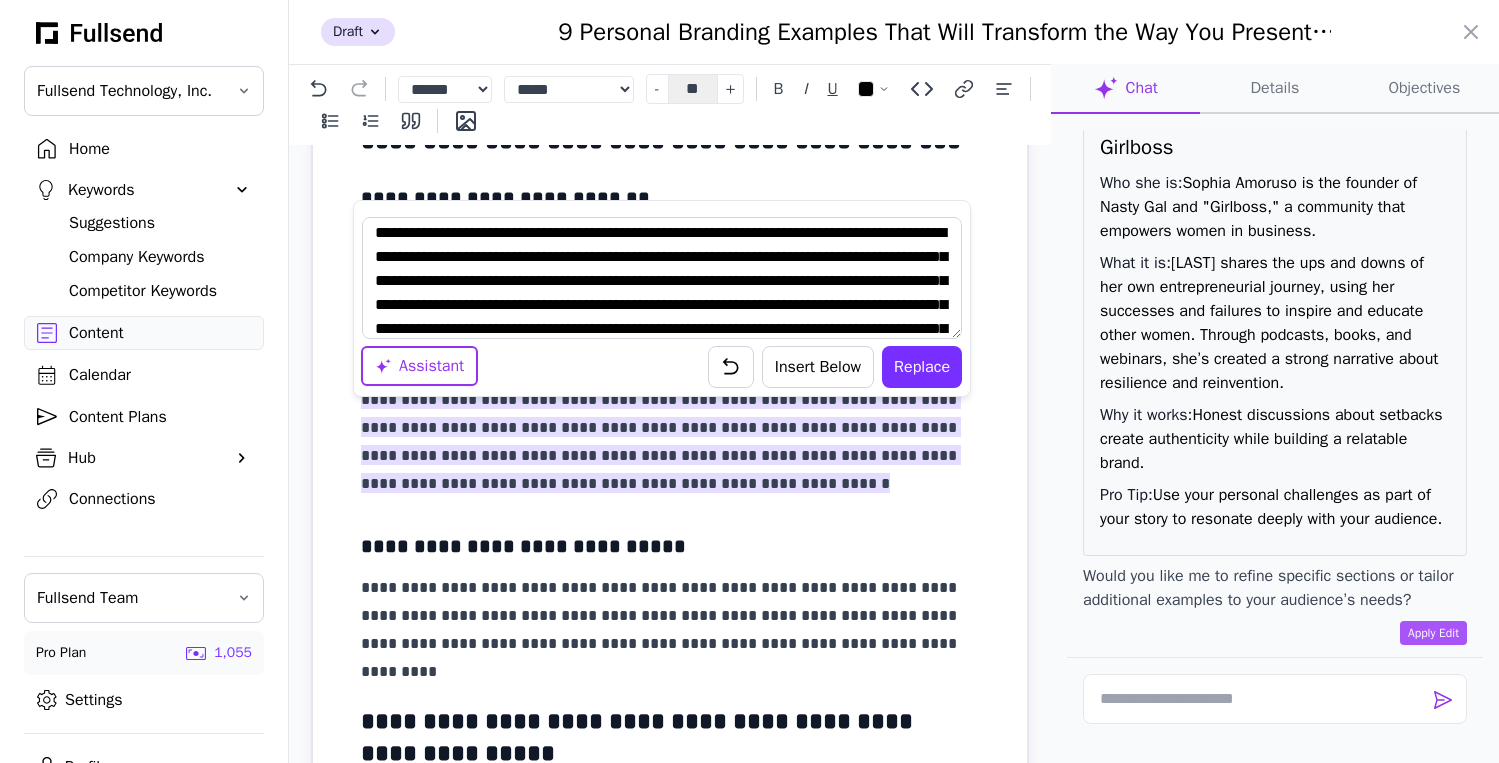 scroll, scrollTop: 4, scrollLeft: 0, axis: vertical 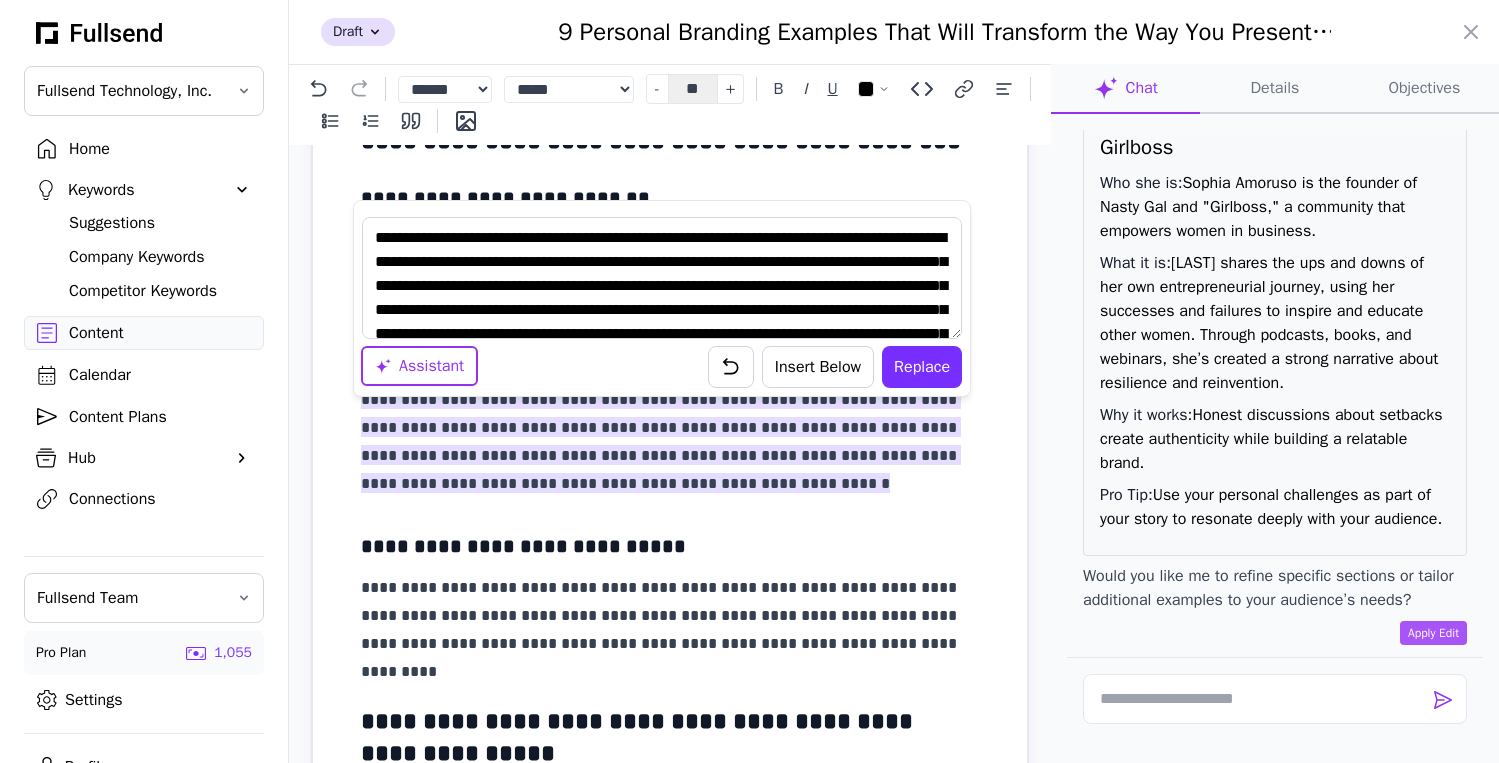 drag, startPoint x: 807, startPoint y: 263, endPoint x: 832, endPoint y: 285, distance: 33.30165 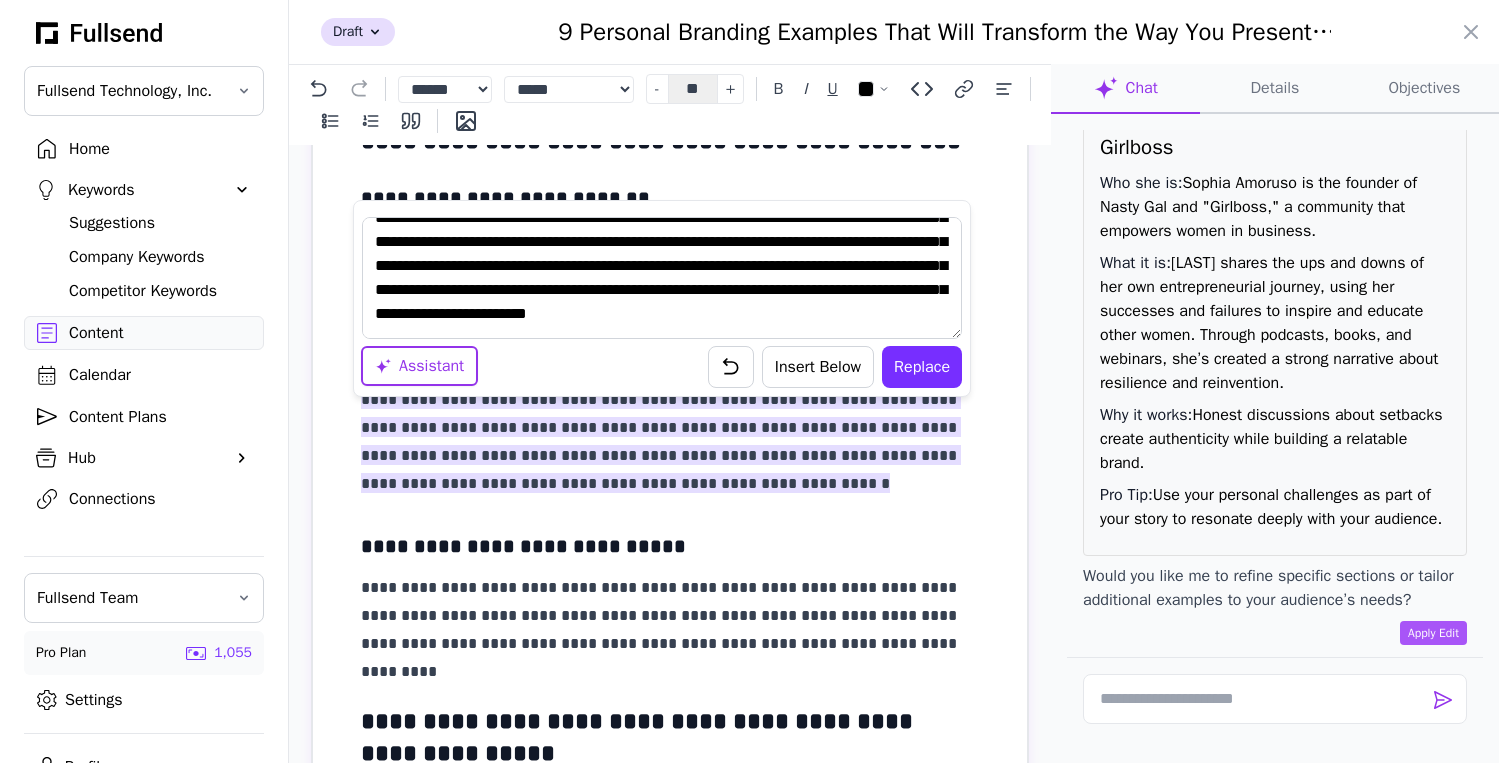 scroll, scrollTop: 0, scrollLeft: 0, axis: both 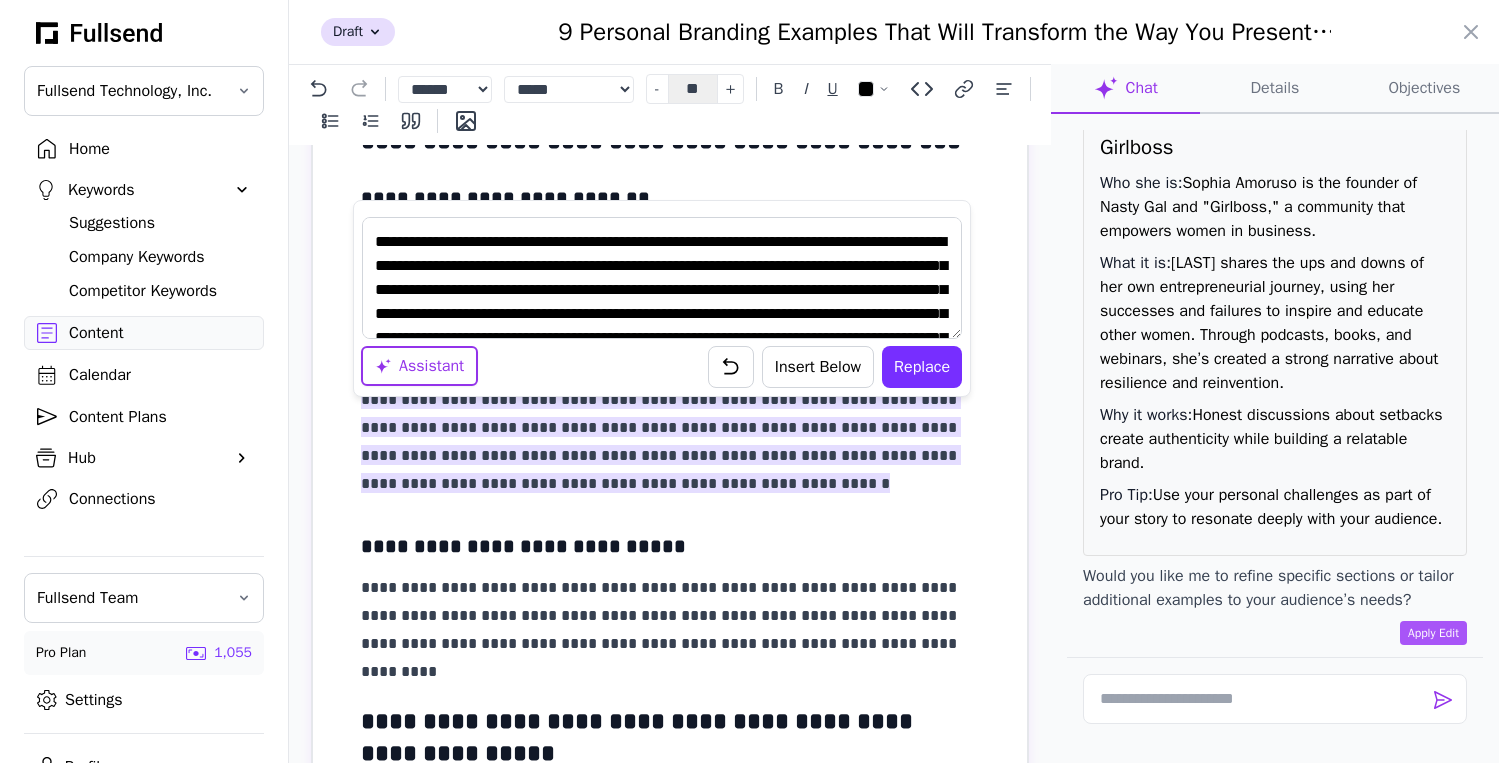 click on "Replace" at bounding box center [922, 367] 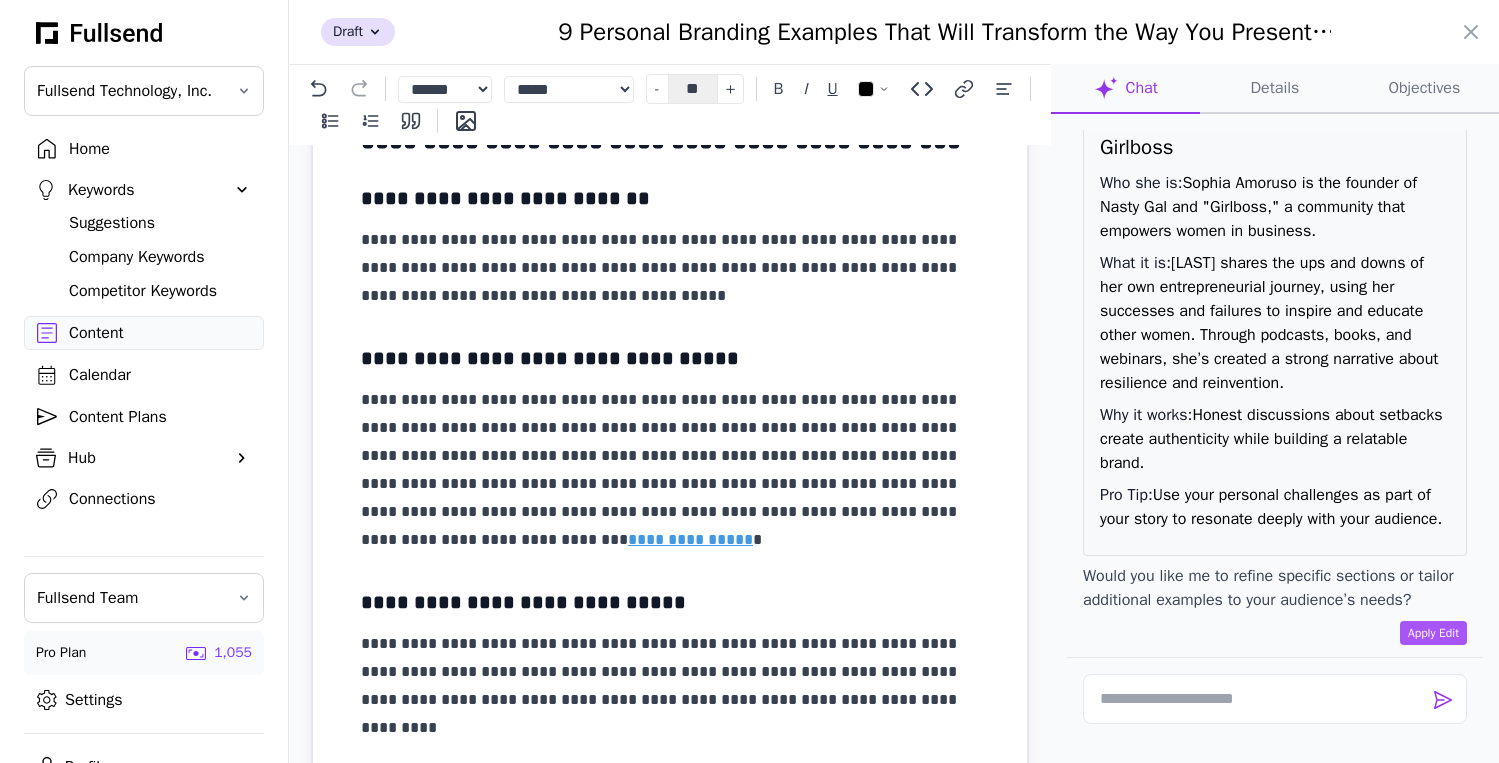 click on "**********" at bounding box center (670, 2554) 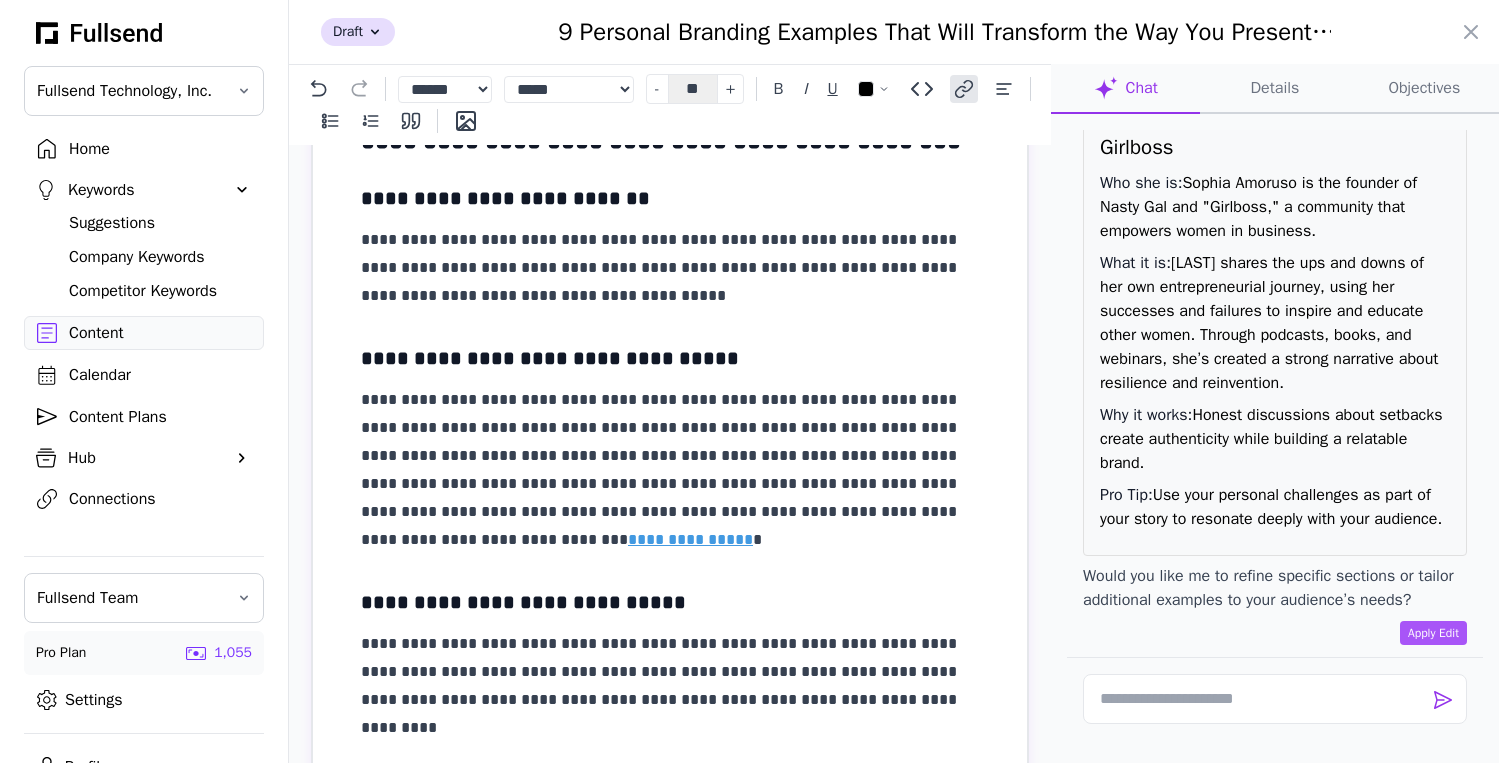 click on "**********" at bounding box center [670, 470] 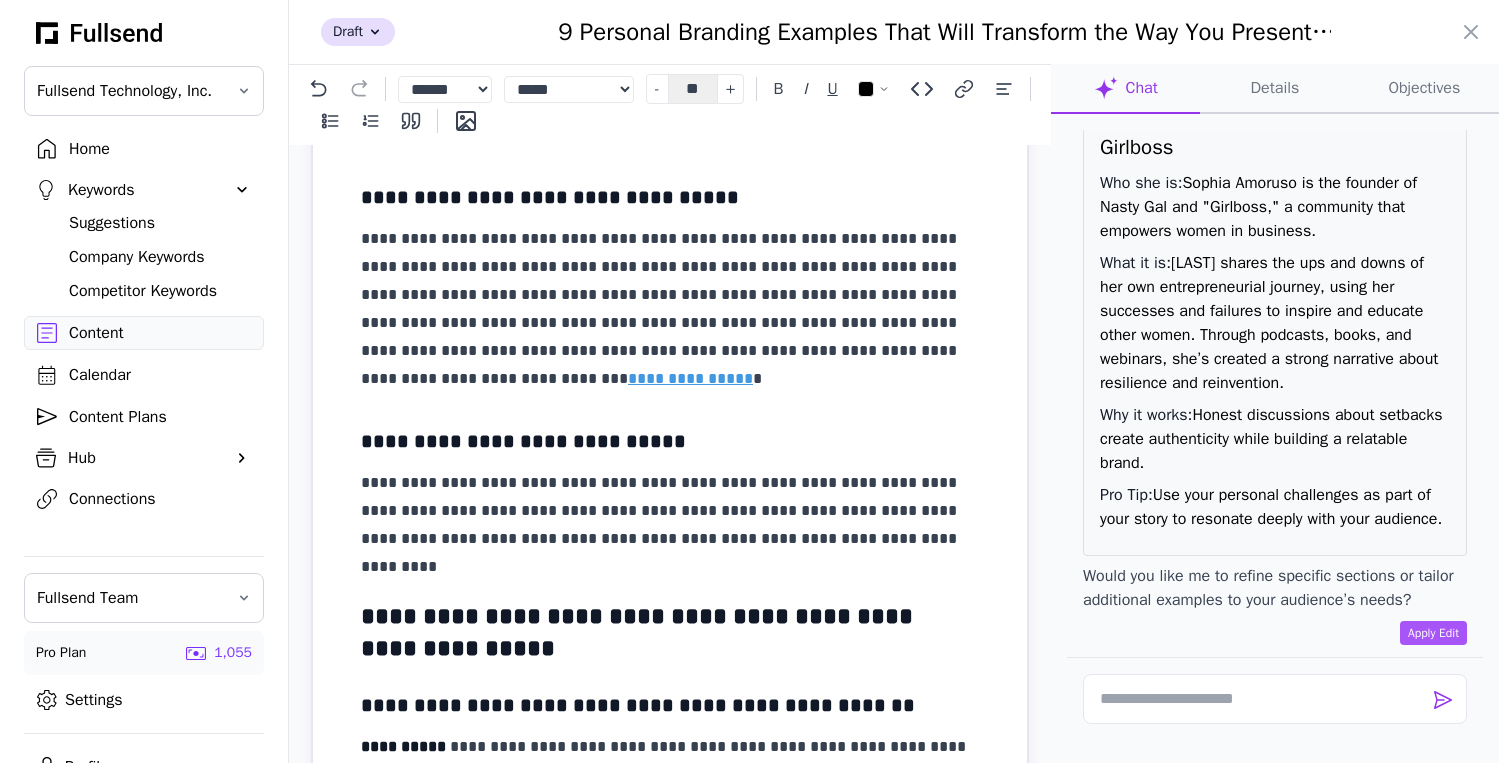 scroll, scrollTop: 592, scrollLeft: 0, axis: vertical 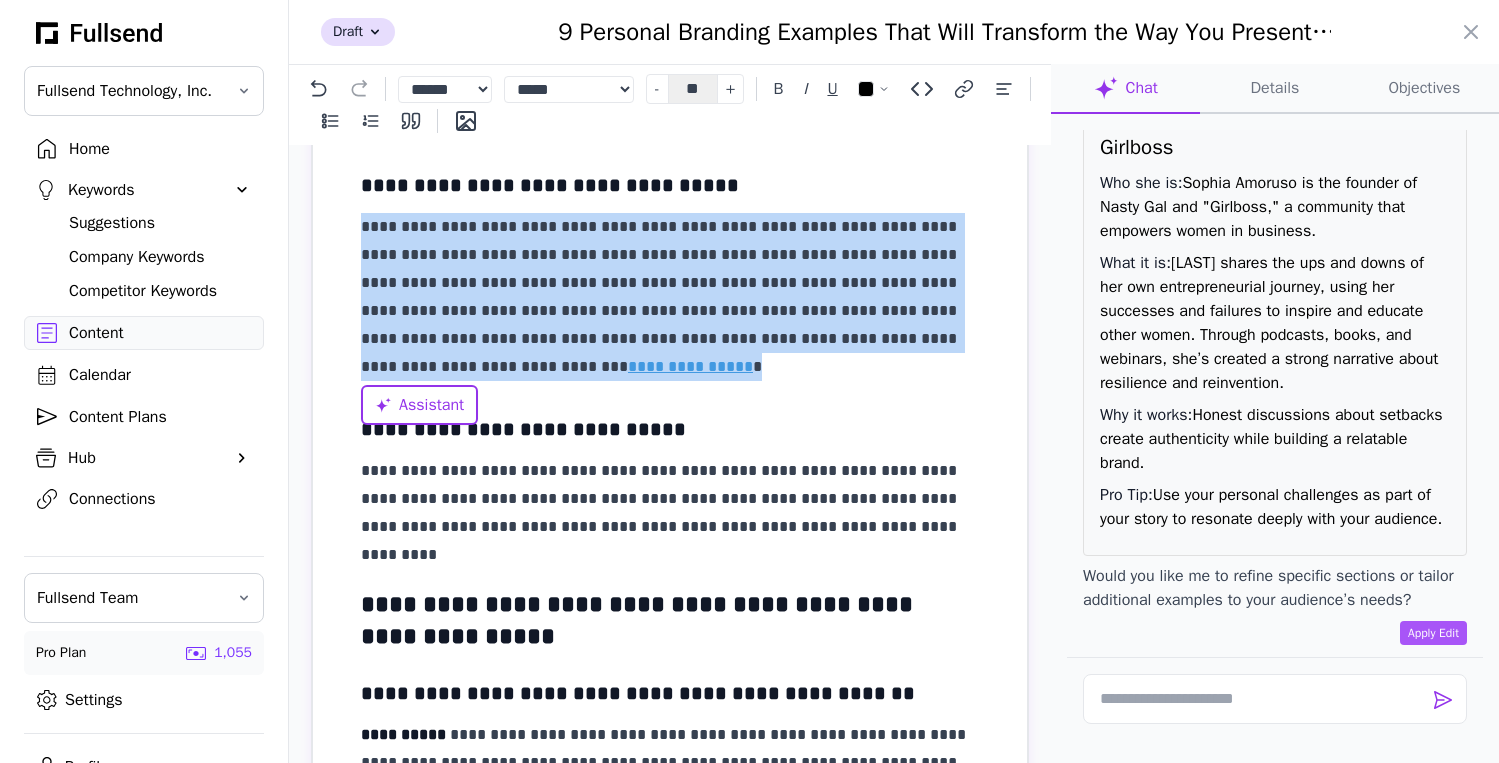 drag, startPoint x: 593, startPoint y: 369, endPoint x: 349, endPoint y: 233, distance: 279.34207 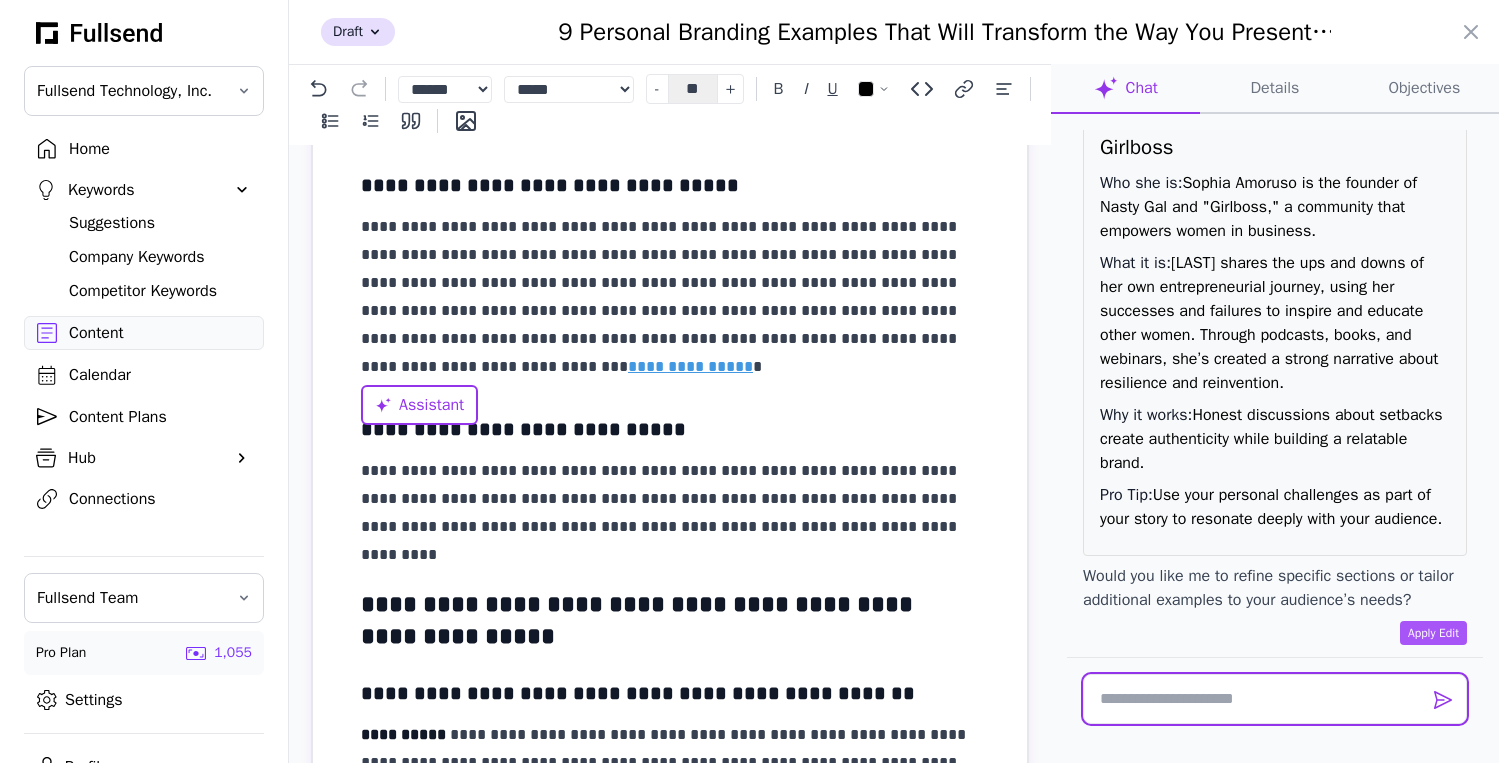 click at bounding box center (1275, 699) 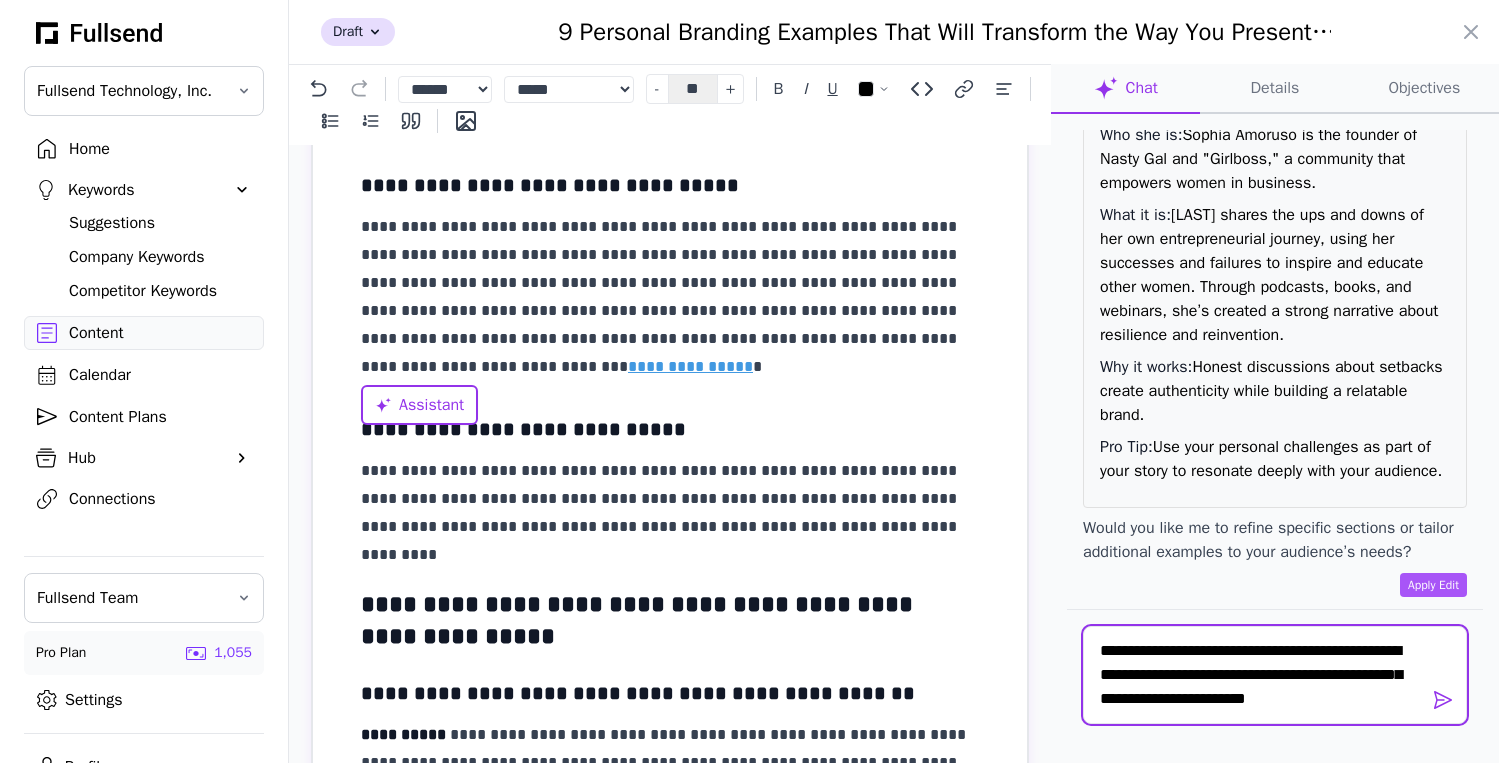 scroll, scrollTop: 0, scrollLeft: 0, axis: both 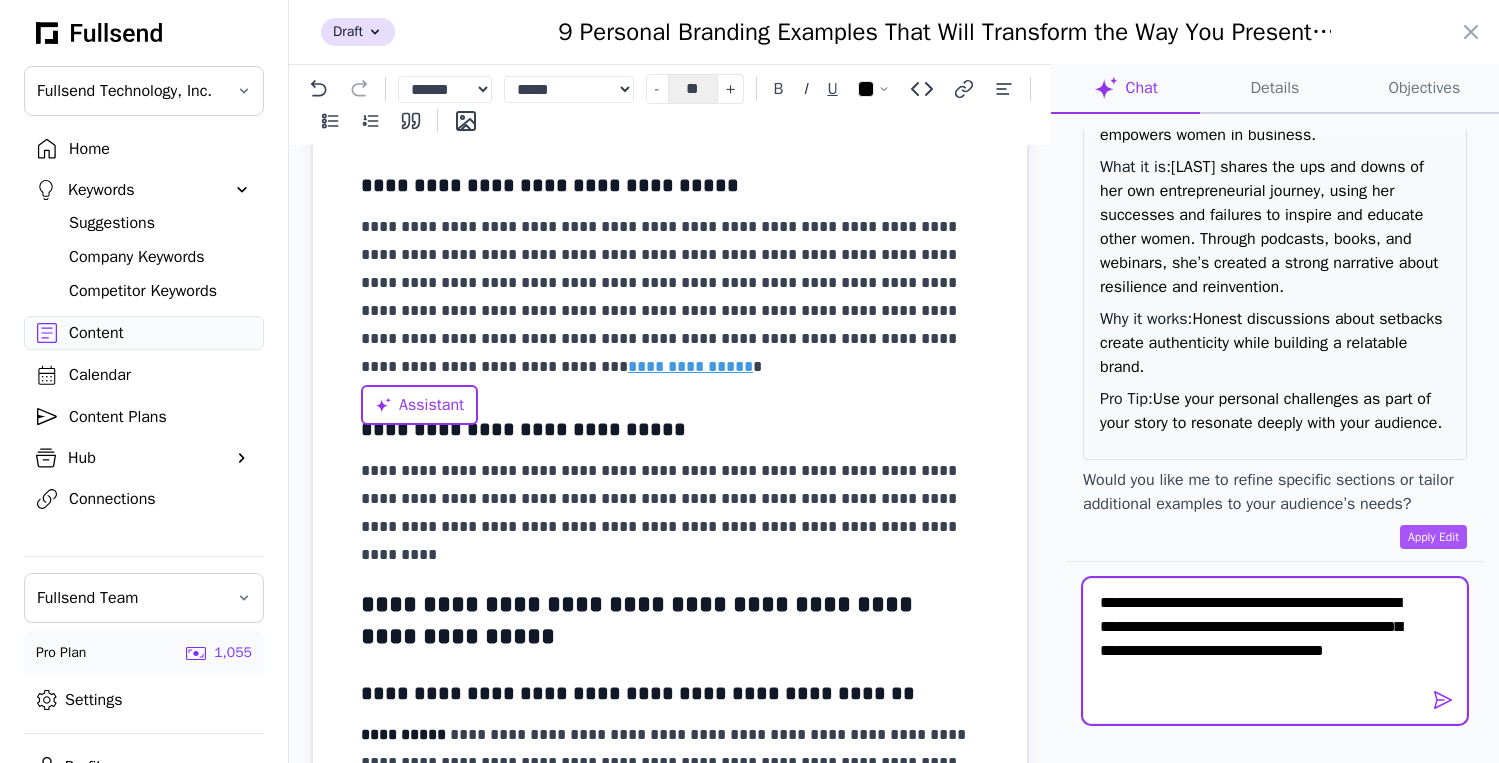 paste on "**********" 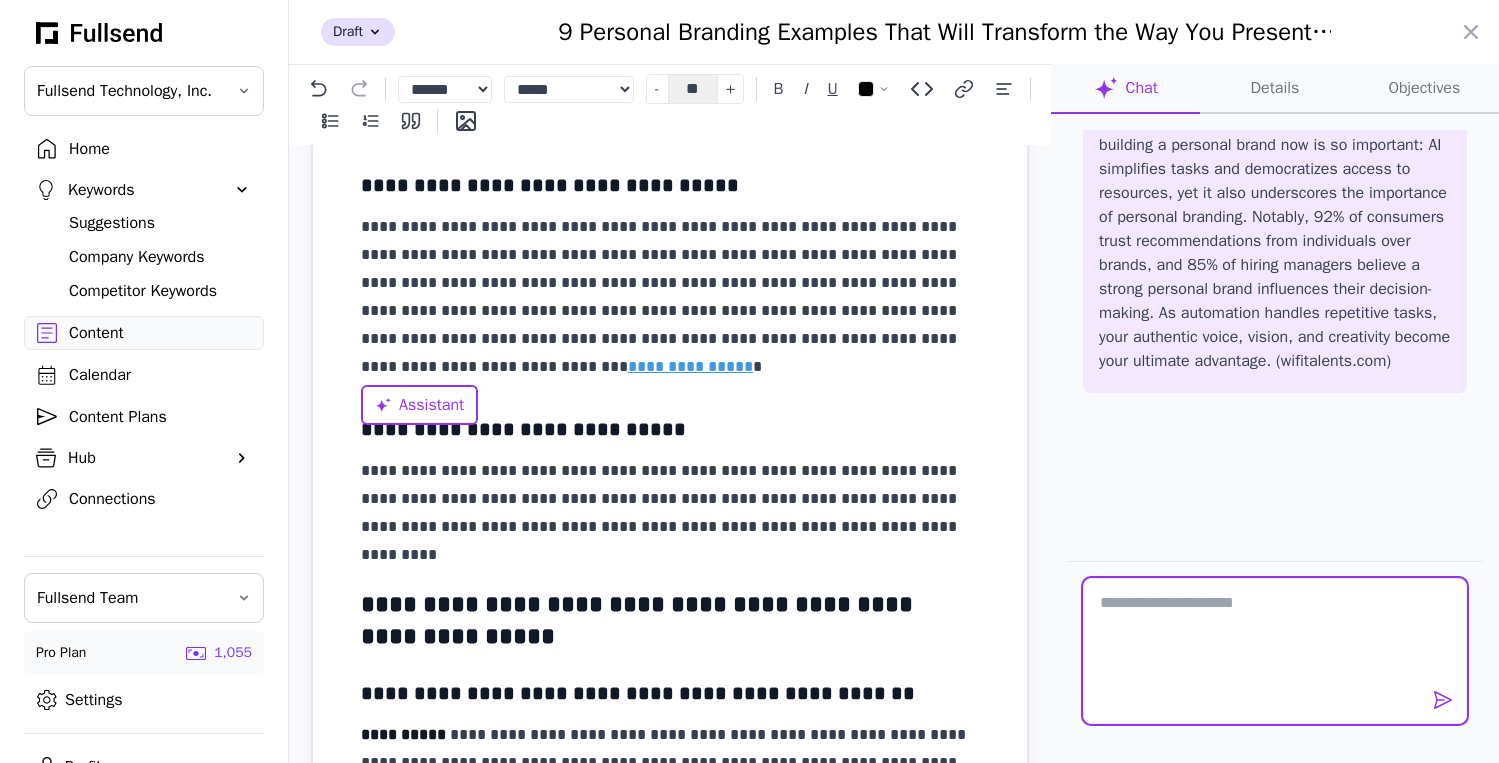 scroll, scrollTop: 0, scrollLeft: 0, axis: both 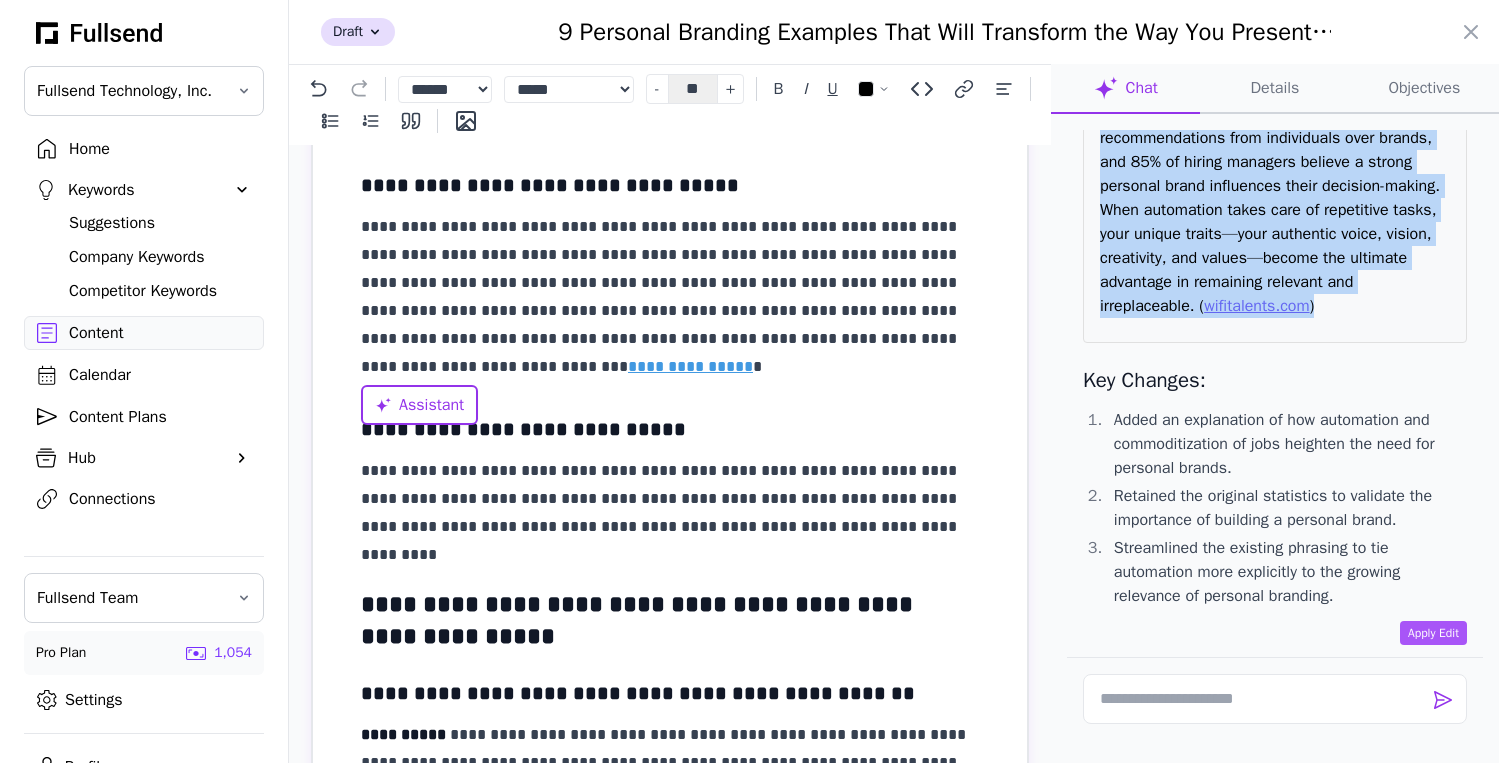 drag, startPoint x: 1429, startPoint y: 552, endPoint x: 1110, endPoint y: 214, distance: 464.76337 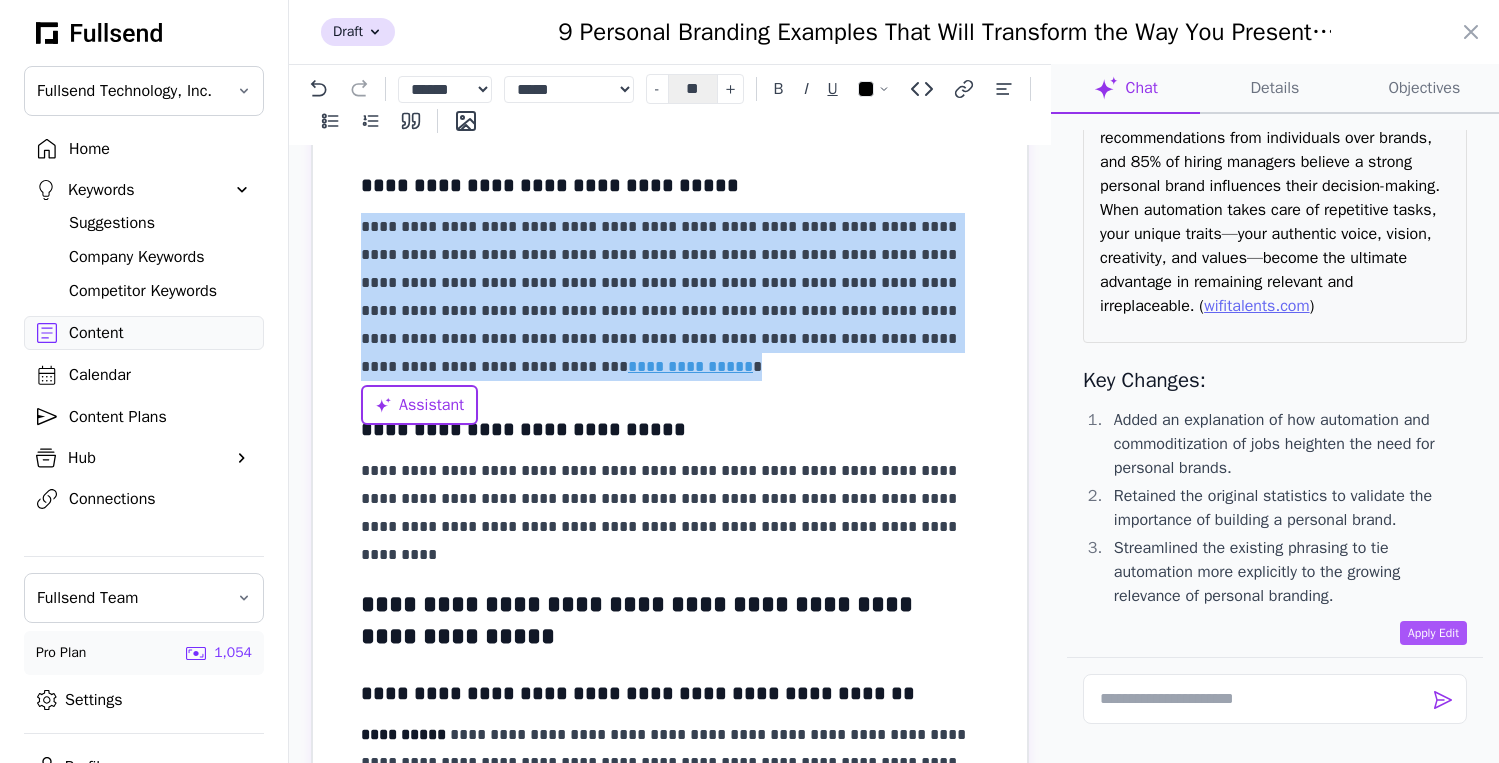 drag, startPoint x: 597, startPoint y: 371, endPoint x: 355, endPoint y: 229, distance: 280.5851 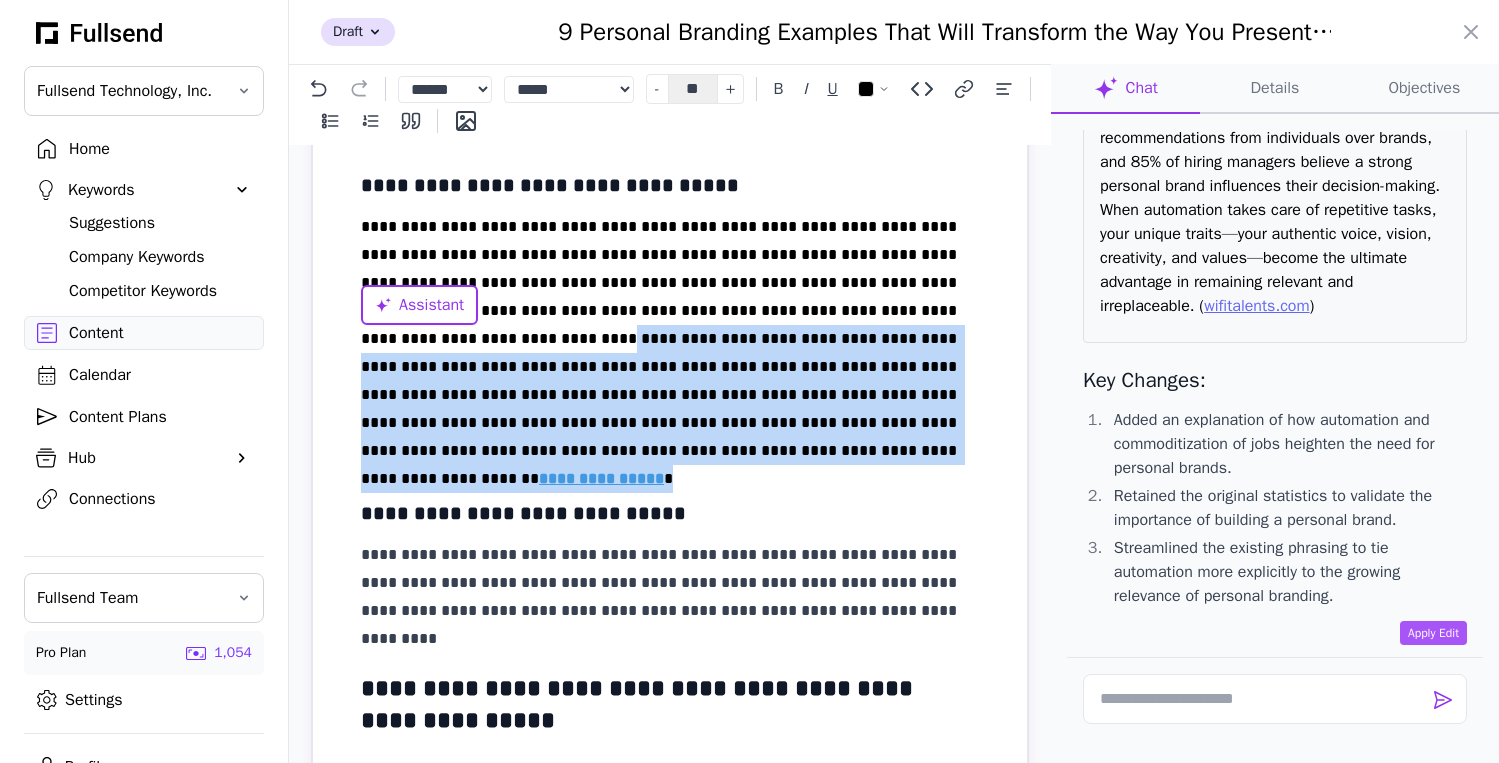 drag, startPoint x: 400, startPoint y: 336, endPoint x: 793, endPoint y: 457, distance: 411.20554 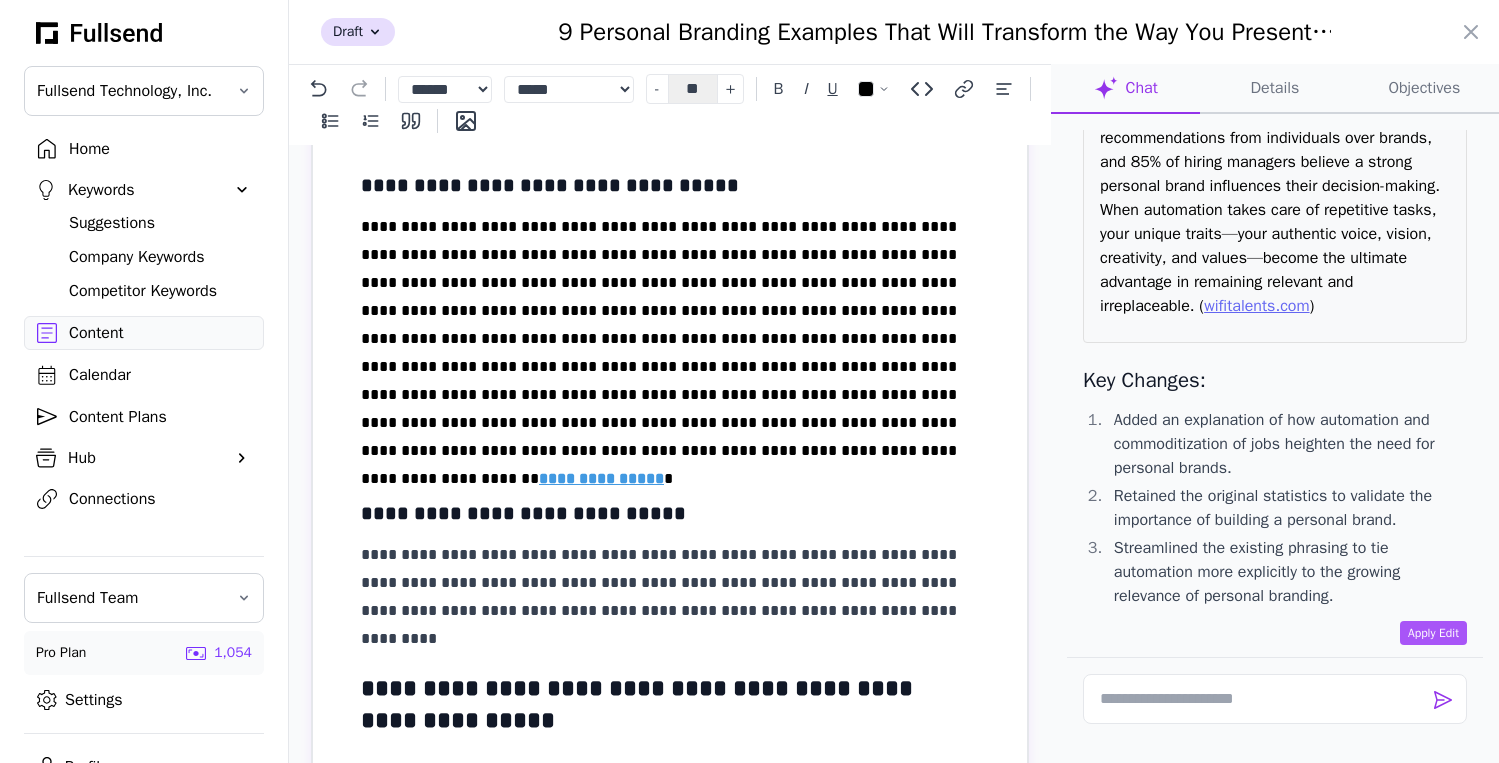 click on "**********" at bounding box center [661, 352] 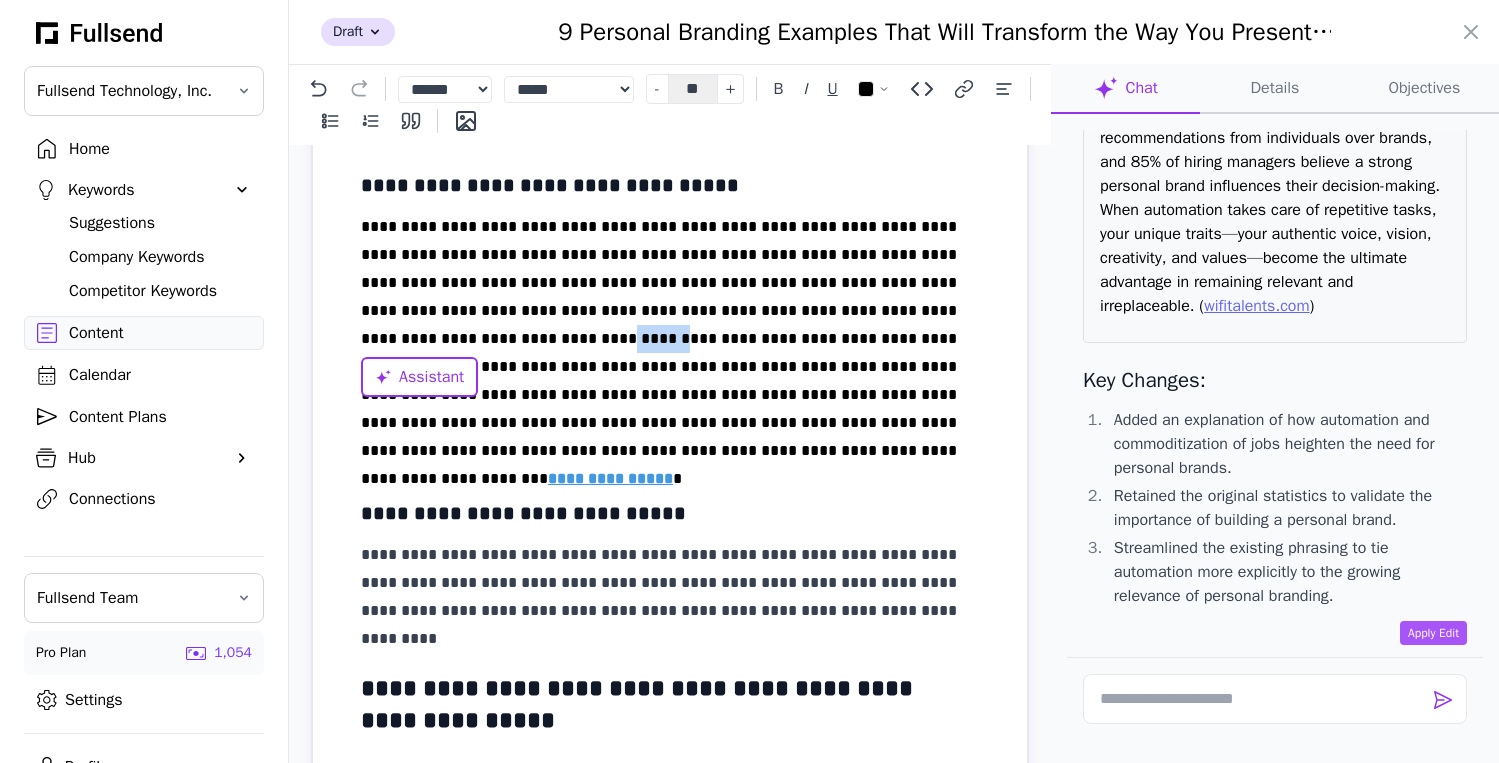 drag, startPoint x: 454, startPoint y: 341, endPoint x: 403, endPoint y: 340, distance: 51.009804 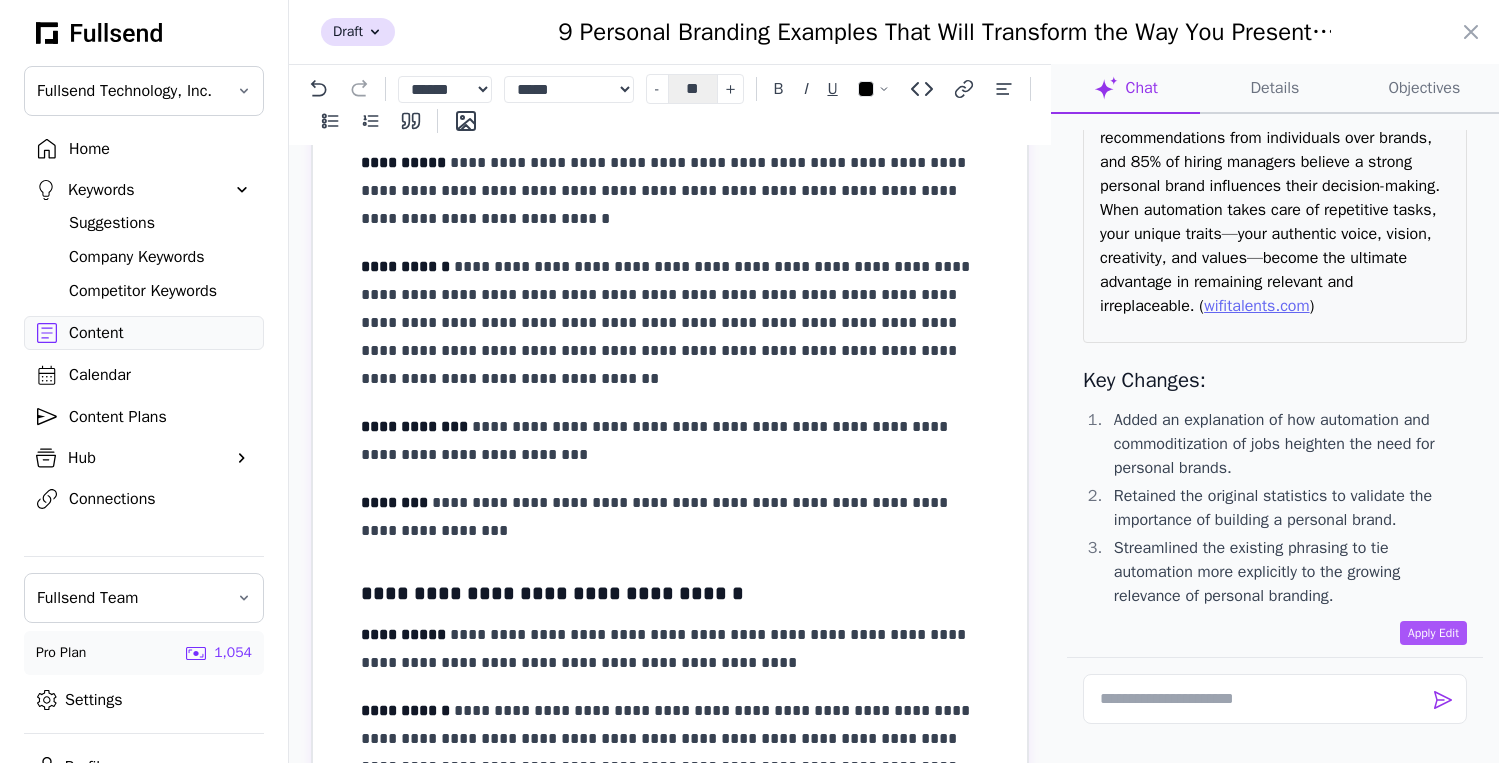 scroll, scrollTop: 1250, scrollLeft: 0, axis: vertical 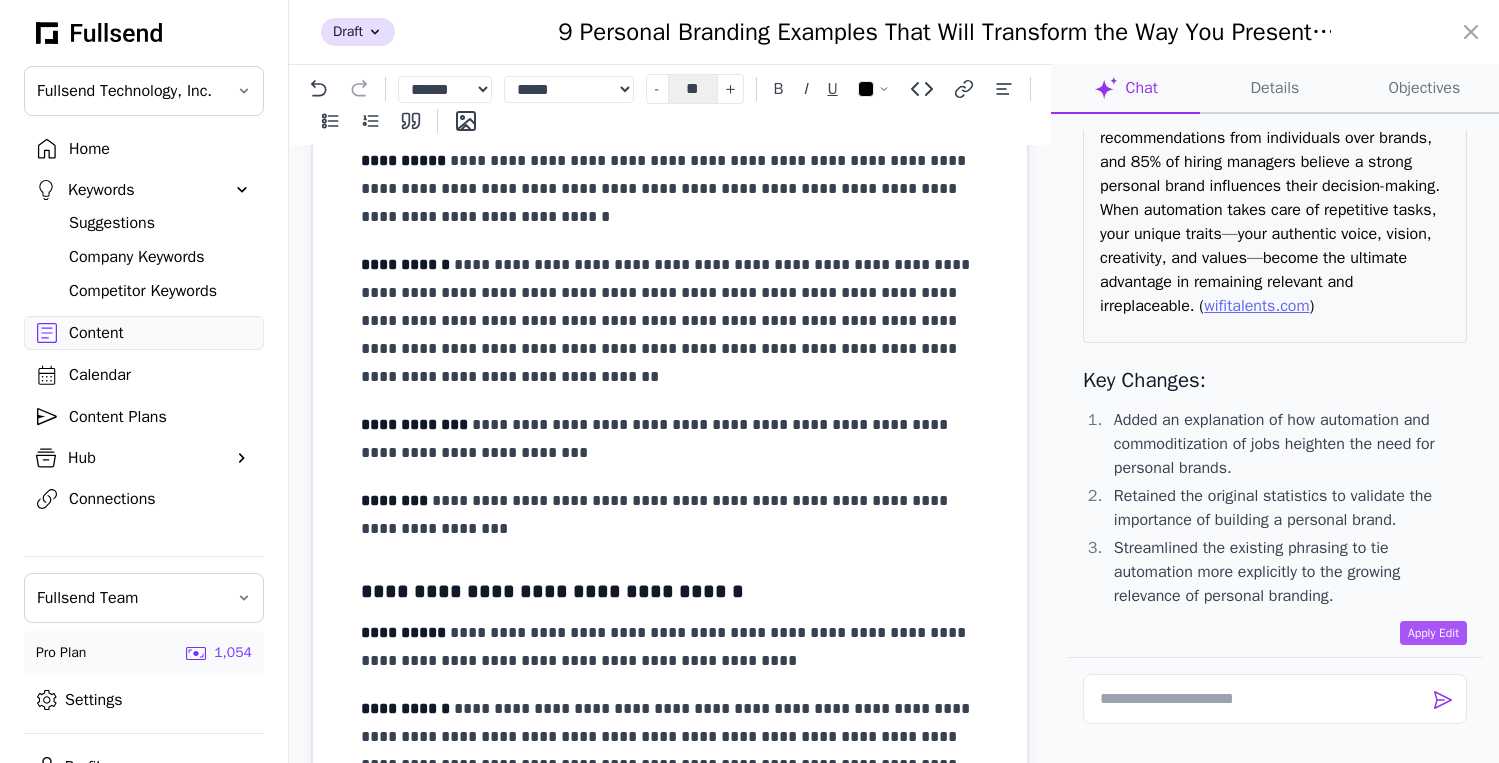 click on "**********" at bounding box center (670, 515) 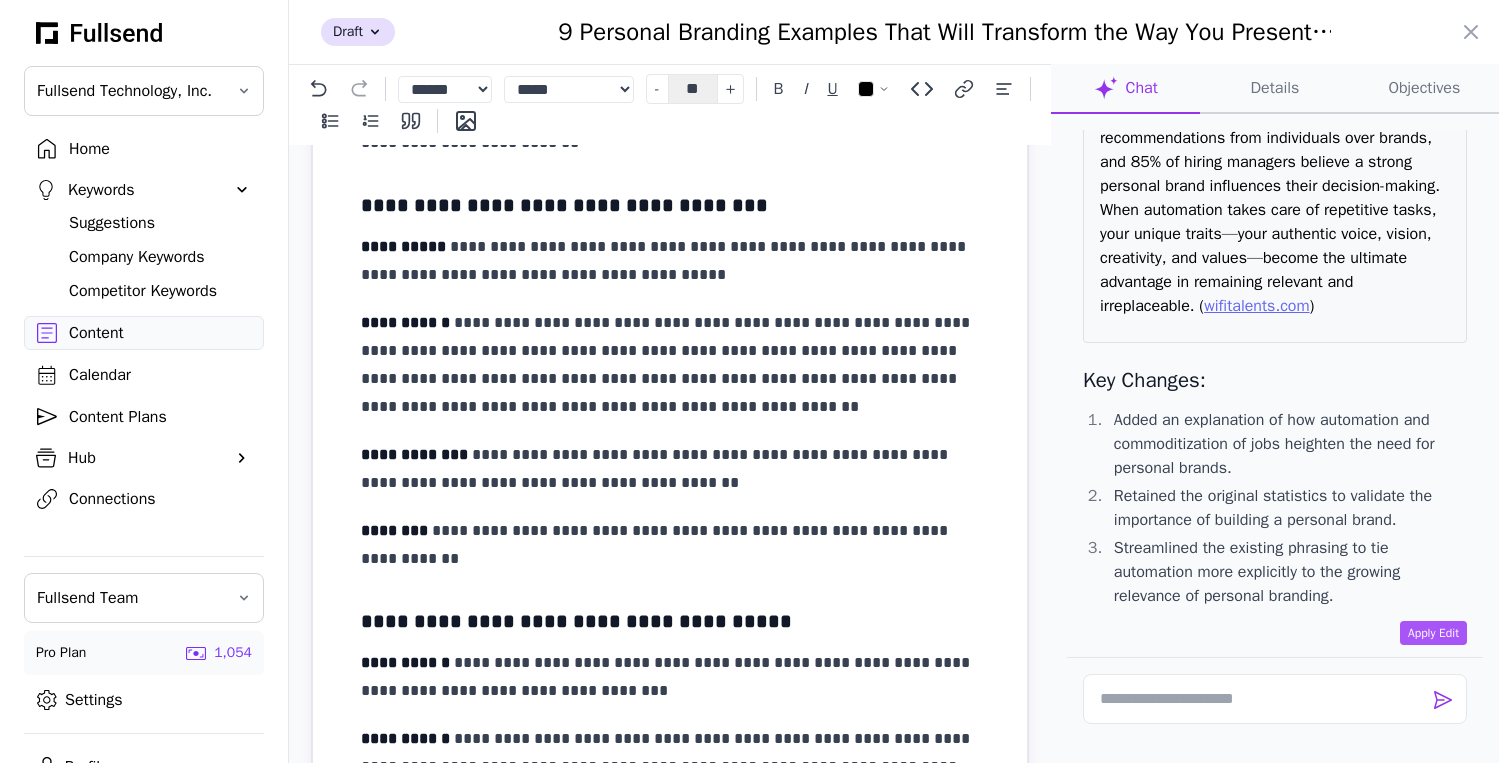 scroll, scrollTop: 4180, scrollLeft: 0, axis: vertical 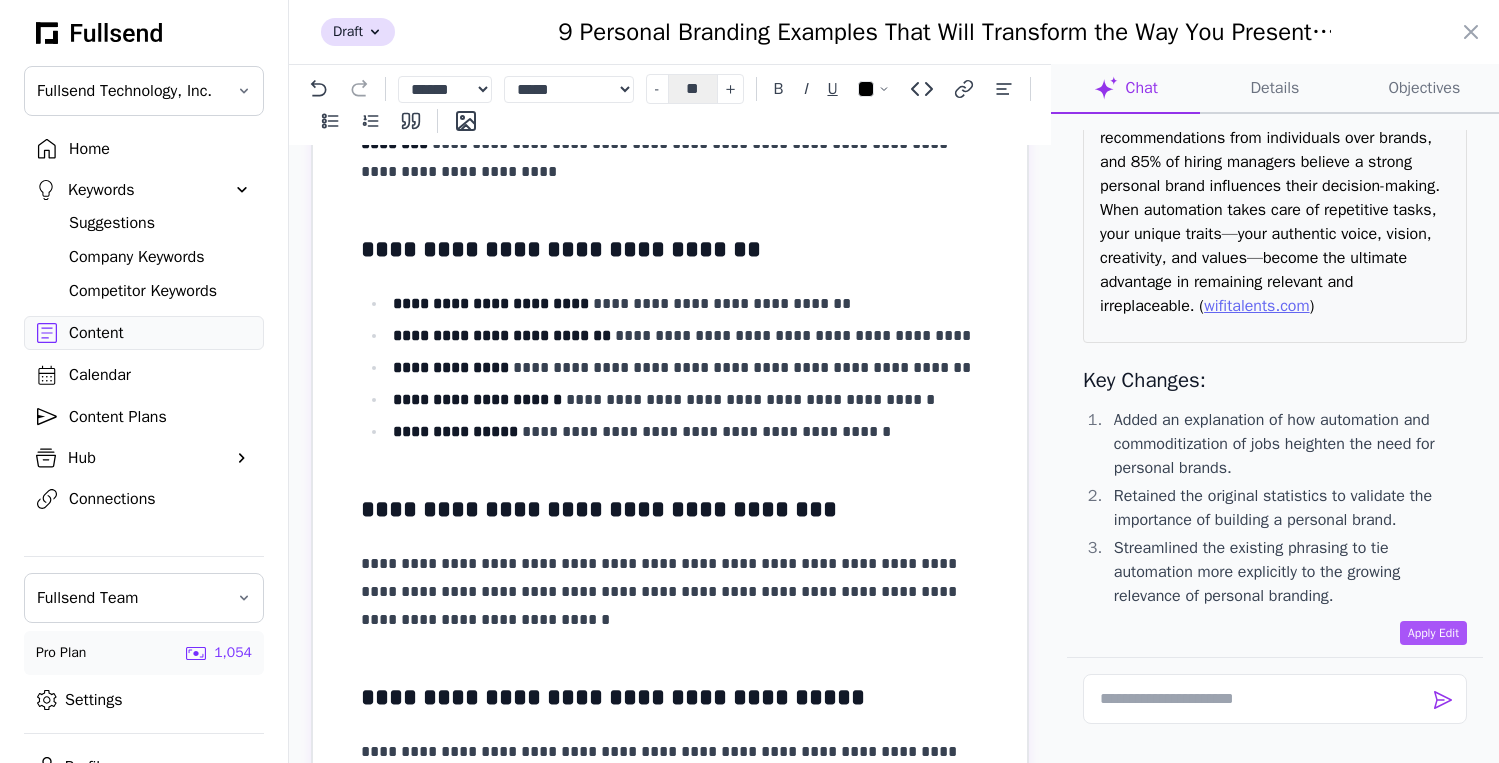 click on "**********" at bounding box center [686, 432] 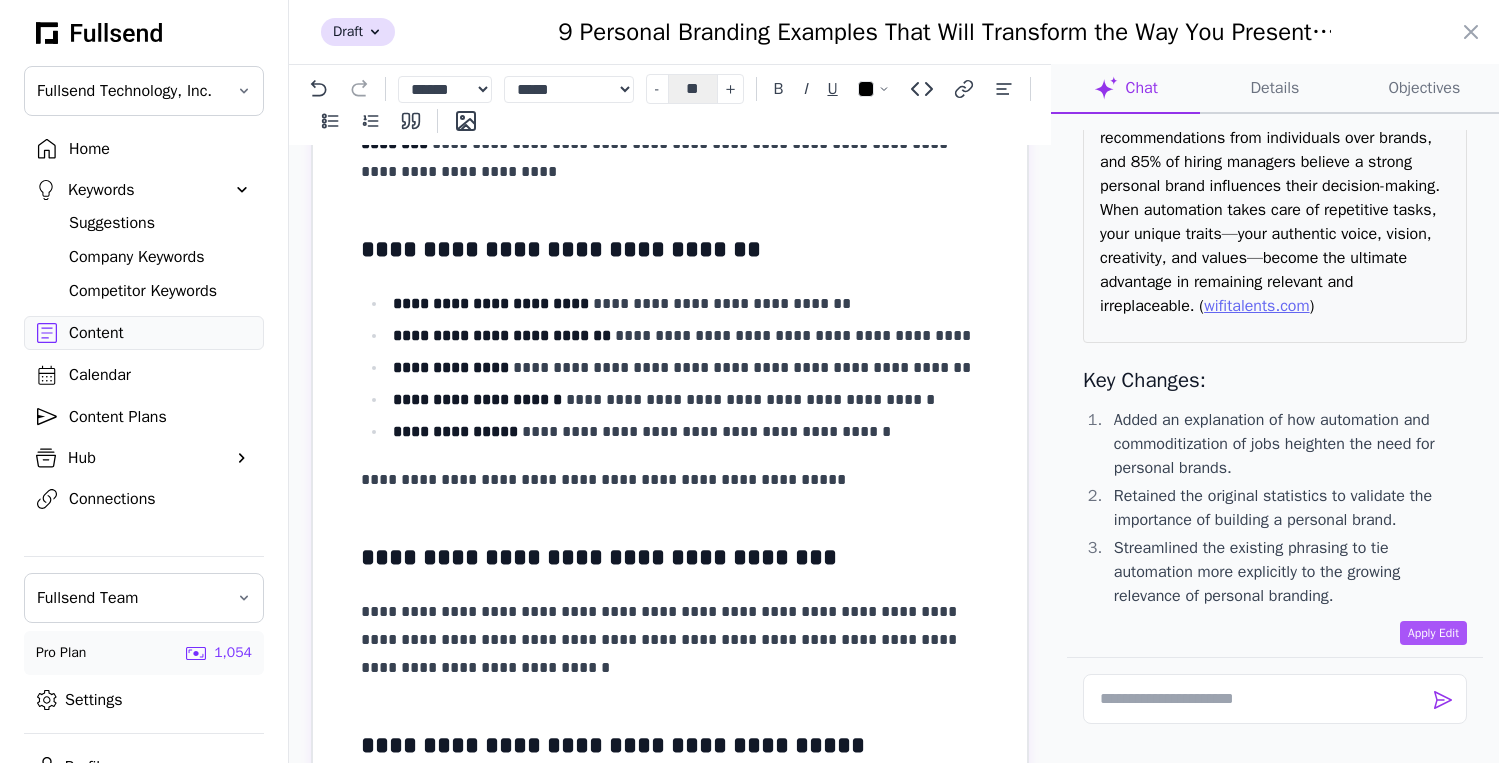 click on "**********" at bounding box center [670, 480] 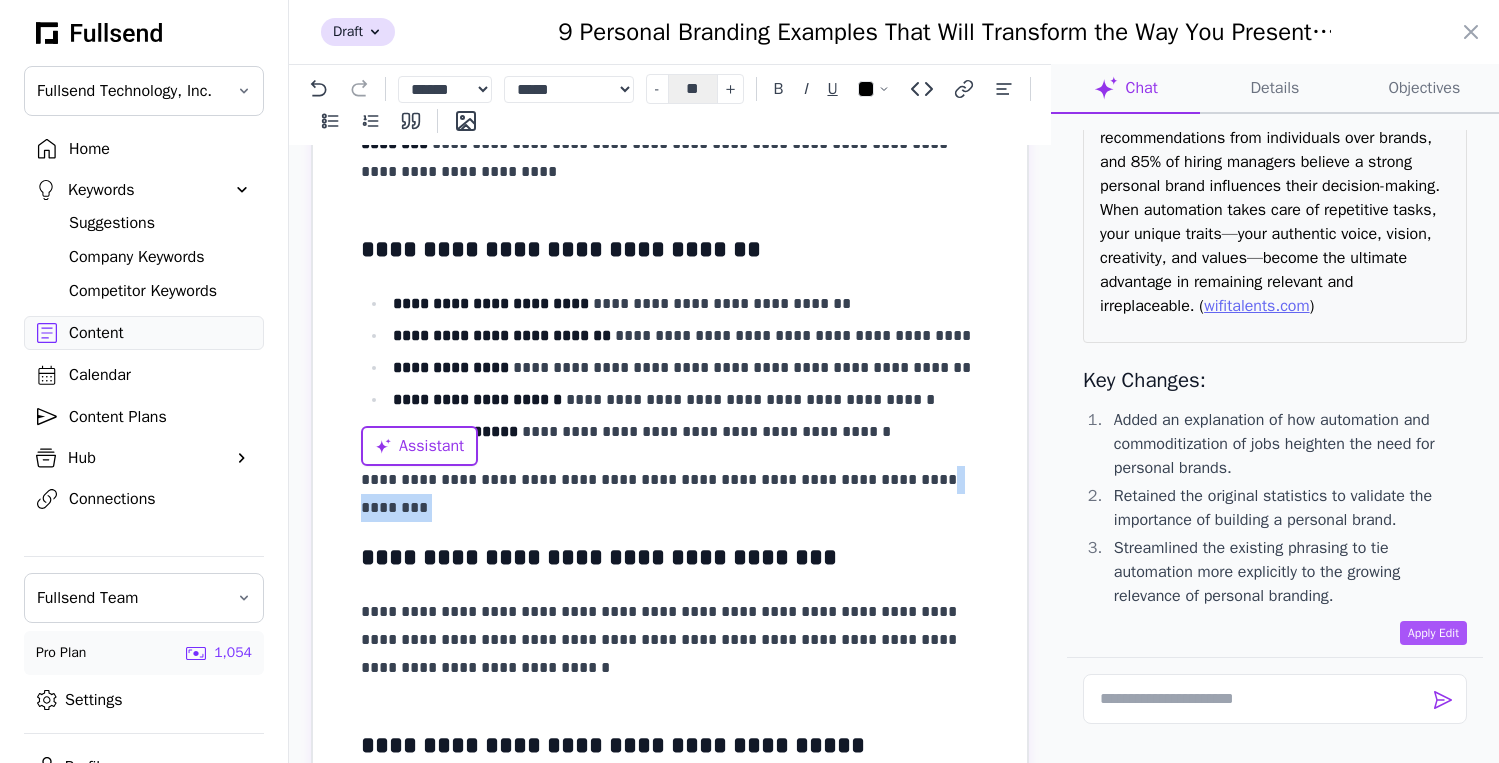 drag, startPoint x: 966, startPoint y: 484, endPoint x: 885, endPoint y: 481, distance: 81.055534 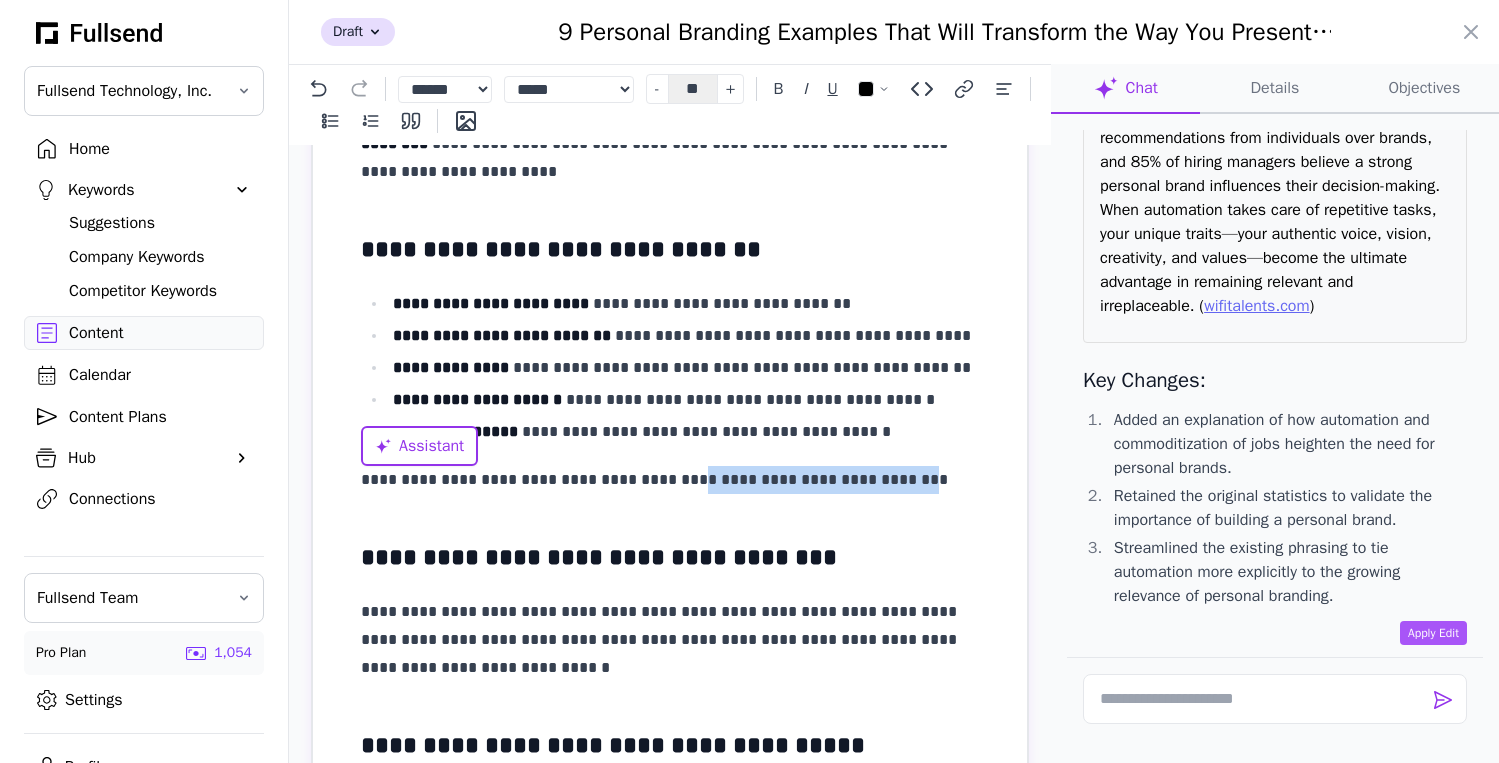 drag, startPoint x: 875, startPoint y: 480, endPoint x: 662, endPoint y: 481, distance: 213.00235 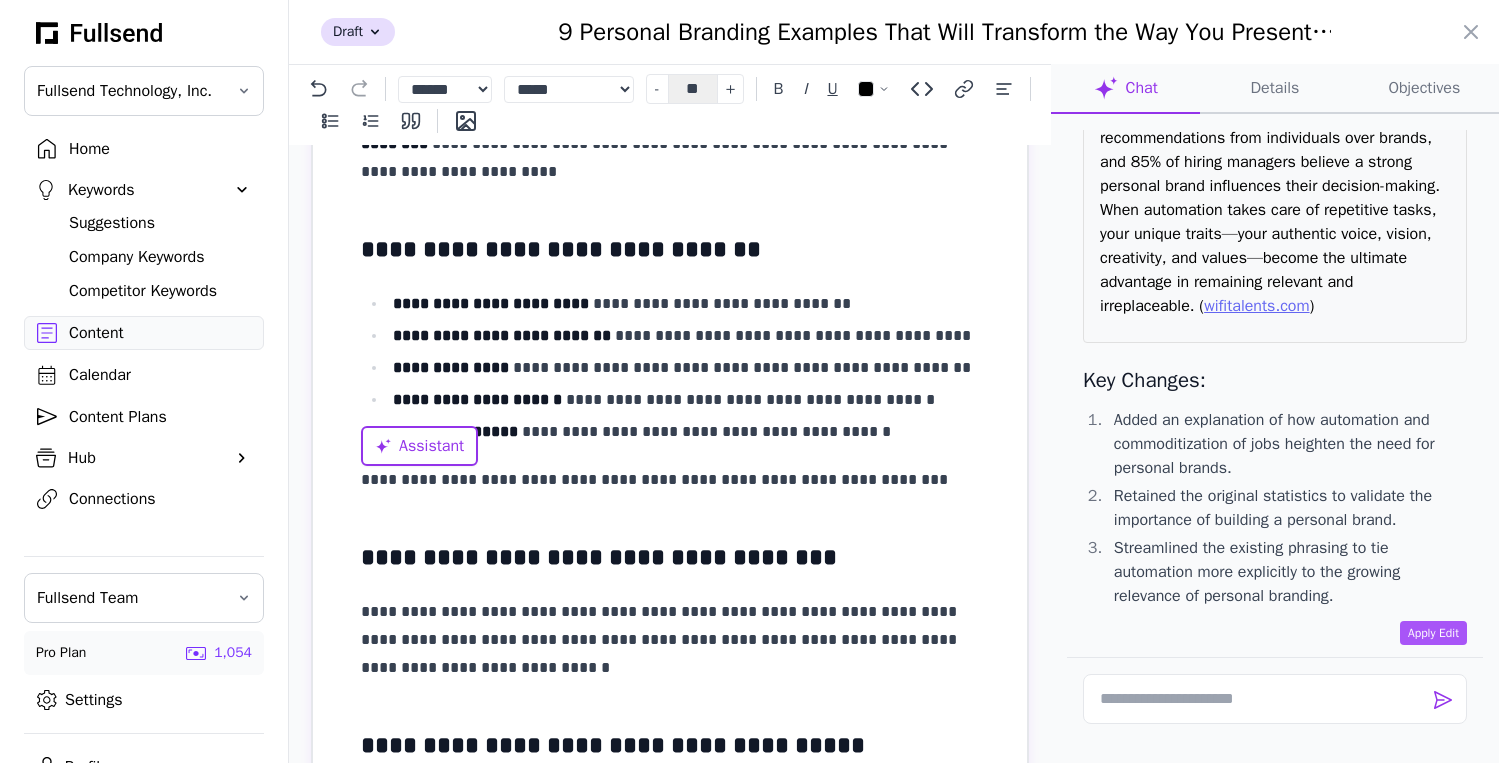 click on "**********" at bounding box center [670, 105] 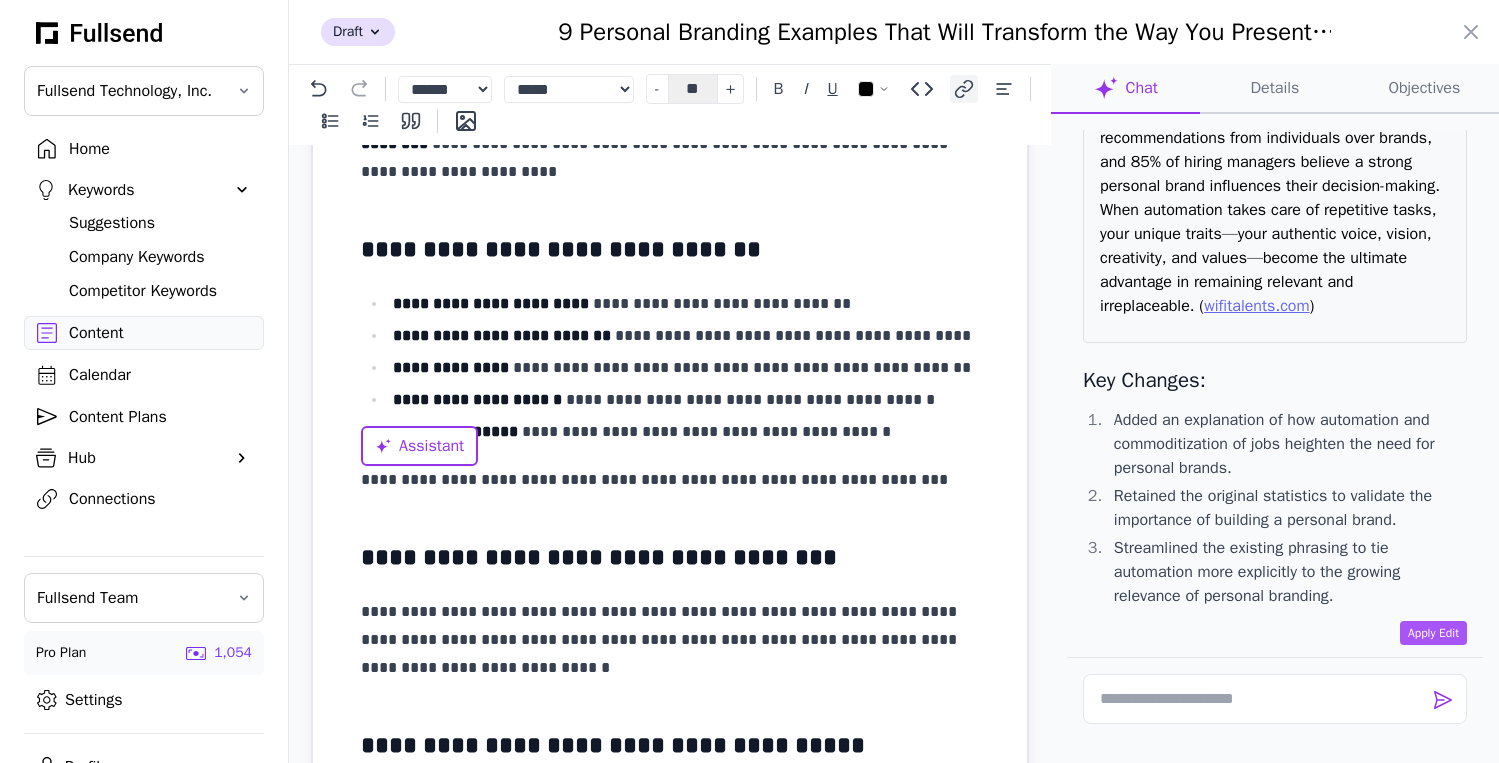 click 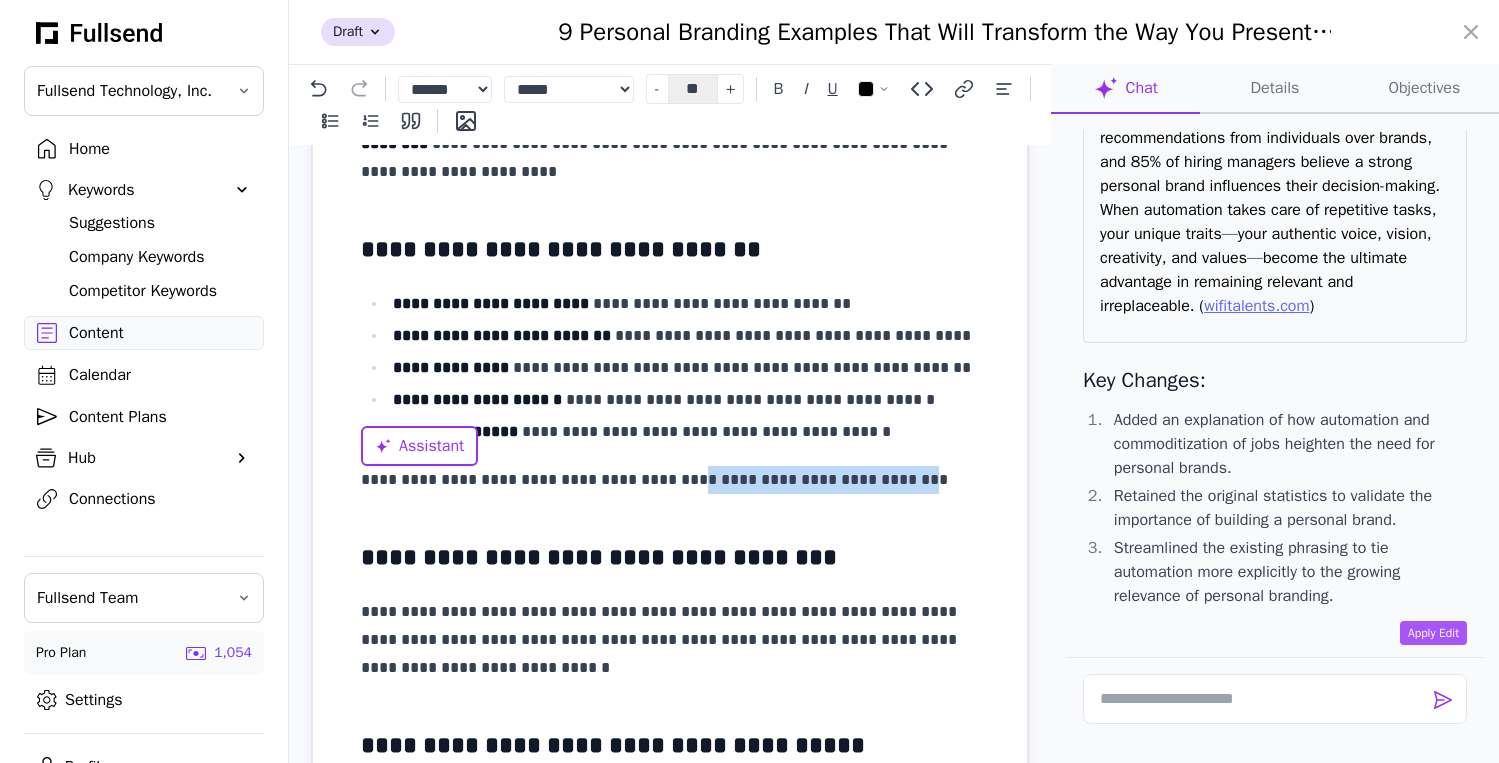 drag, startPoint x: 876, startPoint y: 483, endPoint x: 662, endPoint y: 483, distance: 214 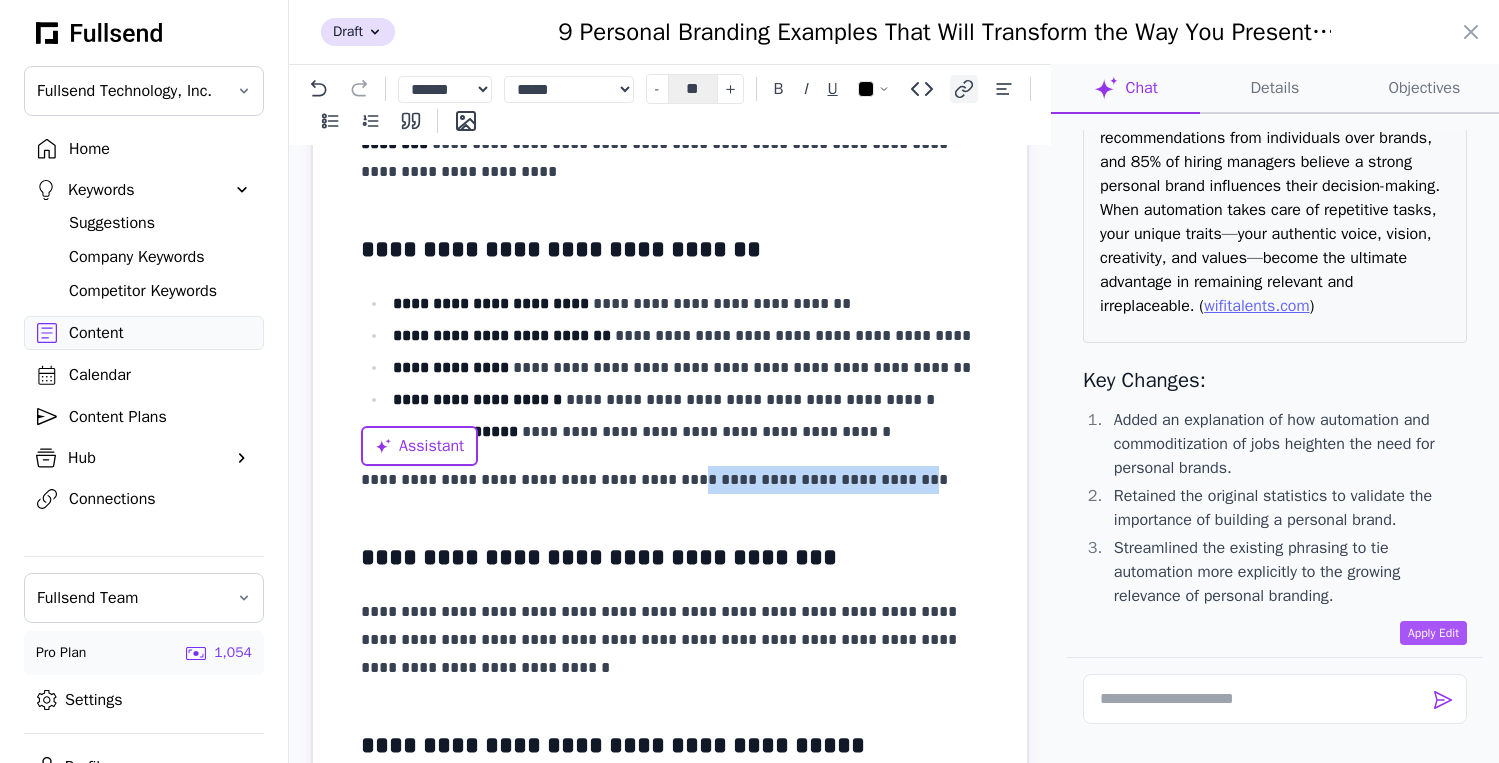 click 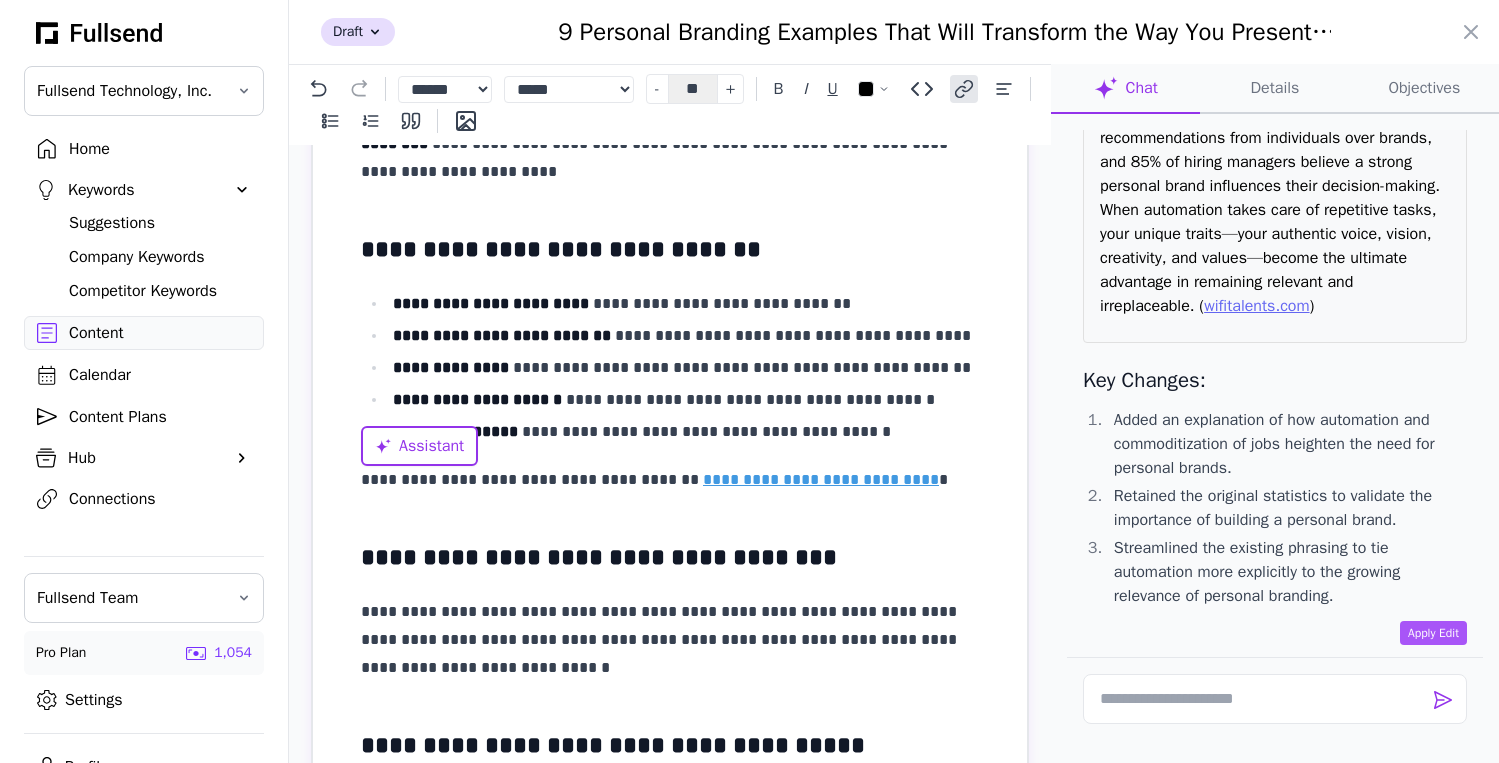 click on "**********" at bounding box center (686, 400) 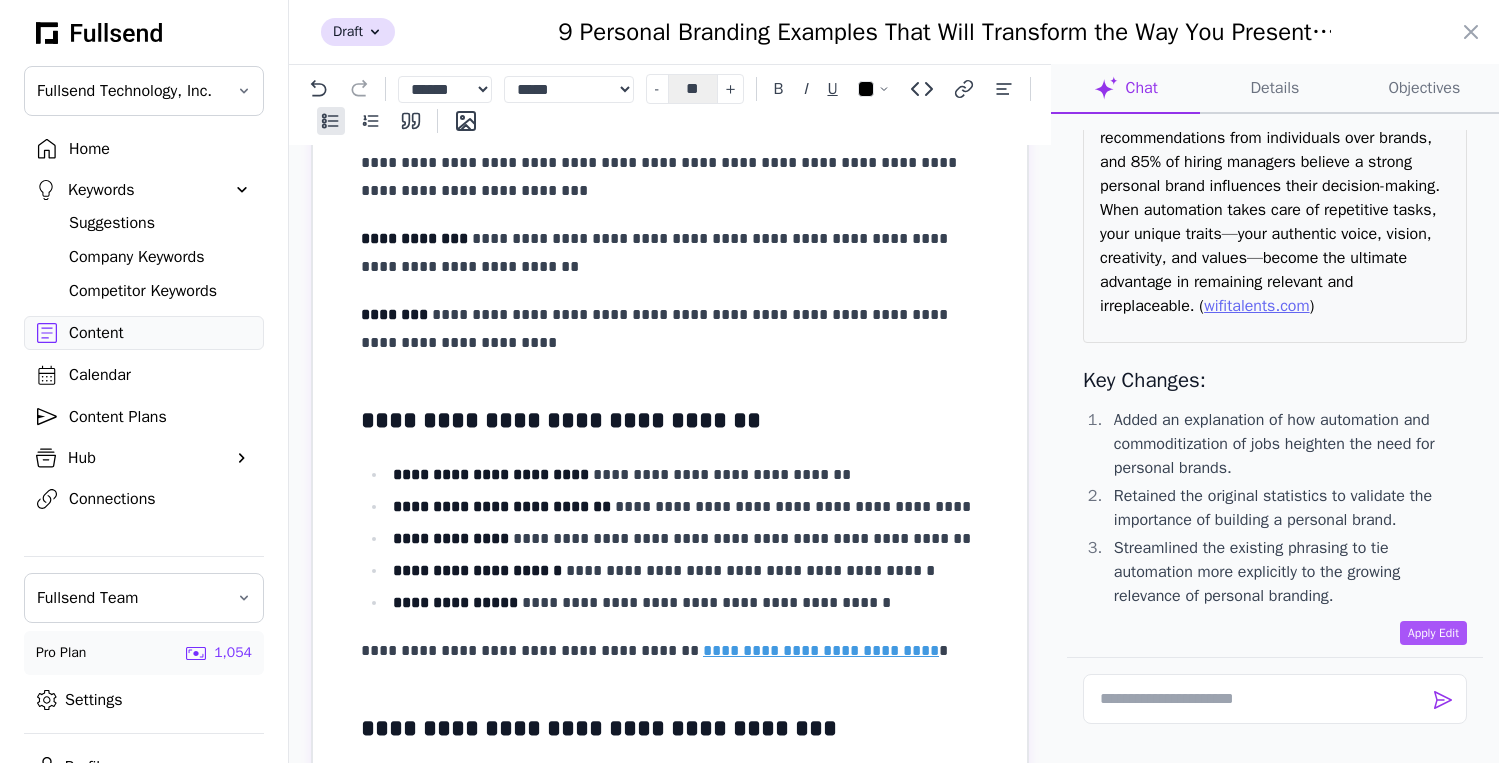 scroll, scrollTop: 4790, scrollLeft: 0, axis: vertical 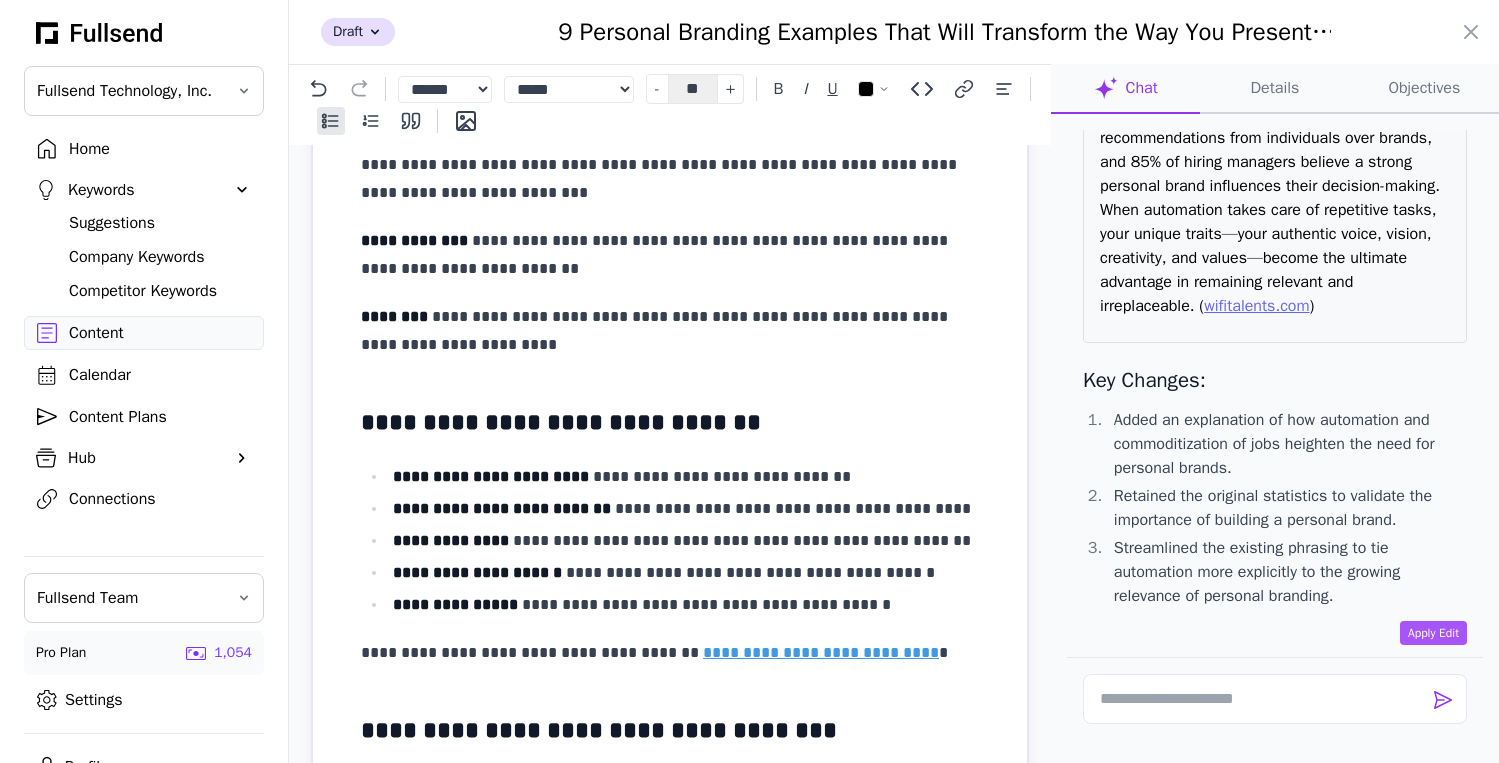 click on "**********" at bounding box center (686, 605) 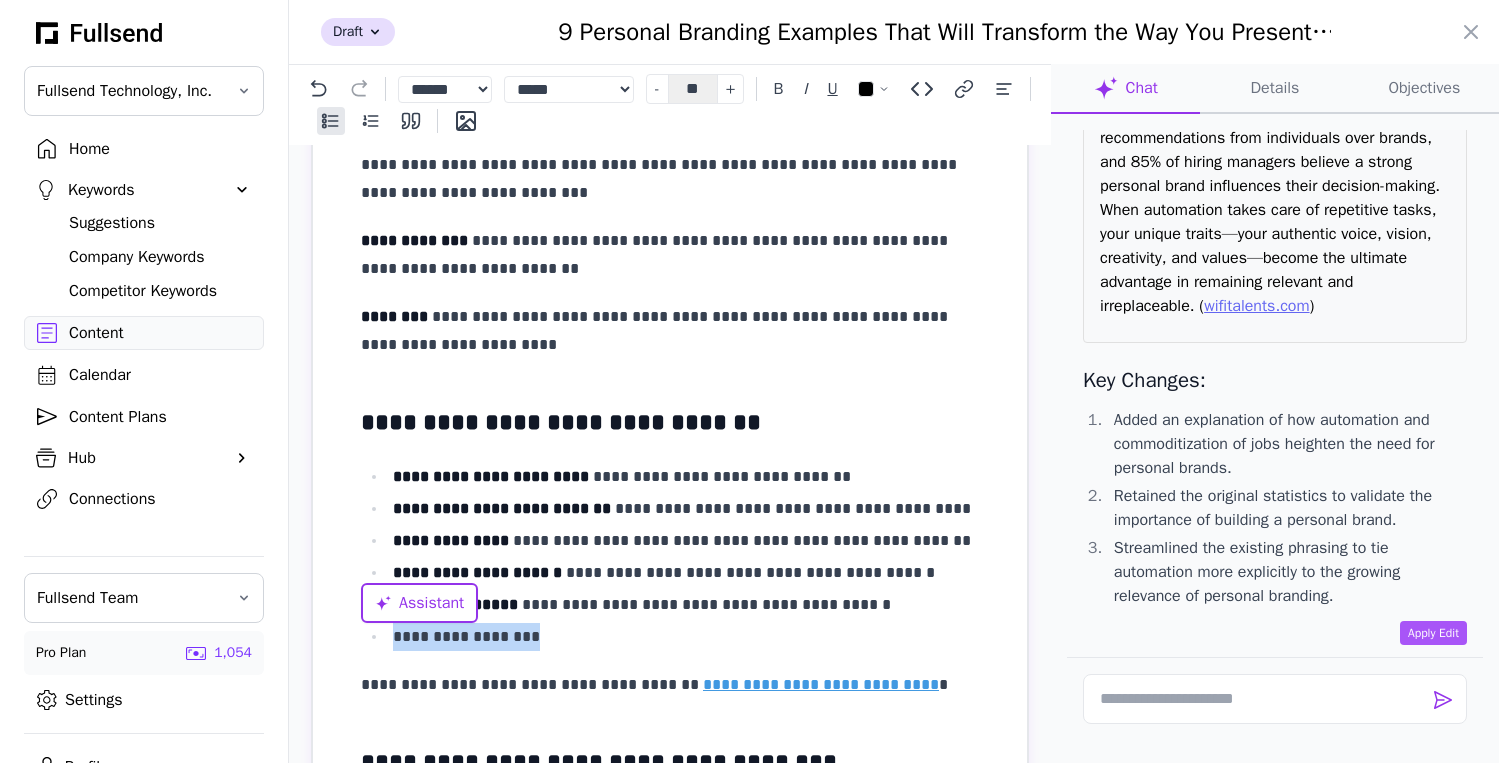 drag, startPoint x: 534, startPoint y: 634, endPoint x: 339, endPoint y: 637, distance: 195.02307 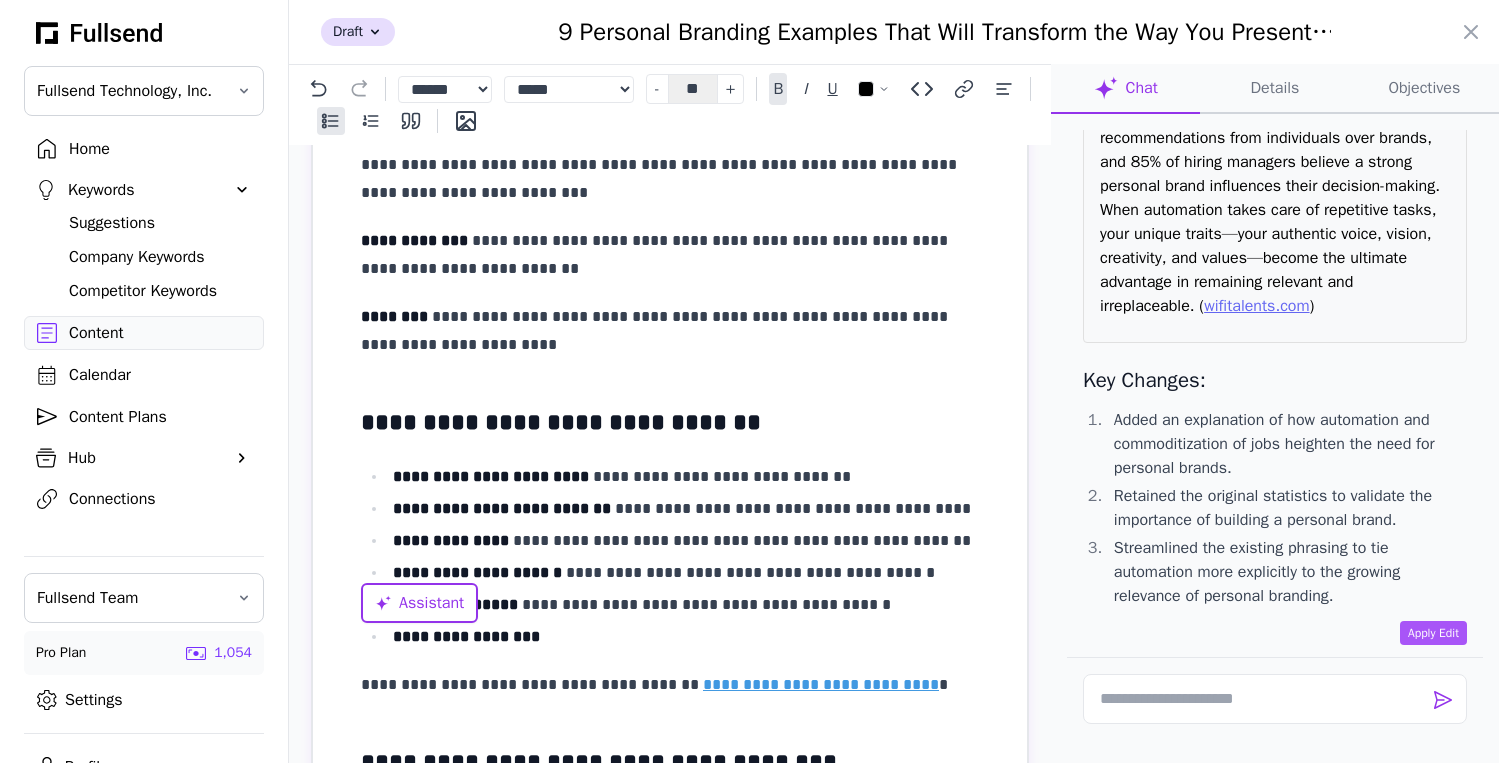 click on "**********" at bounding box center [686, 637] 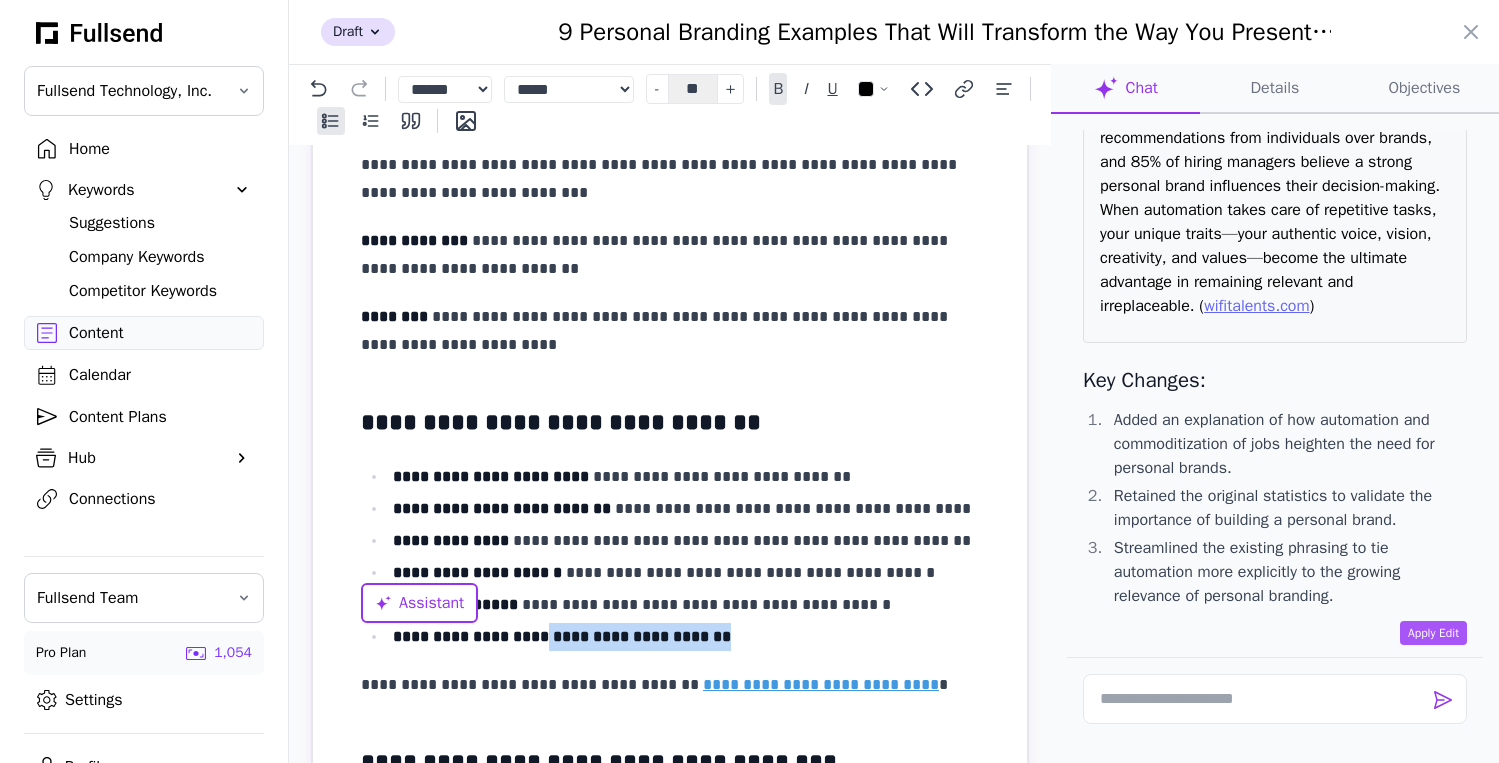 drag, startPoint x: 721, startPoint y: 644, endPoint x: 532, endPoint y: 642, distance: 189.01057 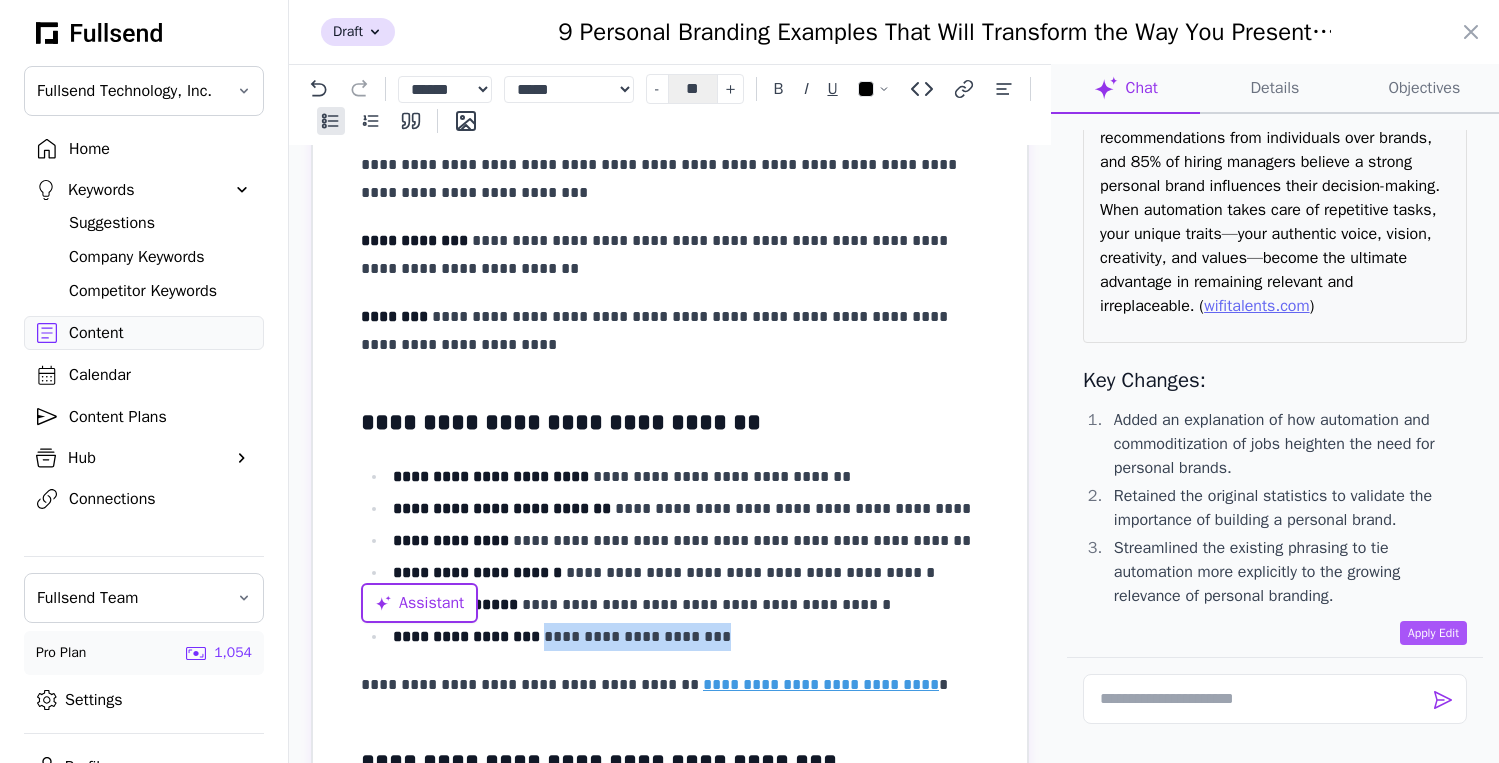 click on "**********" at bounding box center [686, 637] 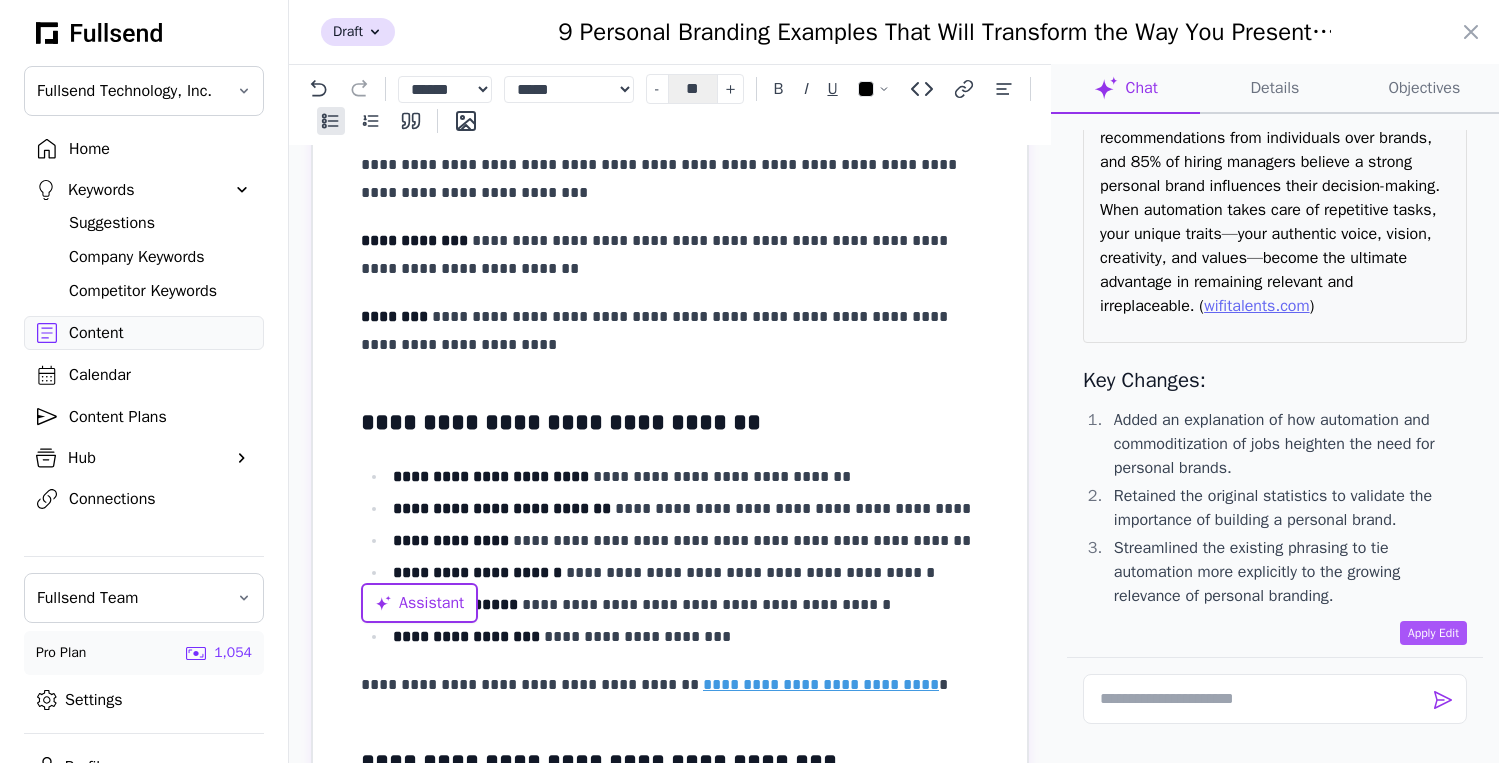 click on "**********" at bounding box center [686, 637] 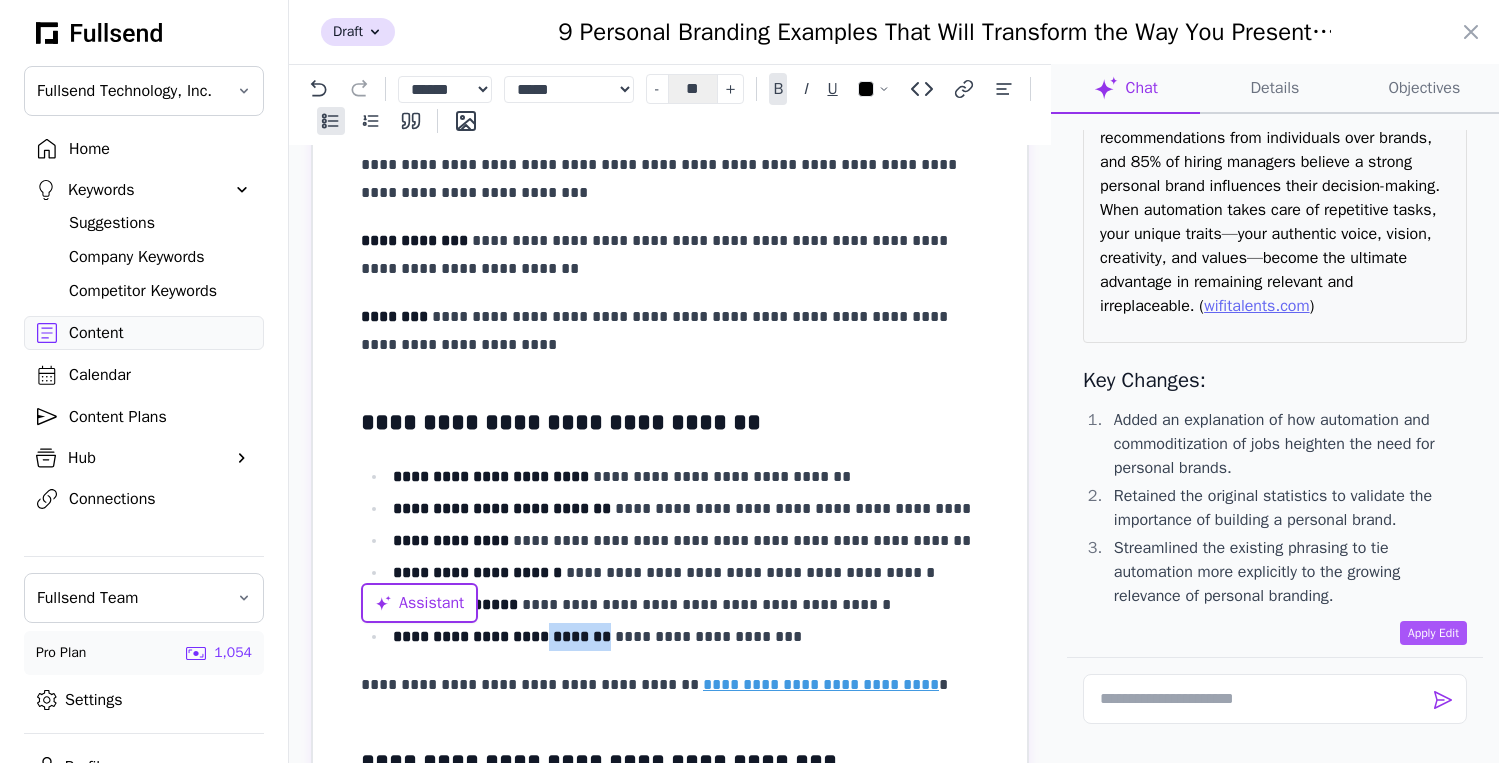 drag, startPoint x: 534, startPoint y: 638, endPoint x: 606, endPoint y: 638, distance: 72 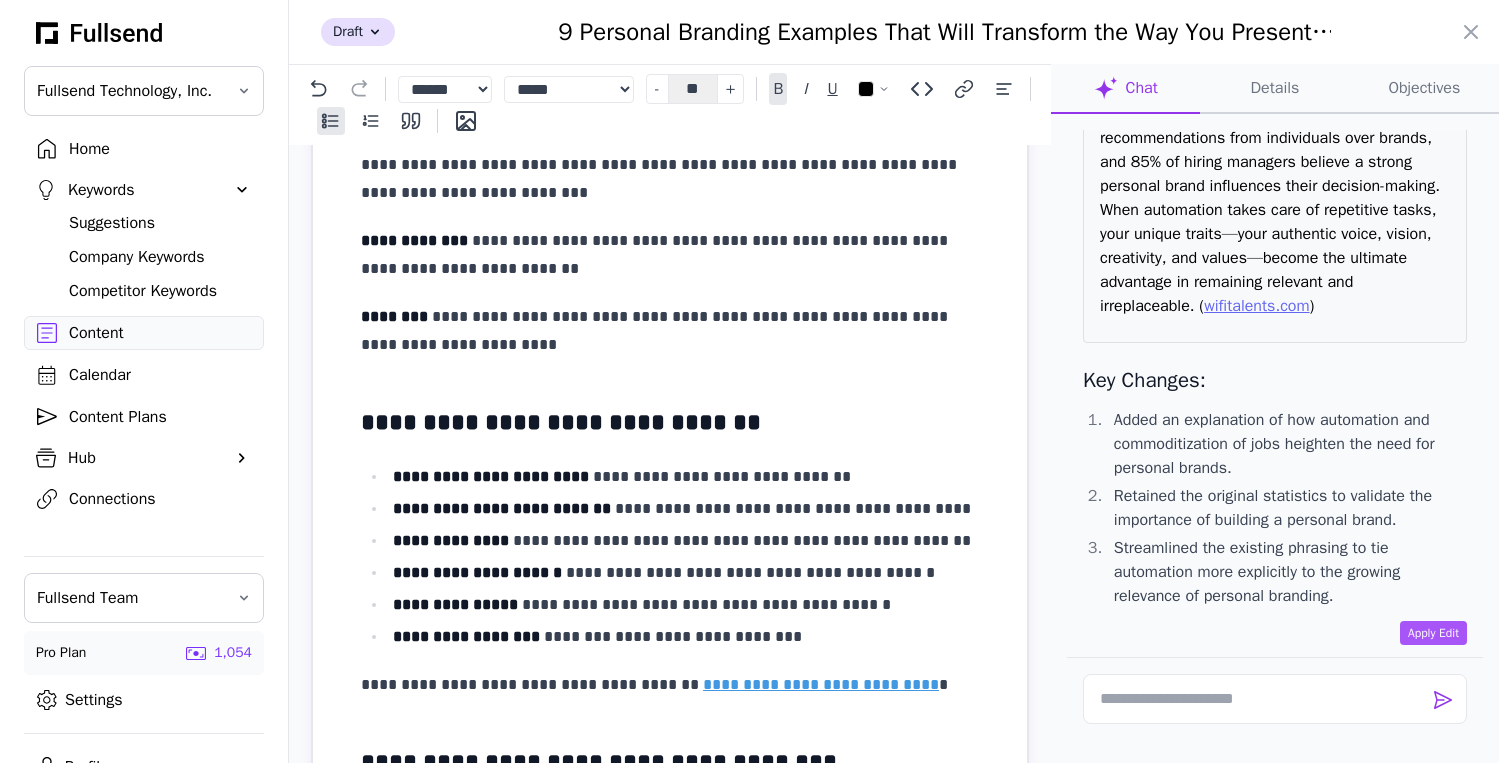 click on "**********" at bounding box center [686, 637] 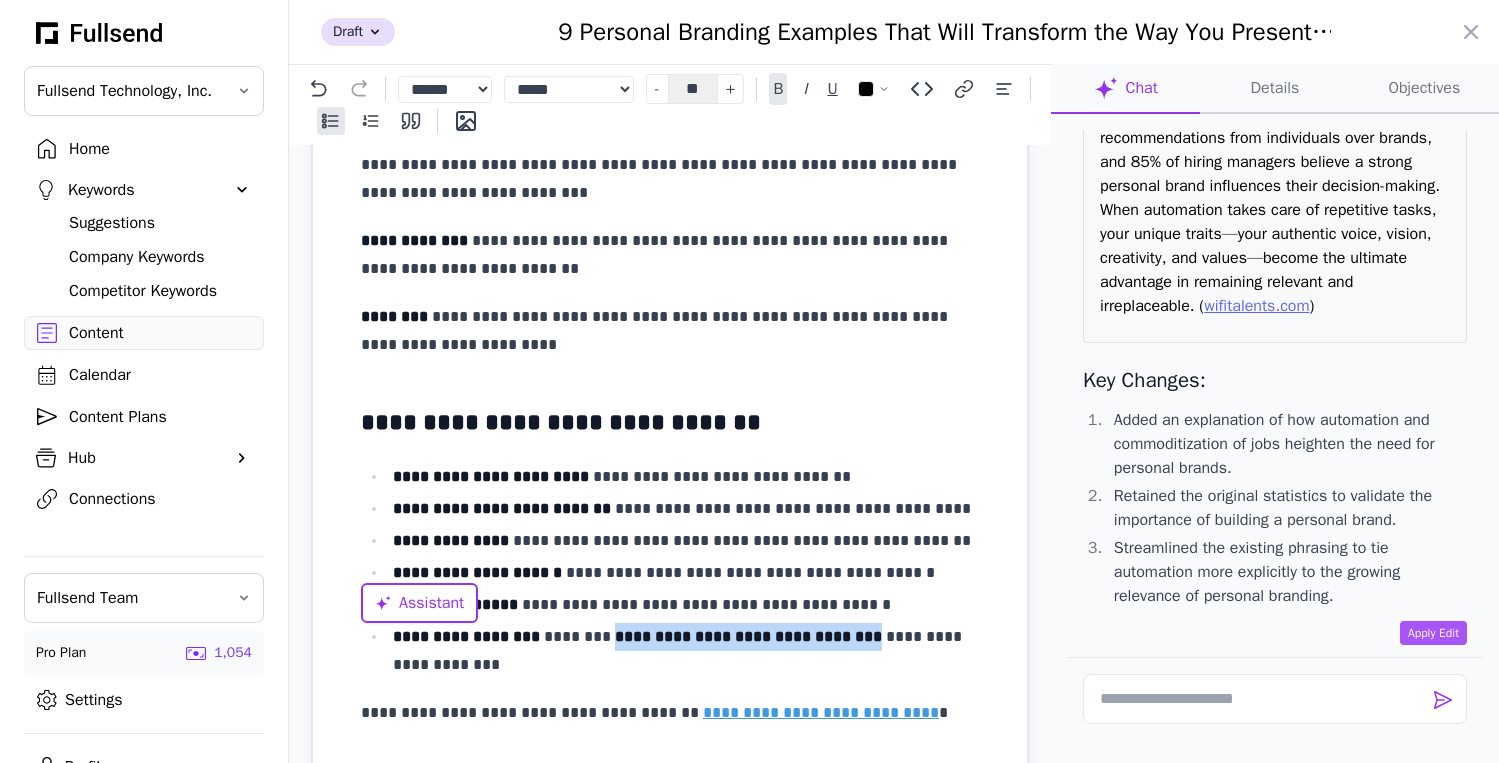 drag, startPoint x: 607, startPoint y: 643, endPoint x: 860, endPoint y: 636, distance: 253.09682 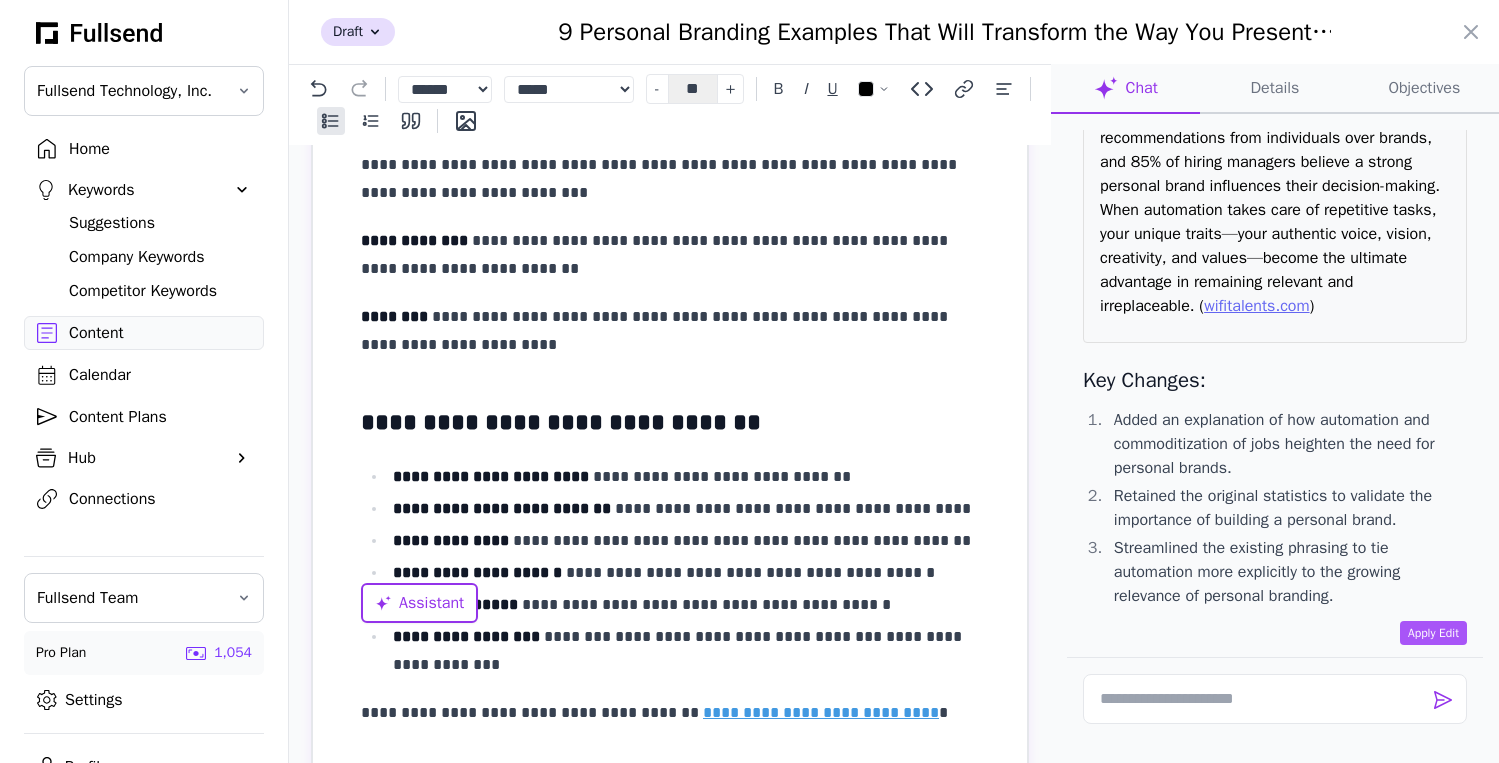 click on "**********" at bounding box center (686, 651) 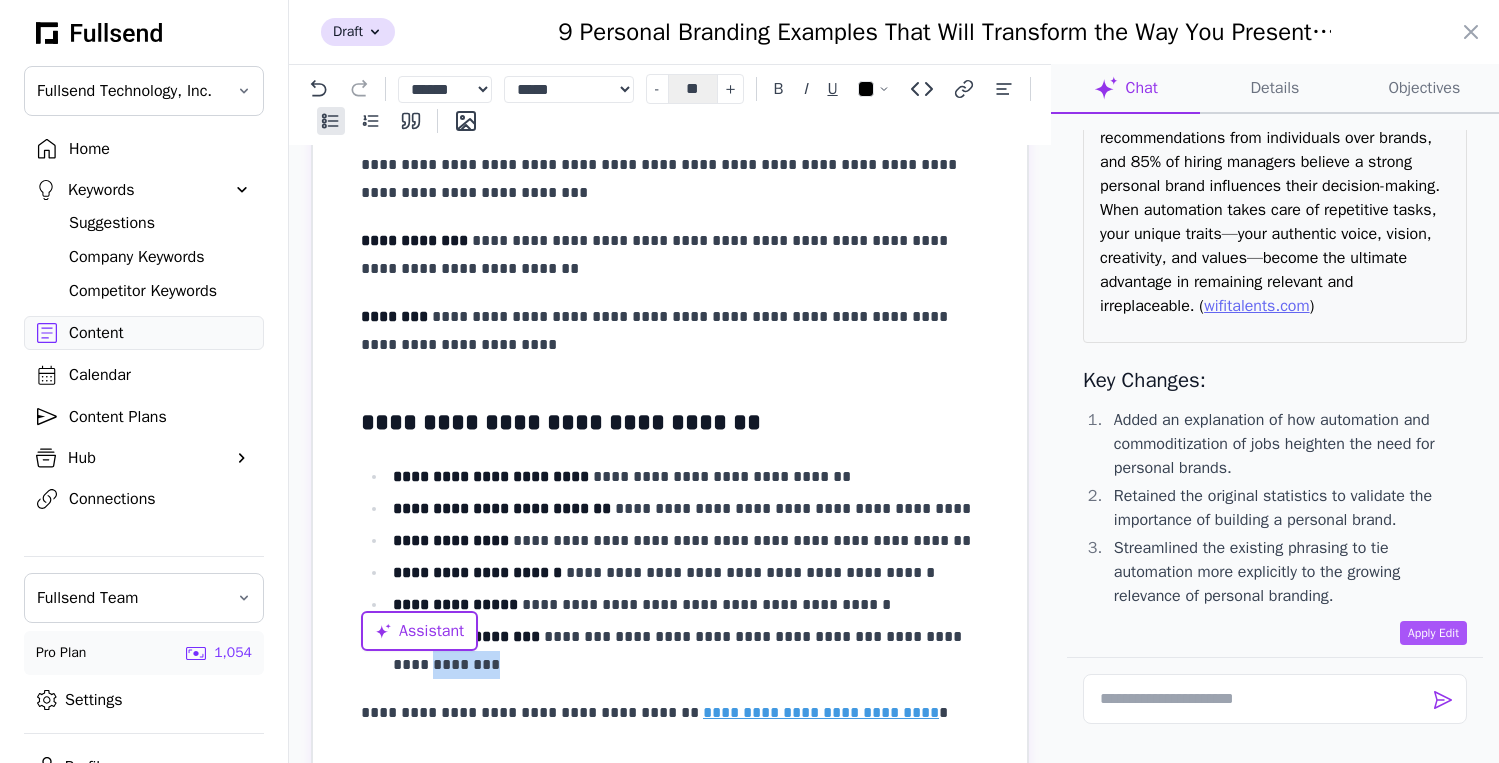 drag, startPoint x: 468, startPoint y: 665, endPoint x: 381, endPoint y: 665, distance: 87 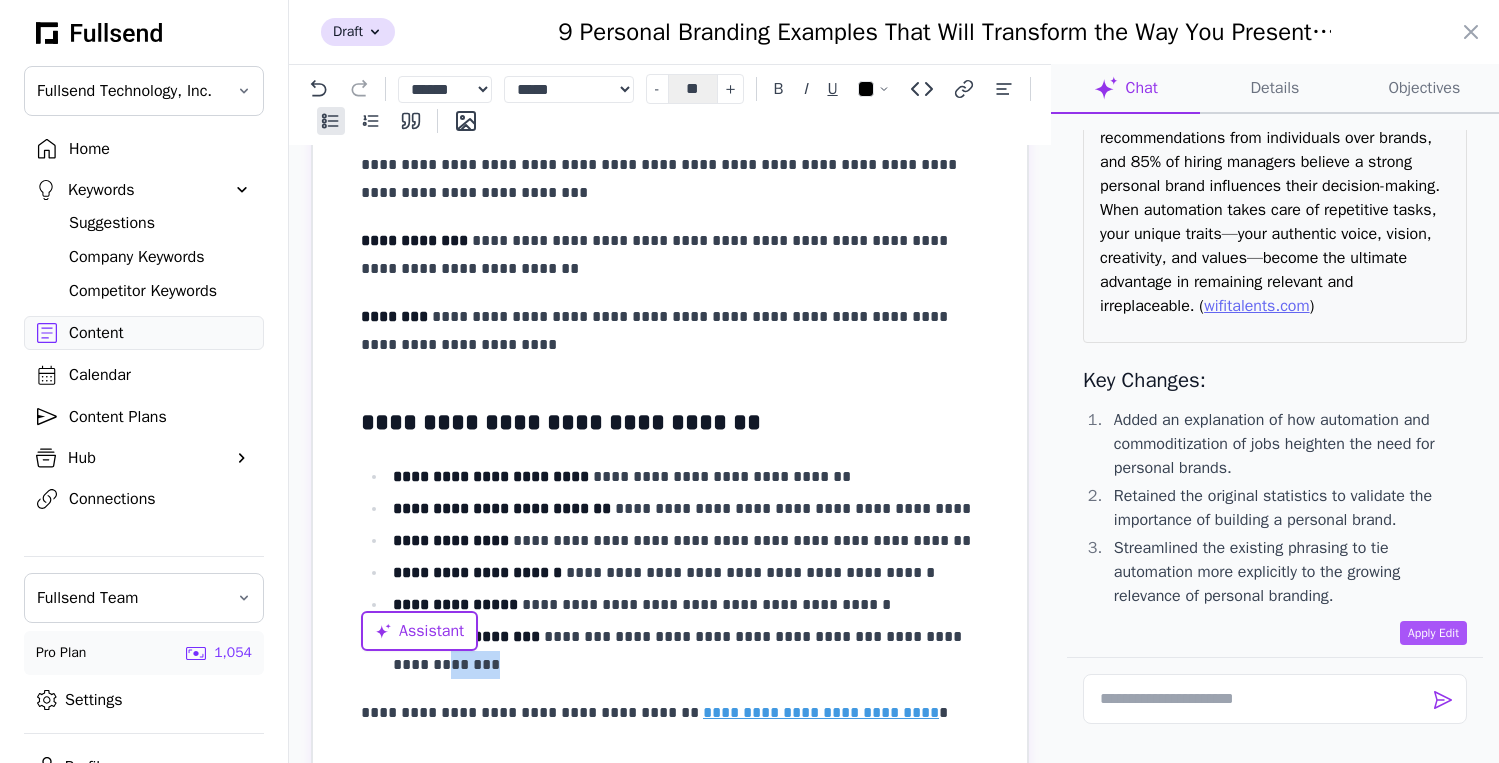 drag, startPoint x: 465, startPoint y: 661, endPoint x: 407, endPoint y: 661, distance: 58 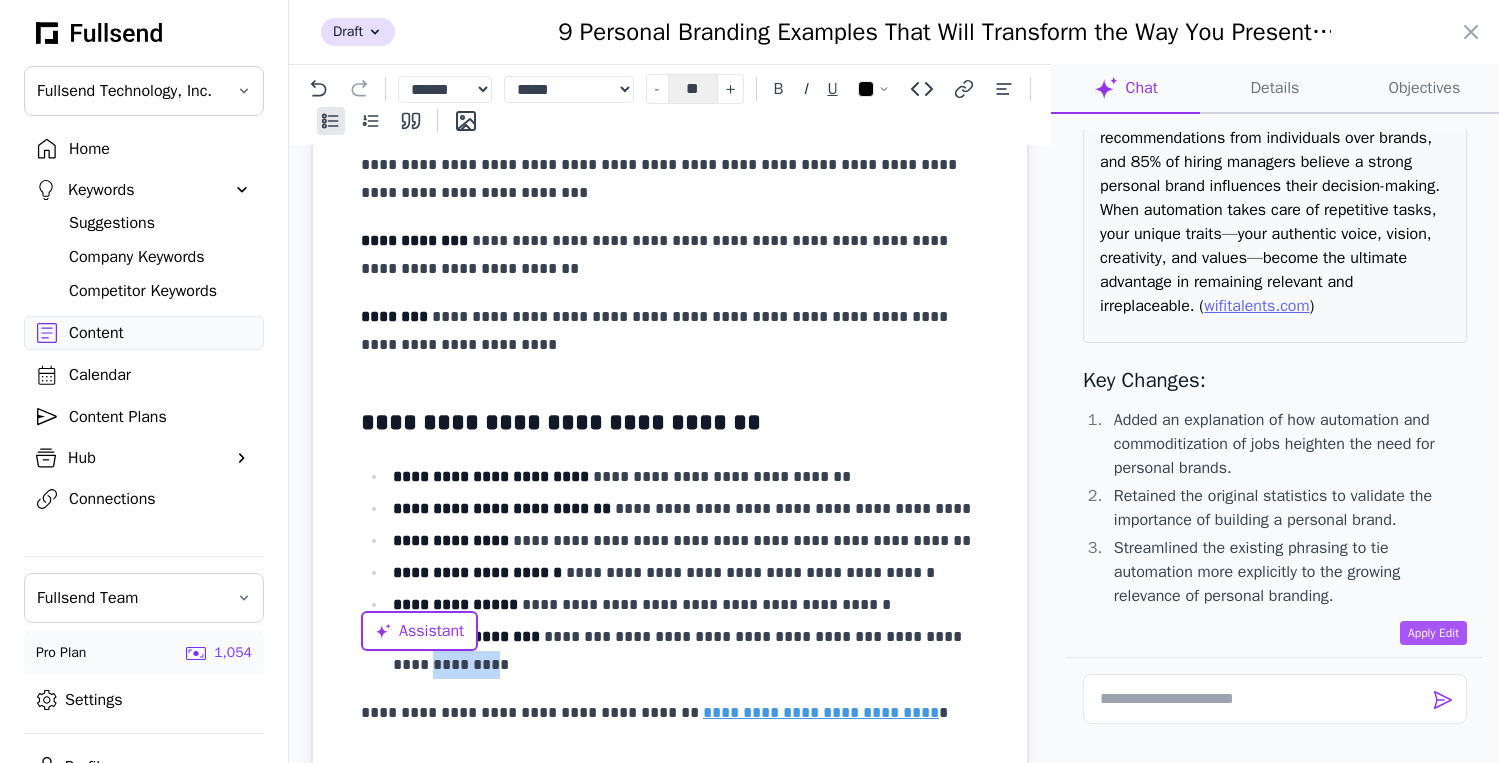 drag, startPoint x: 442, startPoint y: 668, endPoint x: 394, endPoint y: 669, distance: 48.010414 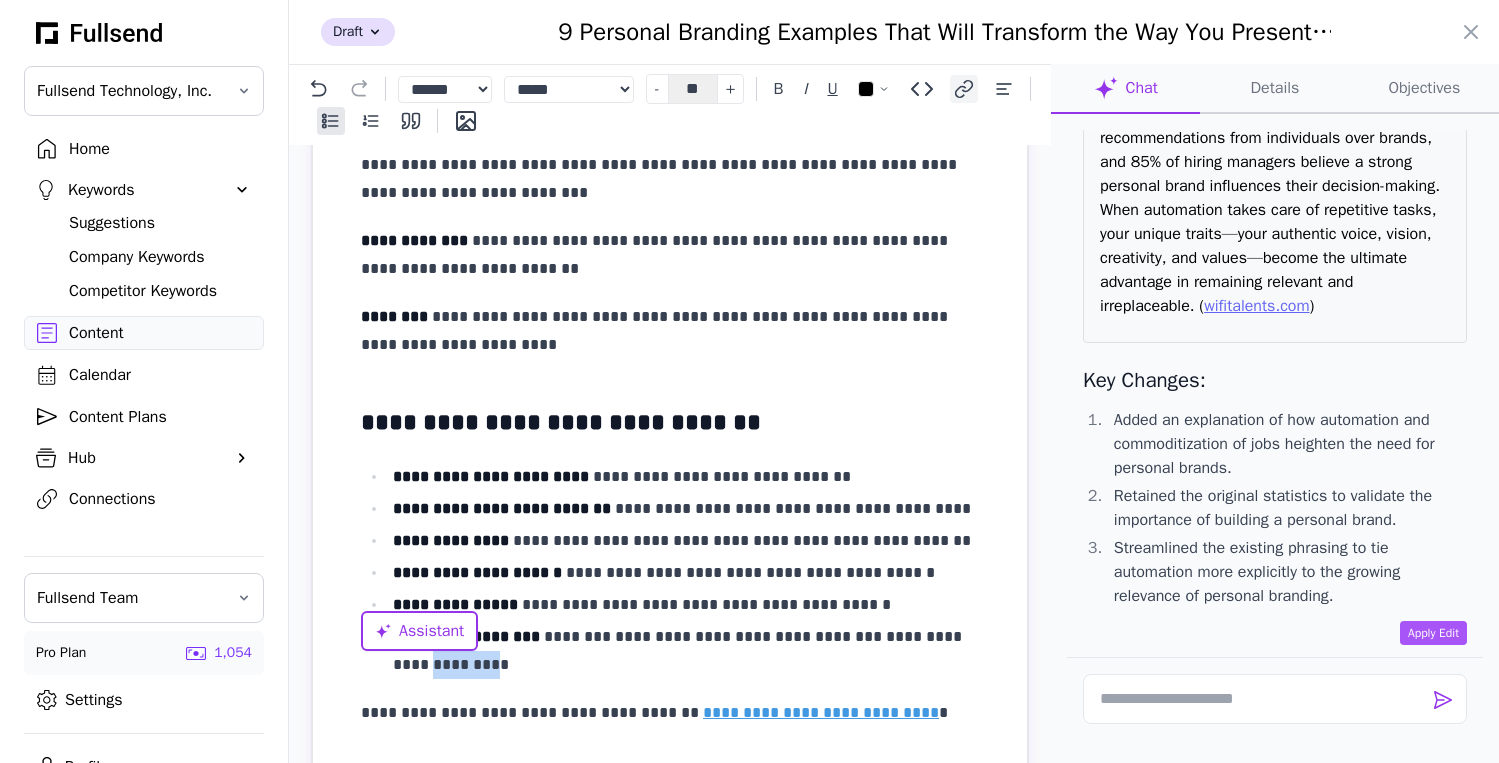 click 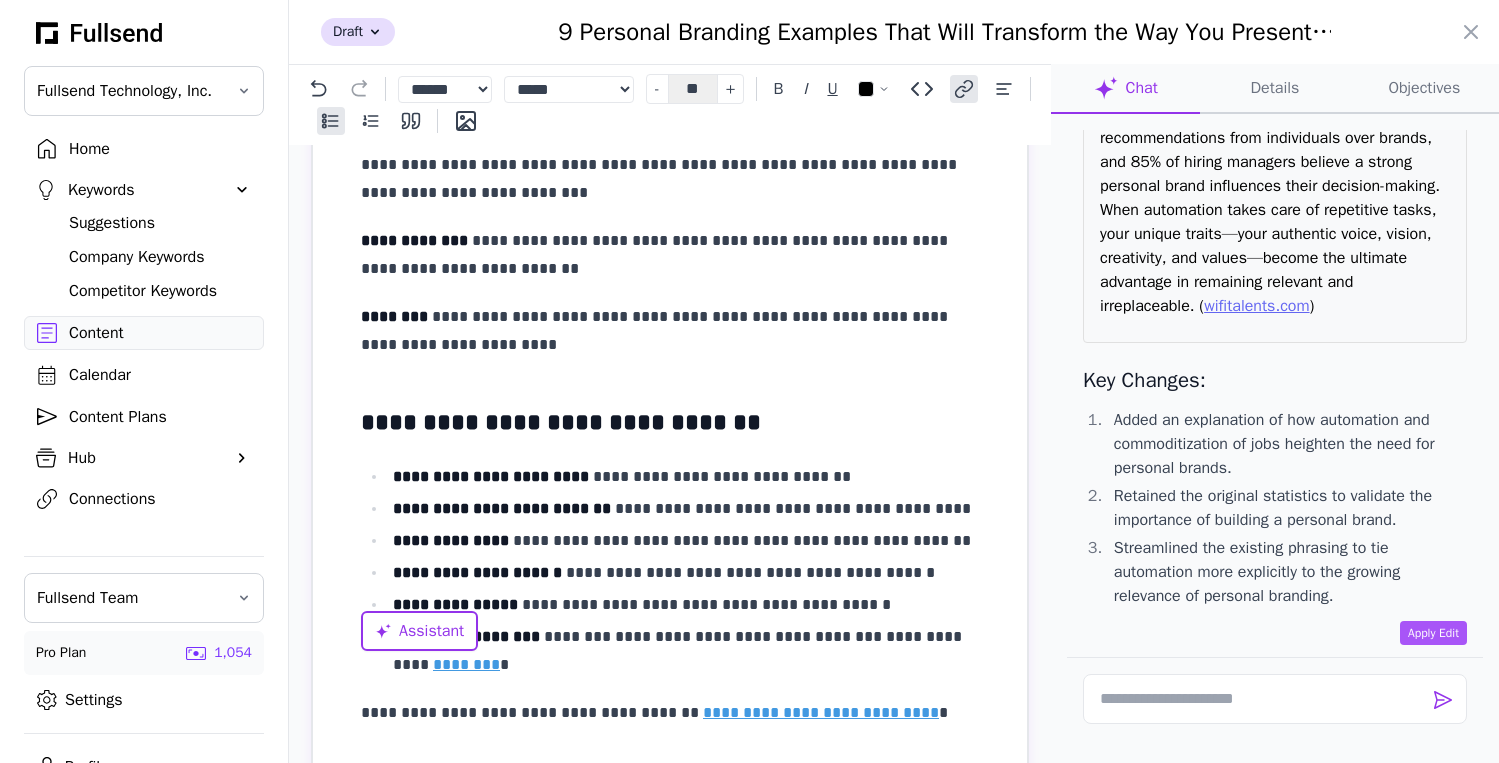 click on "**********" at bounding box center [686, 651] 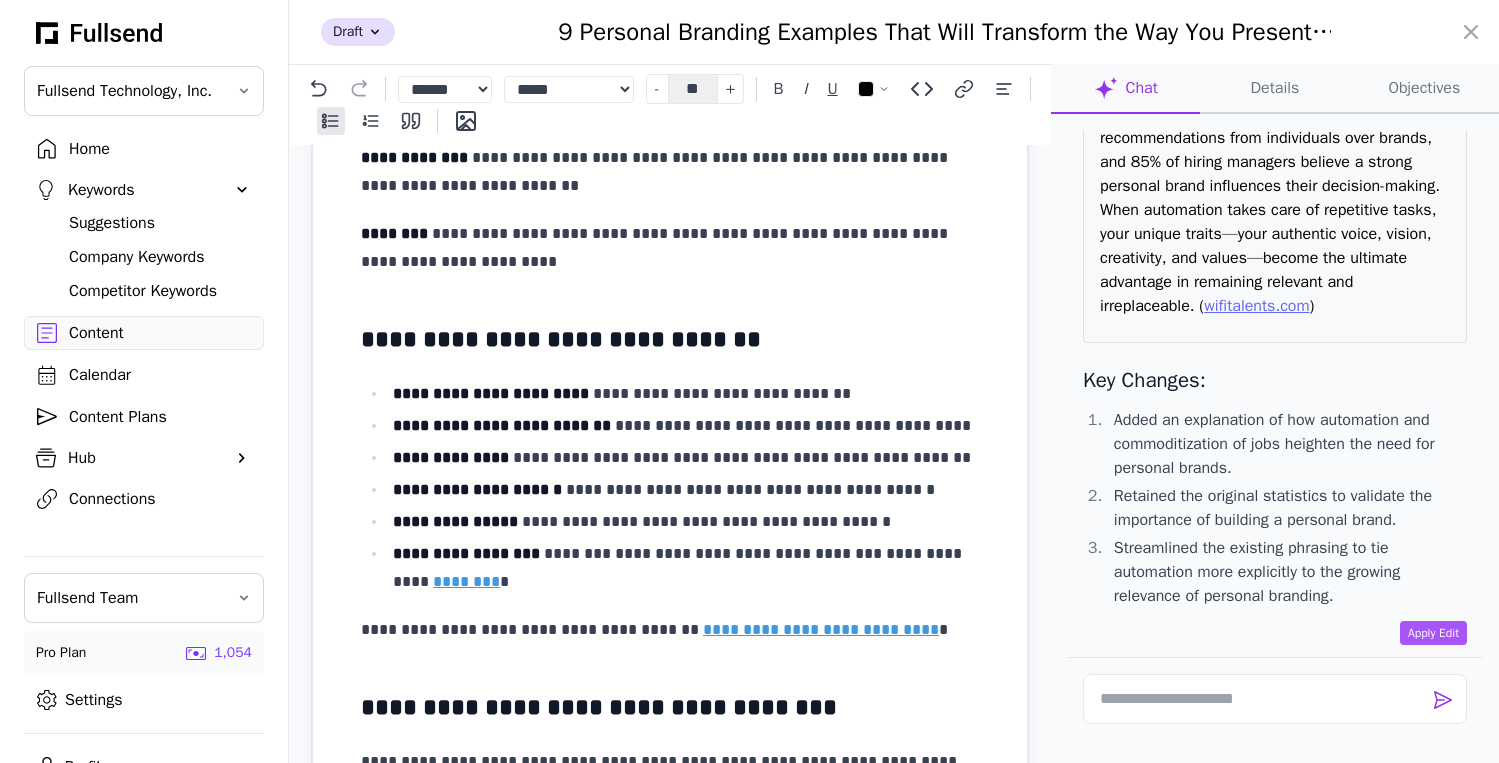scroll, scrollTop: 4924, scrollLeft: 0, axis: vertical 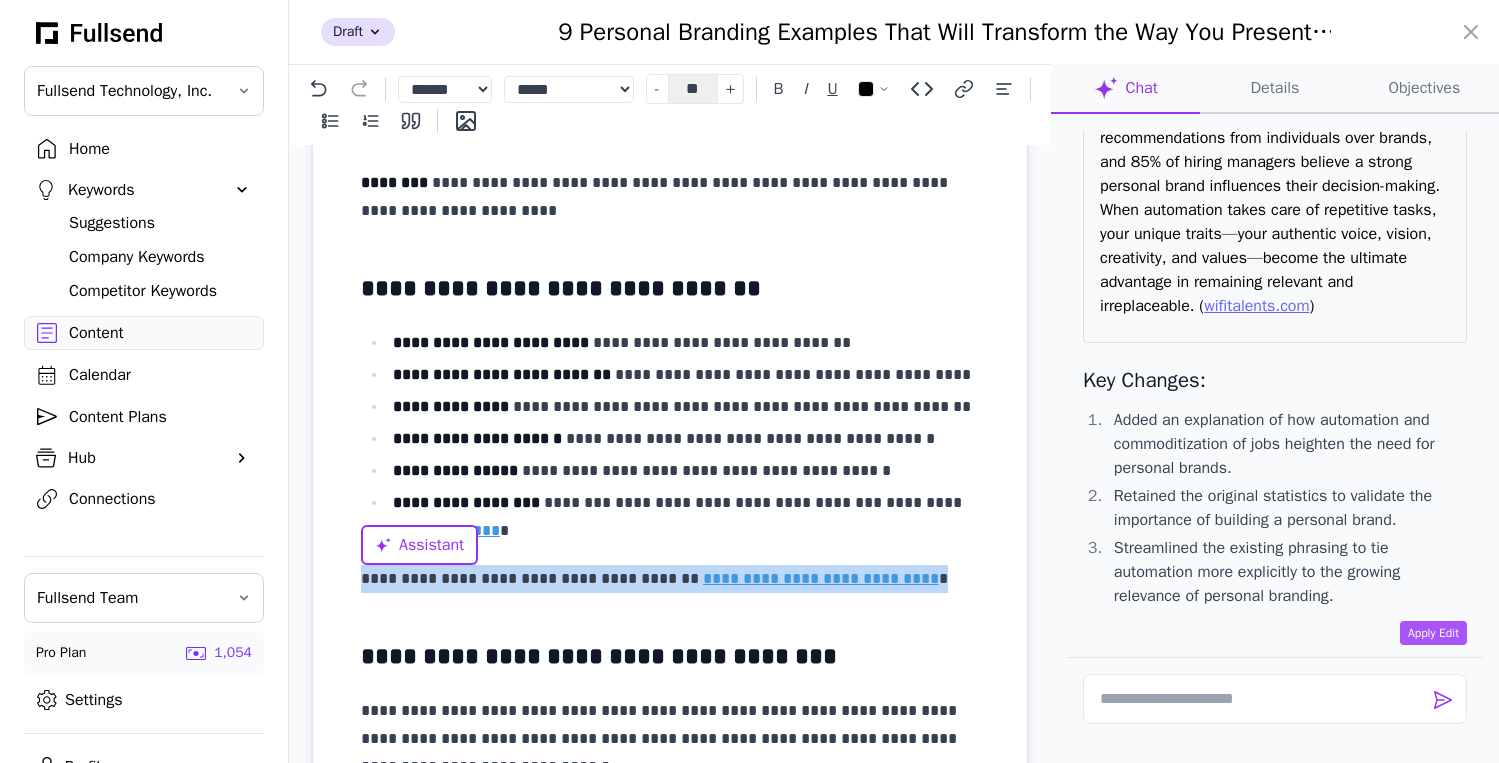 drag, startPoint x: 921, startPoint y: 581, endPoint x: 265, endPoint y: 585, distance: 656.0122 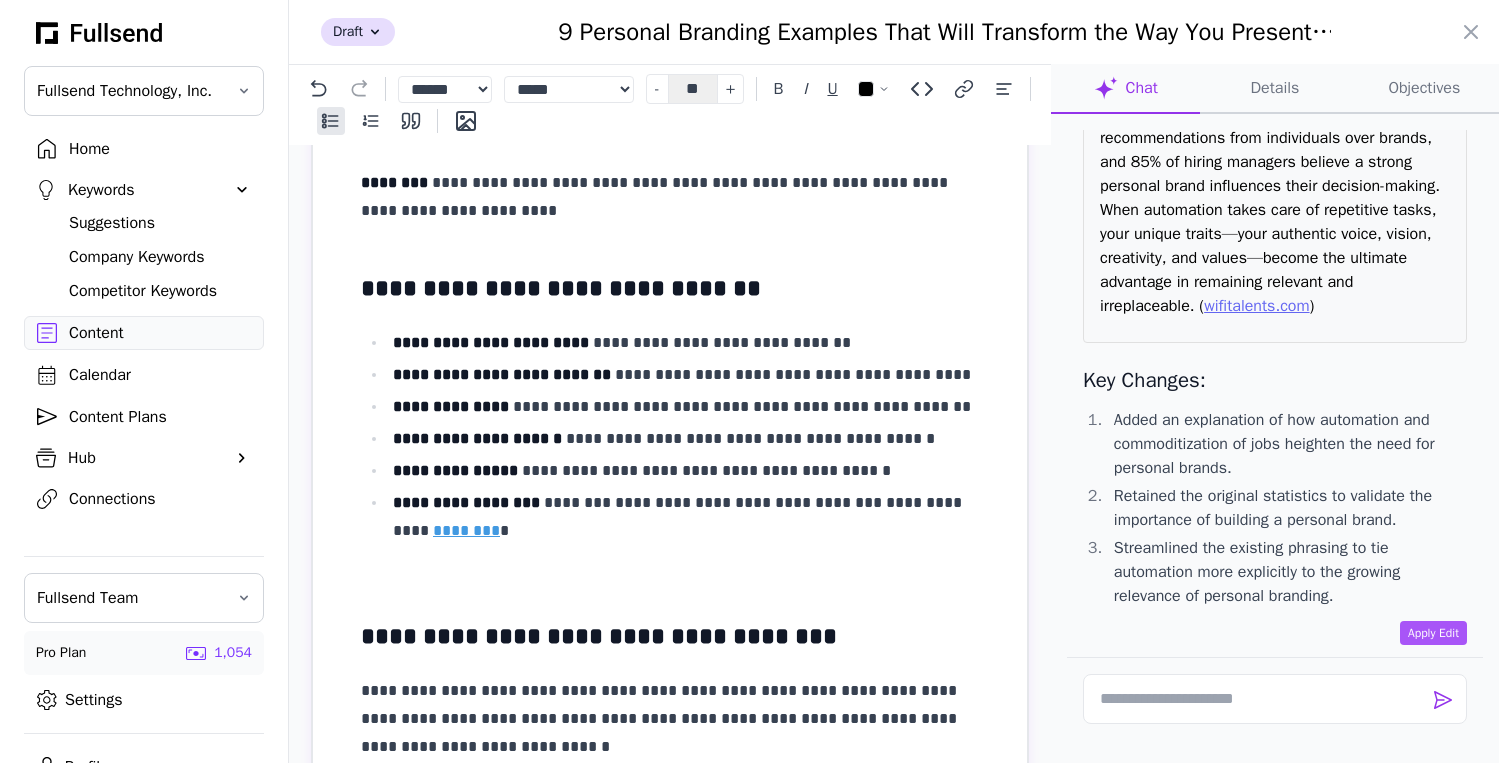 click on "**********" at bounding box center [670, -1865] 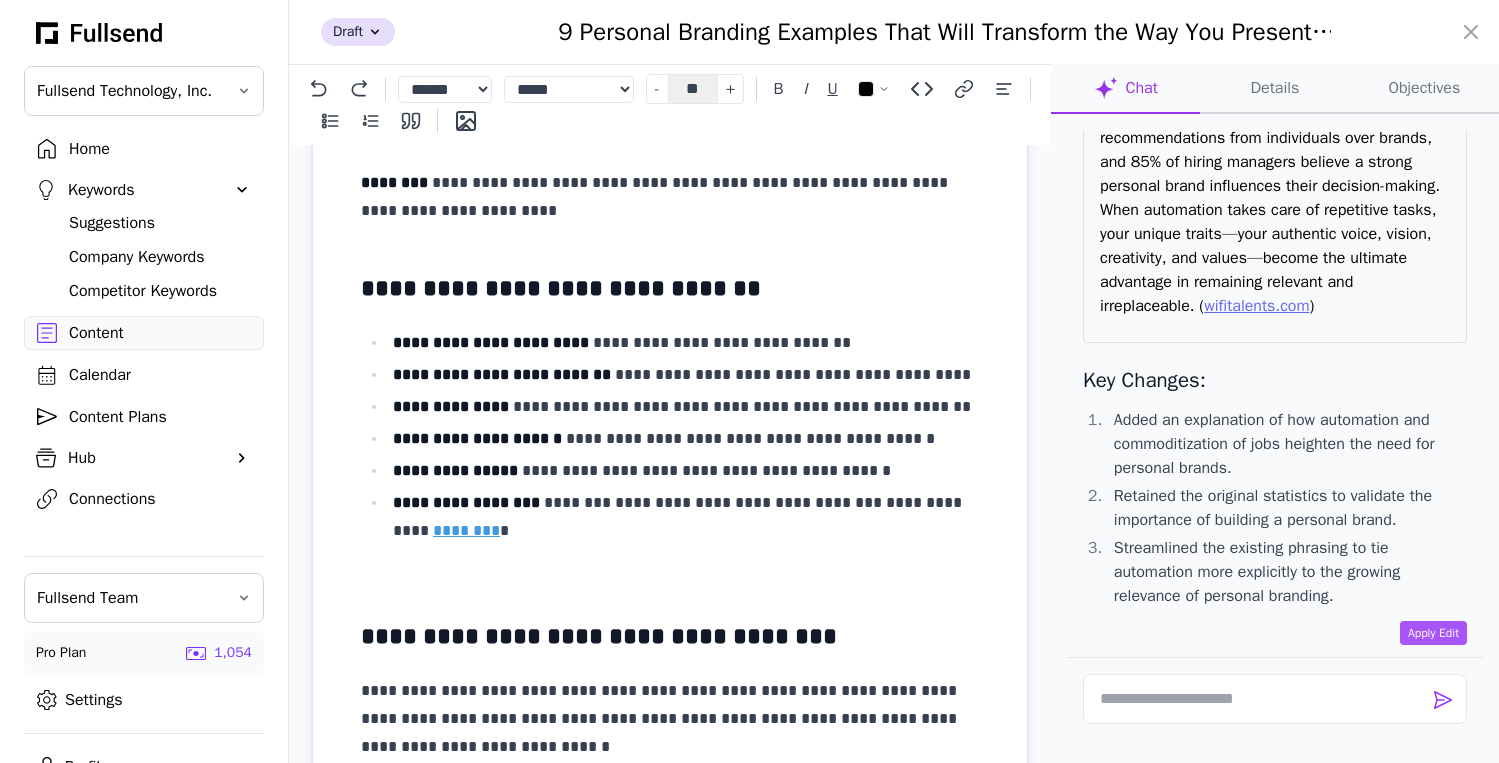 click on "**********" at bounding box center (670, -1865) 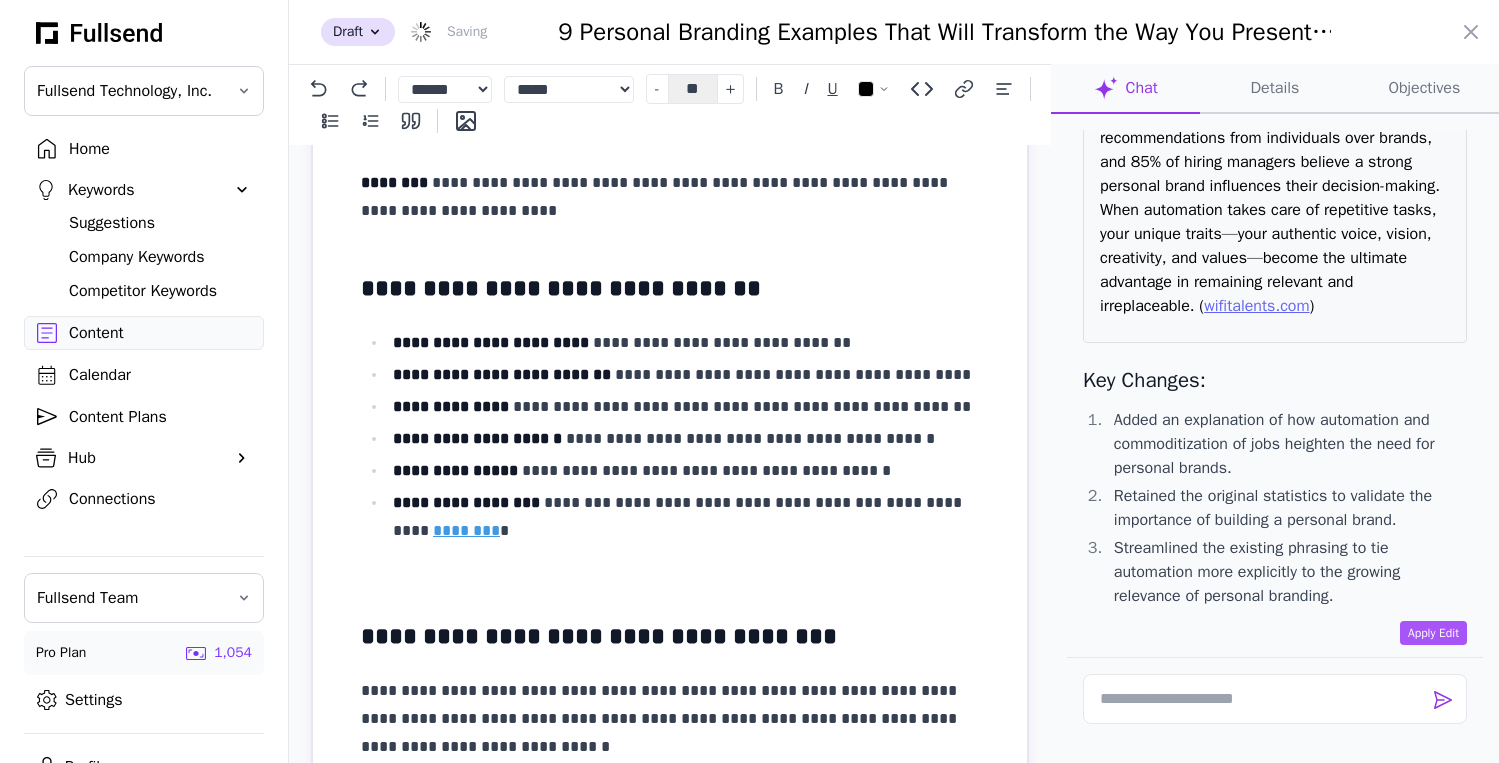 click at bounding box center (686, 559) 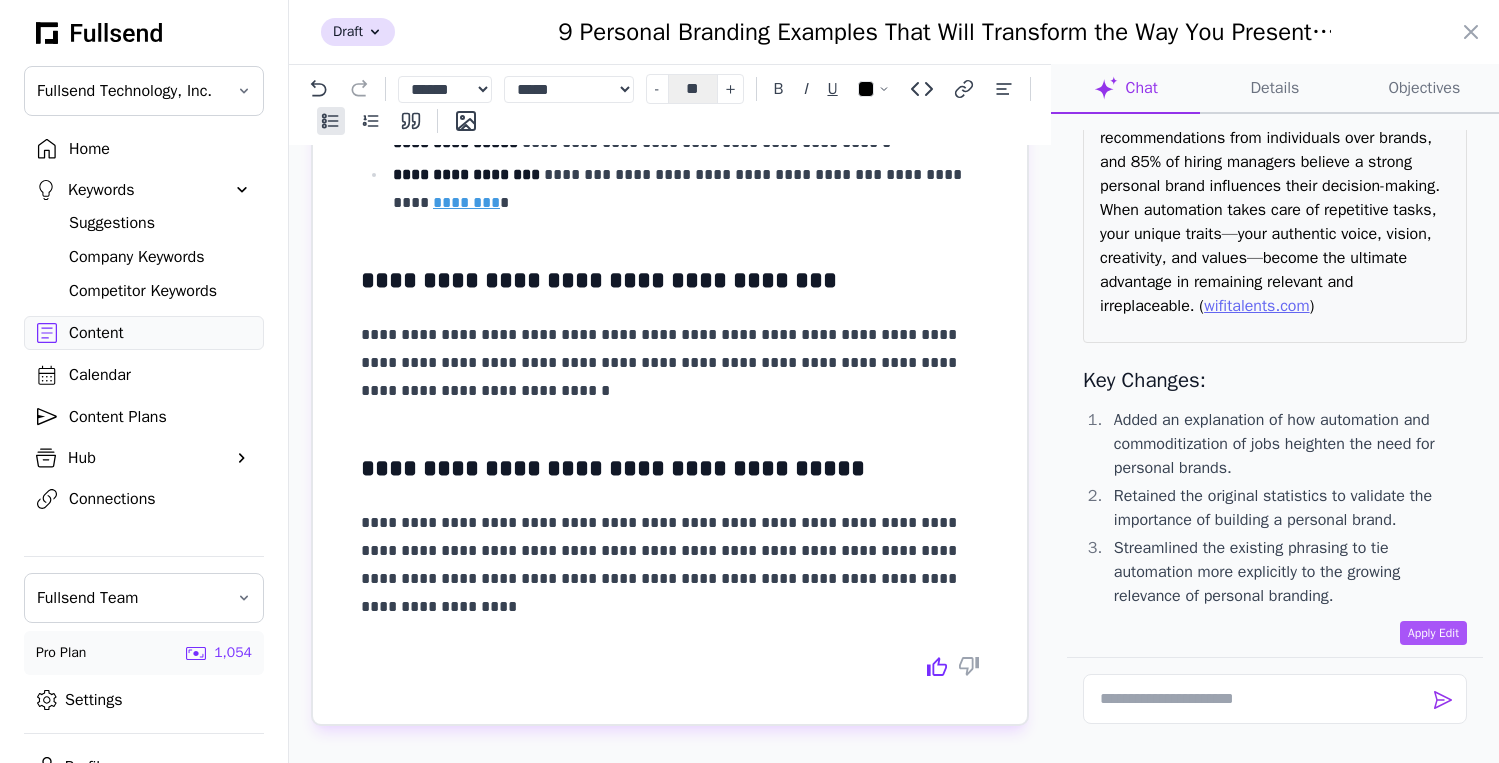 scroll, scrollTop: 5277, scrollLeft: 0, axis: vertical 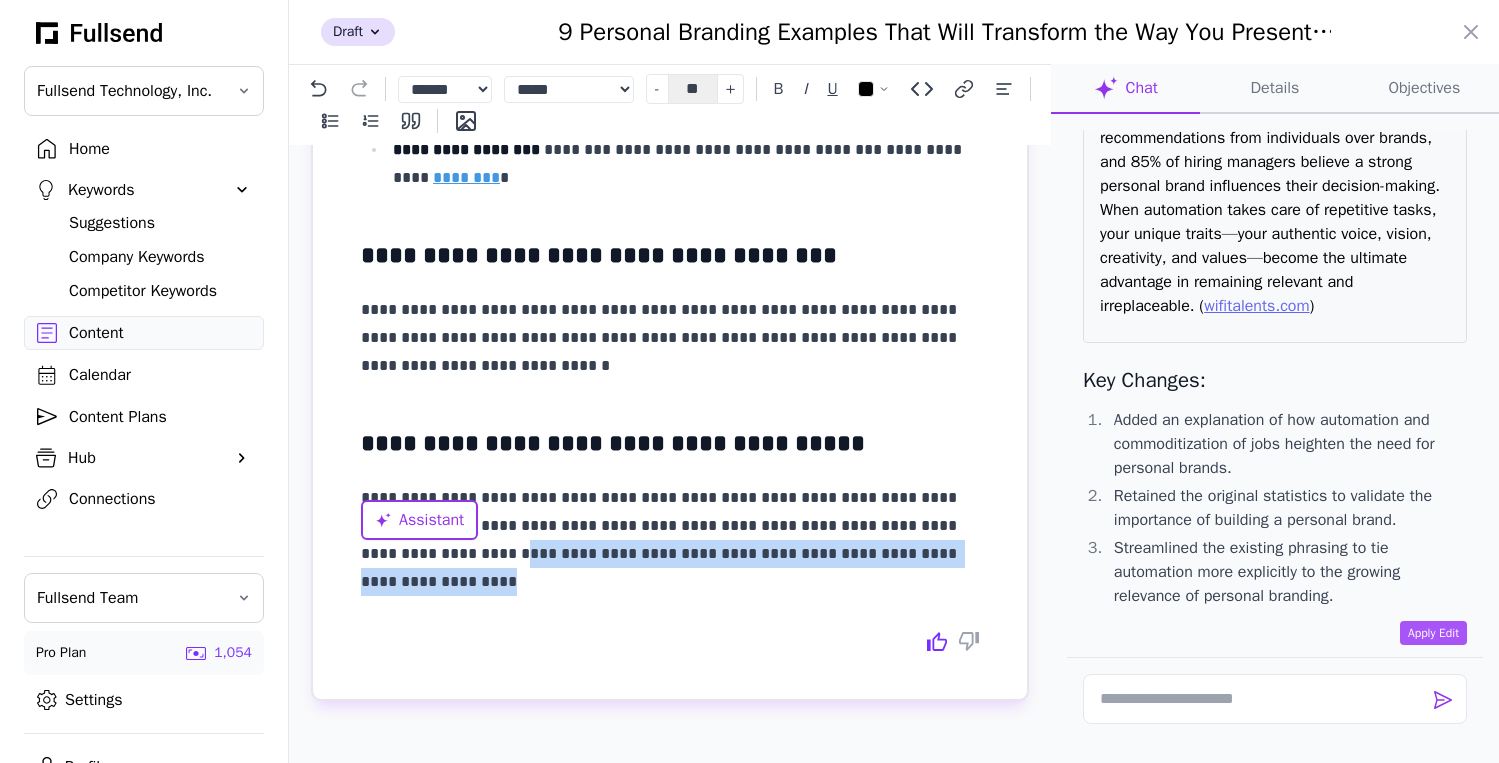 drag, startPoint x: 457, startPoint y: 579, endPoint x: 466, endPoint y: 558, distance: 22.847319 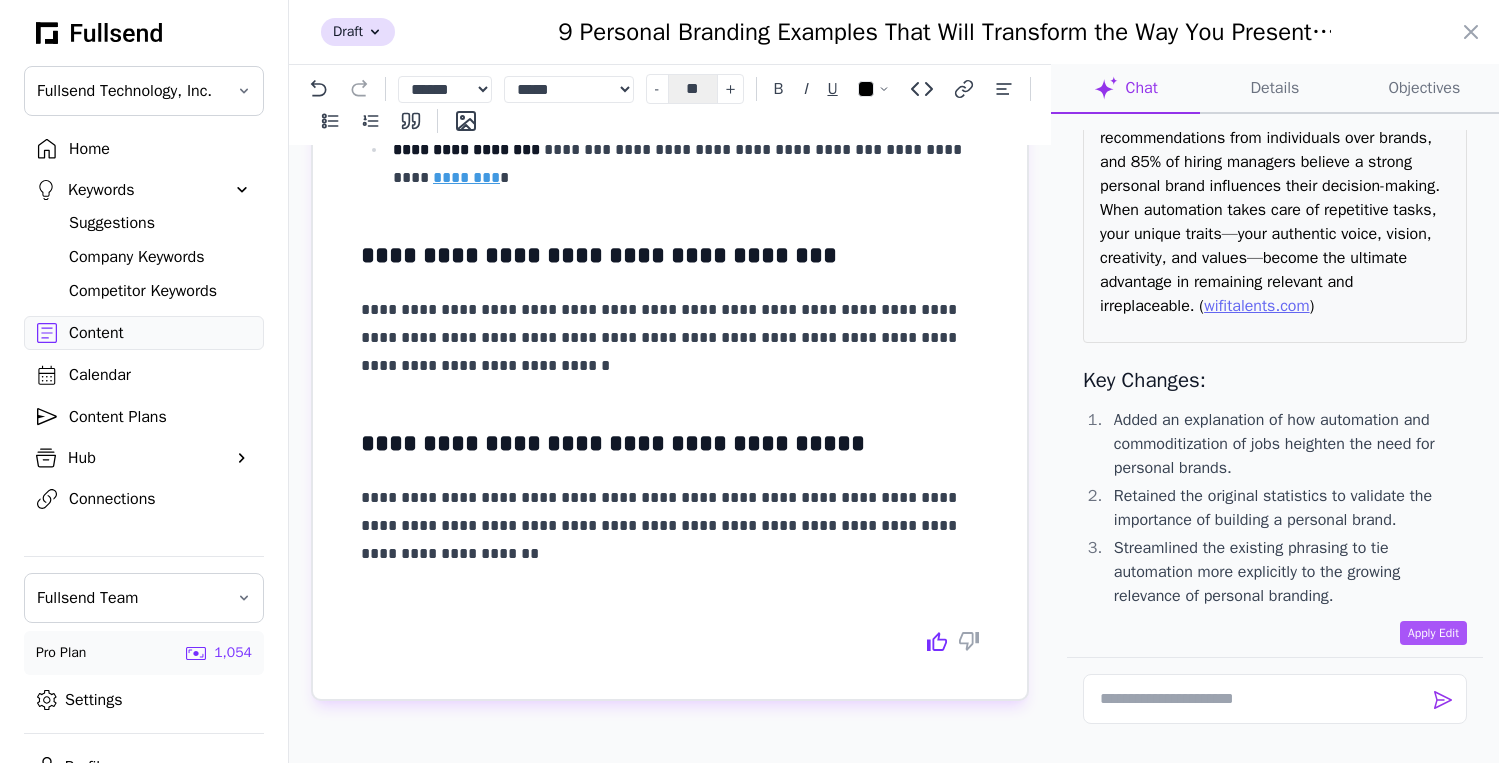 scroll, scrollTop: 5249, scrollLeft: 0, axis: vertical 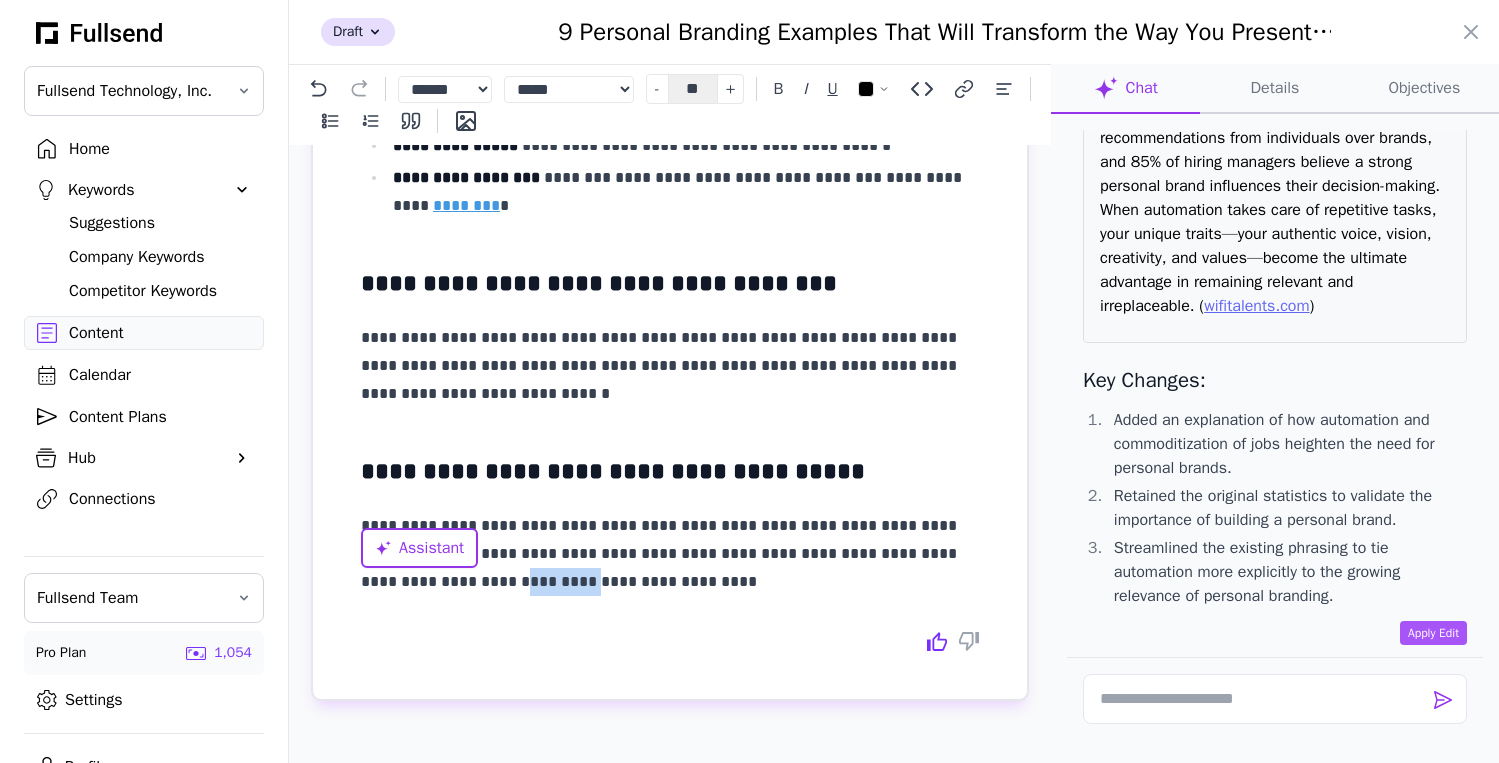 drag, startPoint x: 540, startPoint y: 586, endPoint x: 471, endPoint y: 585, distance: 69.00725 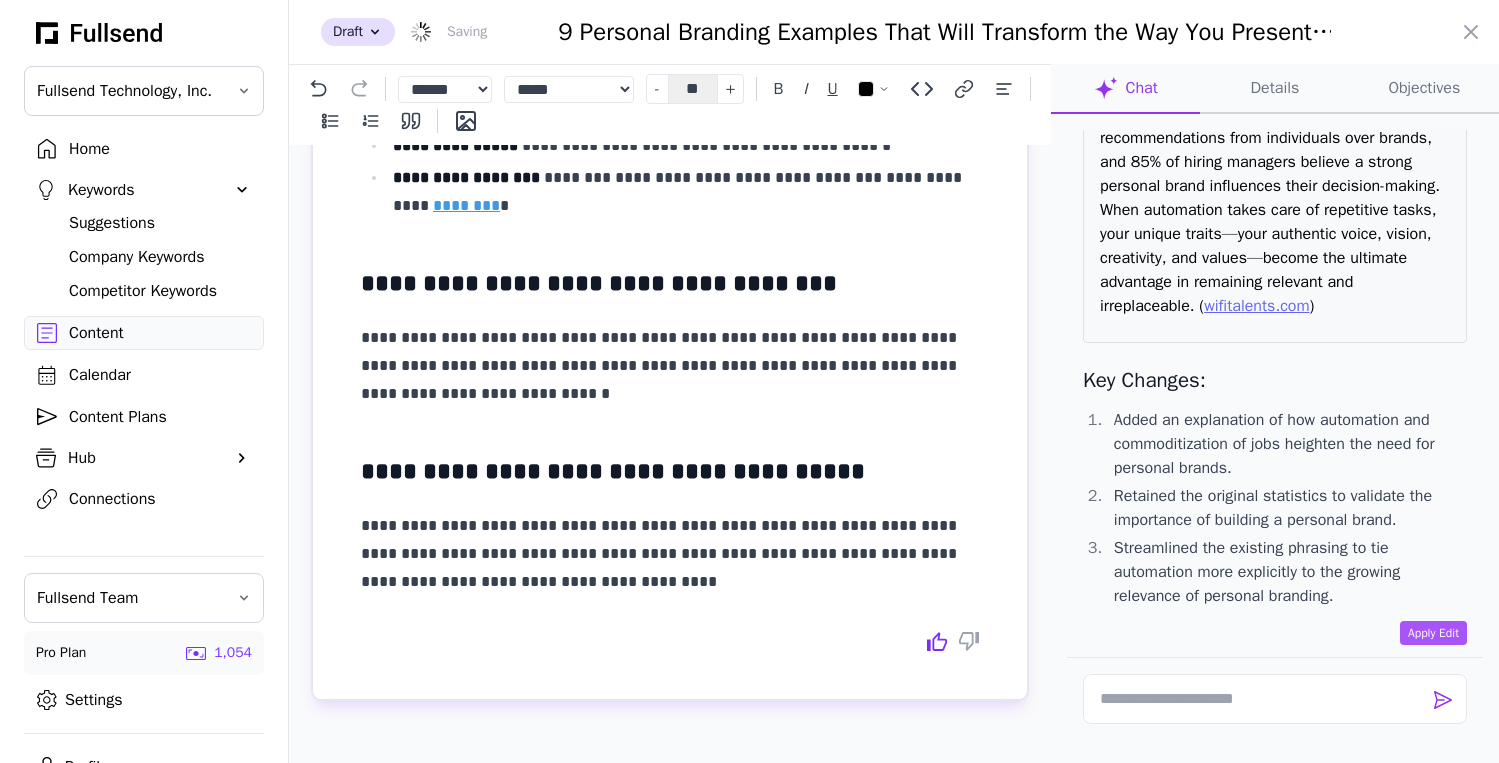 click on "**********" at bounding box center (670, 554) 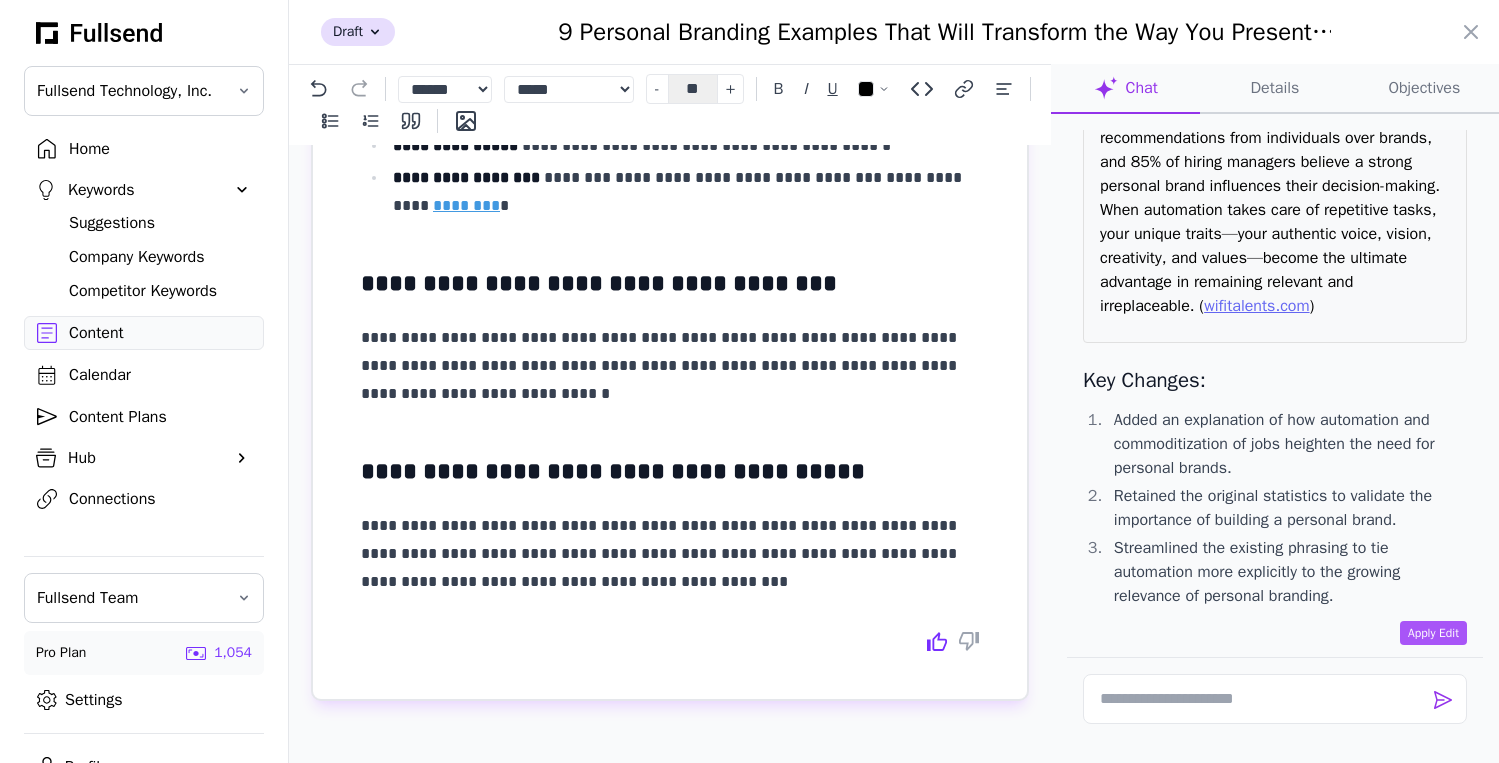 click on "**********" at bounding box center (670, 554) 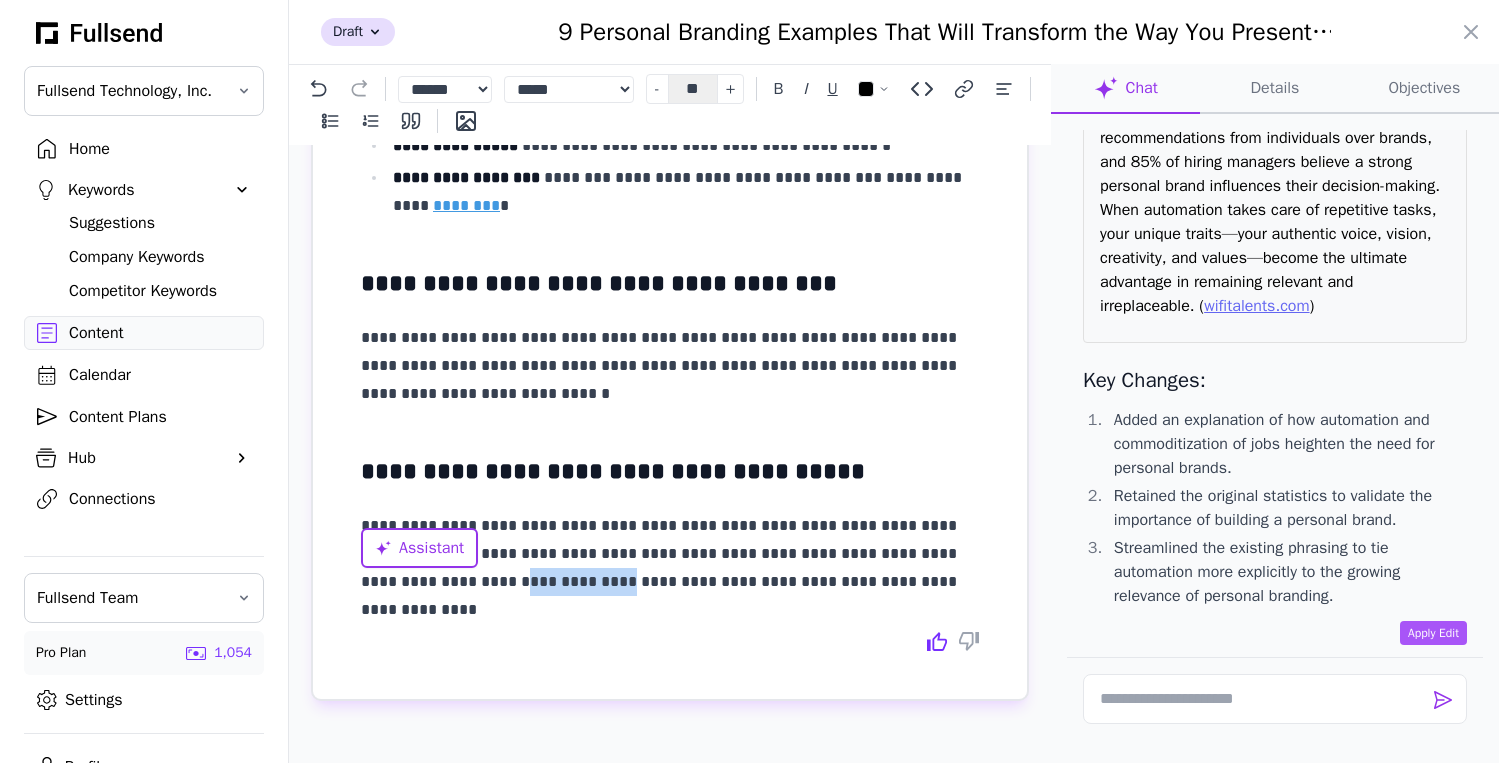 drag, startPoint x: 468, startPoint y: 587, endPoint x: 559, endPoint y: 583, distance: 91.08787 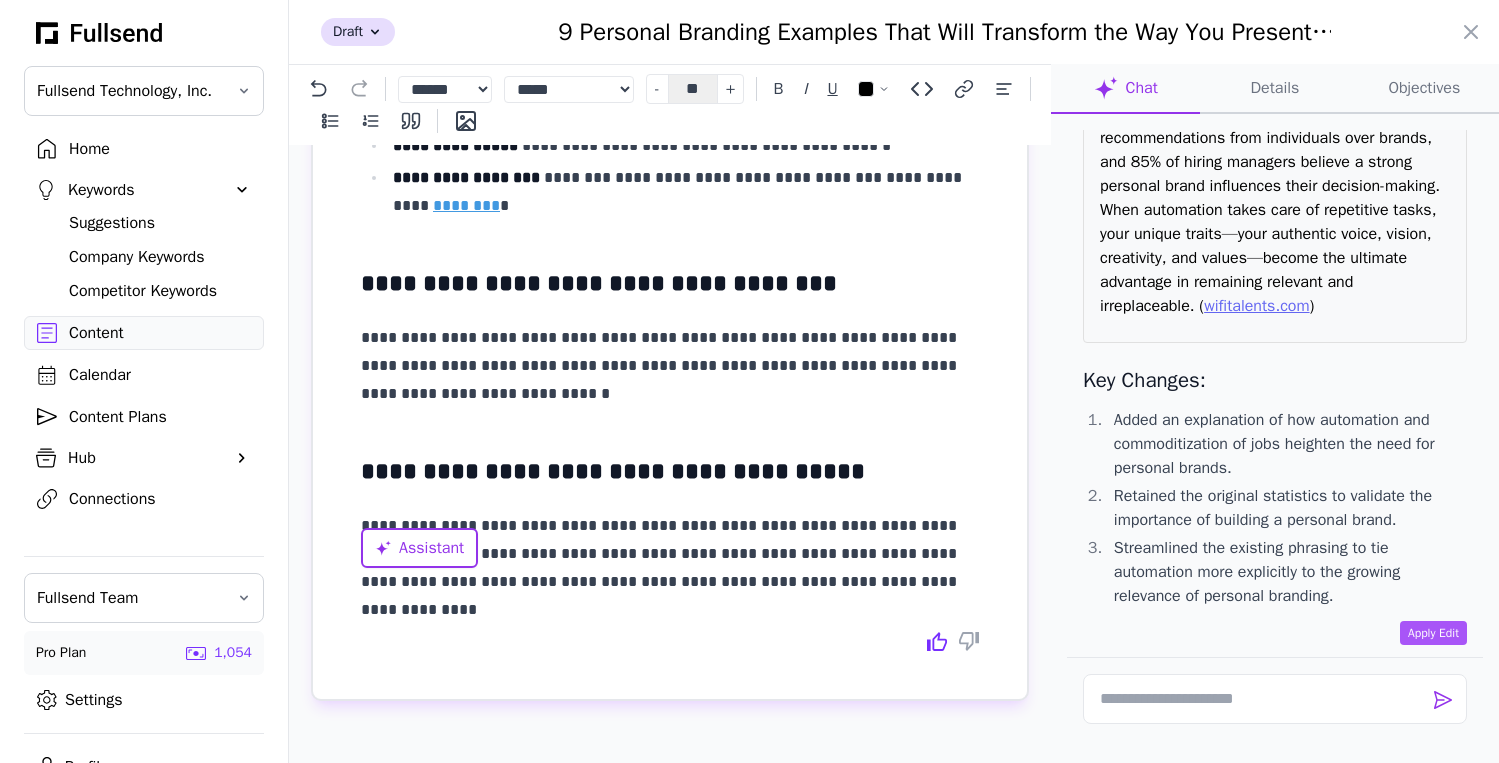 click on "**********" at bounding box center [670, 554] 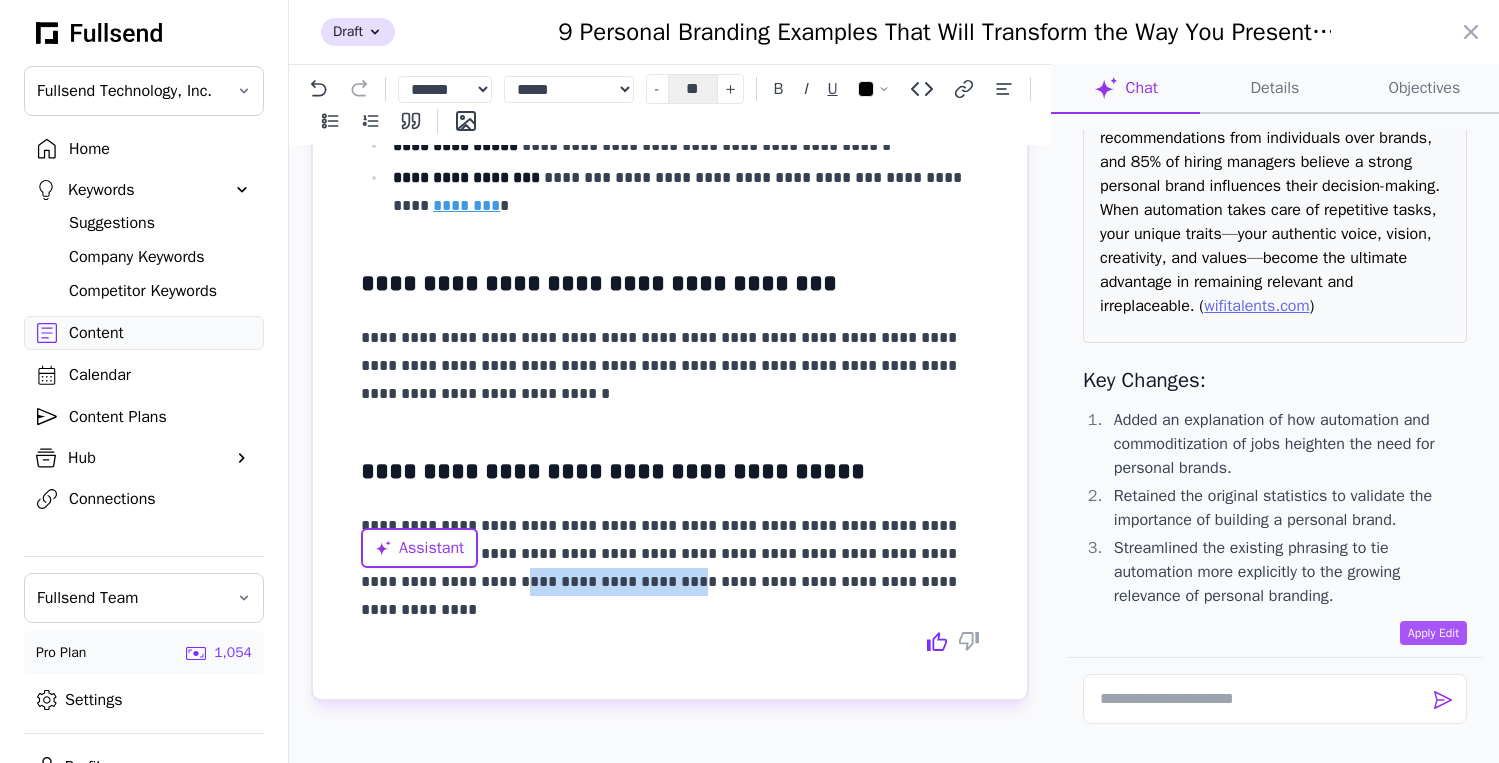 drag, startPoint x: 467, startPoint y: 582, endPoint x: 618, endPoint y: 586, distance: 151.05296 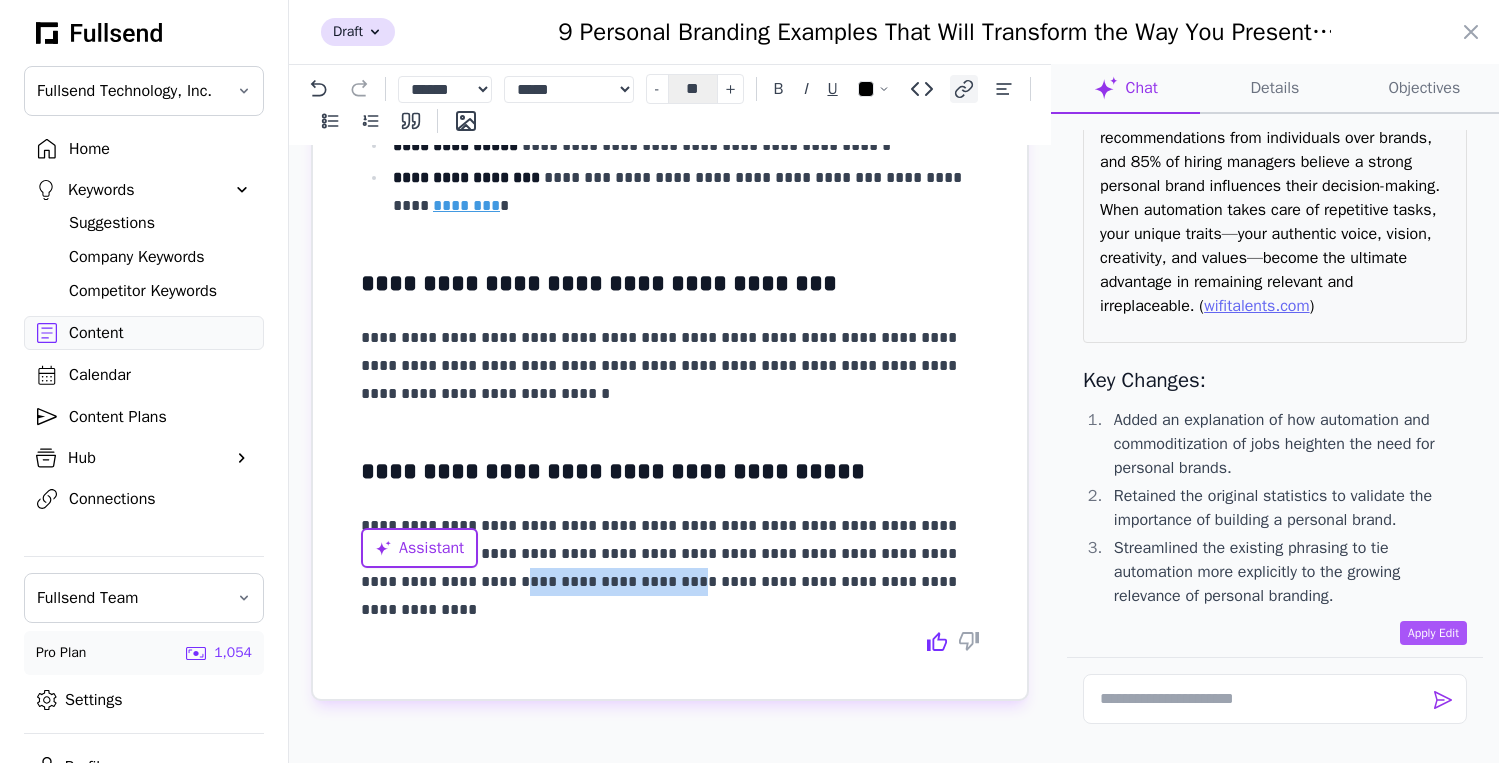 click 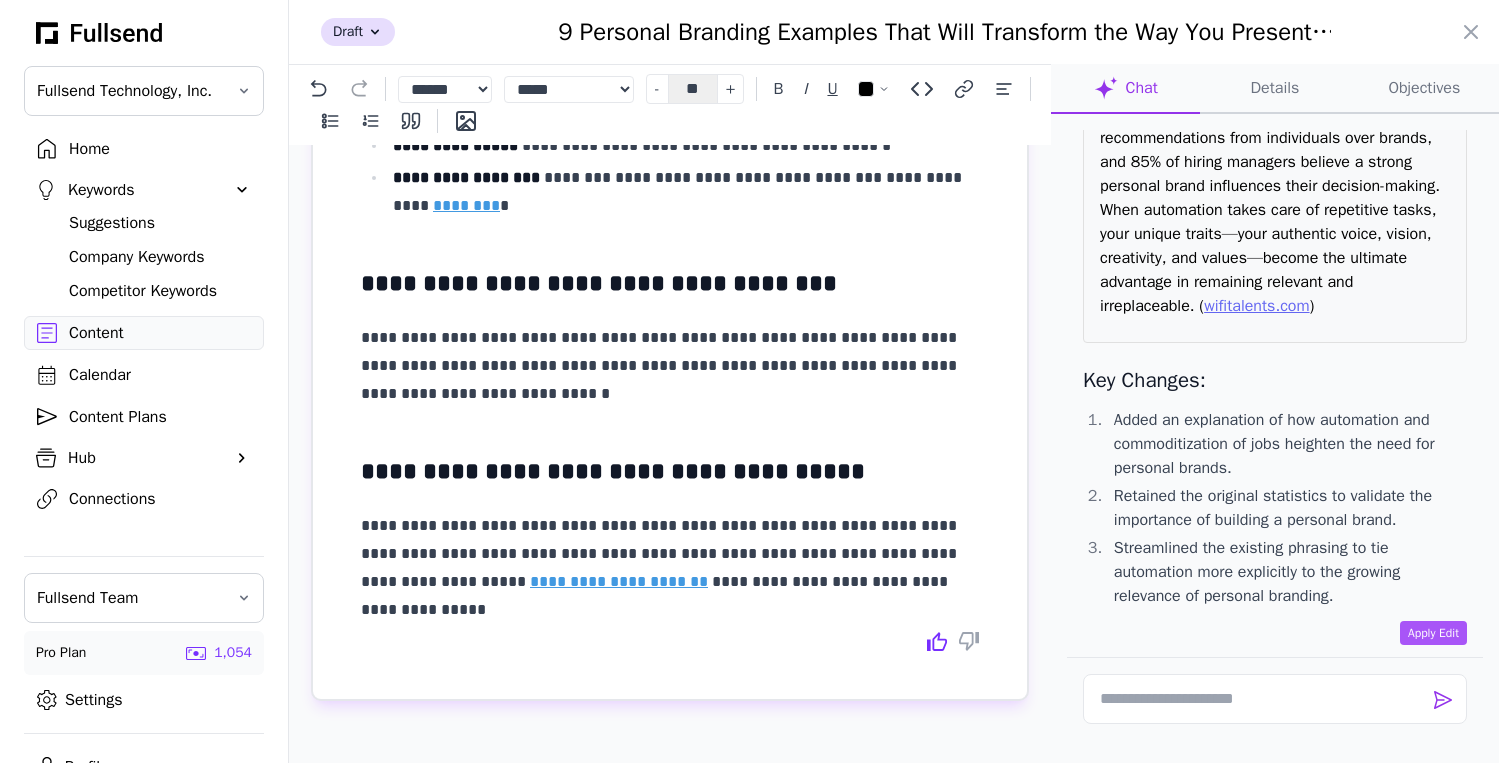 click on "**********" at bounding box center [670, 554] 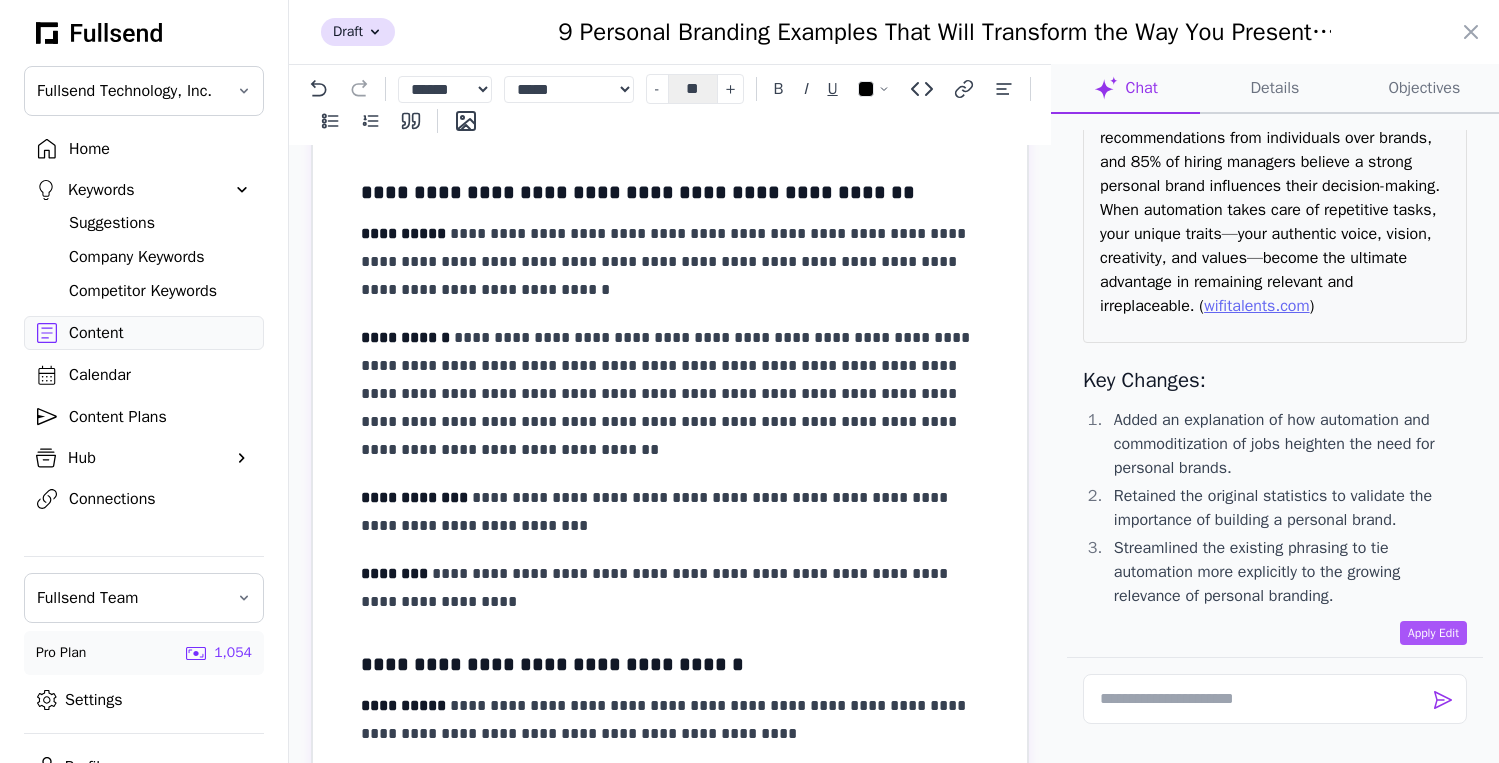 scroll, scrollTop: 1160, scrollLeft: 0, axis: vertical 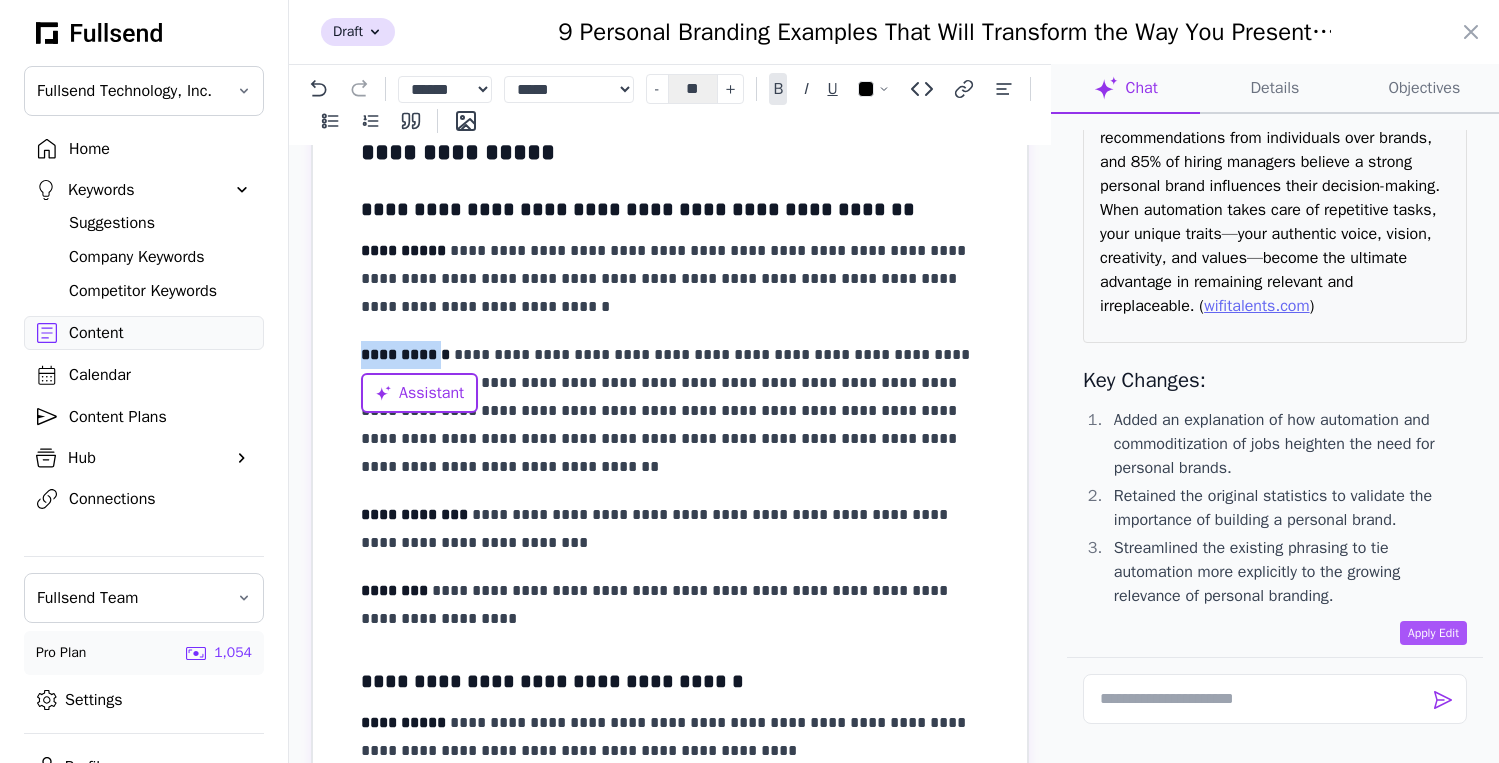 drag, startPoint x: 364, startPoint y: 355, endPoint x: 433, endPoint y: 356, distance: 69.00725 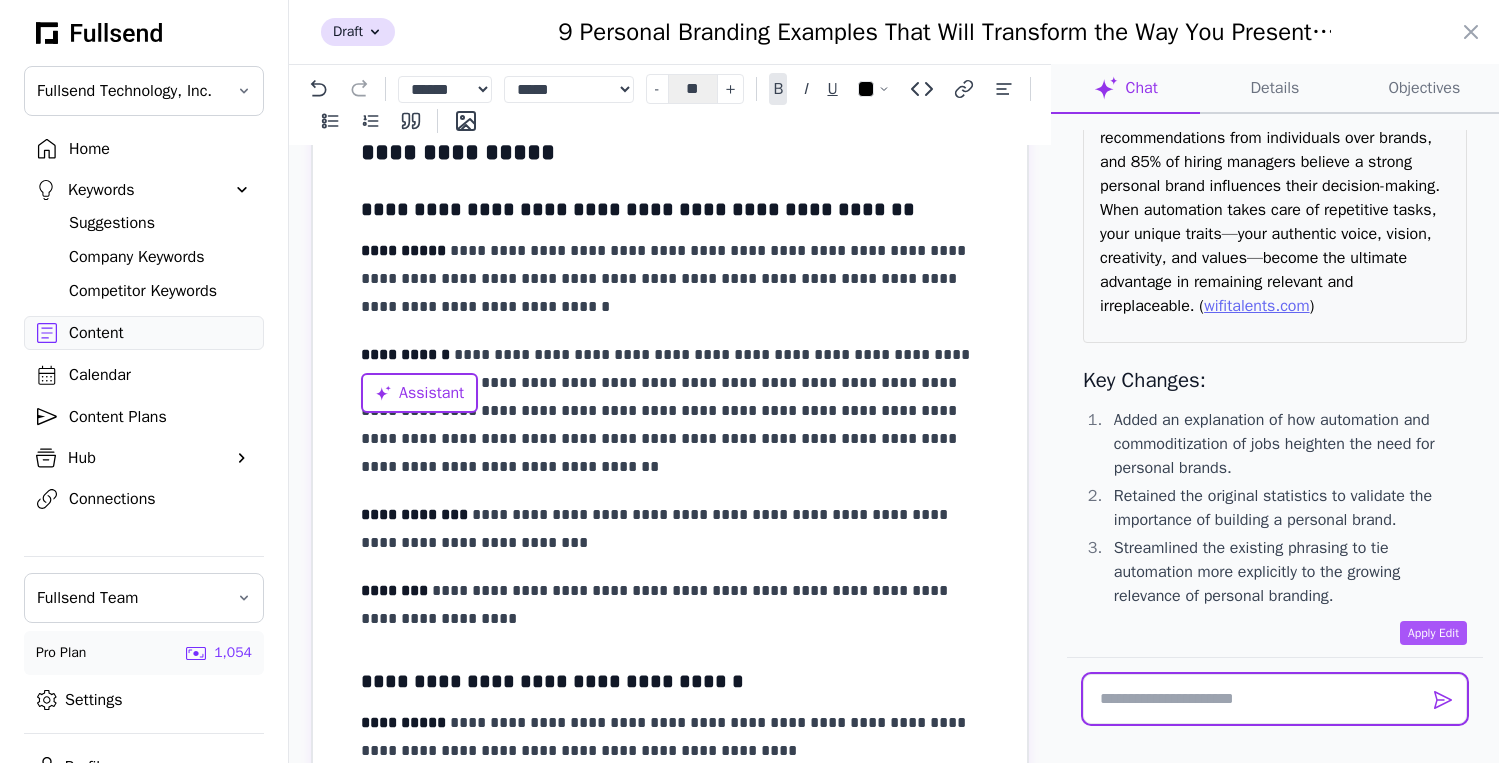 click at bounding box center [1275, 699] 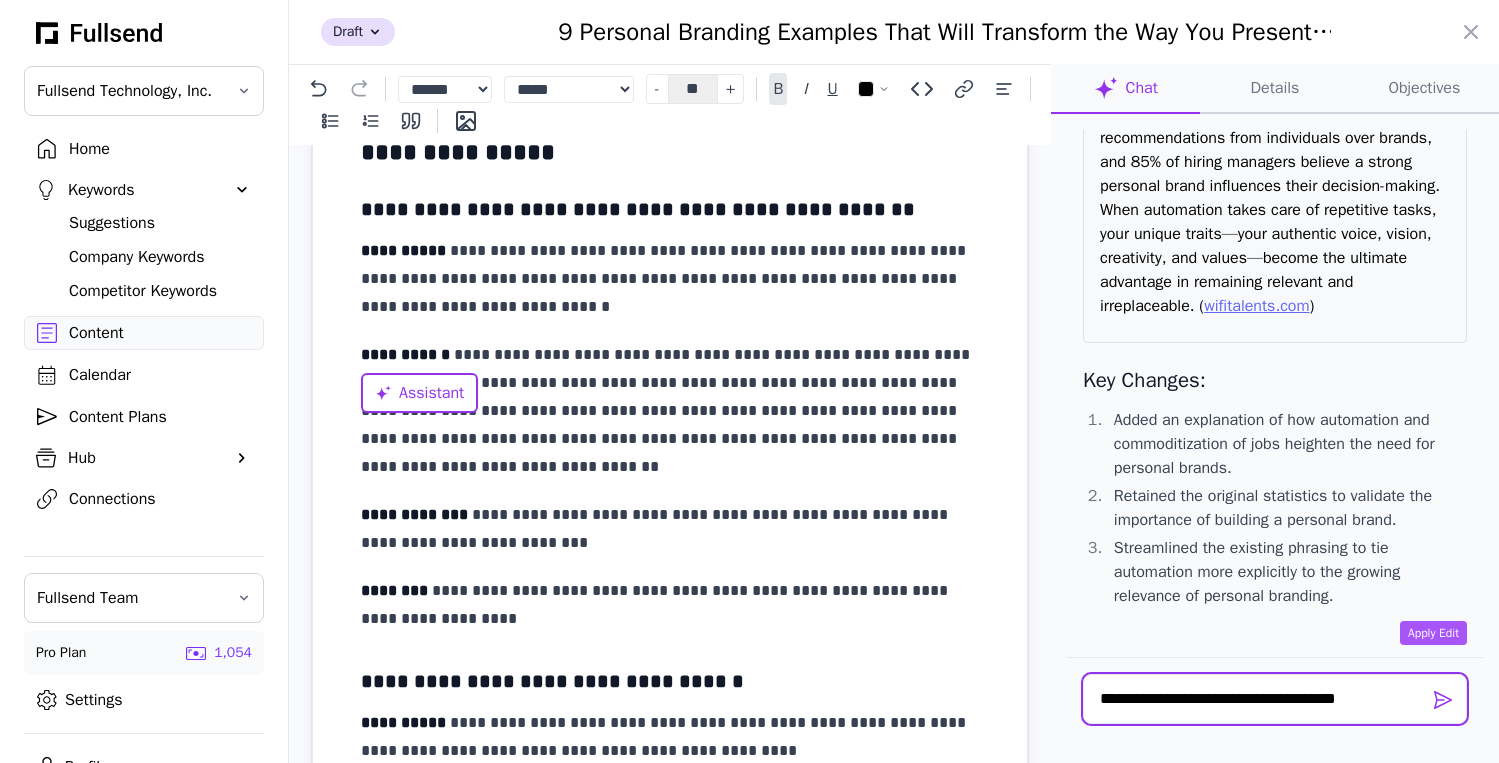 paste on "**********" 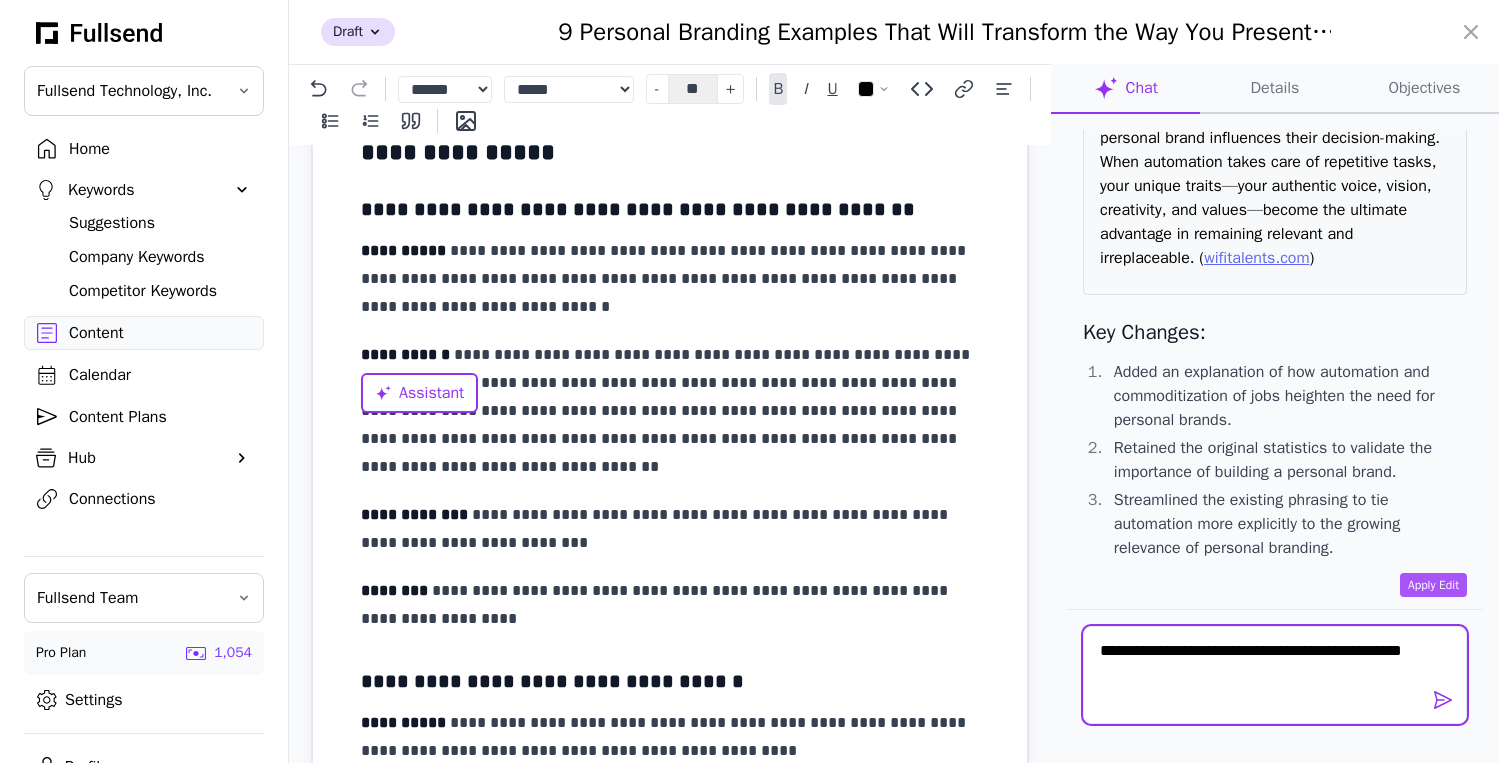 scroll, scrollTop: 0, scrollLeft: 0, axis: both 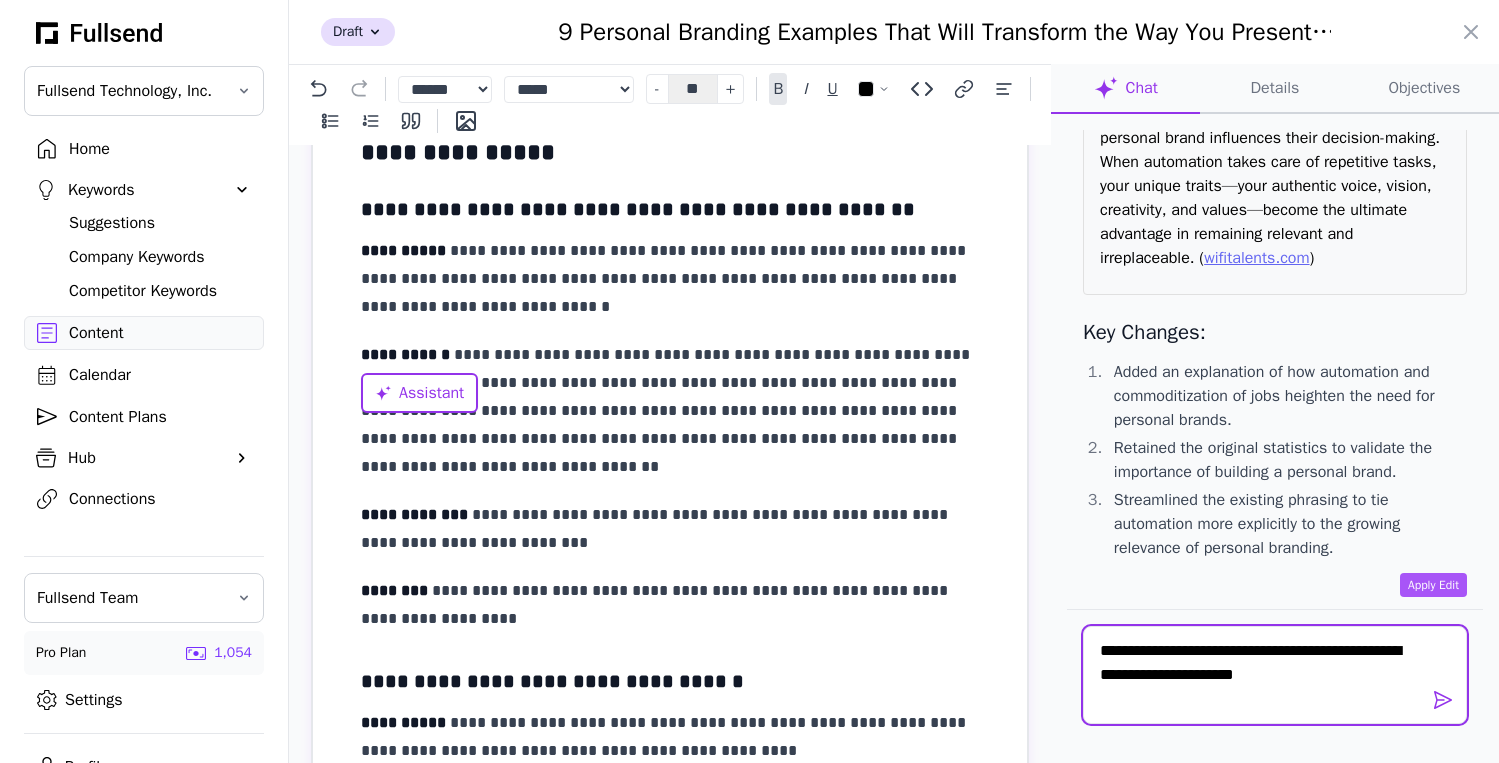 type on "**********" 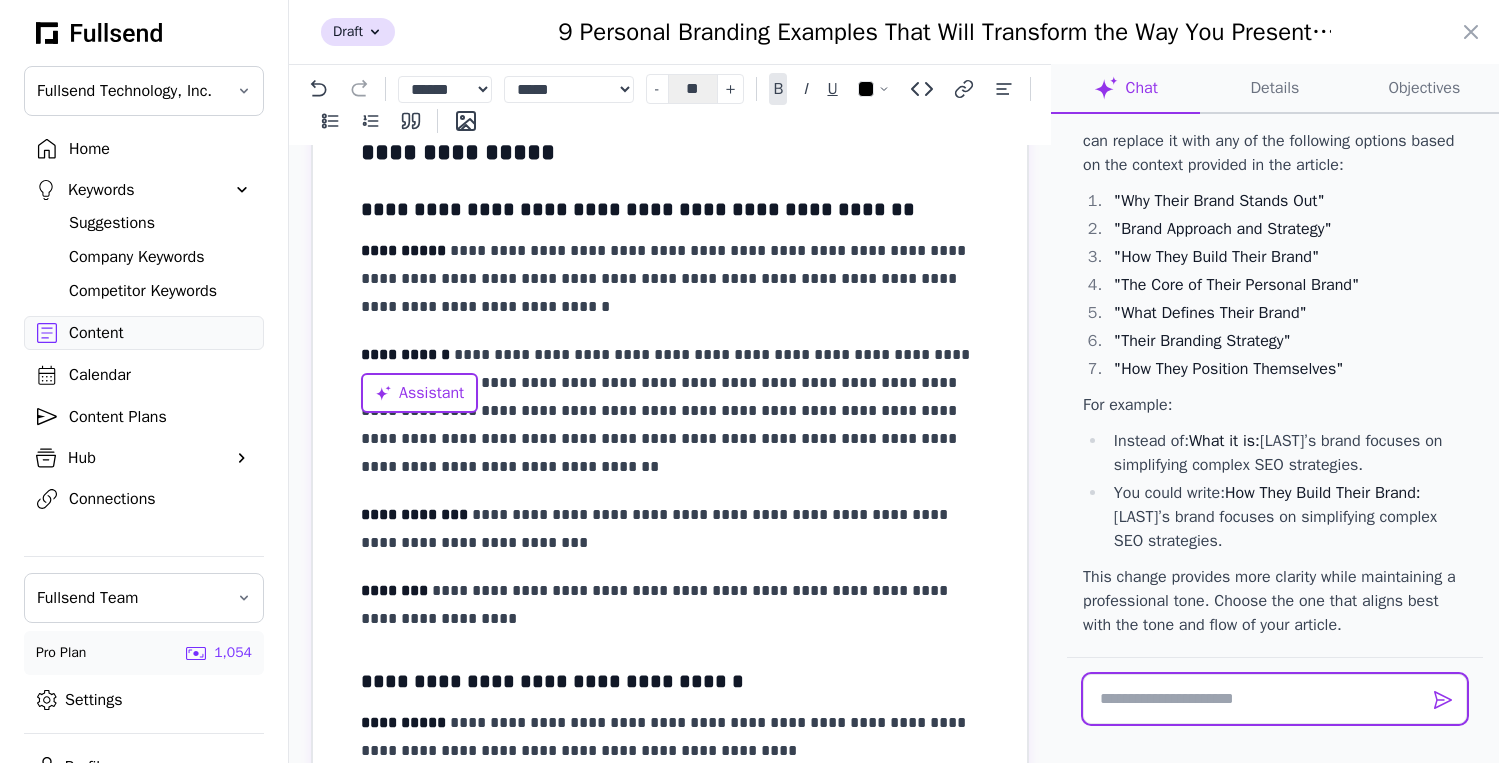 scroll, scrollTop: 35802, scrollLeft: 0, axis: vertical 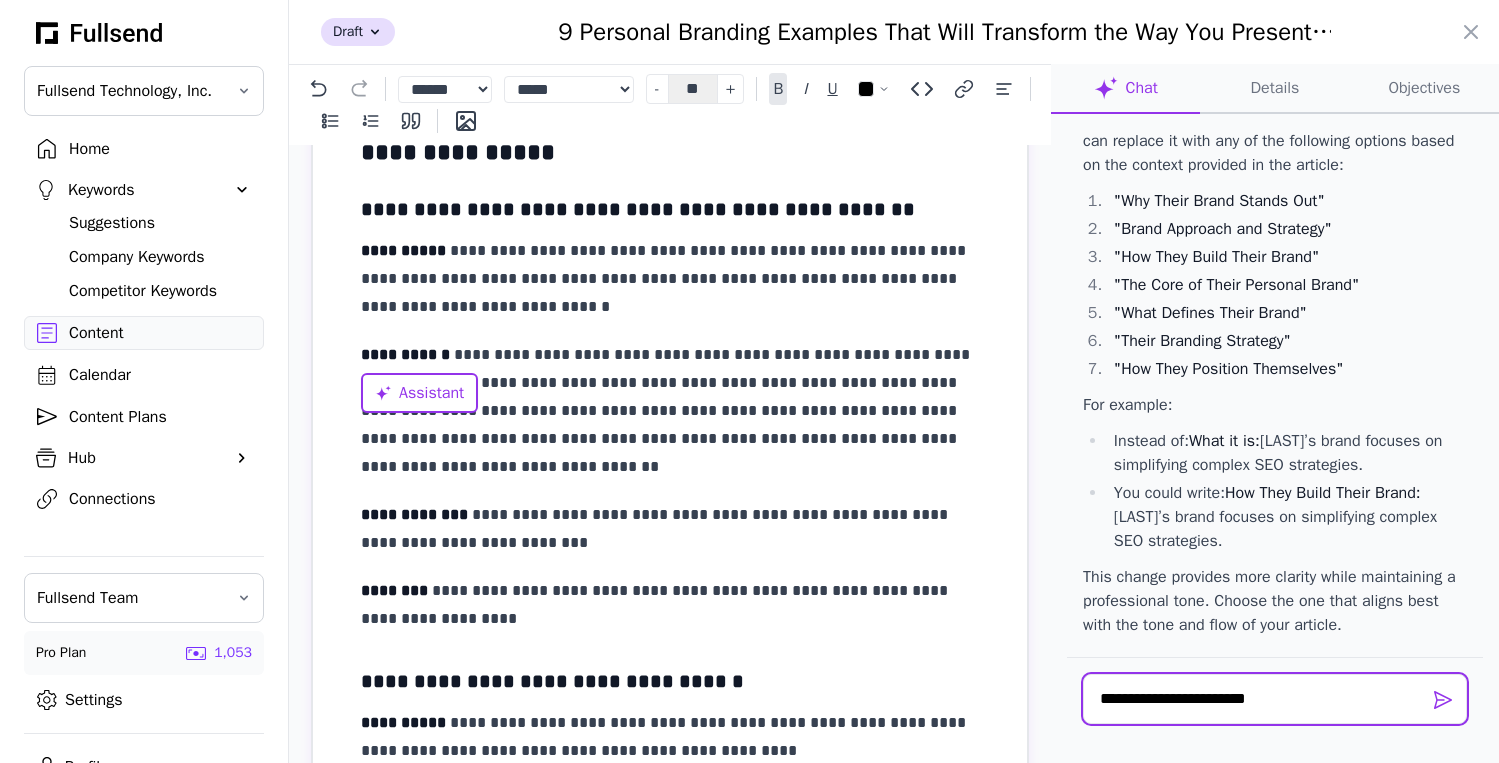 type on "**********" 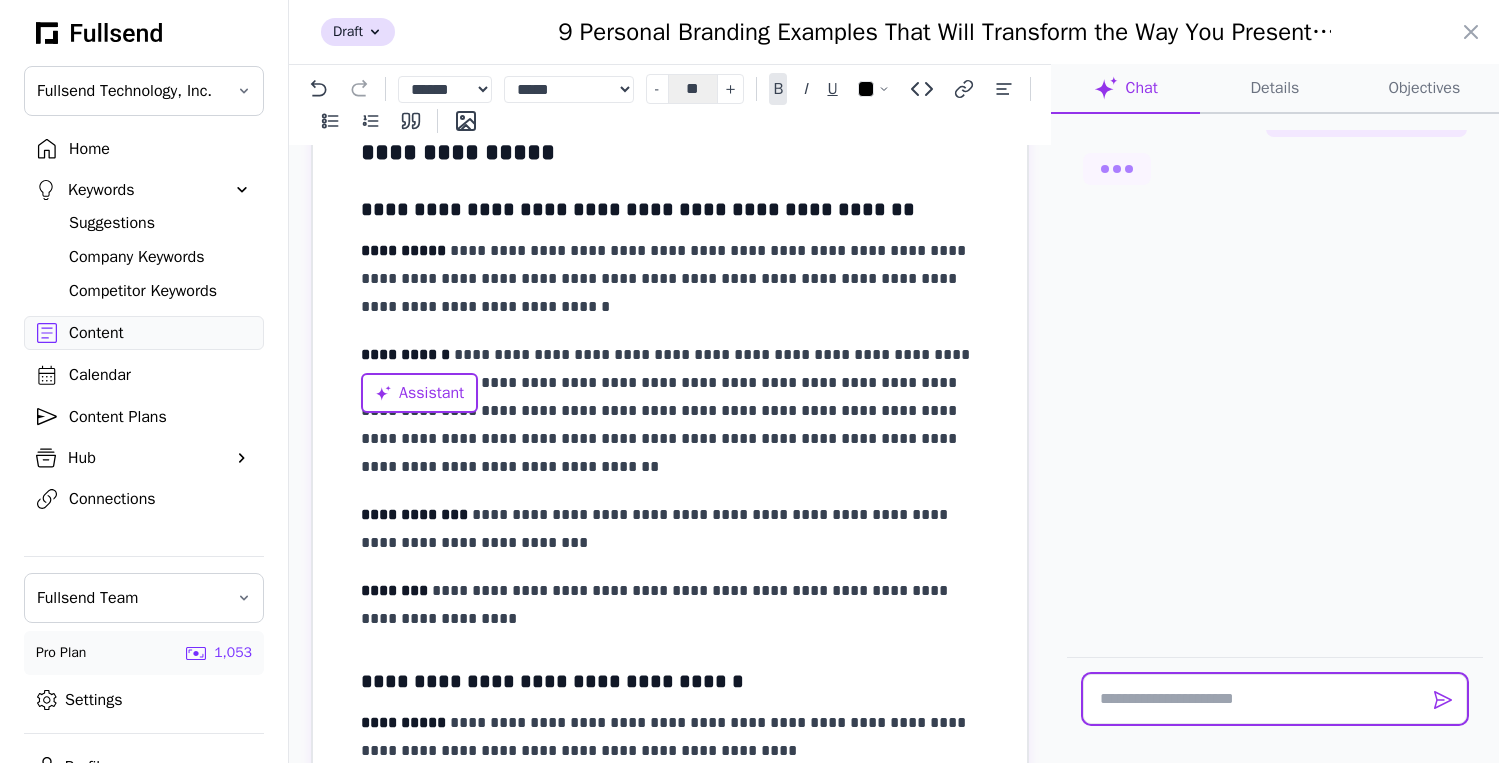 scroll, scrollTop: 36322, scrollLeft: 0, axis: vertical 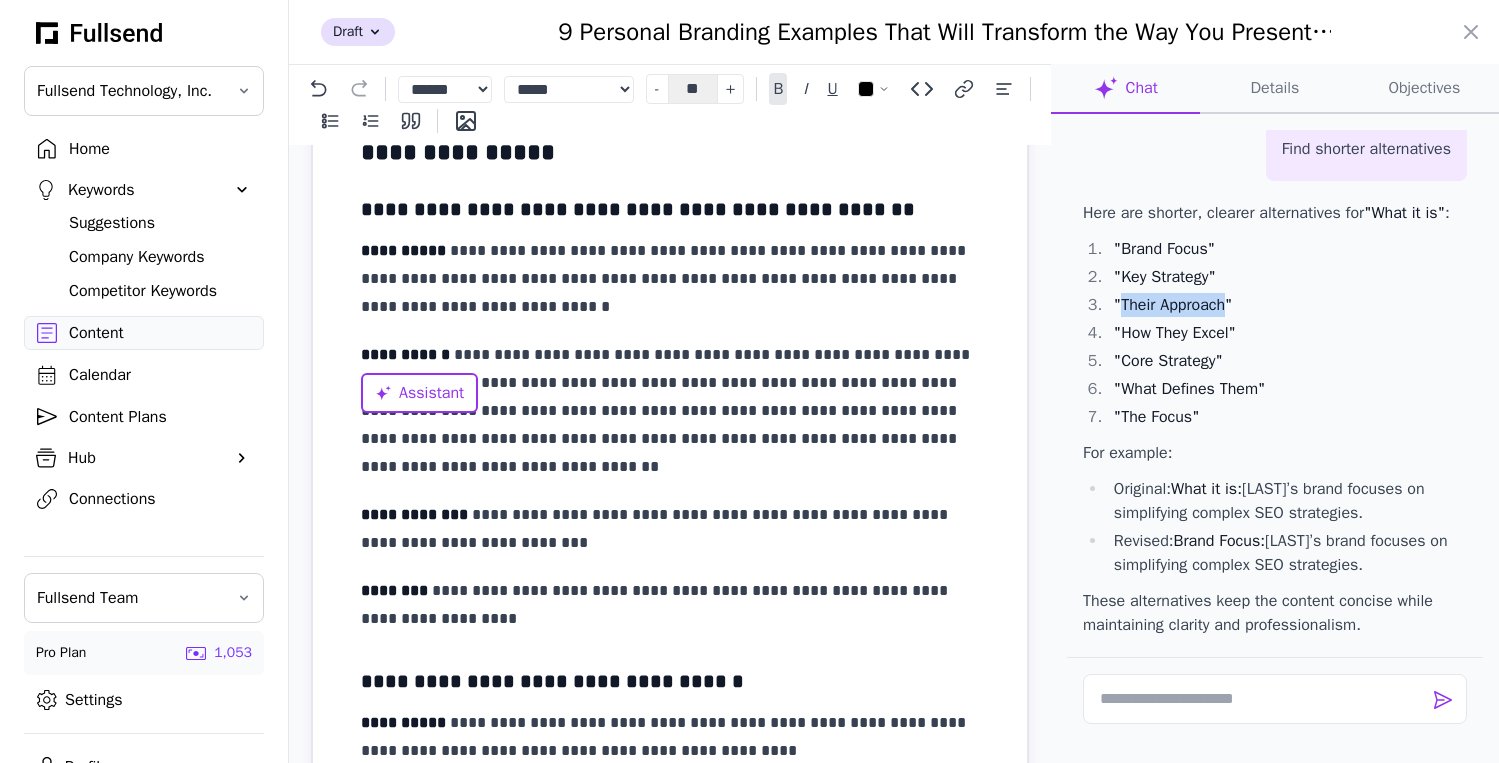 drag, startPoint x: 1240, startPoint y: 351, endPoint x: 1122, endPoint y: 355, distance: 118.06778 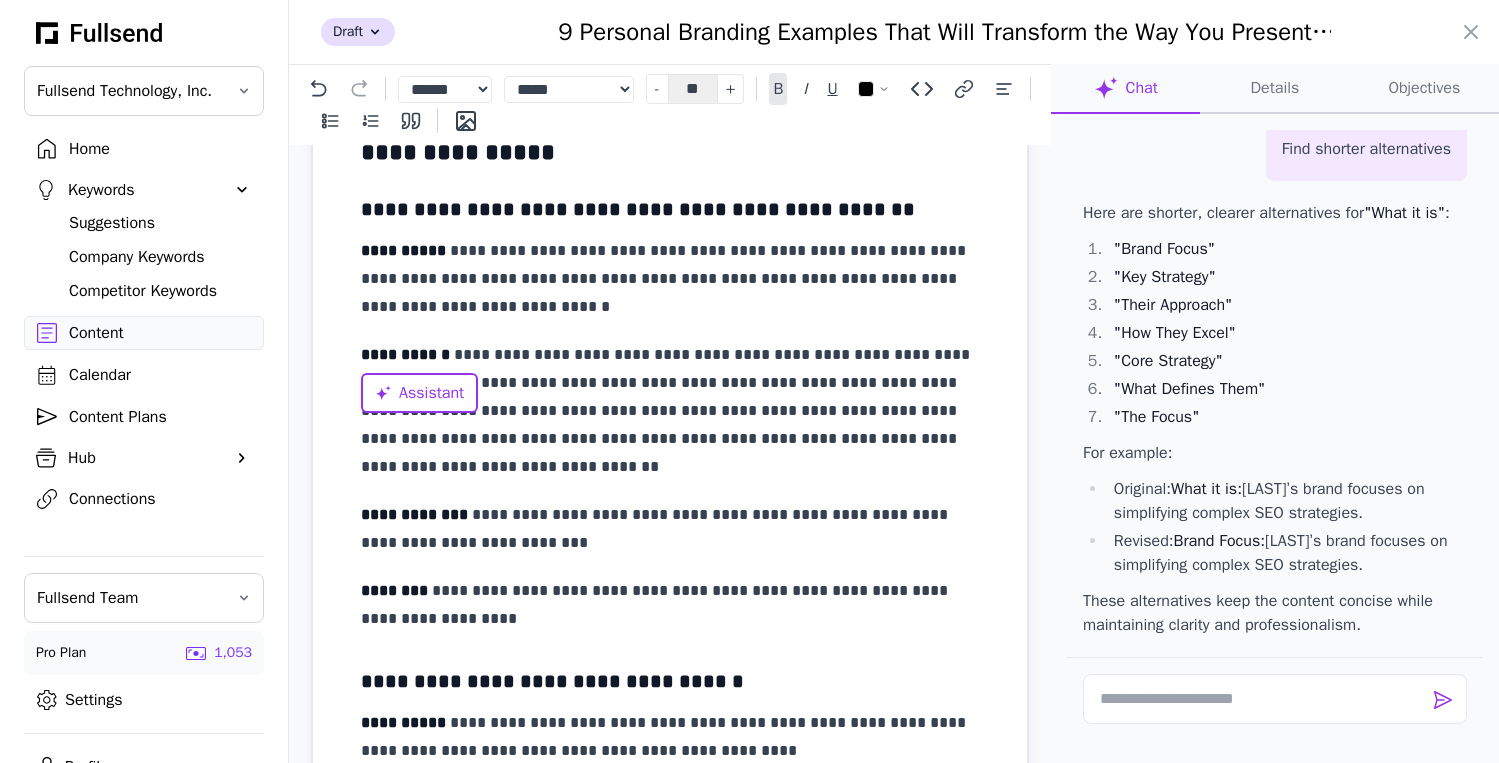 click on "**********" at bounding box center [670, 411] 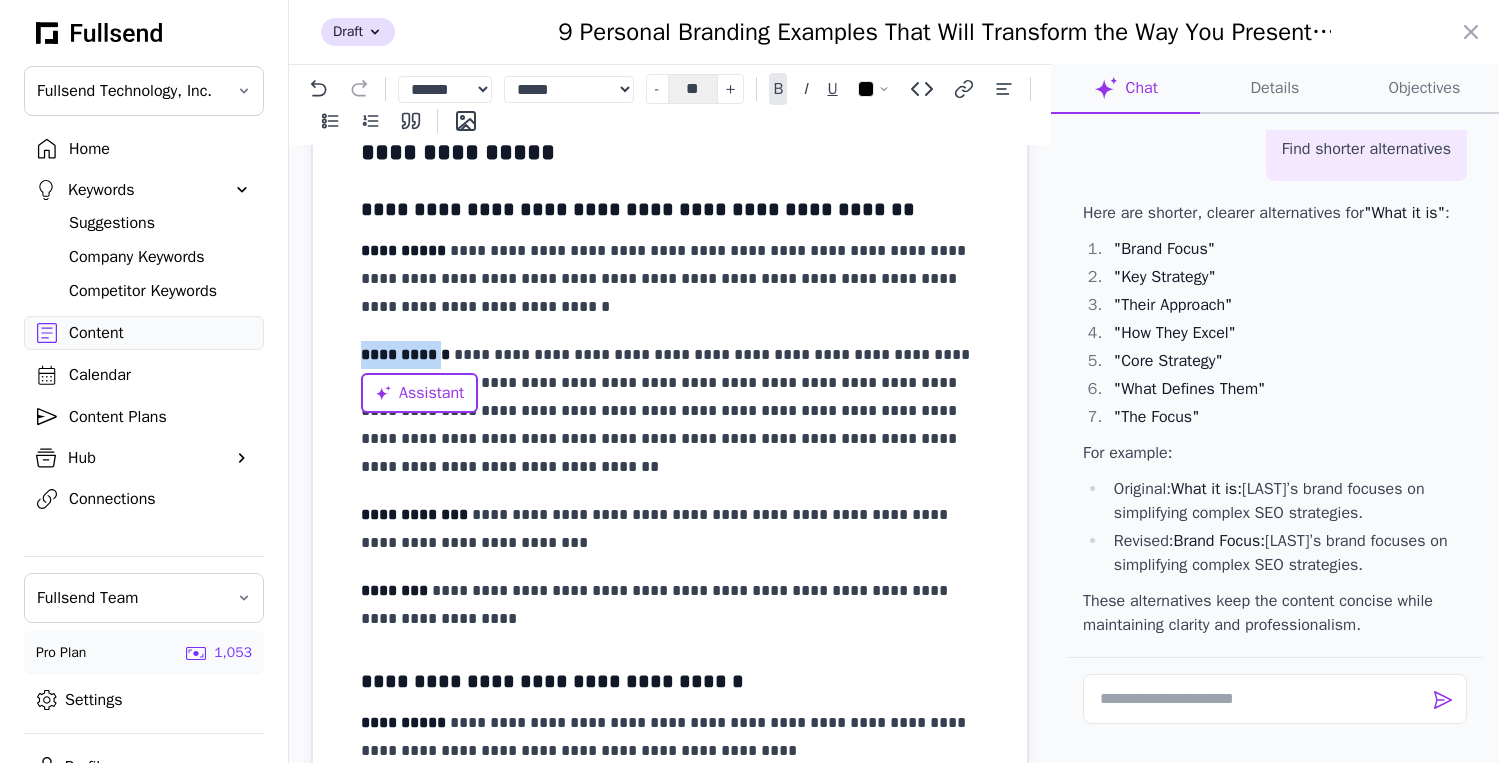 drag, startPoint x: 432, startPoint y: 360, endPoint x: 352, endPoint y: 360, distance: 80 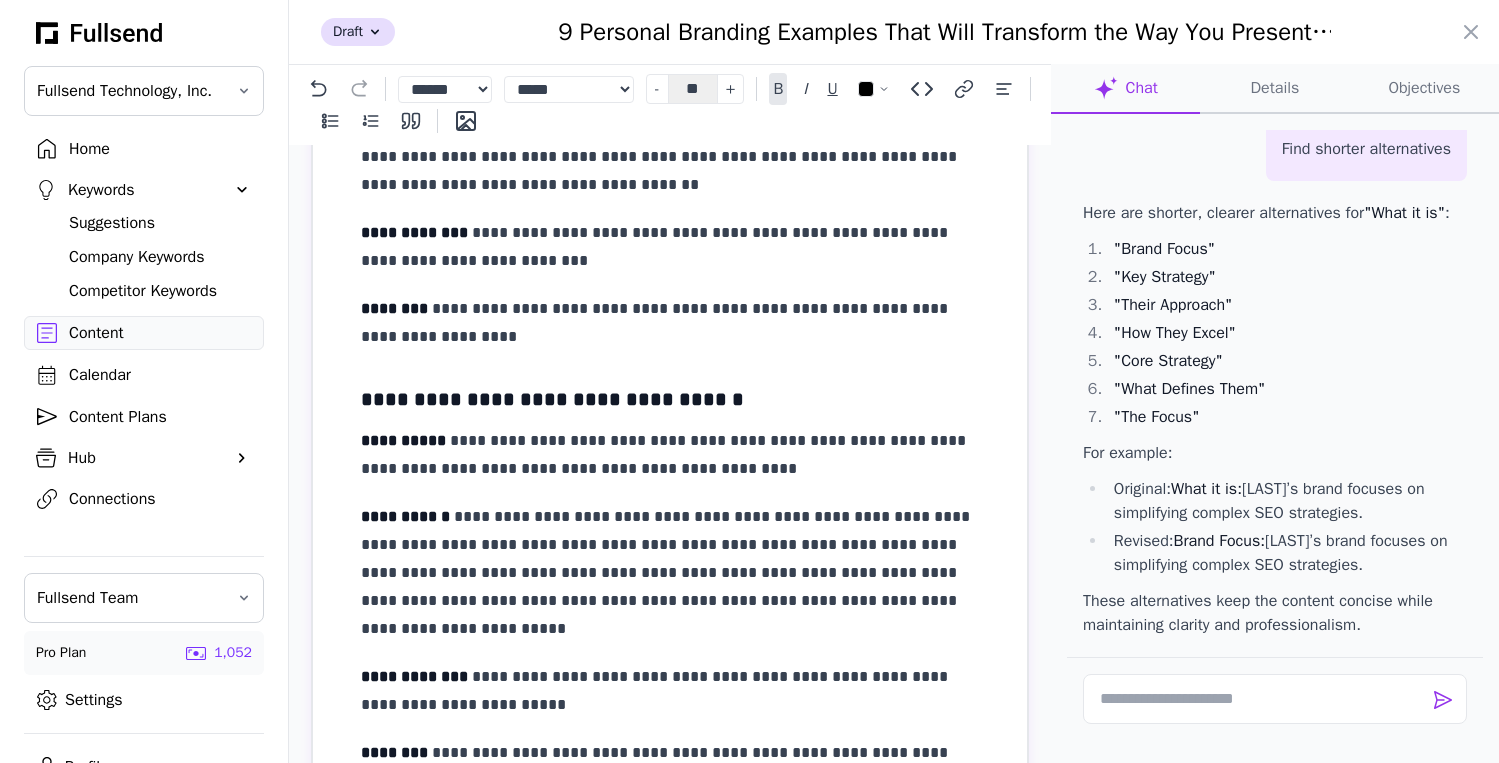 scroll, scrollTop: 1502, scrollLeft: 0, axis: vertical 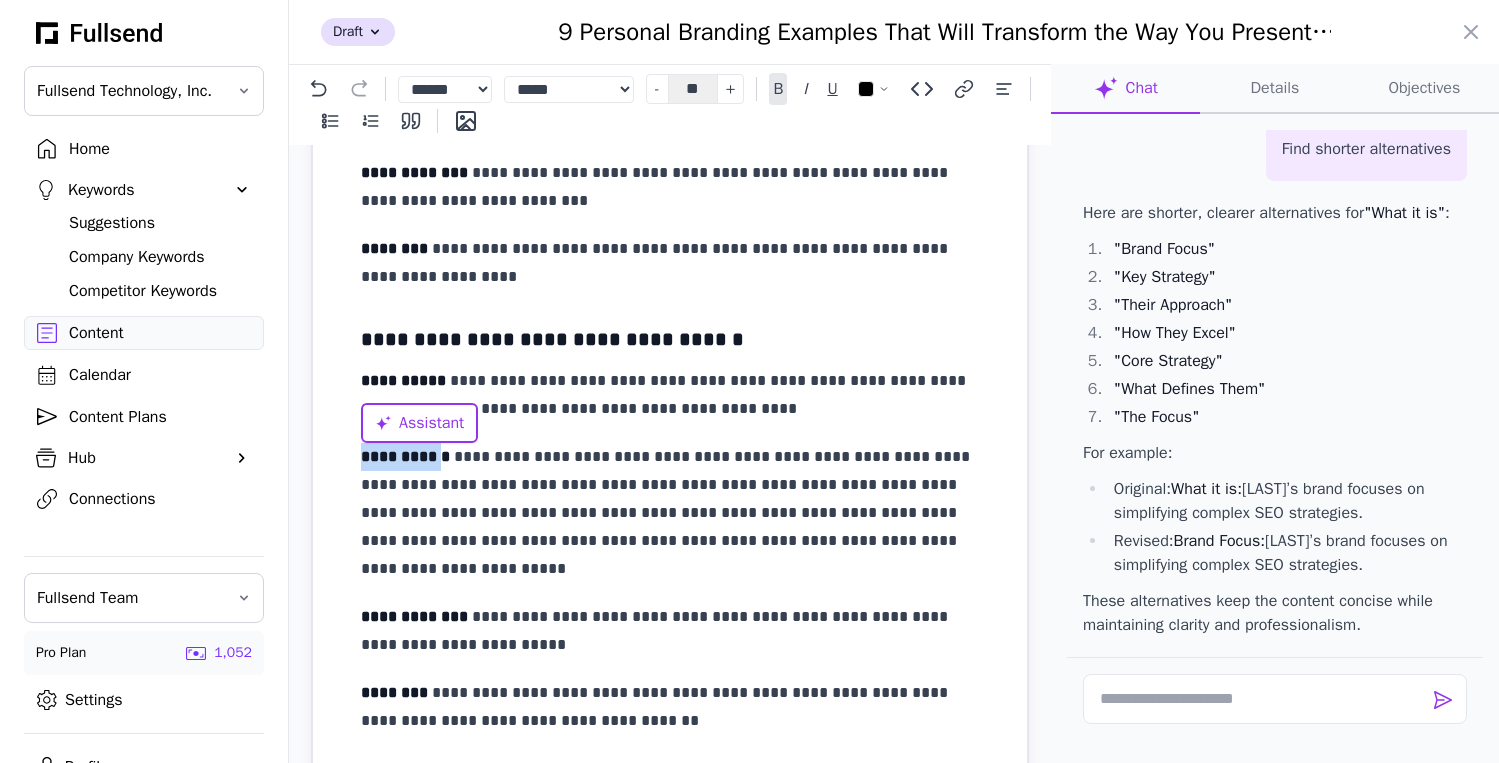 drag, startPoint x: 431, startPoint y: 461, endPoint x: 354, endPoint y: 461, distance: 77 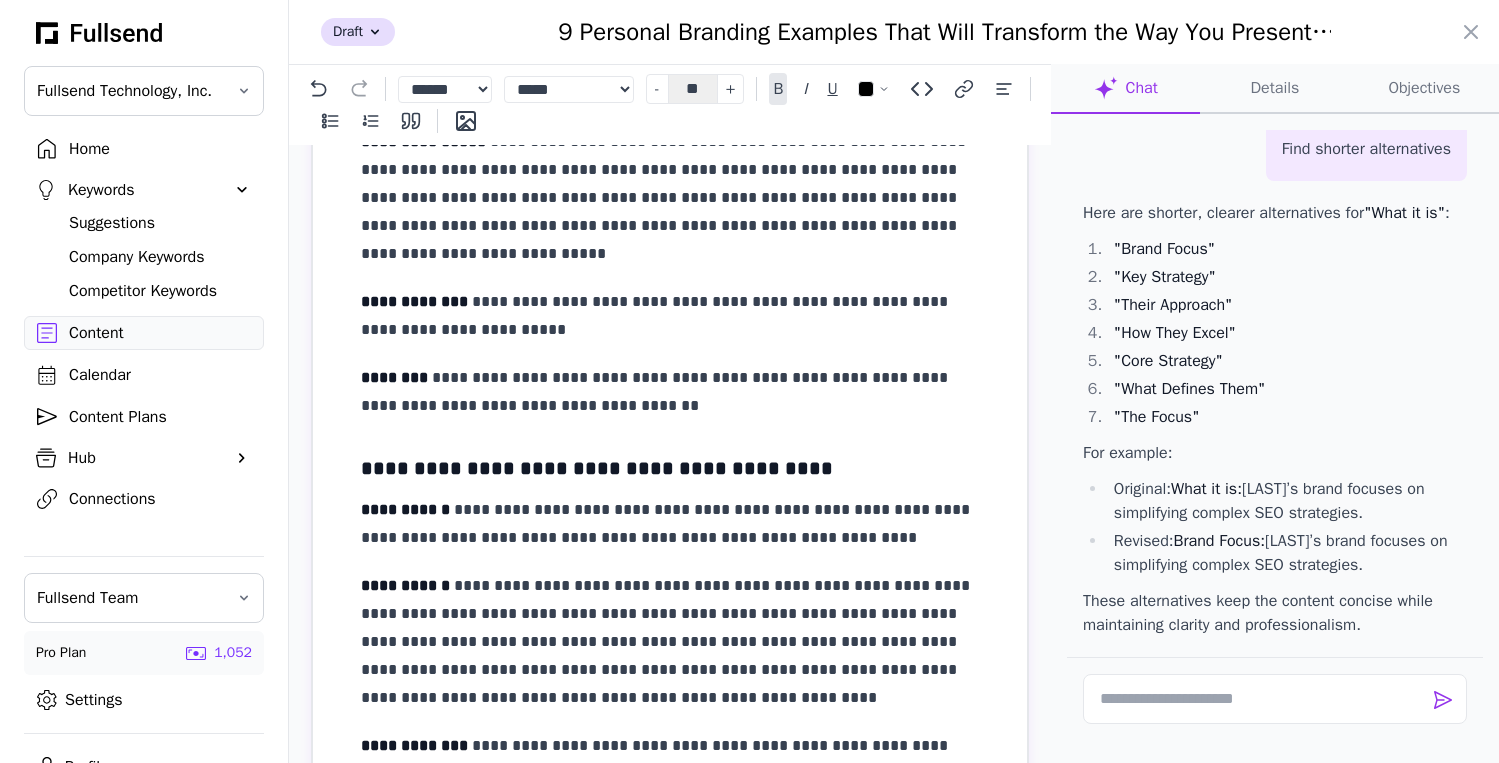 scroll, scrollTop: 1853, scrollLeft: 0, axis: vertical 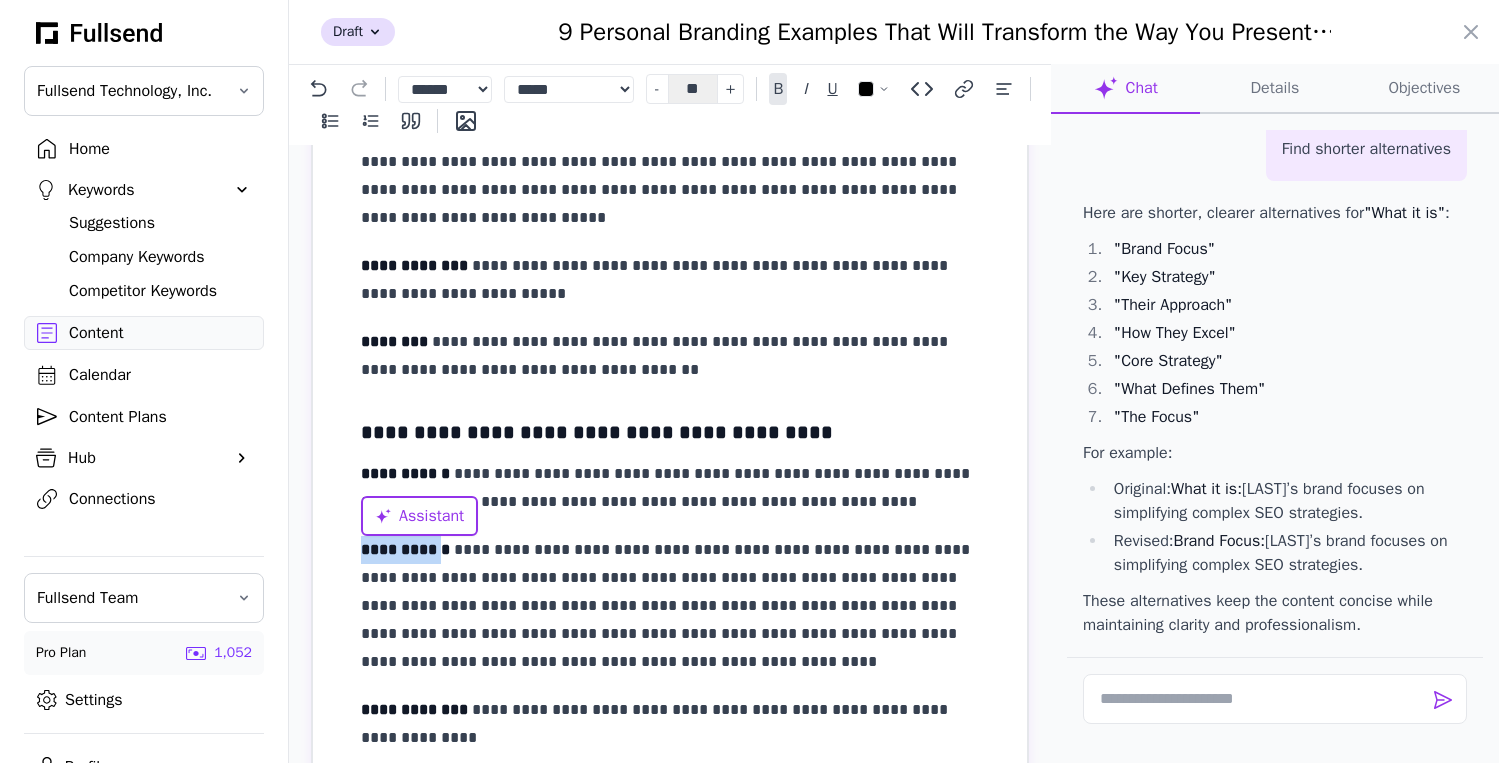 drag, startPoint x: 431, startPoint y: 554, endPoint x: 342, endPoint y: 554, distance: 89 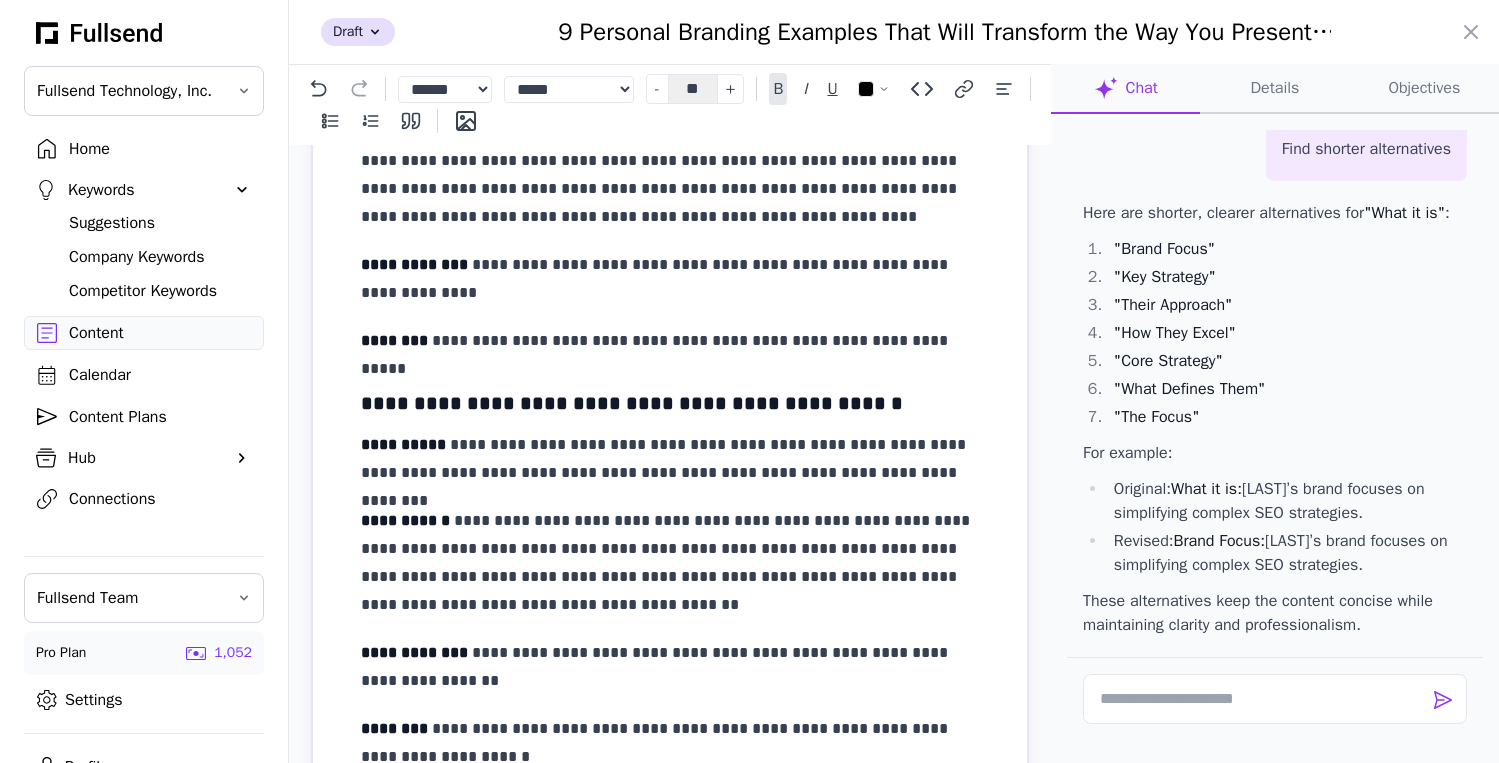 scroll, scrollTop: 2316, scrollLeft: 0, axis: vertical 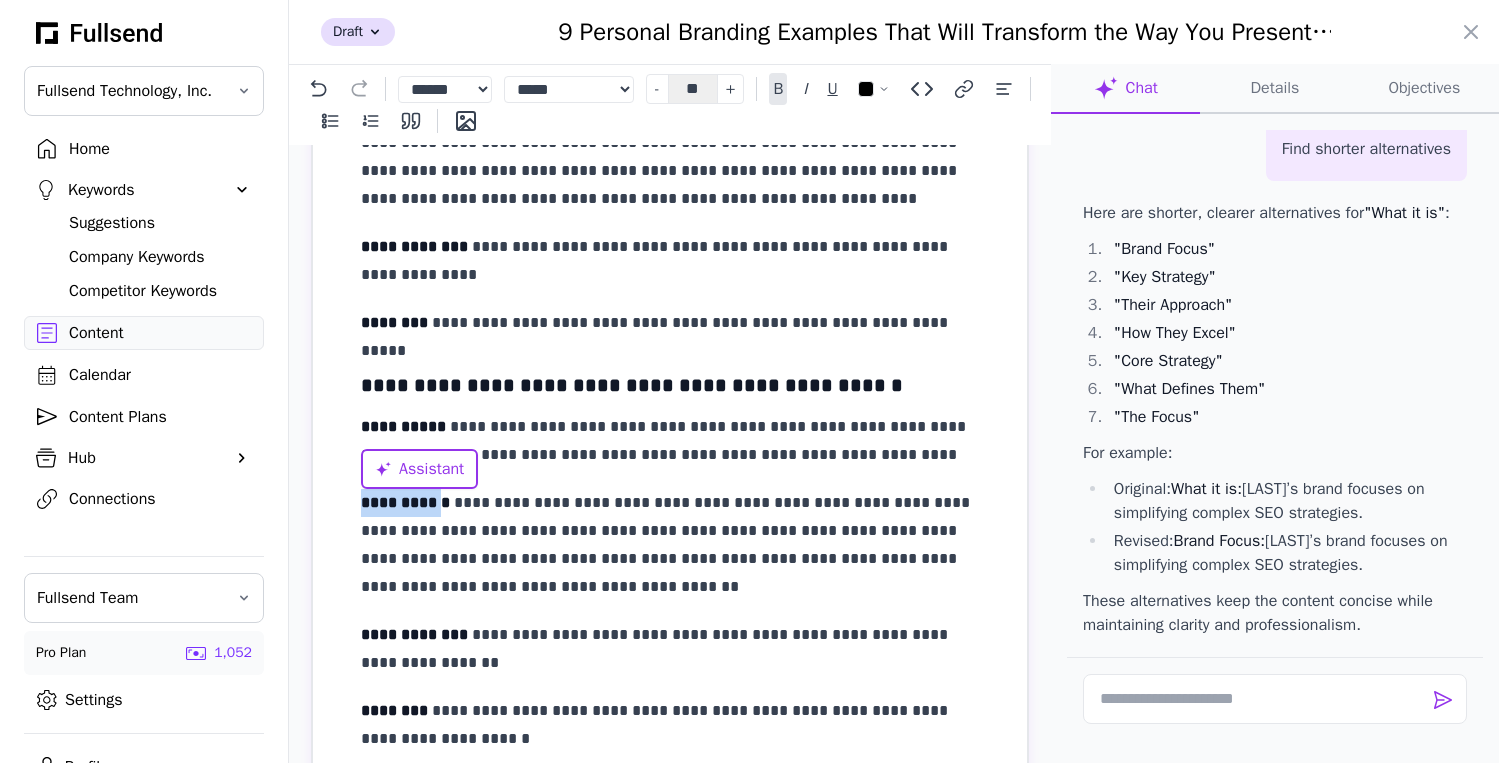 drag, startPoint x: 429, startPoint y: 507, endPoint x: 354, endPoint y: 507, distance: 75 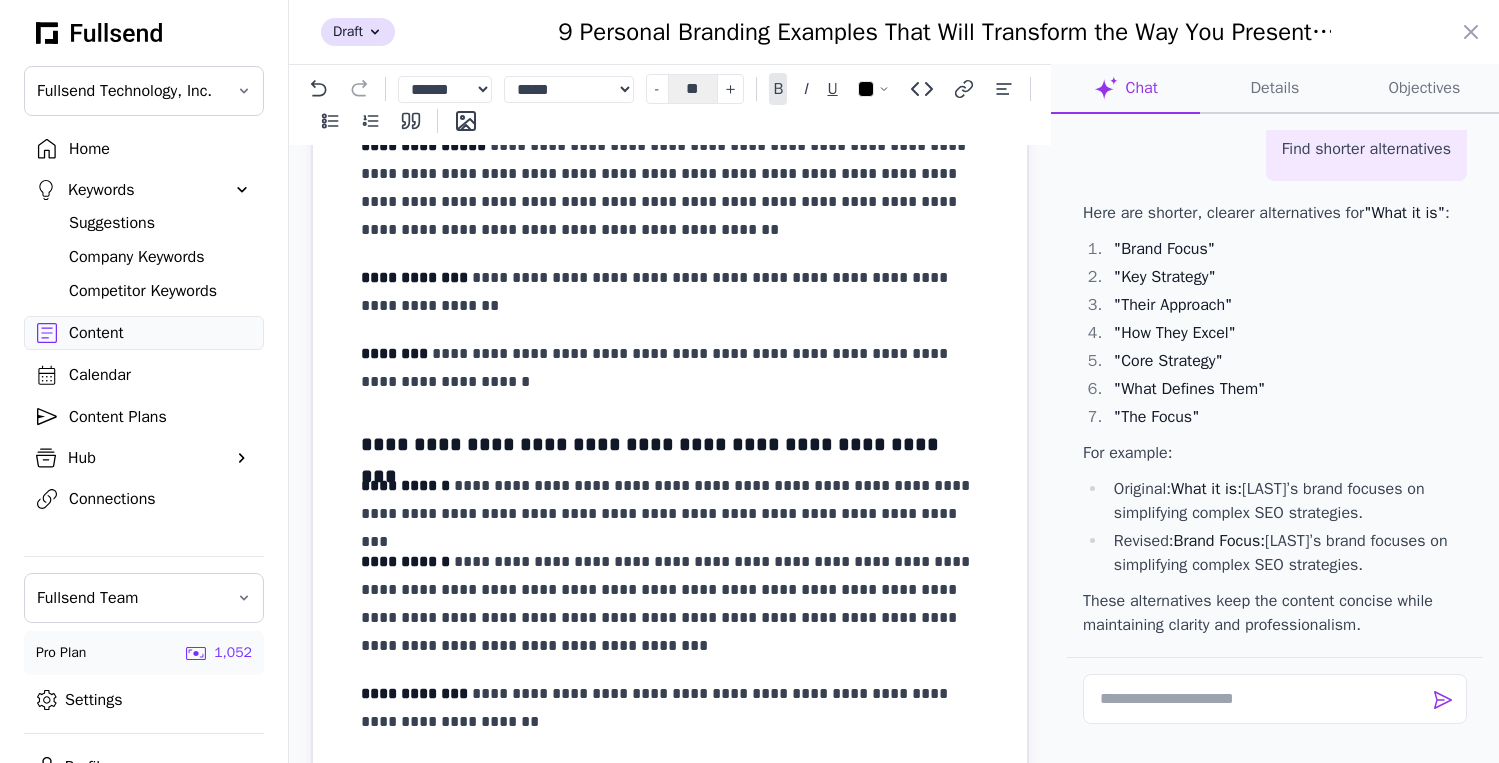 scroll, scrollTop: 2705, scrollLeft: 0, axis: vertical 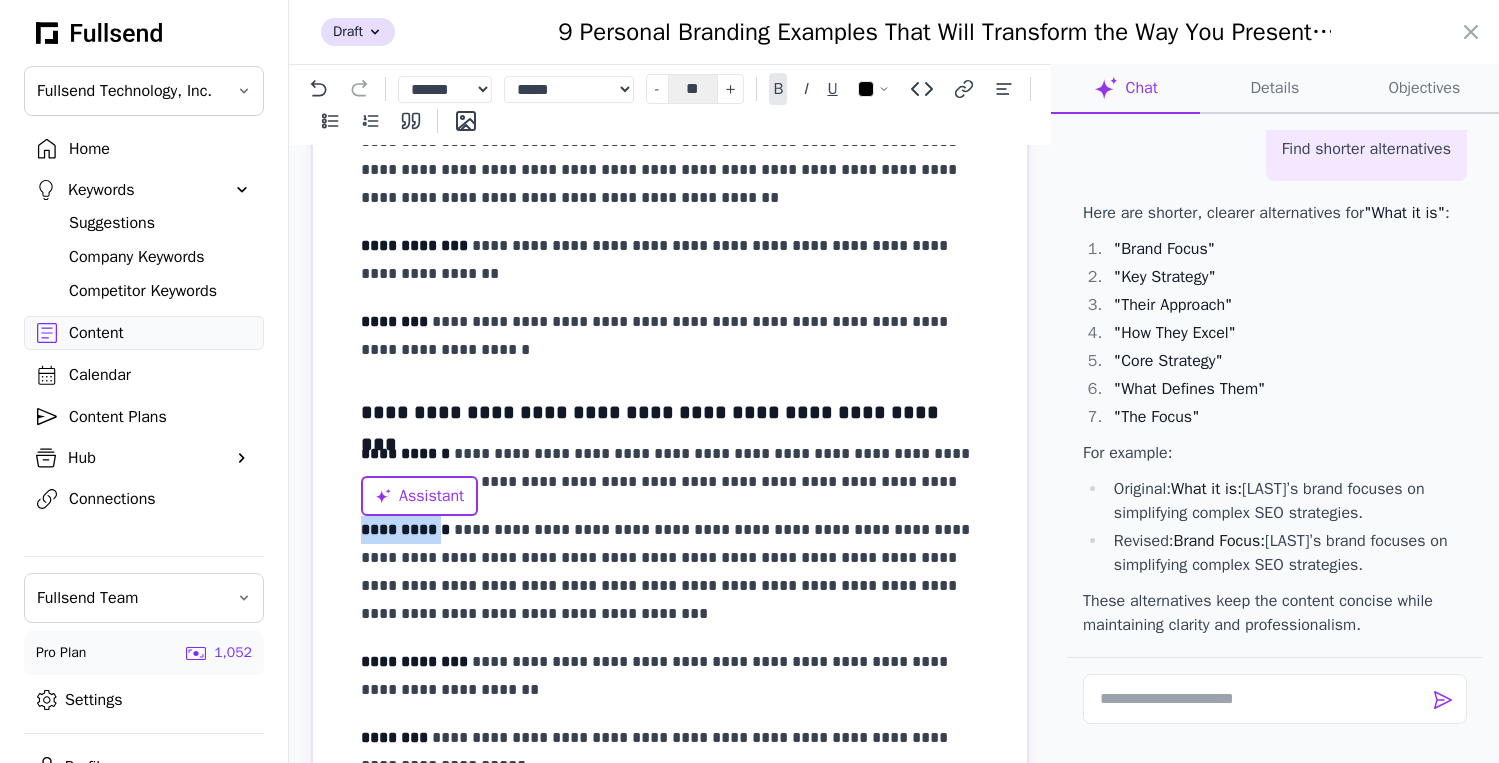 drag, startPoint x: 430, startPoint y: 529, endPoint x: 349, endPoint y: 529, distance: 81 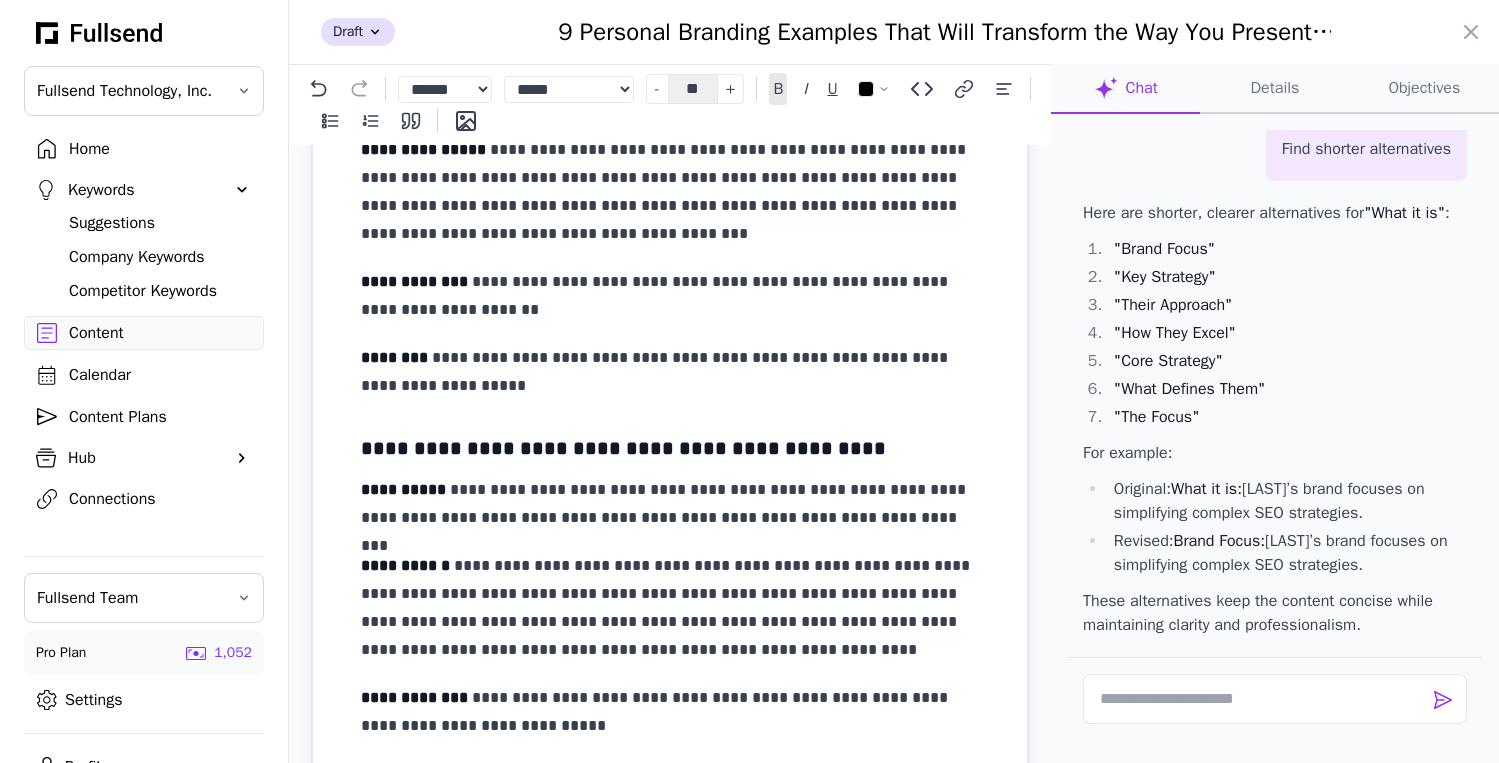 scroll, scrollTop: 3088, scrollLeft: 0, axis: vertical 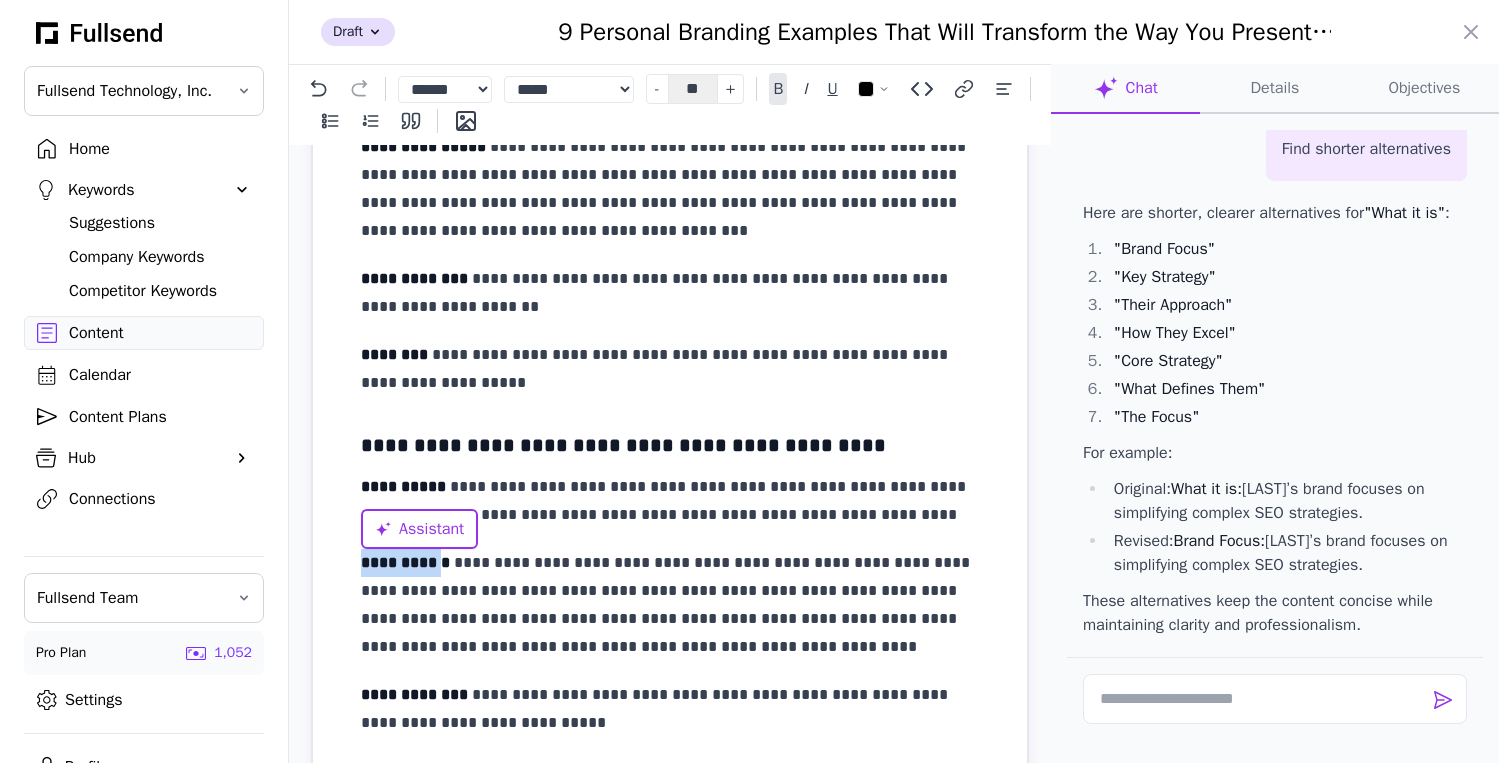 drag, startPoint x: 430, startPoint y: 565, endPoint x: 341, endPoint y: 565, distance: 89 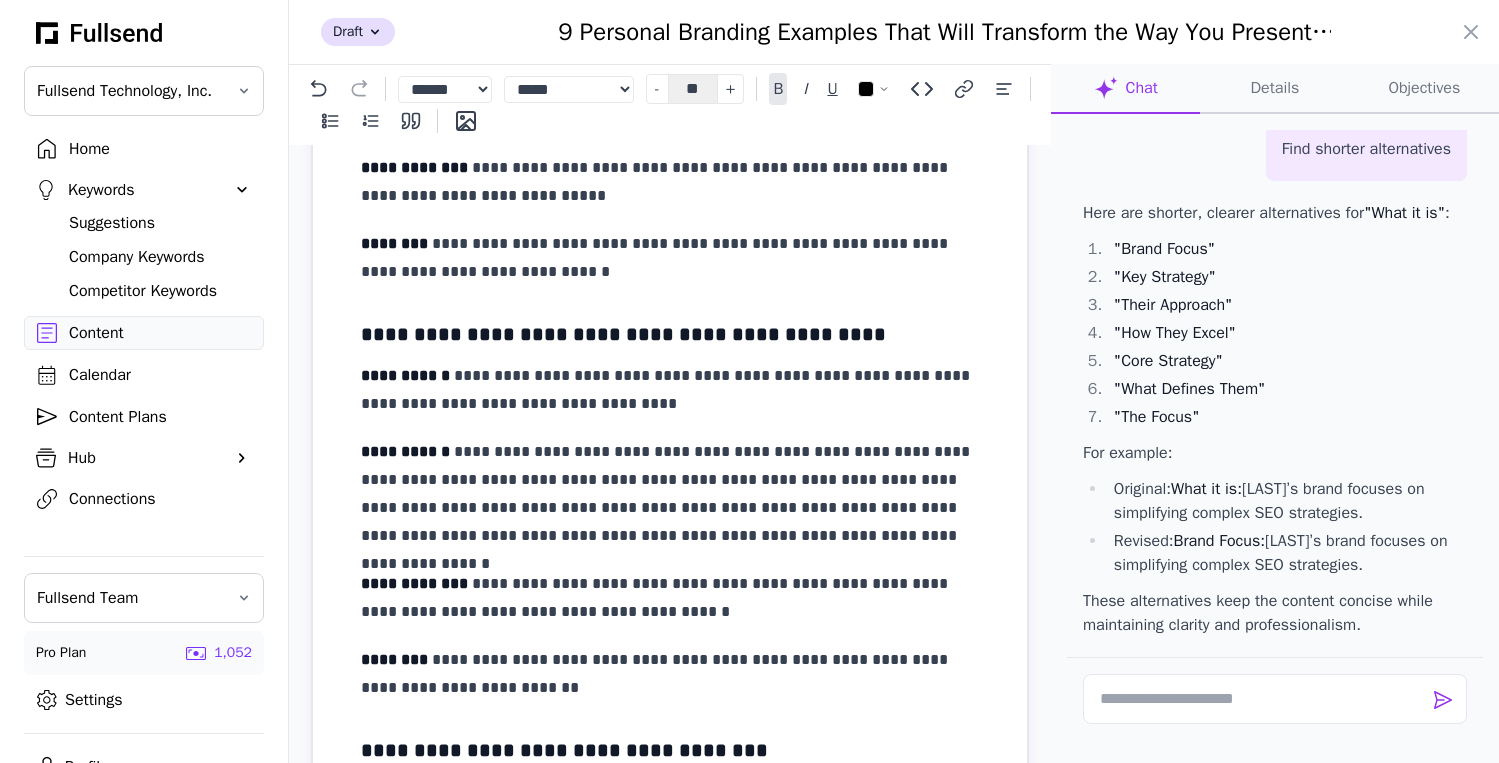 scroll, scrollTop: 3604, scrollLeft: 0, axis: vertical 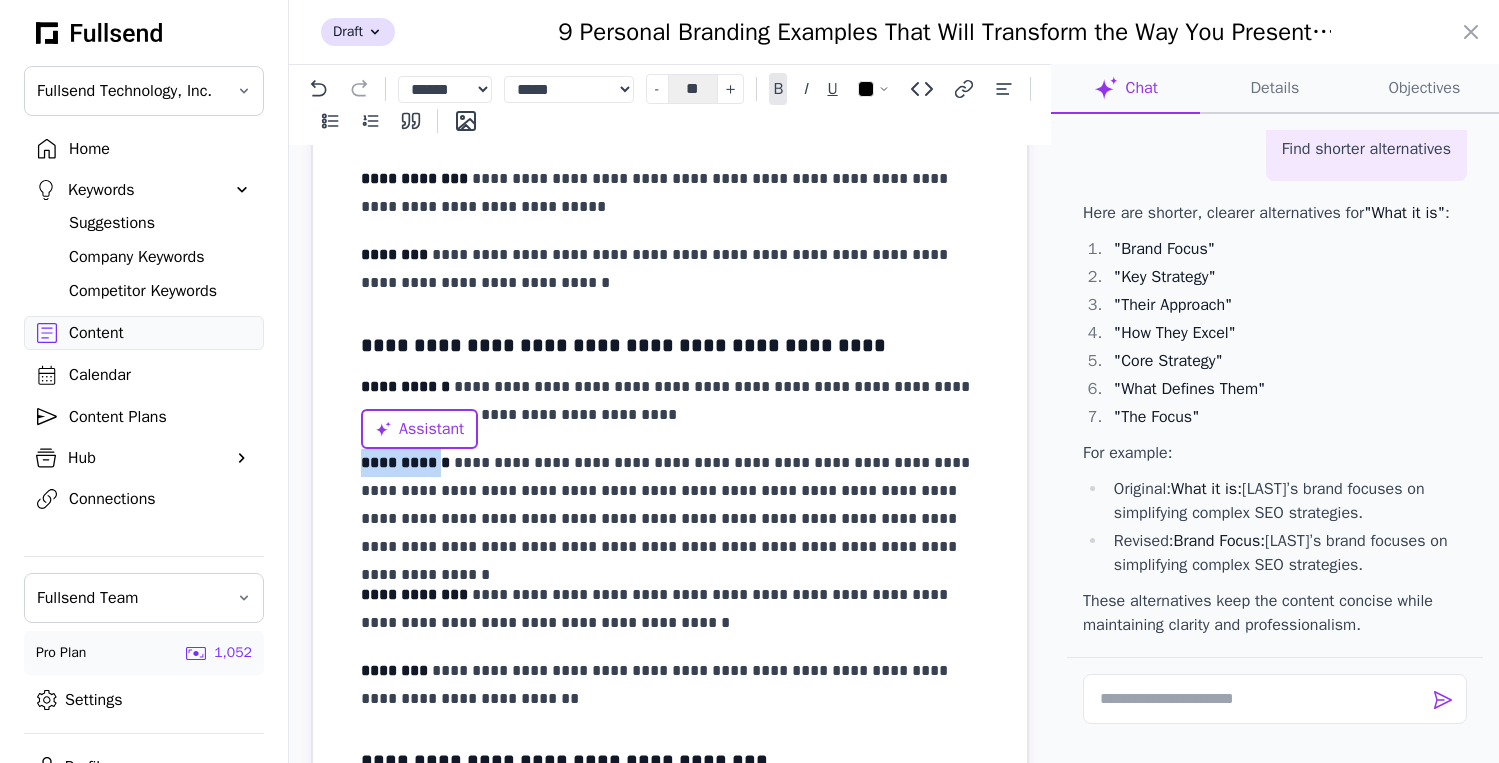 drag, startPoint x: 432, startPoint y: 460, endPoint x: 360, endPoint y: 460, distance: 72 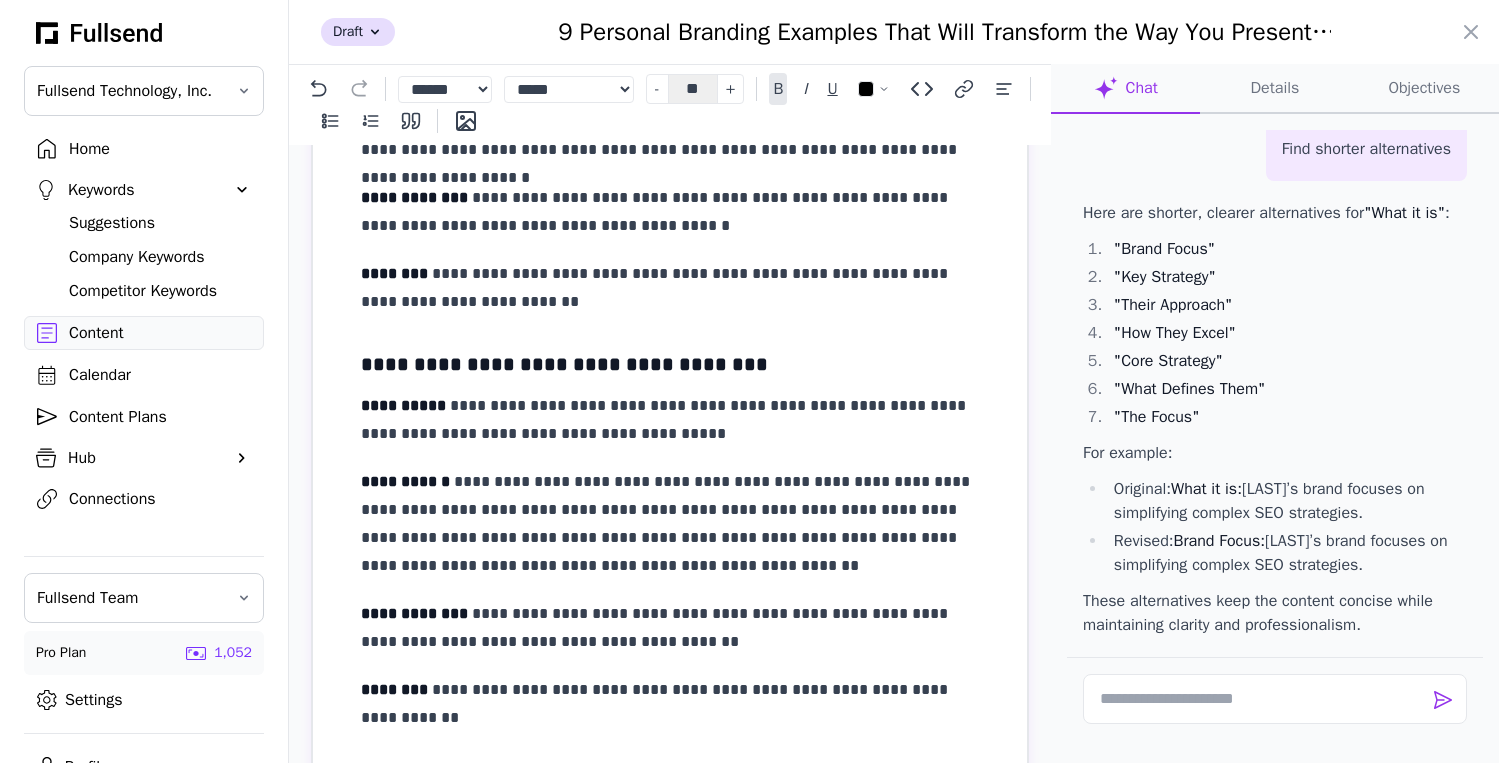 scroll, scrollTop: 4017, scrollLeft: 0, axis: vertical 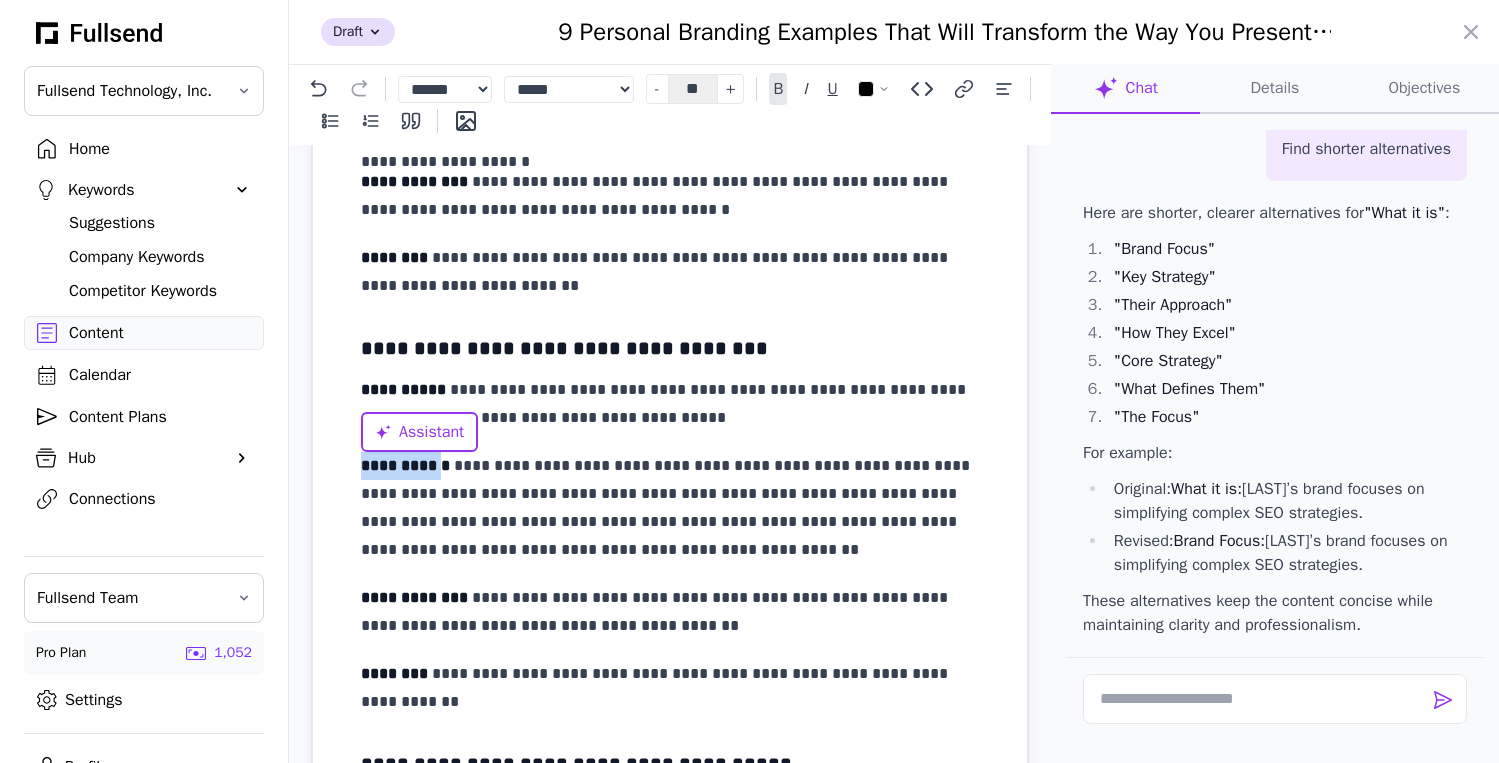 drag, startPoint x: 430, startPoint y: 468, endPoint x: 336, endPoint y: 468, distance: 94 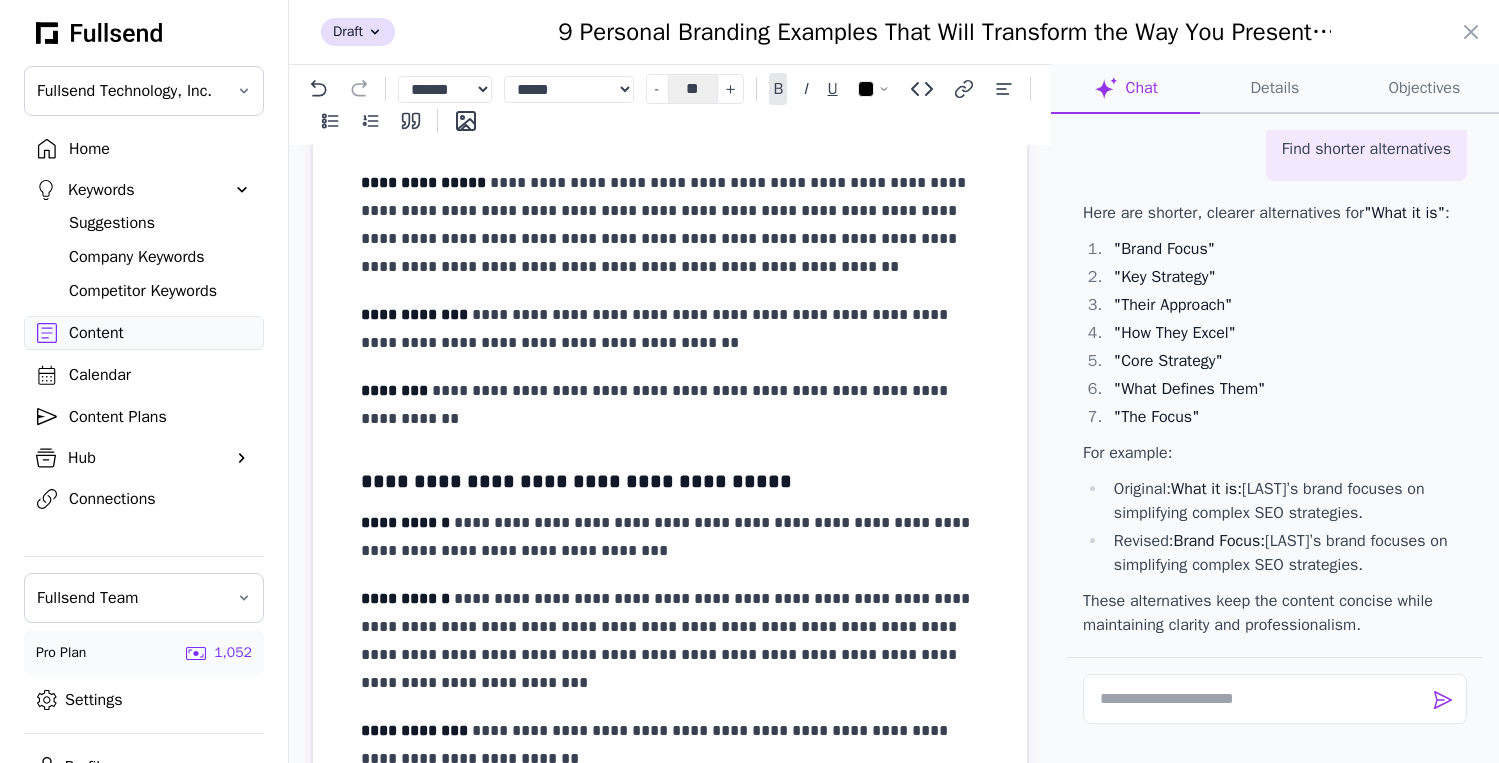 scroll, scrollTop: 4330, scrollLeft: 0, axis: vertical 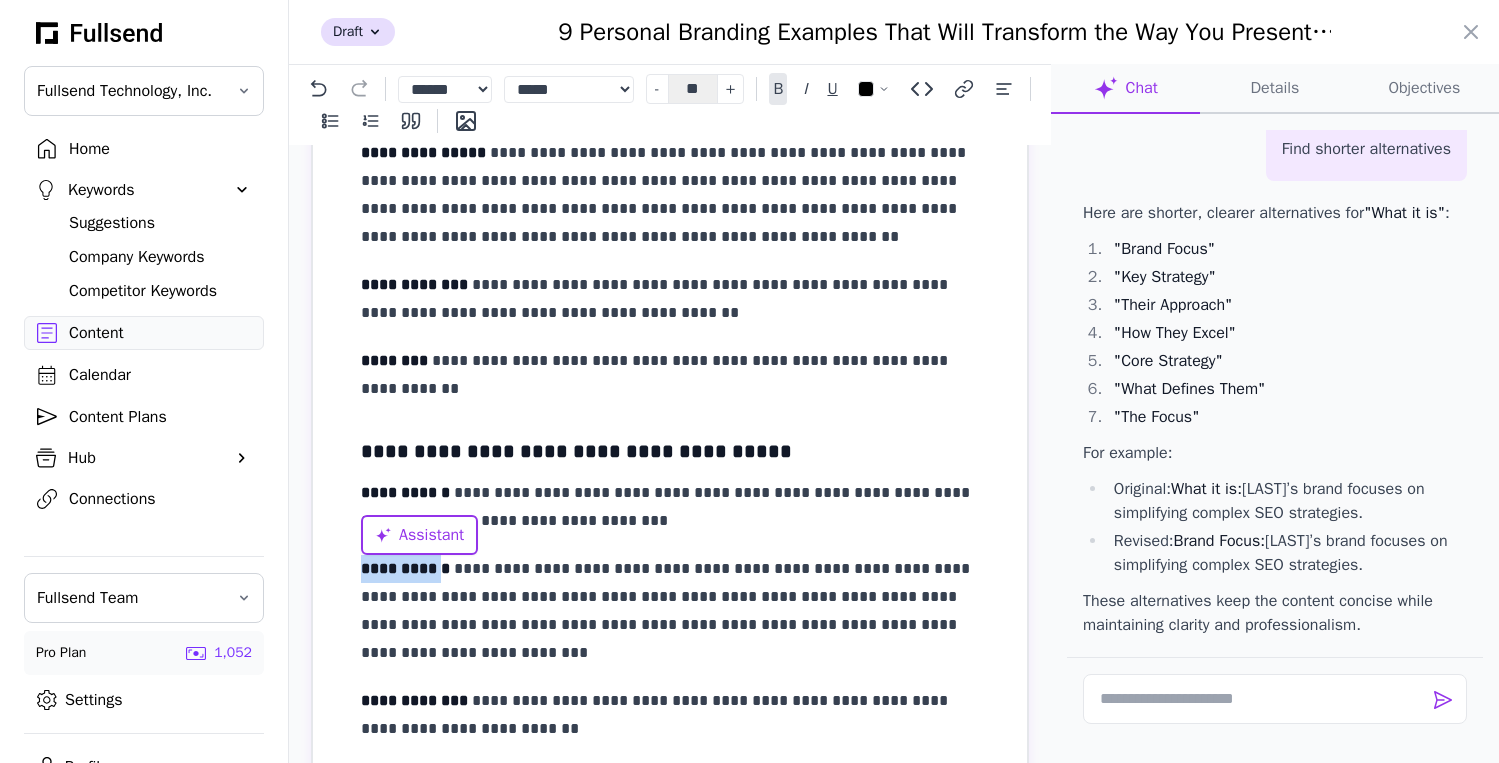 drag, startPoint x: 431, startPoint y: 567, endPoint x: 342, endPoint y: 567, distance: 89 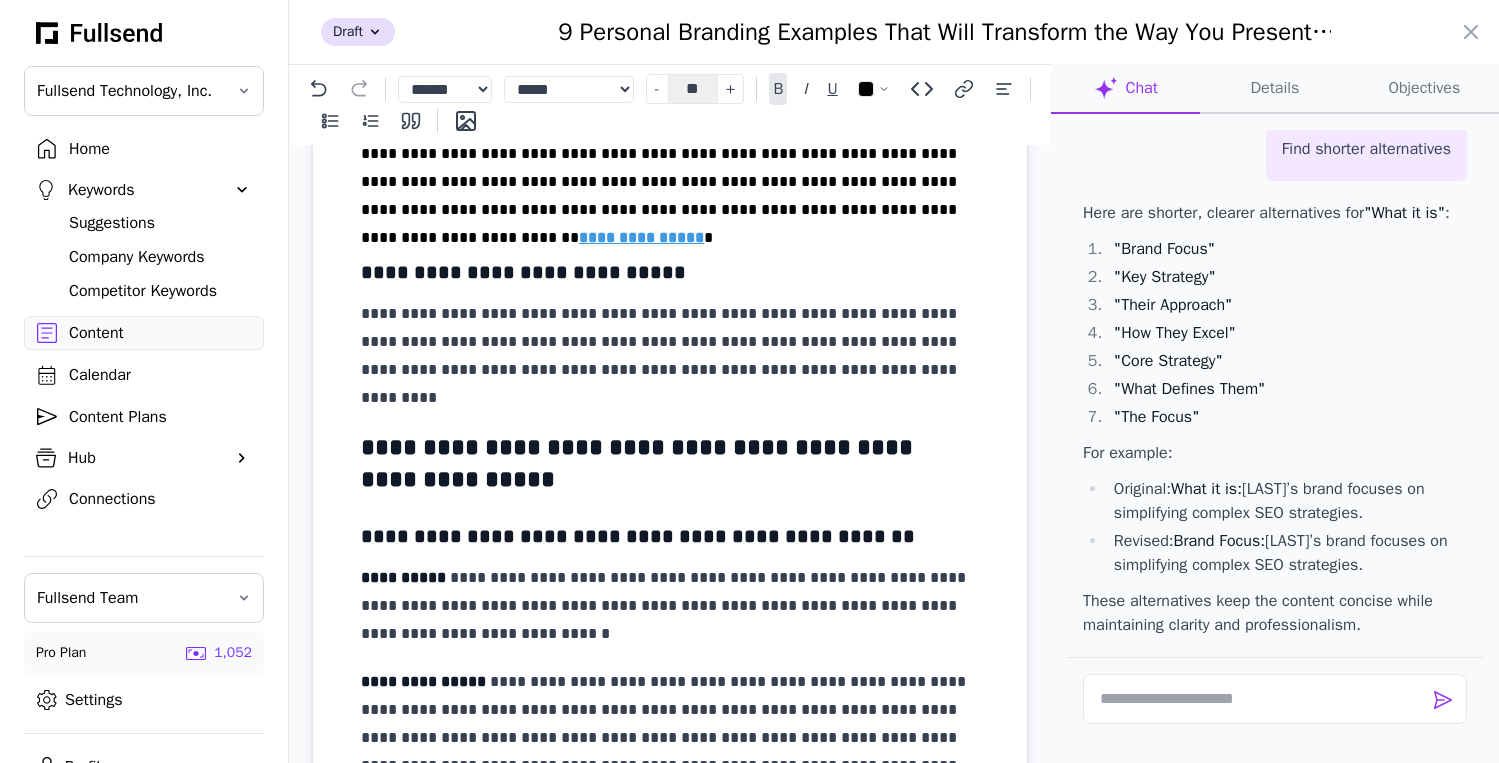 scroll, scrollTop: 0, scrollLeft: 0, axis: both 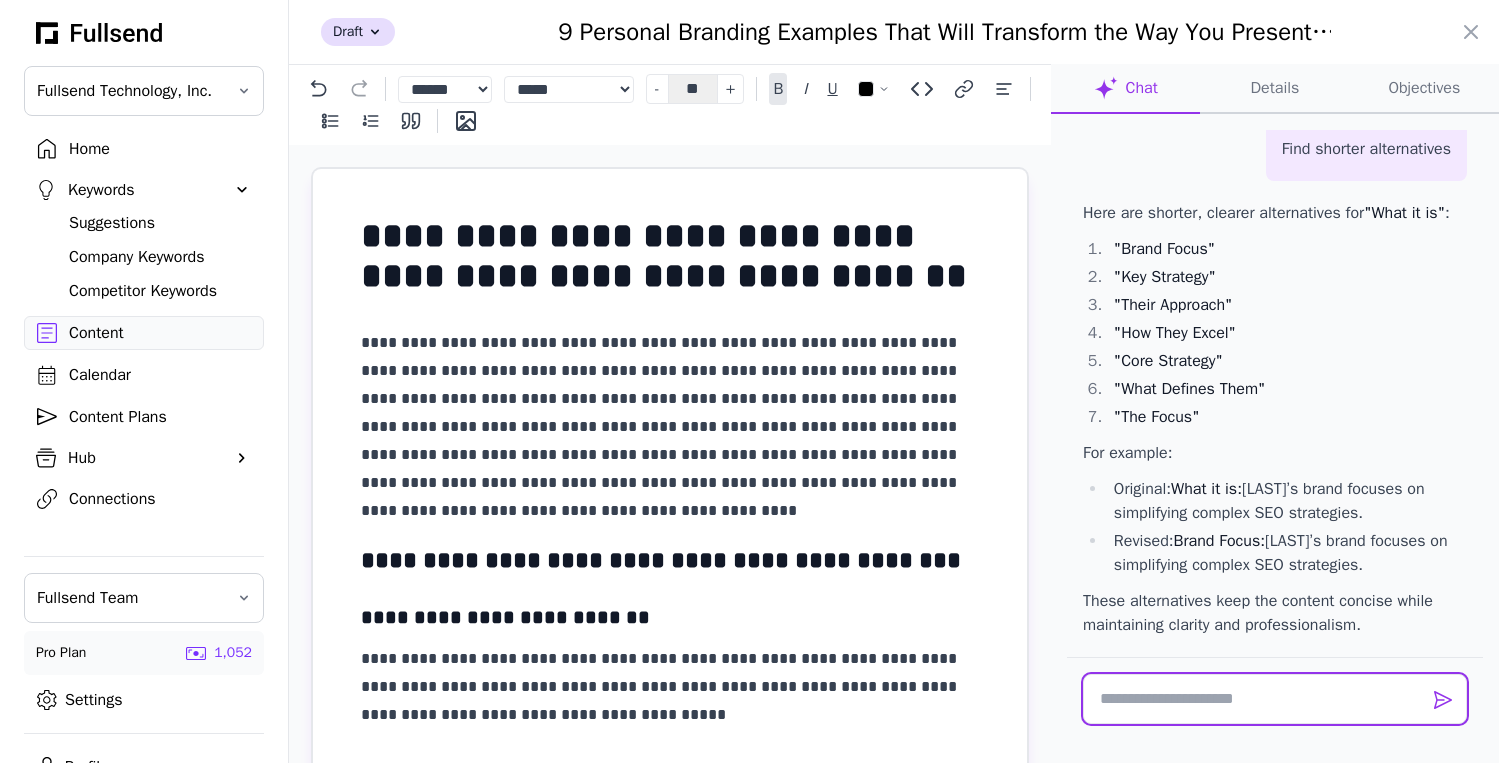 click at bounding box center (1275, 699) 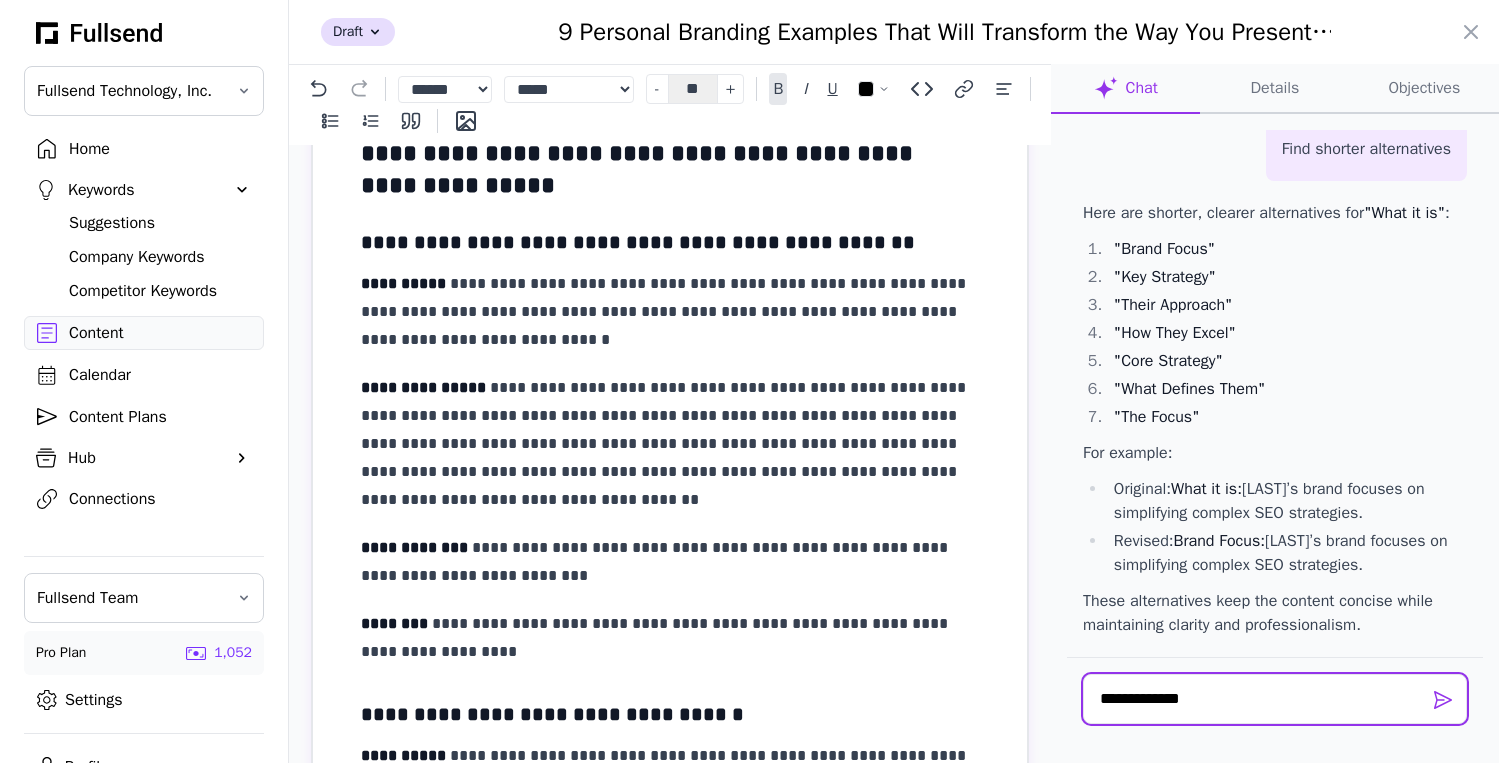 scroll, scrollTop: 1145, scrollLeft: 0, axis: vertical 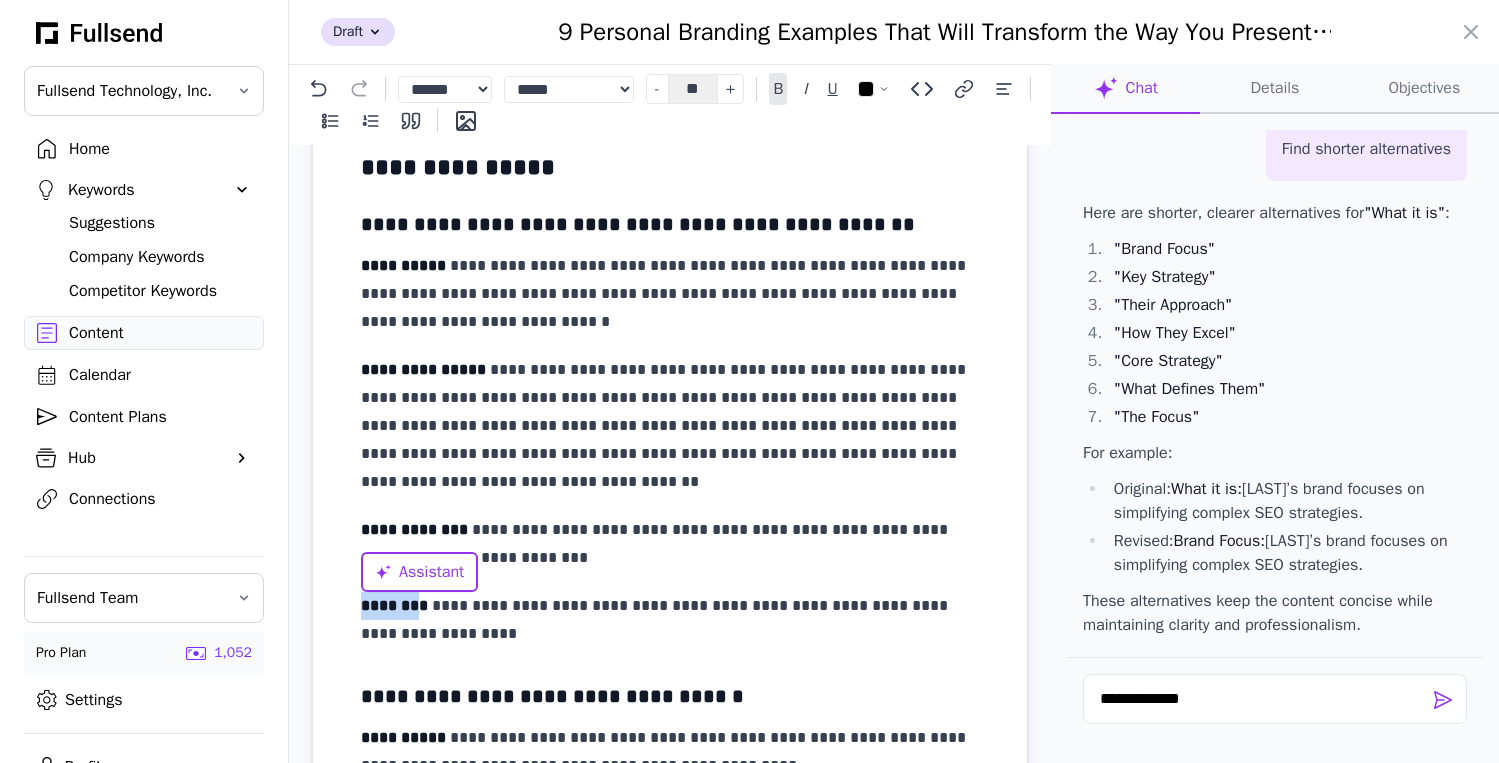 drag, startPoint x: 414, startPoint y: 609, endPoint x: 354, endPoint y: 609, distance: 60 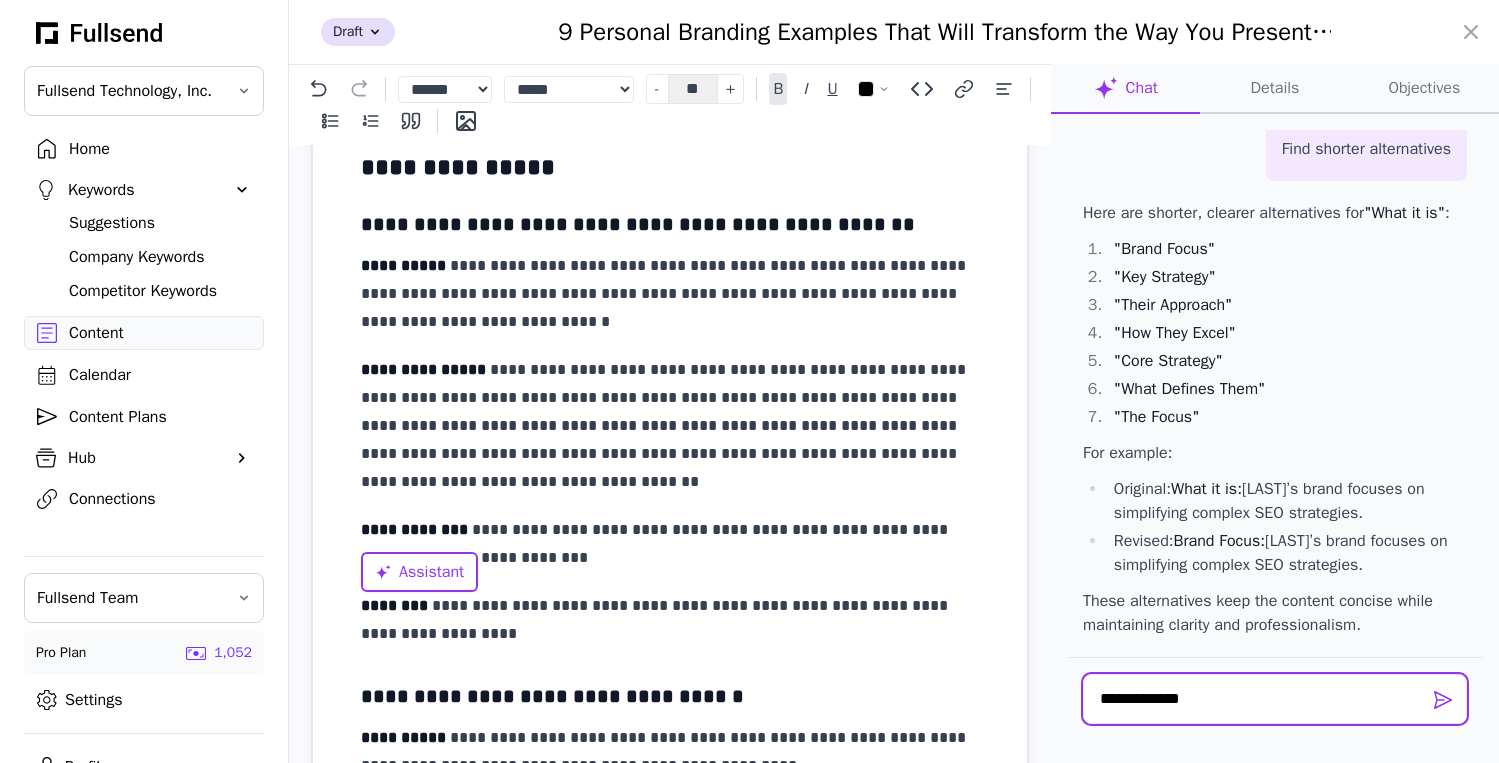 click on "**********" at bounding box center [1275, 699] 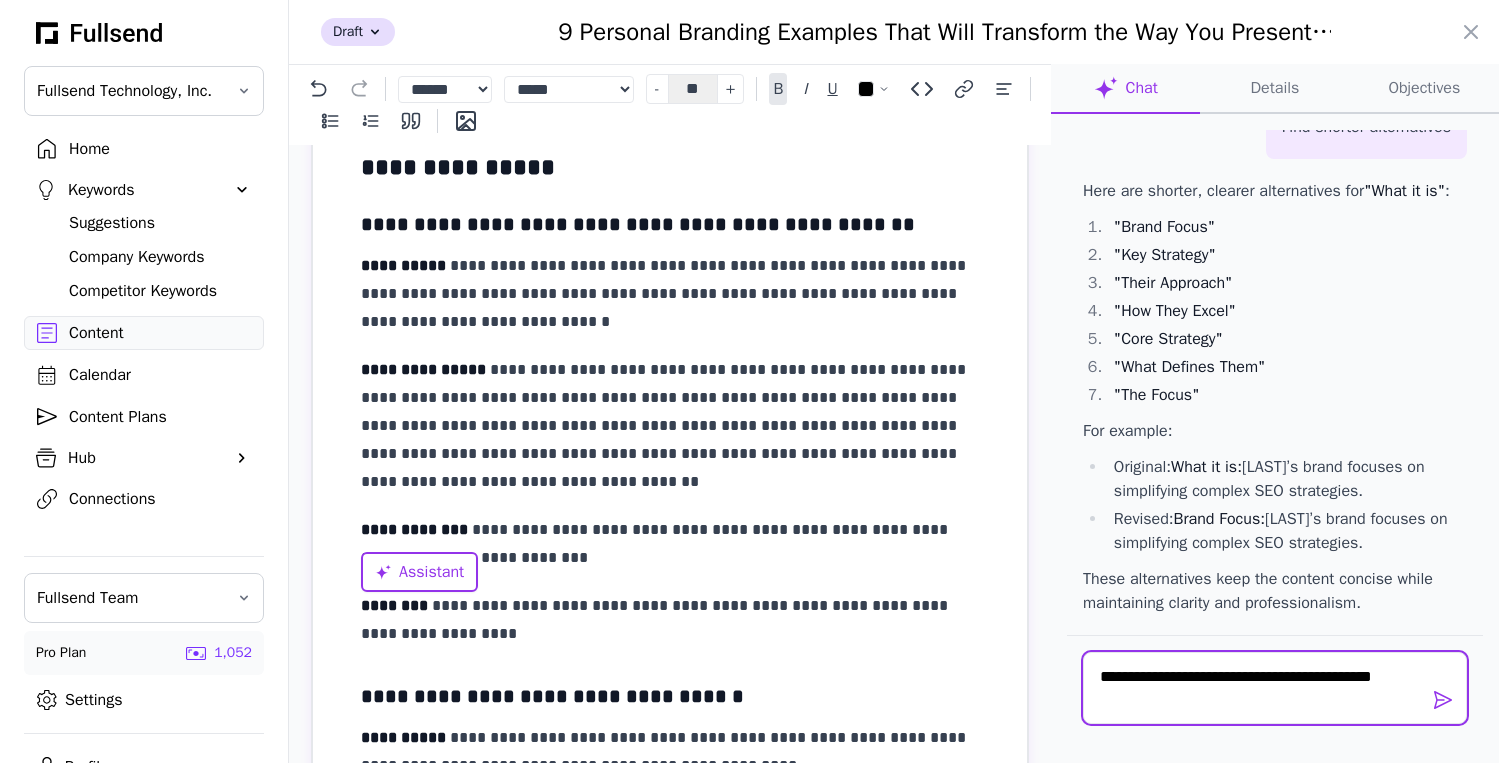 scroll, scrollTop: 0, scrollLeft: 0, axis: both 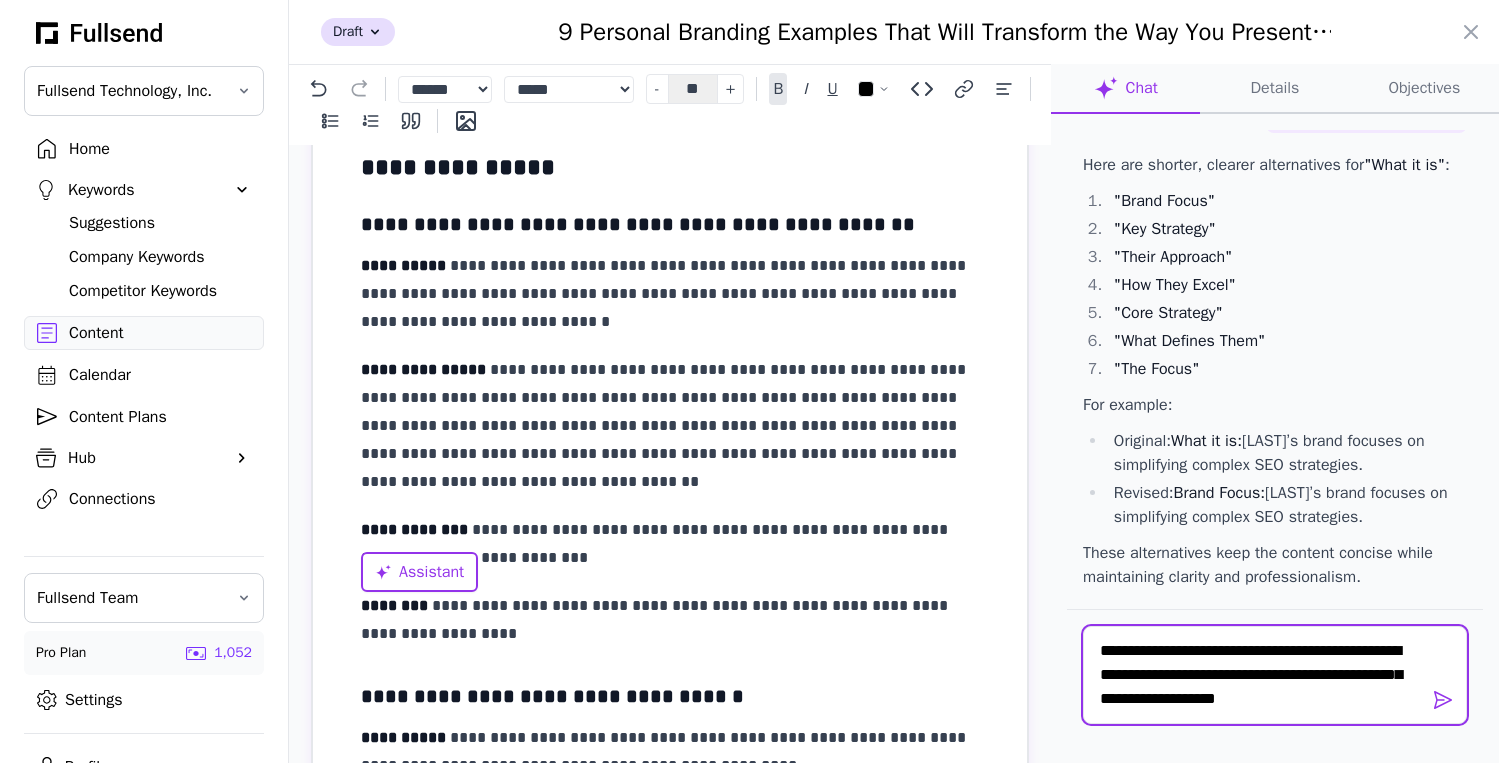 type on "**********" 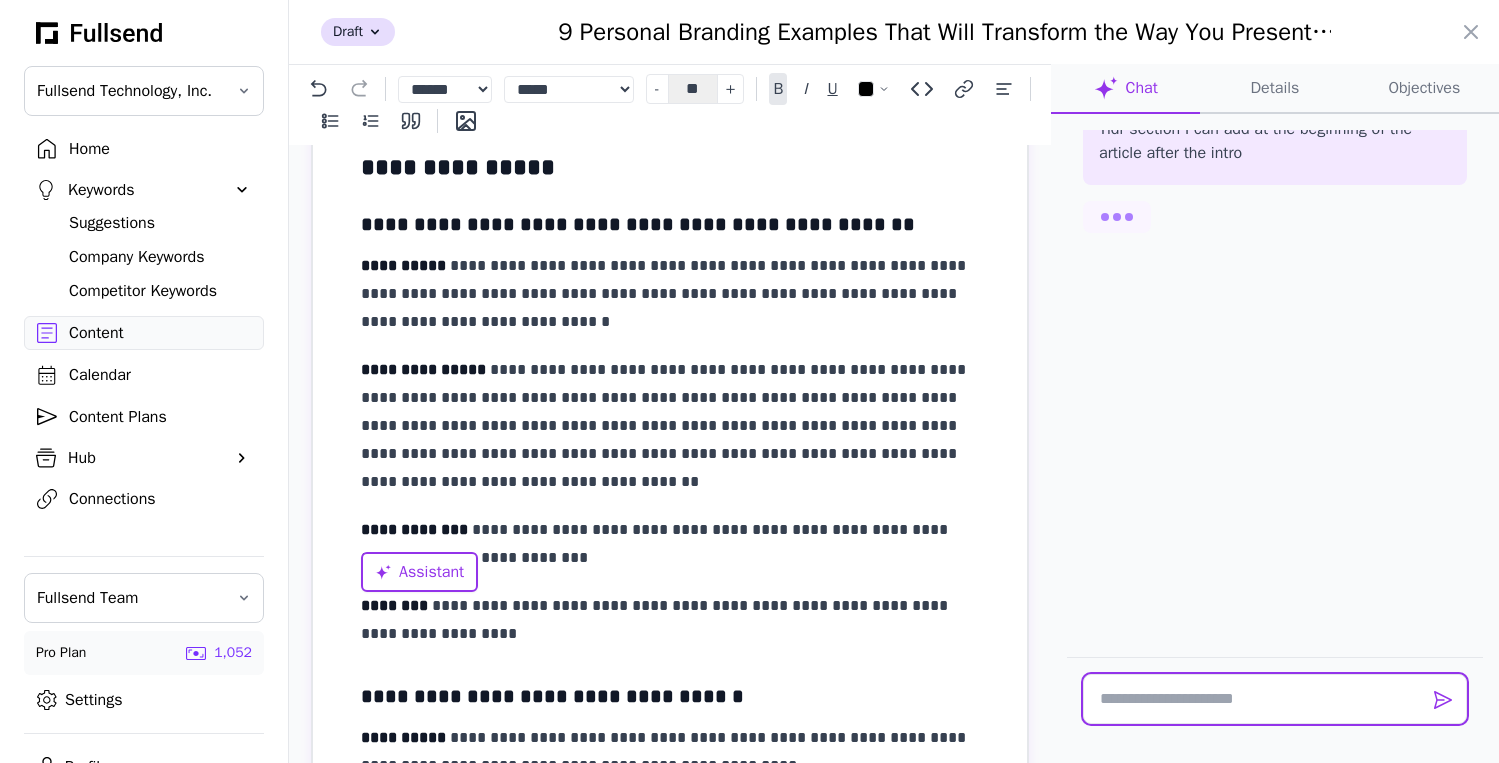 scroll, scrollTop: 36886, scrollLeft: 0, axis: vertical 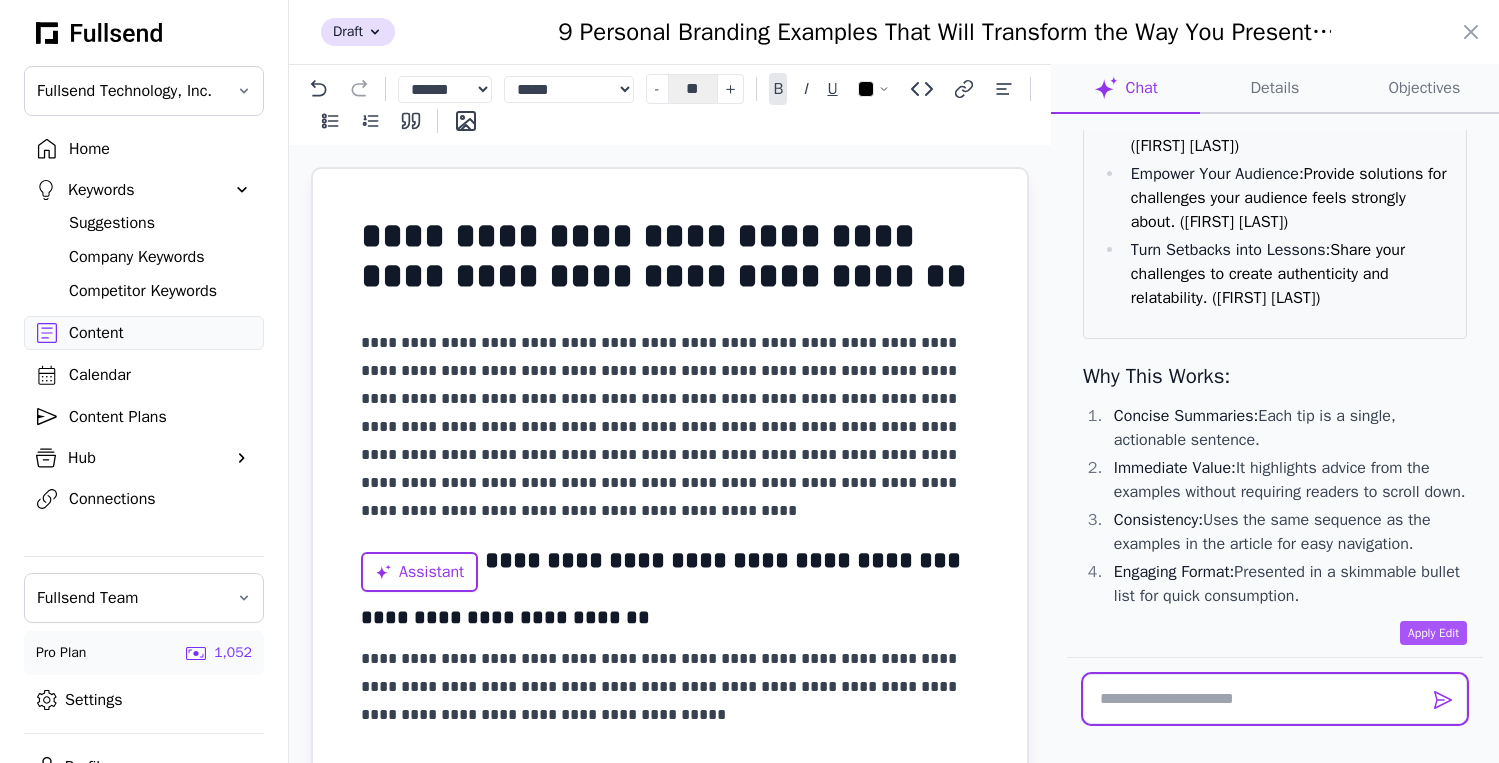 type 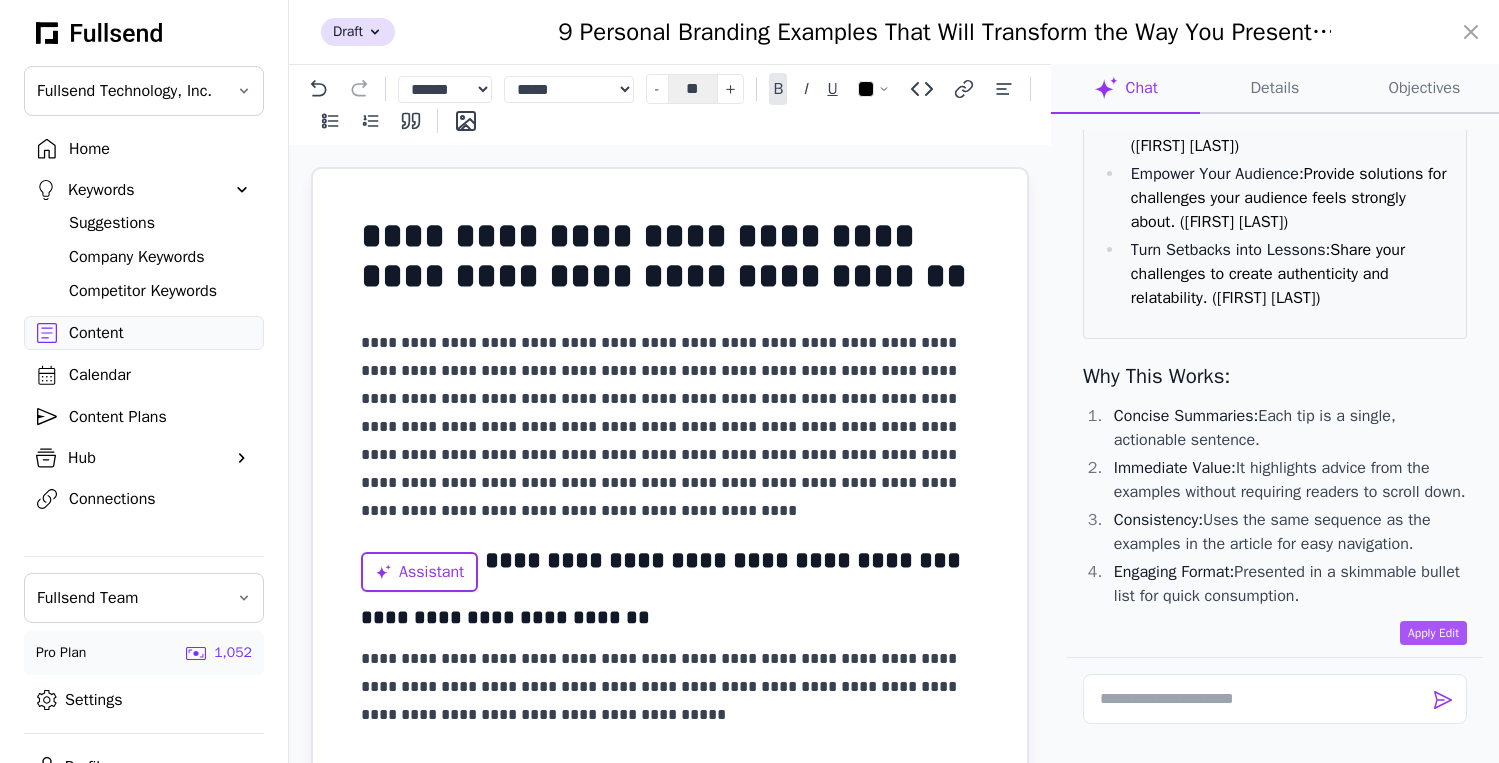 drag, startPoint x: 1378, startPoint y: 584, endPoint x: 1152, endPoint y: 316, distance: 350.57095 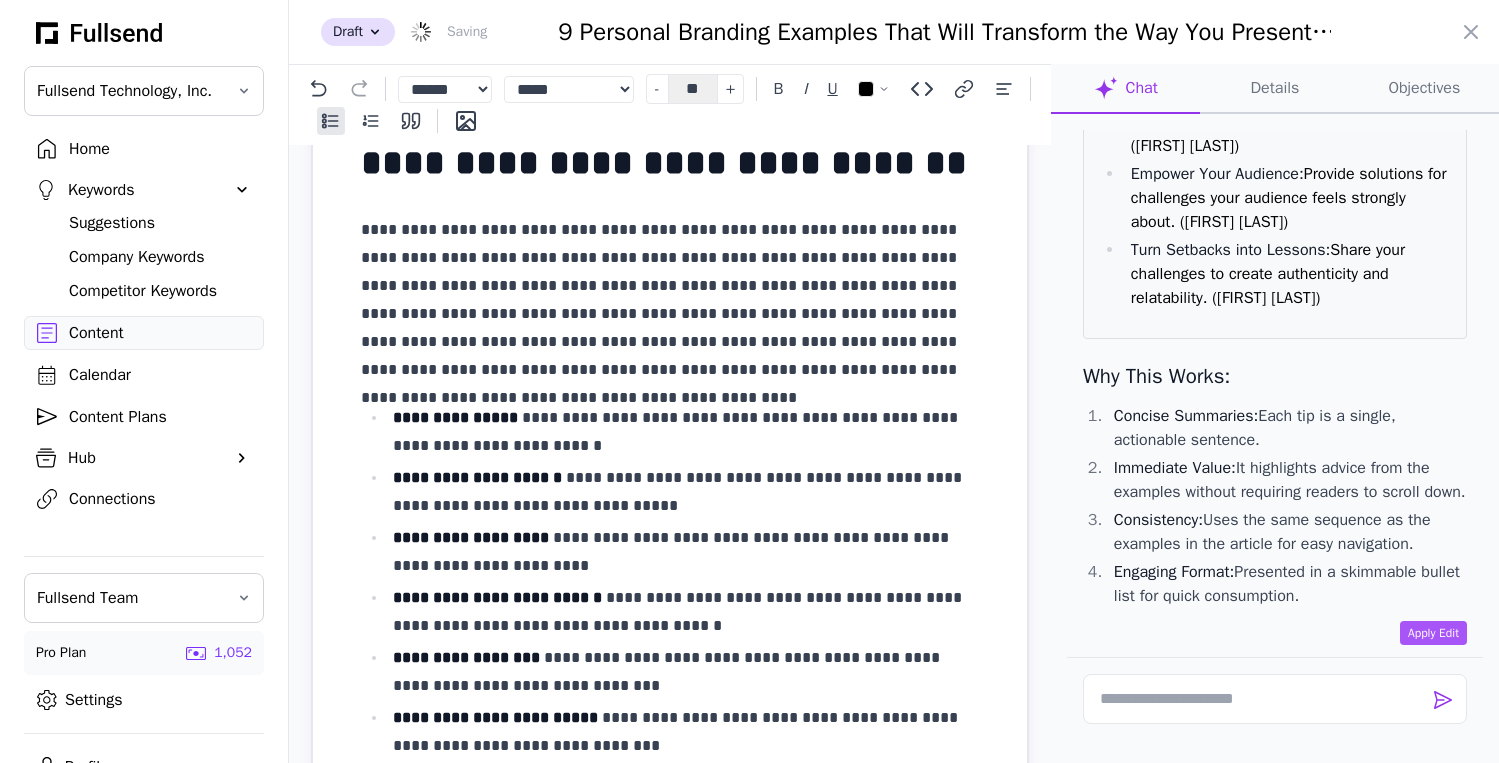 scroll, scrollTop: 112, scrollLeft: 0, axis: vertical 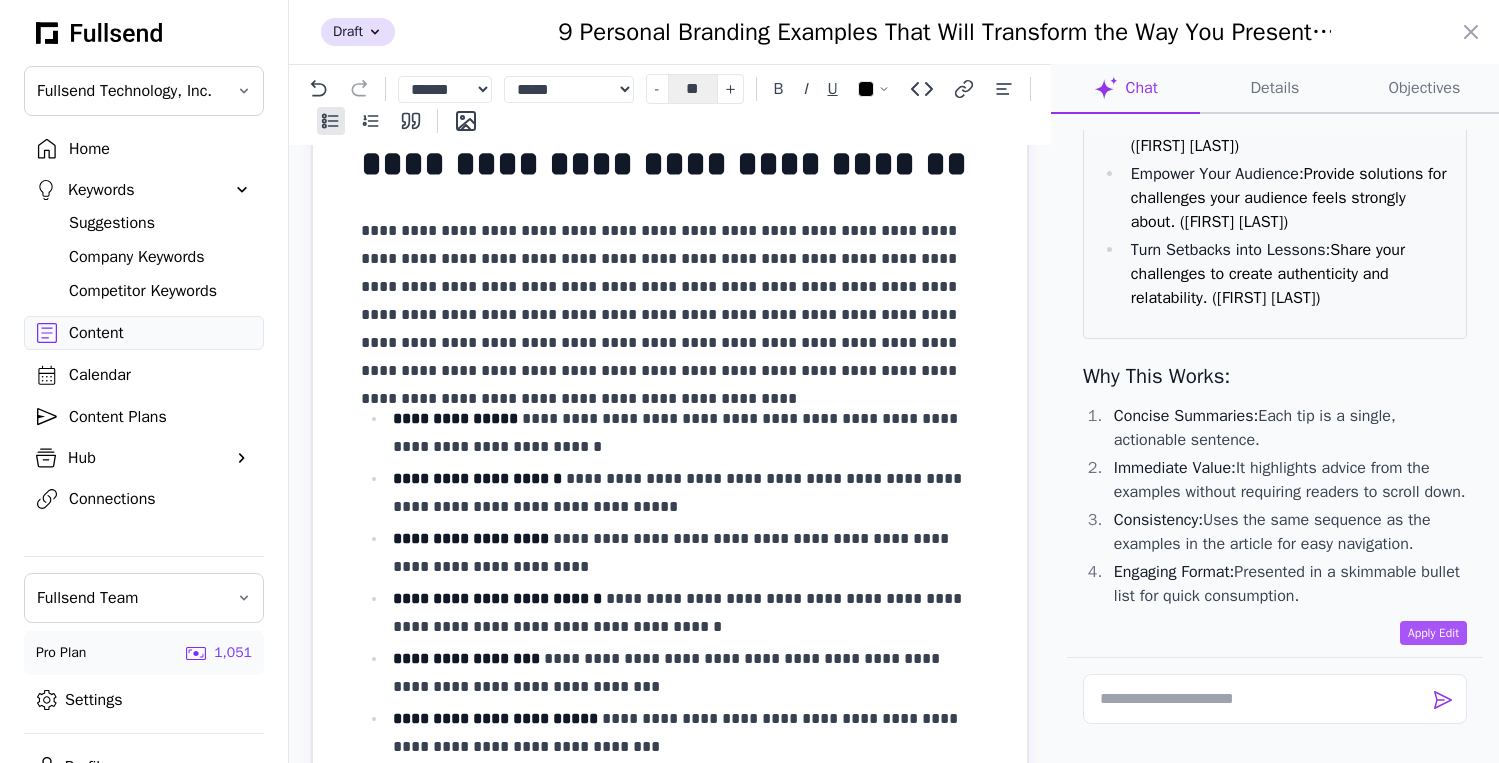 drag, startPoint x: 1156, startPoint y: 281, endPoint x: 1101, endPoint y: 252, distance: 62.177166 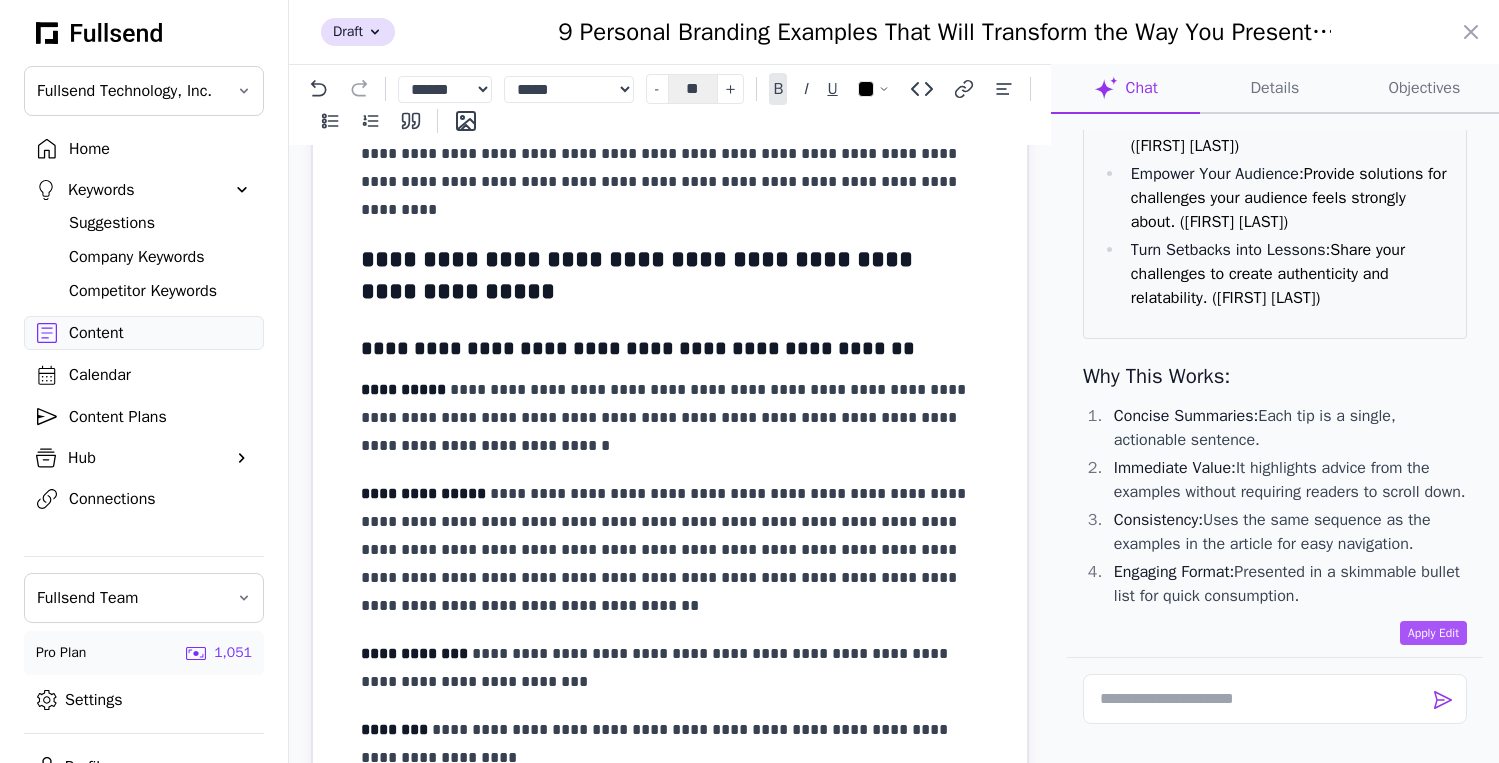 scroll, scrollTop: 1667, scrollLeft: 0, axis: vertical 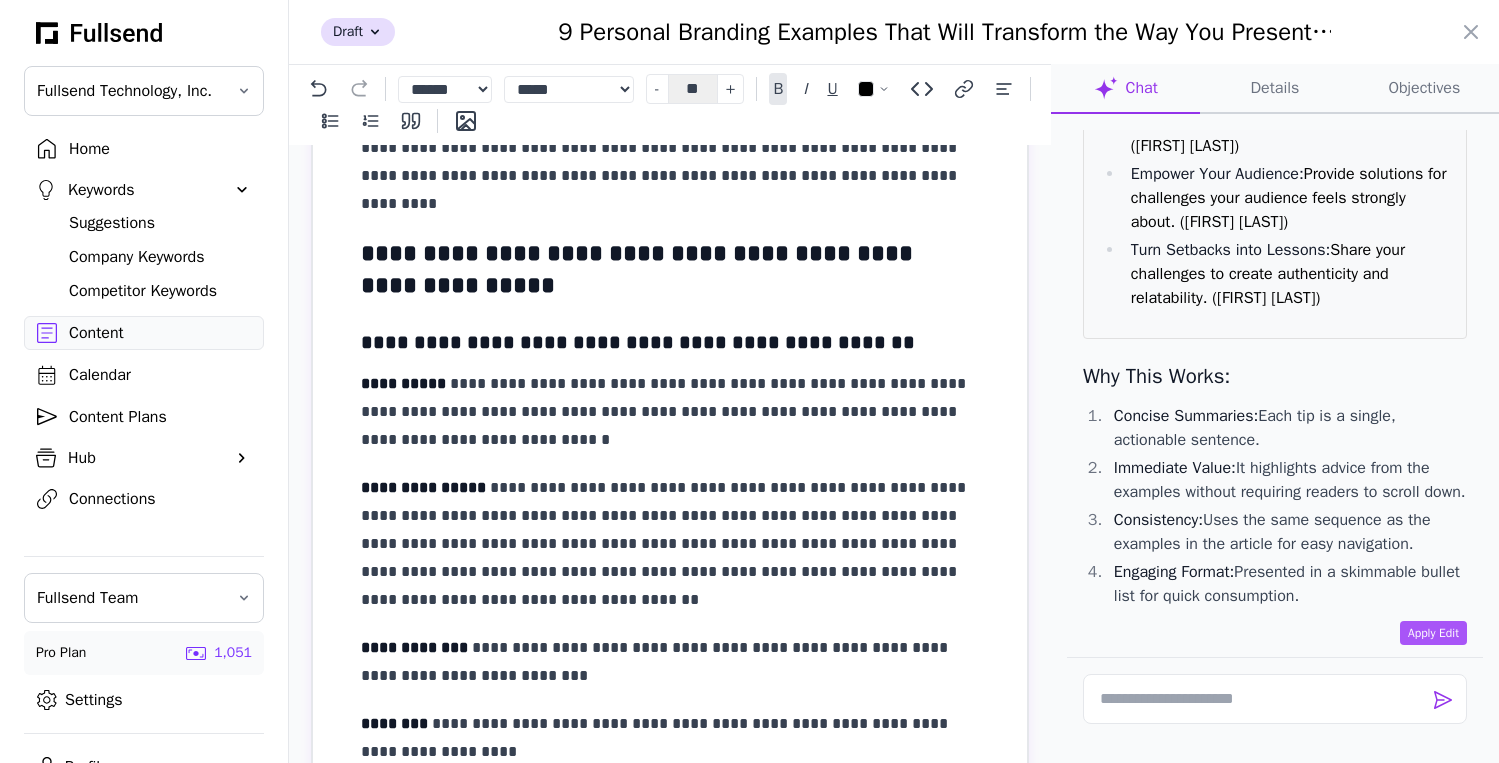 click on "**********" at bounding box center [670, 270] 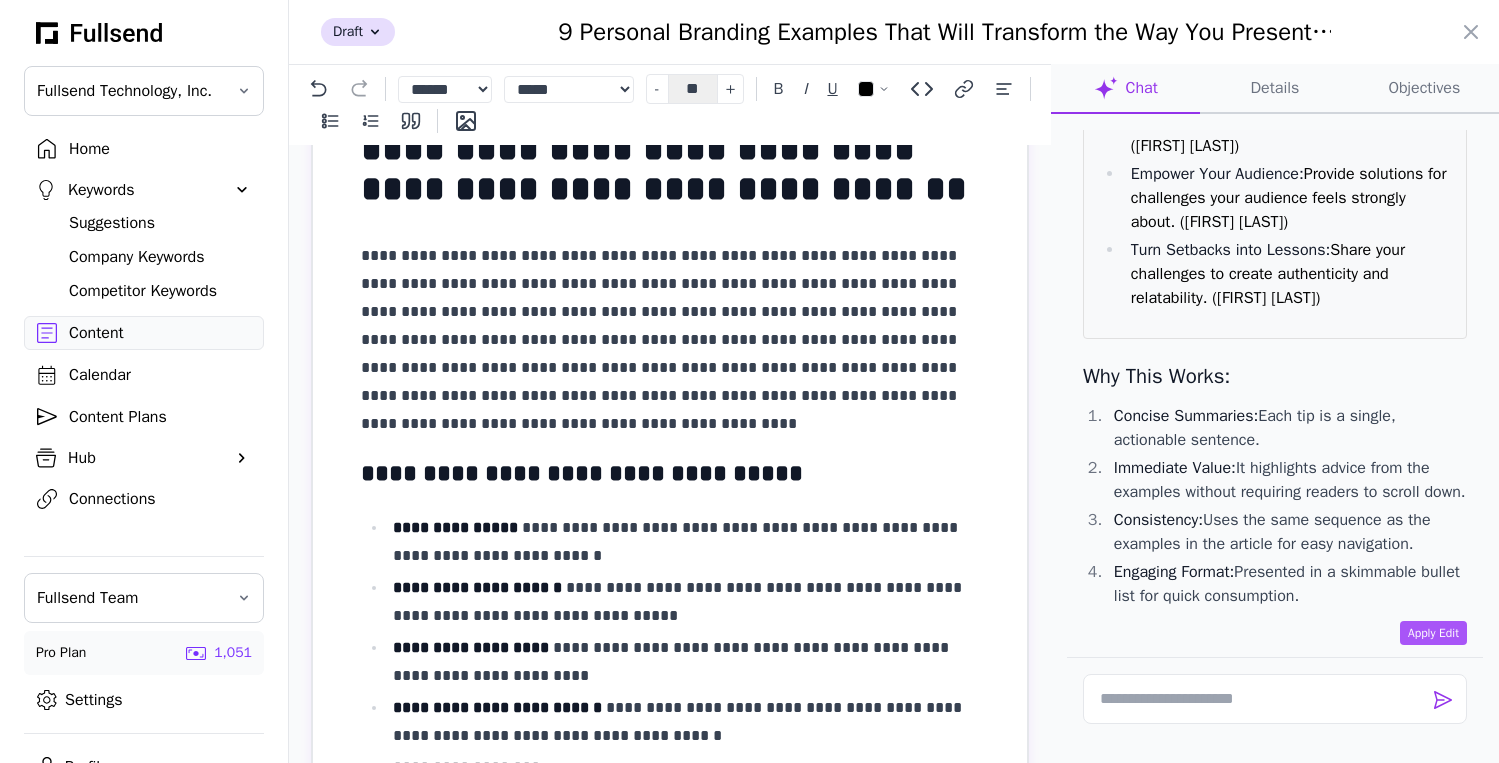 scroll, scrollTop: 0, scrollLeft: 0, axis: both 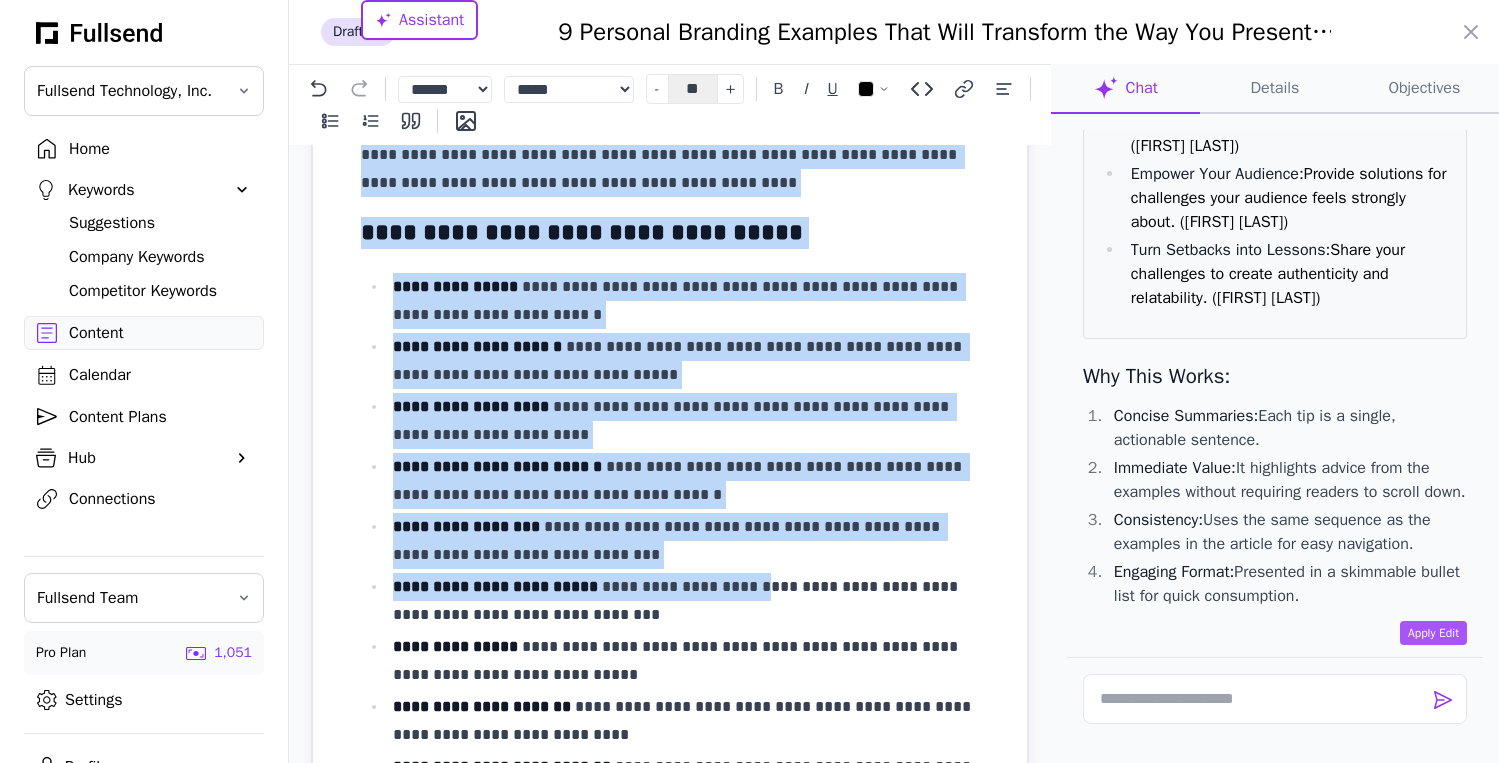 drag, startPoint x: 363, startPoint y: 242, endPoint x: 768, endPoint y: 597, distance: 538.5629 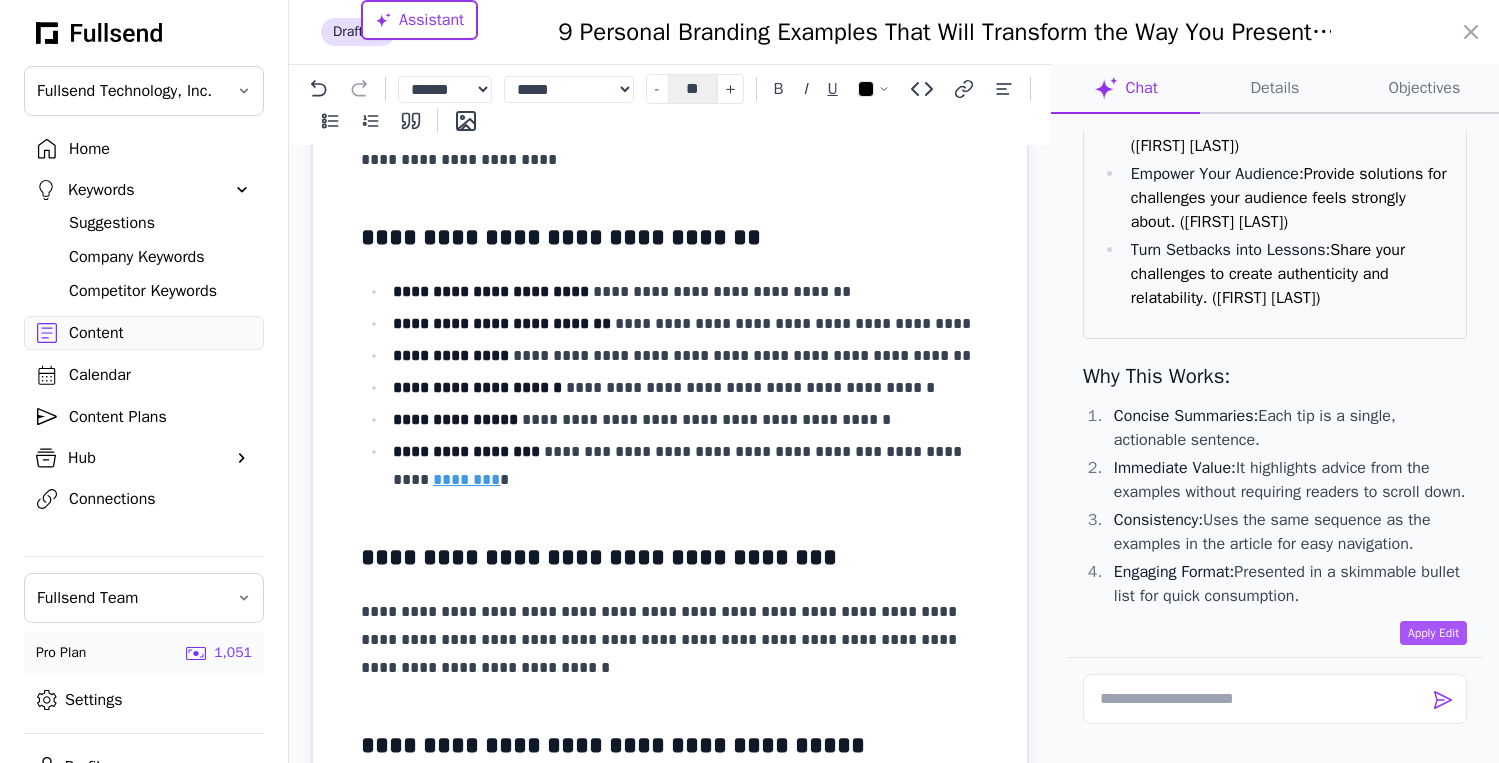 scroll, scrollTop: 5889, scrollLeft: 0, axis: vertical 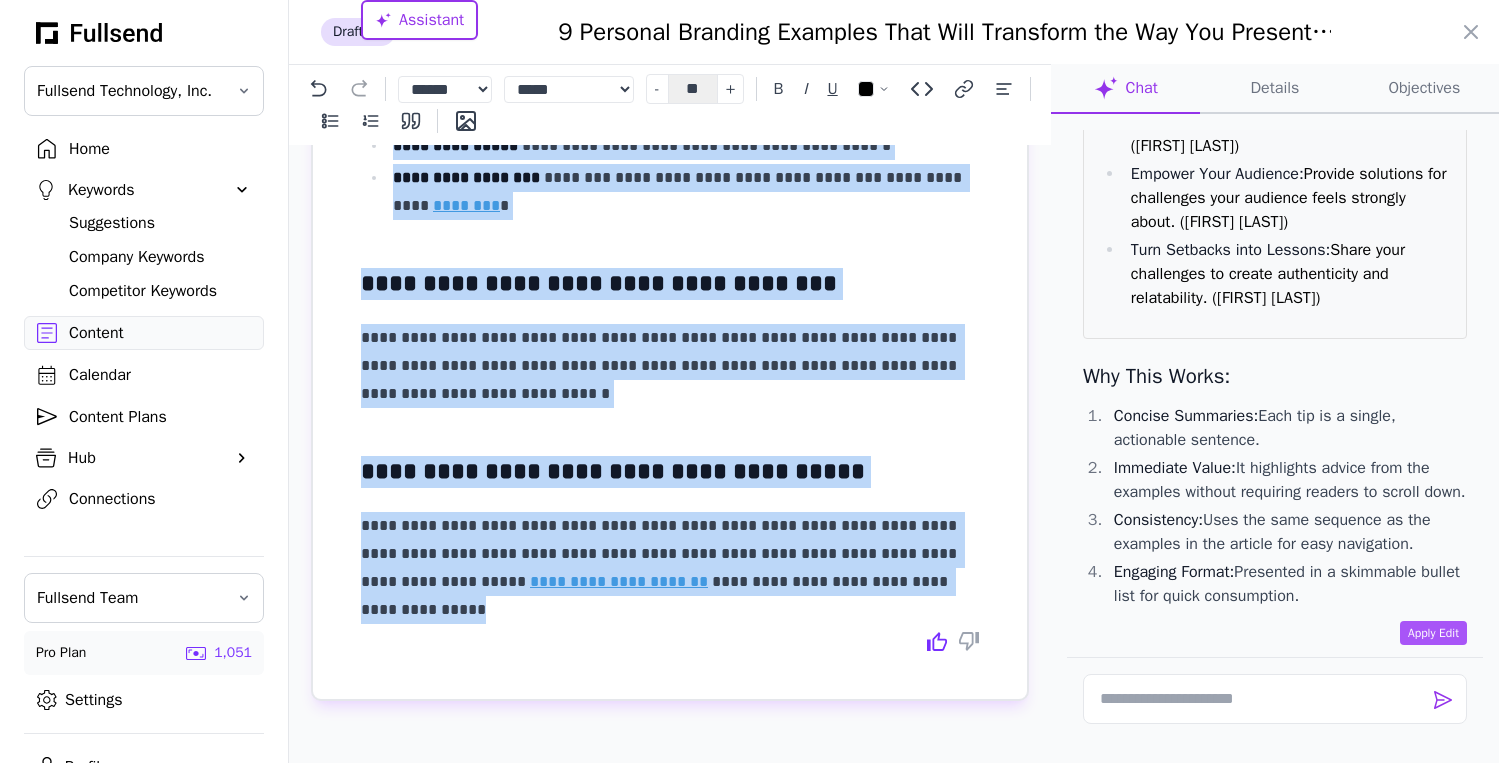 click on "**********" at bounding box center (670, 554) 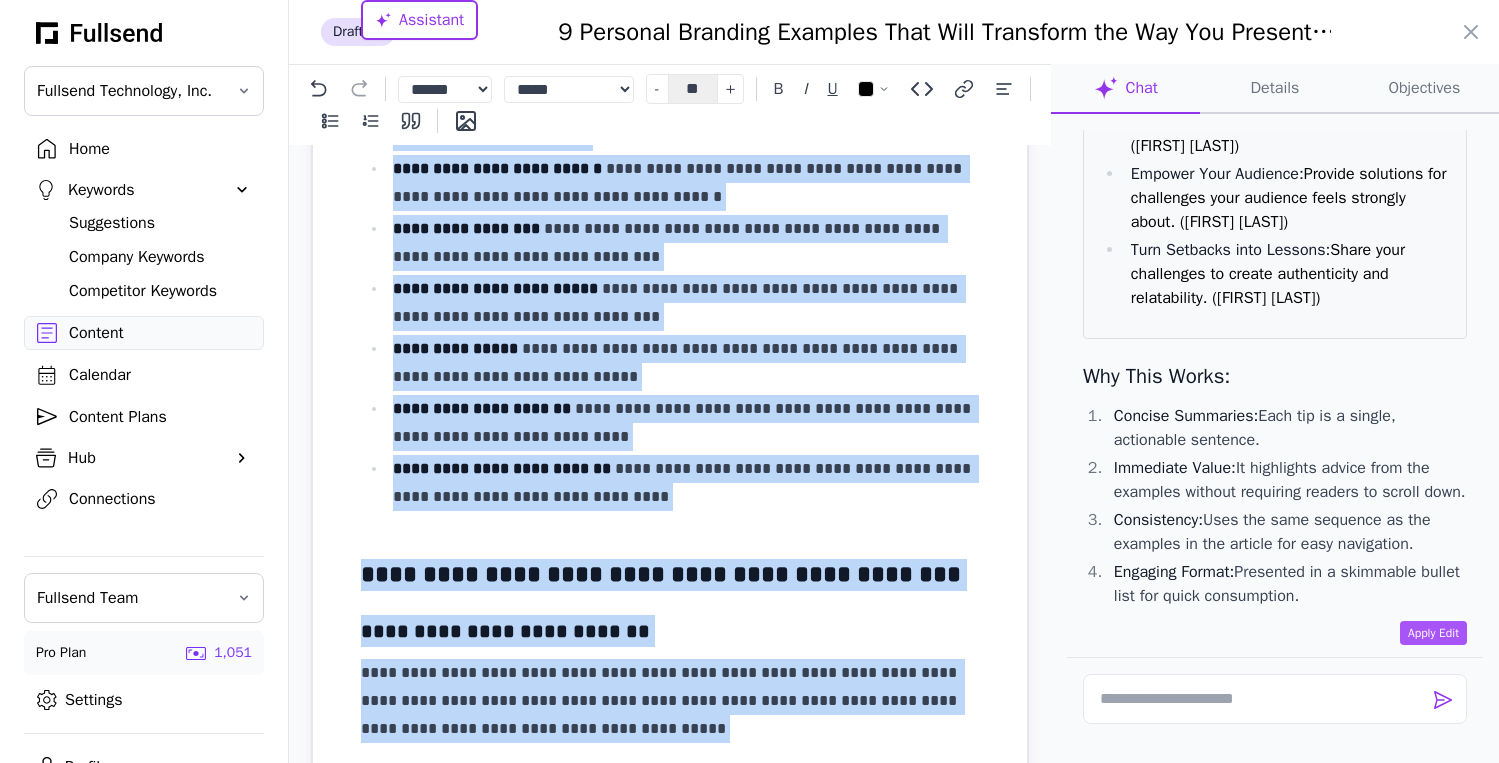 scroll, scrollTop: 0, scrollLeft: 0, axis: both 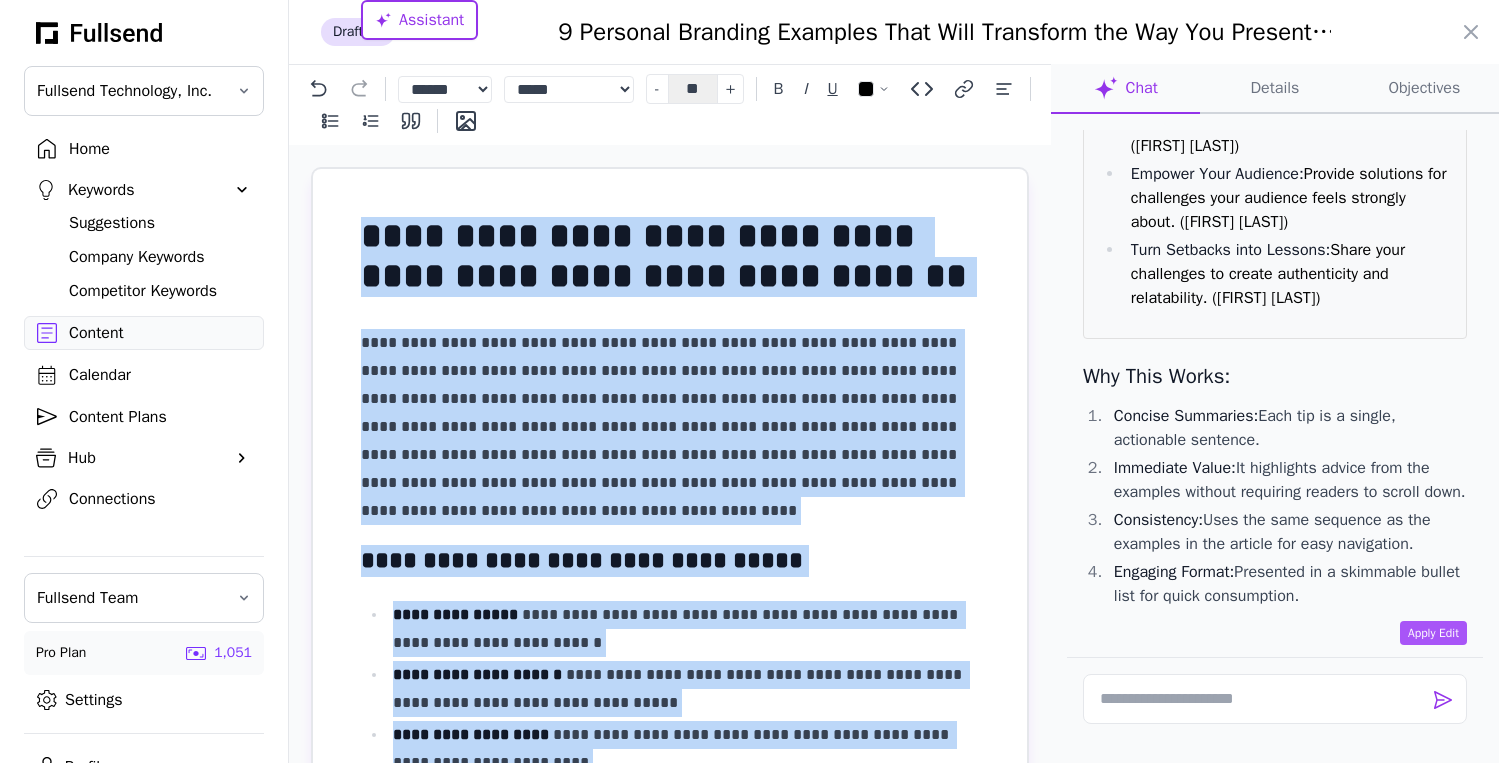click on "**********" at bounding box center [670, 3351] 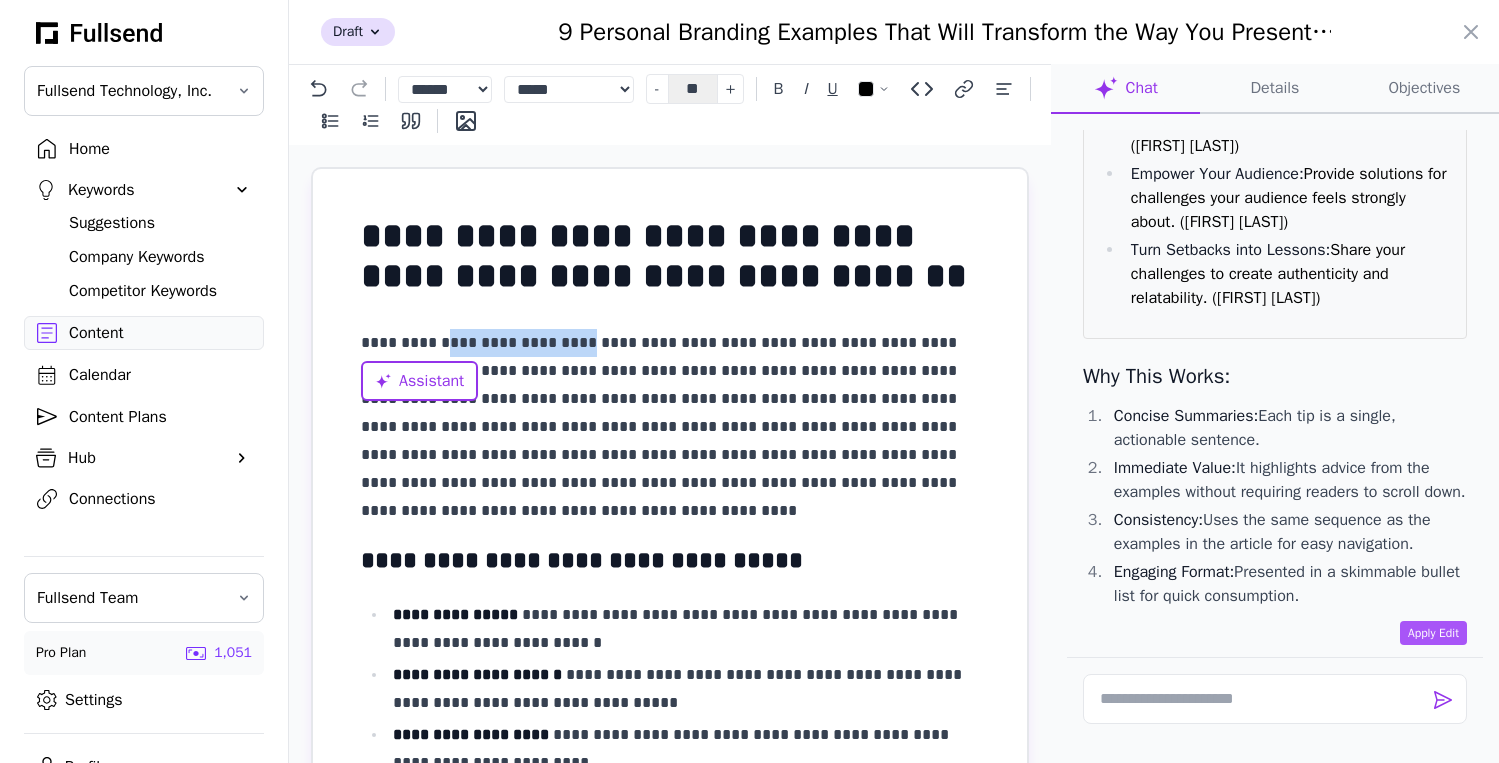 drag, startPoint x: 561, startPoint y: 344, endPoint x: 437, endPoint y: 342, distance: 124.01613 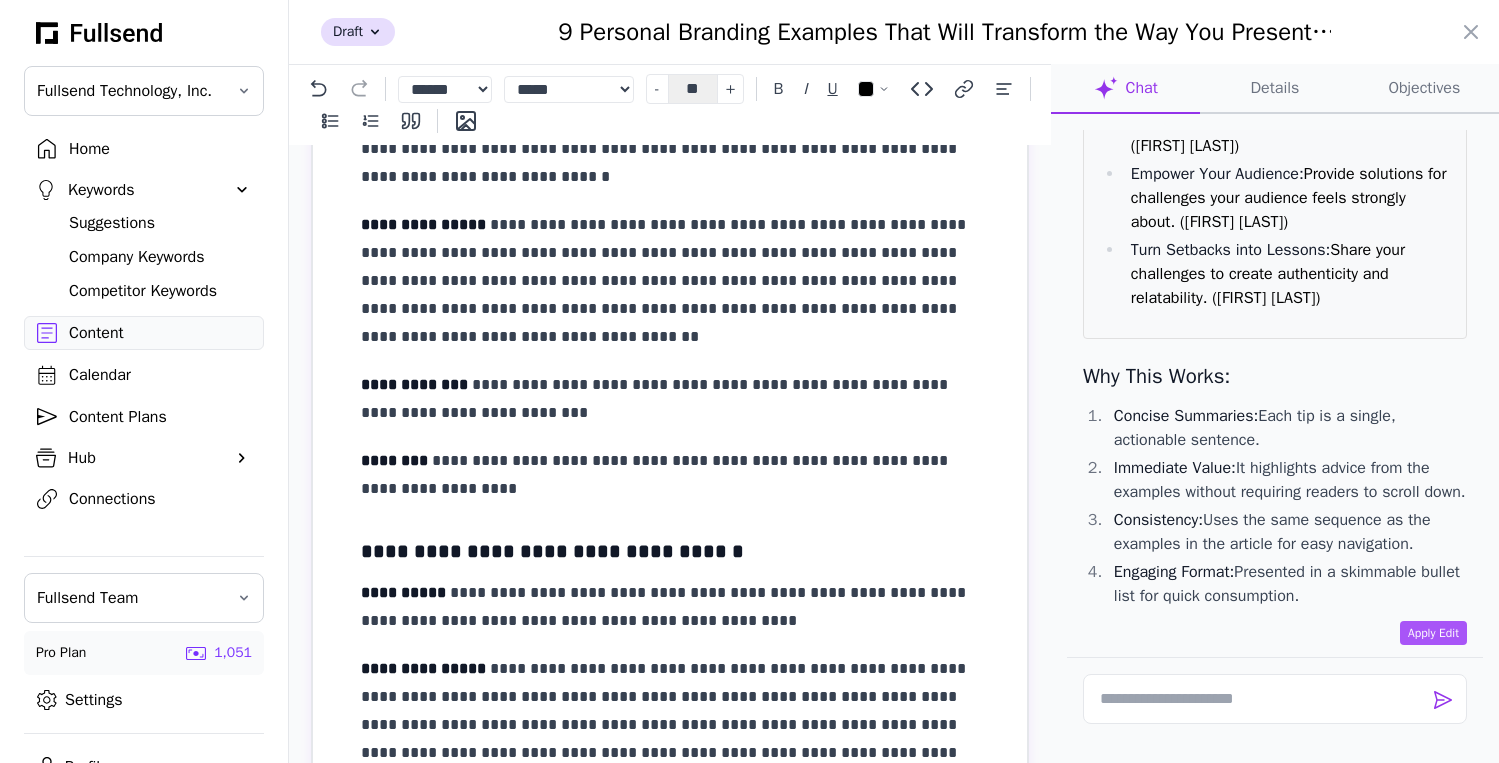 scroll, scrollTop: 1923, scrollLeft: 0, axis: vertical 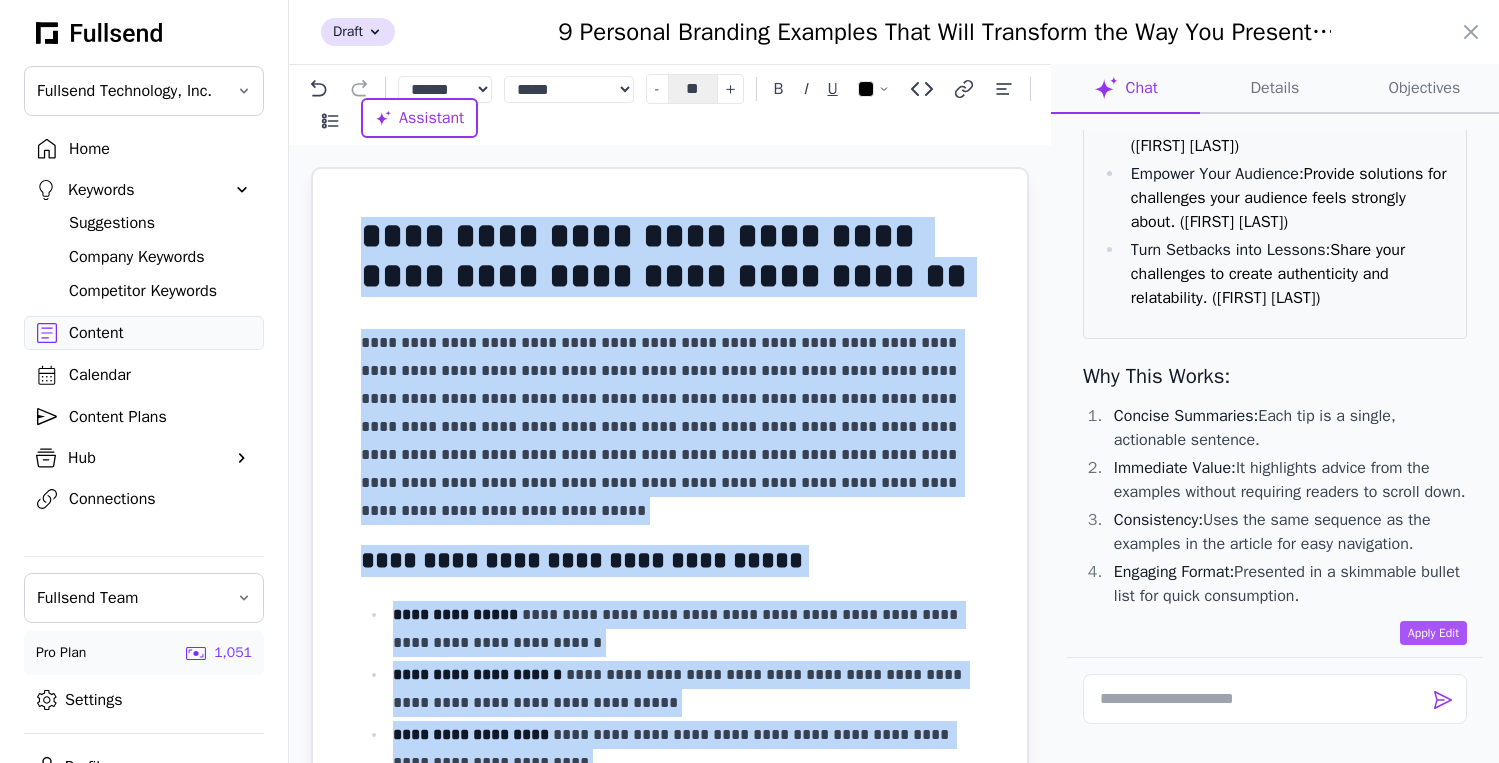 drag, startPoint x: 959, startPoint y: 583, endPoint x: 254, endPoint y: -14, distance: 923.81494 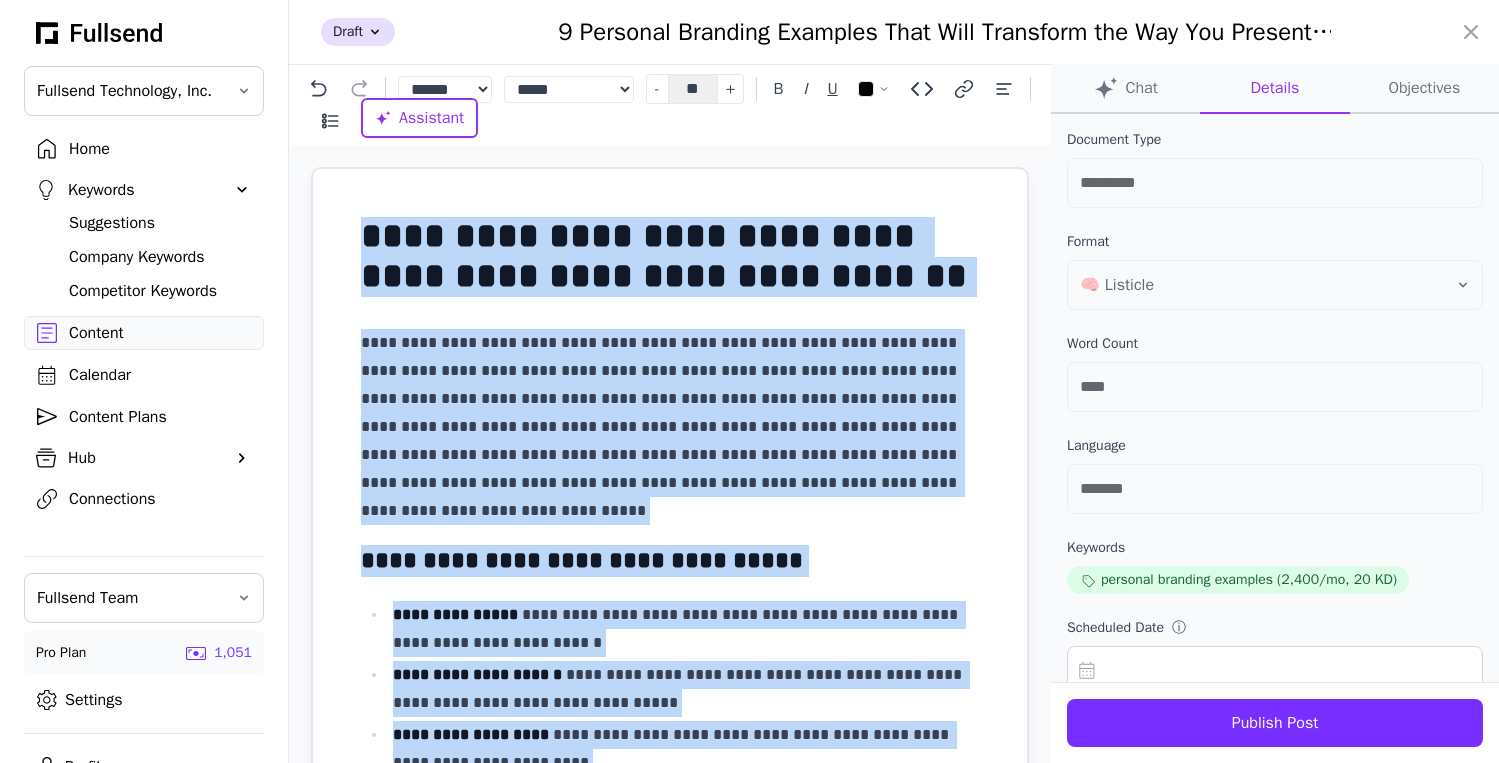 type 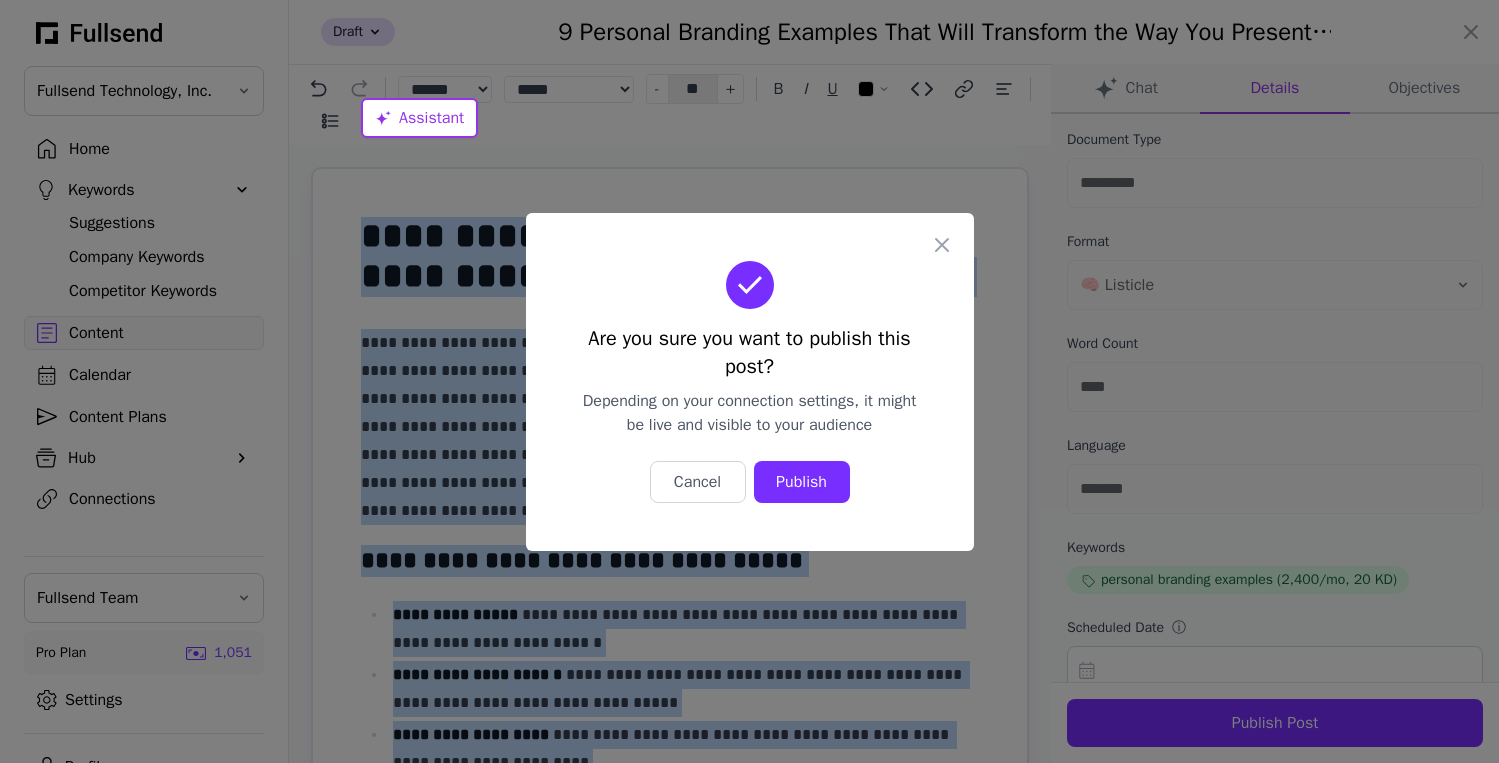 click on "Publish" at bounding box center [802, 482] 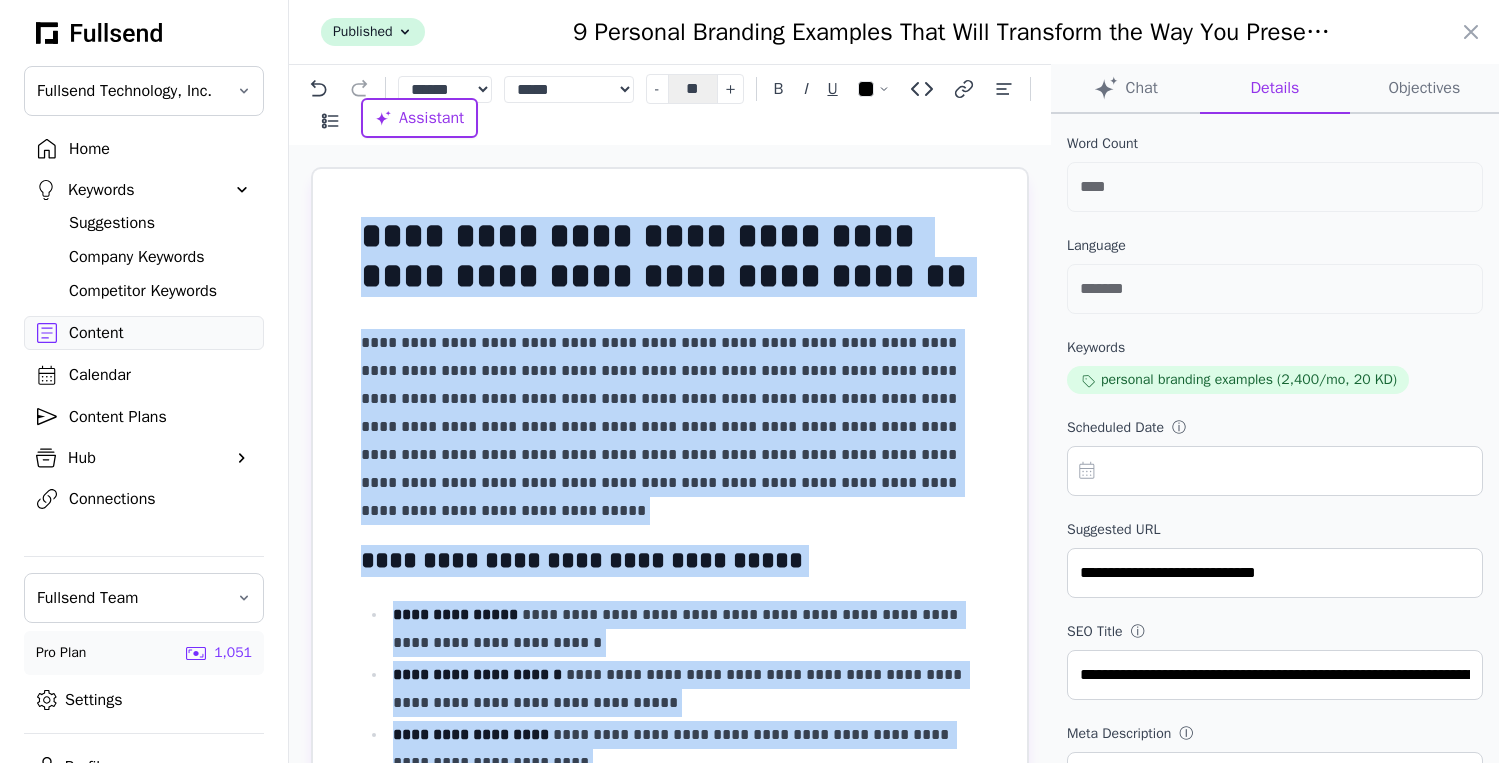 scroll, scrollTop: 358, scrollLeft: 0, axis: vertical 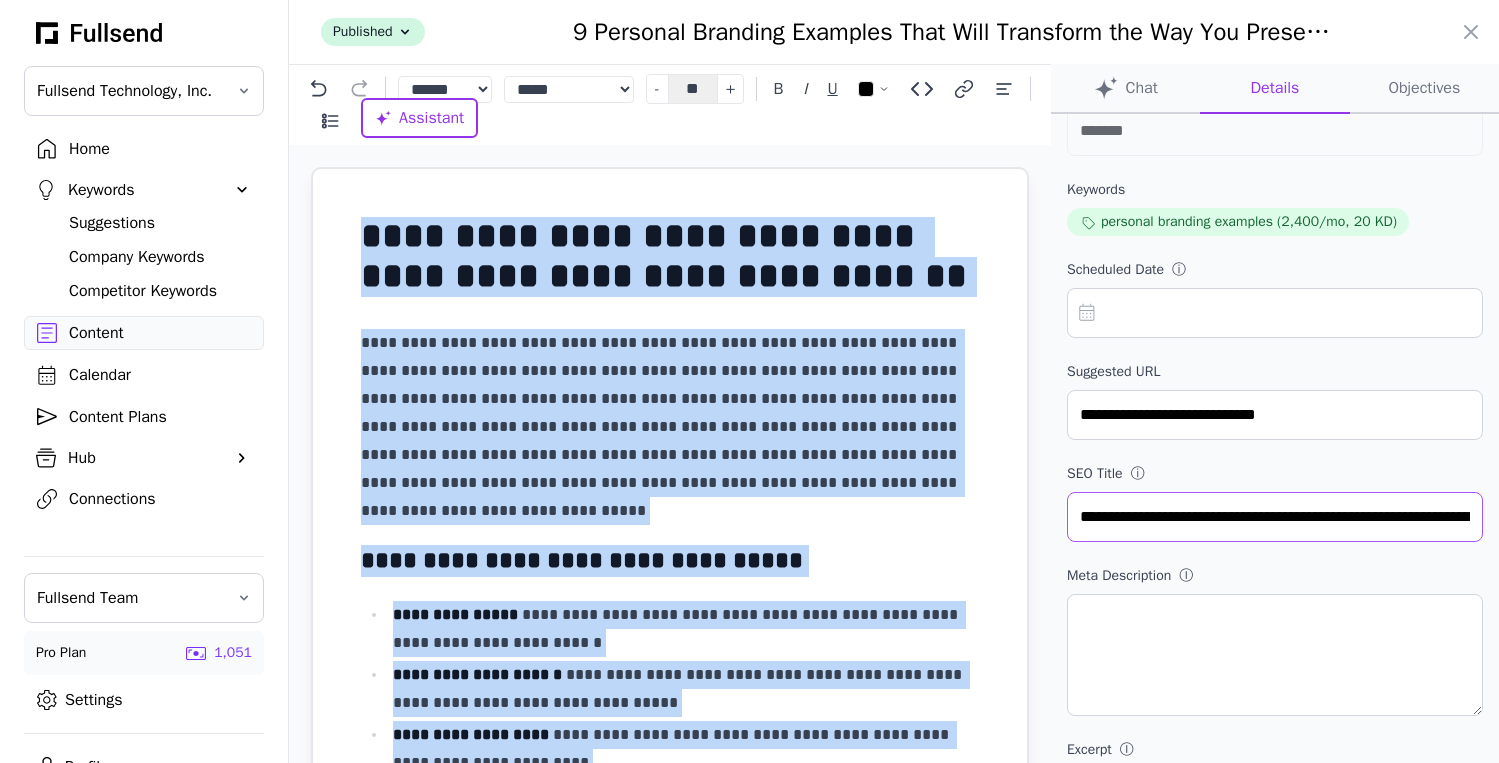 click on "**********" at bounding box center [1275, 517] 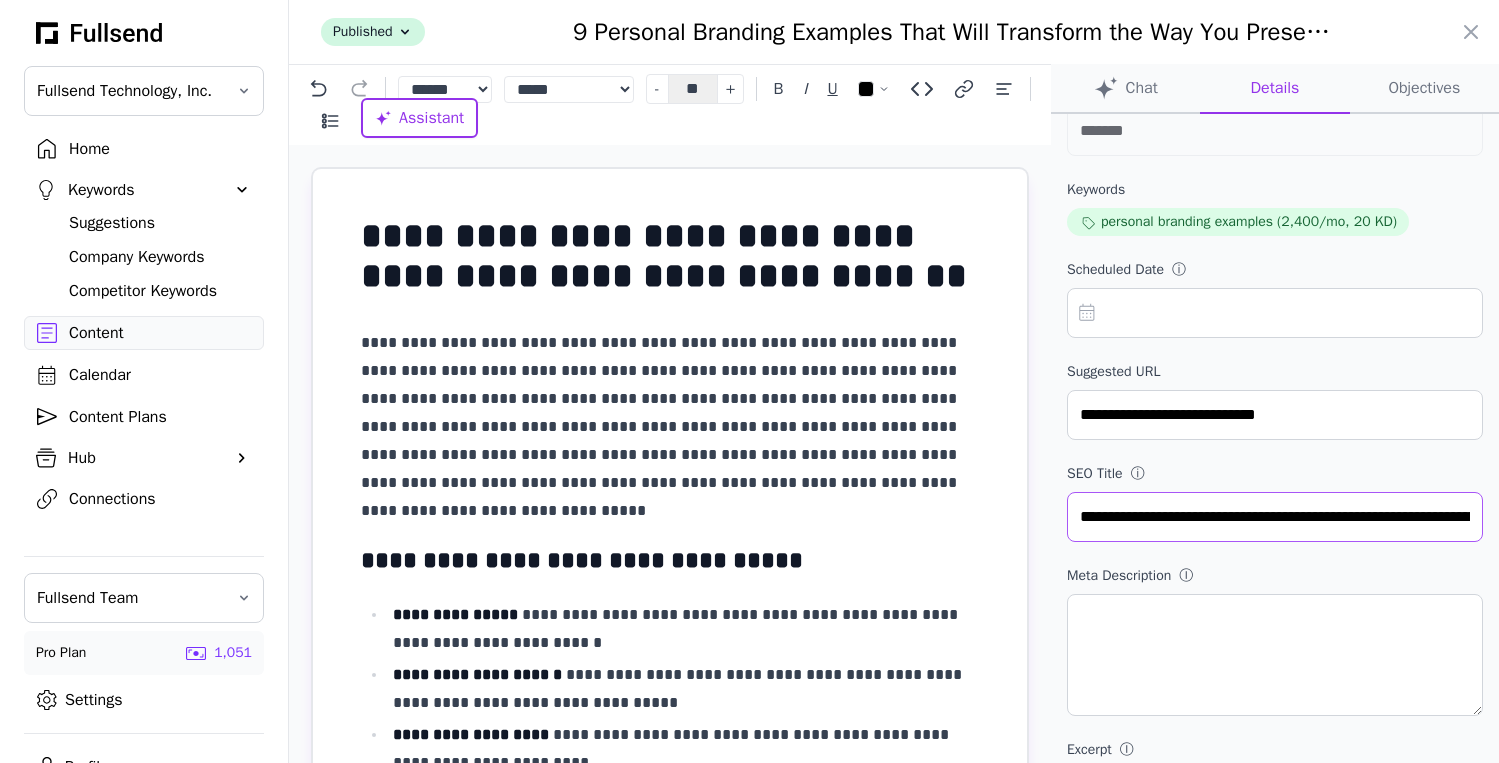type on "**********" 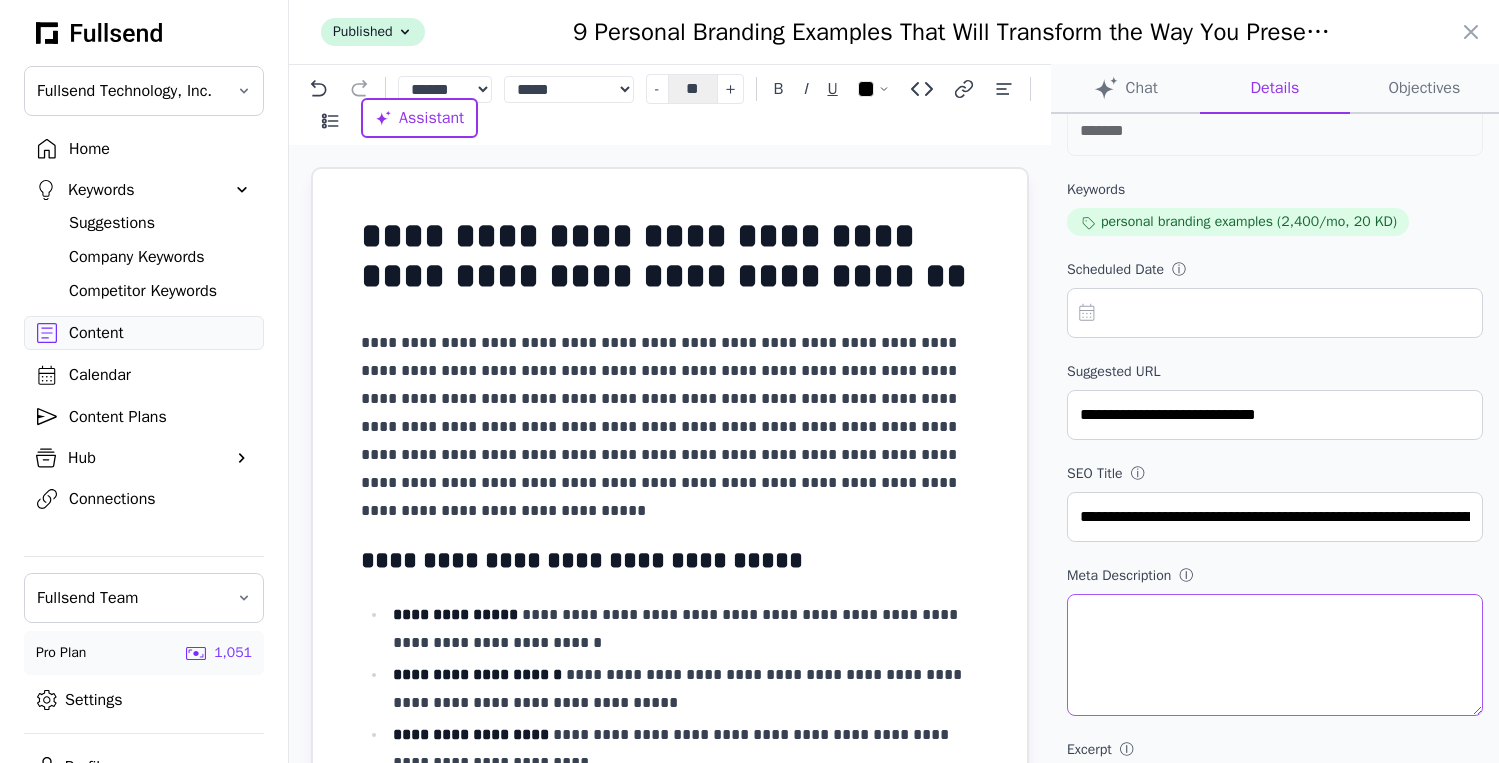 click on "Meta Description   ⓘ" at bounding box center [1275, 655] 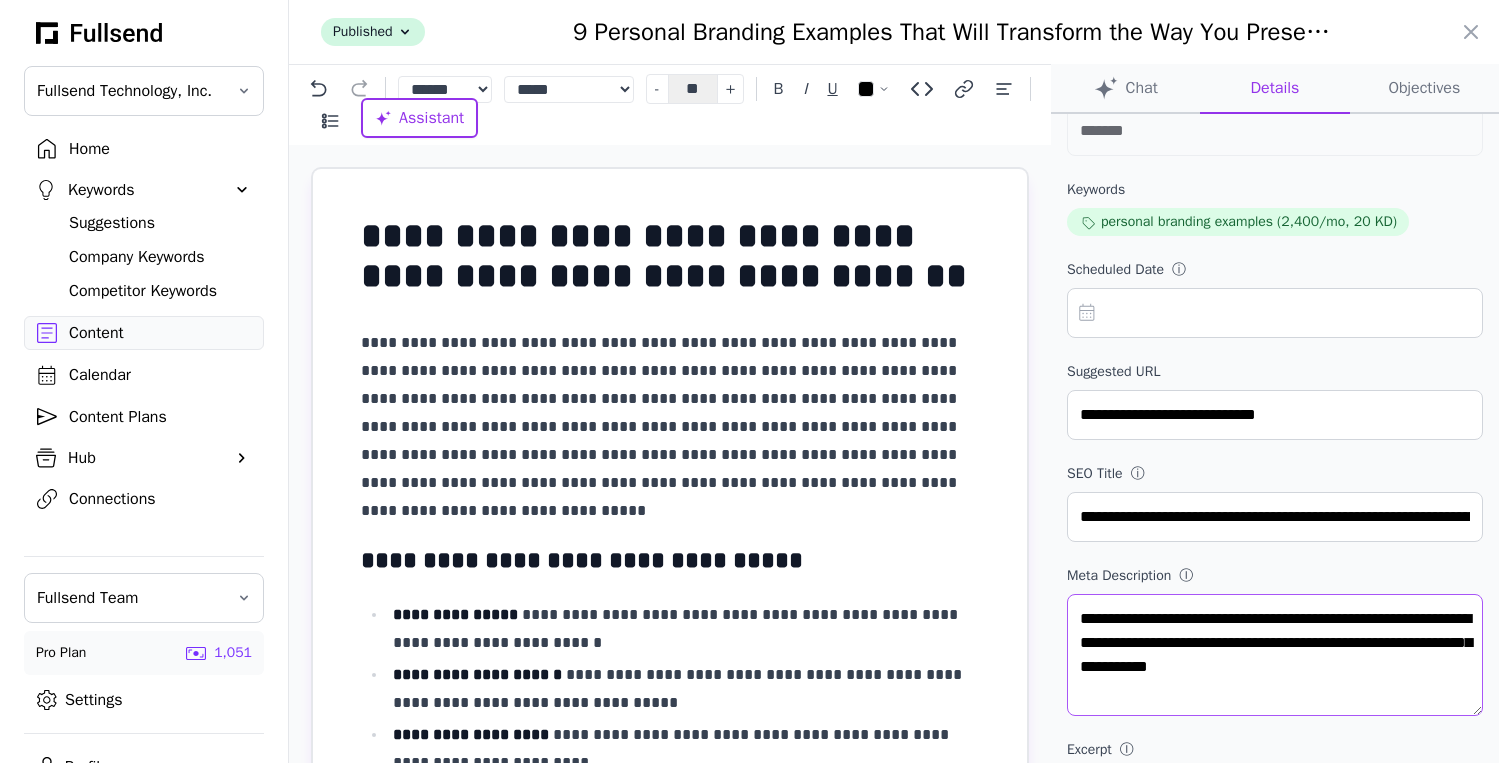 type on "**********" 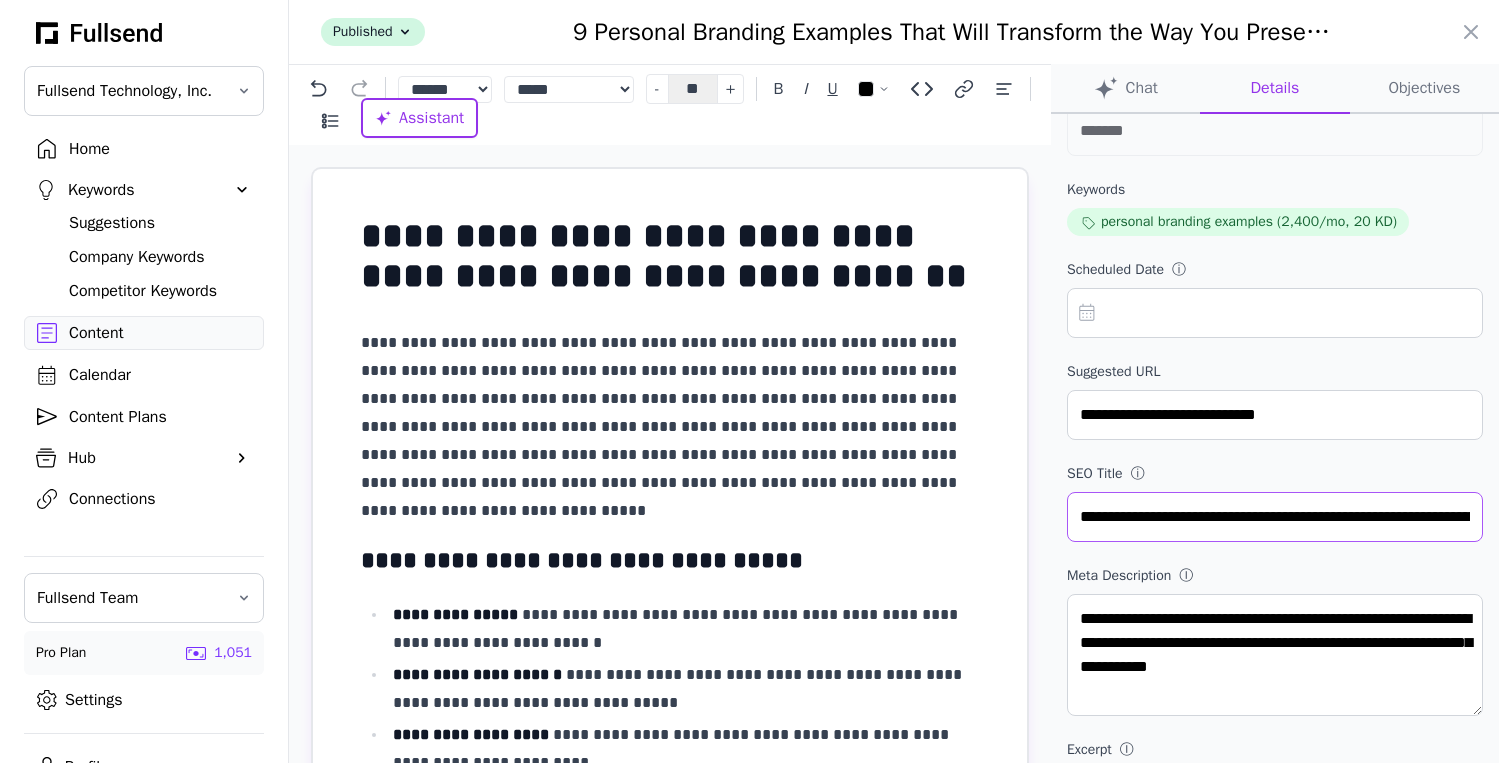 scroll, scrollTop: 0, scrollLeft: 215, axis: horizontal 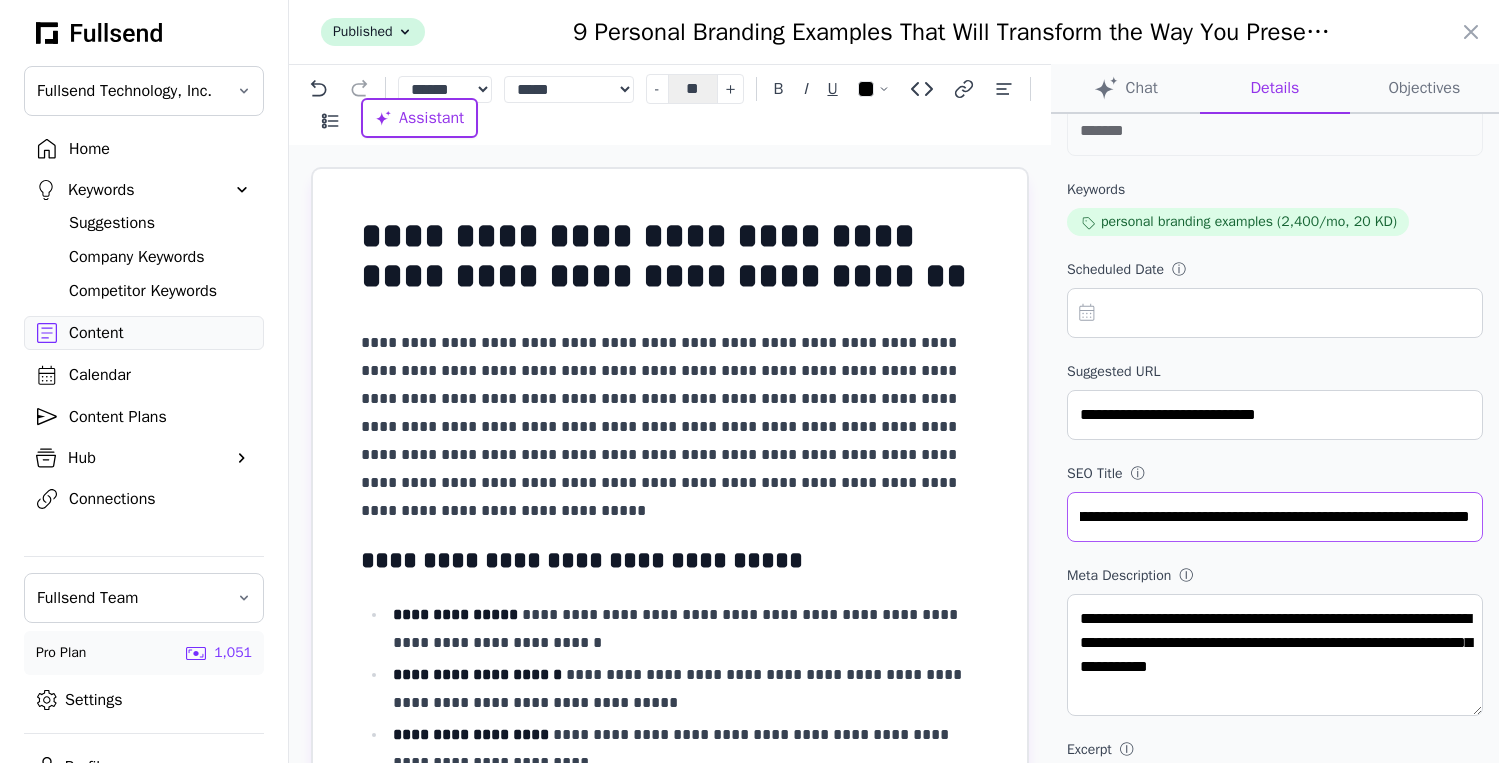 drag, startPoint x: 1081, startPoint y: 520, endPoint x: 1498, endPoint y: 540, distance: 417.47934 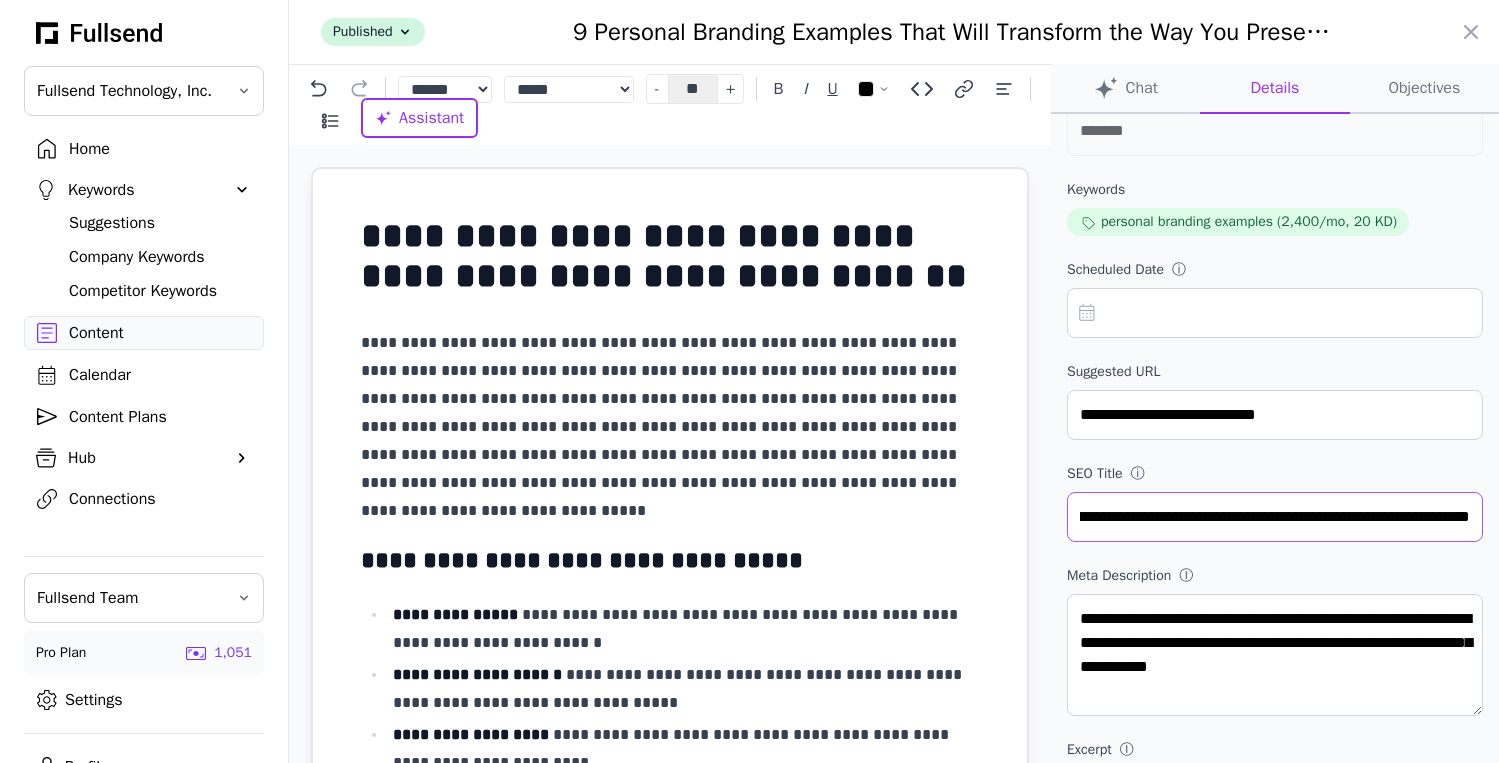 scroll, scrollTop: 0, scrollLeft: 0, axis: both 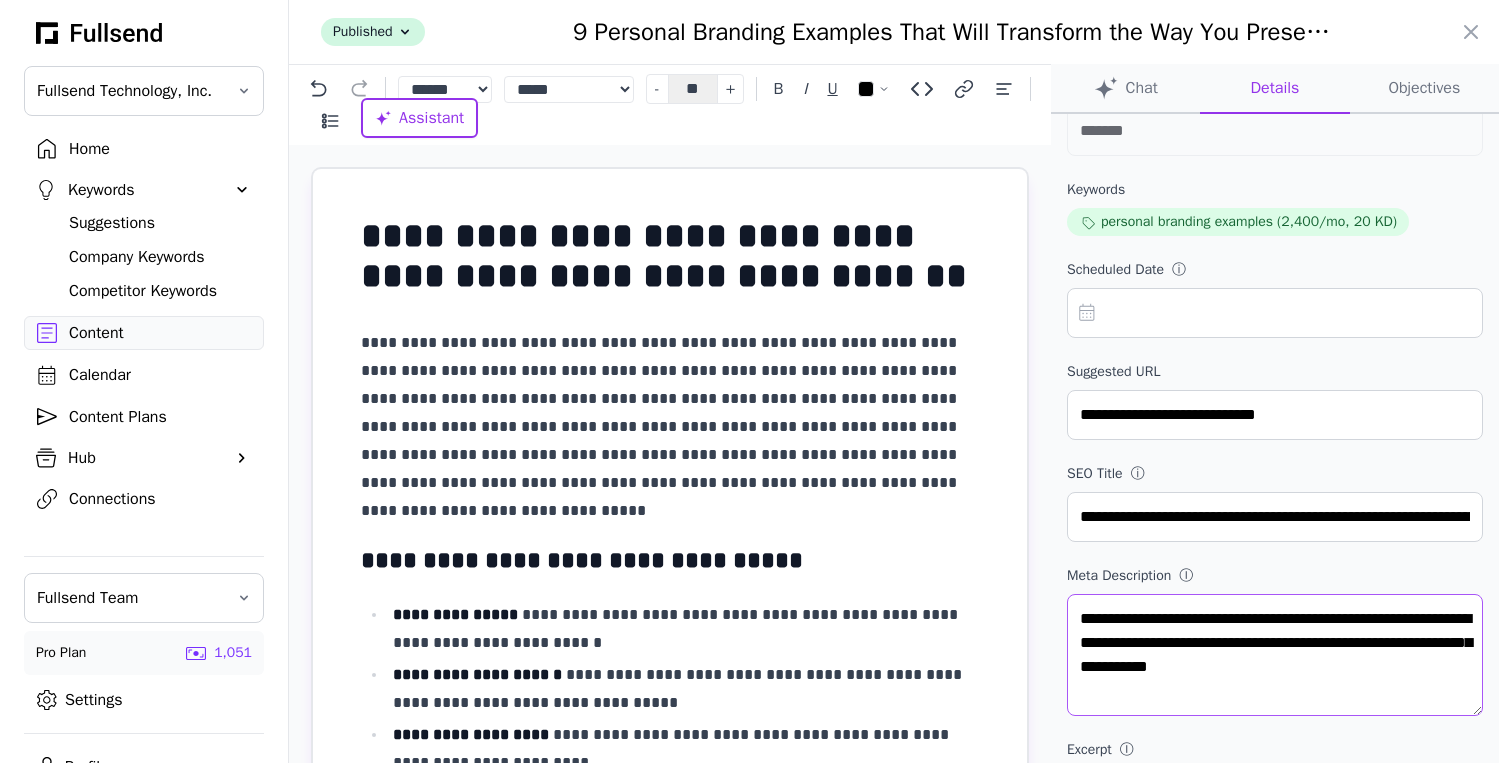 drag, startPoint x: 1359, startPoint y: 671, endPoint x: 1065, endPoint y: 613, distance: 299.66647 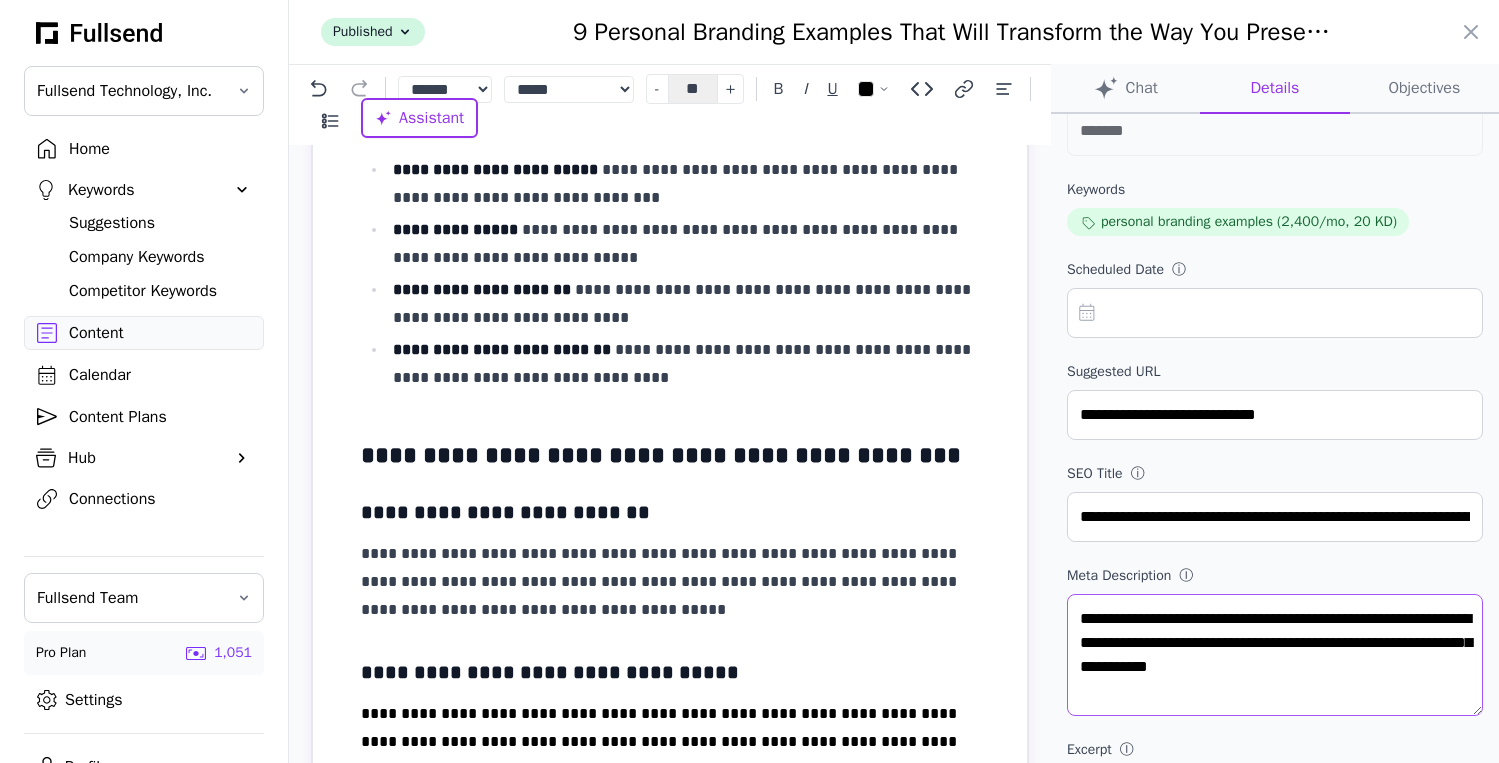 scroll, scrollTop: 1171, scrollLeft: 0, axis: vertical 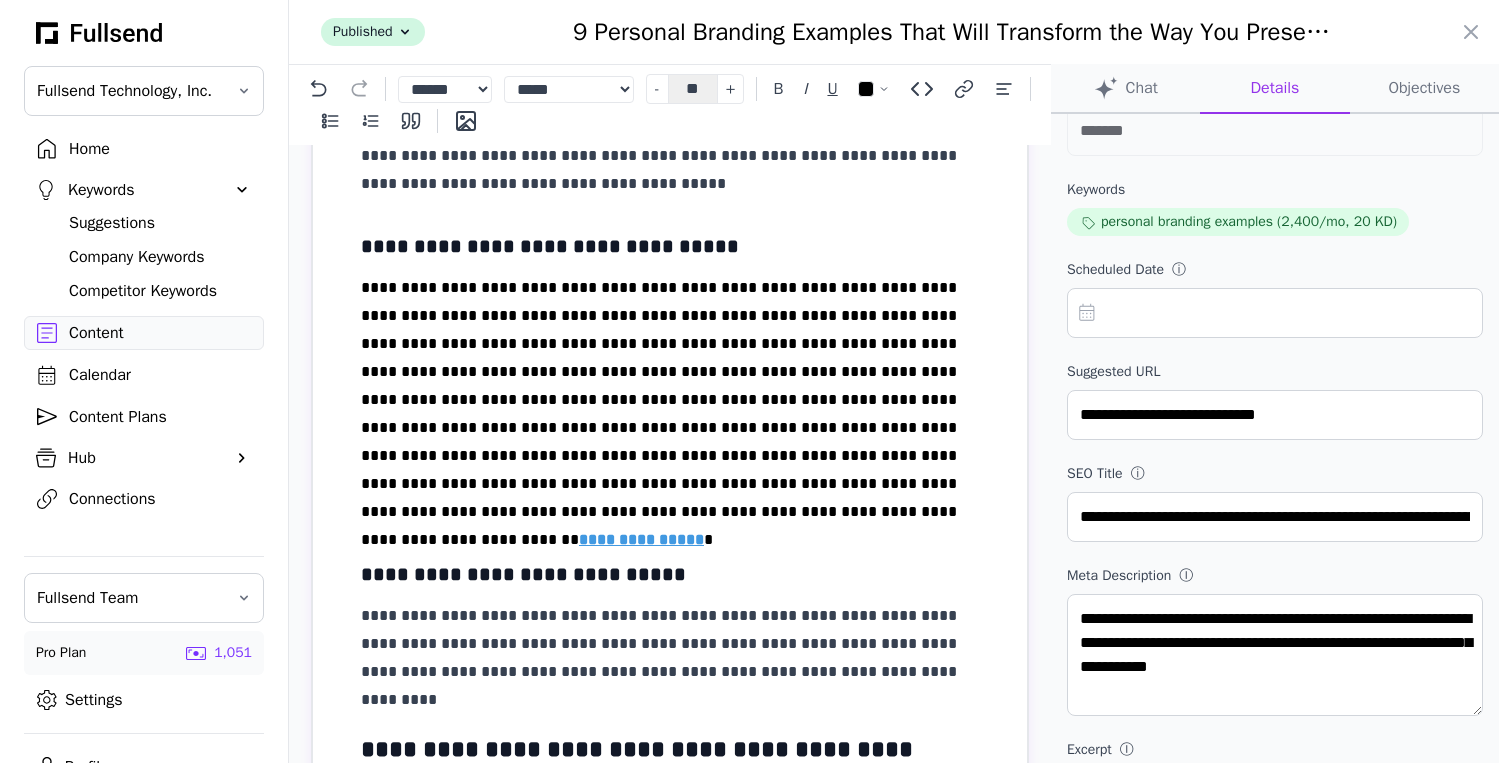 click on "**********" at bounding box center [641, 539] 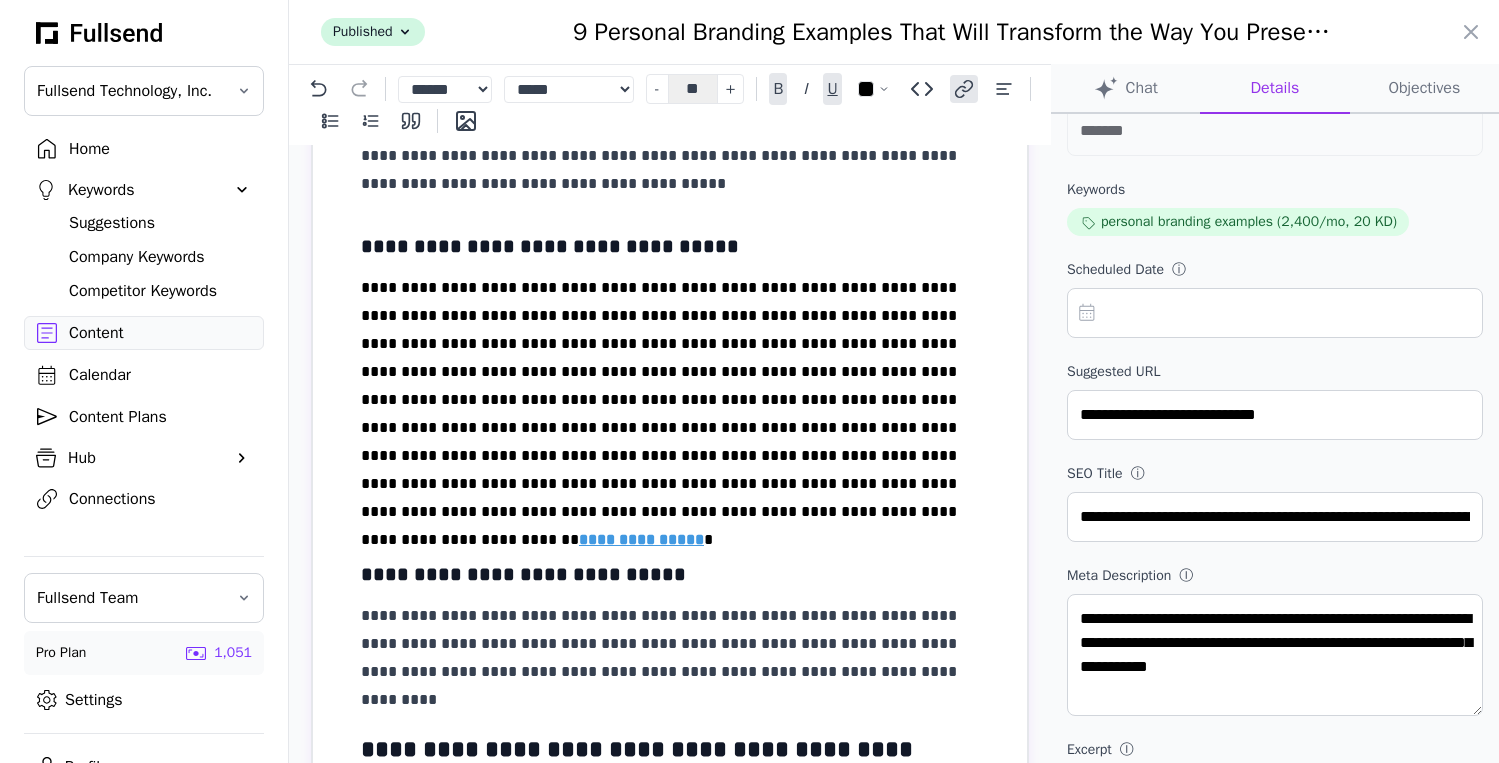 click on "**********" at bounding box center (641, 539) 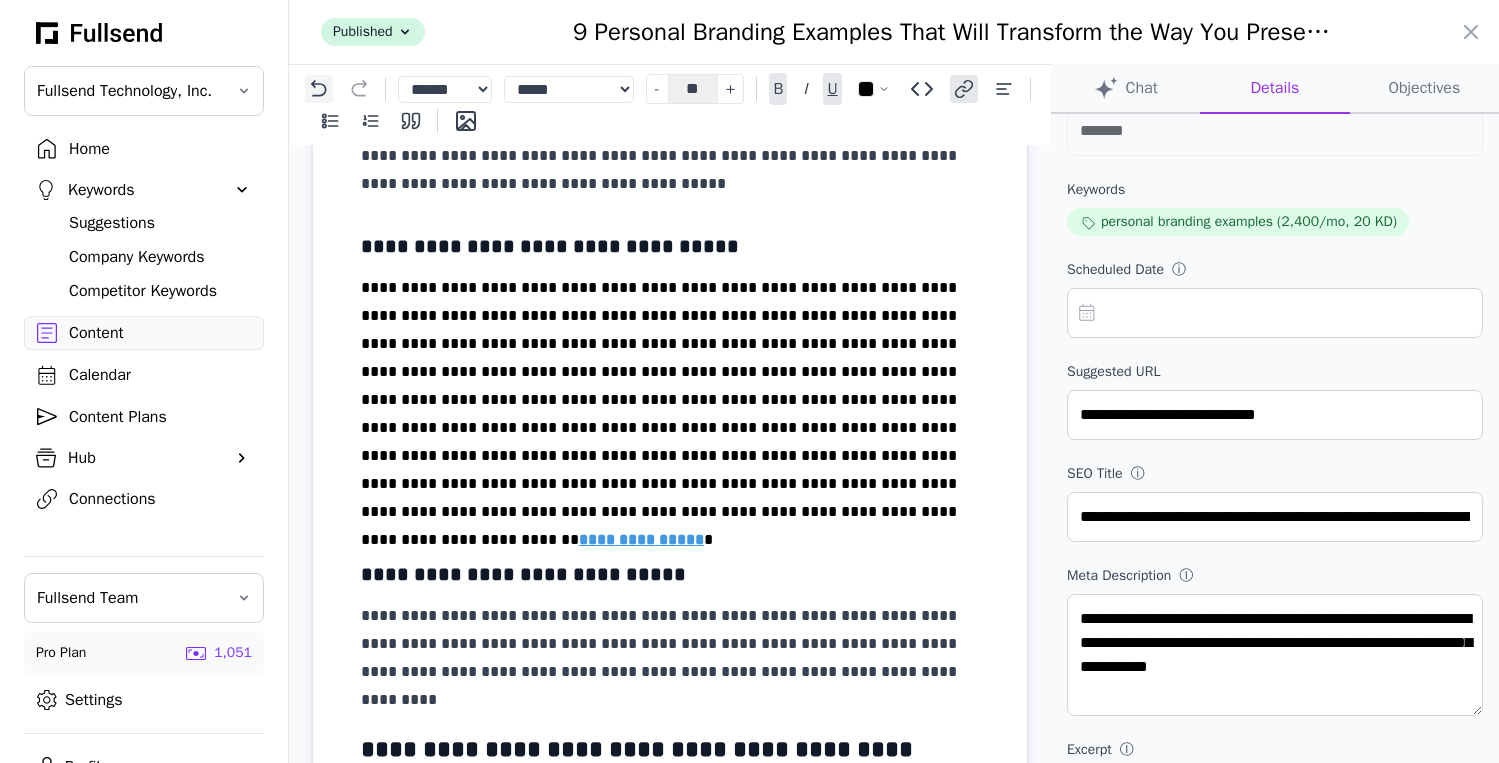 click 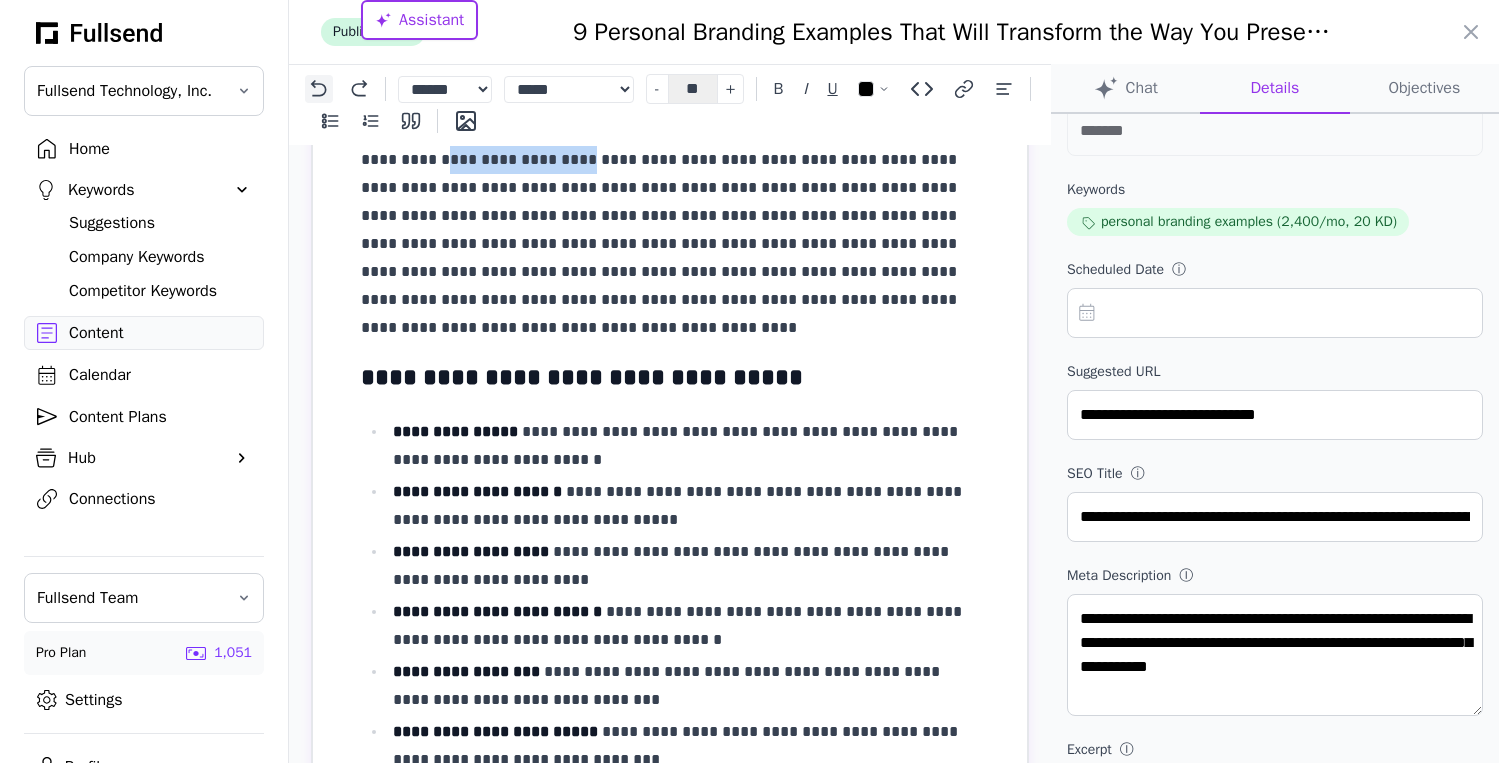 click 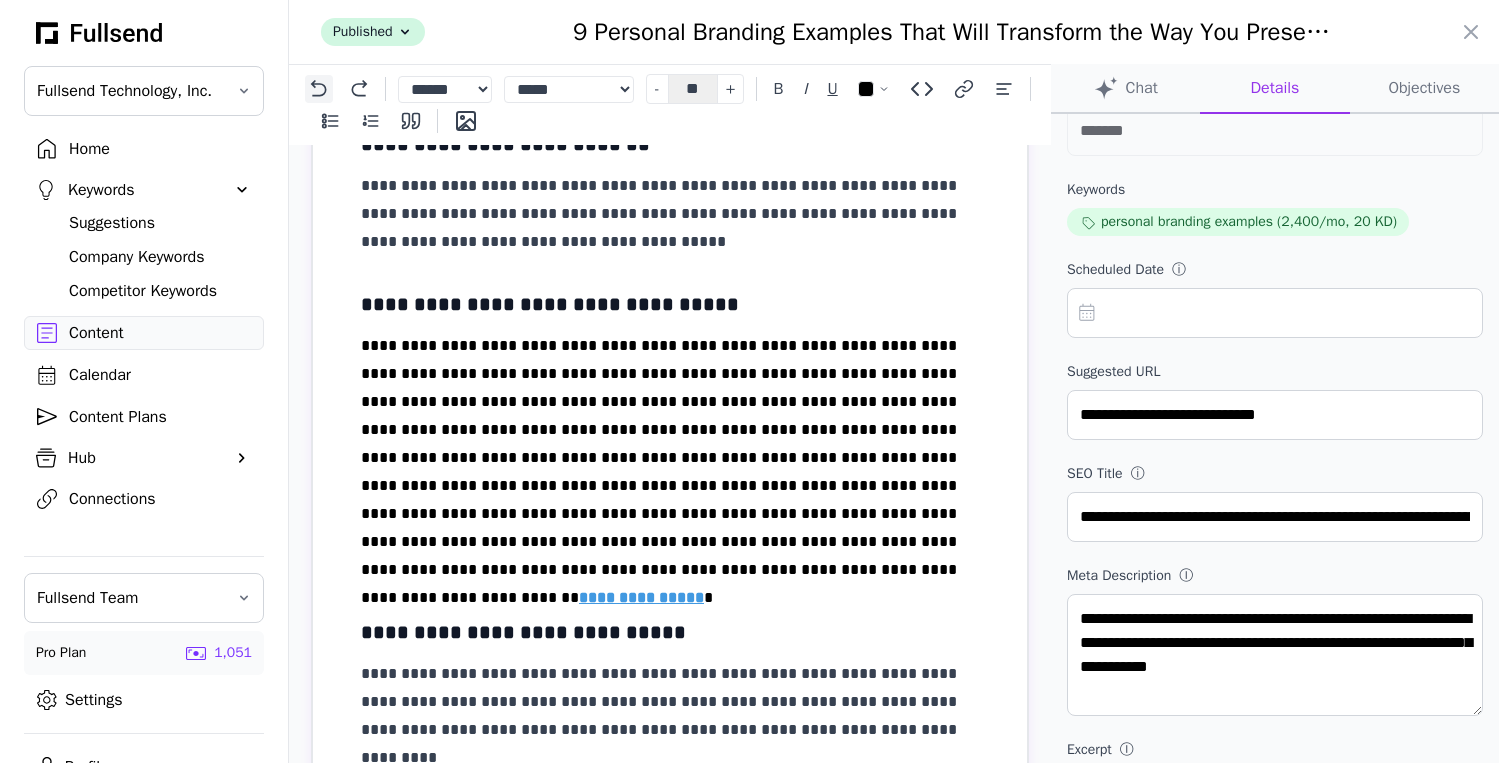 click 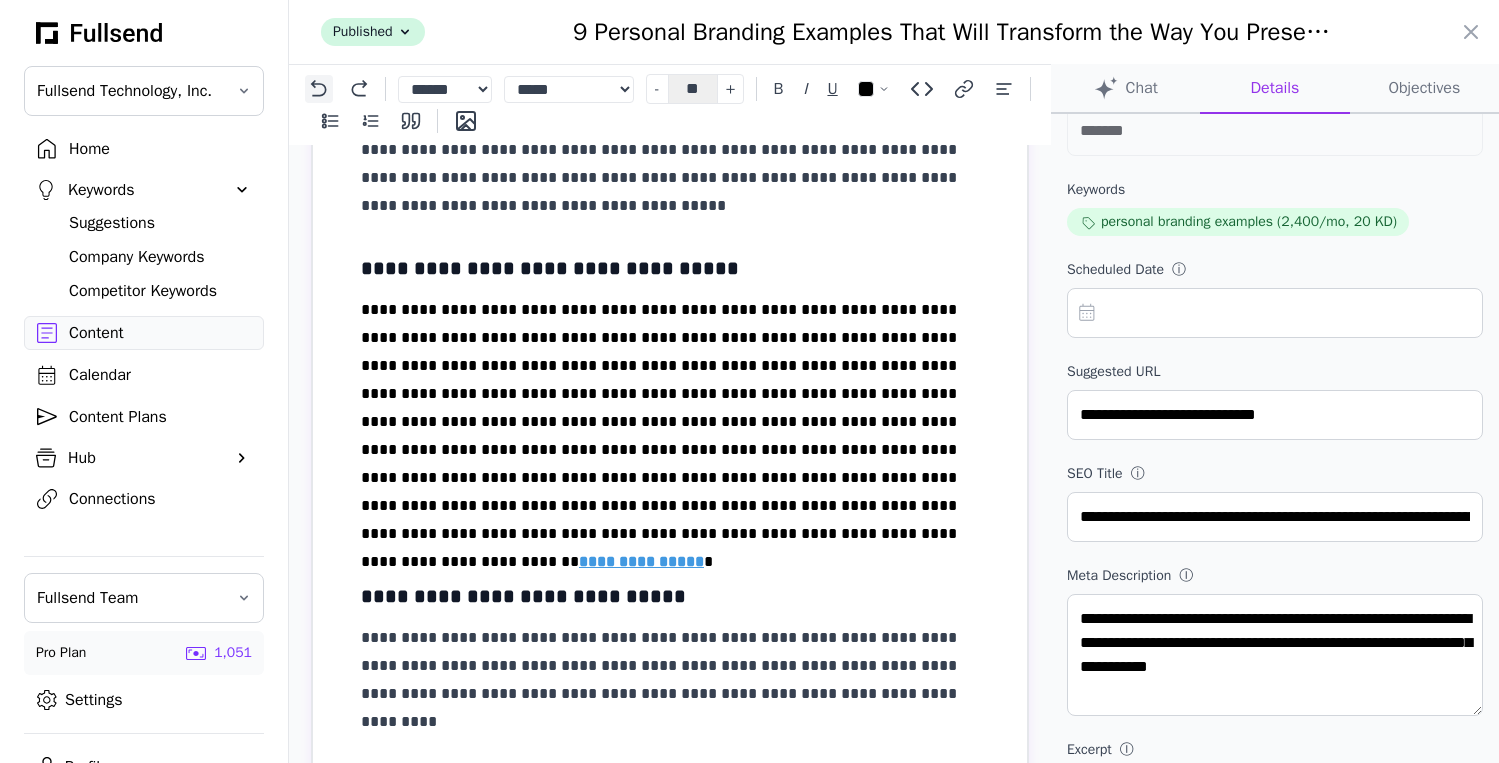 scroll, scrollTop: 323, scrollLeft: 0, axis: vertical 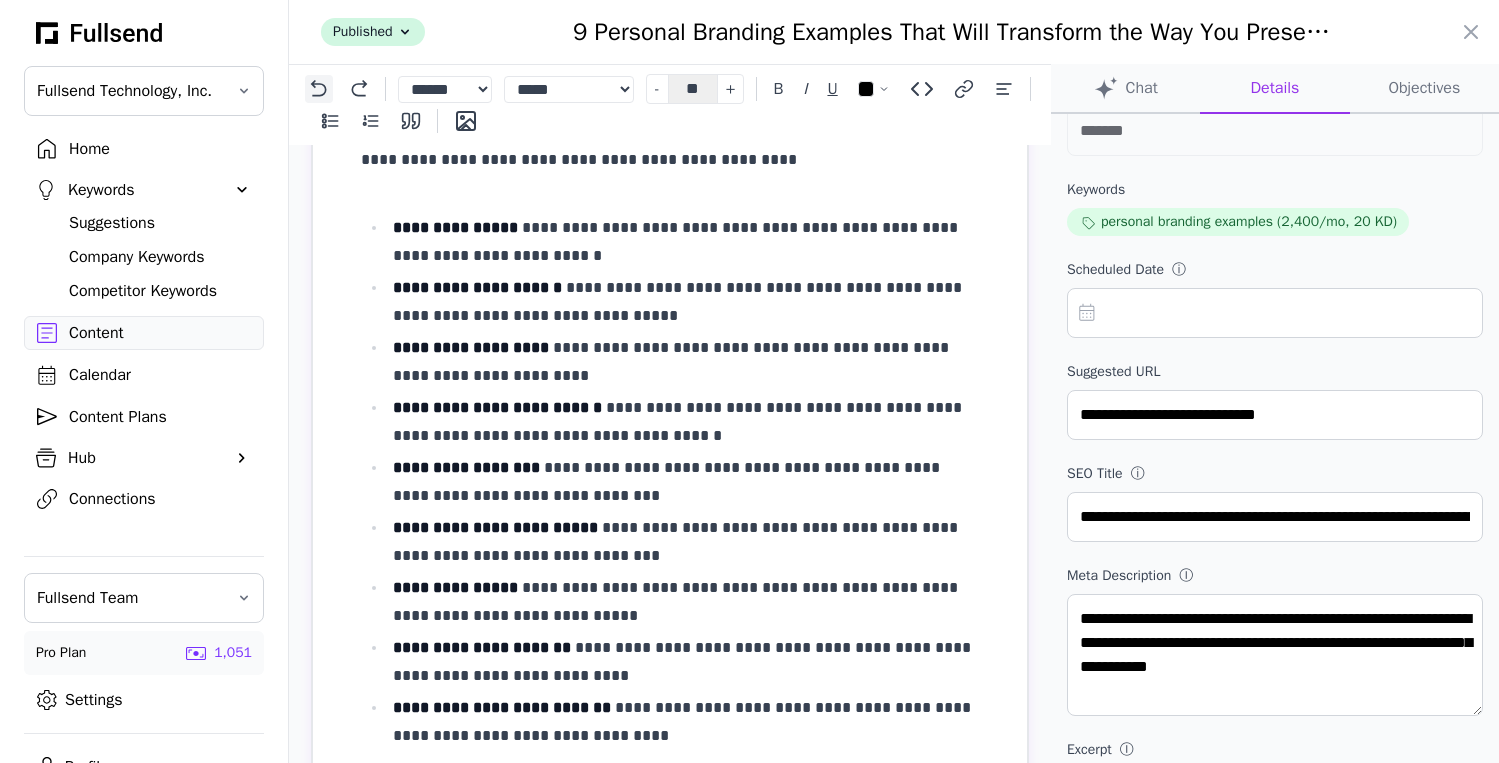 click 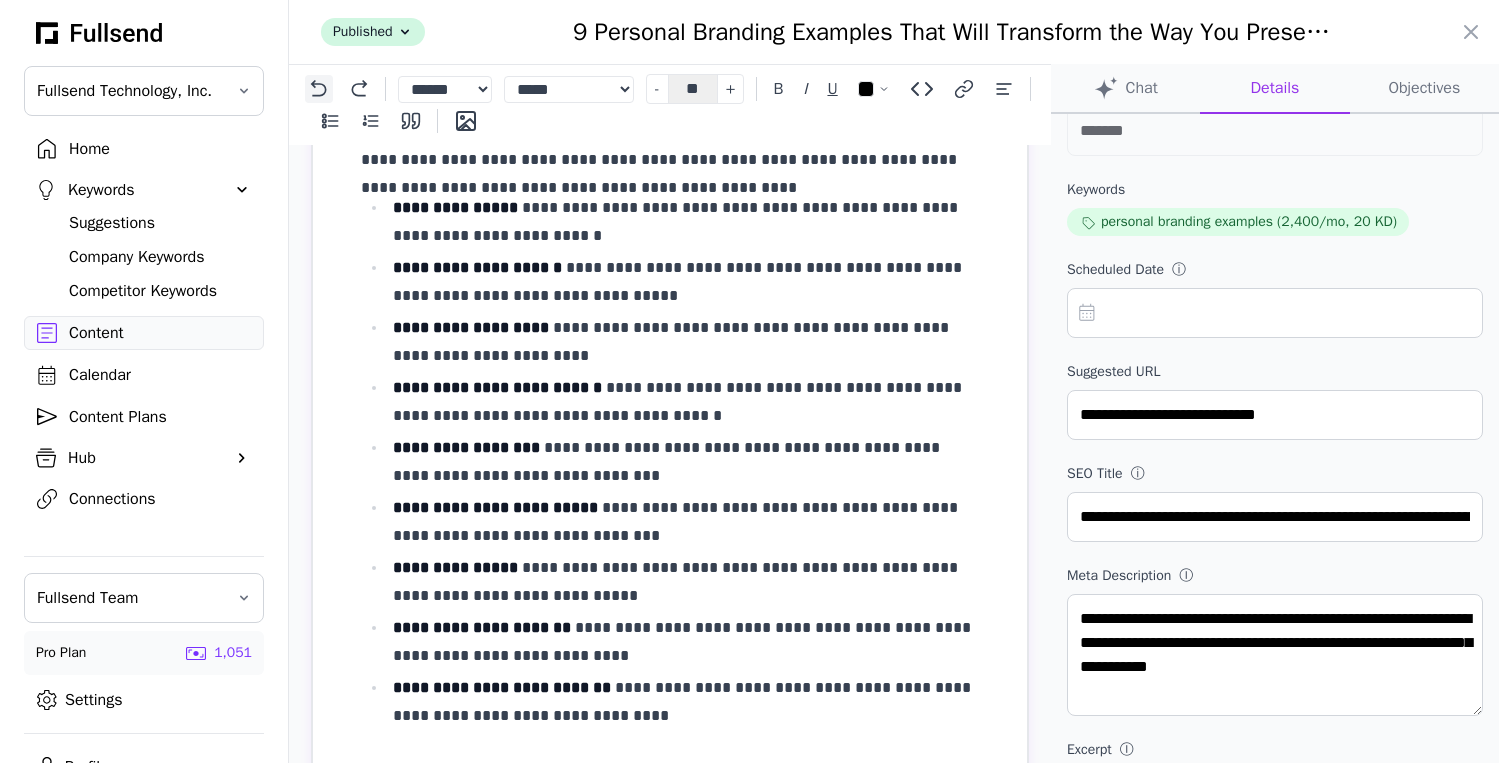 click 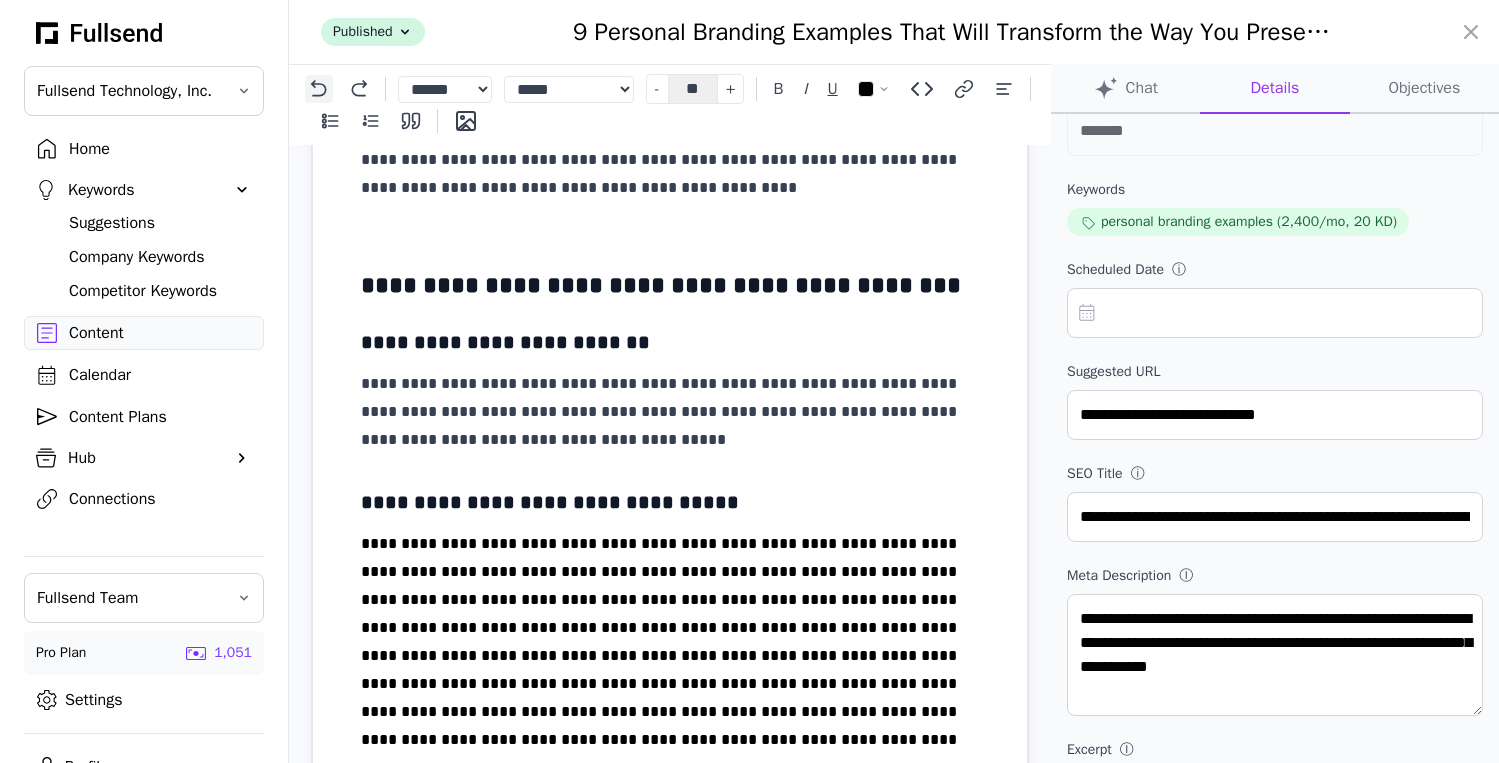 click 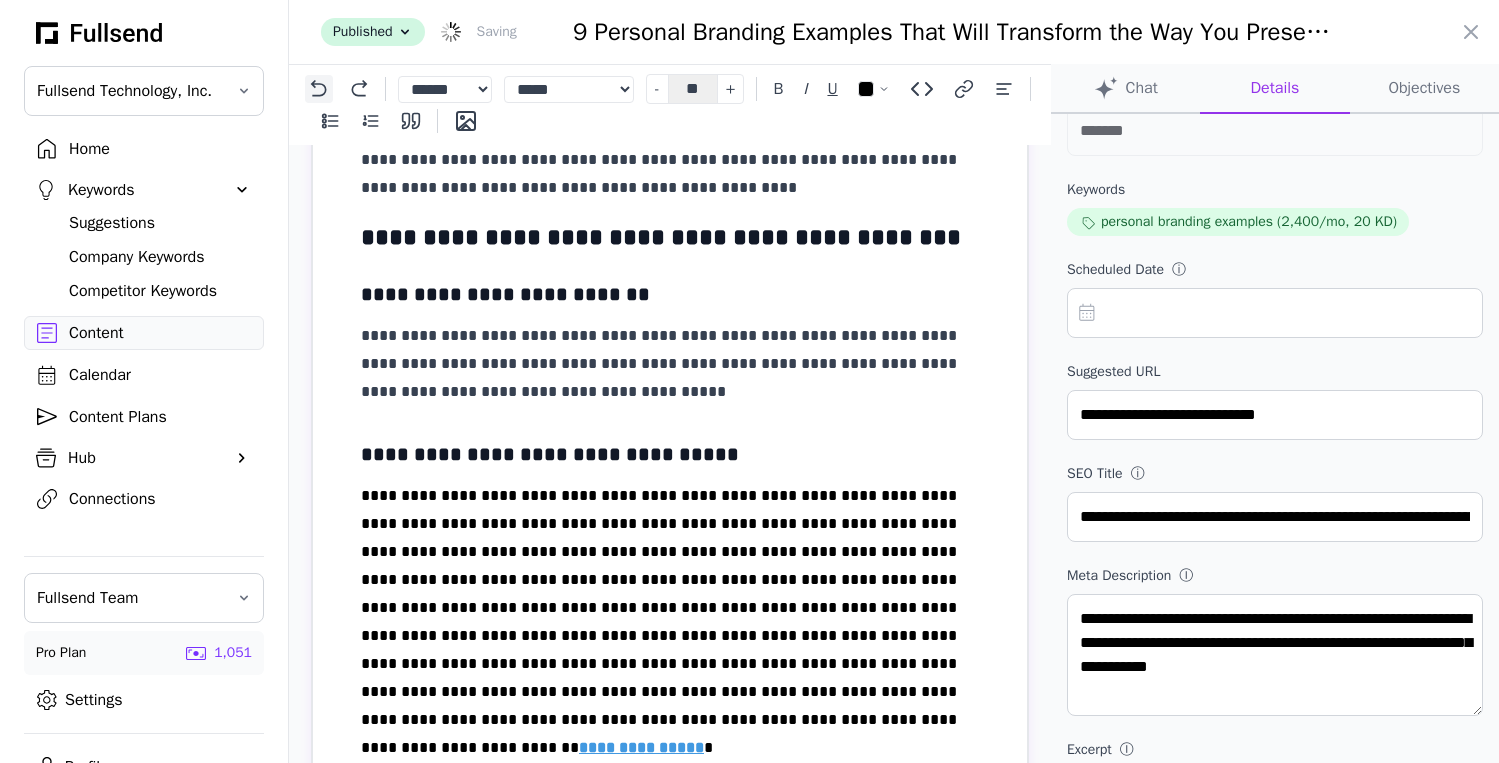 click 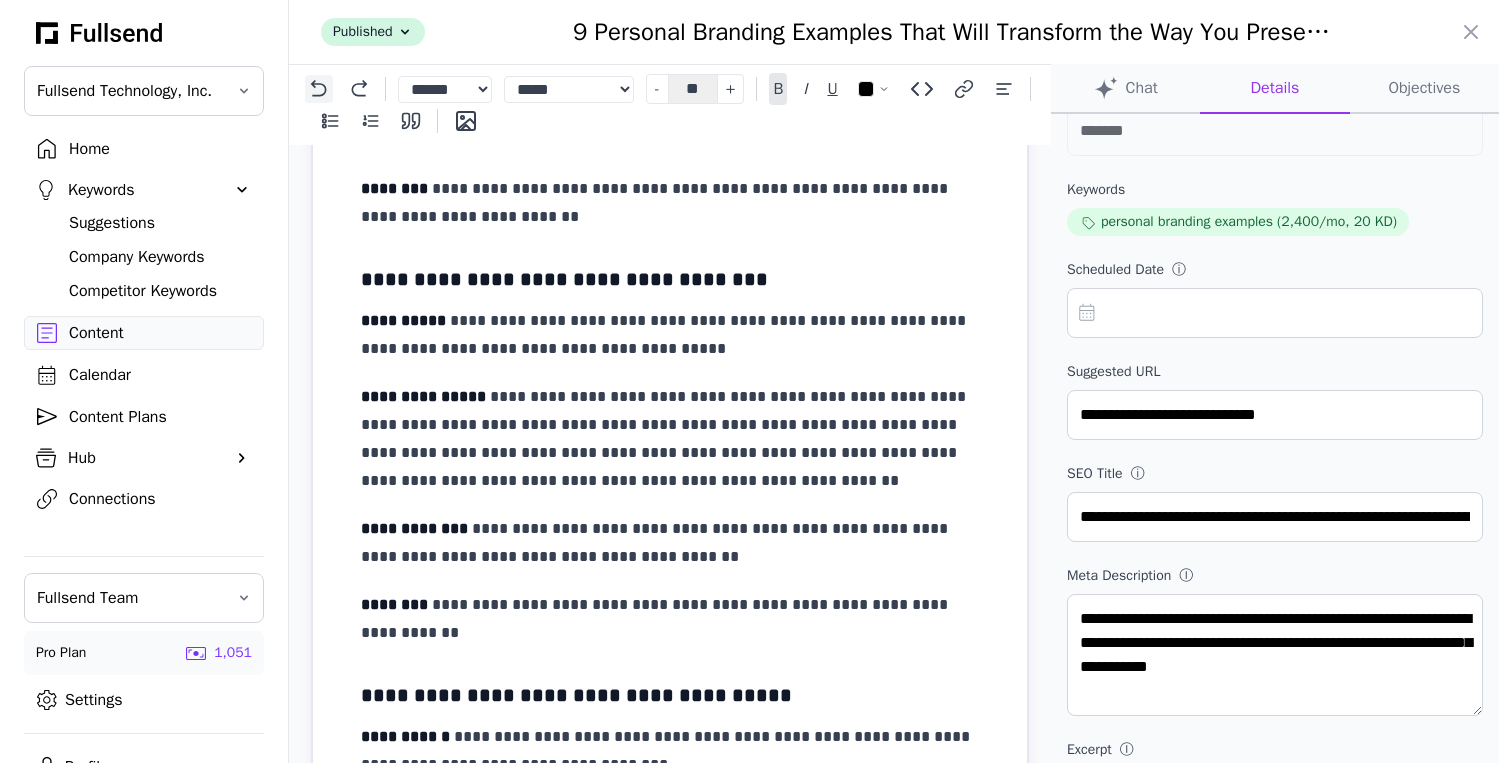 click 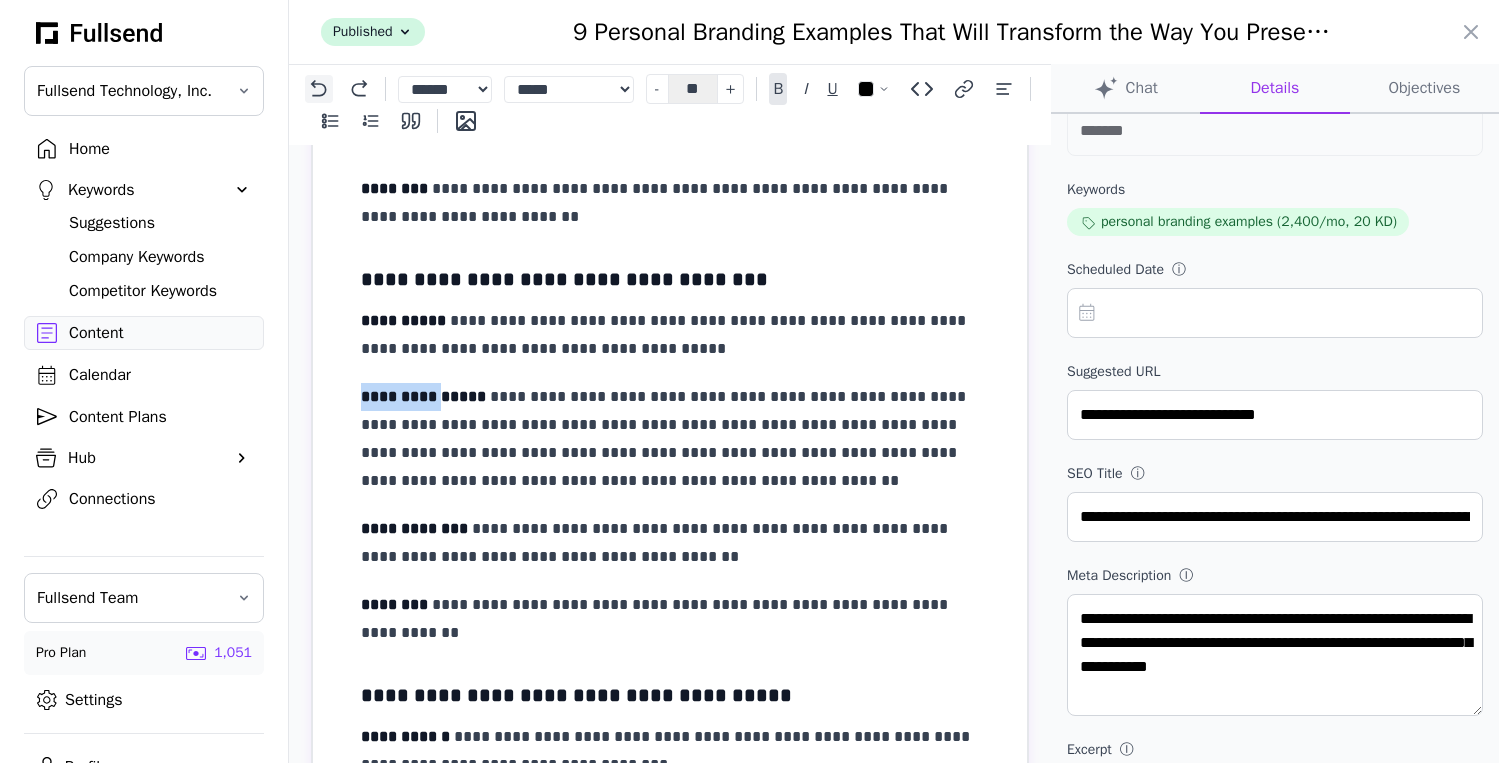 click 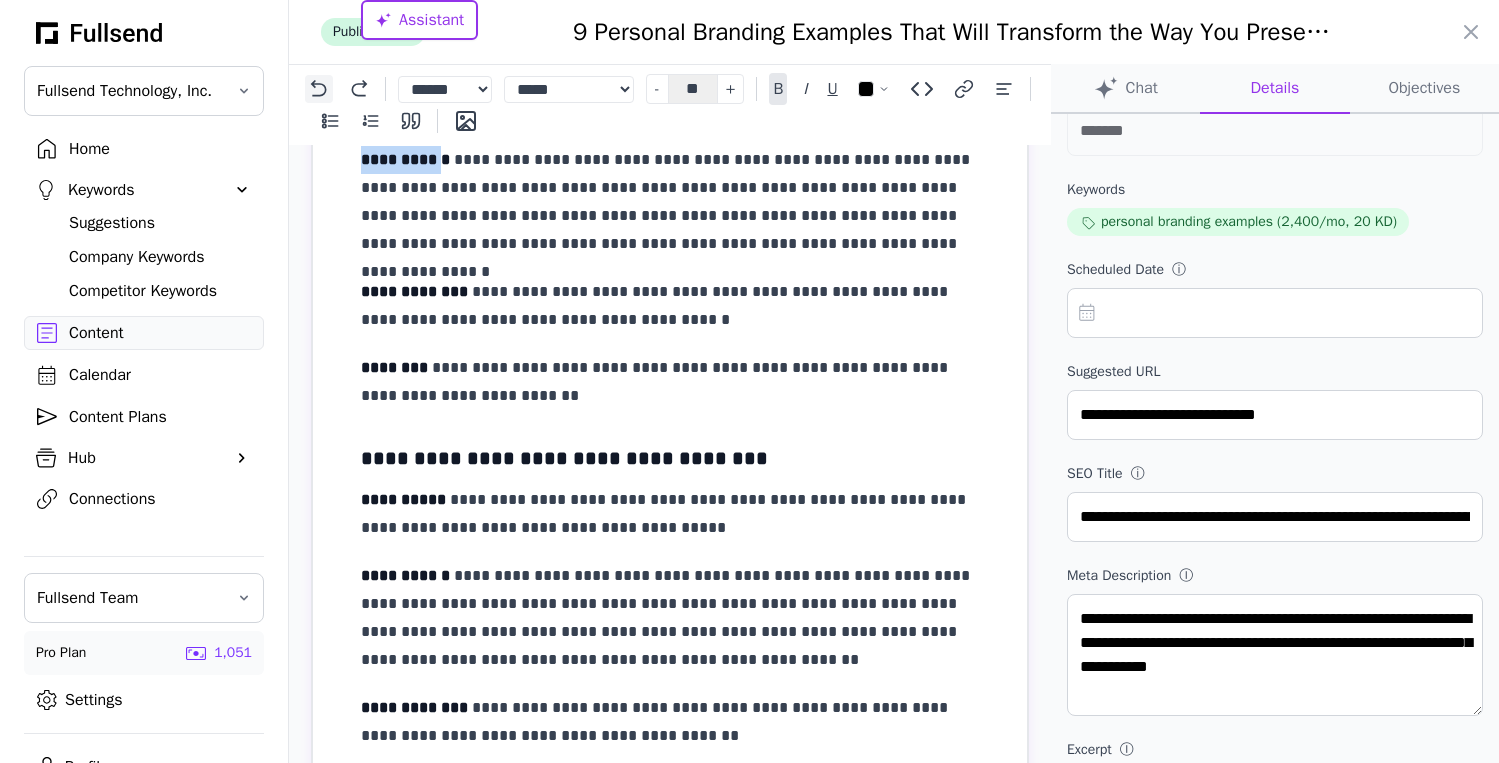 click 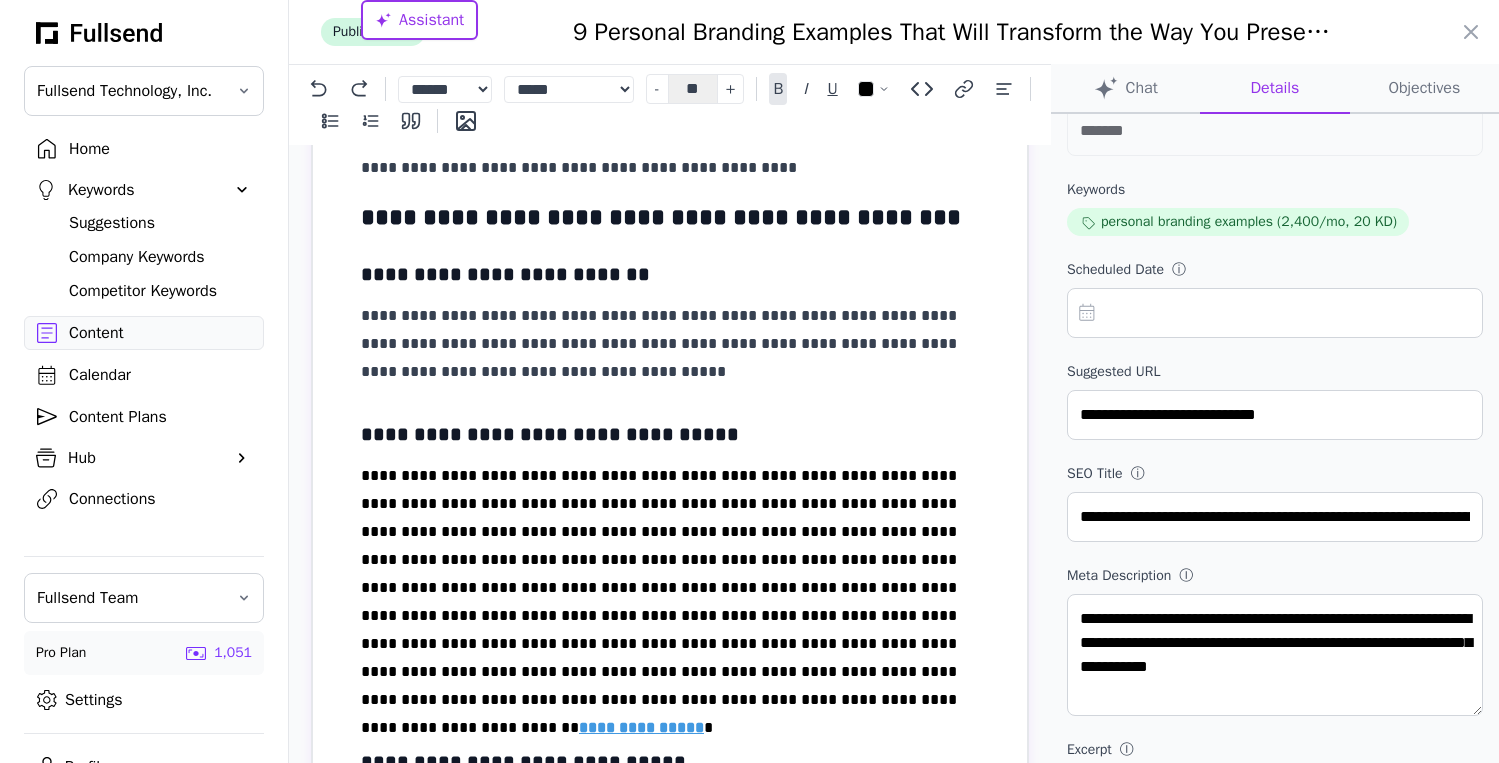 scroll, scrollTop: 406, scrollLeft: 0, axis: vertical 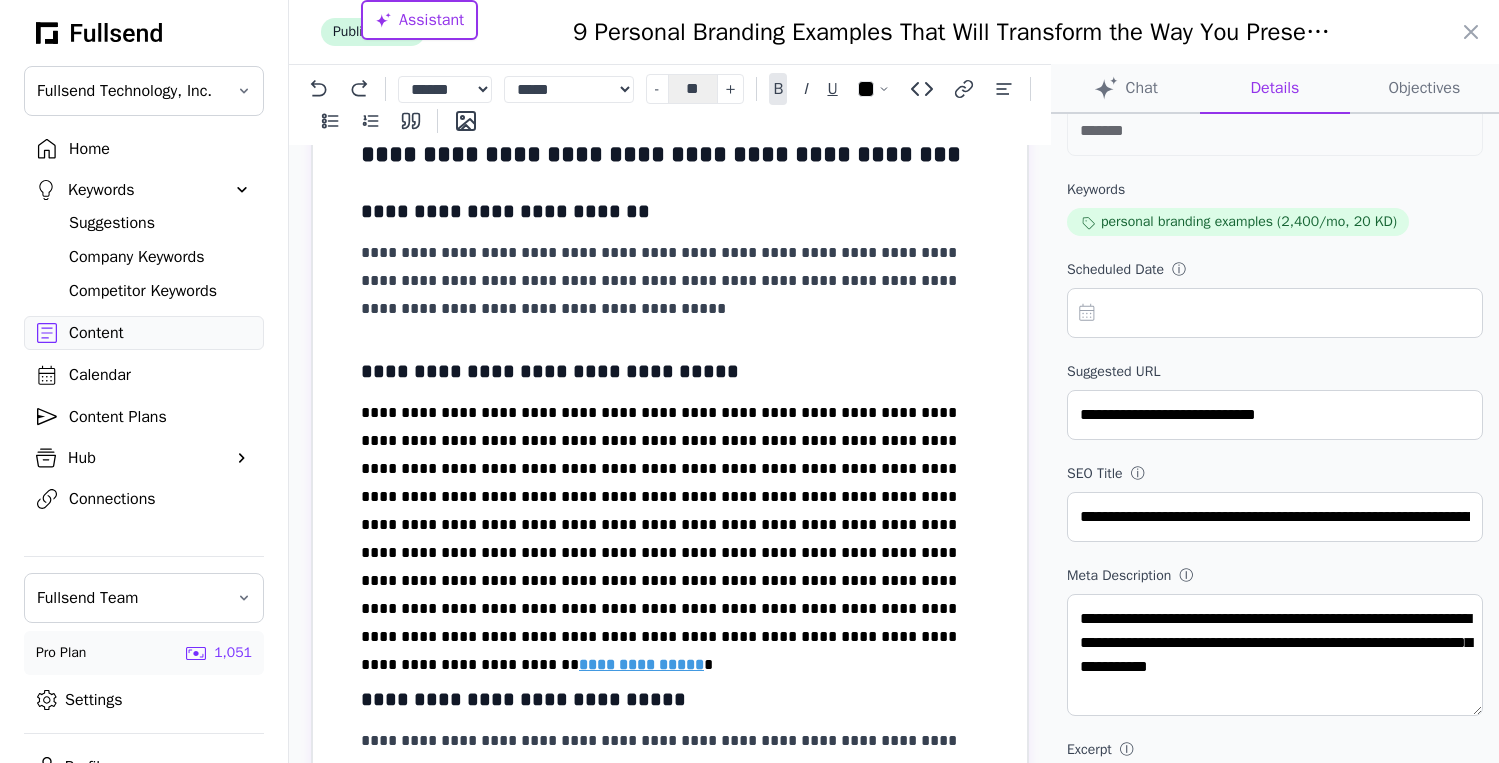 click on "**********" at bounding box center [641, 664] 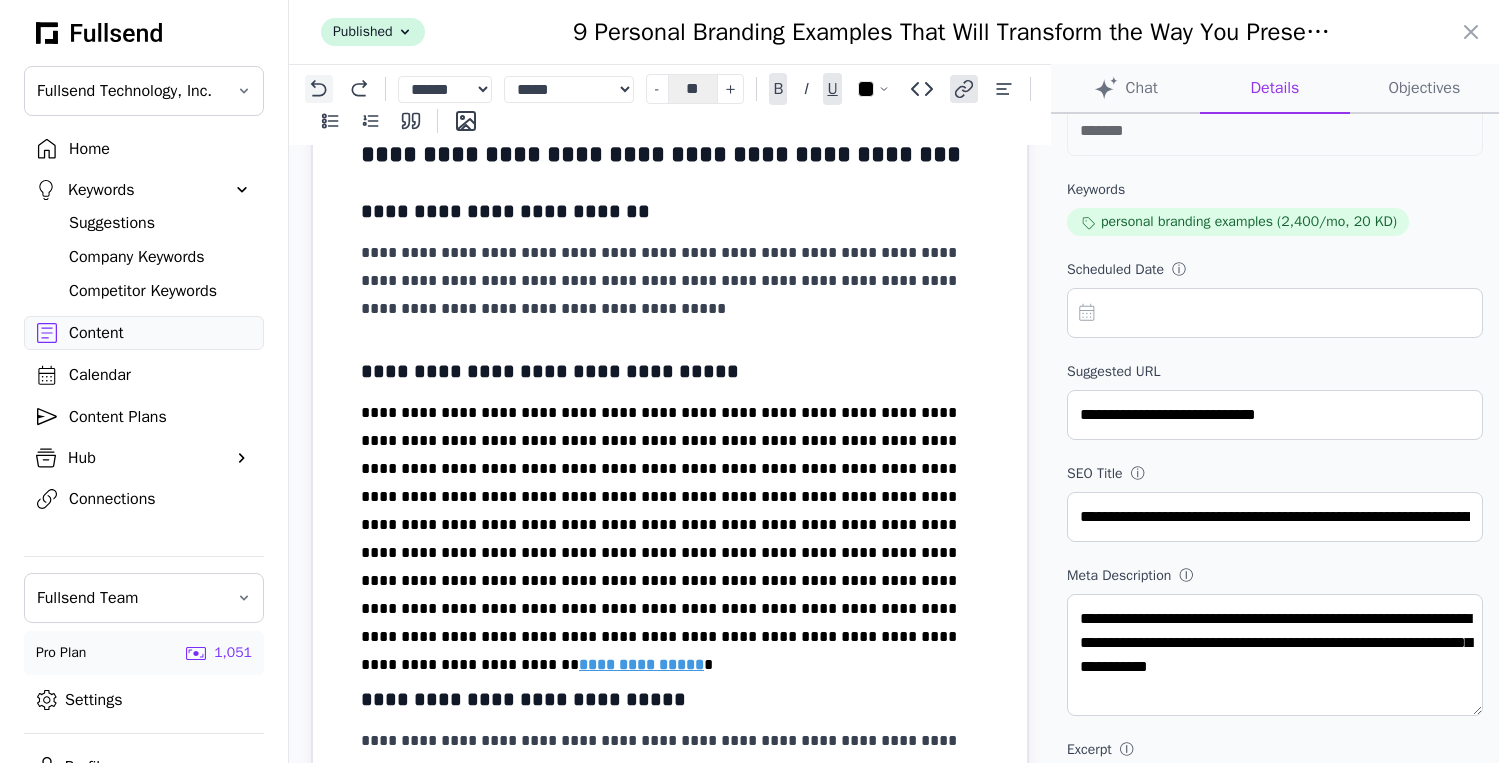 click 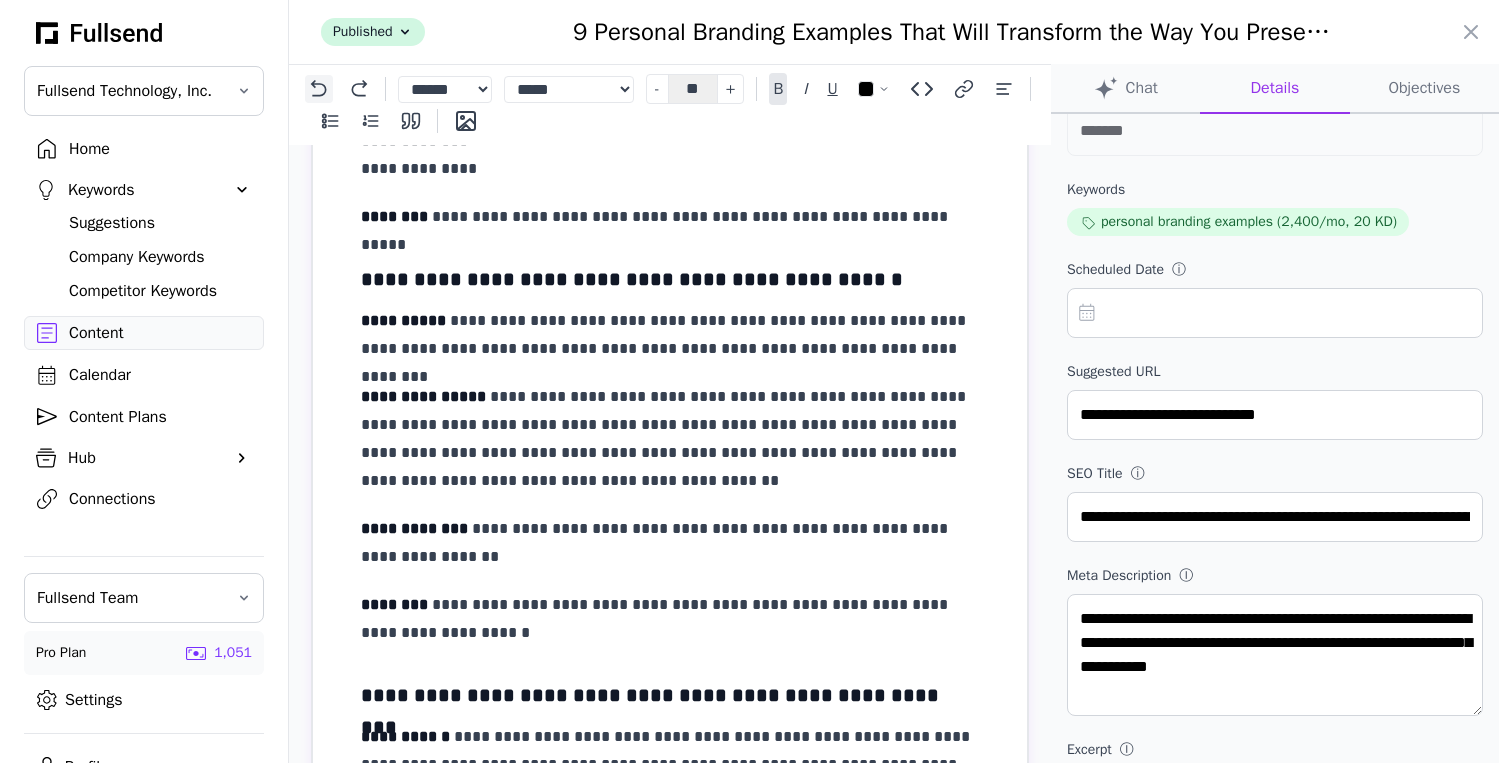 click 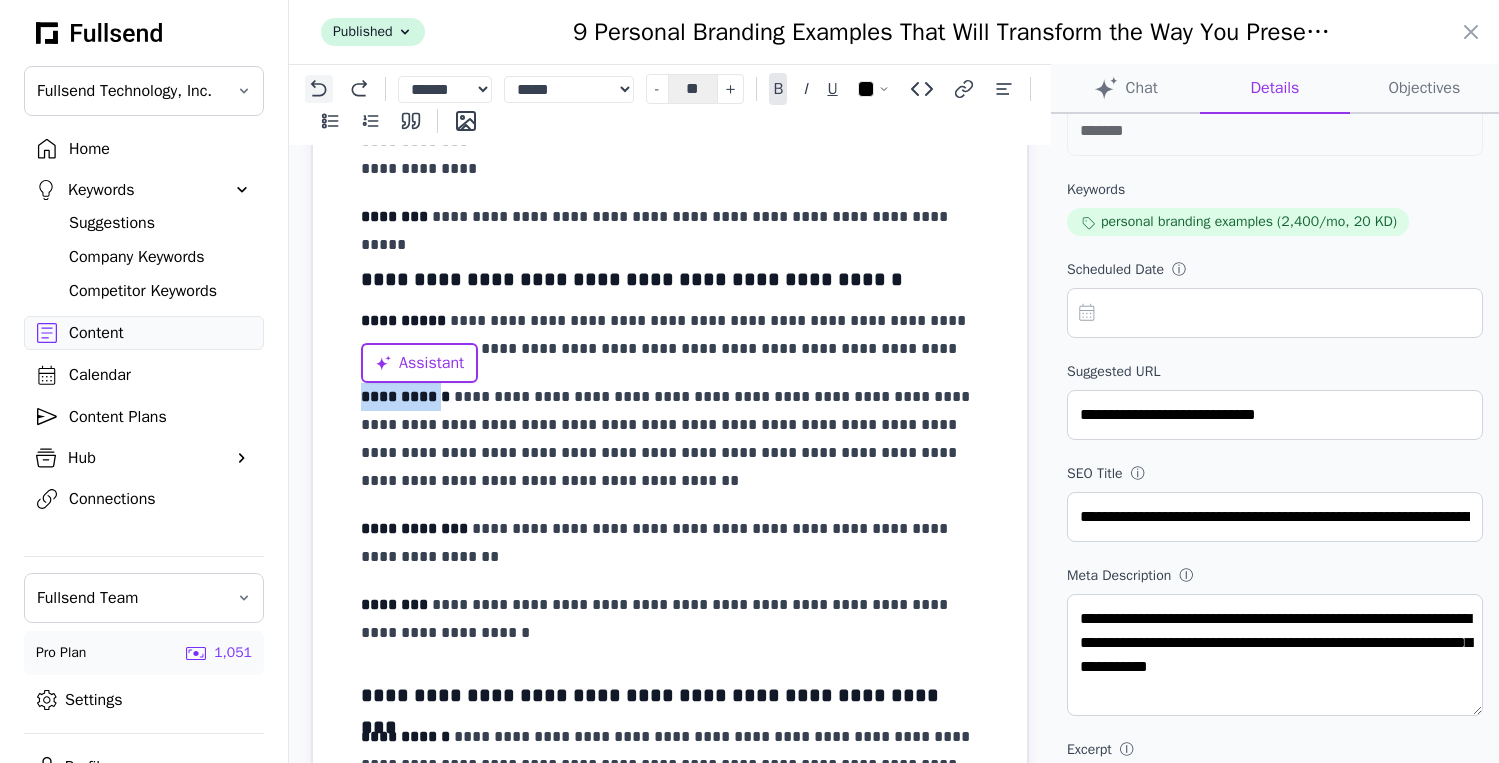 click 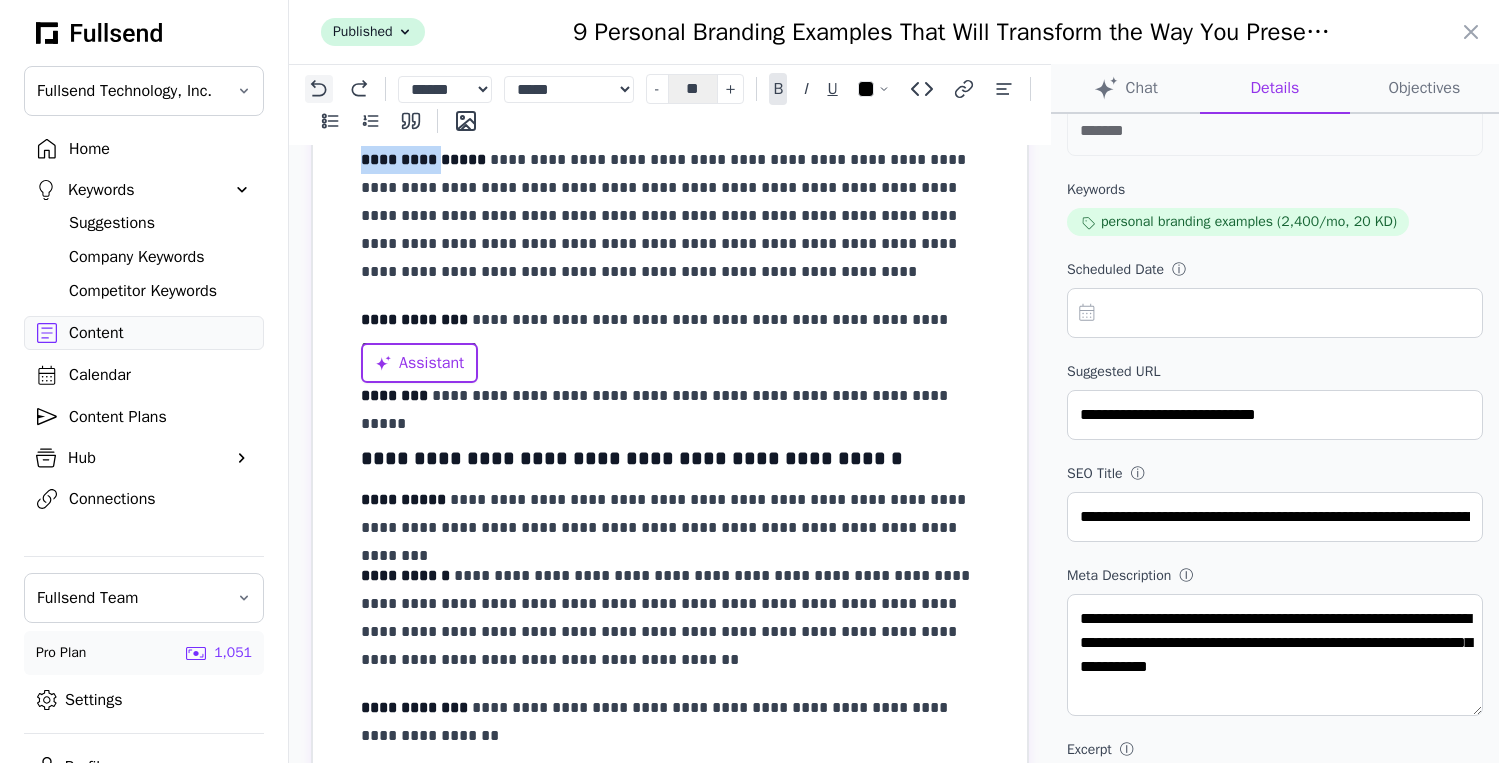 click 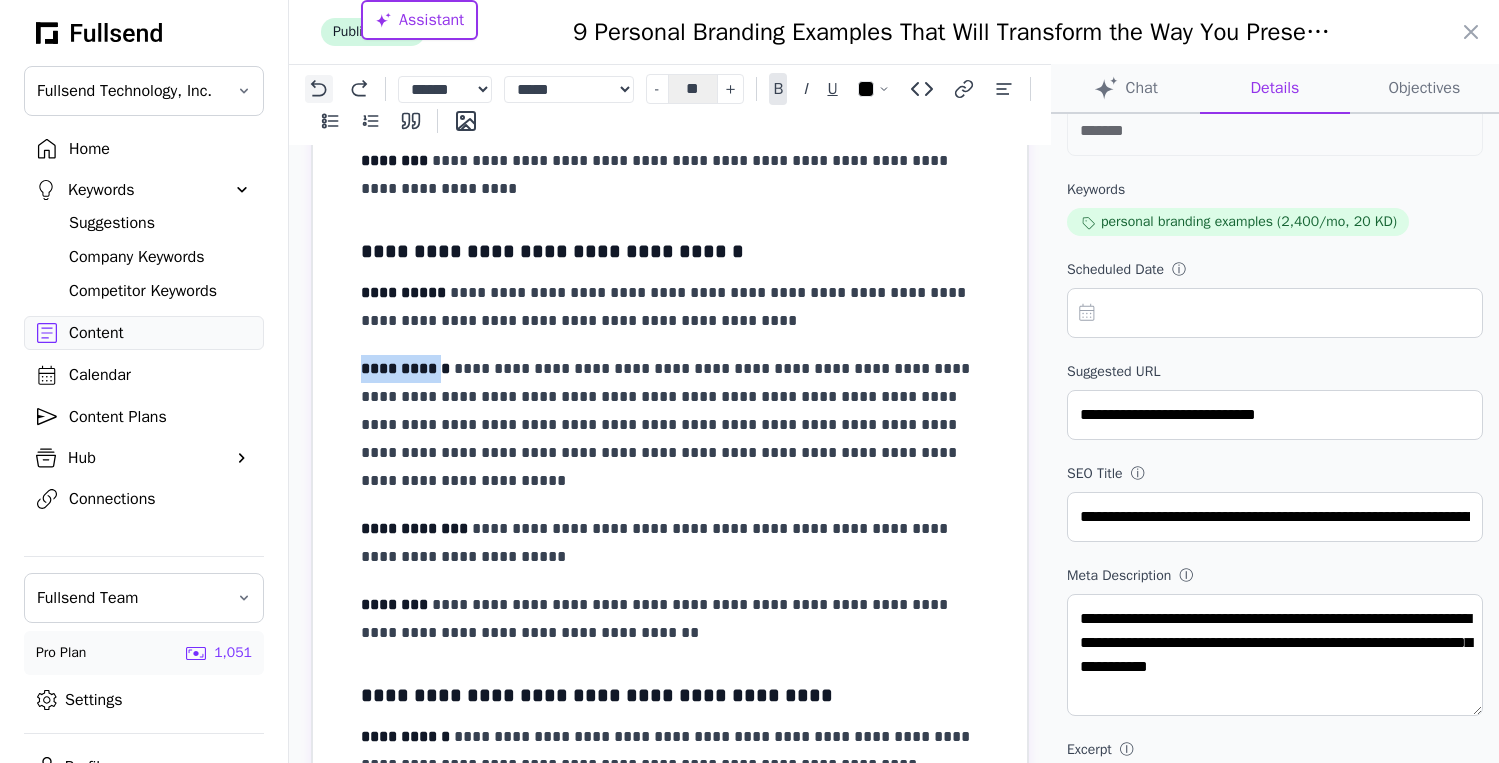 click 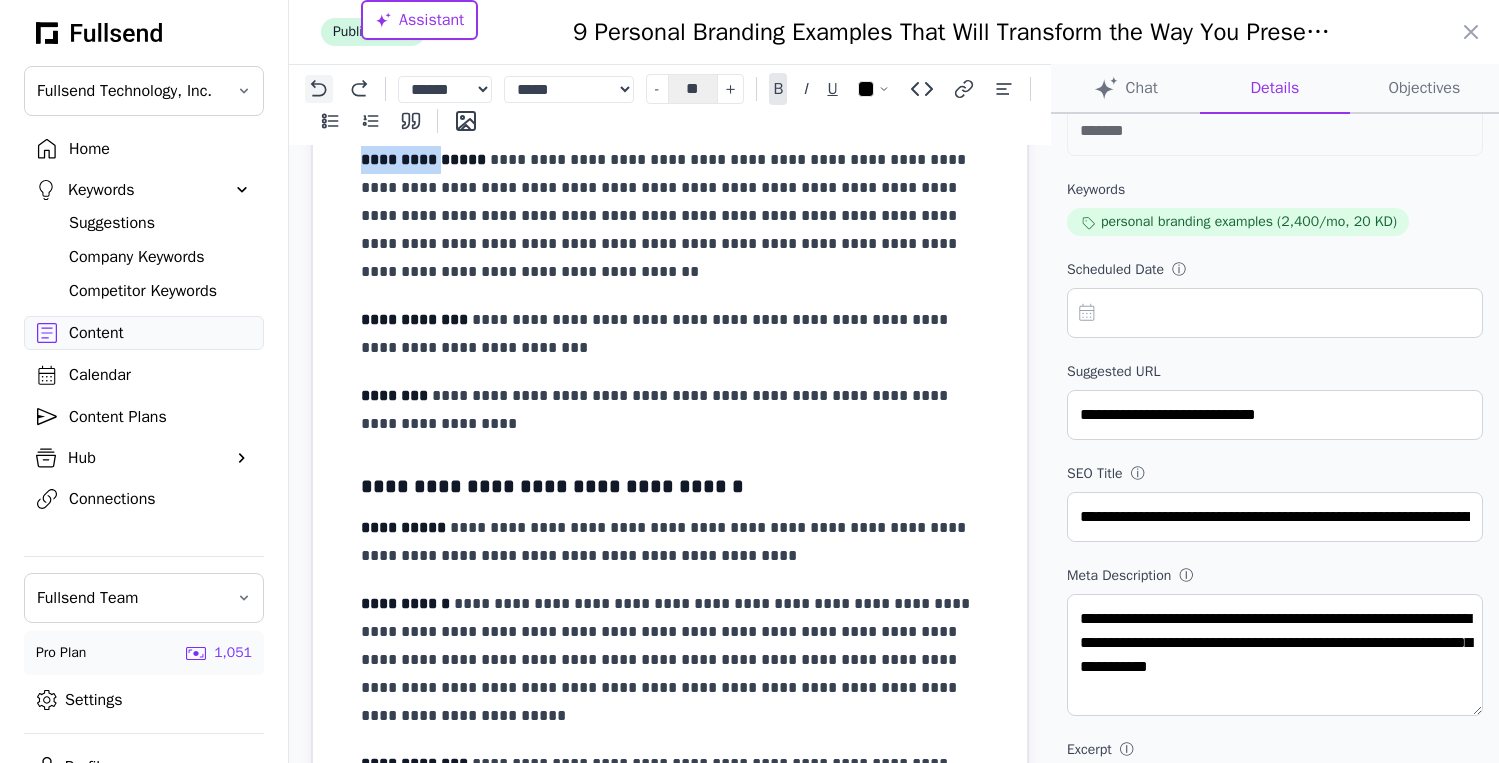 click 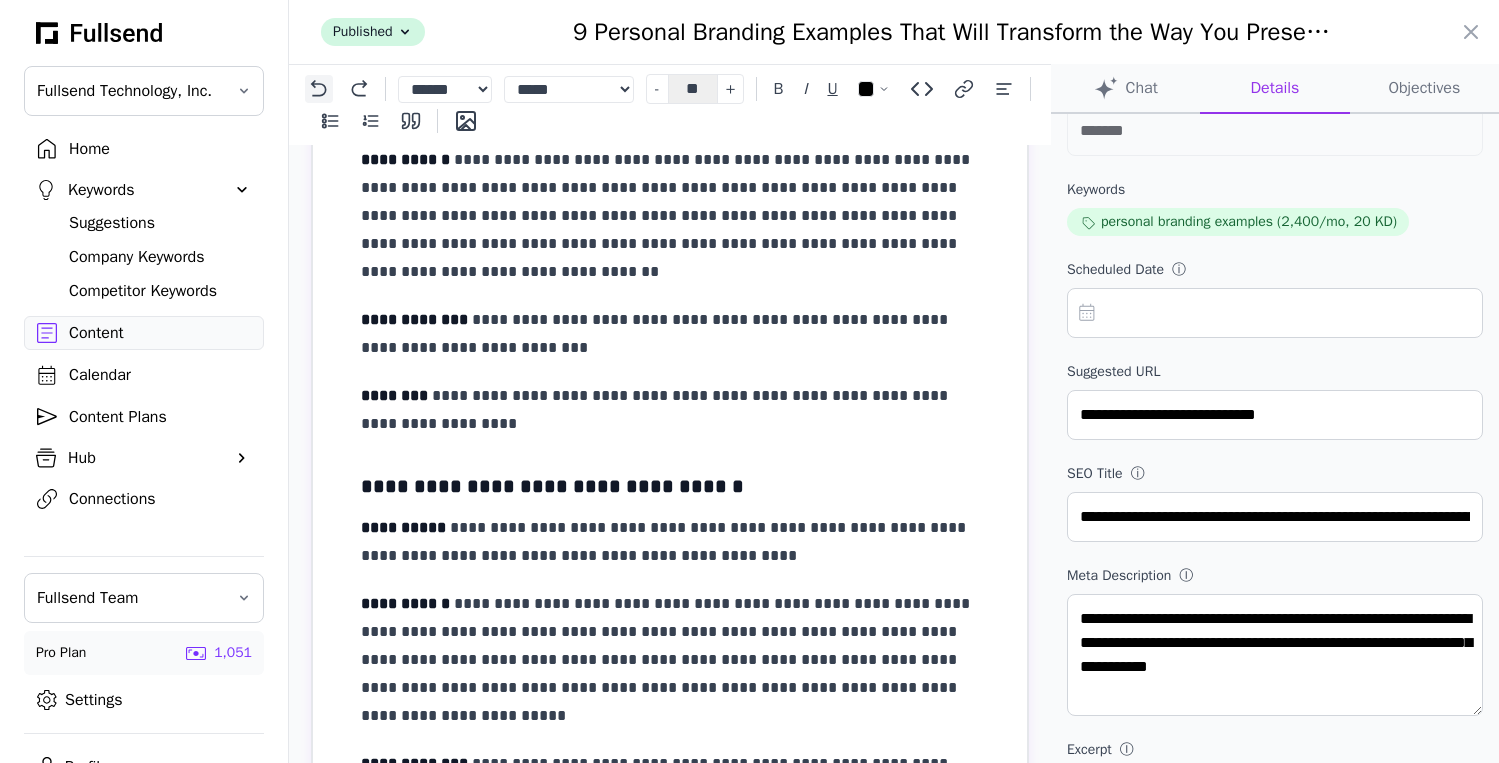 scroll, scrollTop: 5018, scrollLeft: 0, axis: vertical 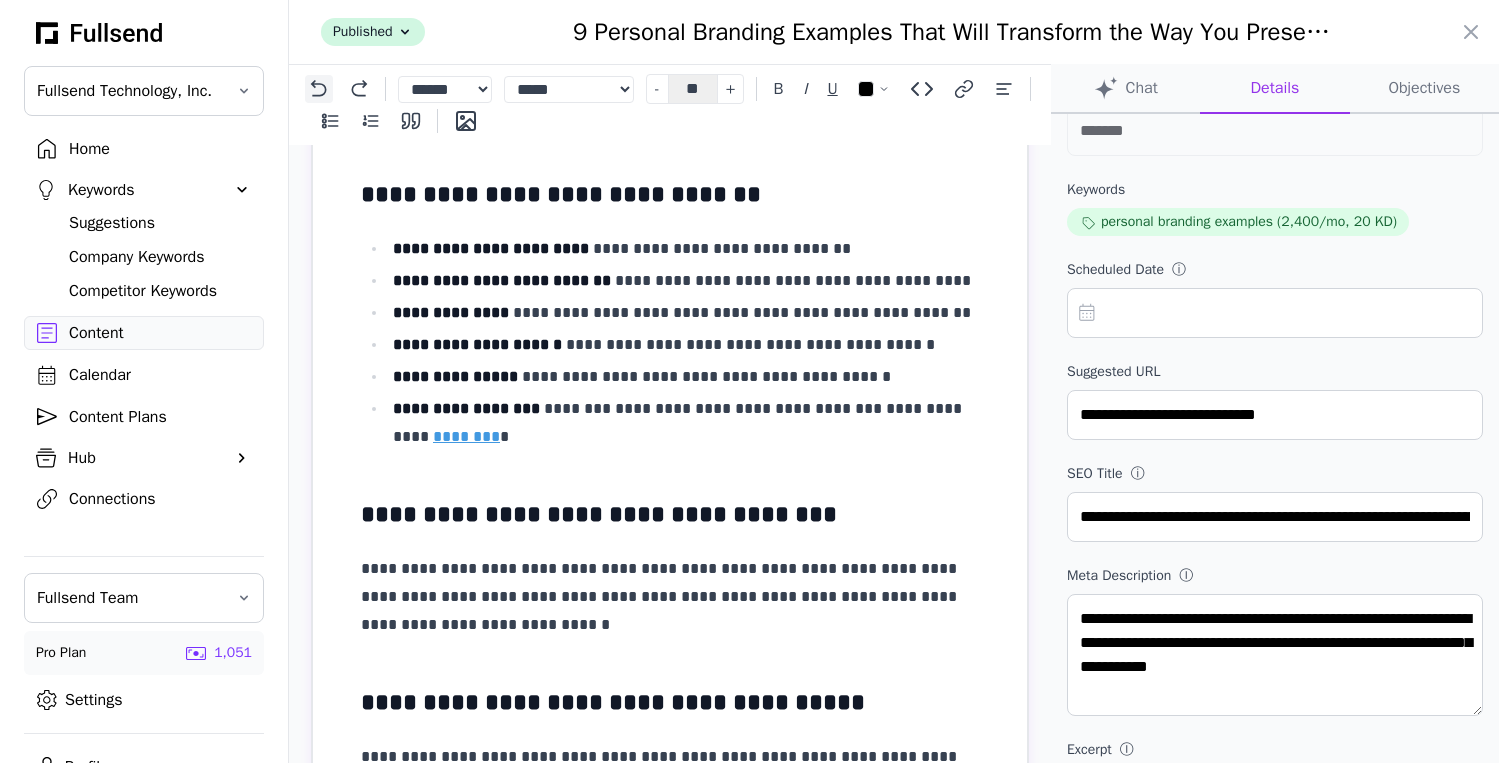 click 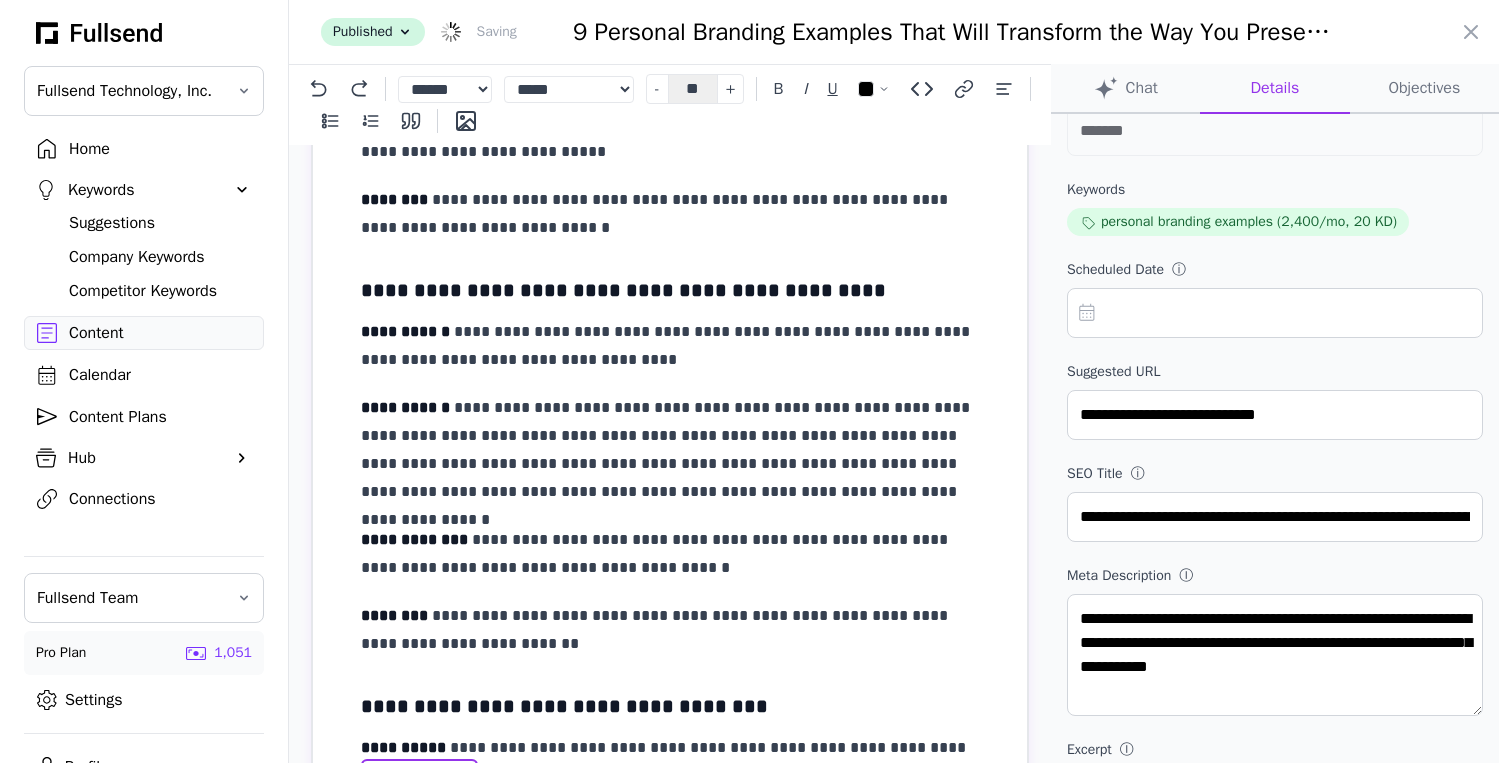 scroll, scrollTop: 3616, scrollLeft: 0, axis: vertical 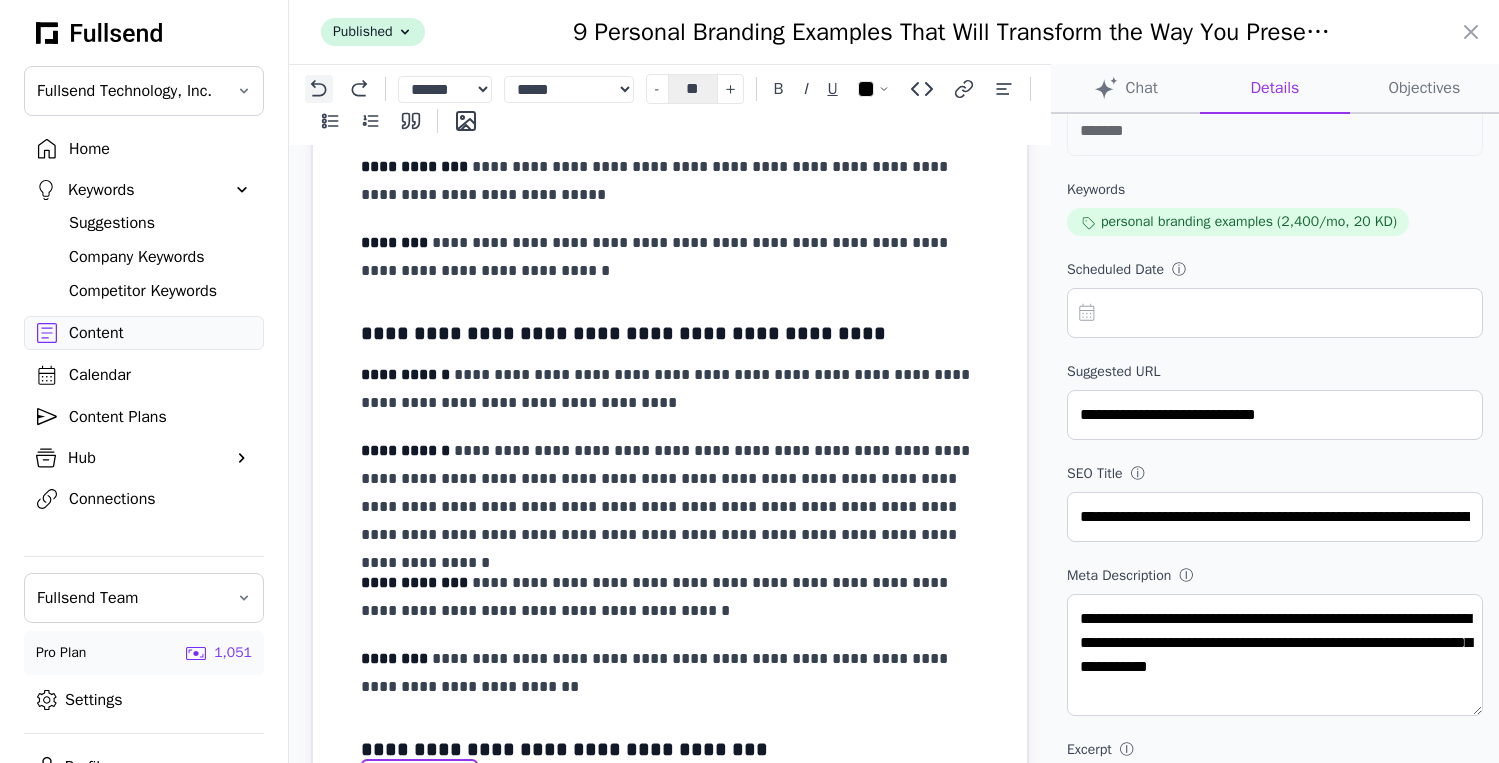 click 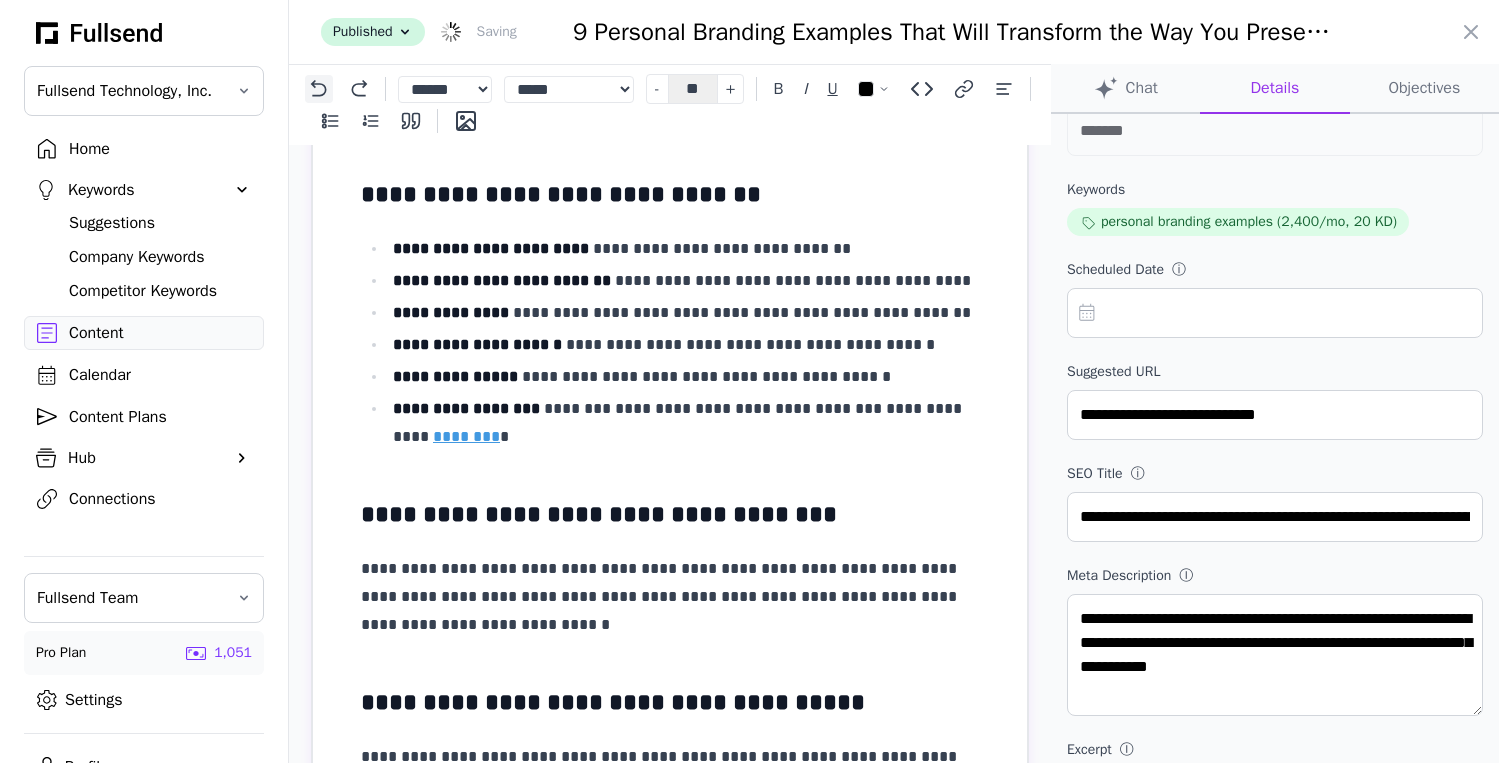 click 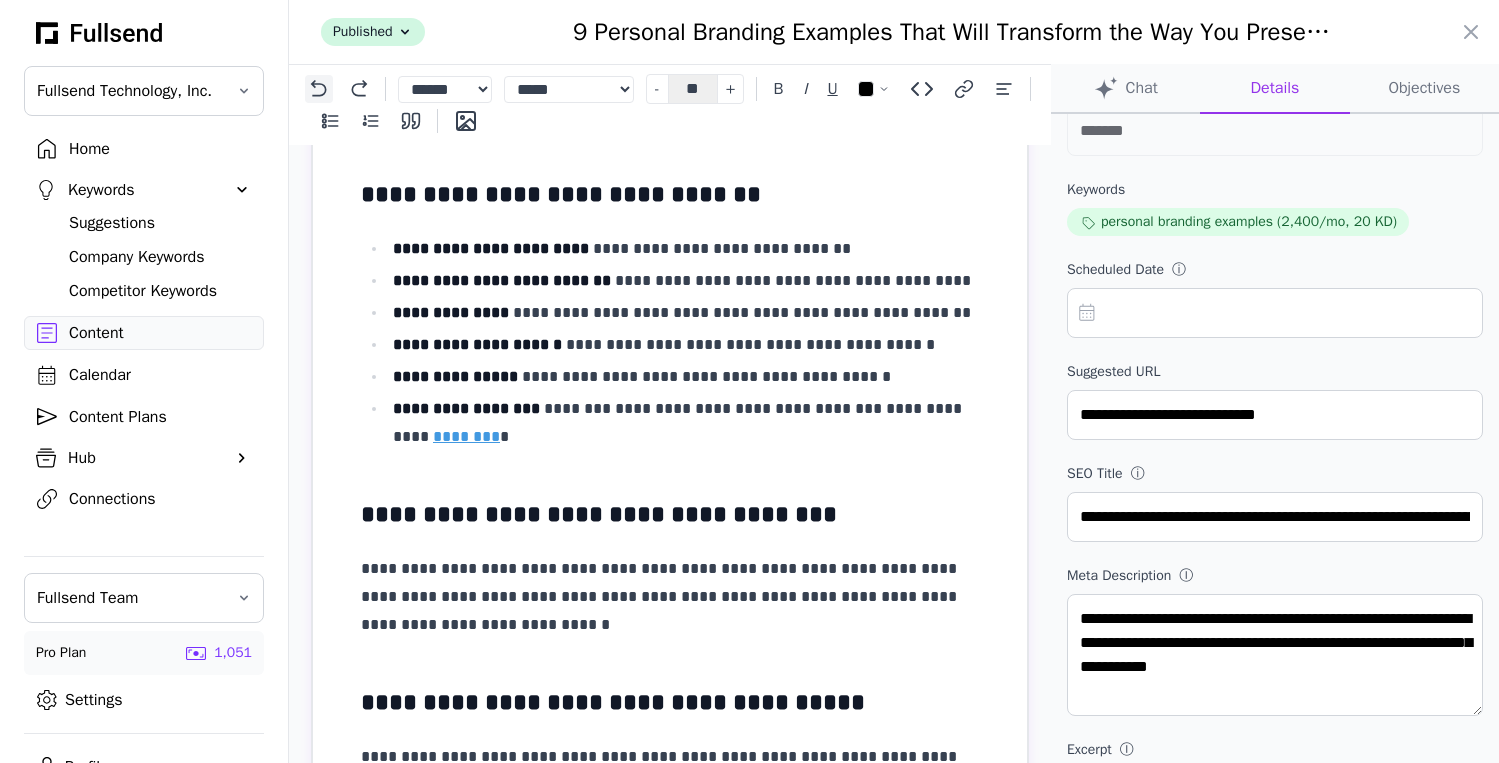 click 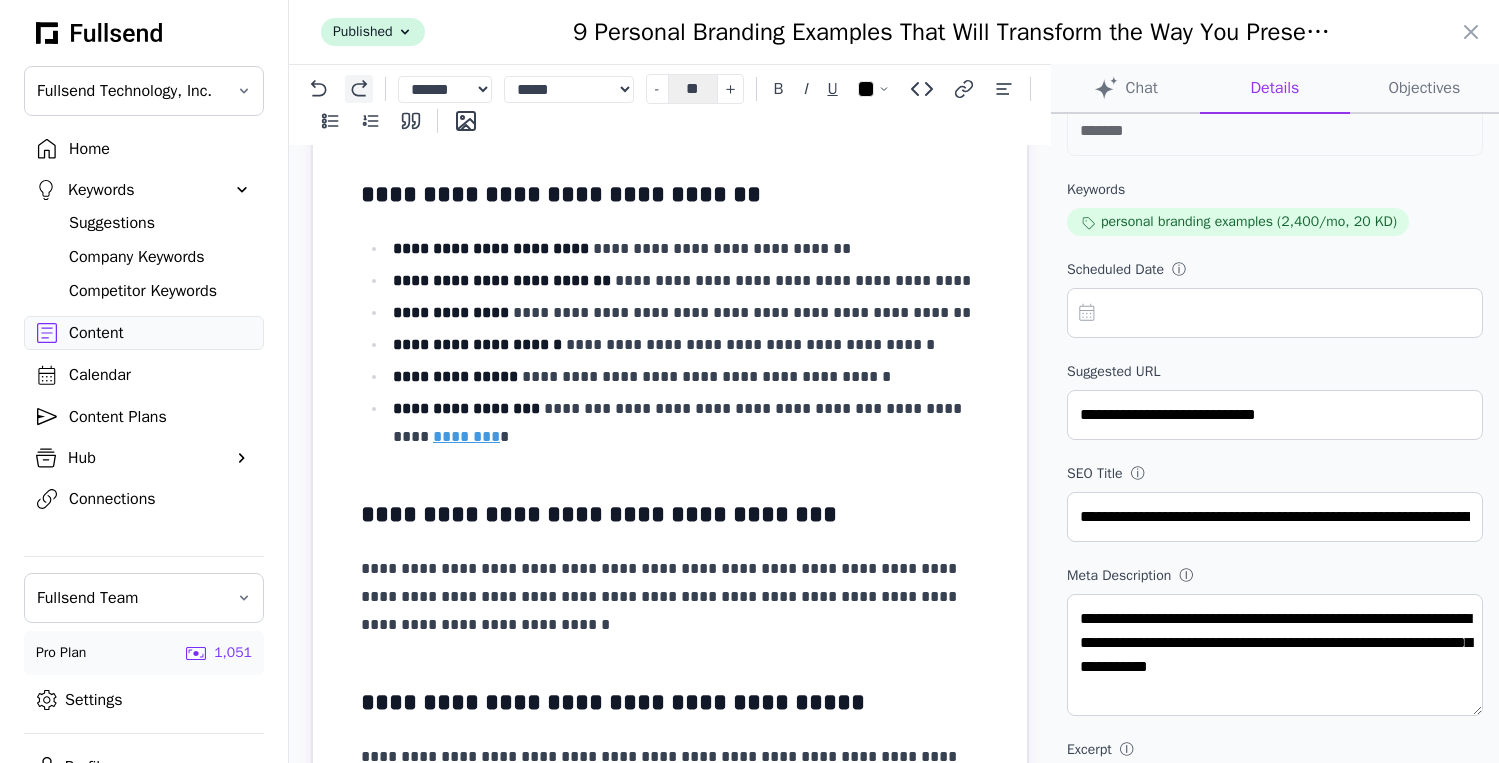 click at bounding box center [359, 89] 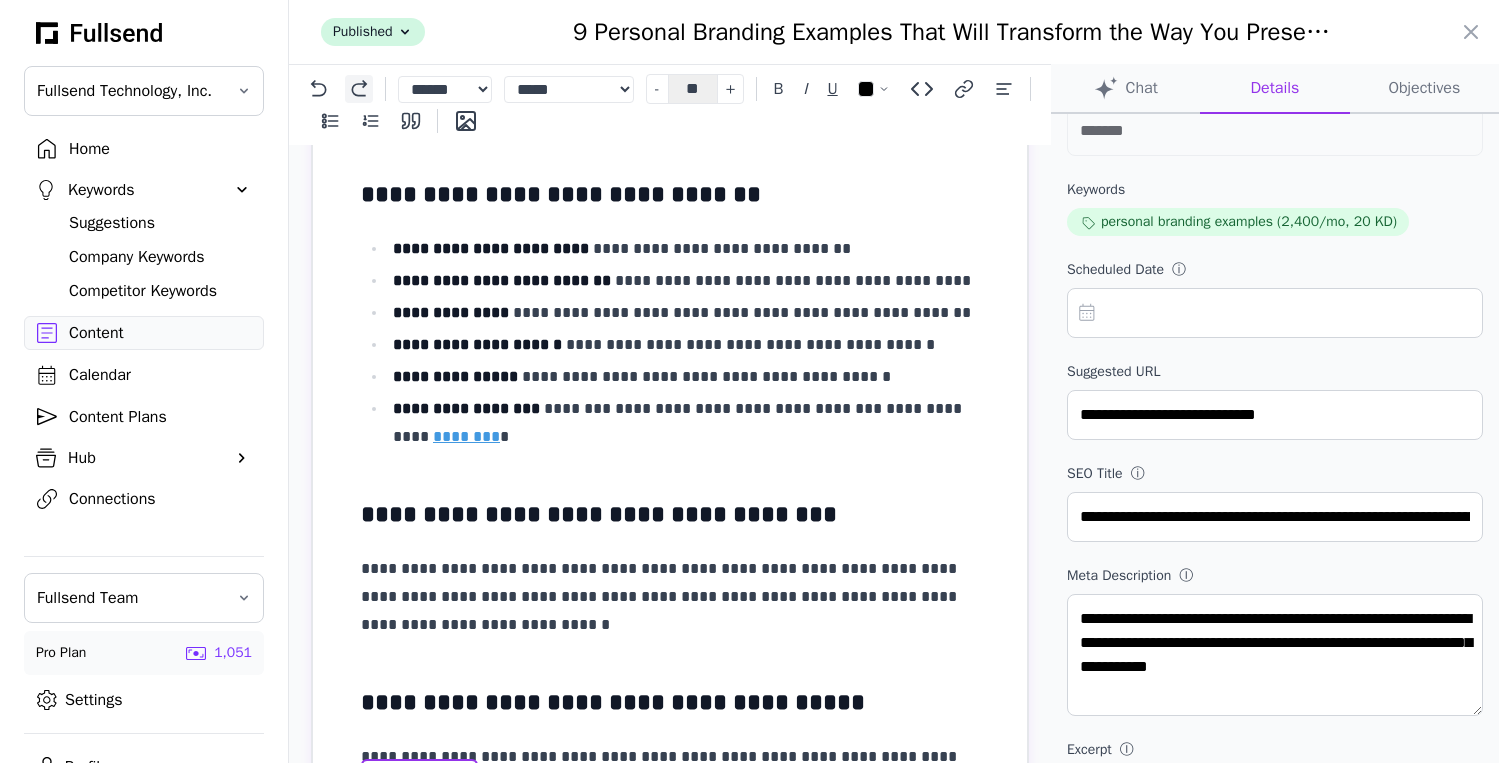click 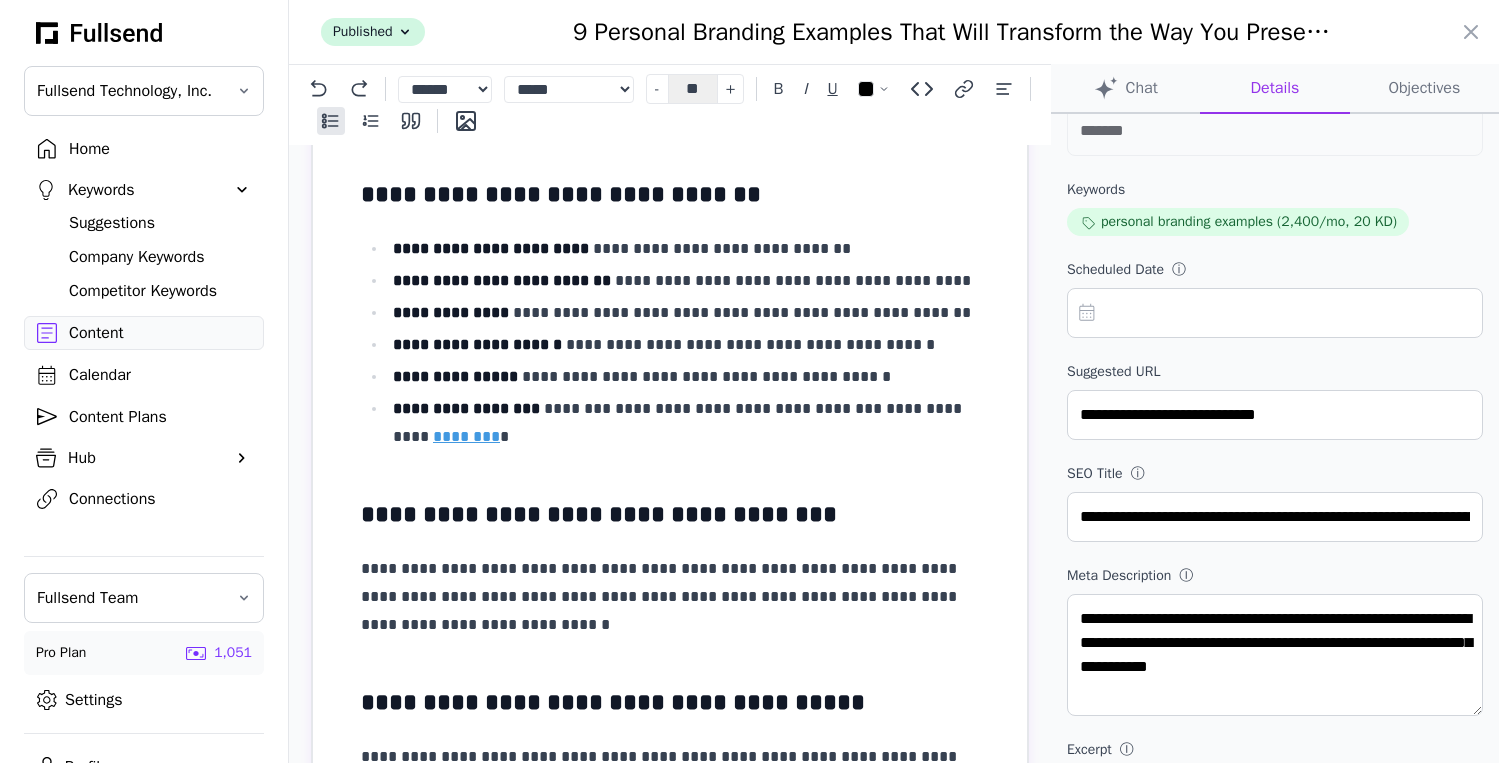 click on "**********" at bounding box center [686, 423] 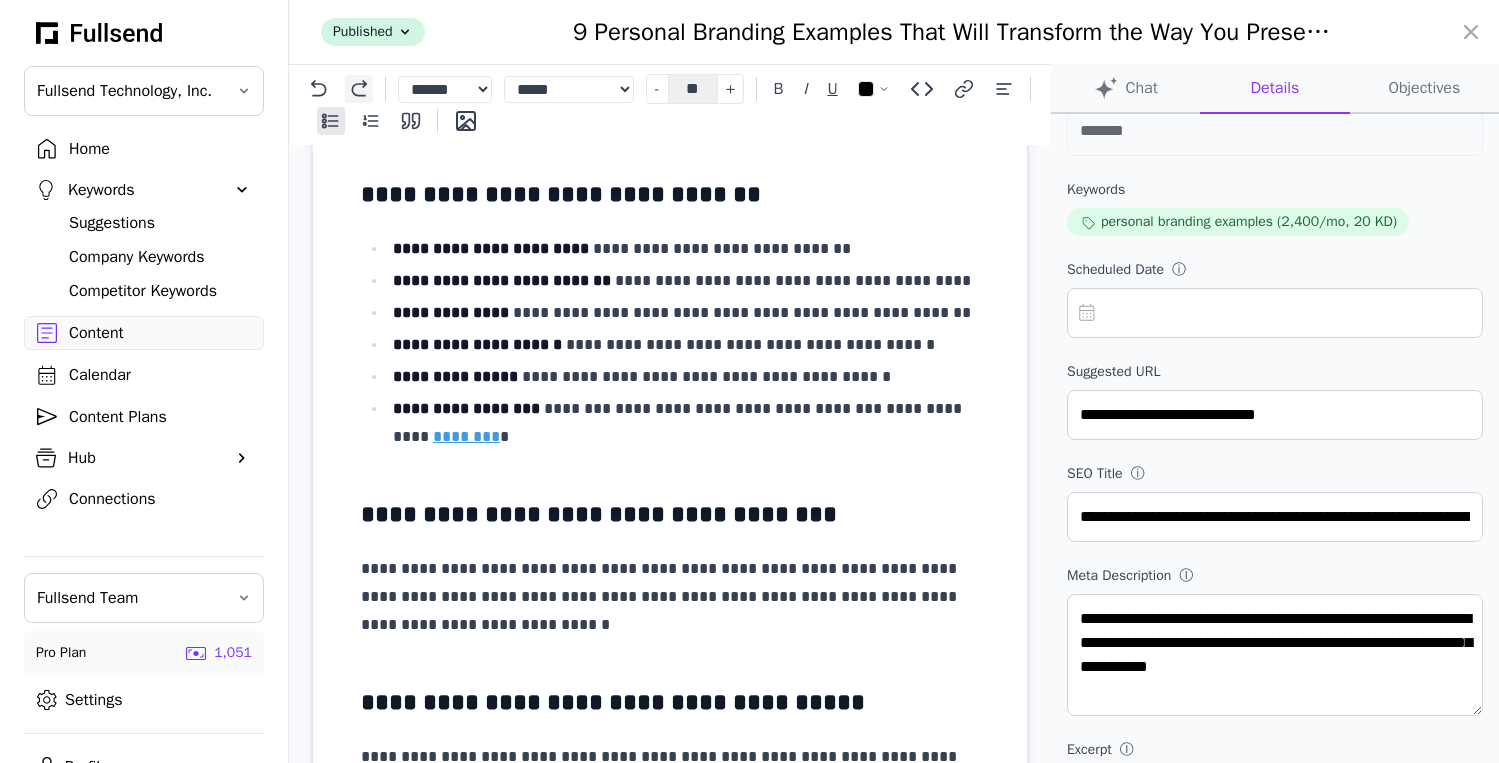 click 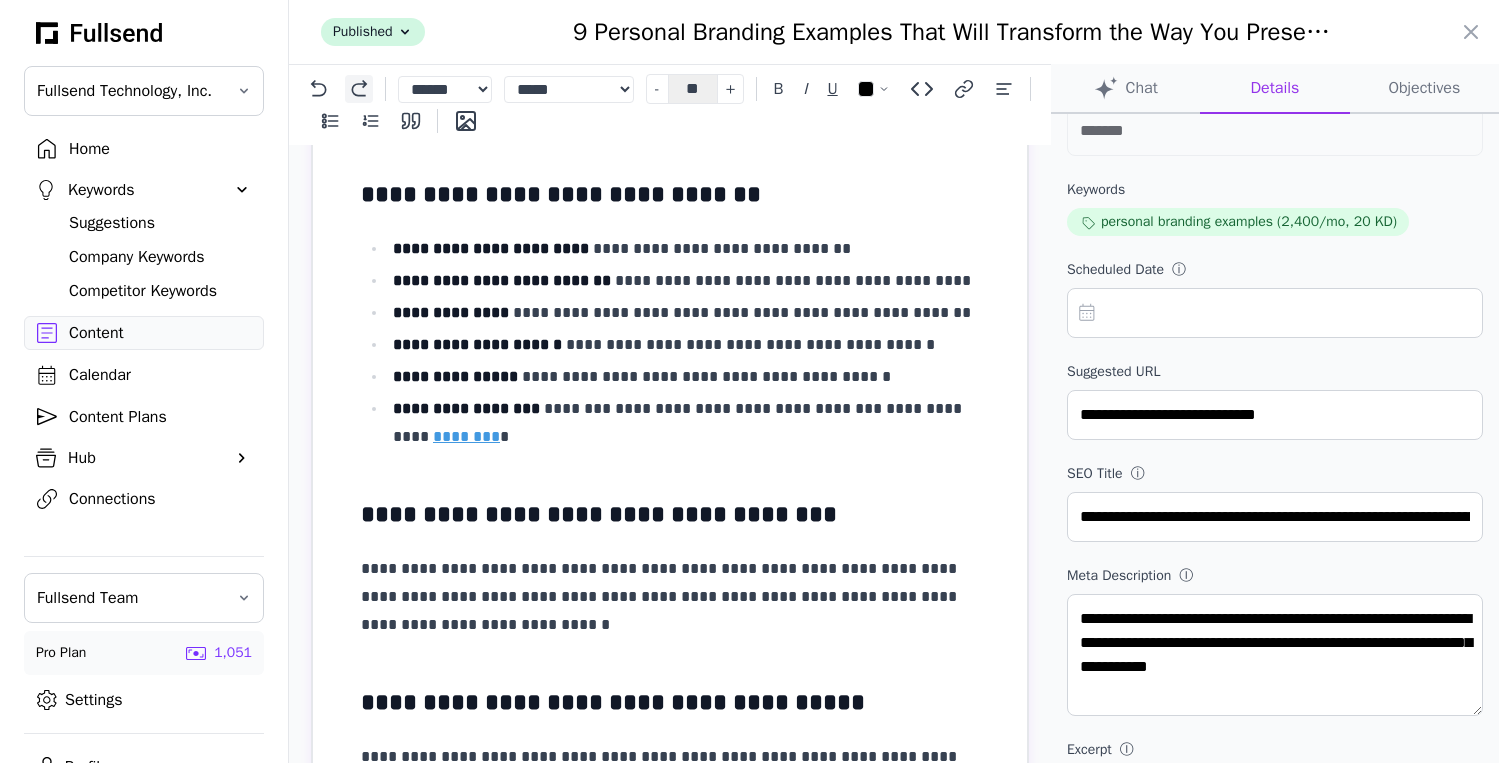 click 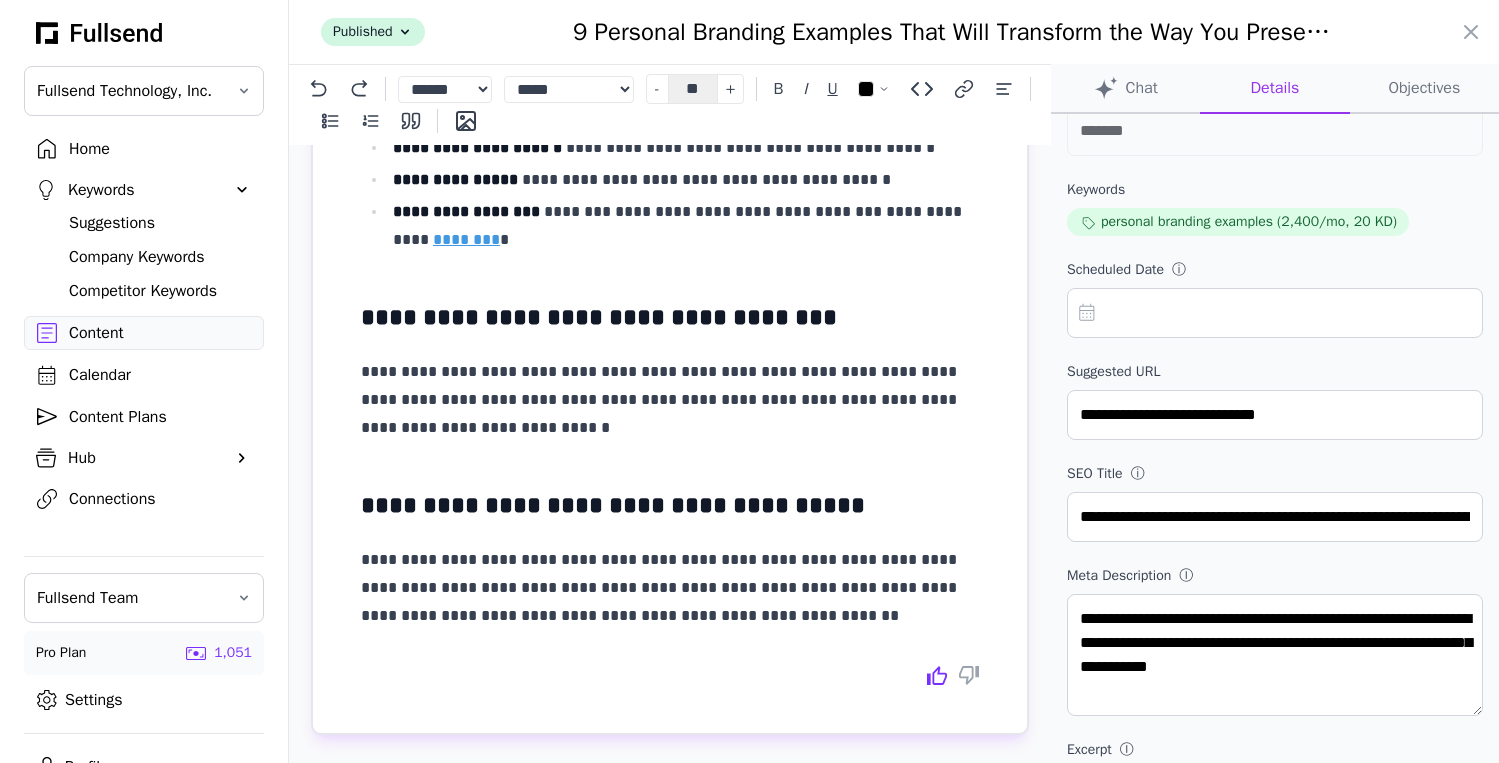 scroll, scrollTop: 5249, scrollLeft: 0, axis: vertical 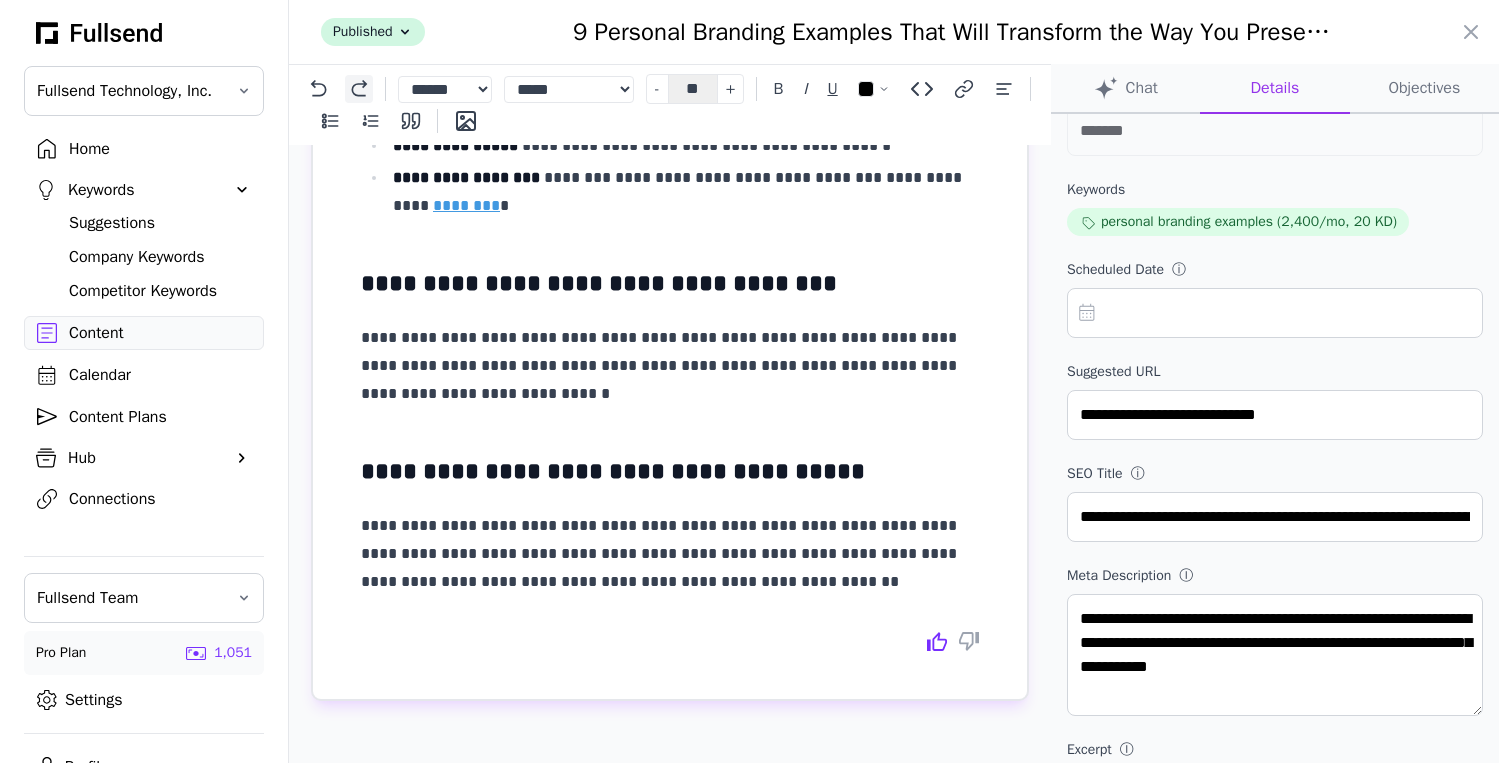 click 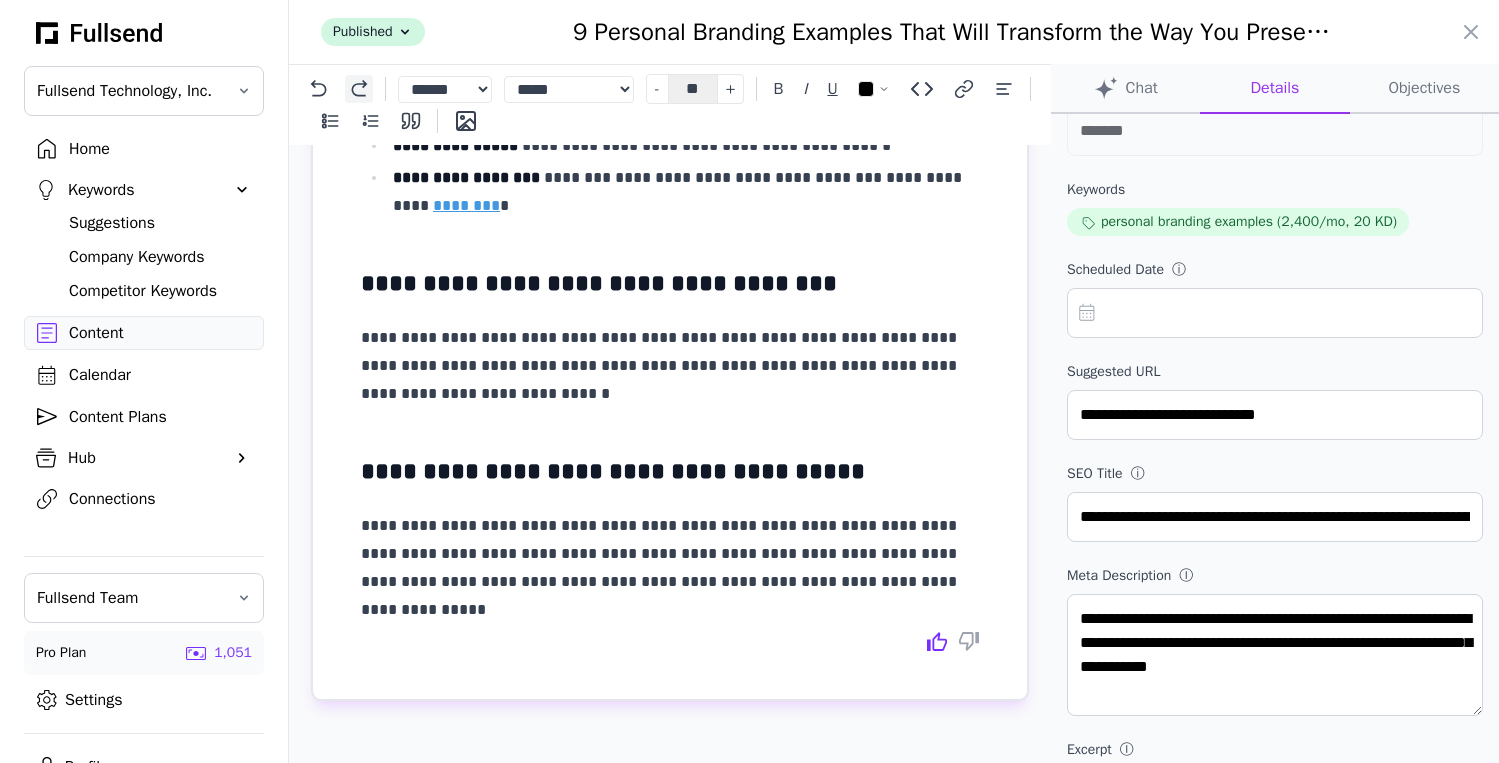 click 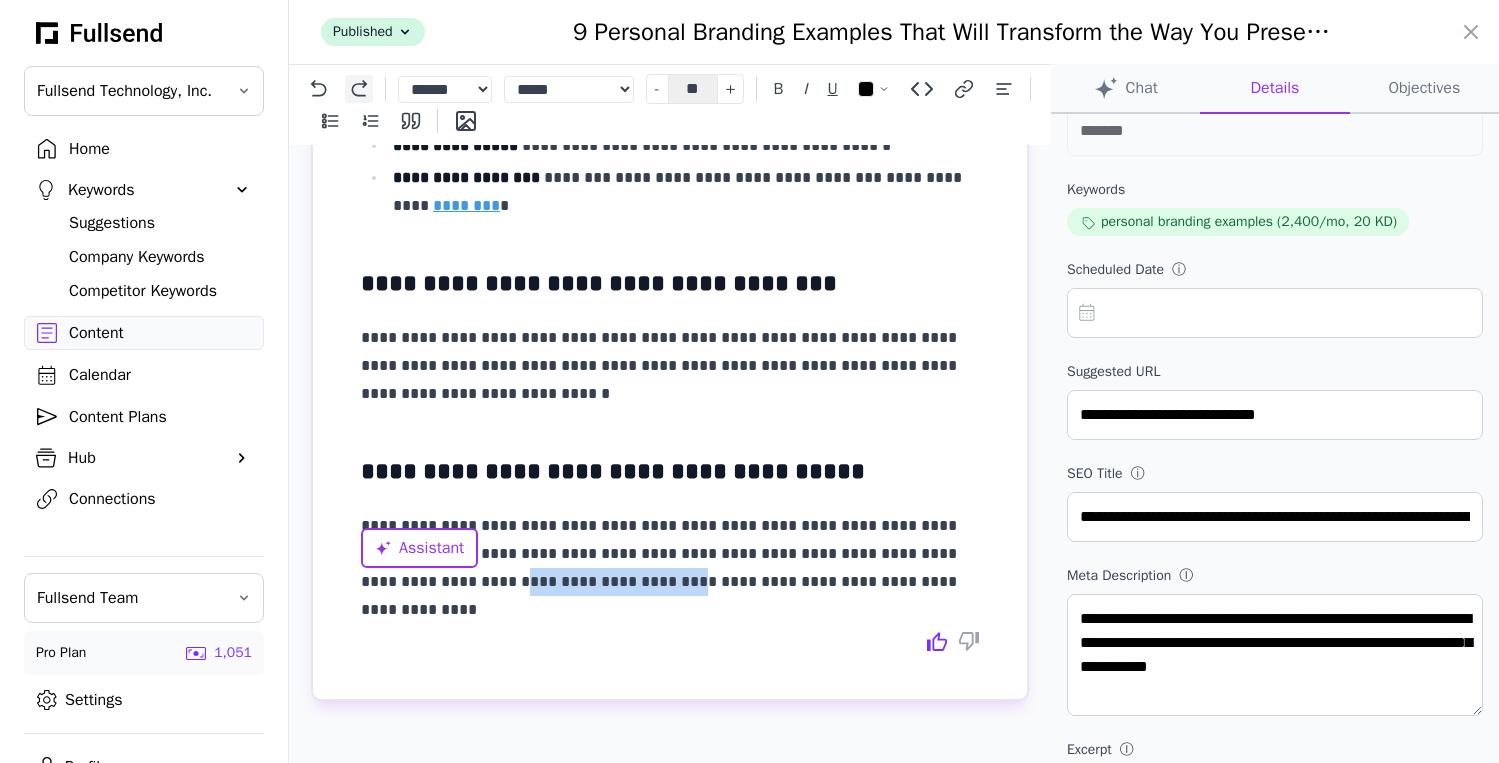 click 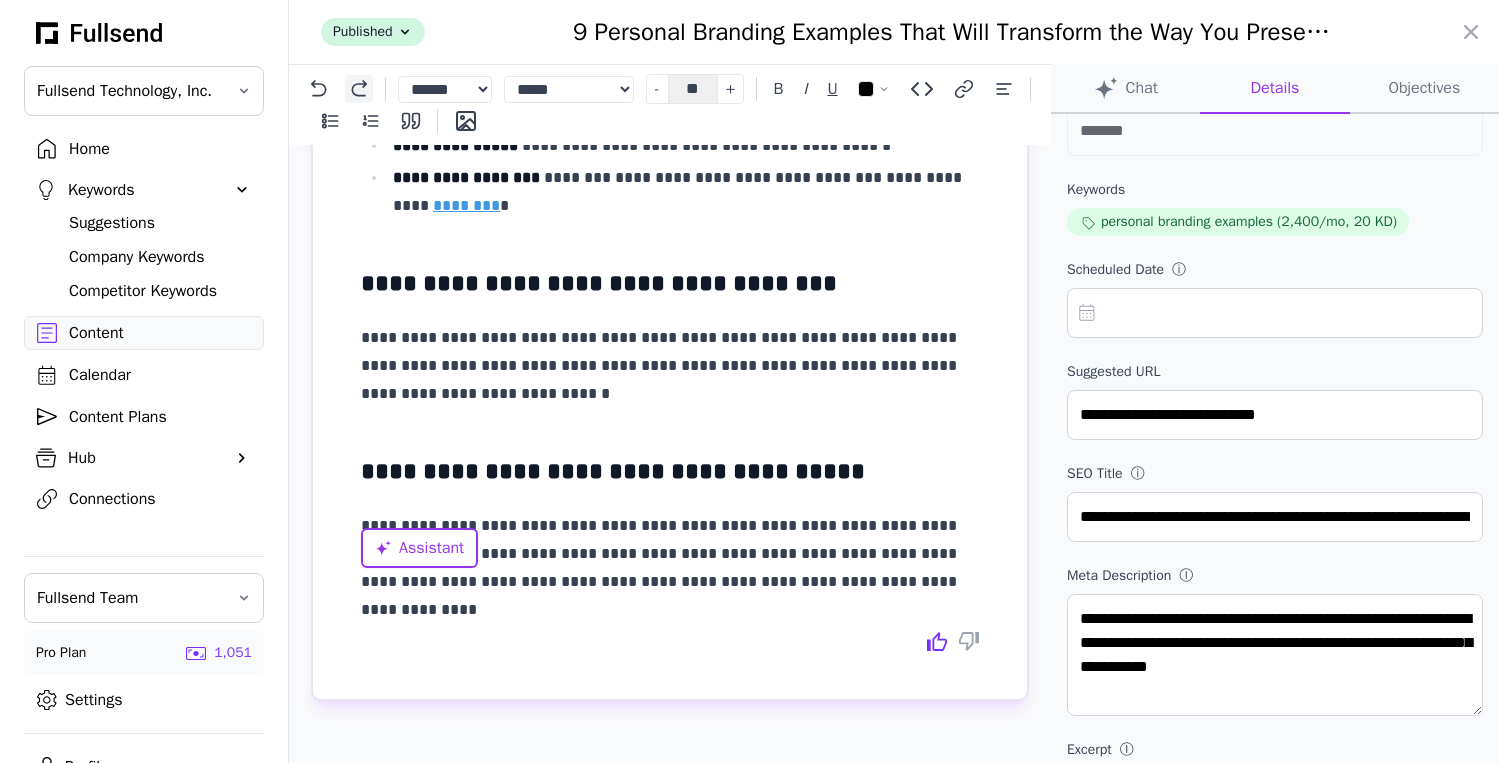 scroll, scrollTop: 1355, scrollLeft: 0, axis: vertical 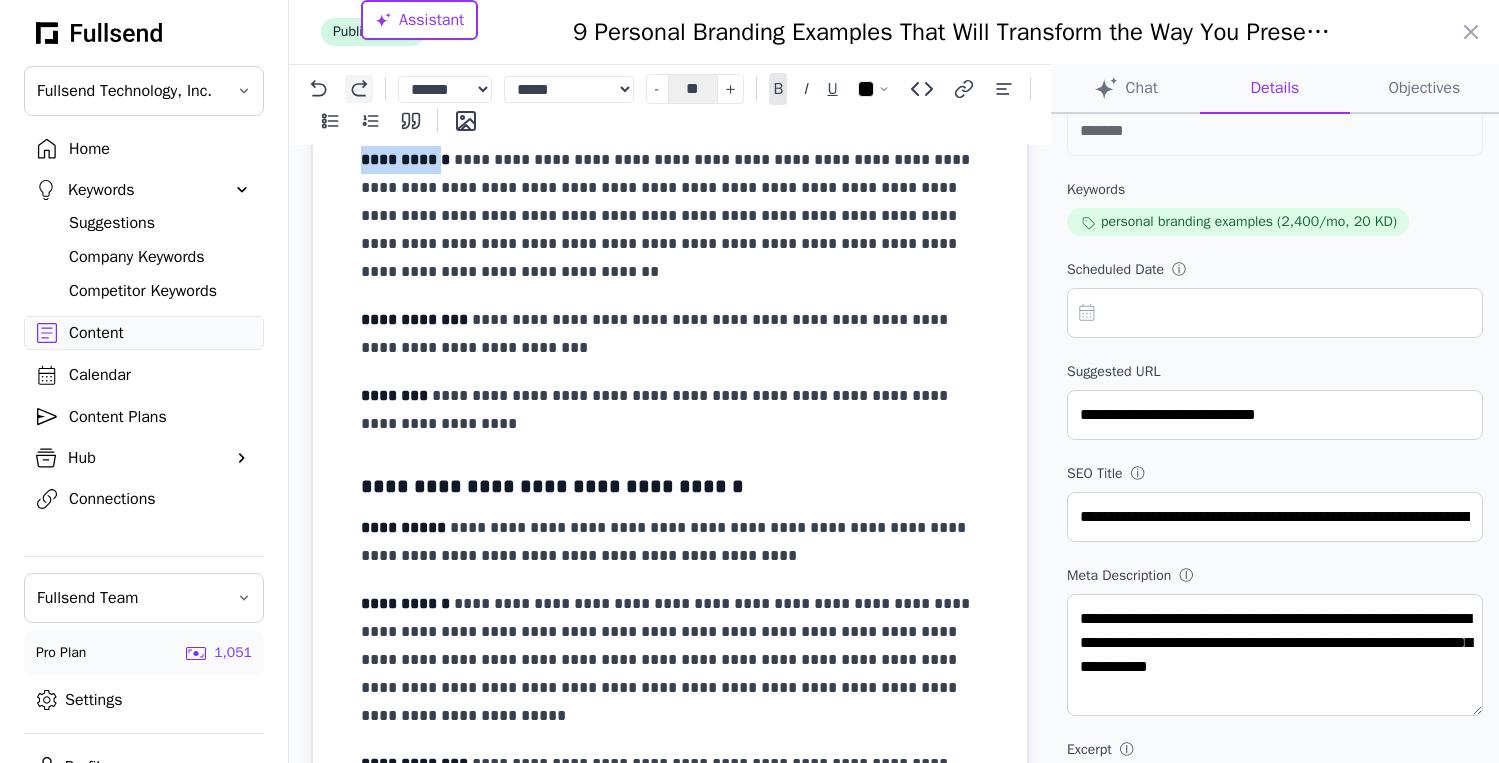 click 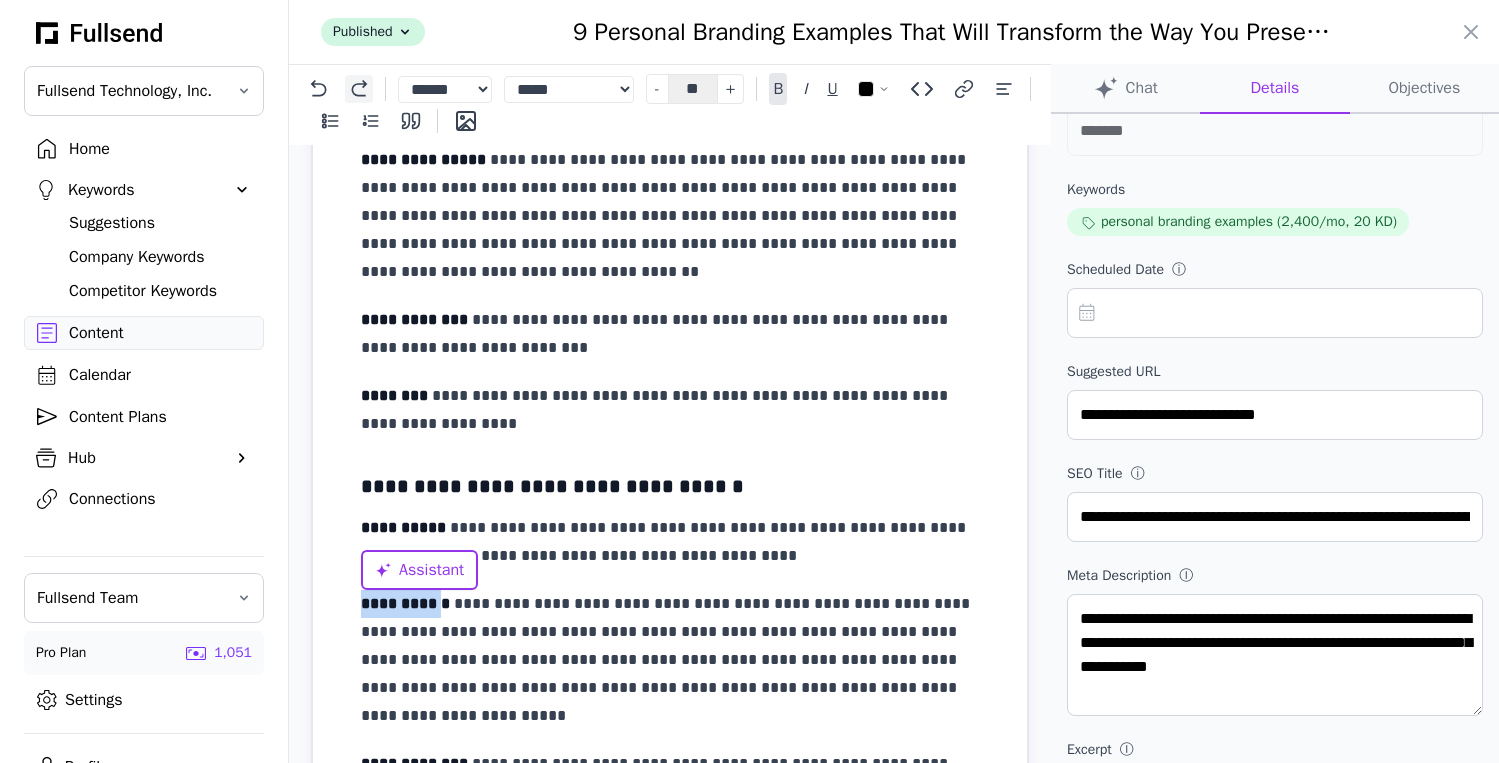 click 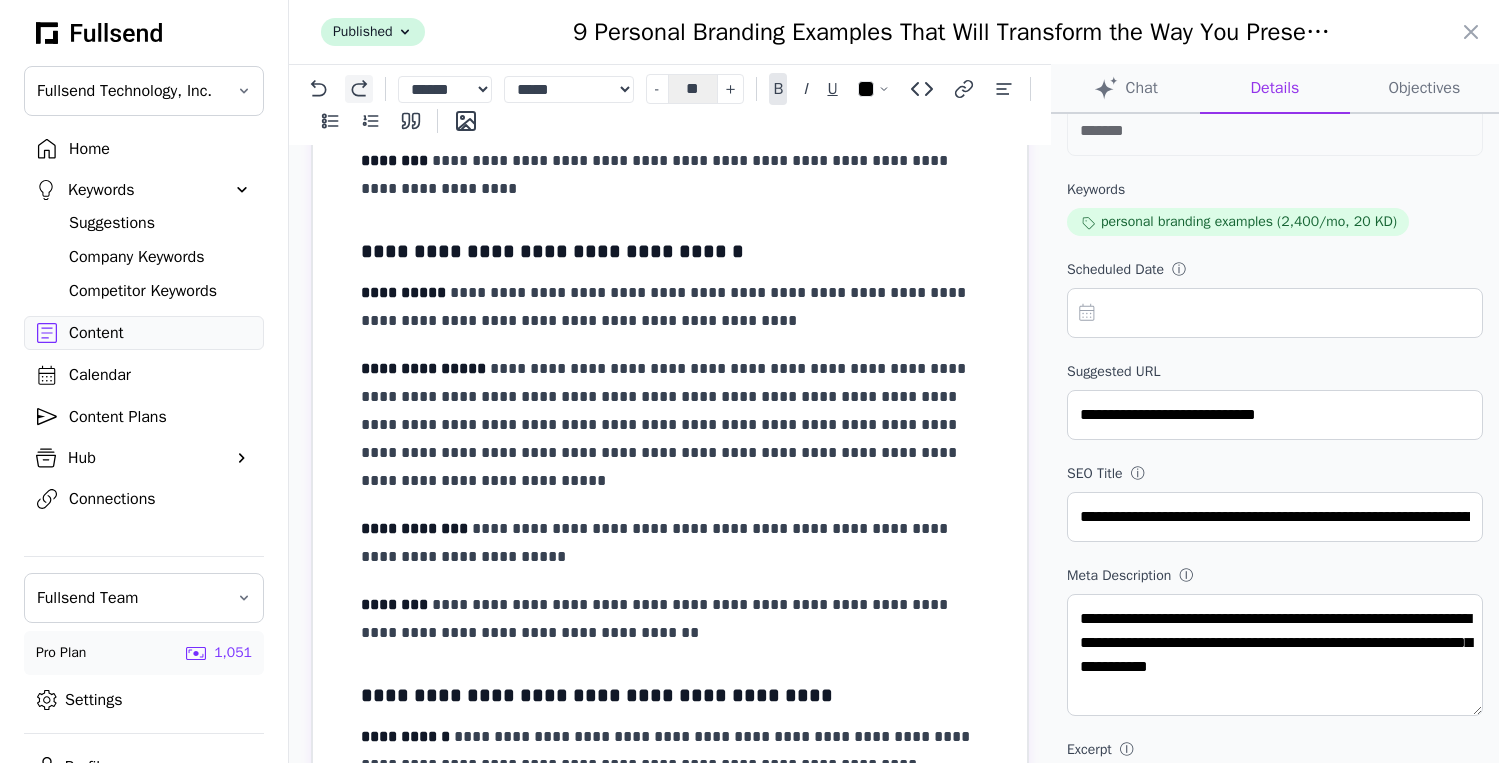 click 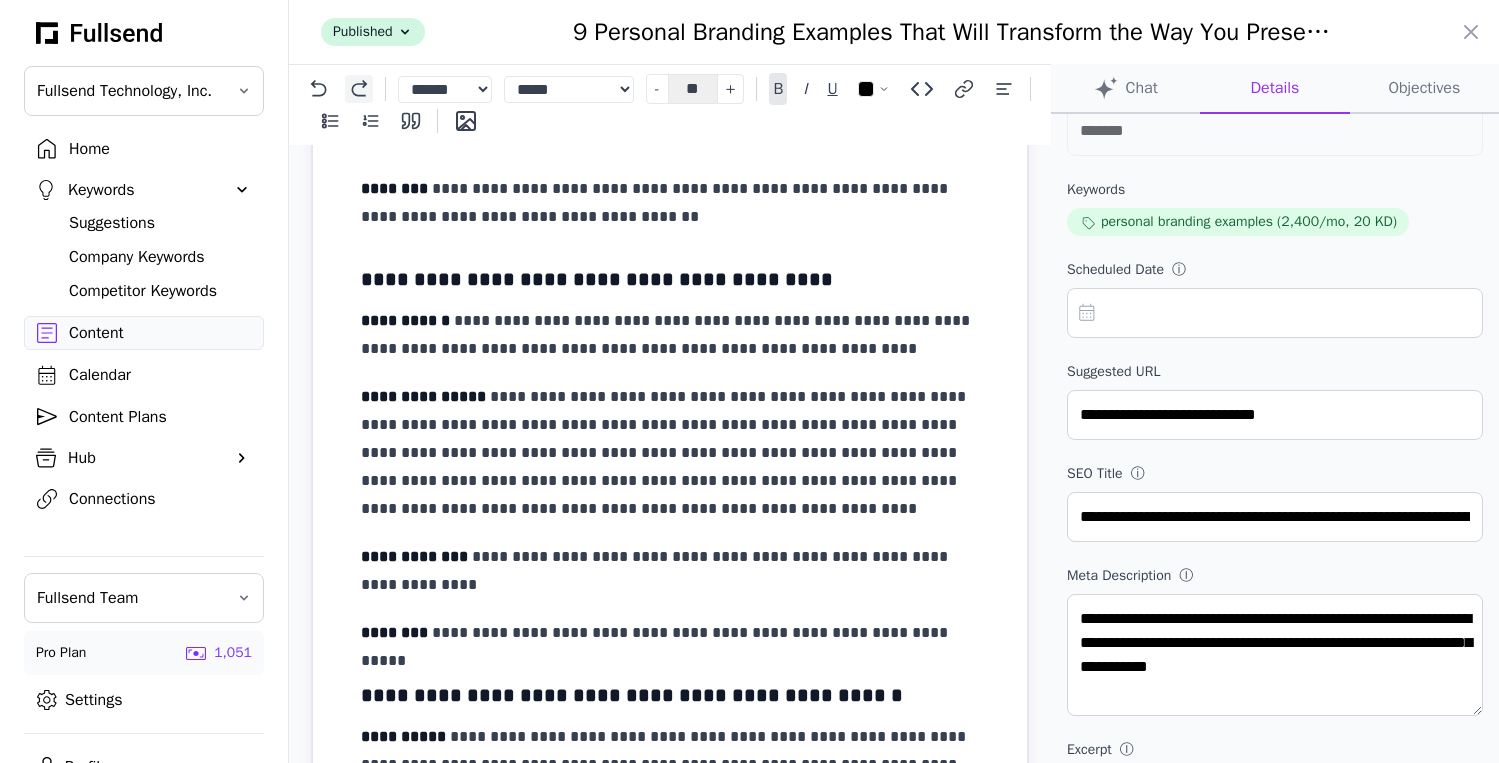 click 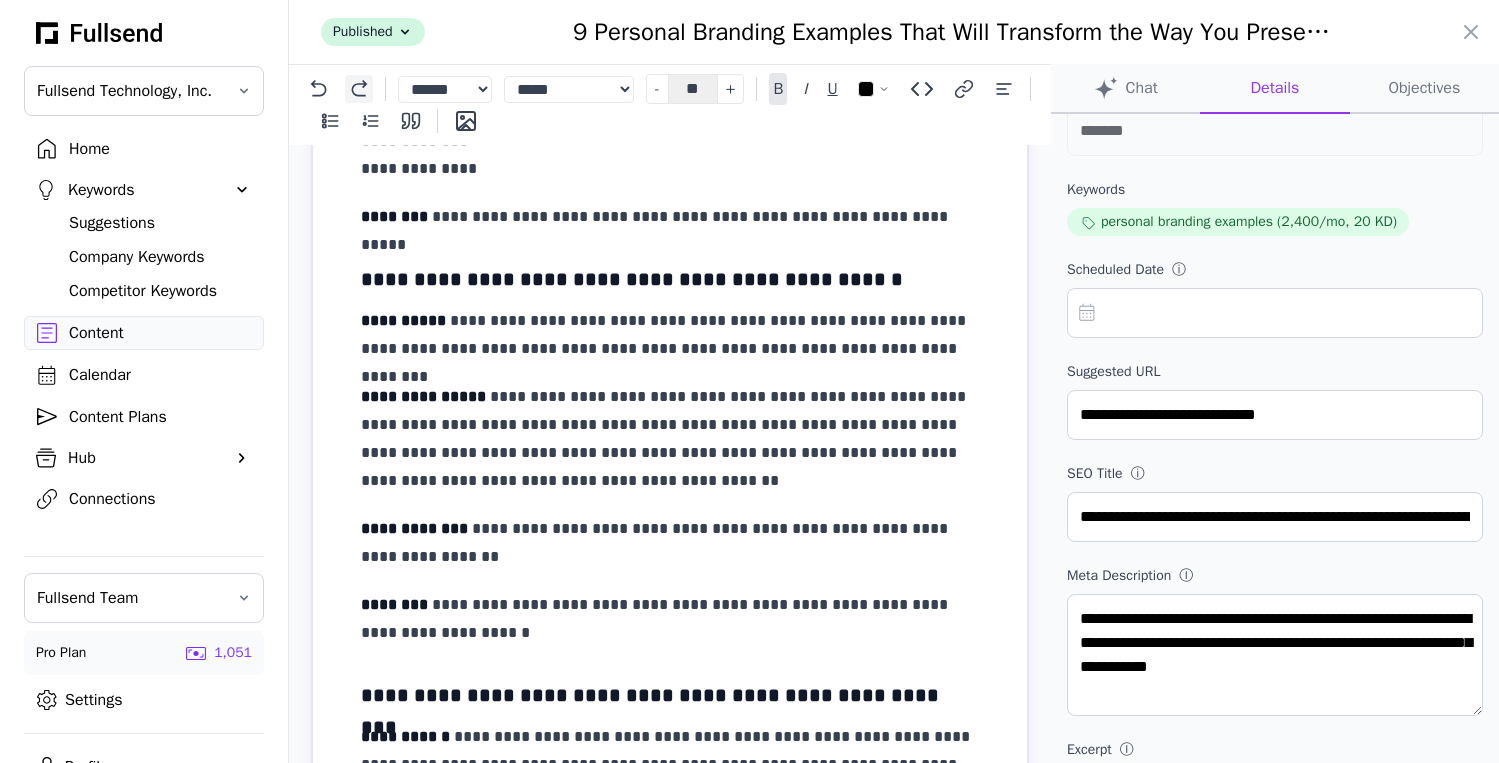 click 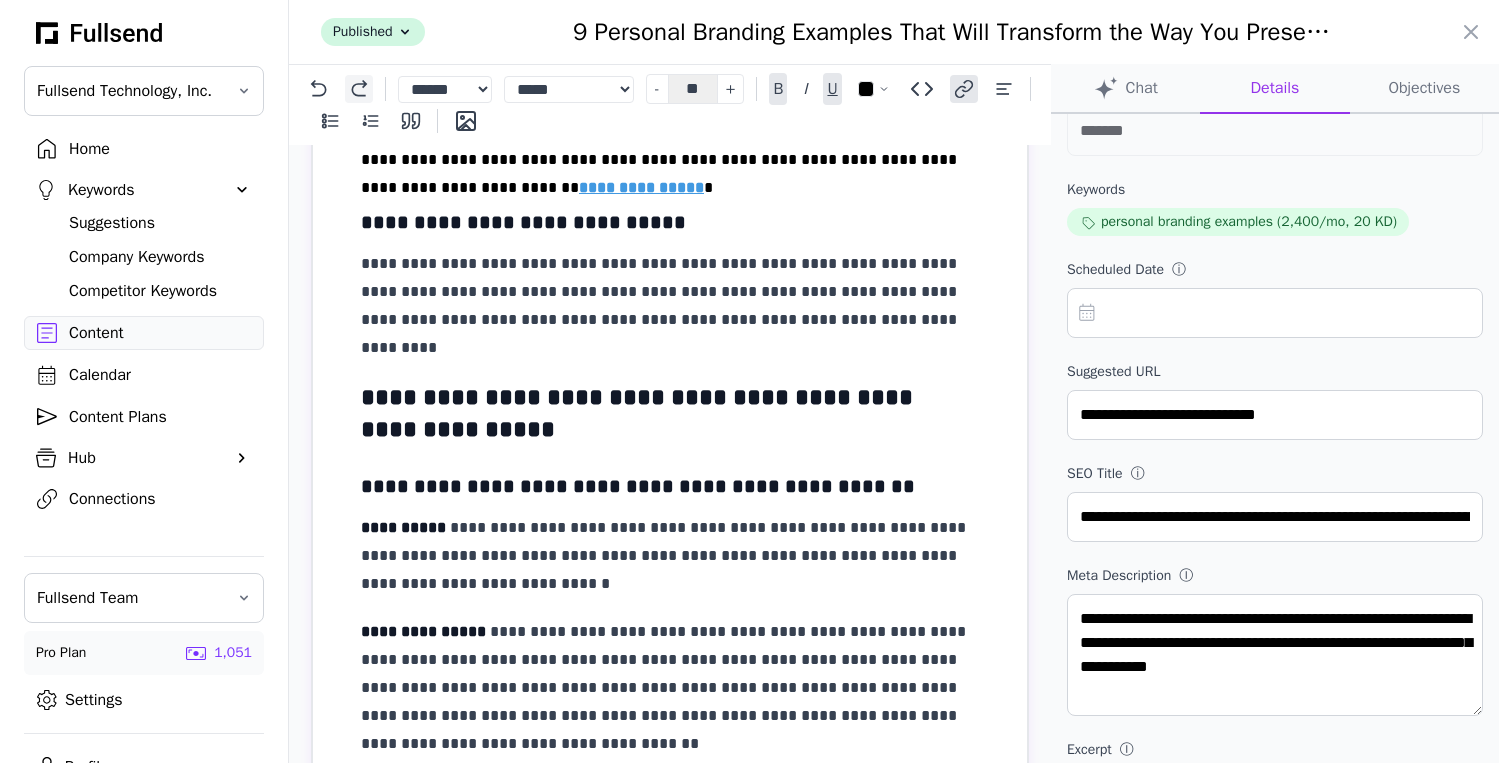 click 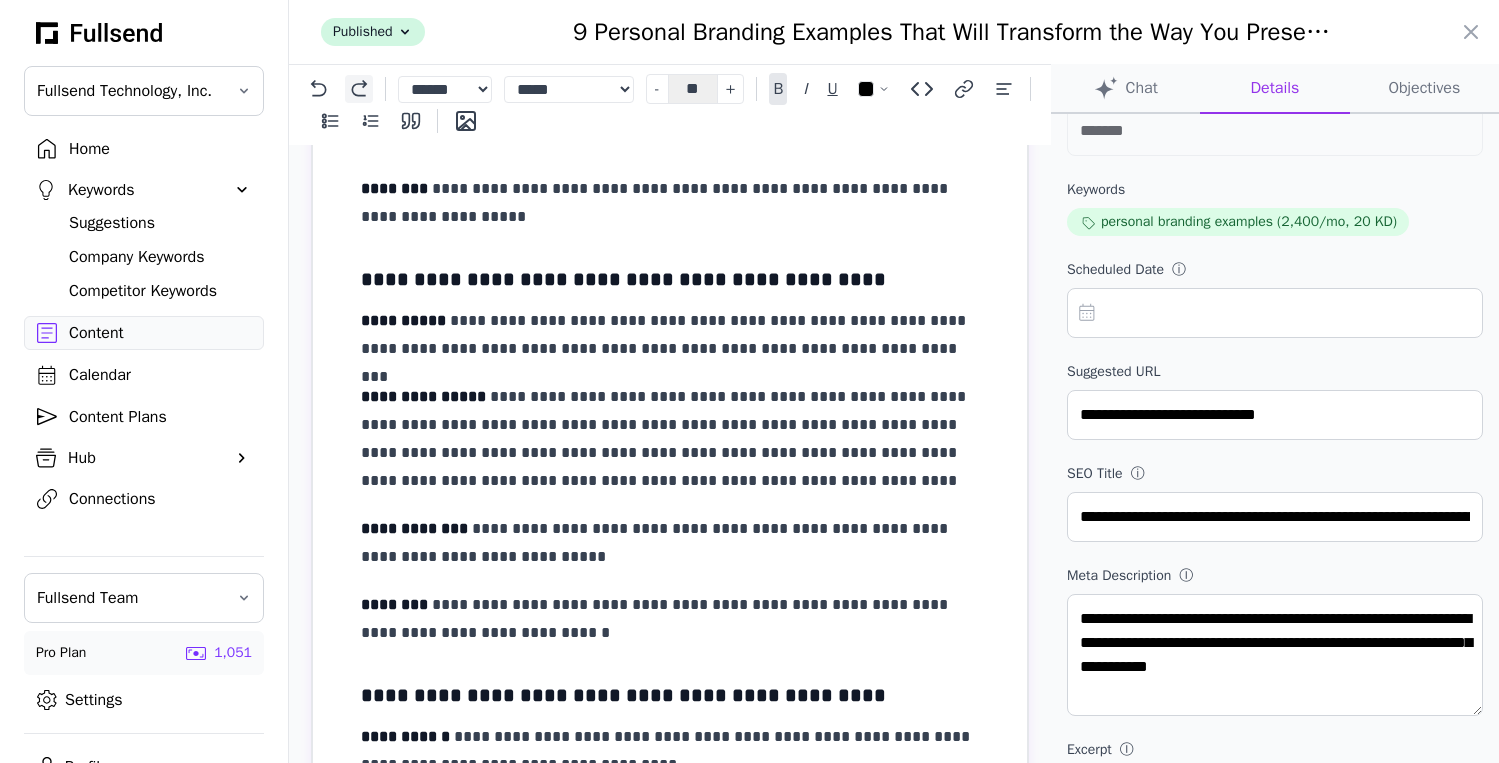 click 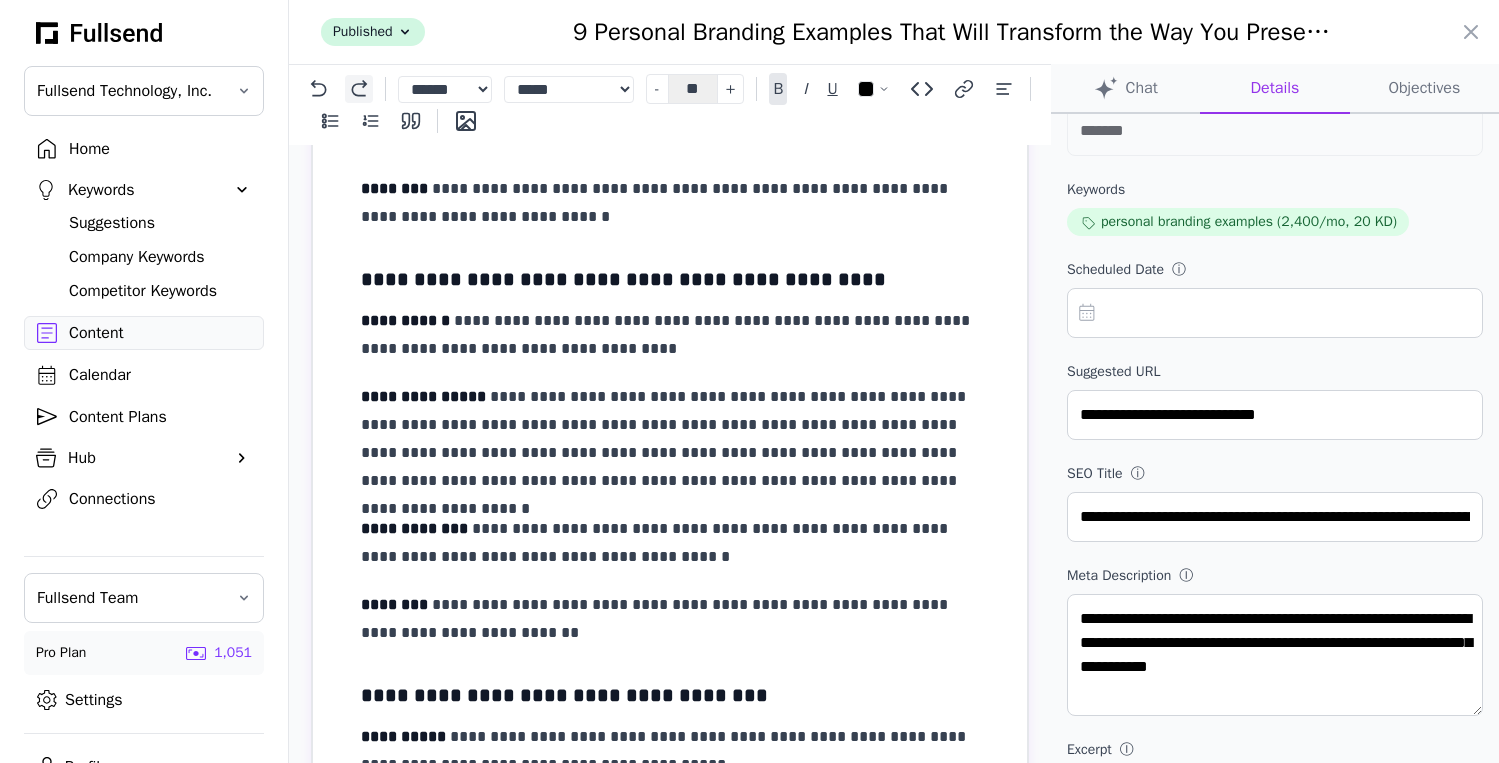 click 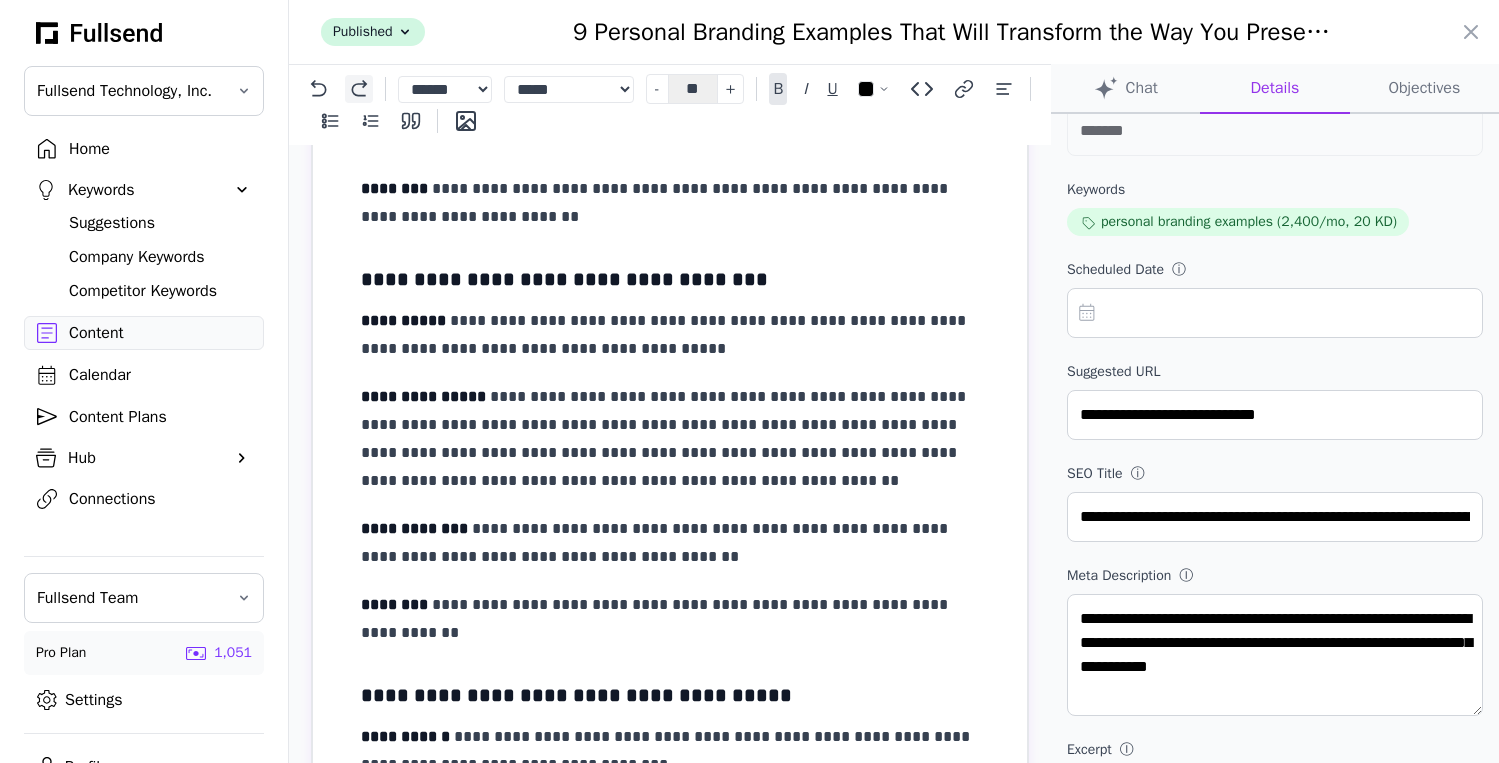 click 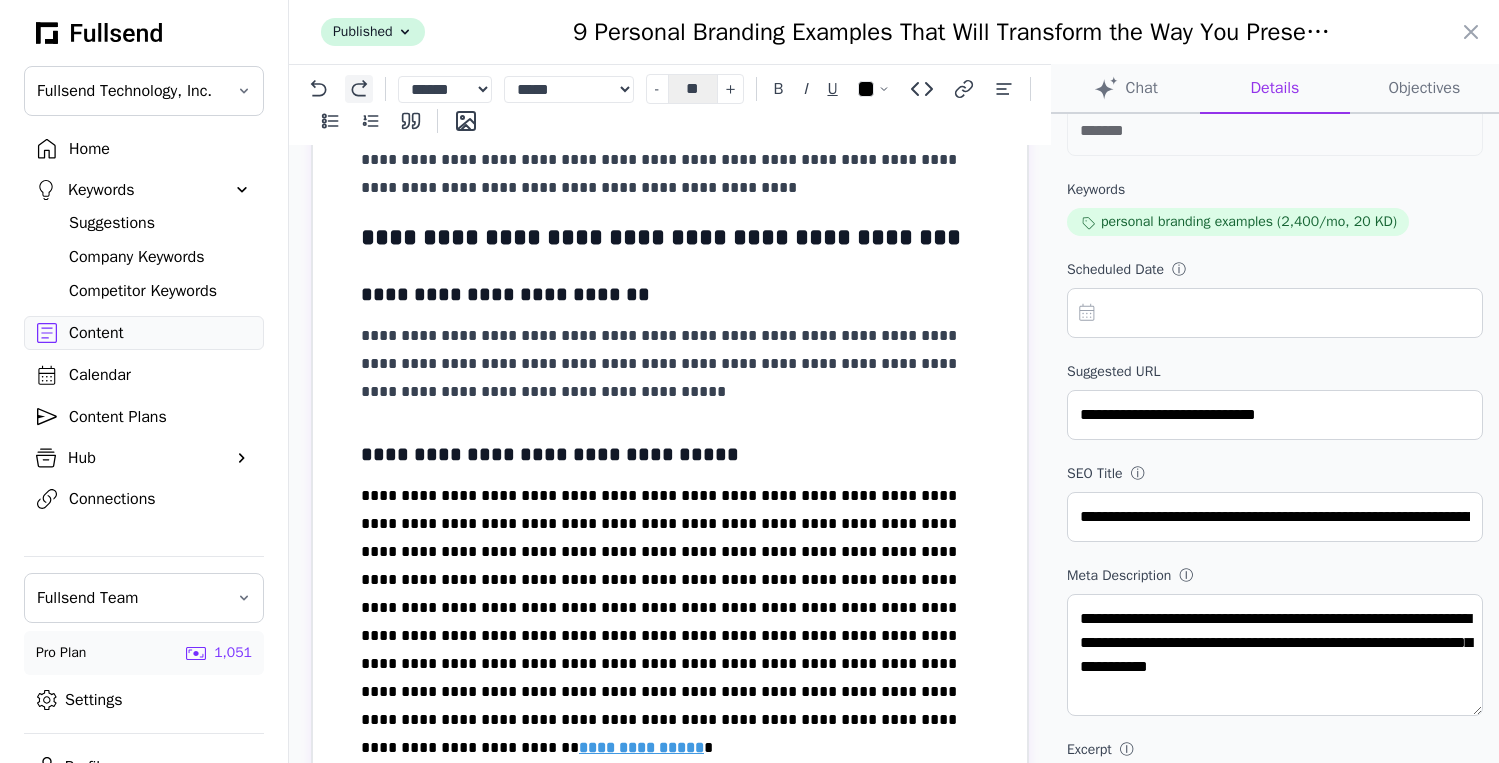 click 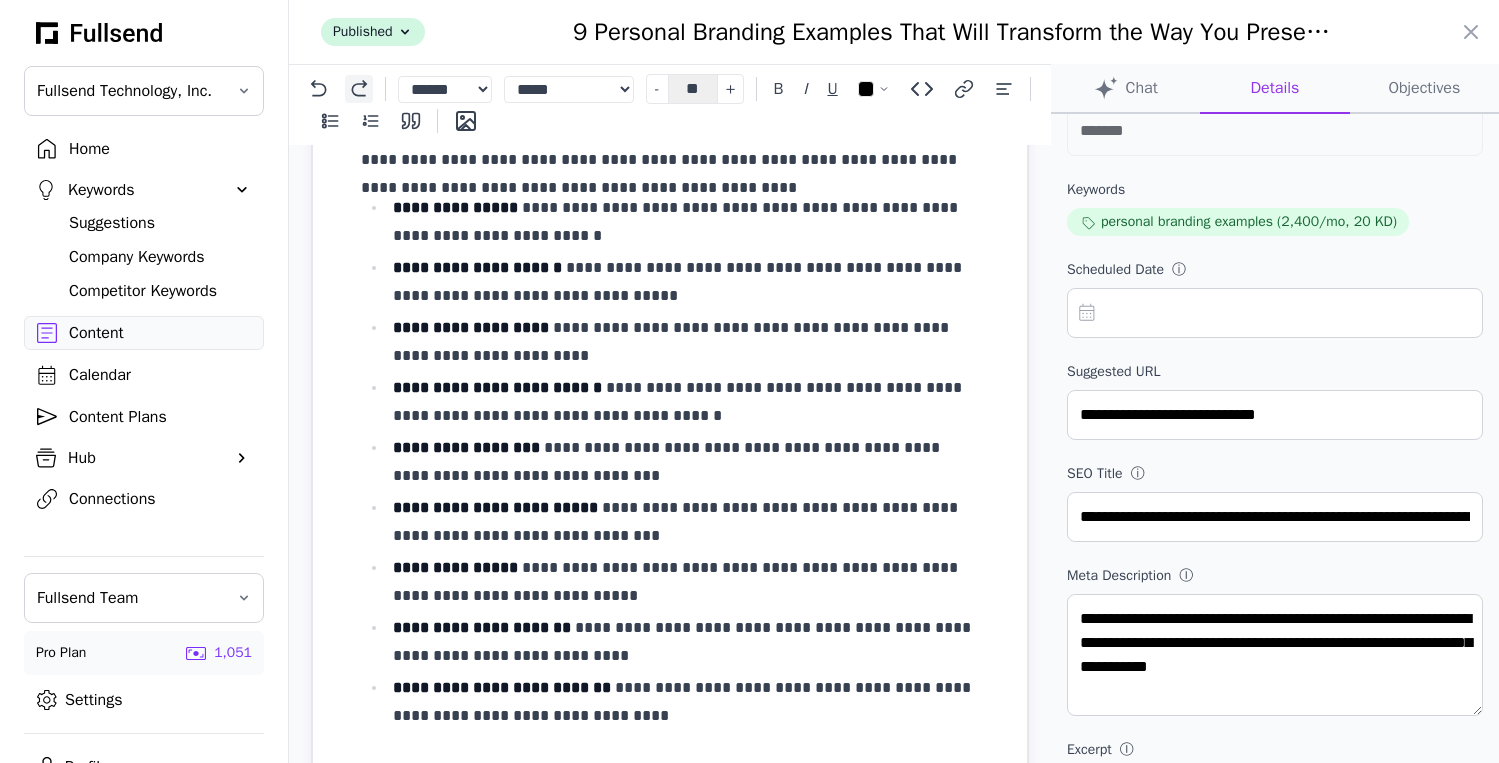 click 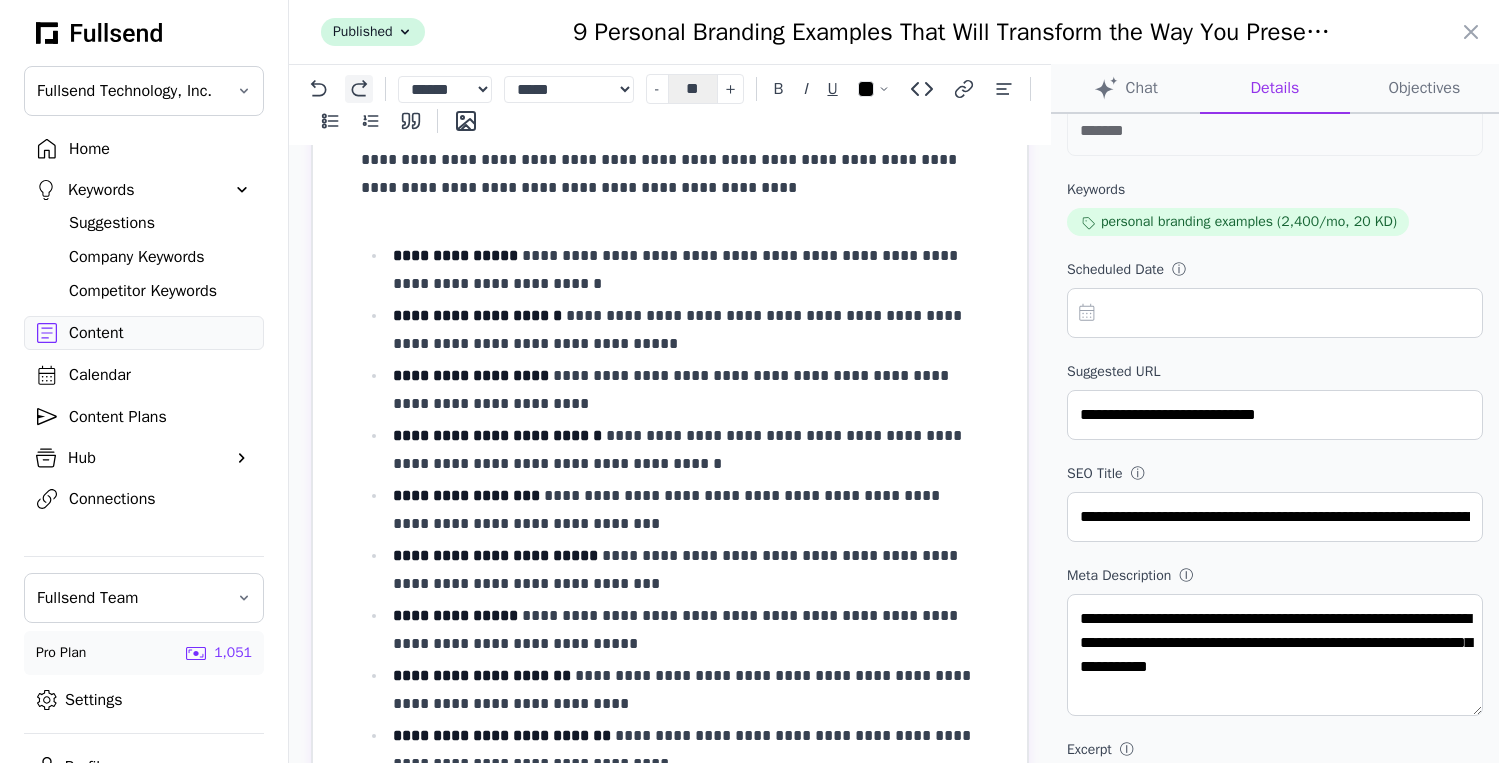 click 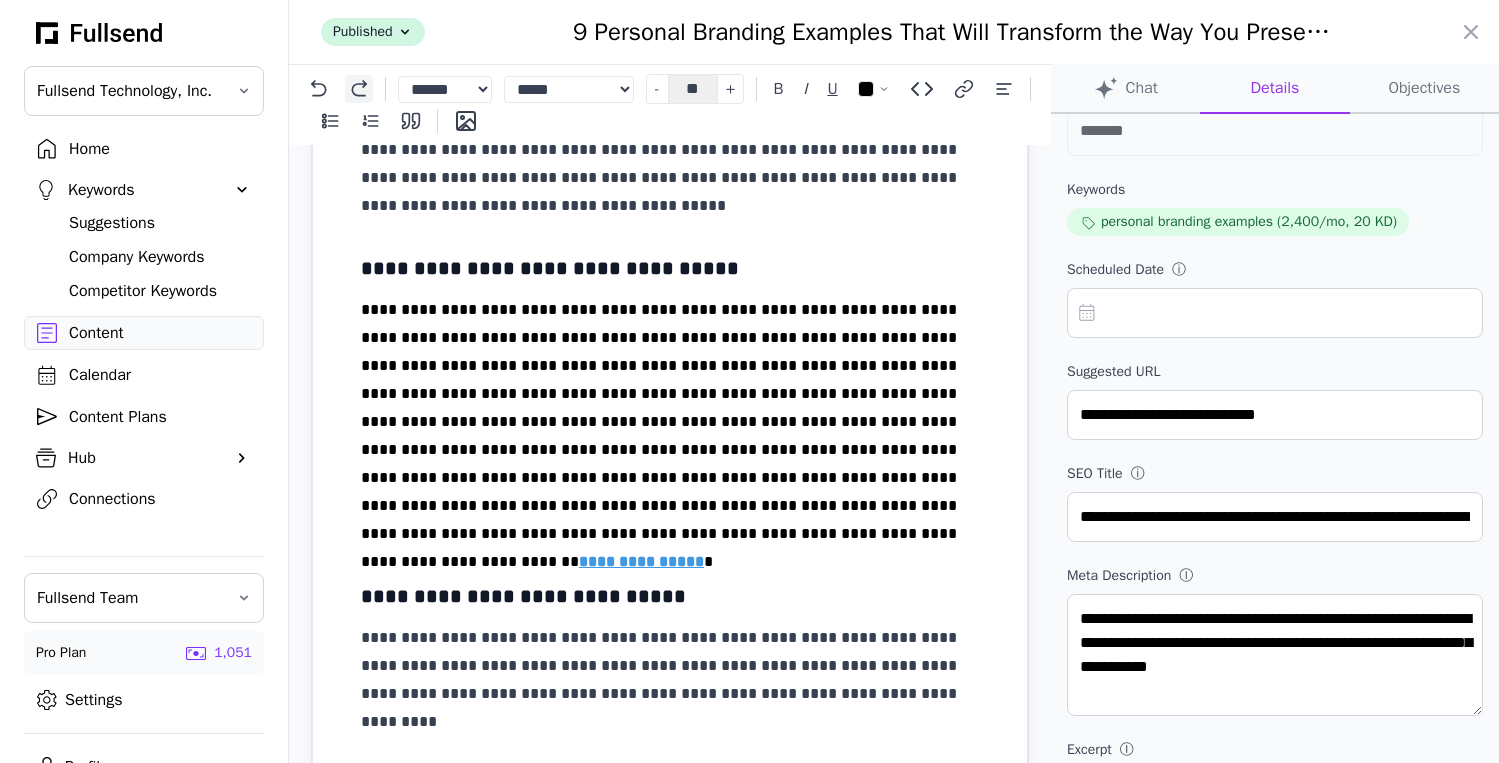 click 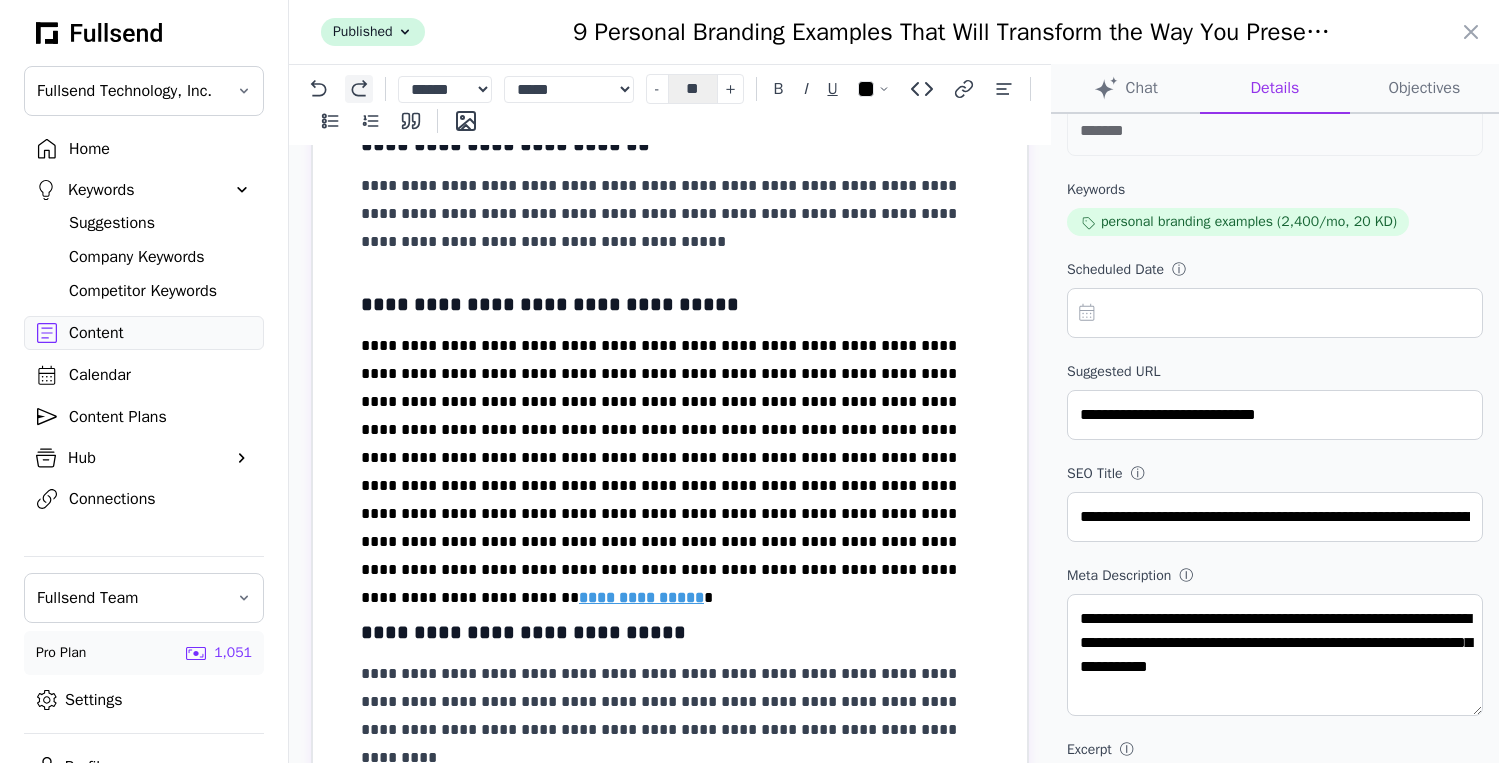 click 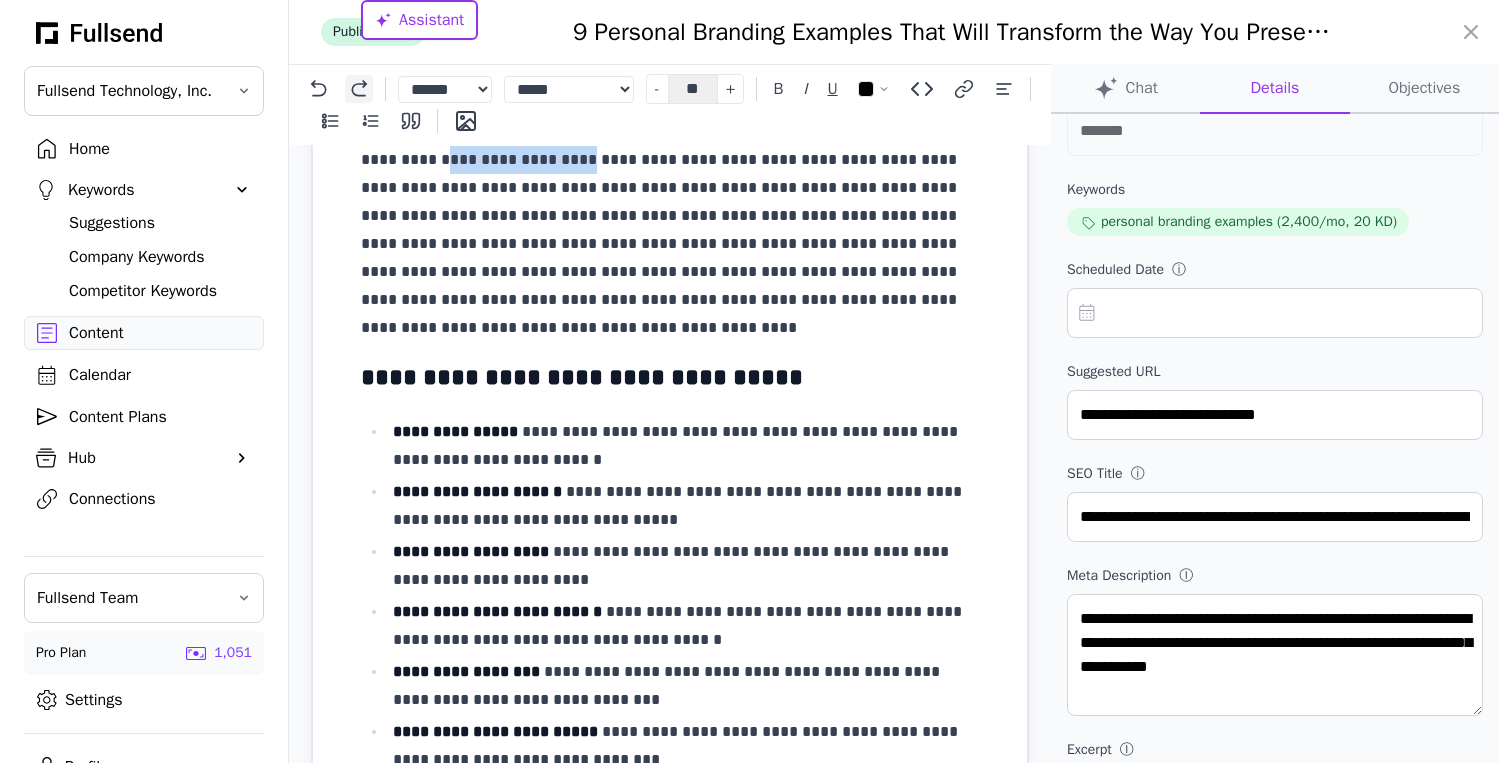 click 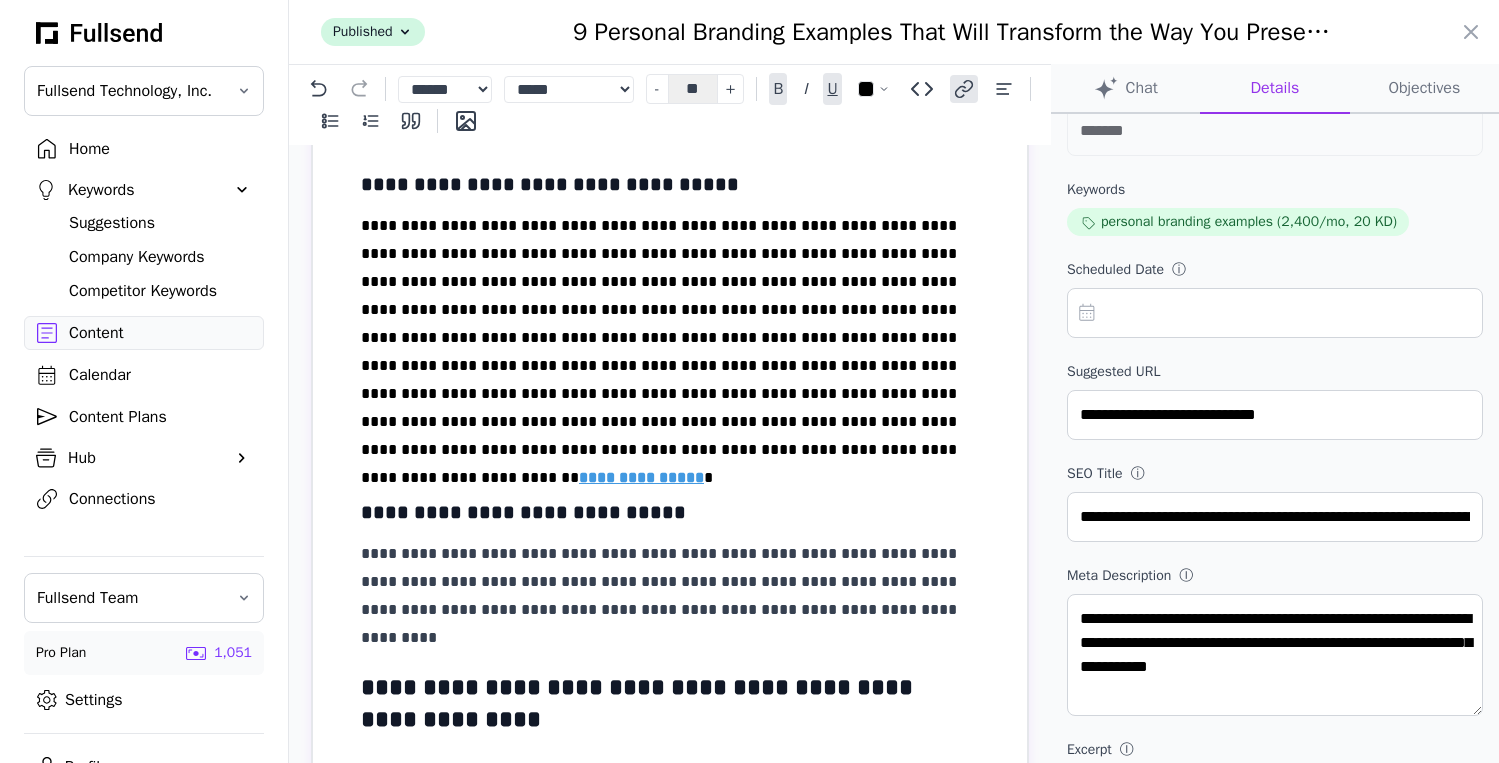 scroll, scrollTop: 1105, scrollLeft: 0, axis: vertical 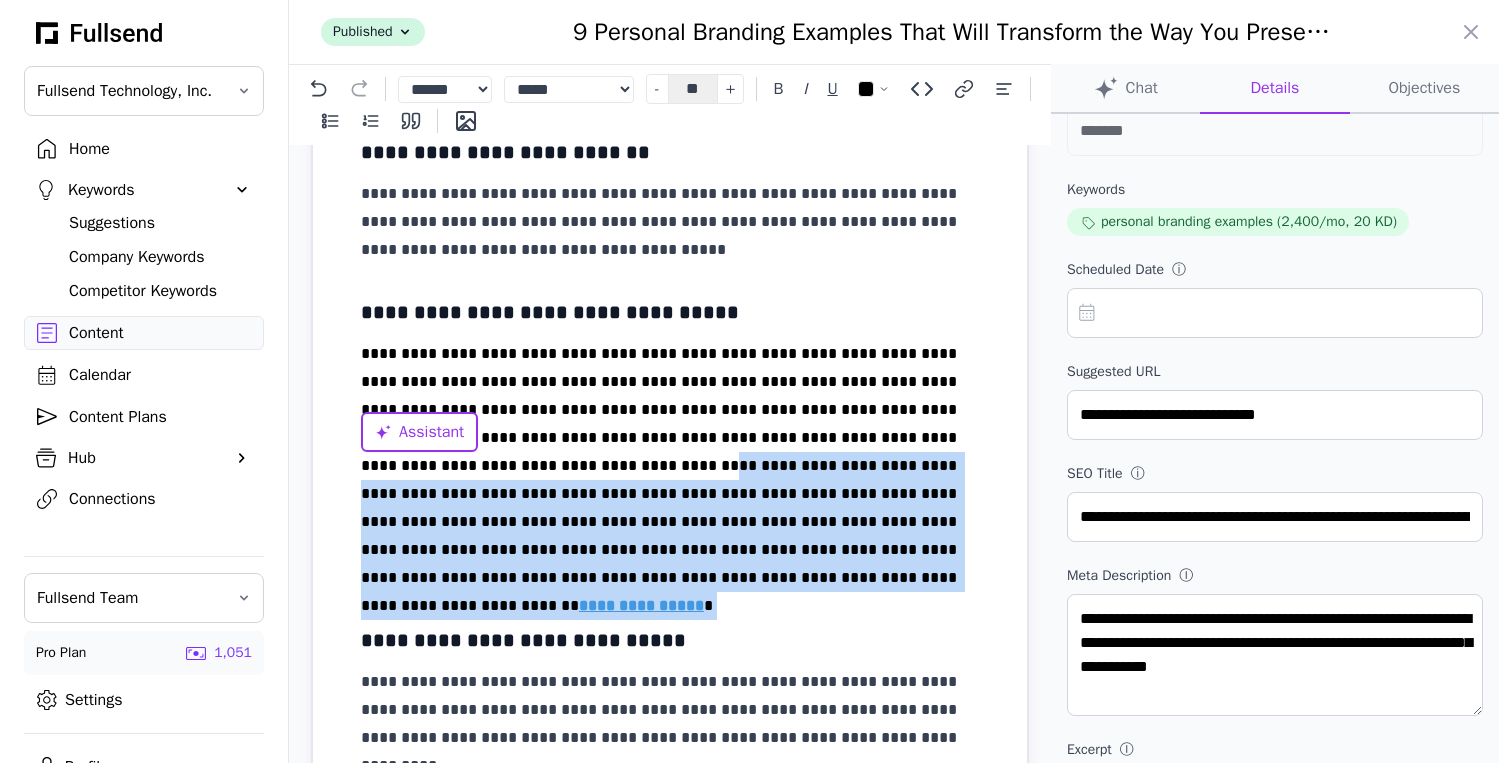 drag, startPoint x: 487, startPoint y: 462, endPoint x: 842, endPoint y: 601, distance: 381.2427 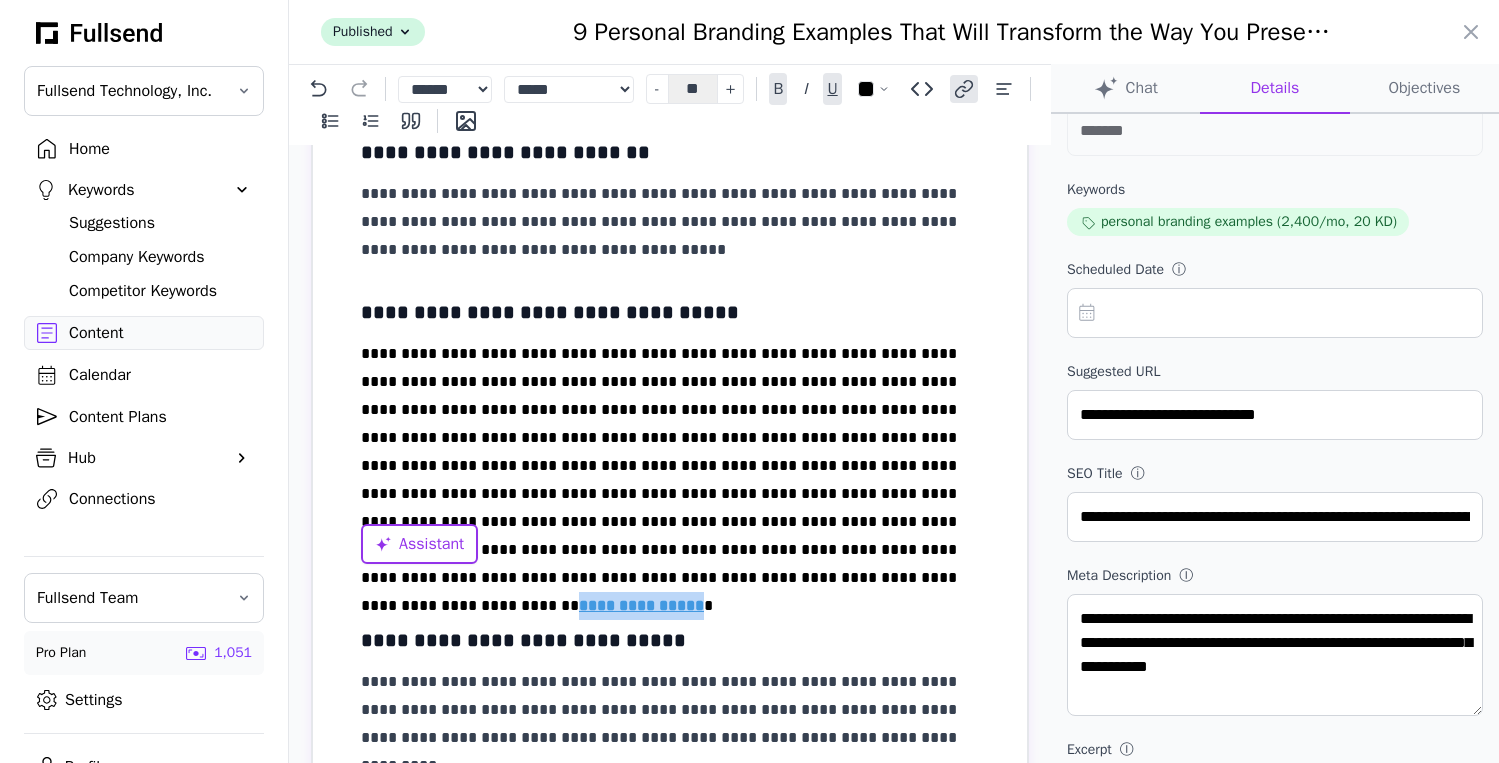 drag, startPoint x: 755, startPoint y: 578, endPoint x: 643, endPoint y: 578, distance: 112 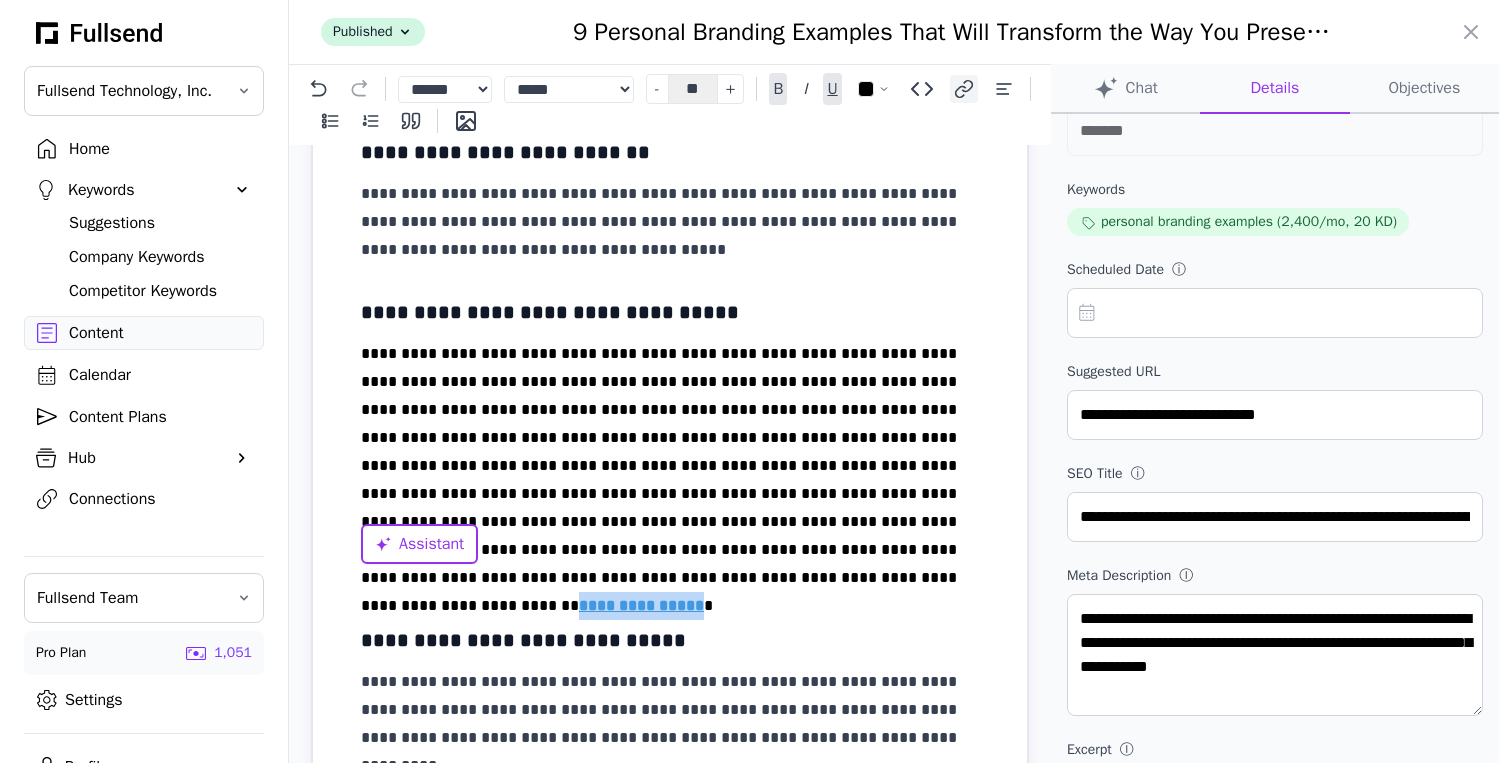 click 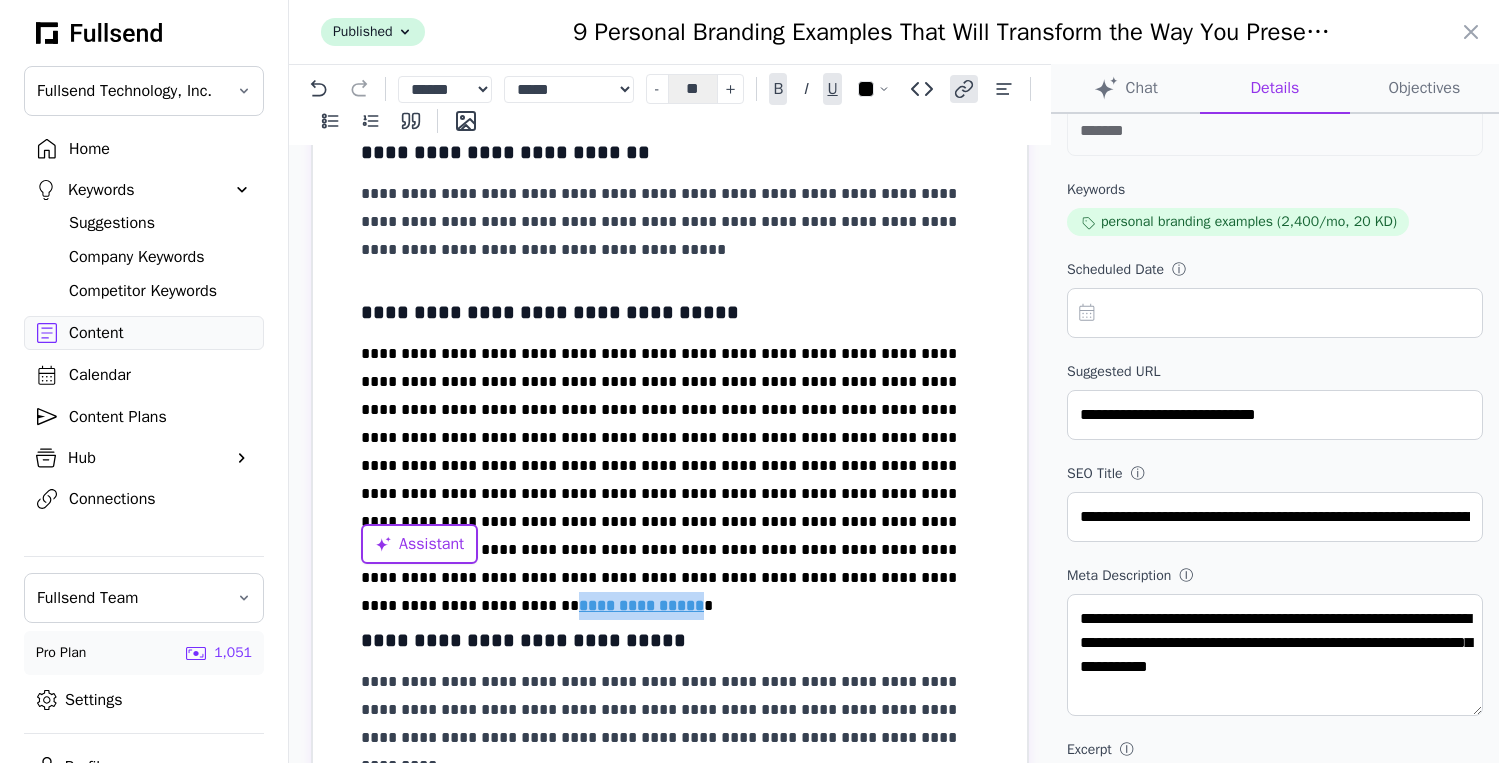 click on "Chat" 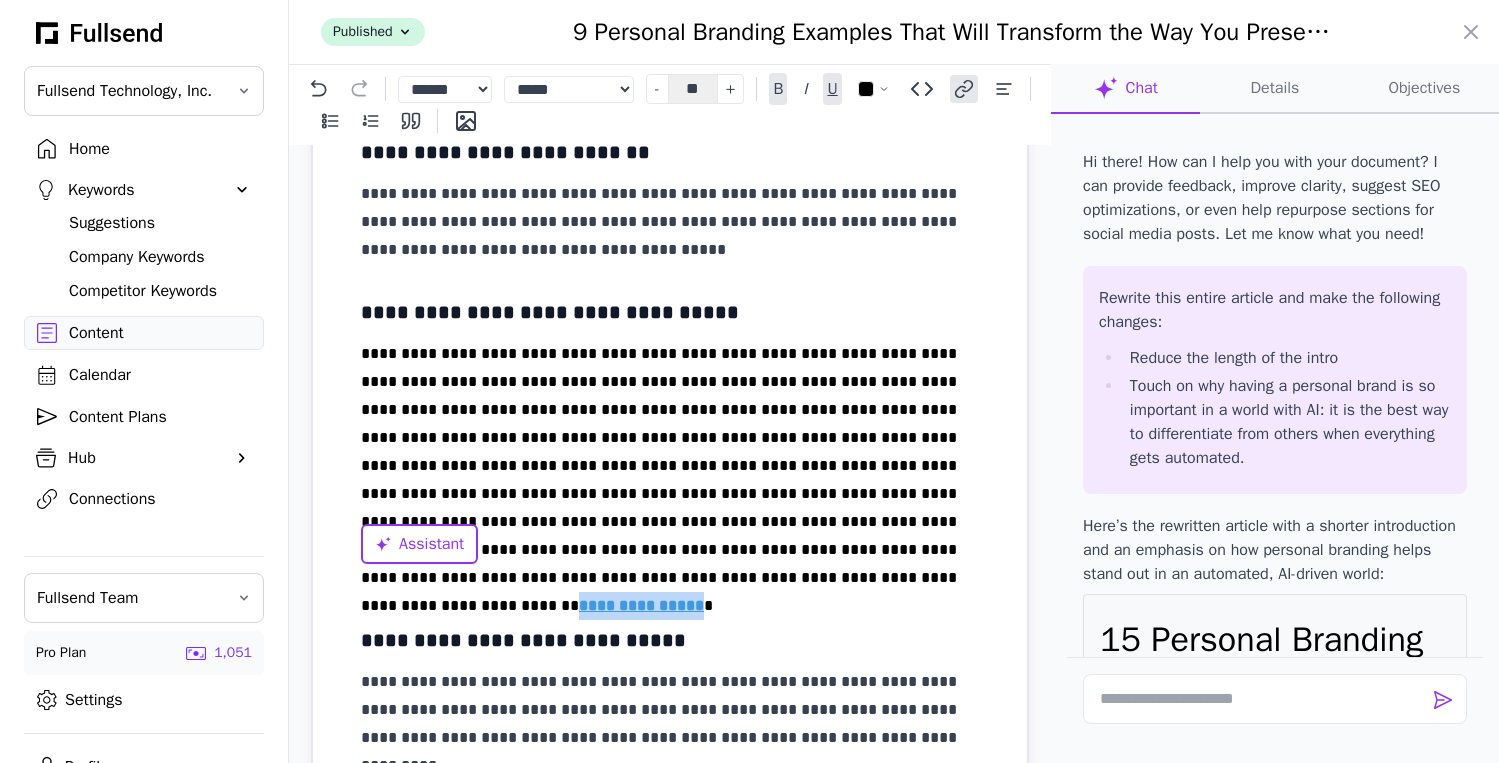 scroll, scrollTop: 0, scrollLeft: 0, axis: both 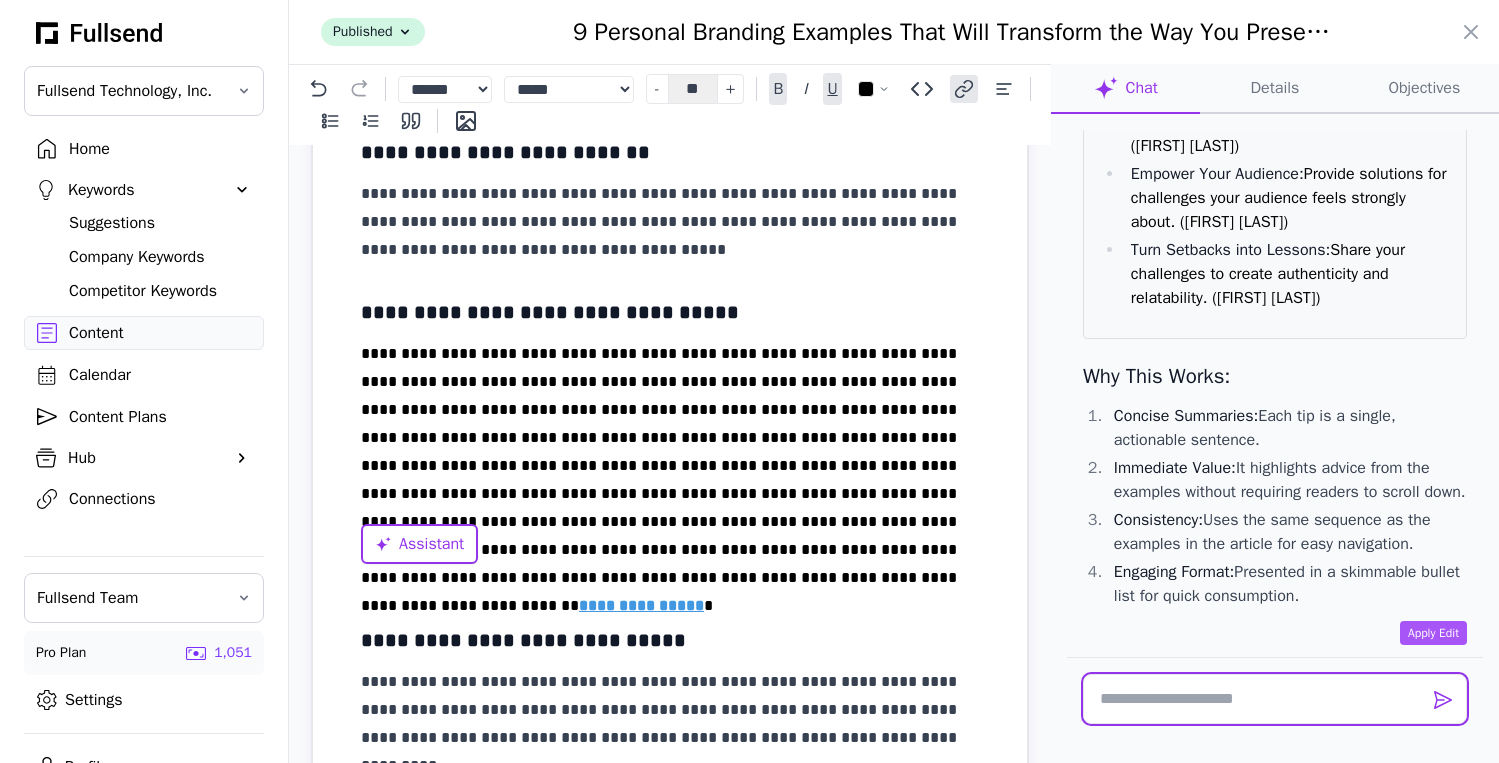 click at bounding box center [1275, 699] 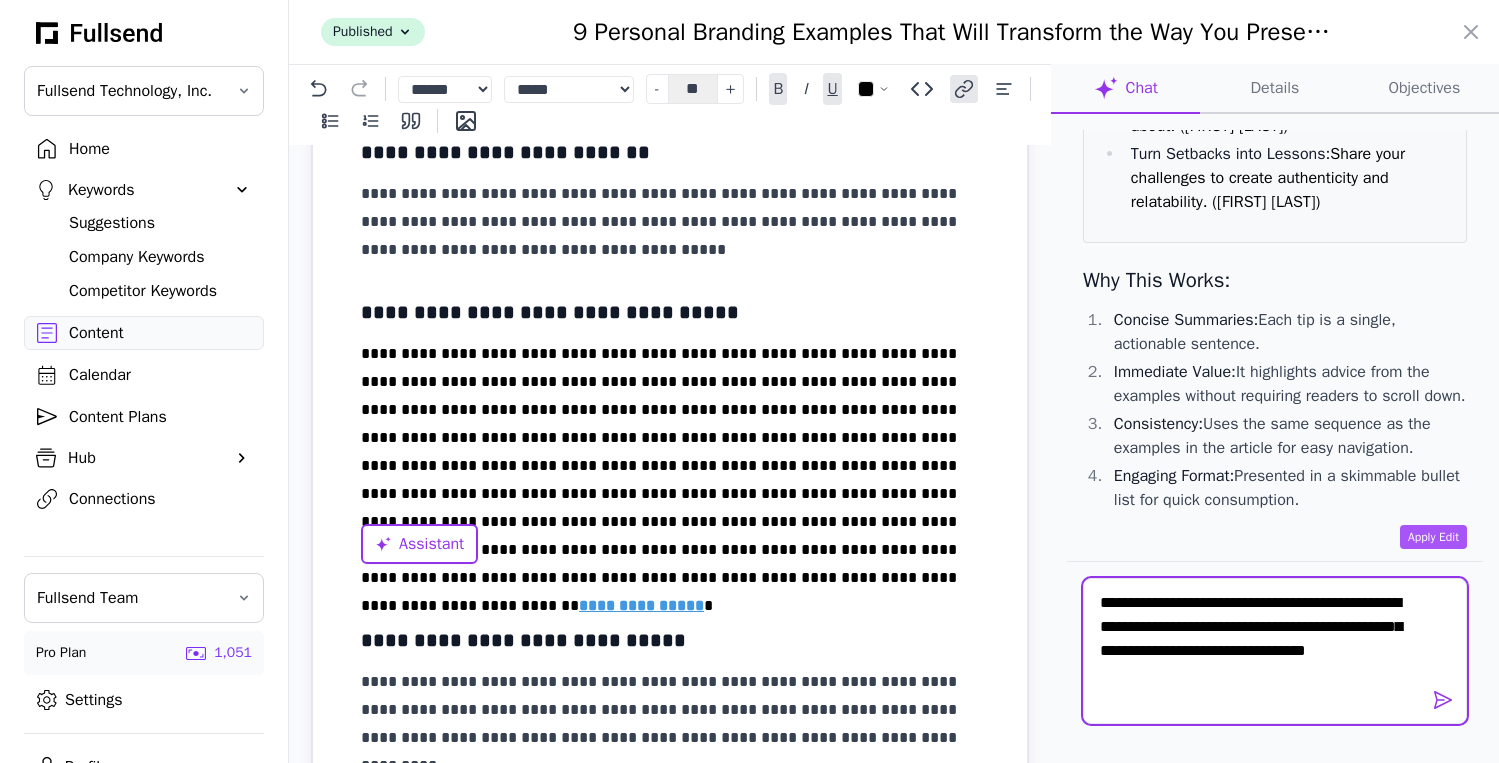 scroll, scrollTop: 0, scrollLeft: 0, axis: both 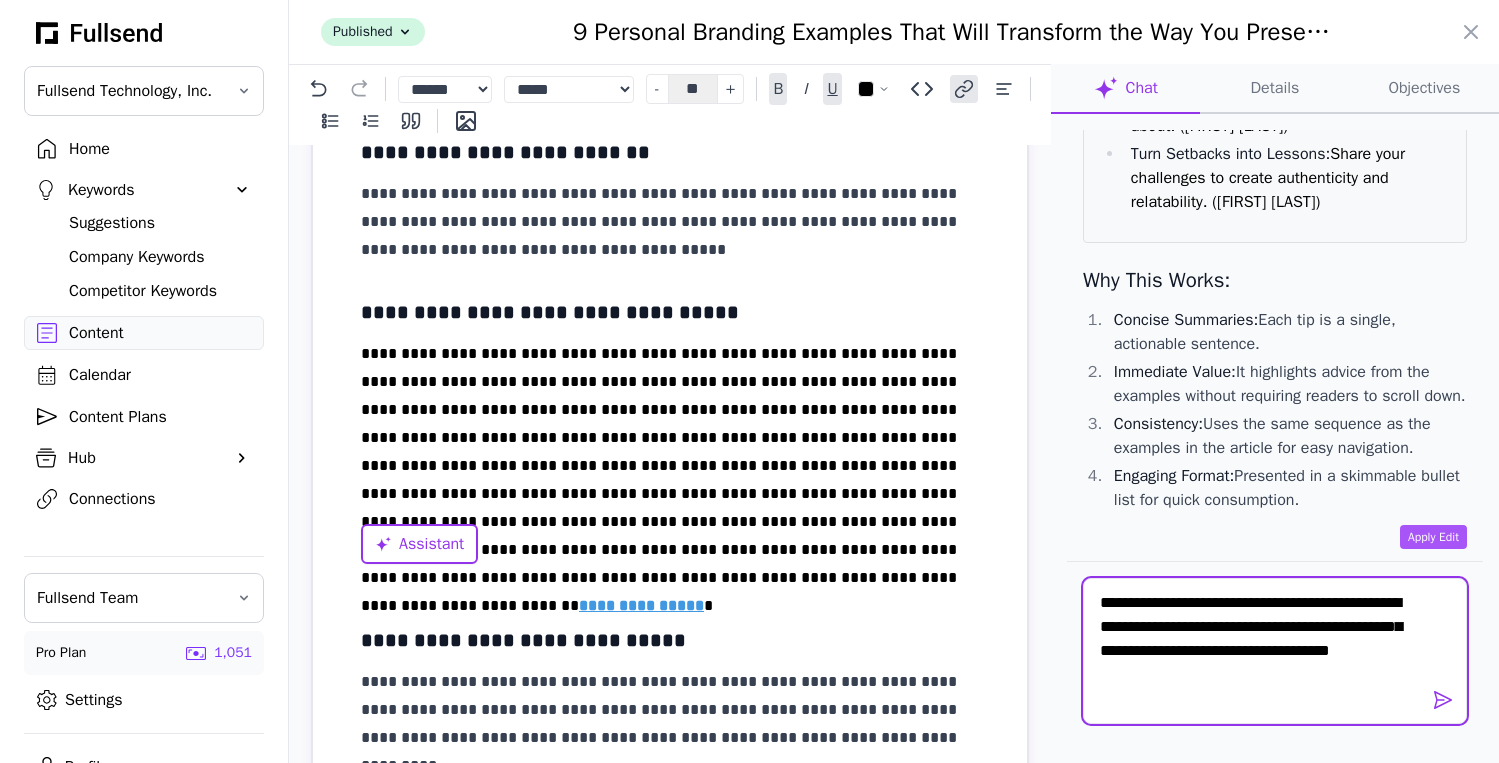 type on "**********" 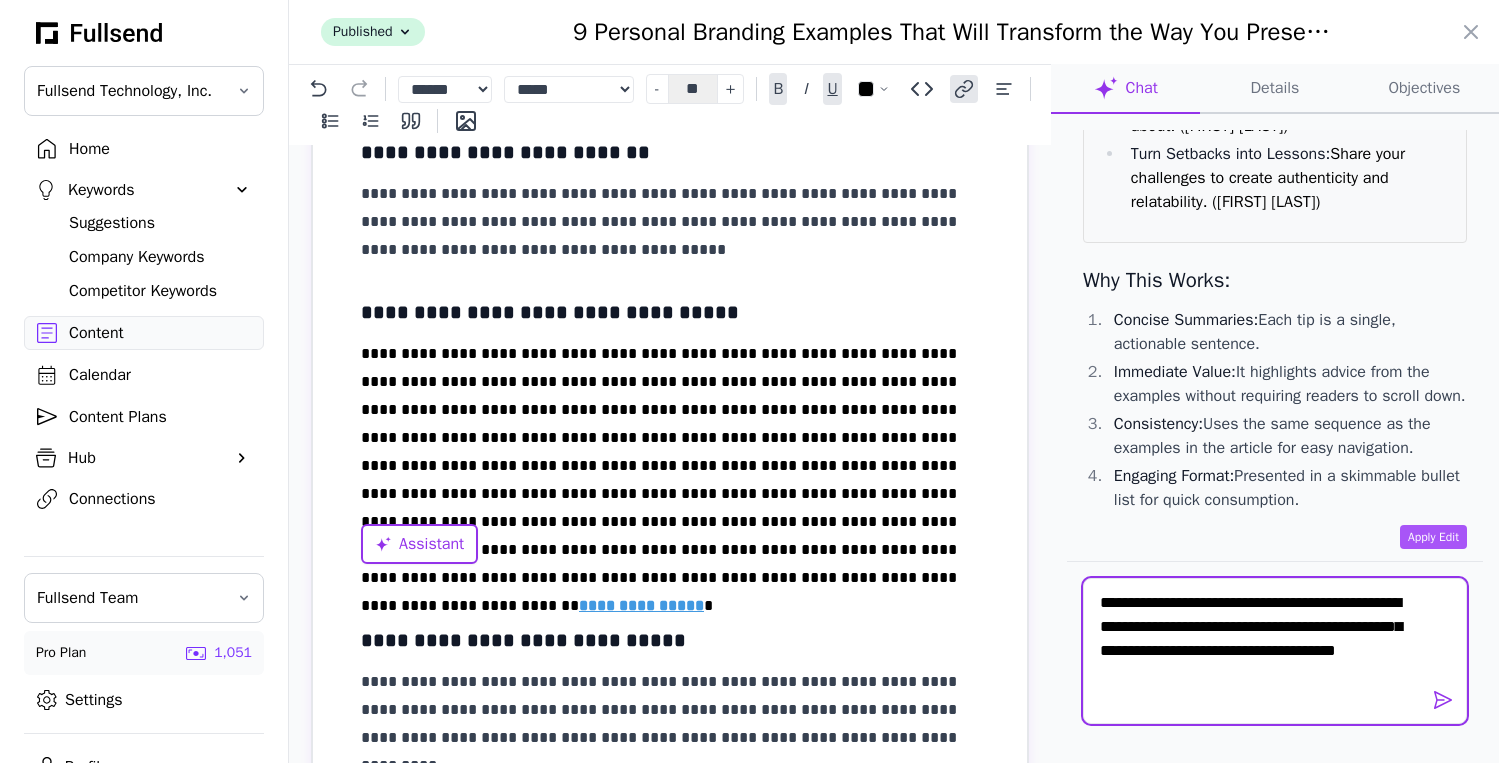 type 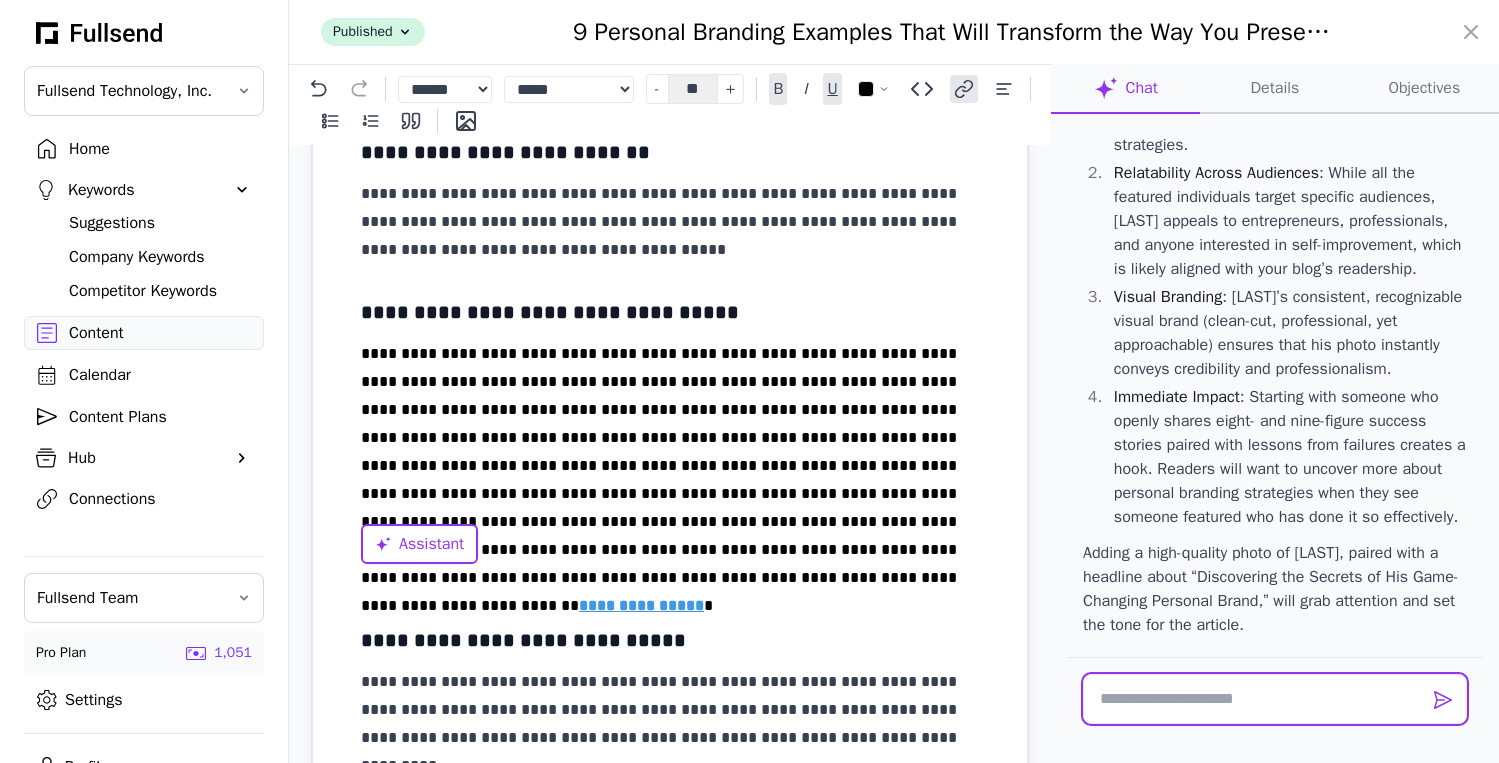 scroll, scrollTop: 38639, scrollLeft: 0, axis: vertical 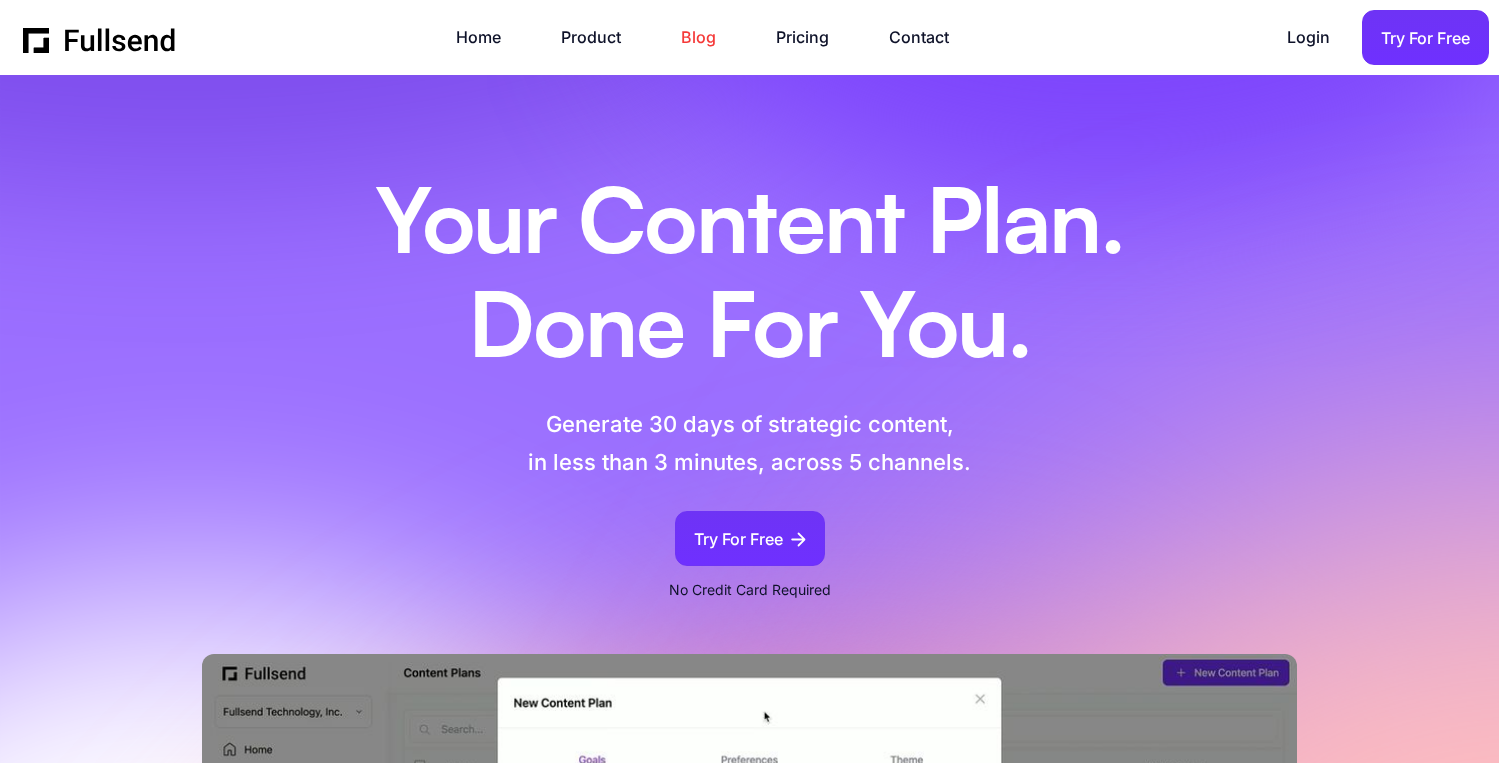 click on "Blog" at bounding box center [708, 37] 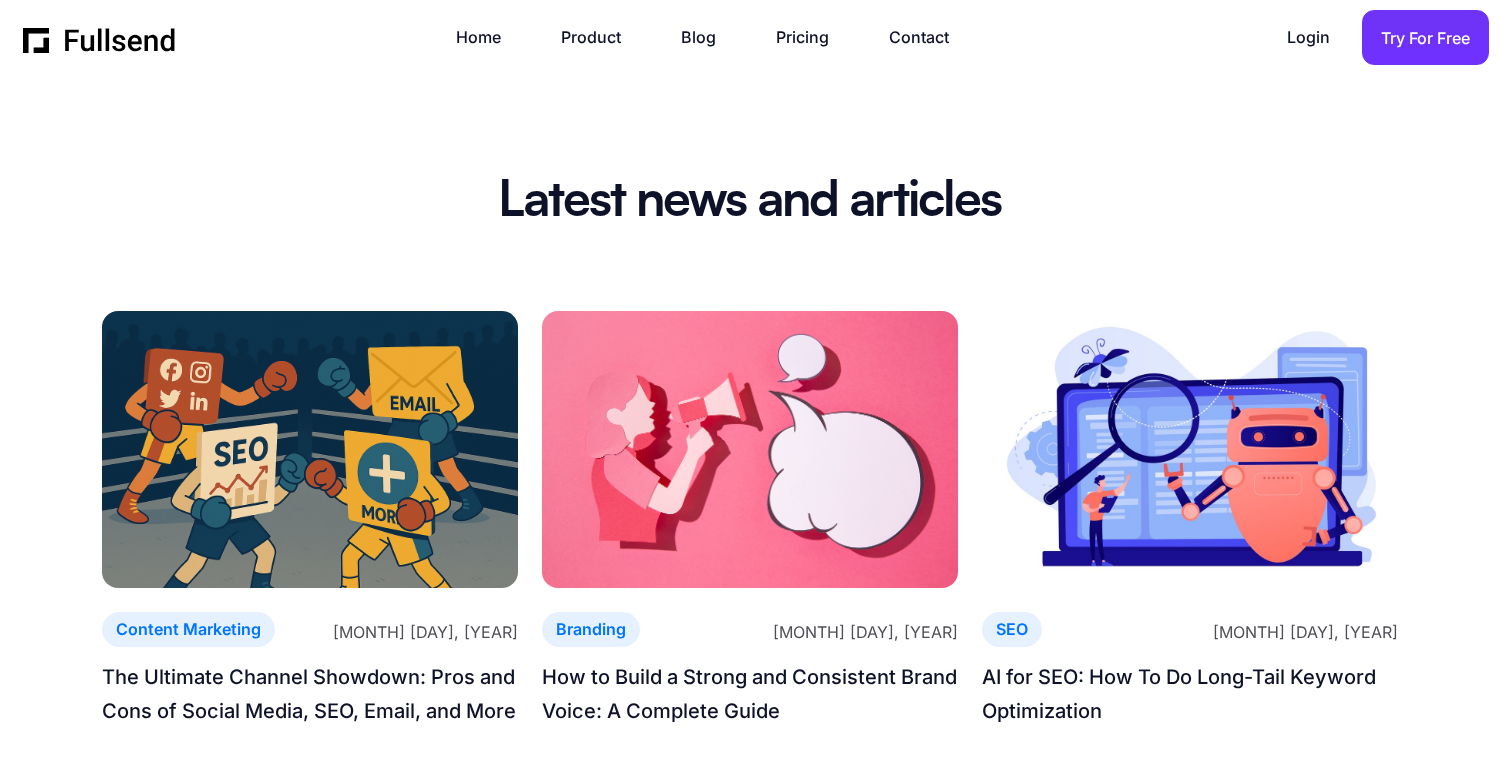 scroll, scrollTop: 0, scrollLeft: 0, axis: both 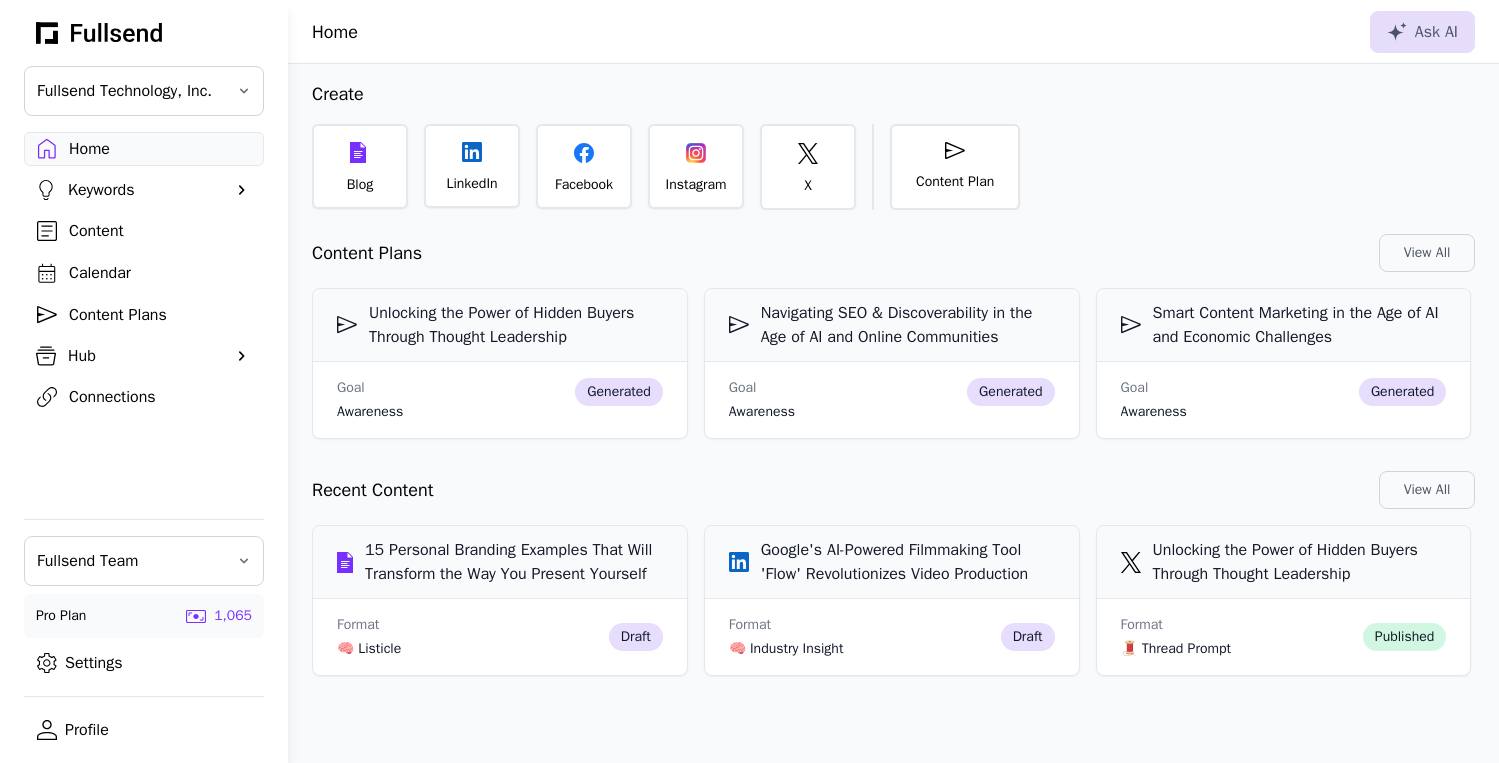 click on "Hub" at bounding box center [144, 356] 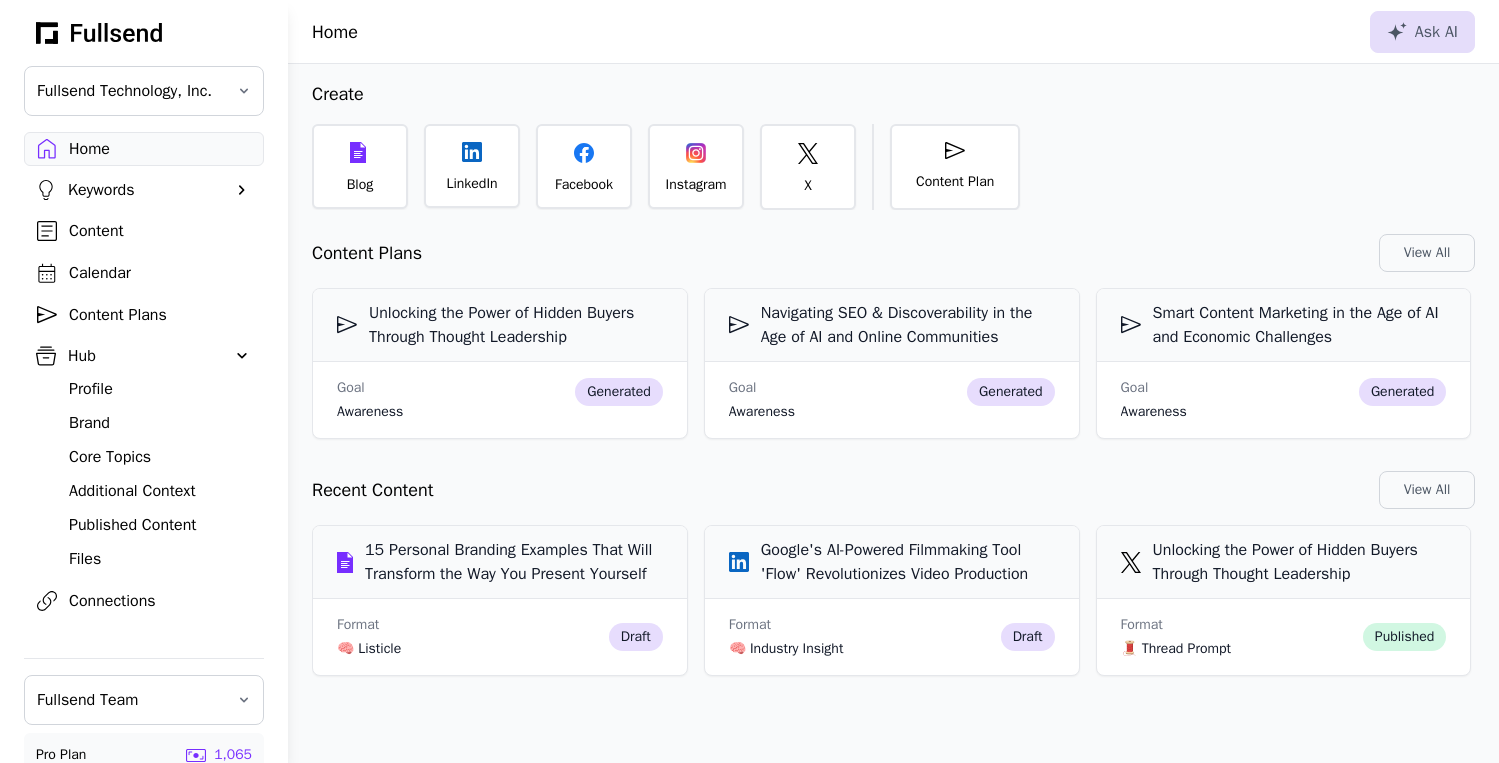 click on "Published Content" at bounding box center (160, 525) 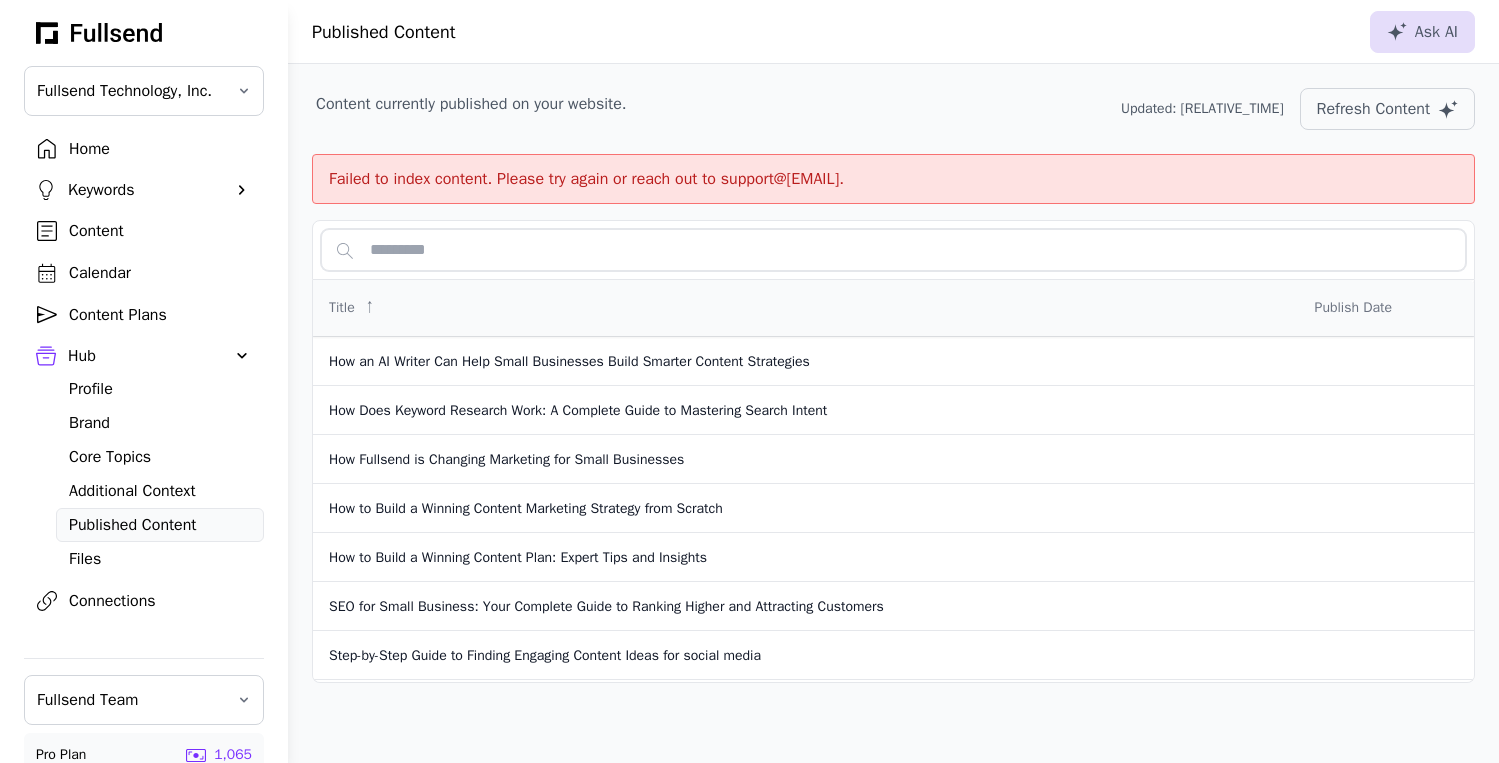 click at bounding box center (893, 250) 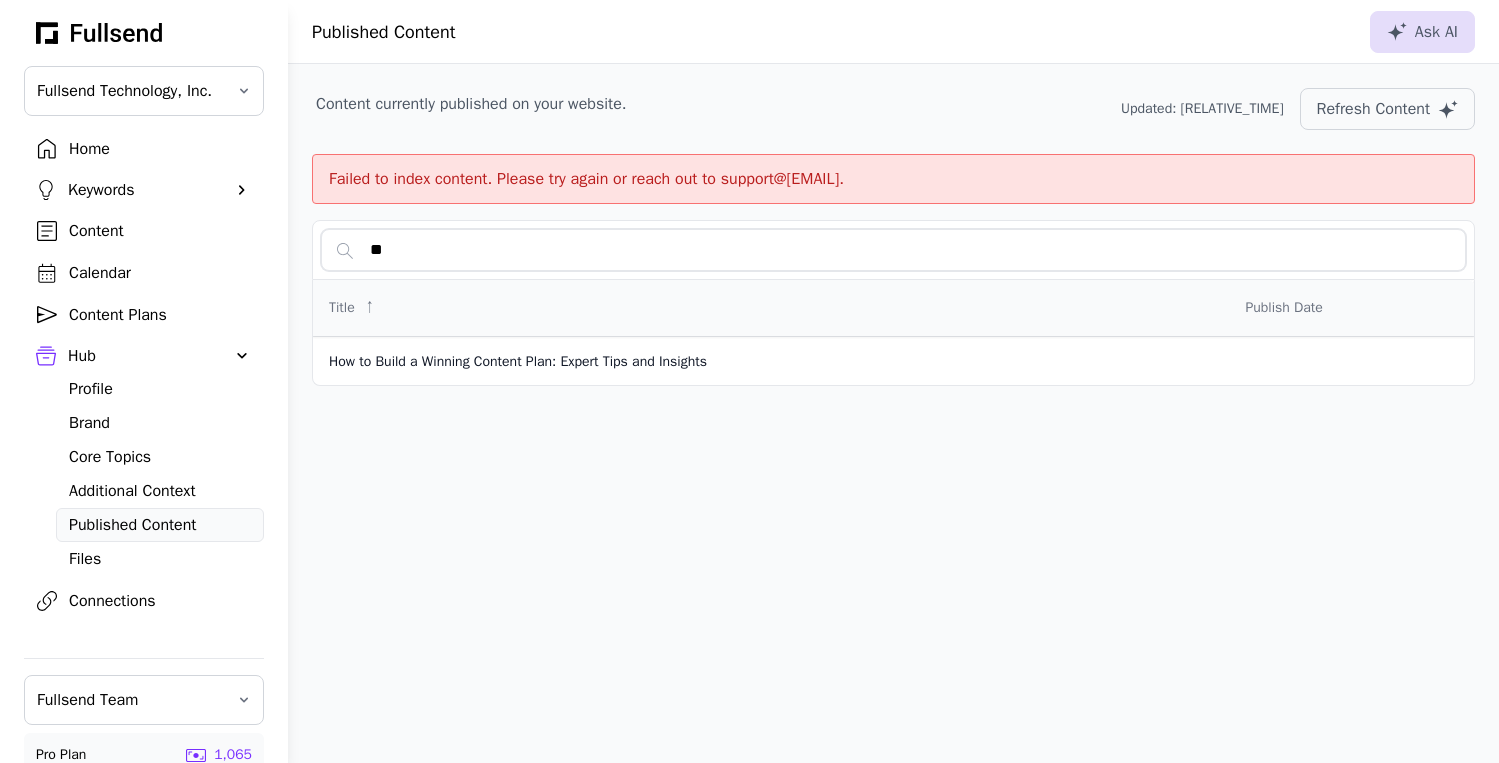 type on "*" 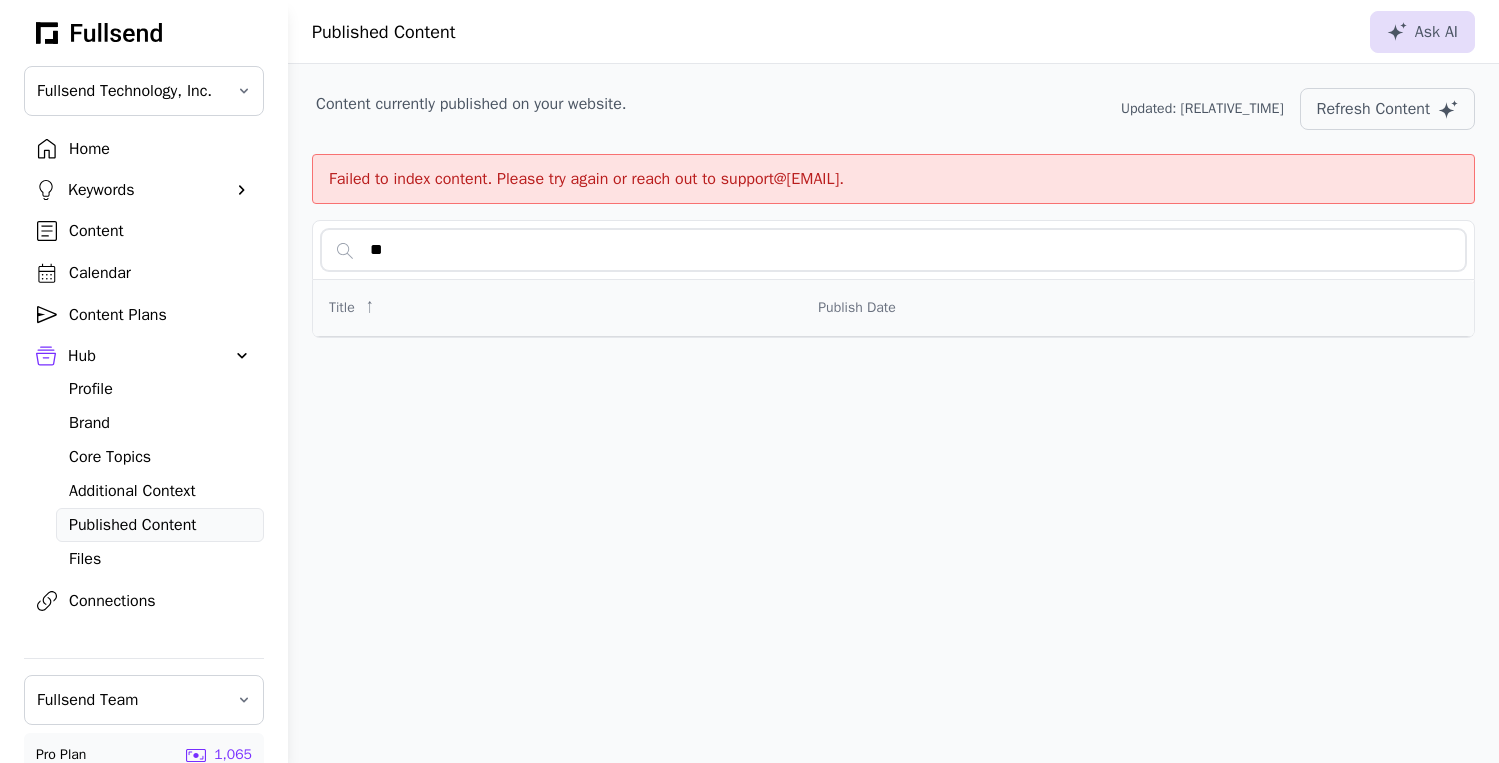 type on "*" 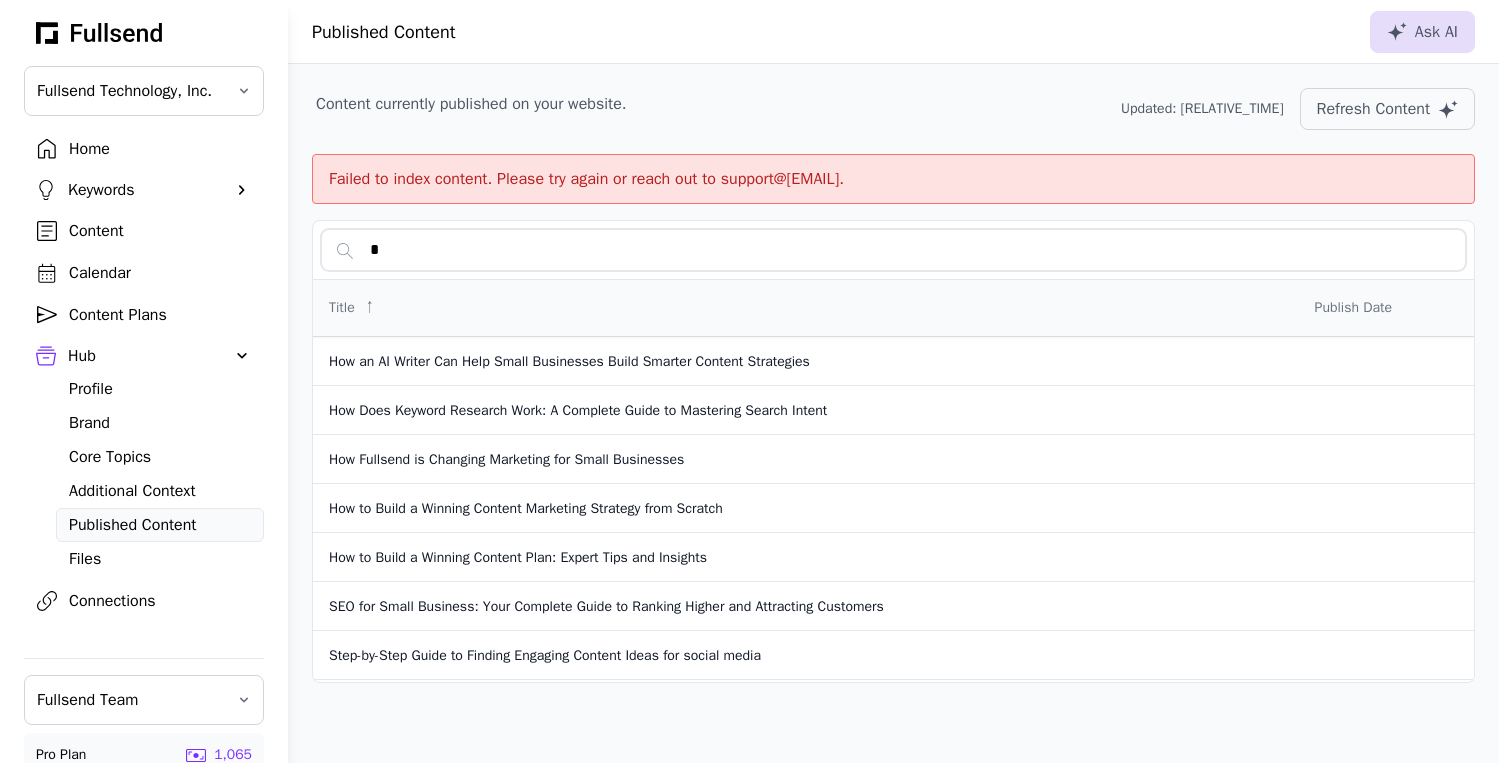 type 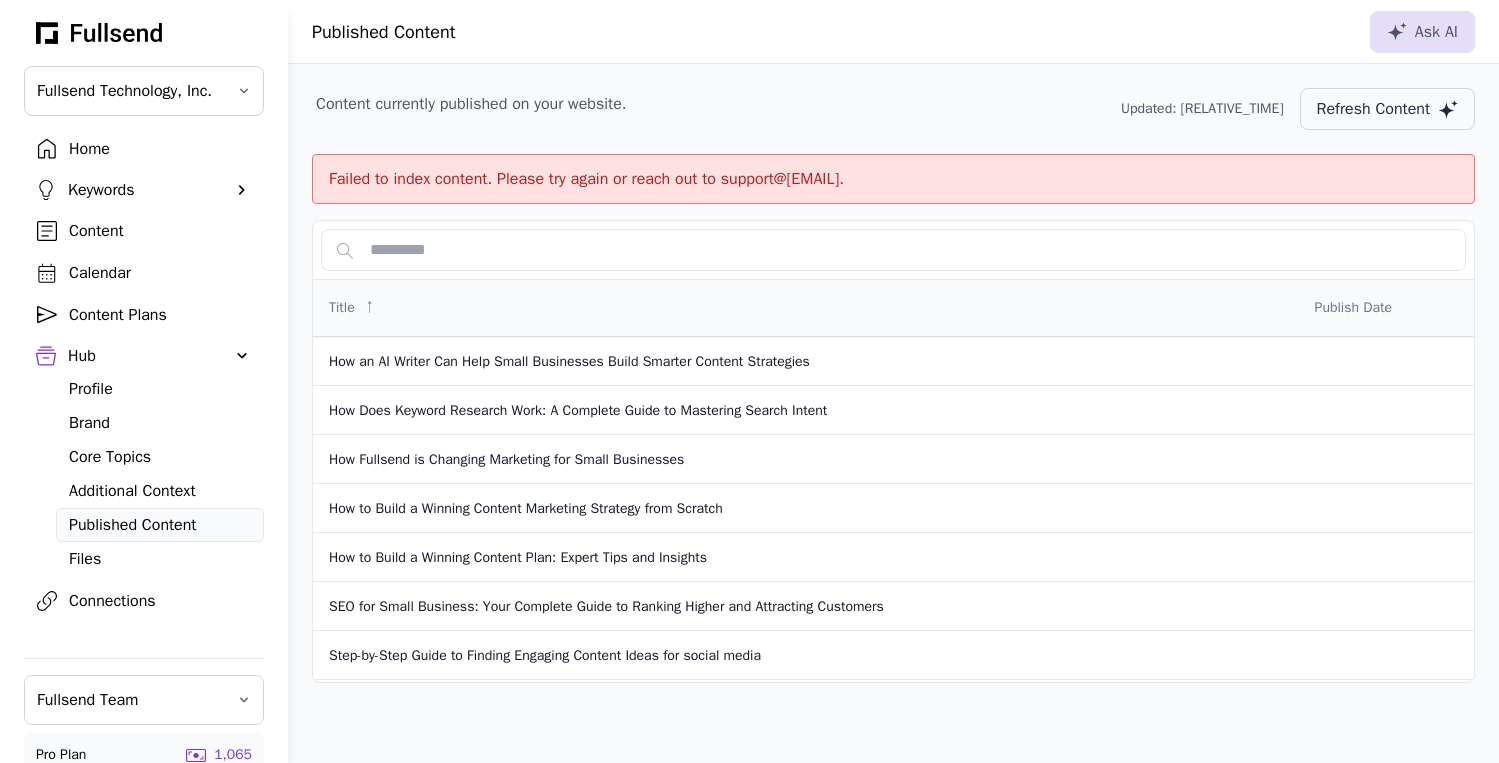 click on "Refresh Content" at bounding box center [1373, 109] 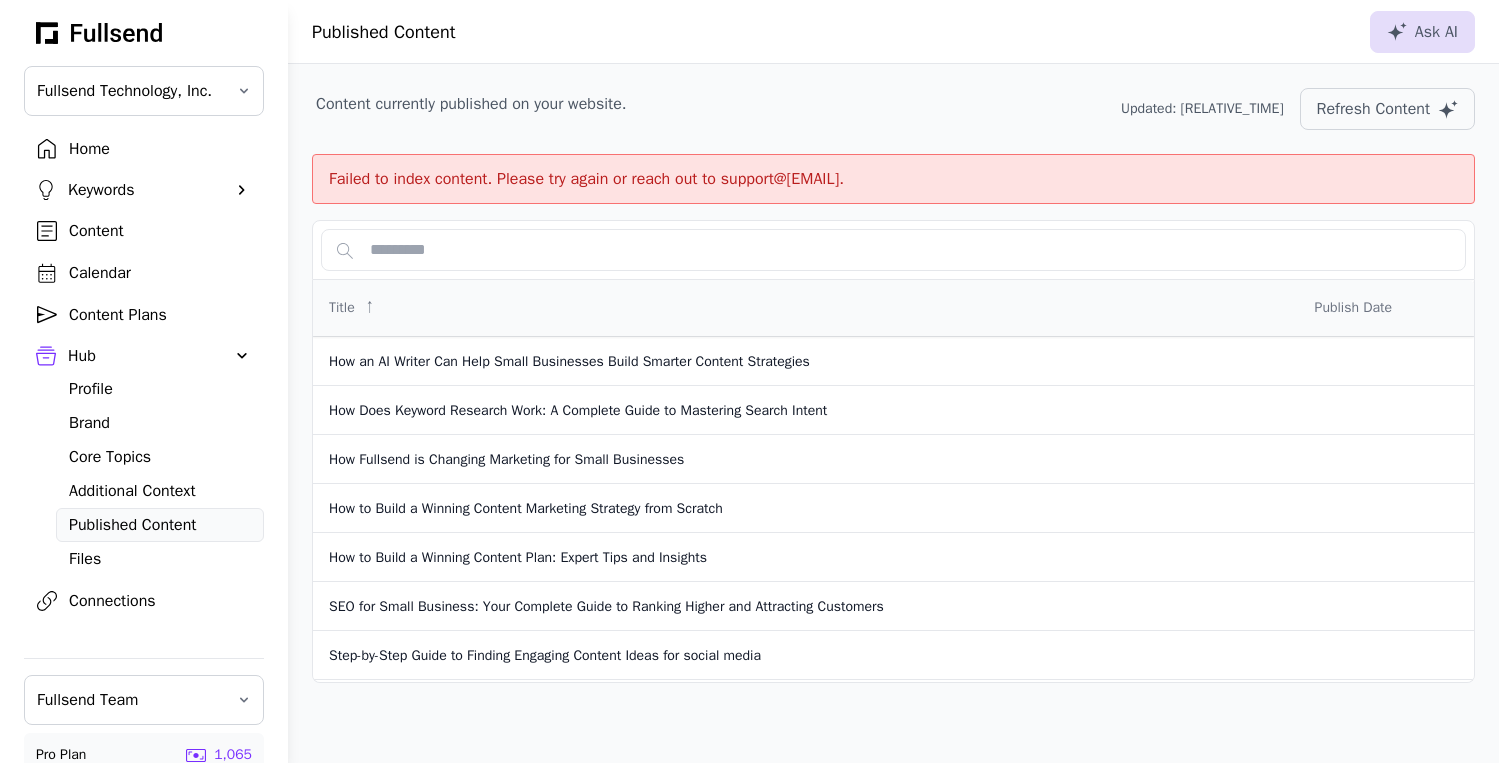 click on "Content" at bounding box center [160, 231] 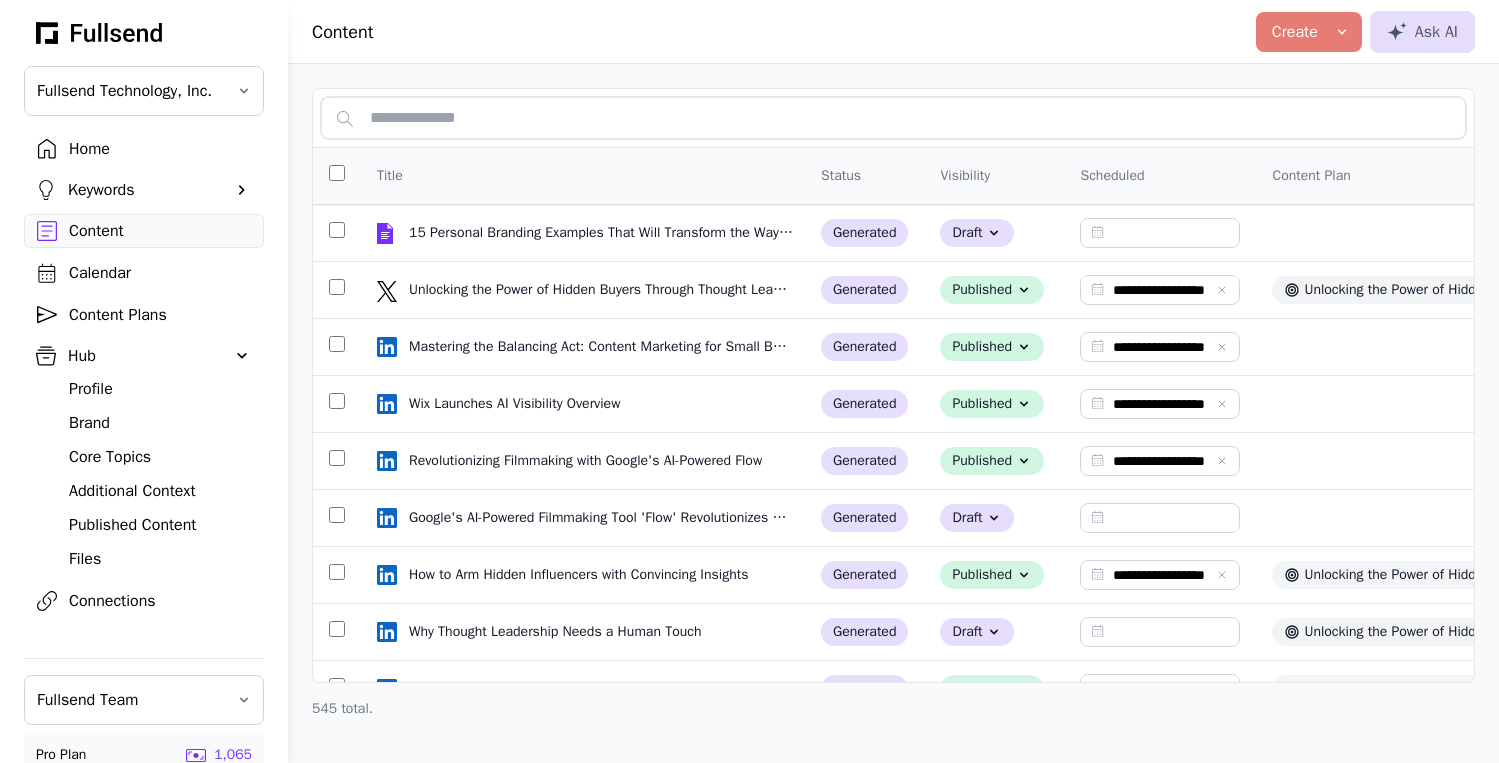 click at bounding box center [893, 118] 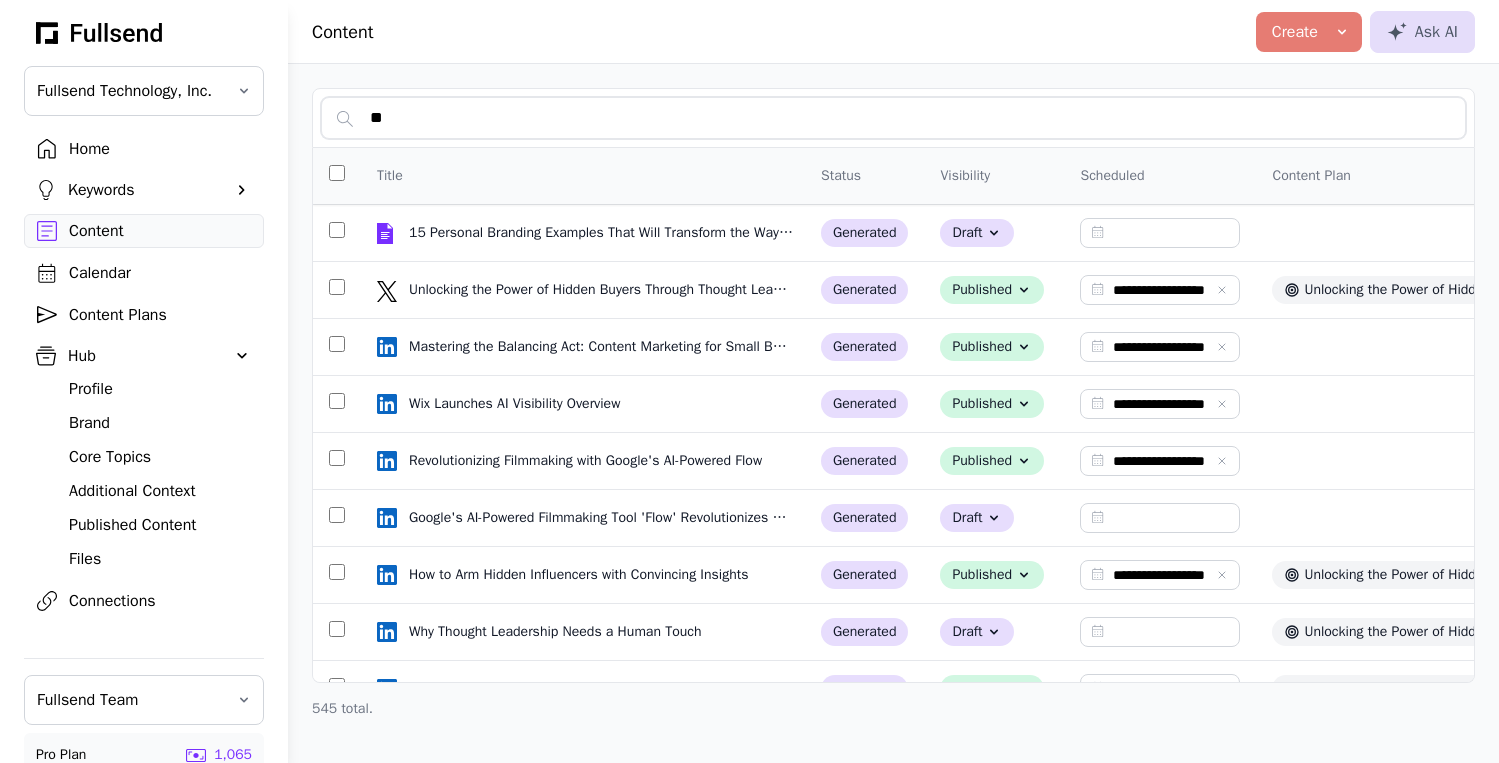 type on "***" 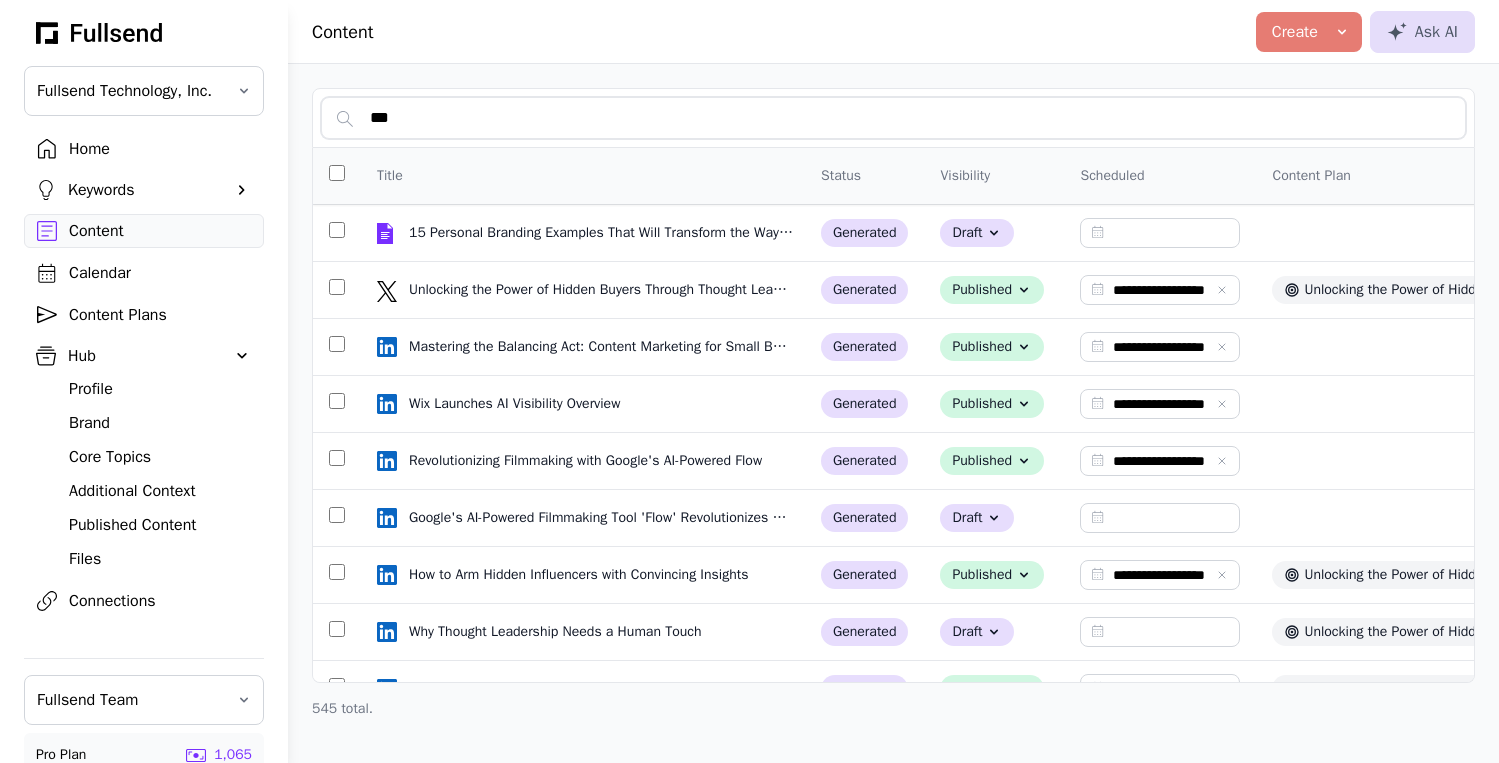 type on "**********" 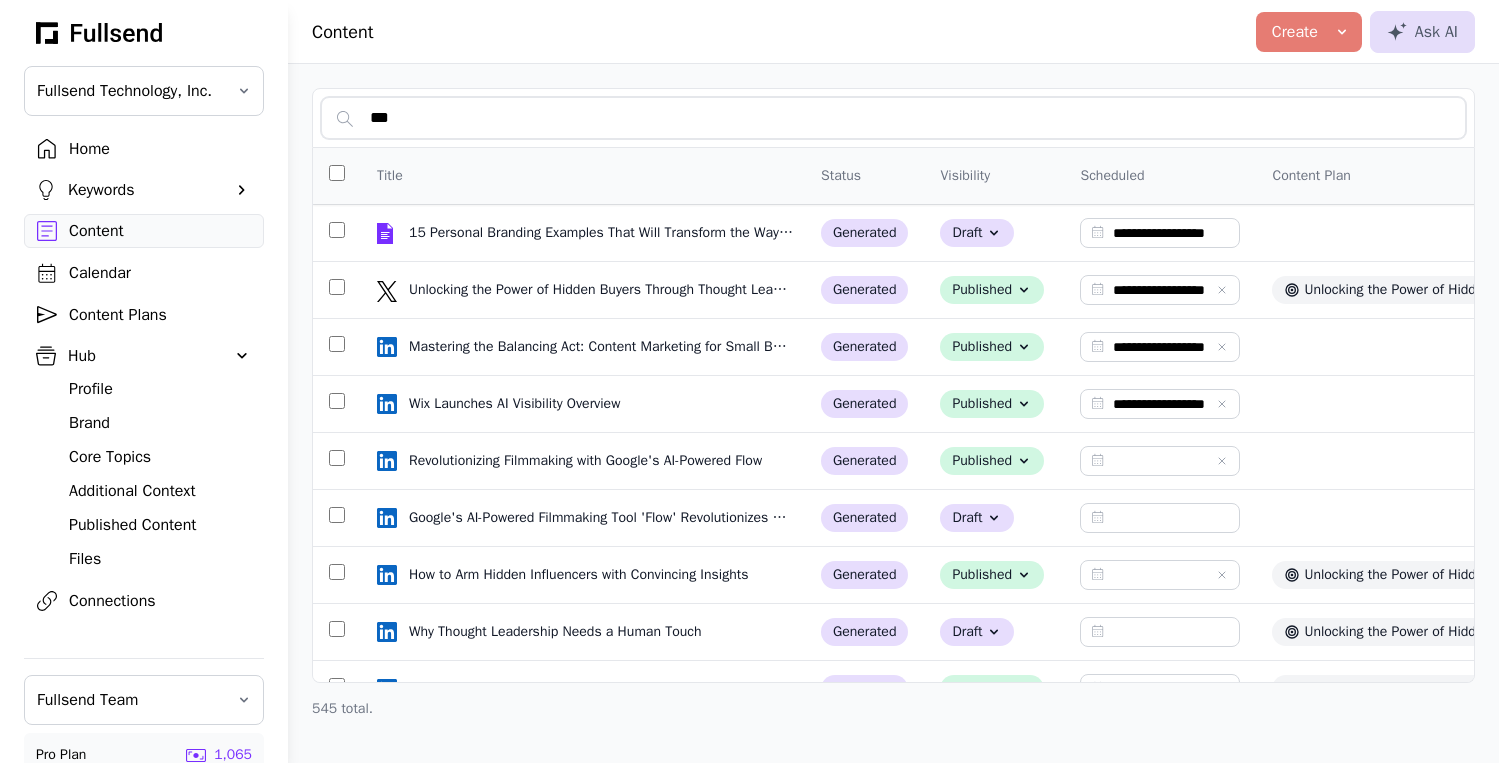 type on "***" 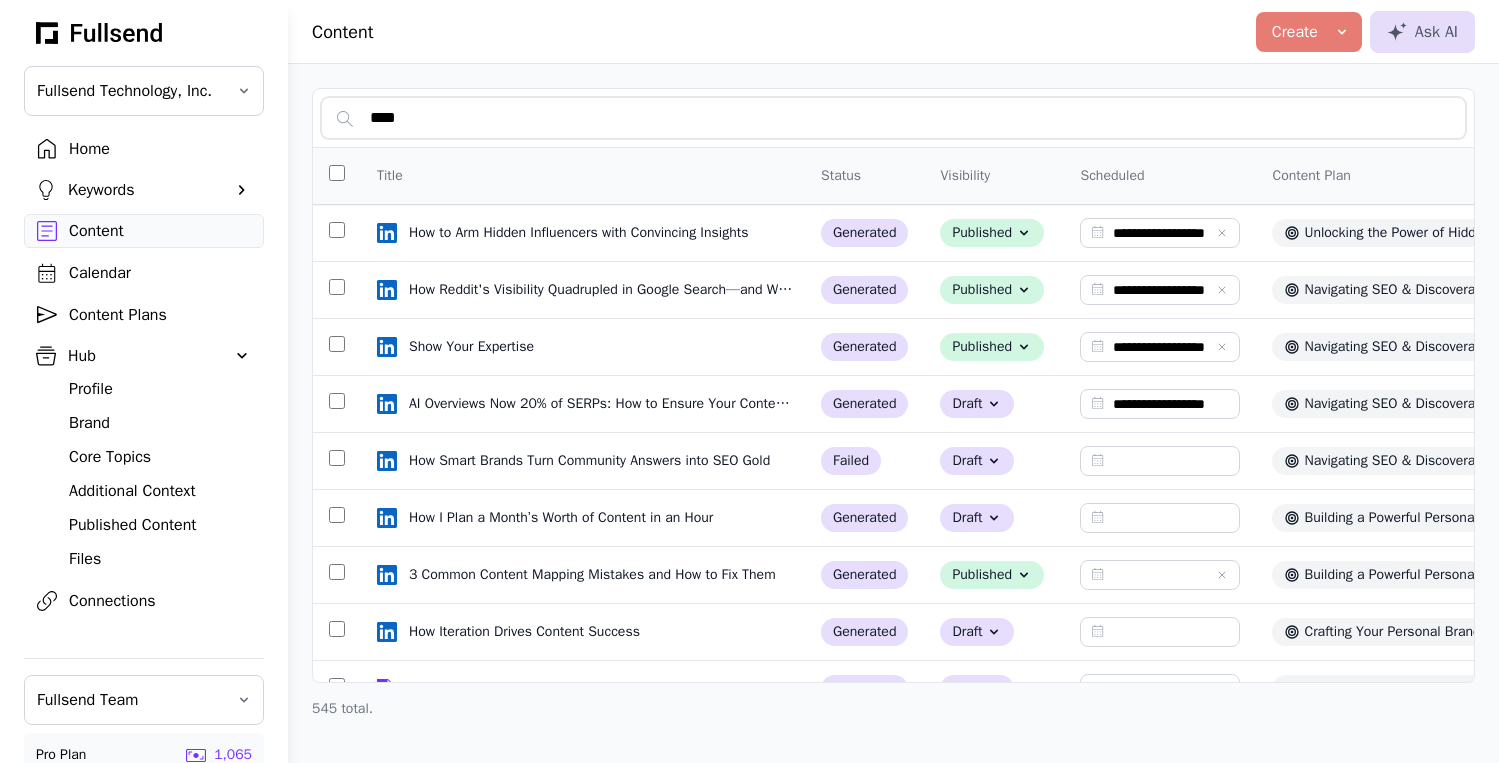 type on "**********" 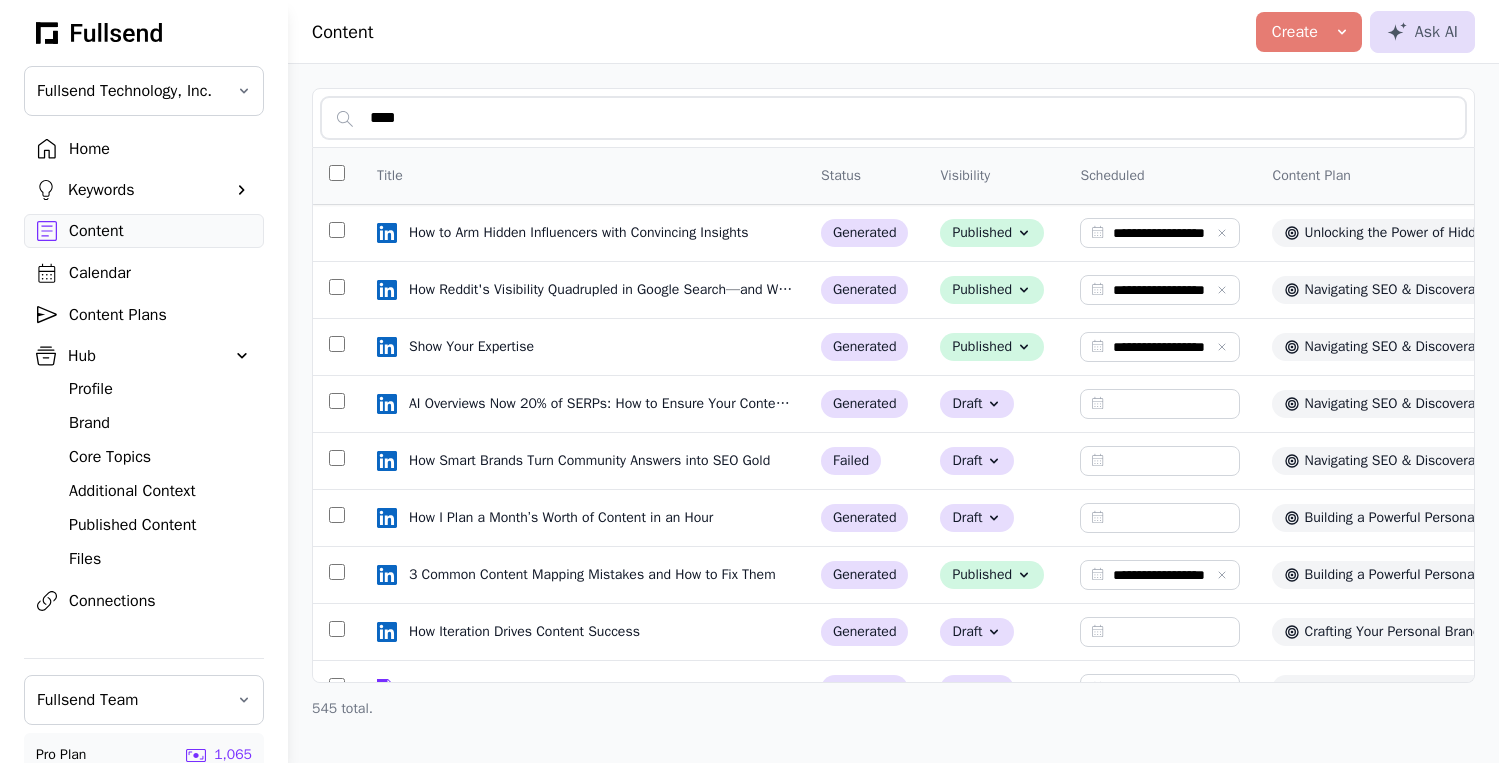 type on "*****" 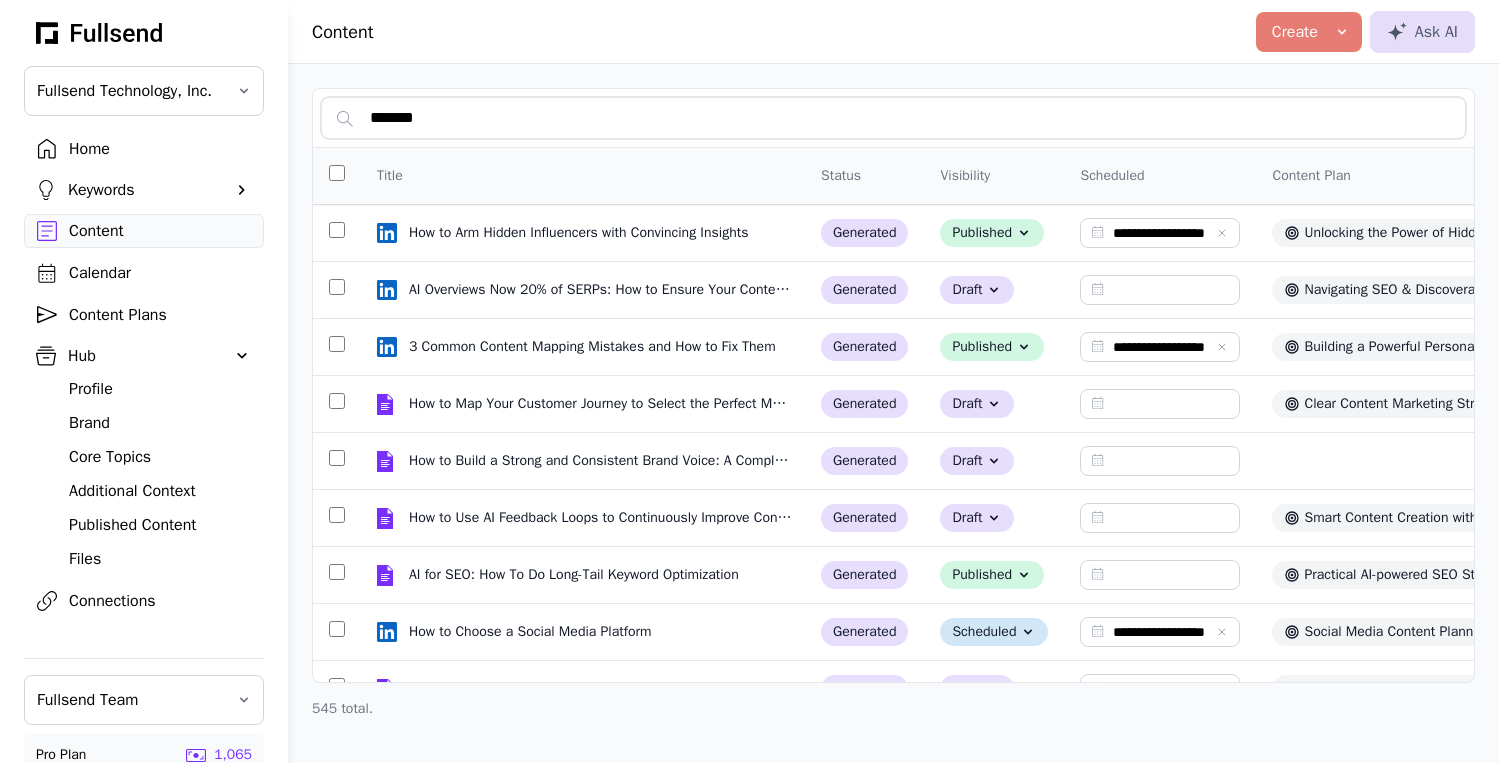 type on "********" 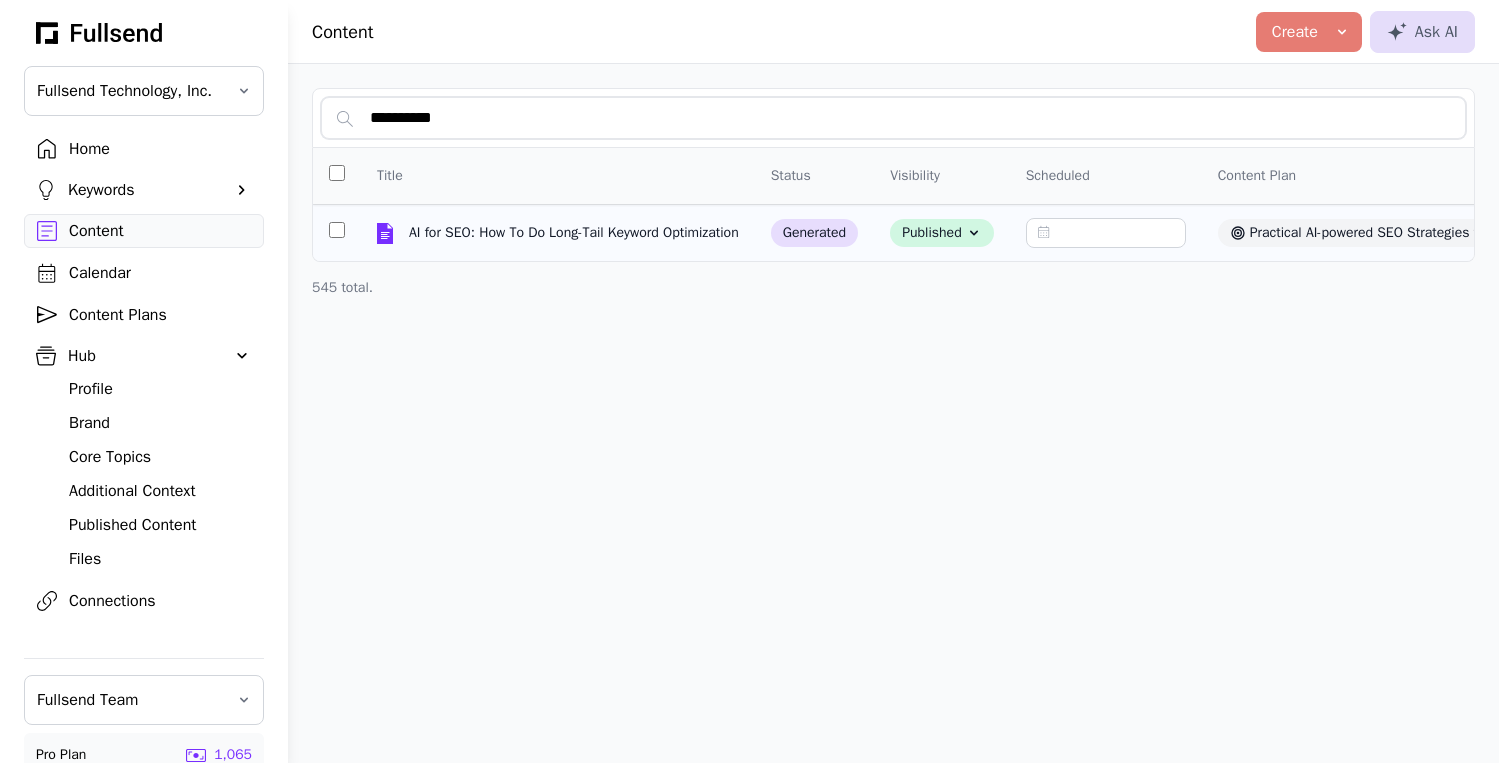 type on "*********" 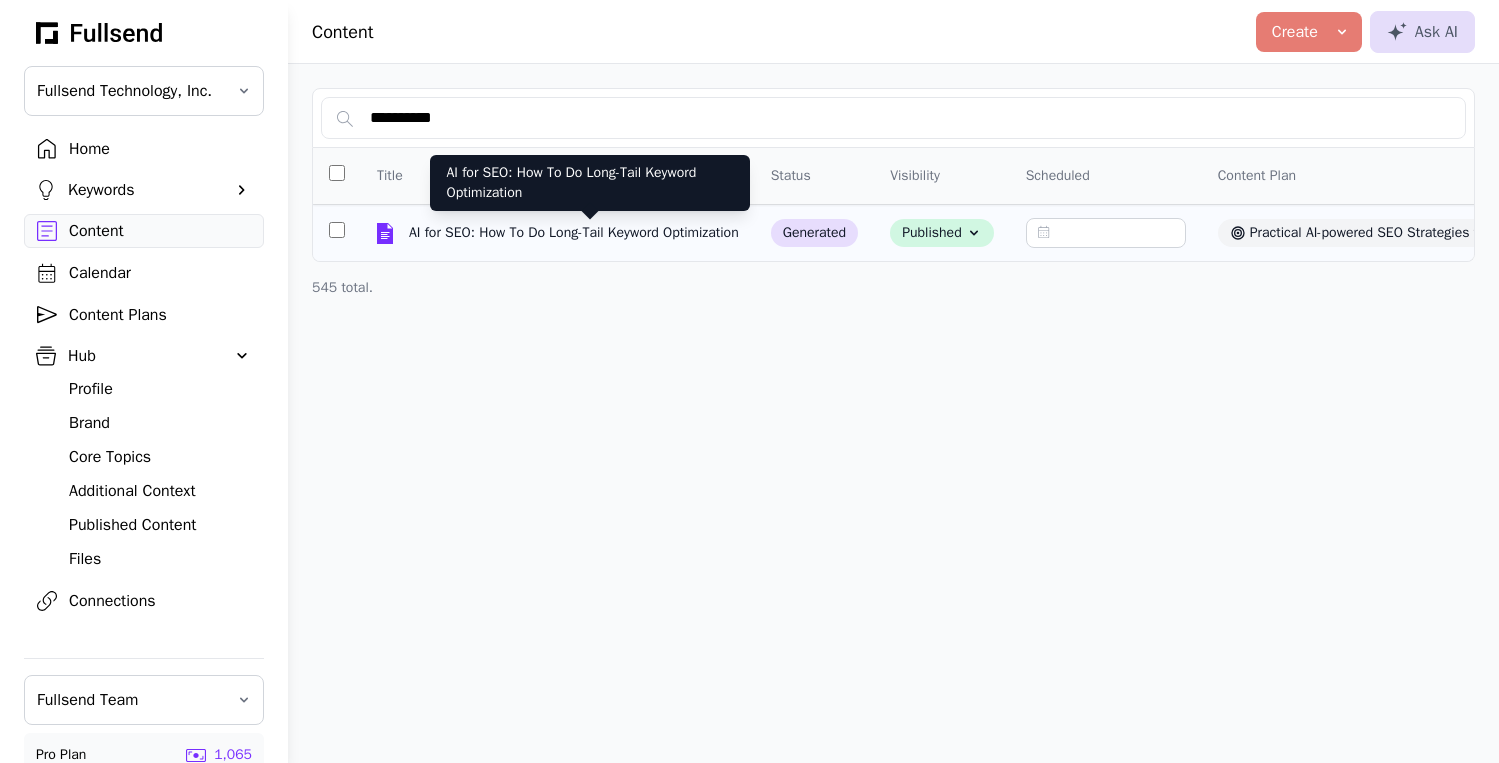 click on "AI for SEO: How To Do Long-Tail Keyword Optimization" at bounding box center [576, 233] 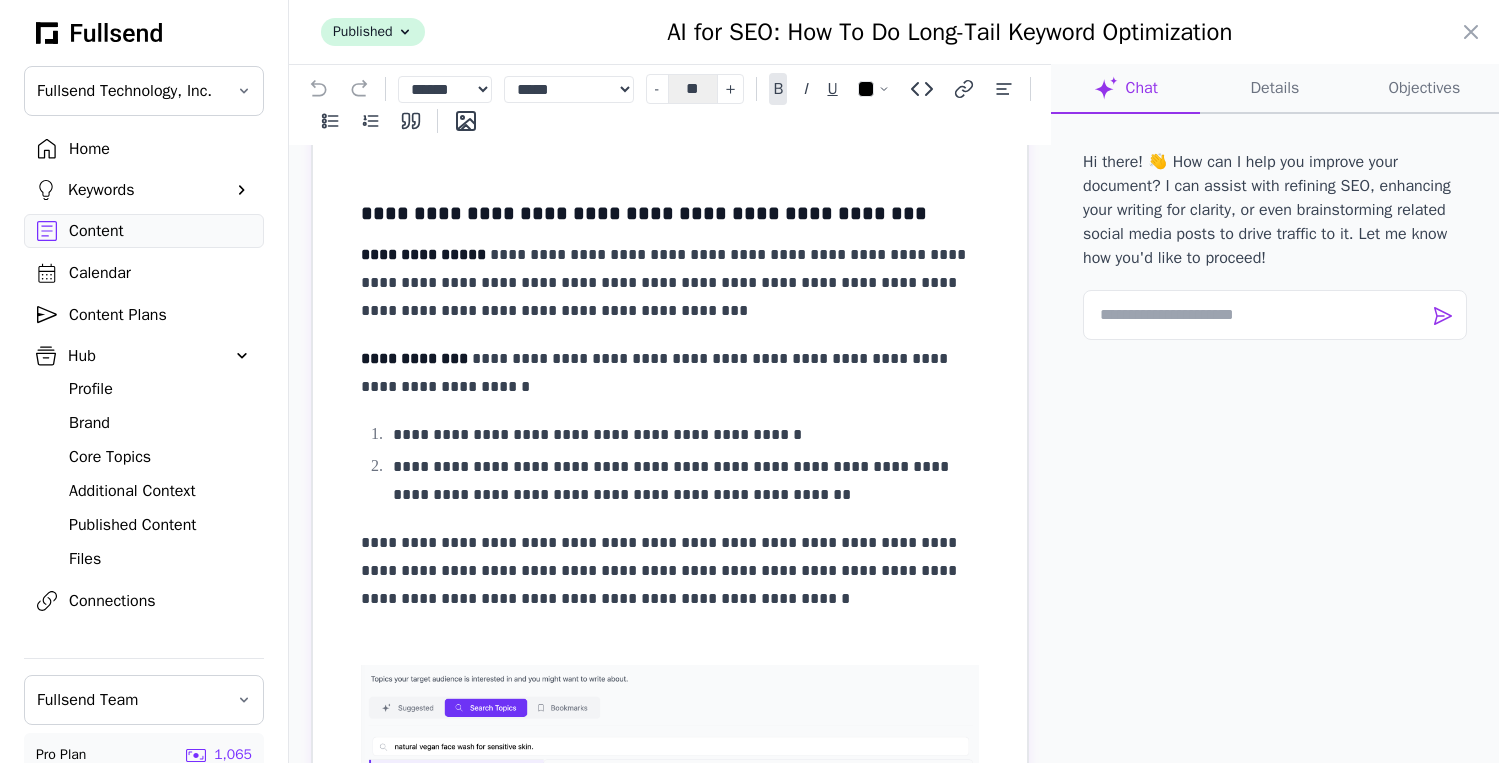 scroll, scrollTop: 3092, scrollLeft: 0, axis: vertical 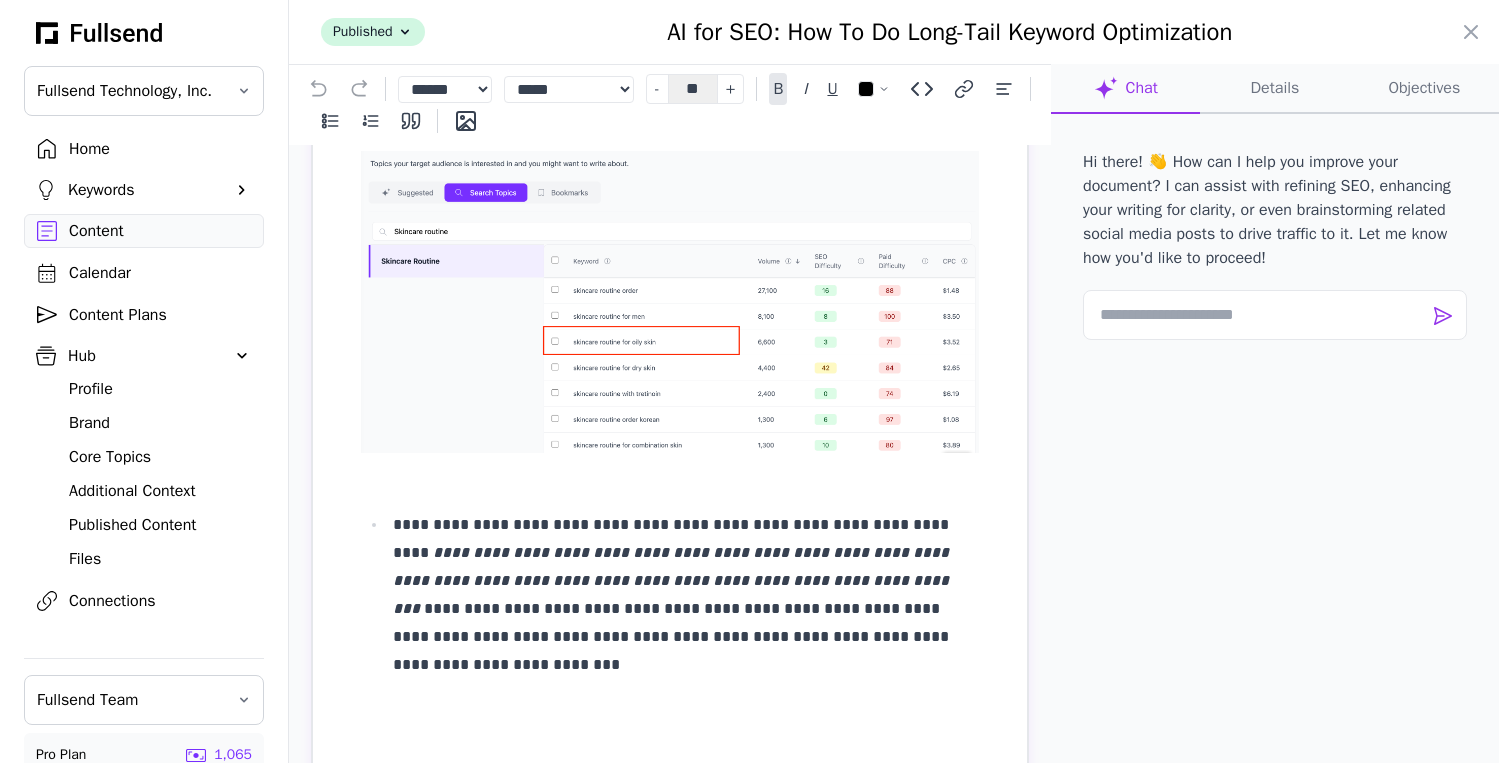 click on "Details" 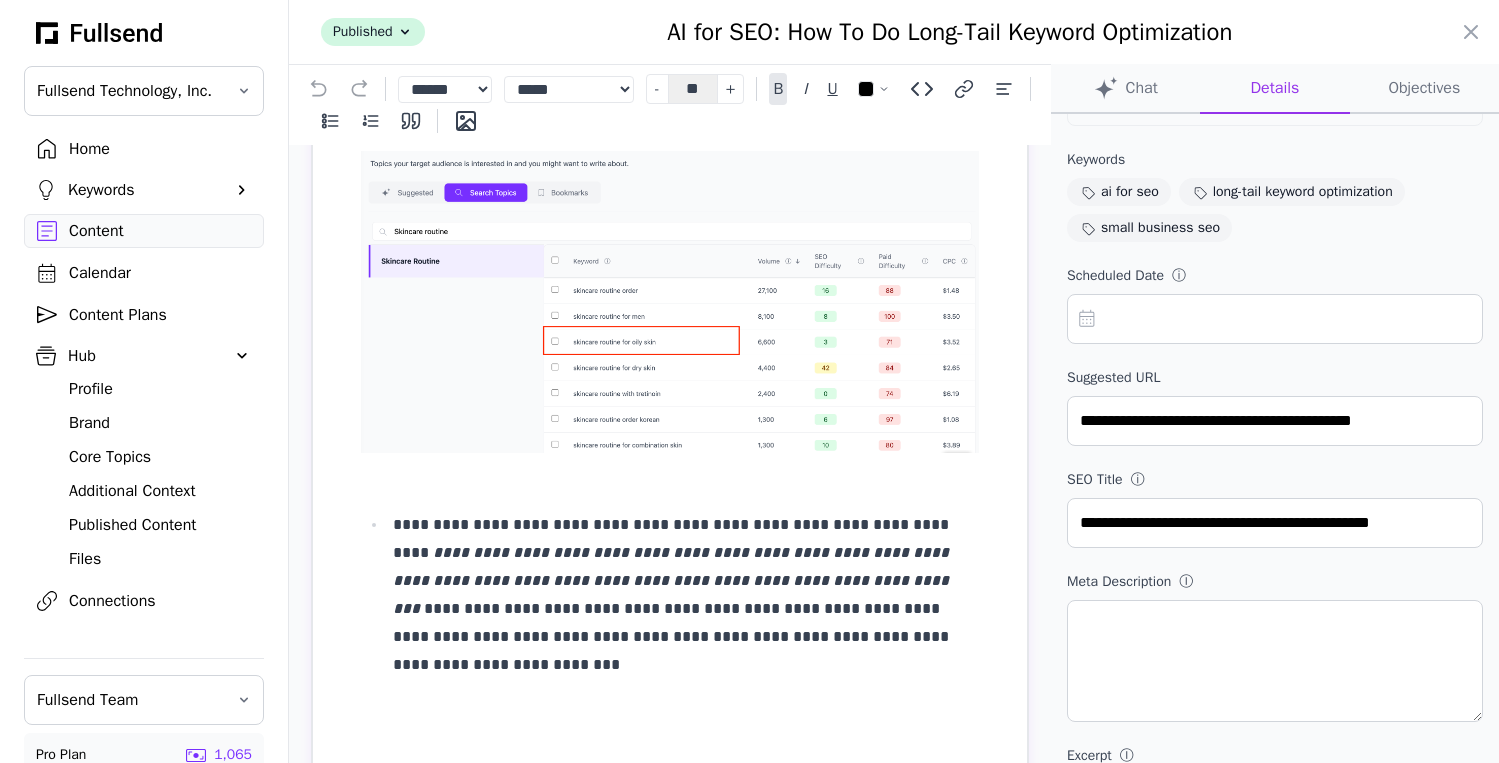 scroll, scrollTop: 417, scrollLeft: 0, axis: vertical 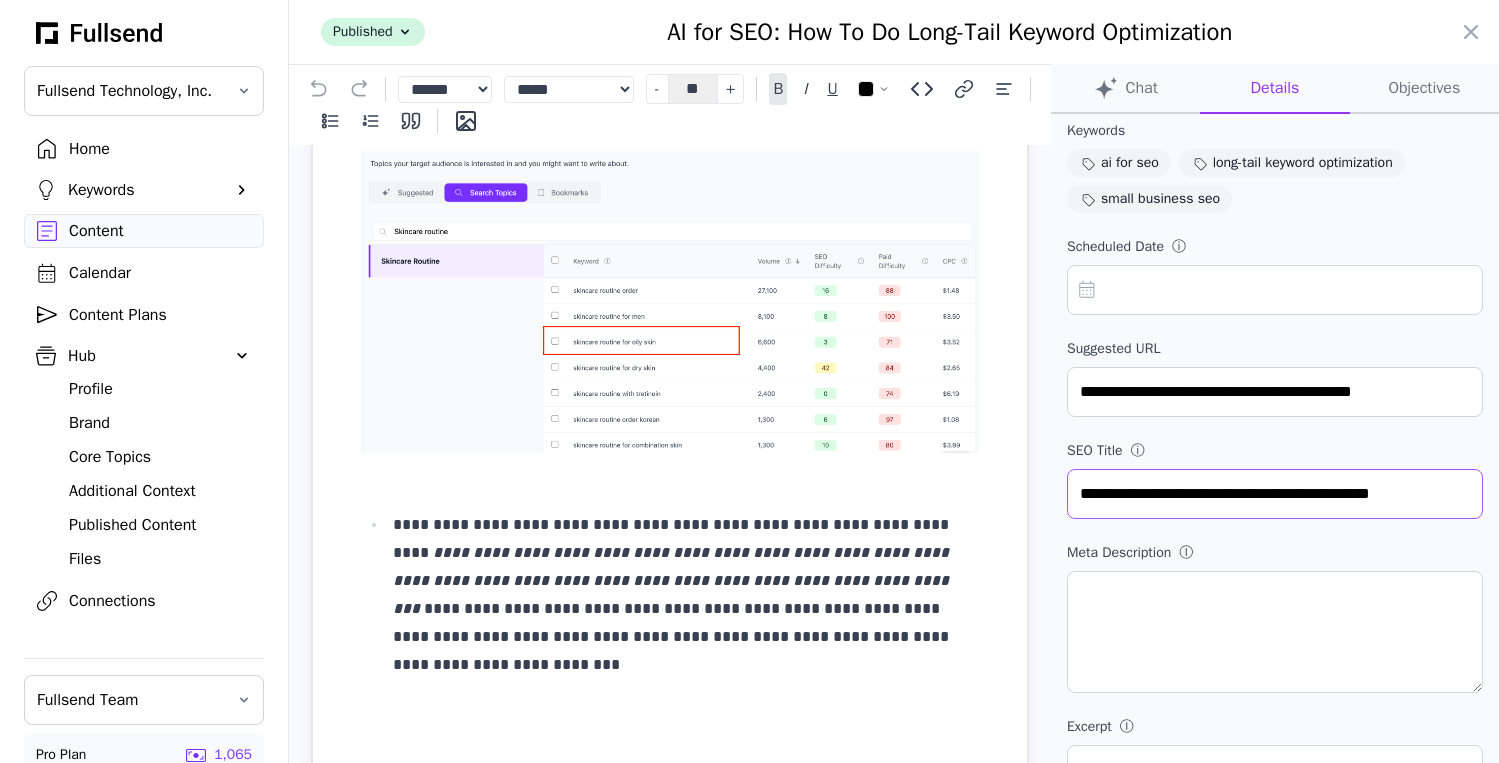 drag, startPoint x: 1458, startPoint y: 492, endPoint x: 907, endPoint y: 492, distance: 551 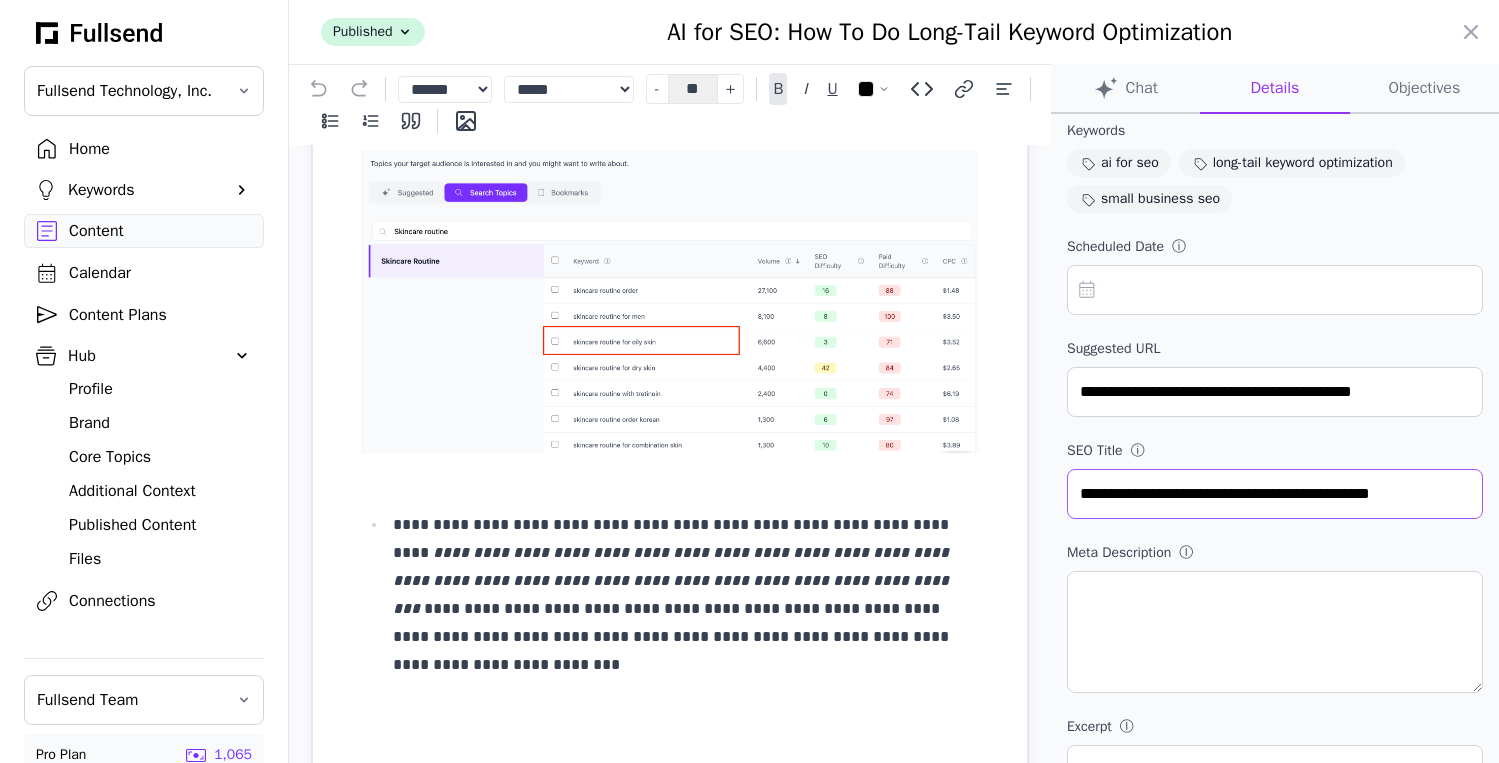 scroll, scrollTop: 537, scrollLeft: 0, axis: vertical 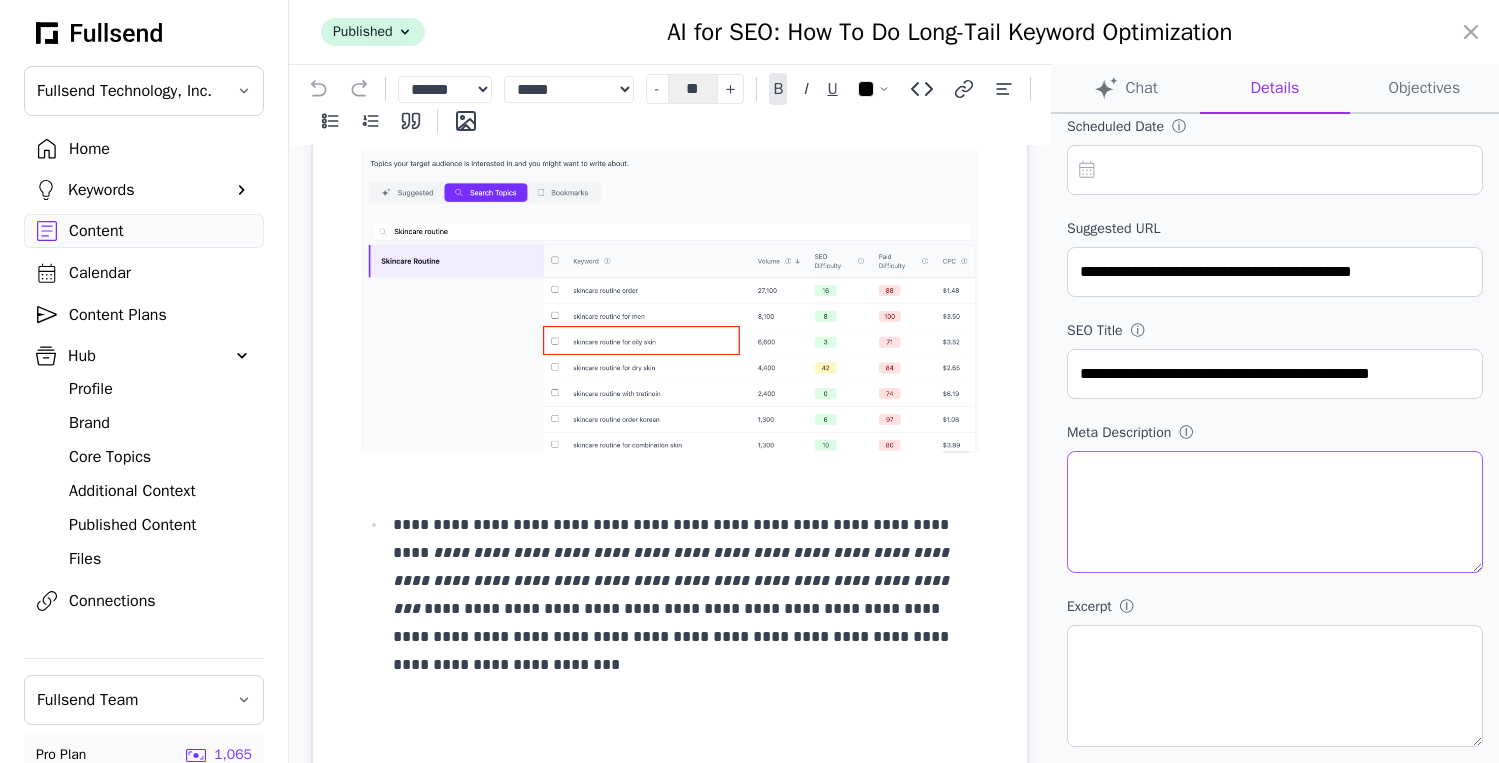 drag, startPoint x: 1177, startPoint y: 551, endPoint x: 1069, endPoint y: 479, distance: 129.79985 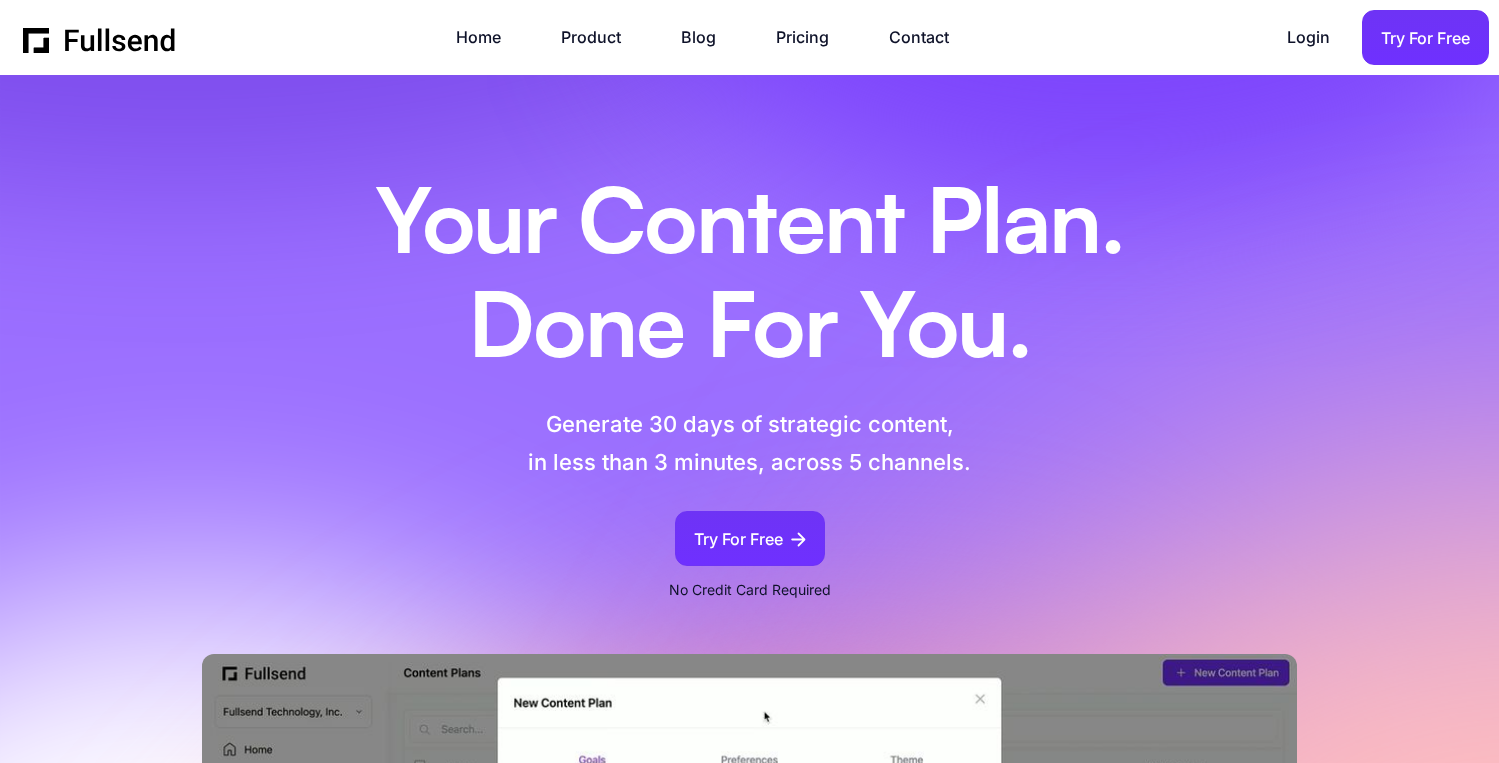 scroll, scrollTop: 0, scrollLeft: 0, axis: both 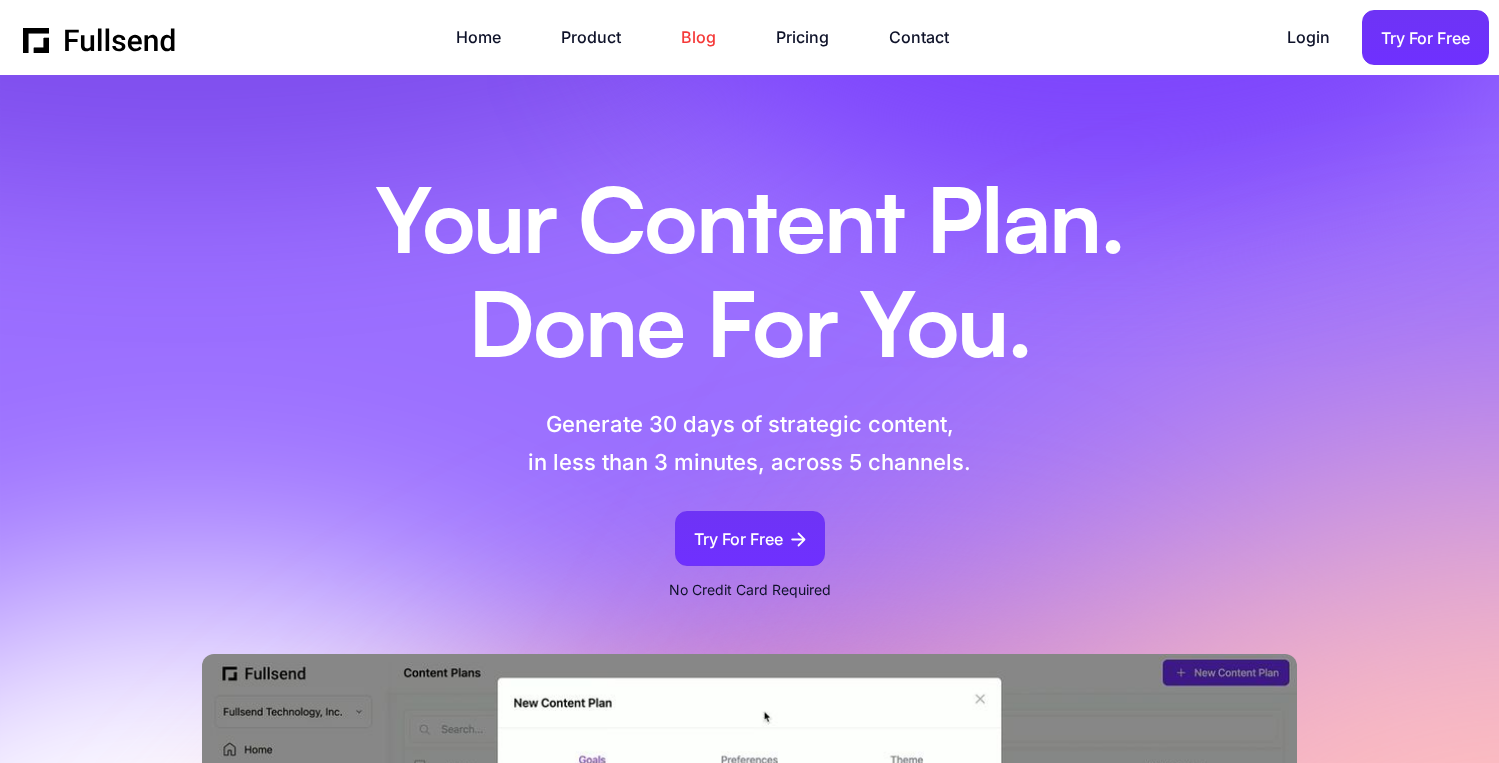 click on "Blog" at bounding box center [708, 37] 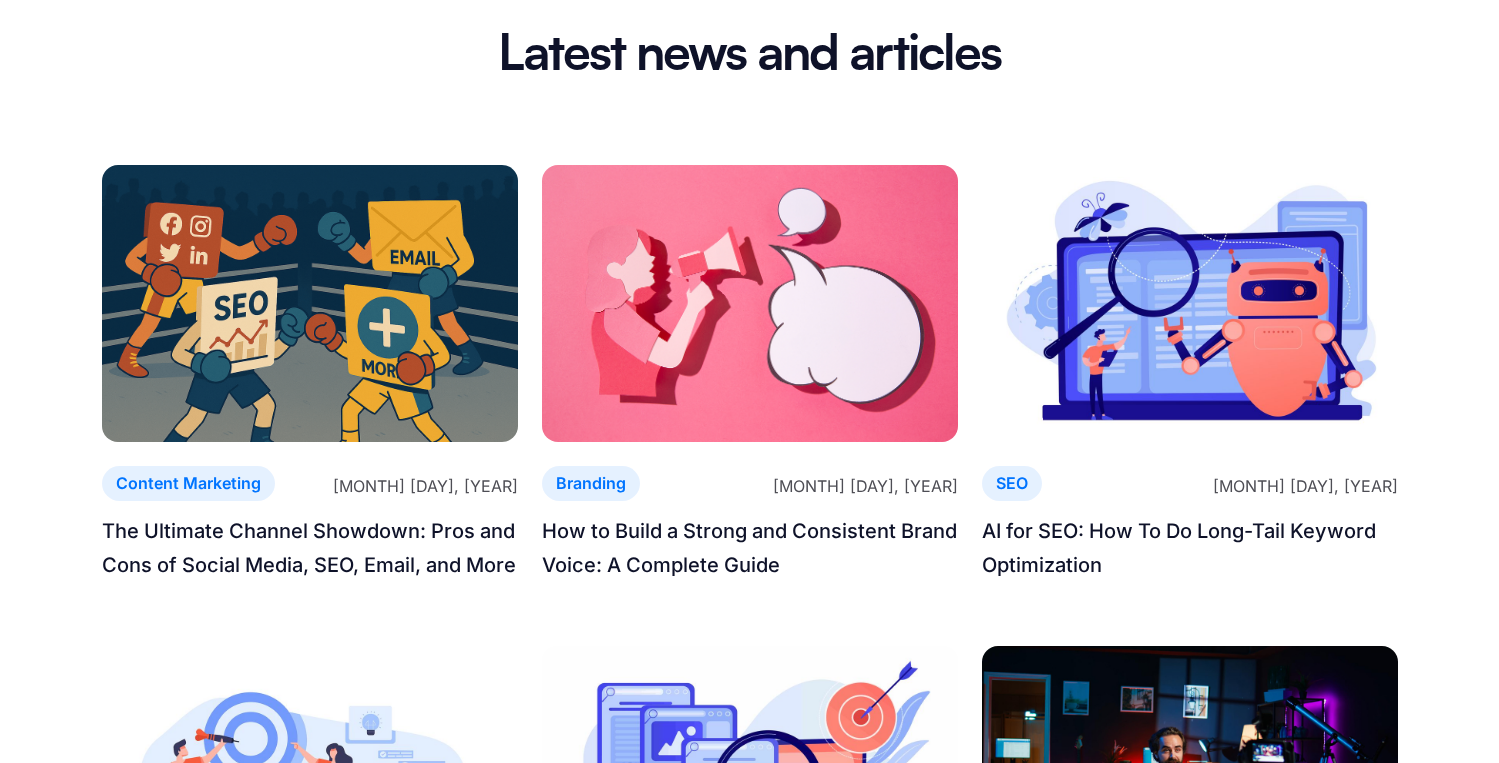 scroll, scrollTop: 80, scrollLeft: 0, axis: vertical 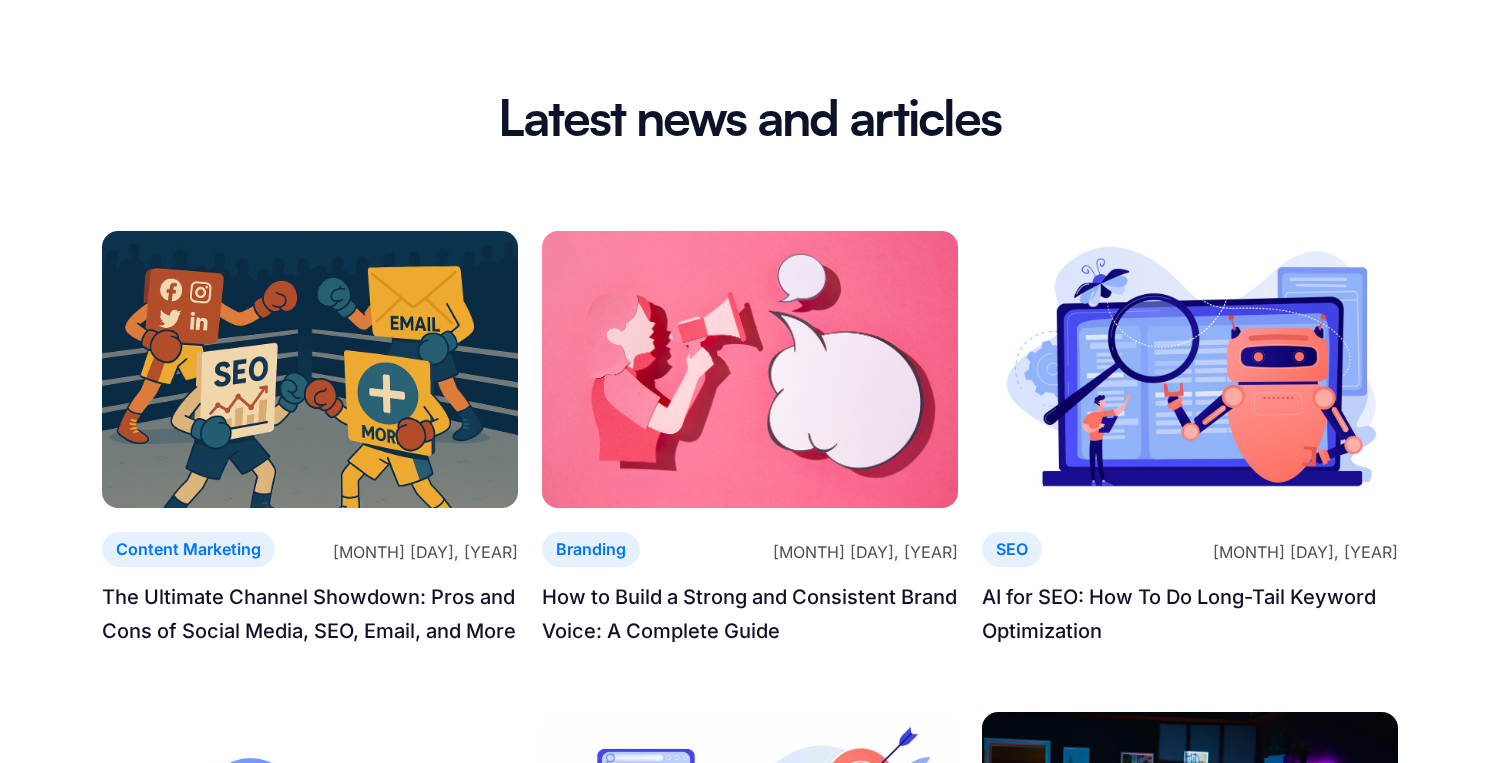 click at bounding box center [1190, 369] 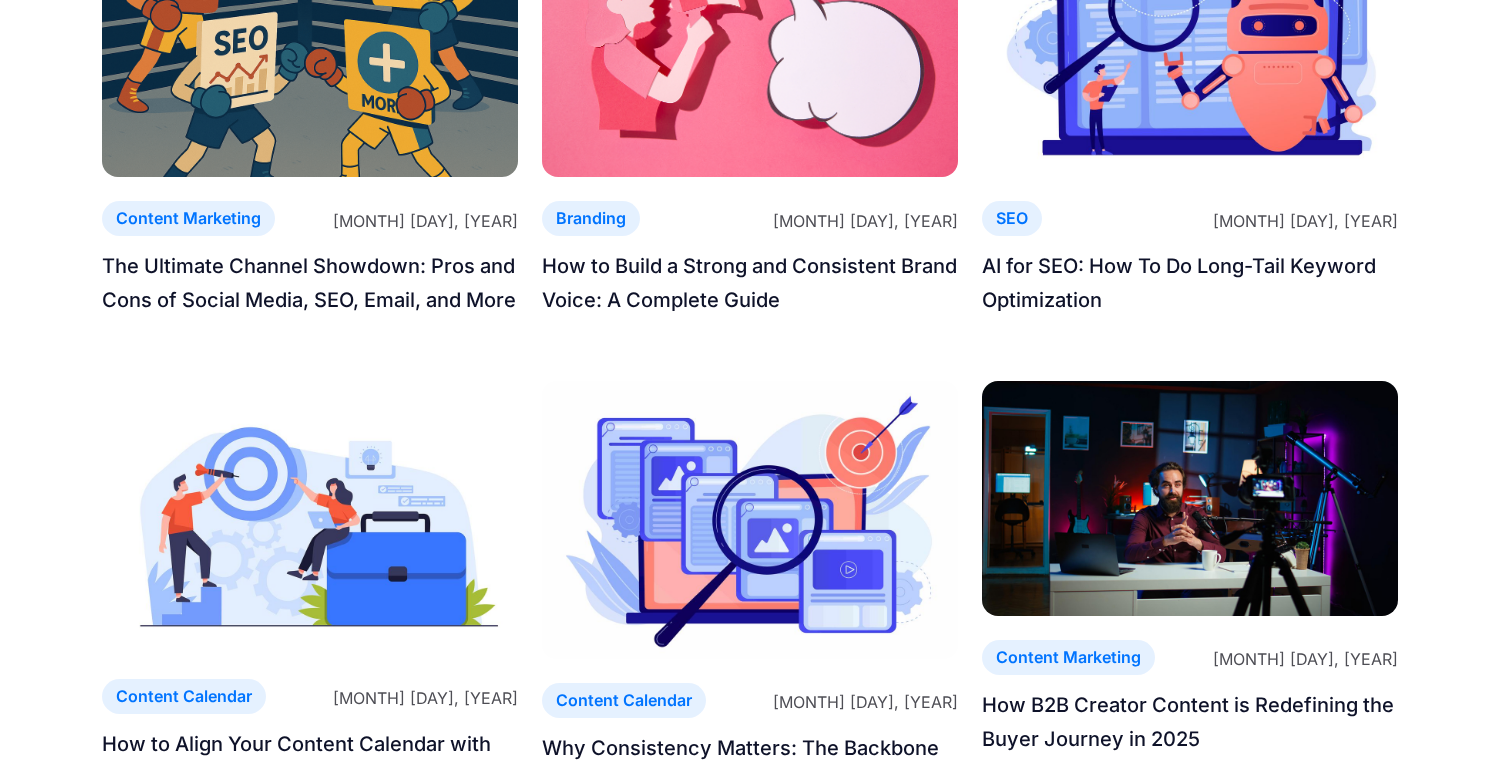 scroll, scrollTop: 601, scrollLeft: 0, axis: vertical 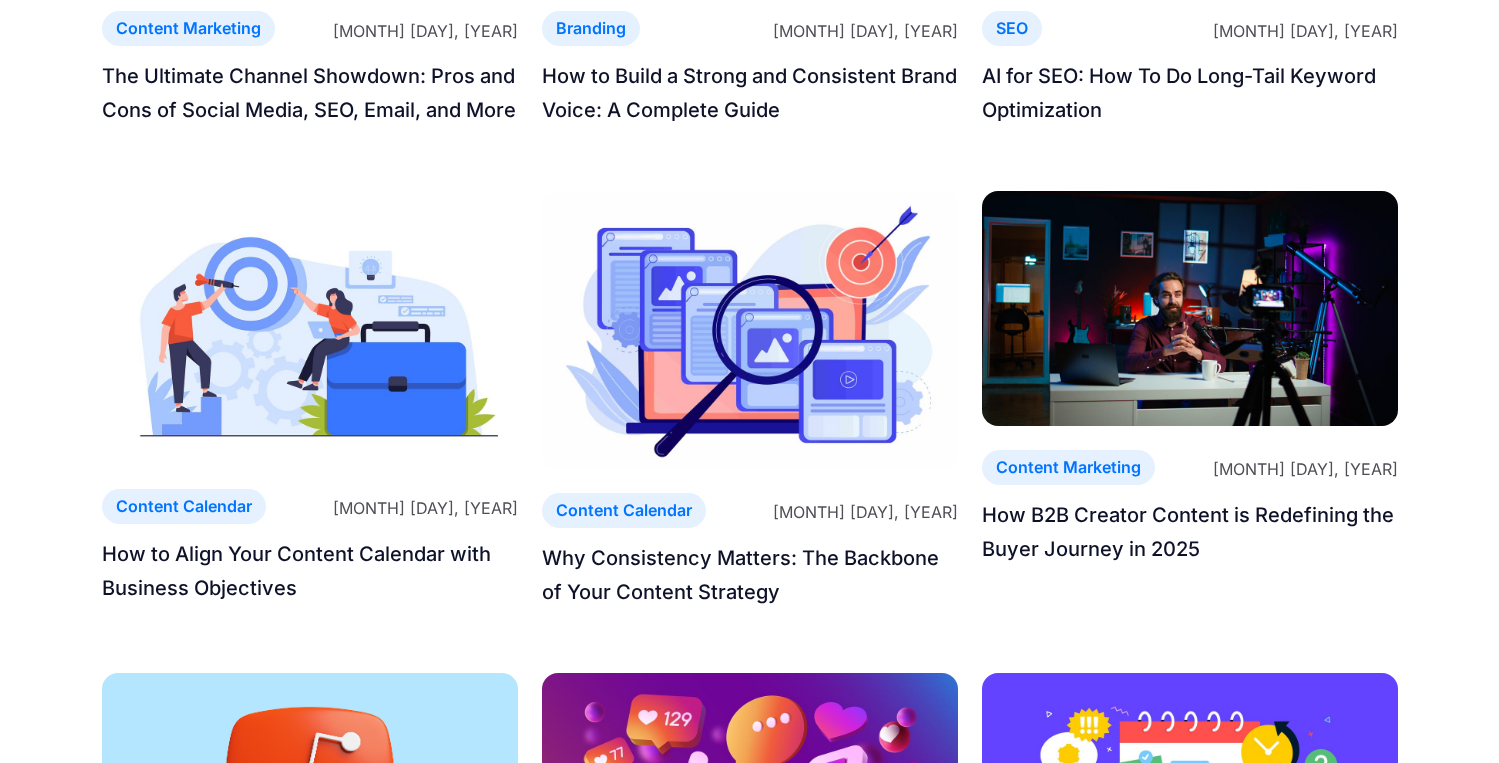click at bounding box center (310, 327) 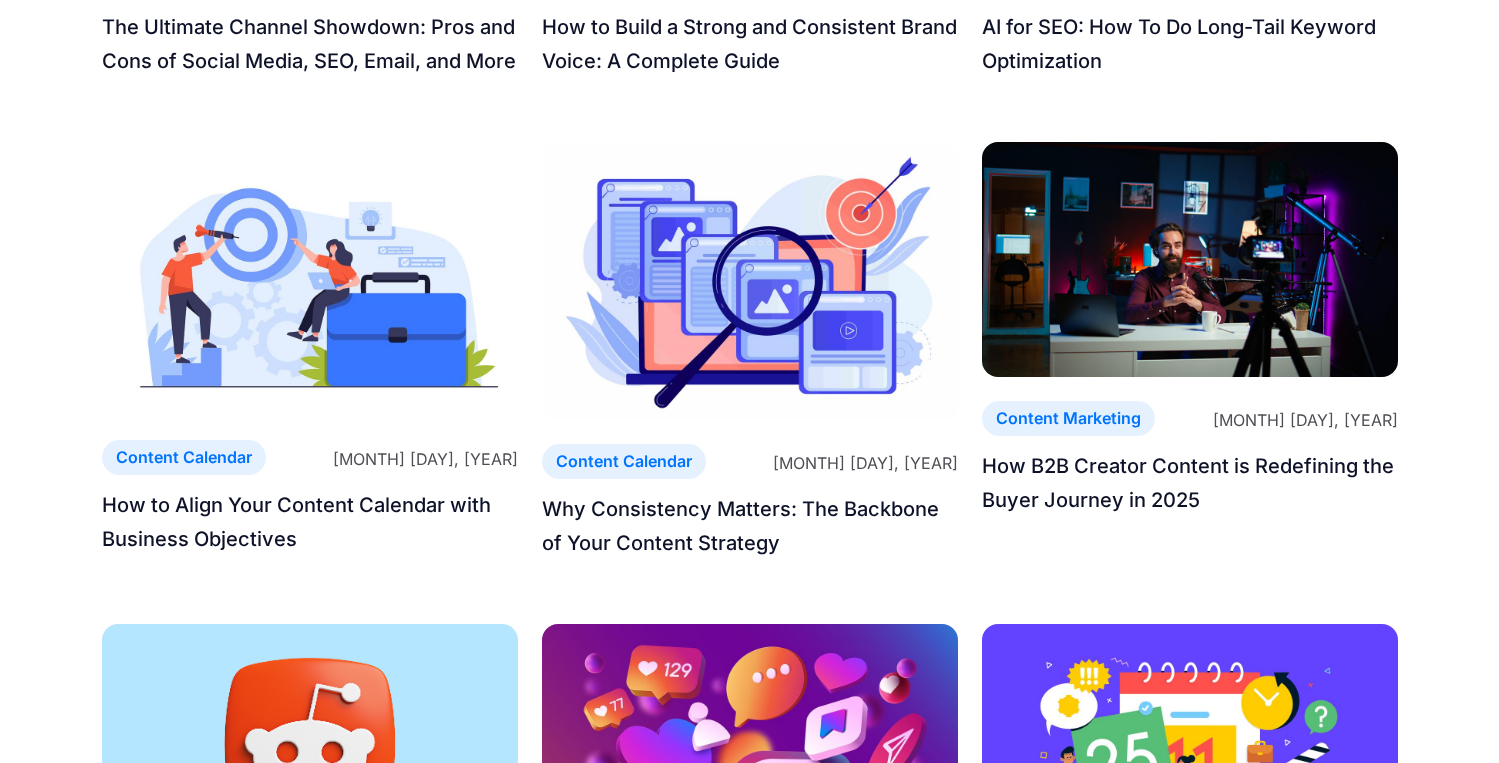 scroll, scrollTop: 651, scrollLeft: 0, axis: vertical 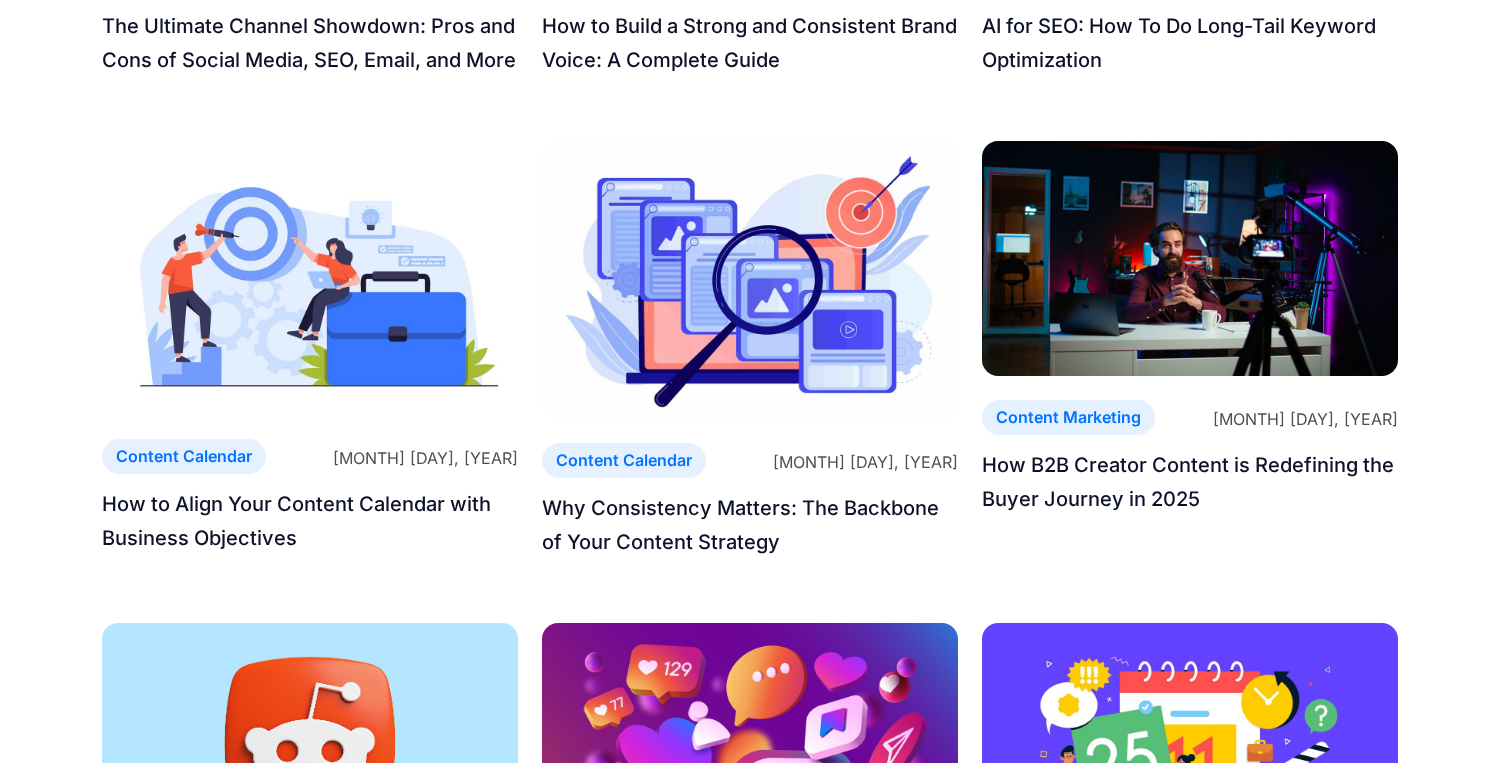 click at bounding box center (750, 279) 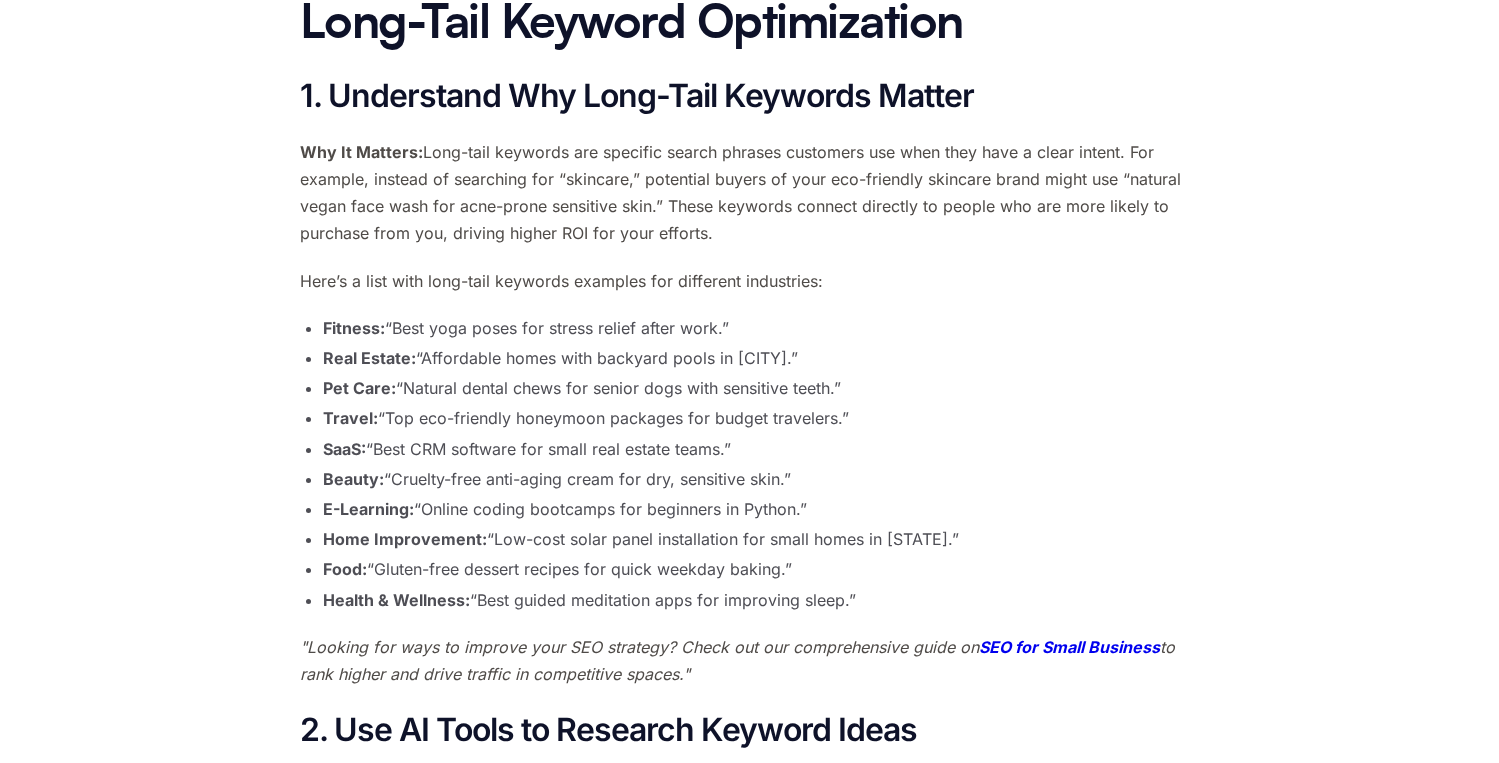 scroll, scrollTop: 2739, scrollLeft: 0, axis: vertical 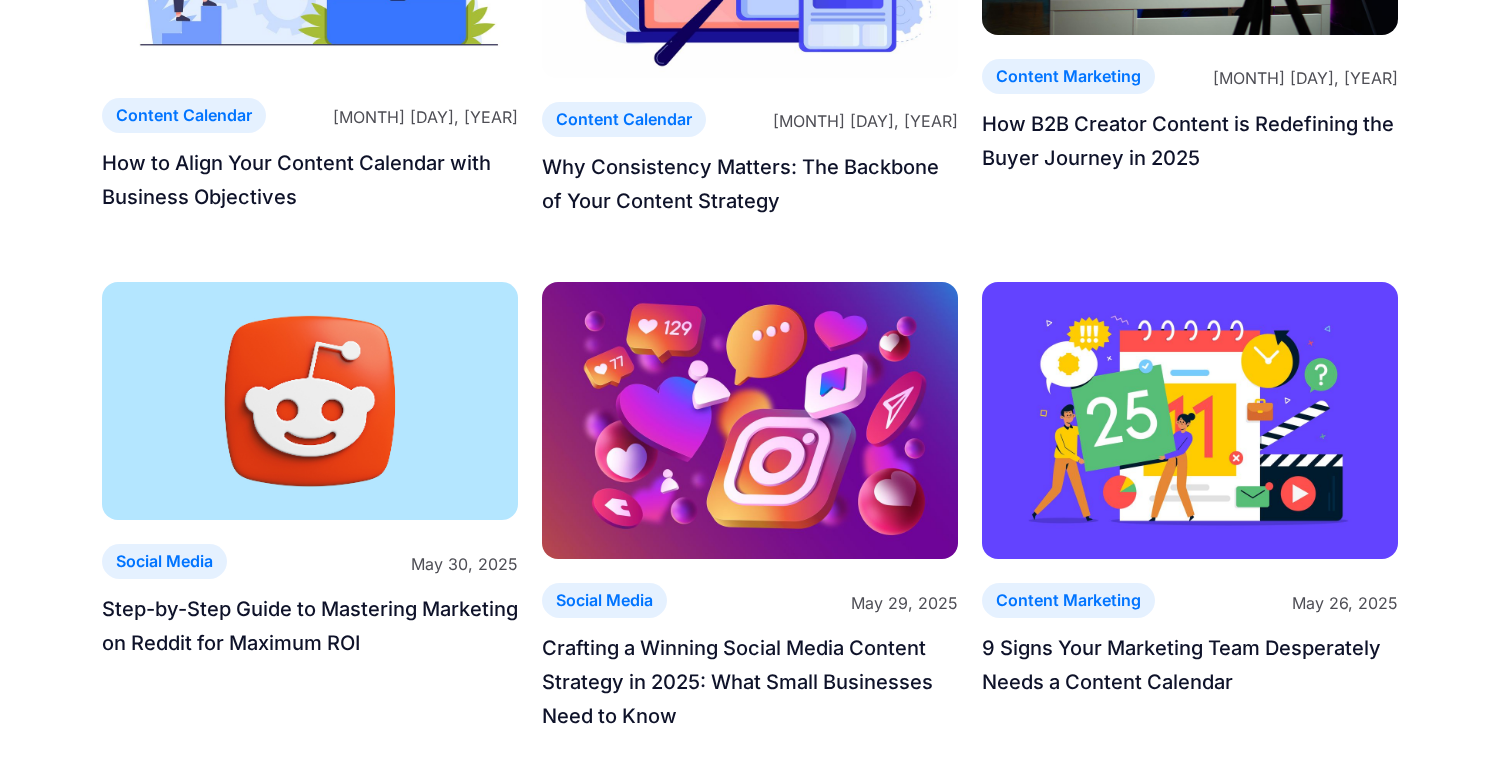 click on "Content Marketing [MONTH] [DAY], [YEAR] How B2B Creator Content is Redefining the Buyer Journey in [YEAR]" at bounding box center (1190, -13) 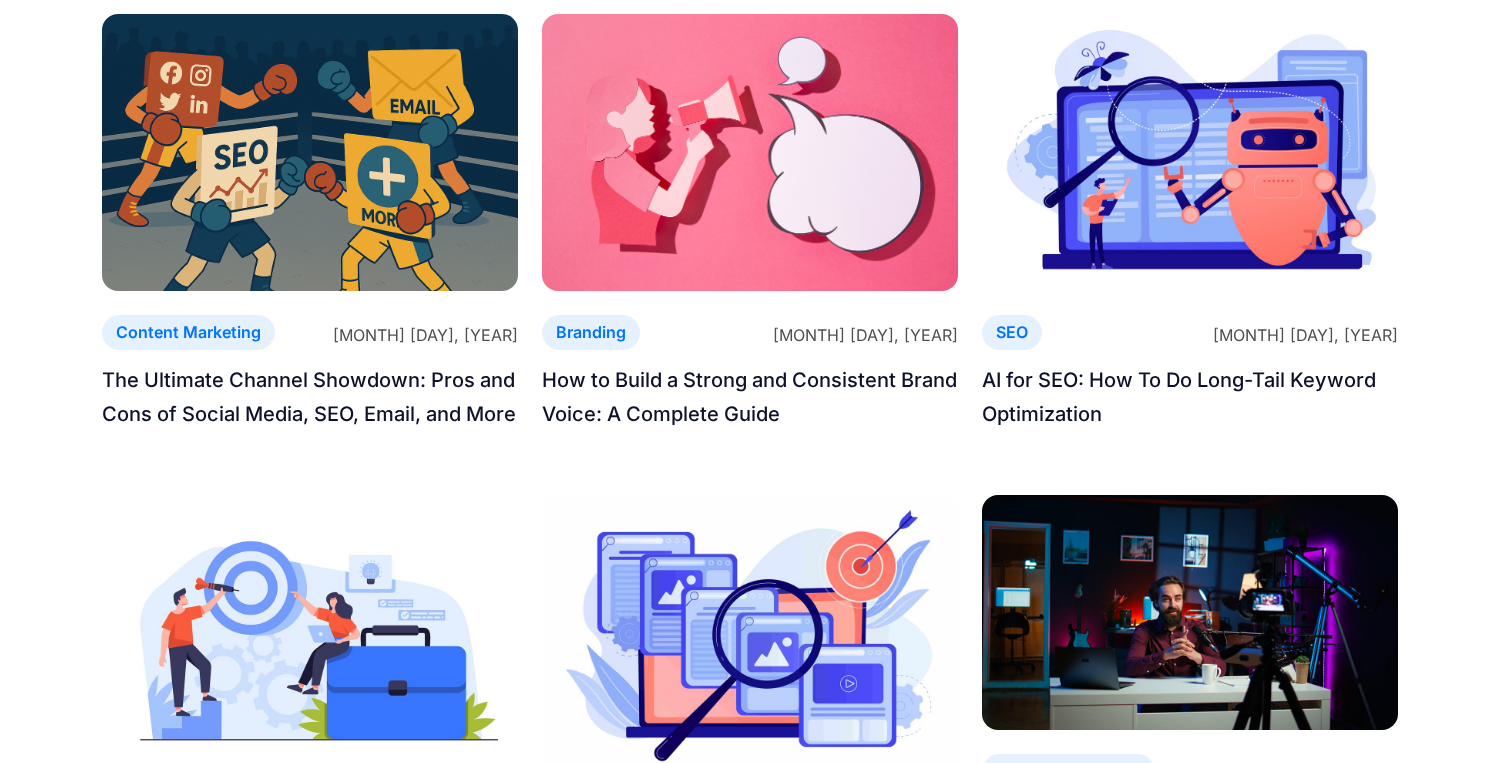 scroll, scrollTop: 0, scrollLeft: 0, axis: both 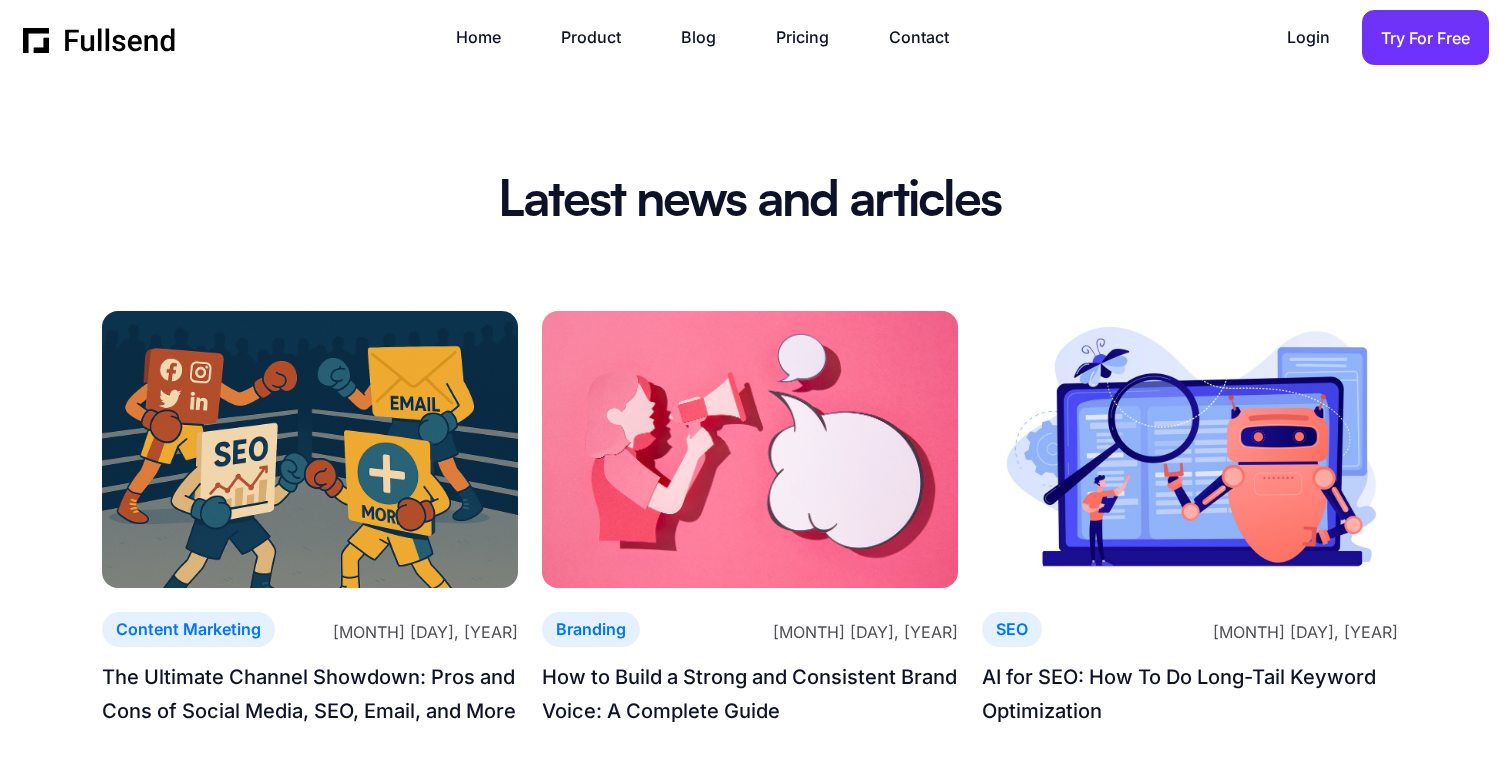 click at bounding box center (310, 449) 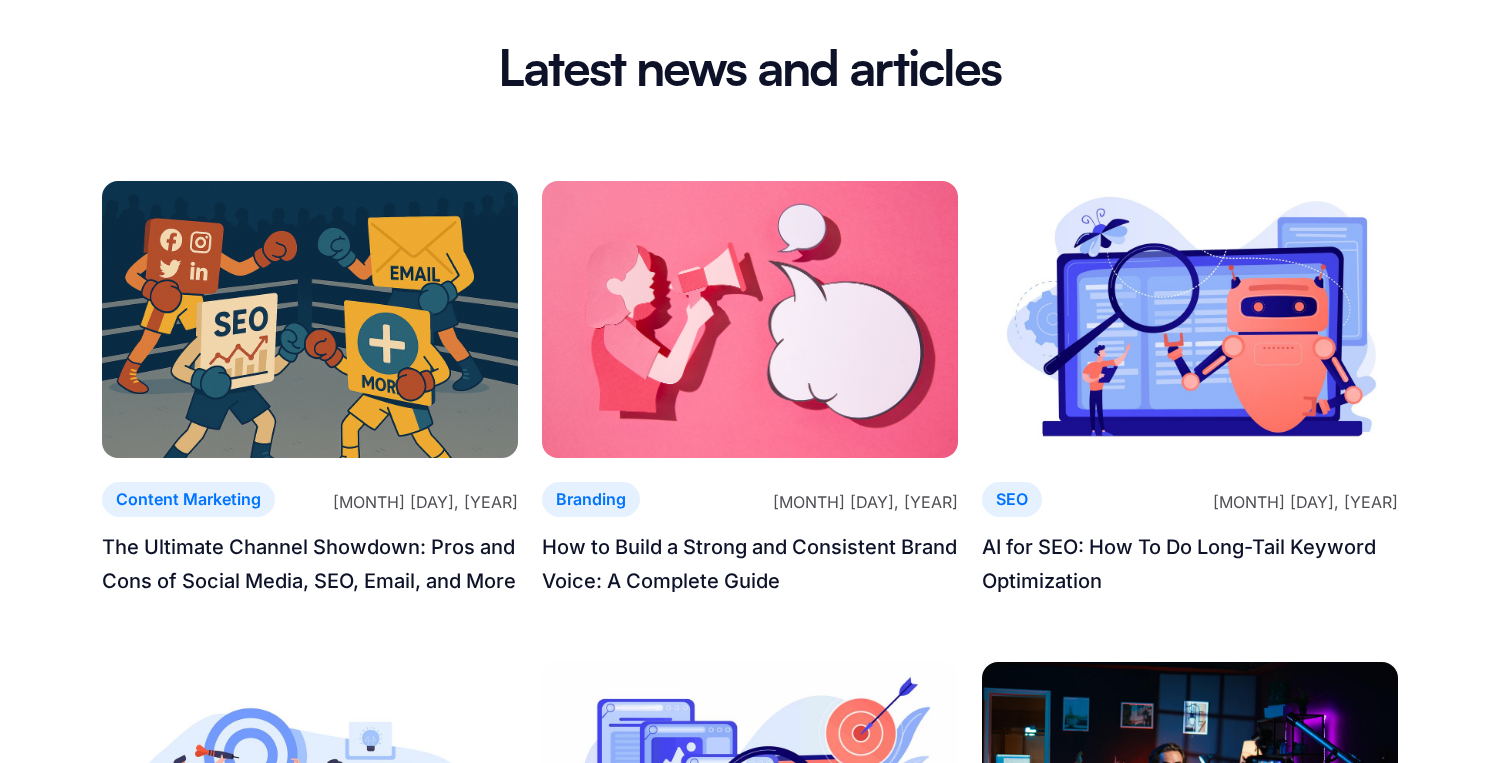 scroll, scrollTop: 144, scrollLeft: 0, axis: vertical 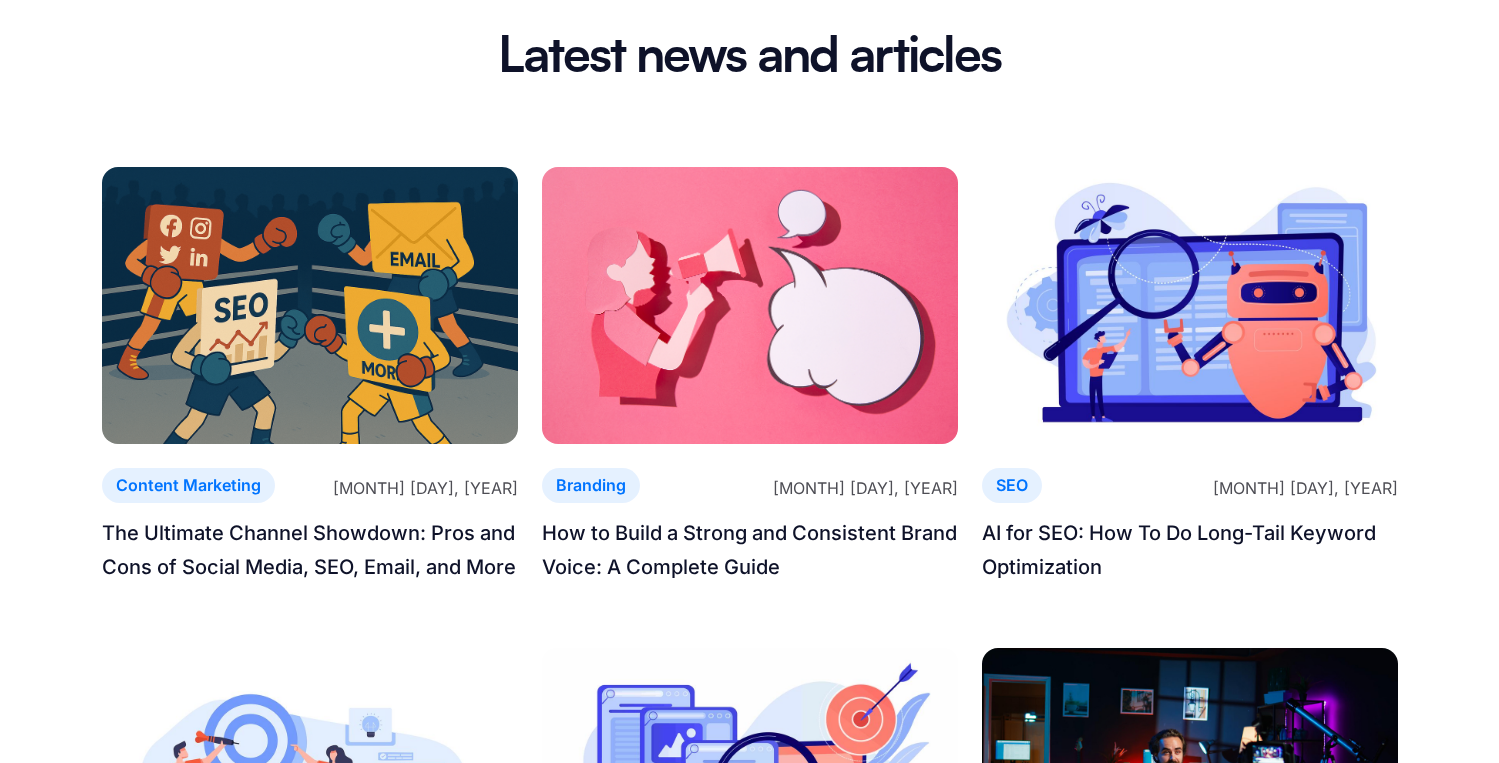 click at bounding box center [1190, 305] 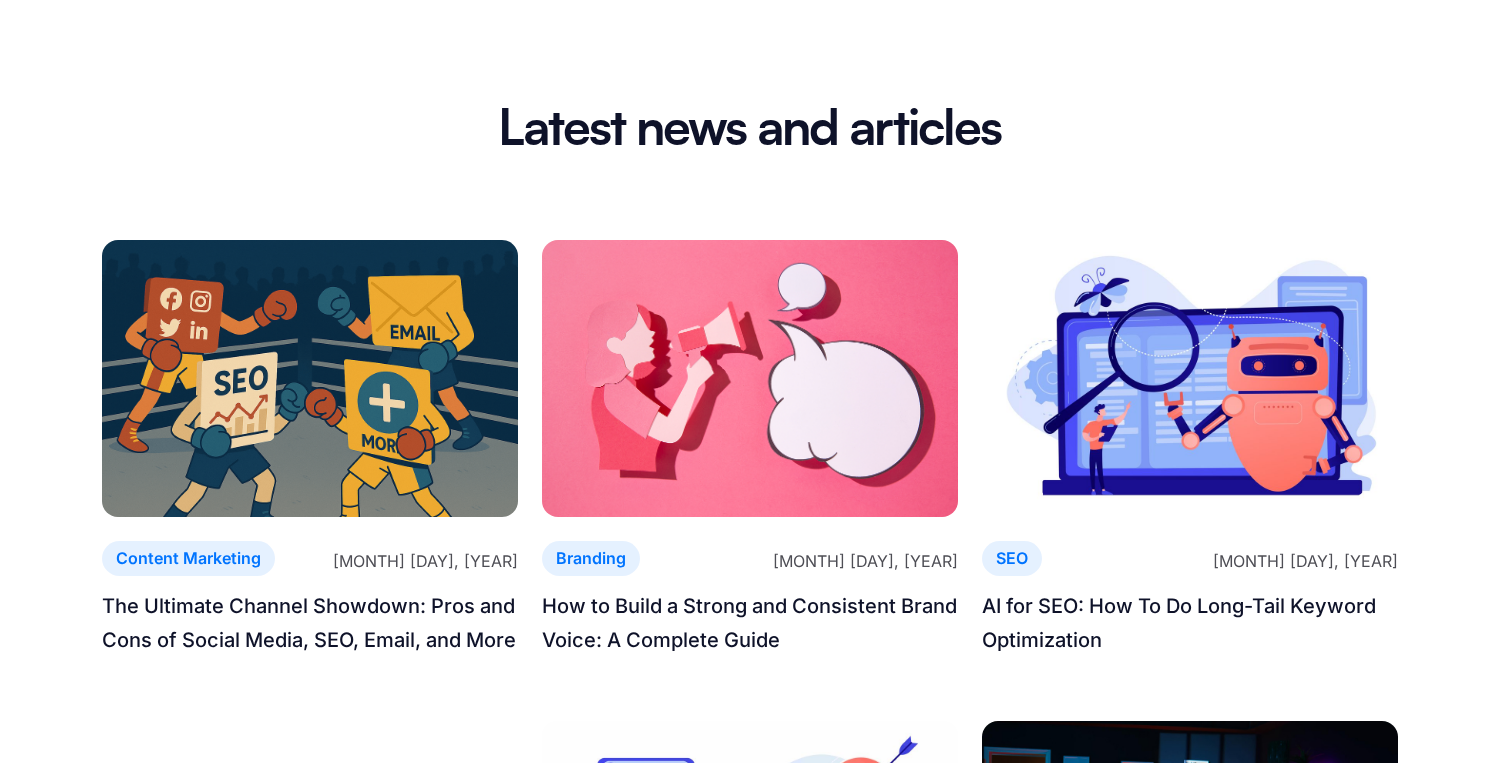 scroll, scrollTop: 0, scrollLeft: 0, axis: both 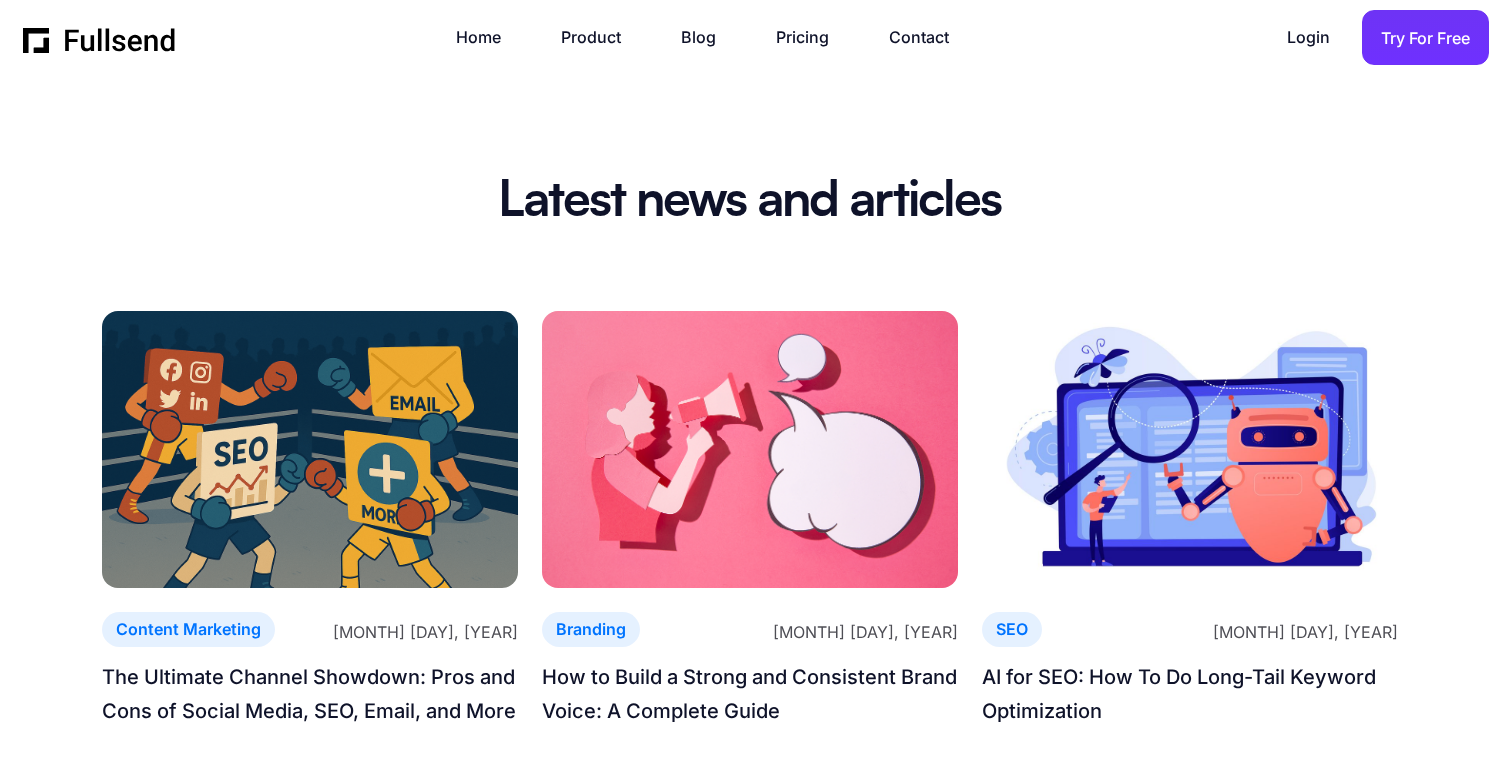 click at bounding box center (1190, 449) 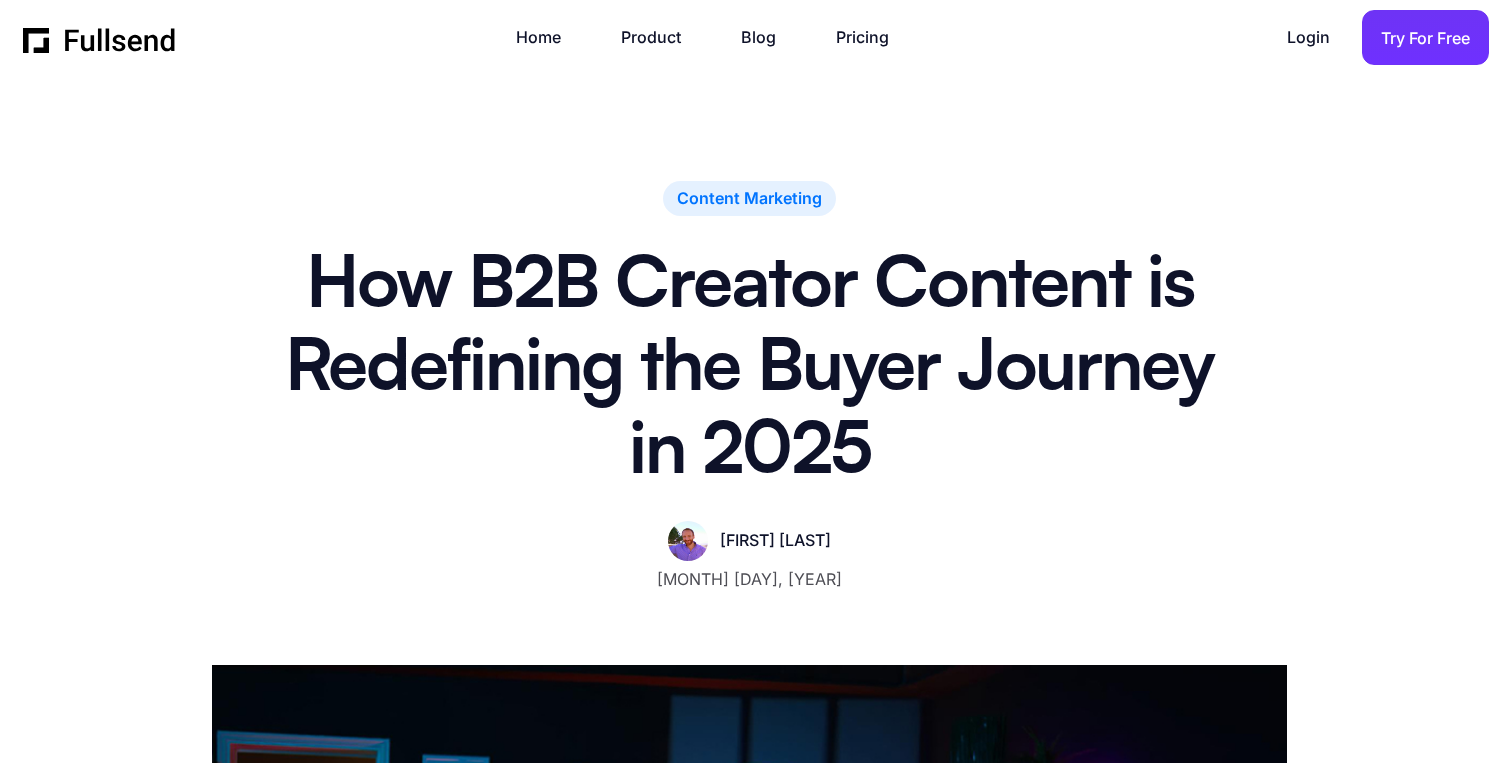 scroll, scrollTop: 0, scrollLeft: 0, axis: both 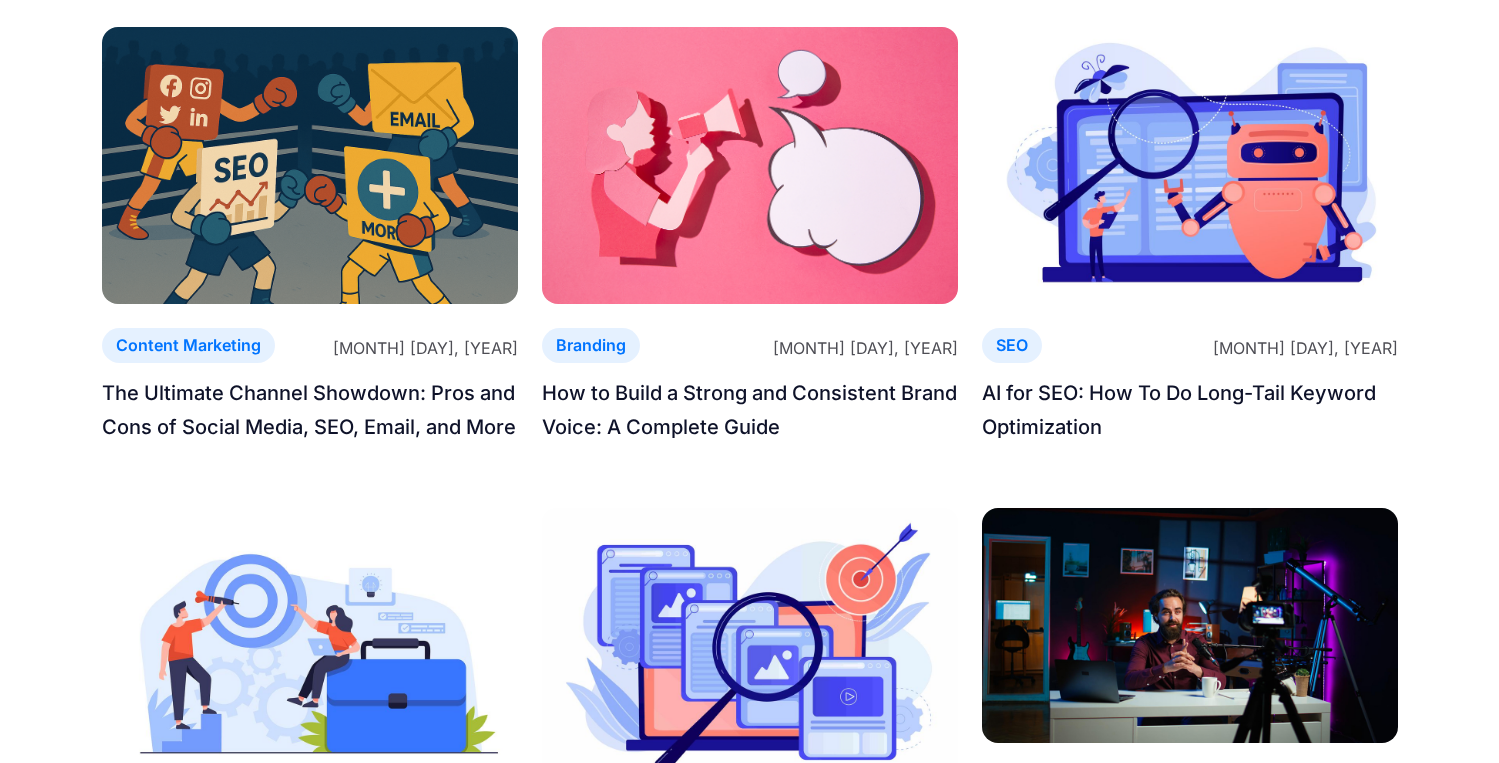 click at bounding box center [1190, 165] 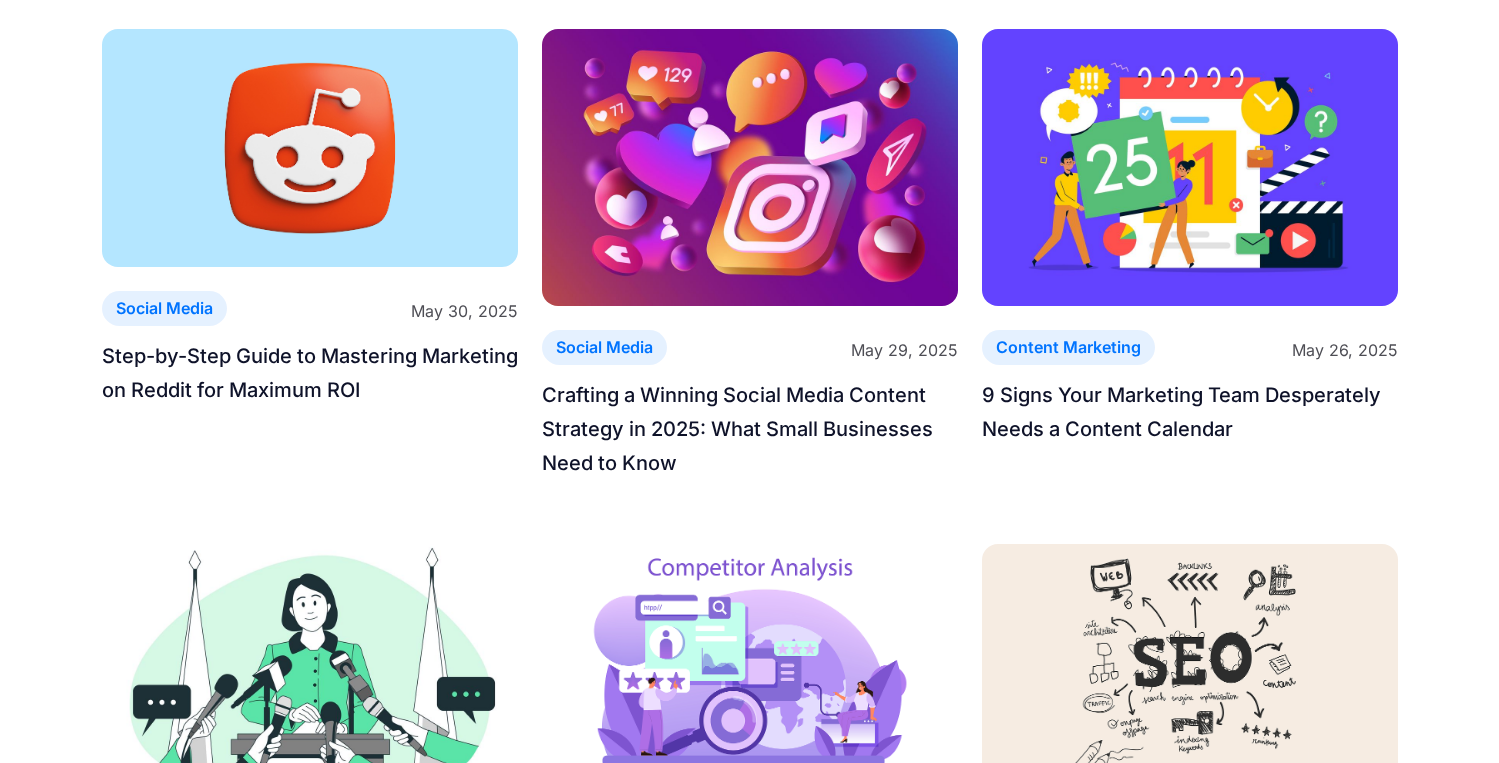 scroll, scrollTop: 1573, scrollLeft: 0, axis: vertical 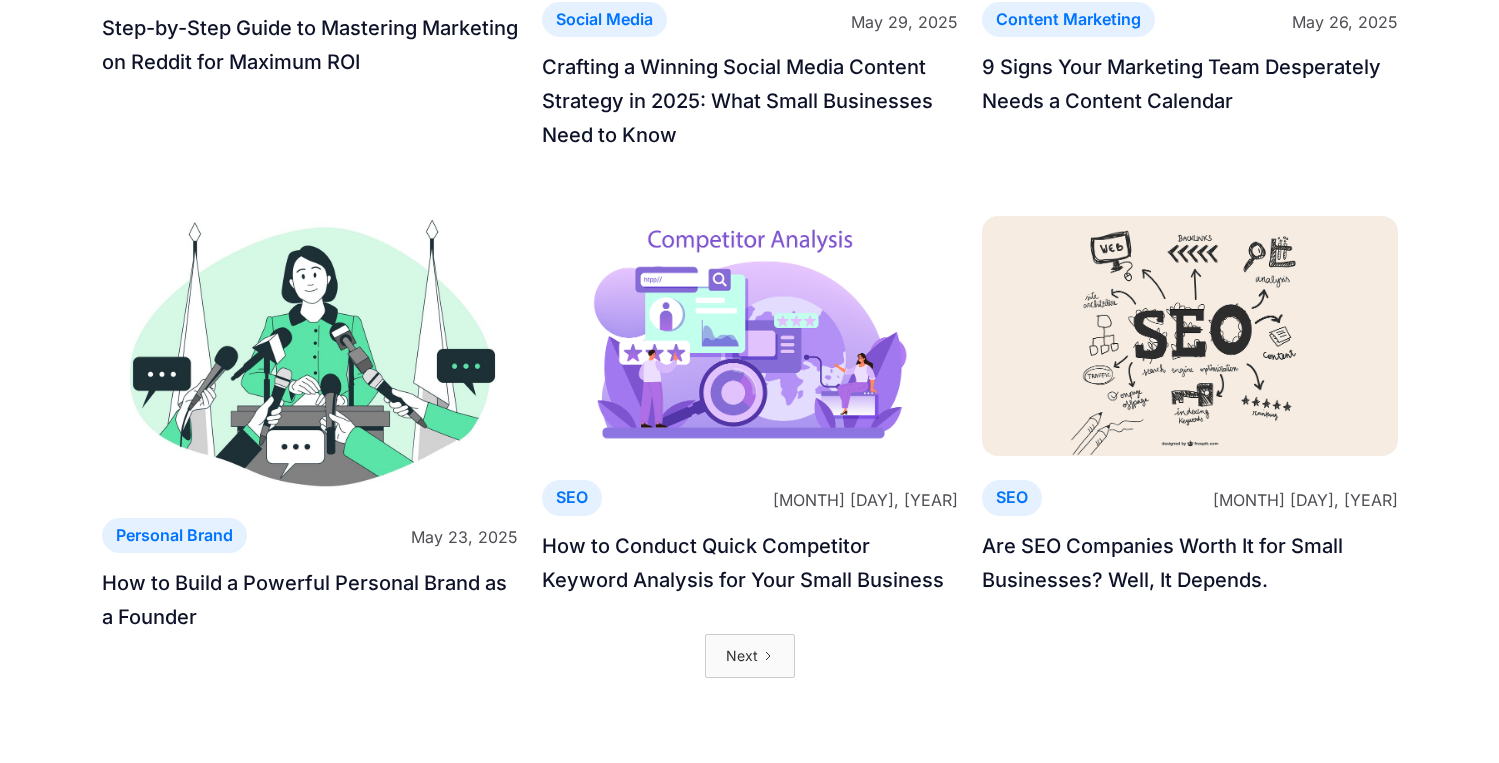 click at bounding box center (310, 354) 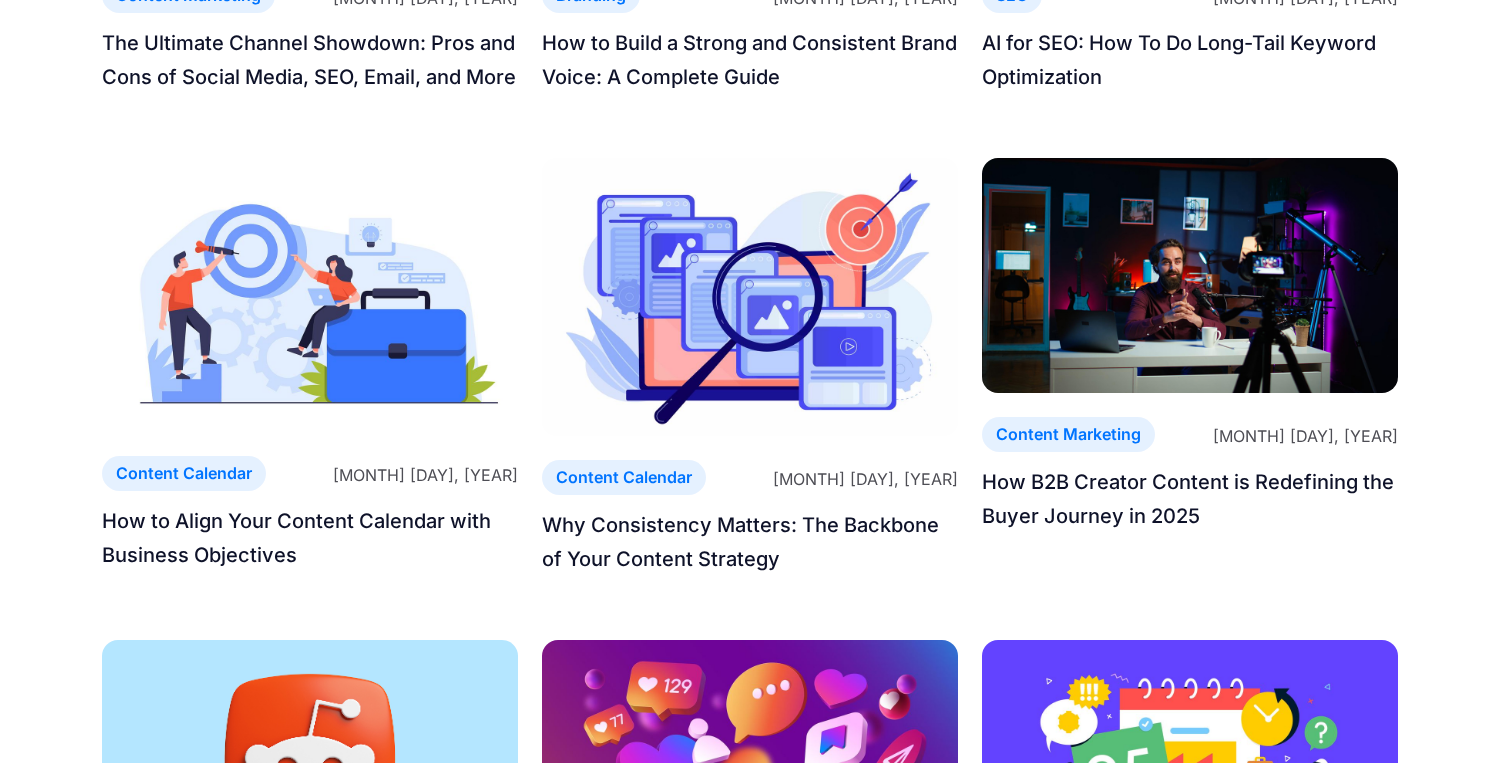 scroll, scrollTop: 0, scrollLeft: 0, axis: both 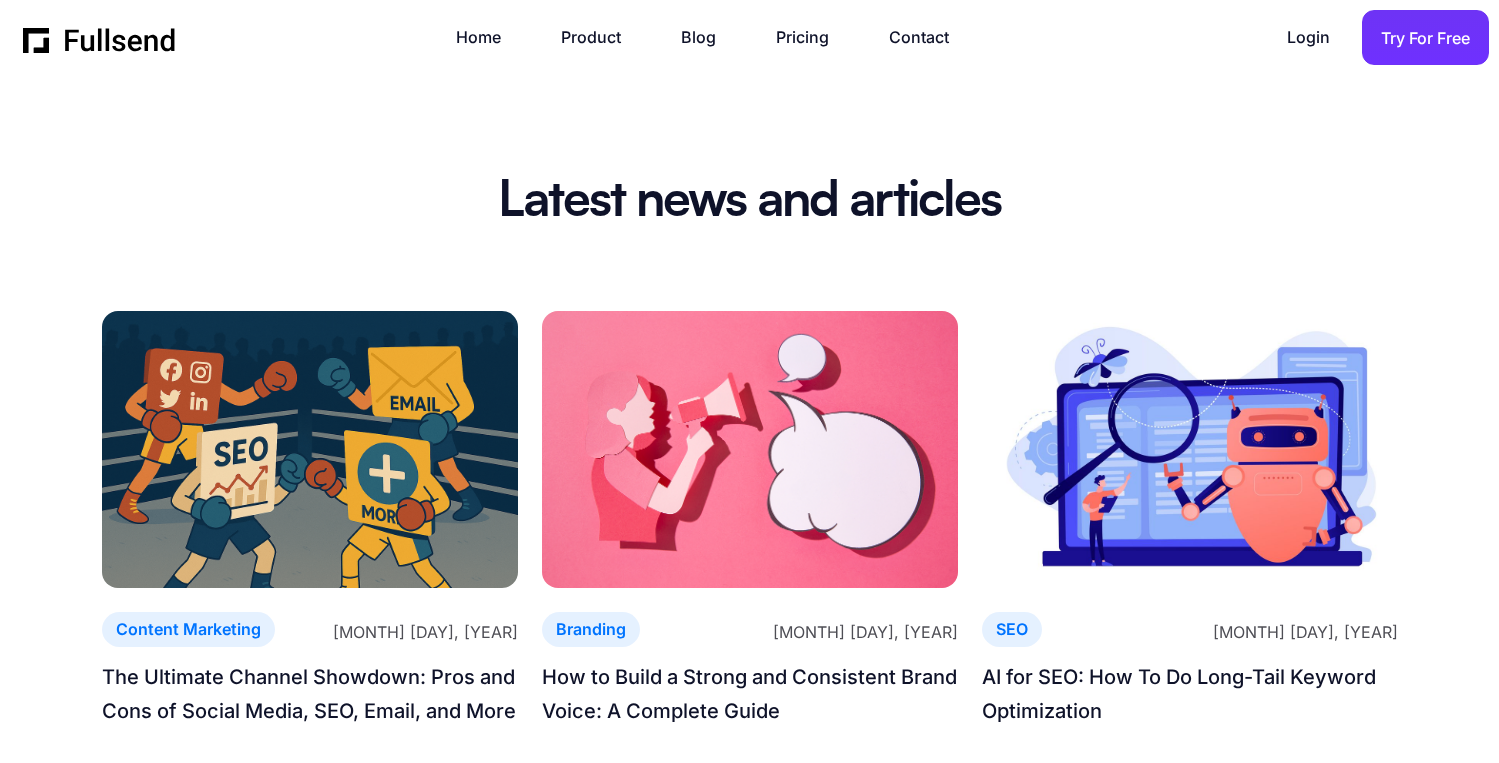 click at bounding box center (1190, 449) 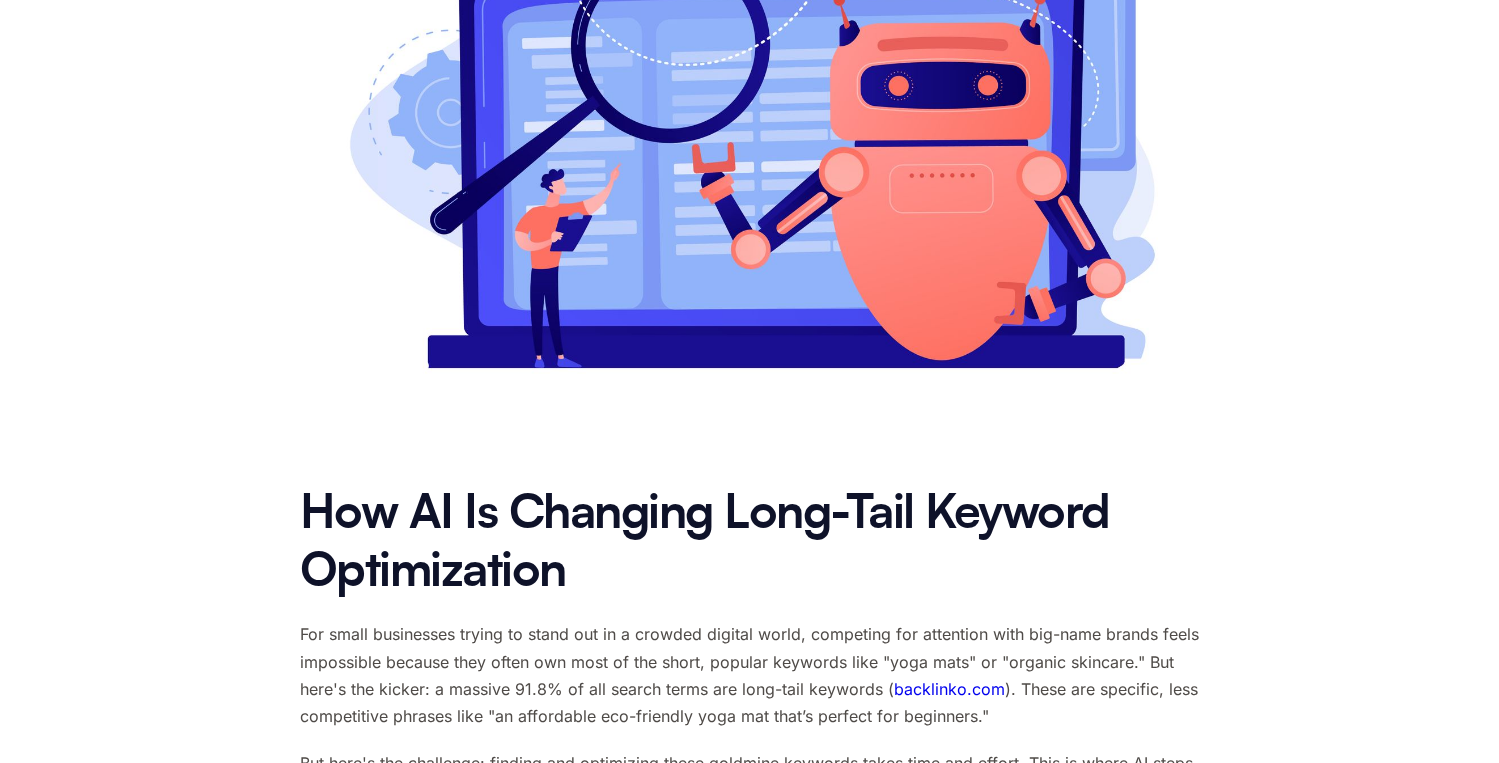 scroll, scrollTop: 725, scrollLeft: 0, axis: vertical 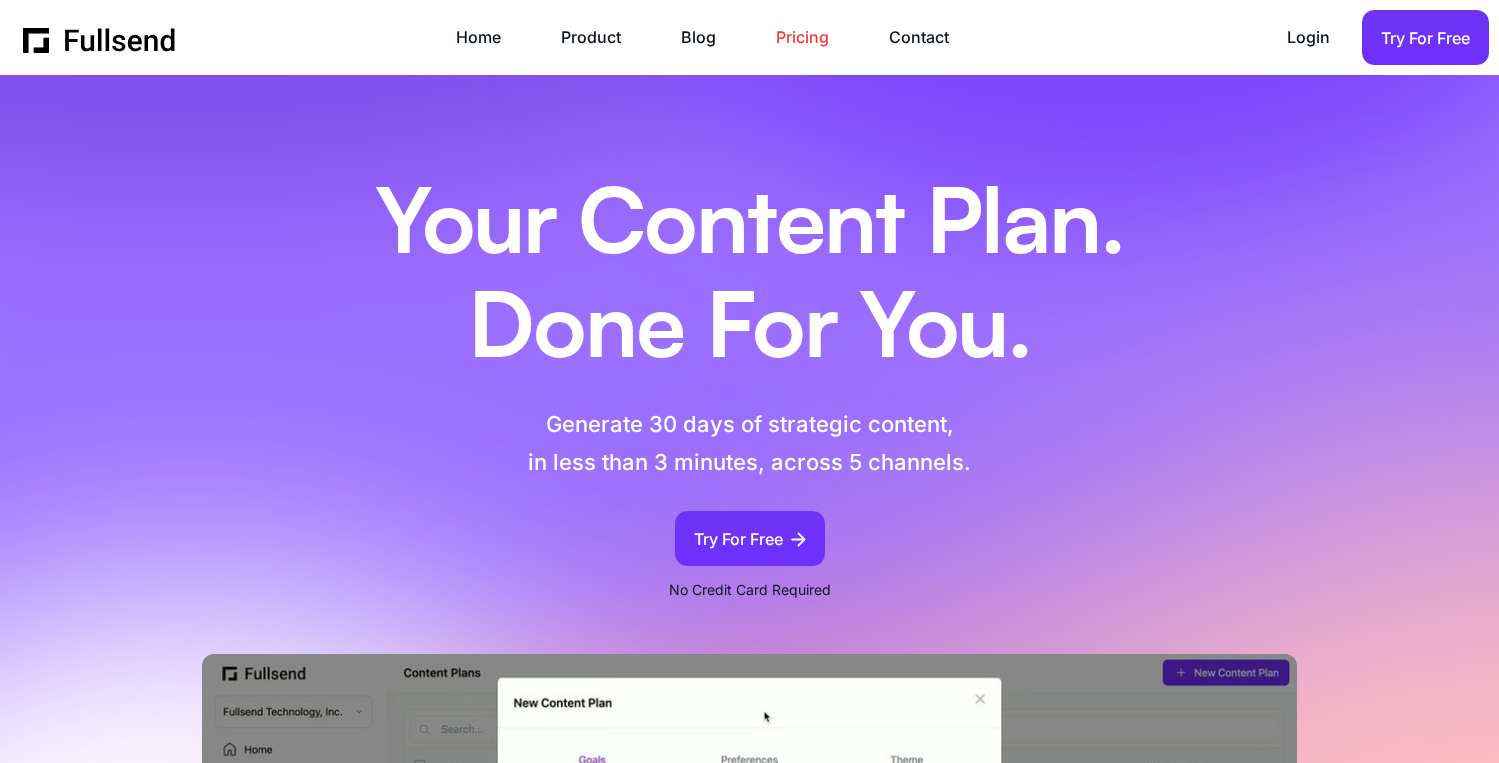 click on "Pricing" at bounding box center (812, 37) 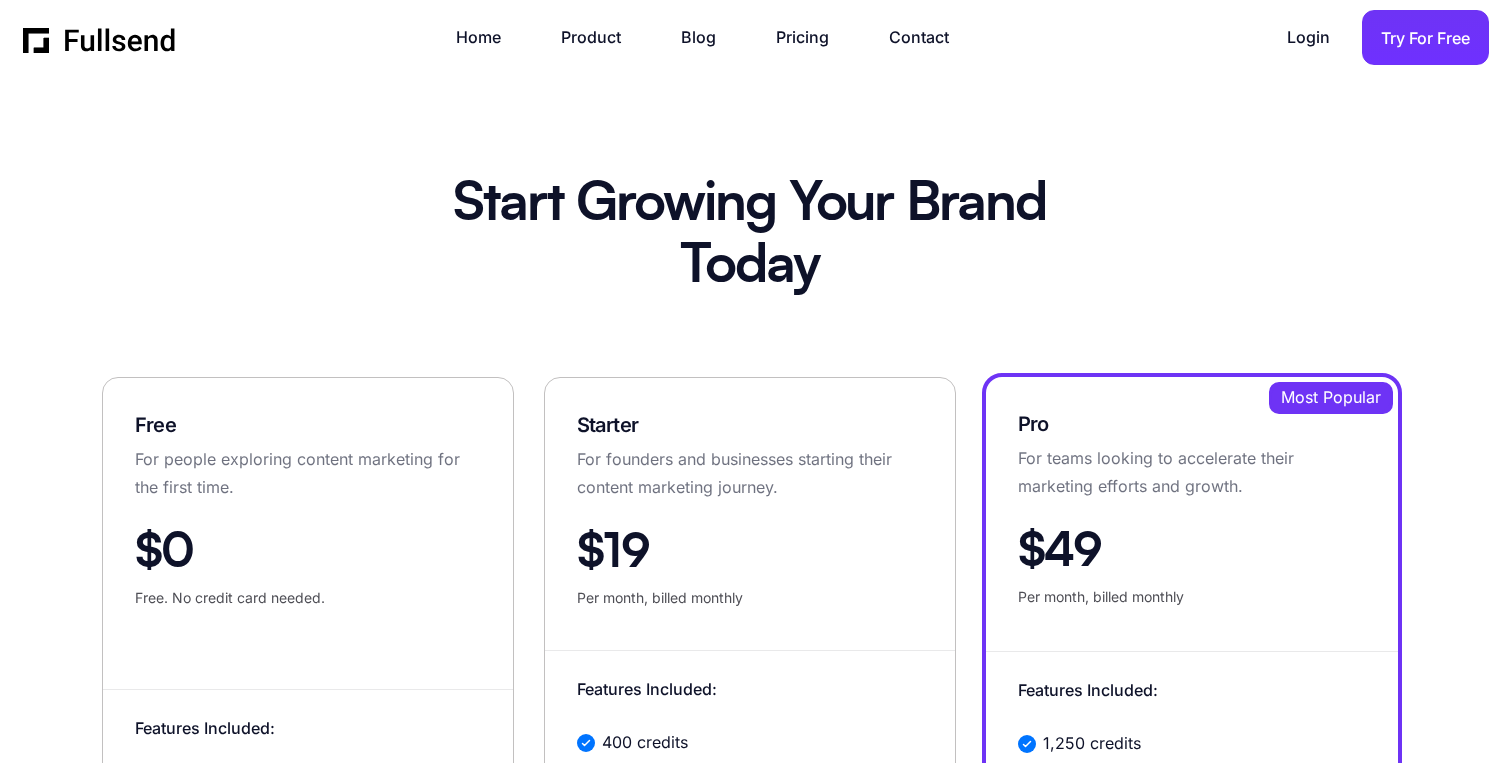 scroll, scrollTop: 0, scrollLeft: 0, axis: both 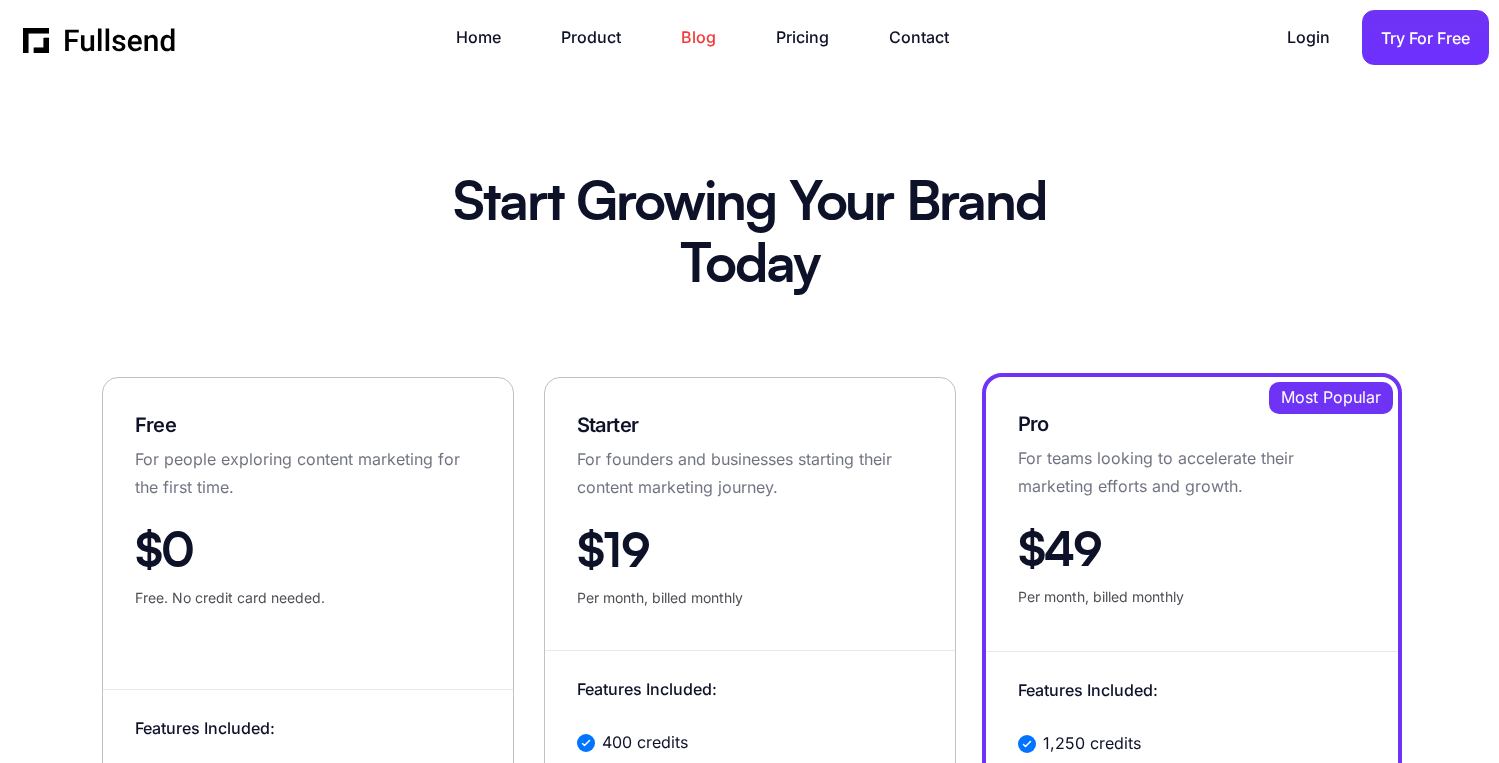 click on "Blog" at bounding box center [708, 37] 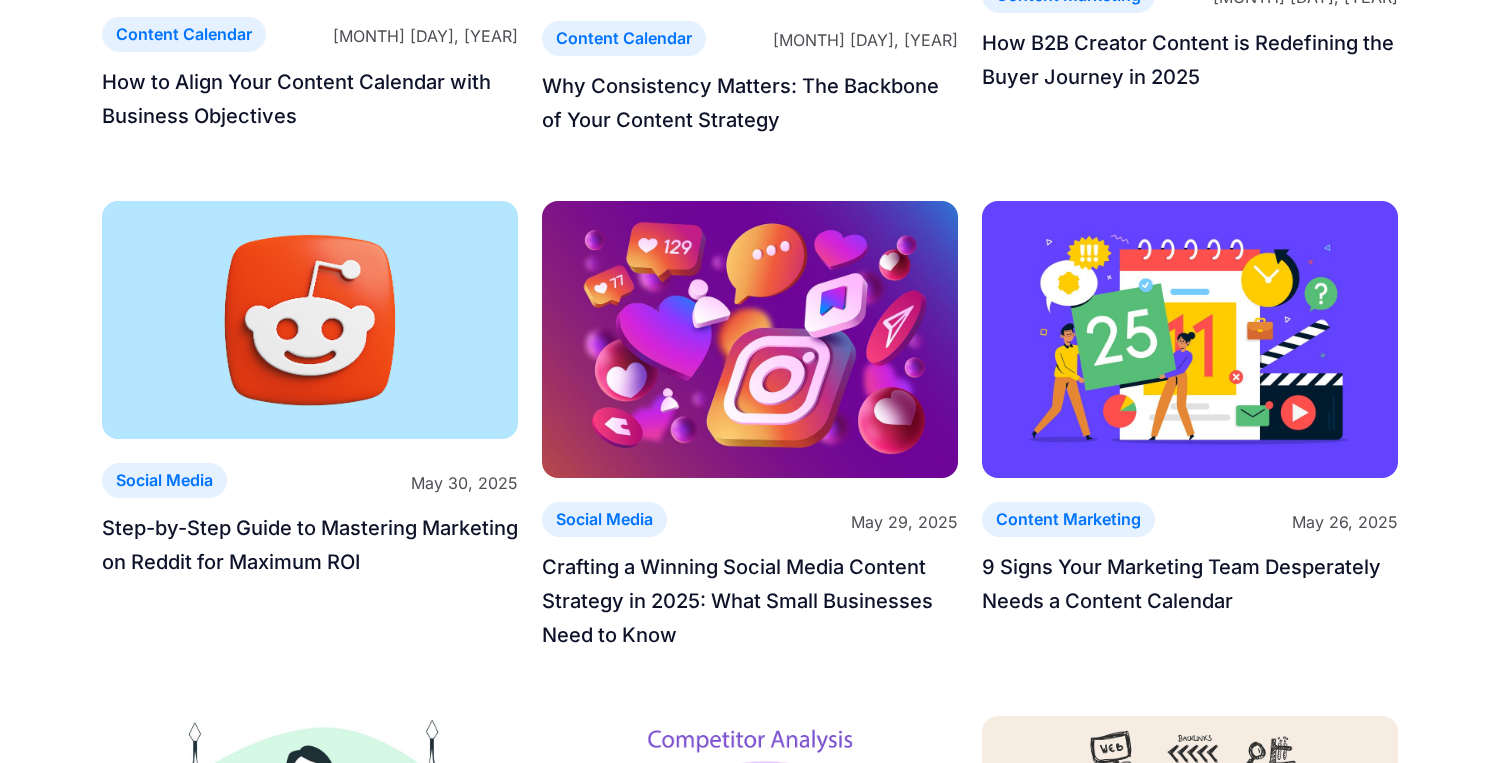 scroll, scrollTop: 1056, scrollLeft: 0, axis: vertical 